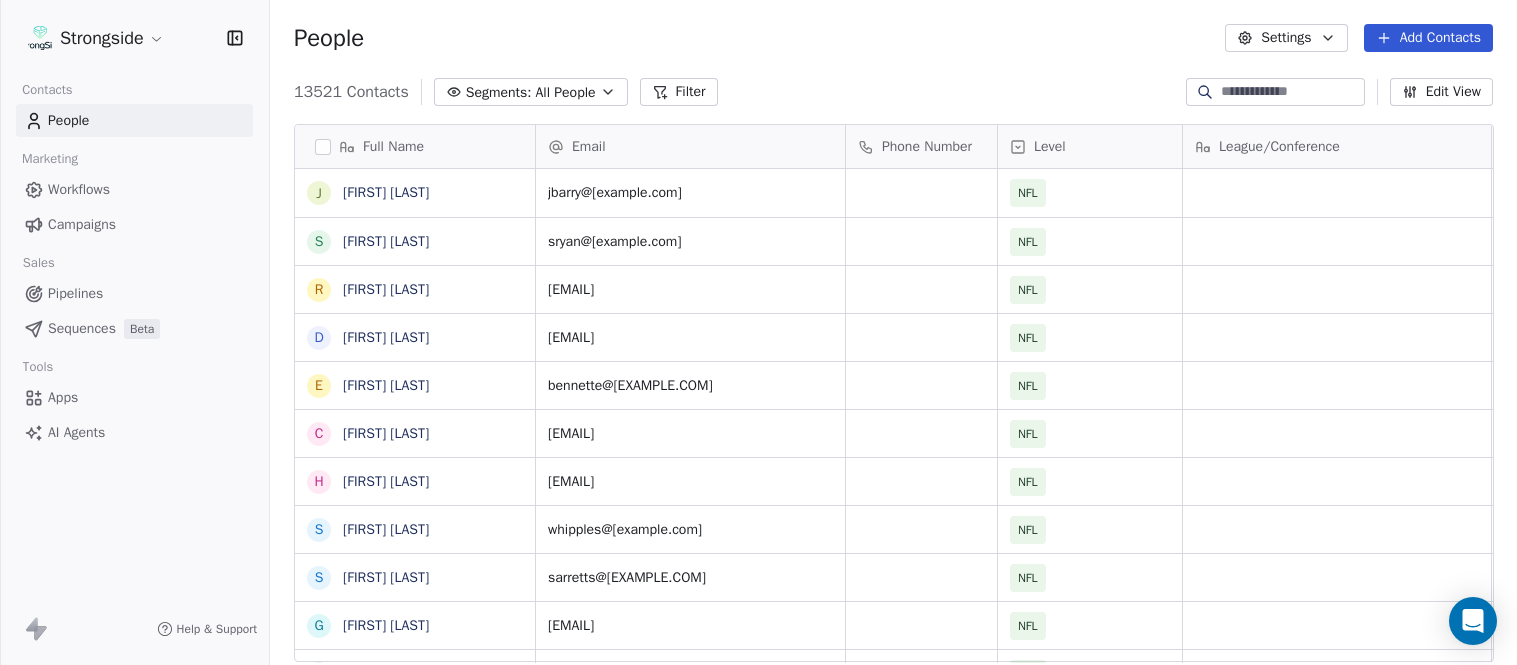 scroll, scrollTop: 0, scrollLeft: 0, axis: both 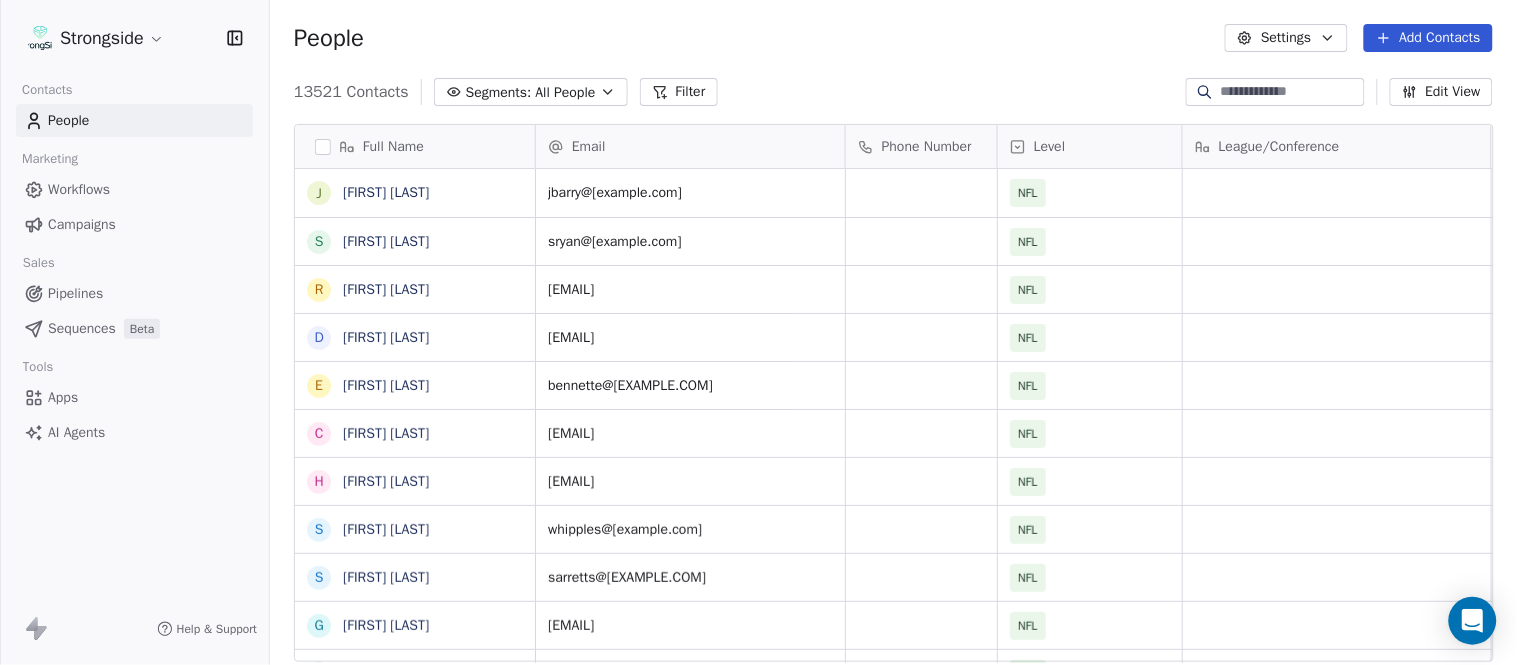 click on "13521 Contacts Segments: All People Filter  Edit View" at bounding box center [893, 92] 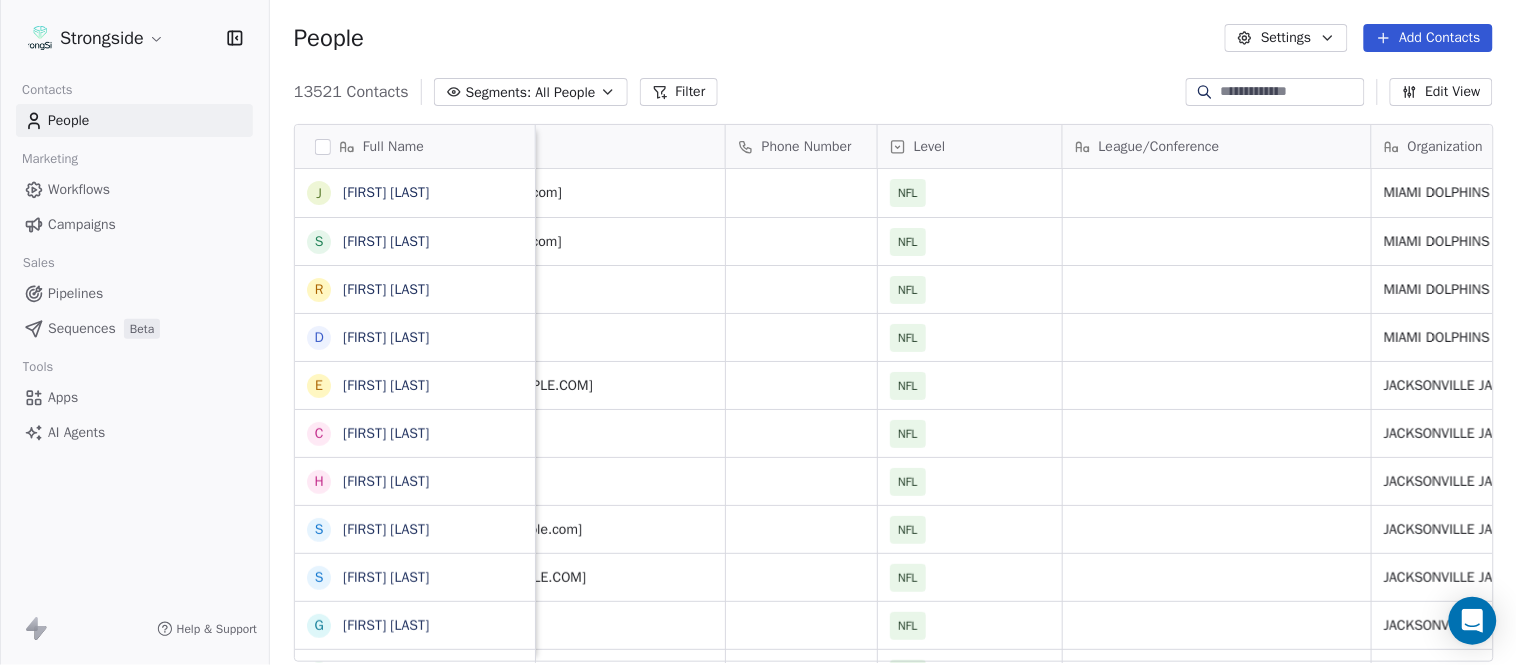 scroll, scrollTop: 0, scrollLeft: 0, axis: both 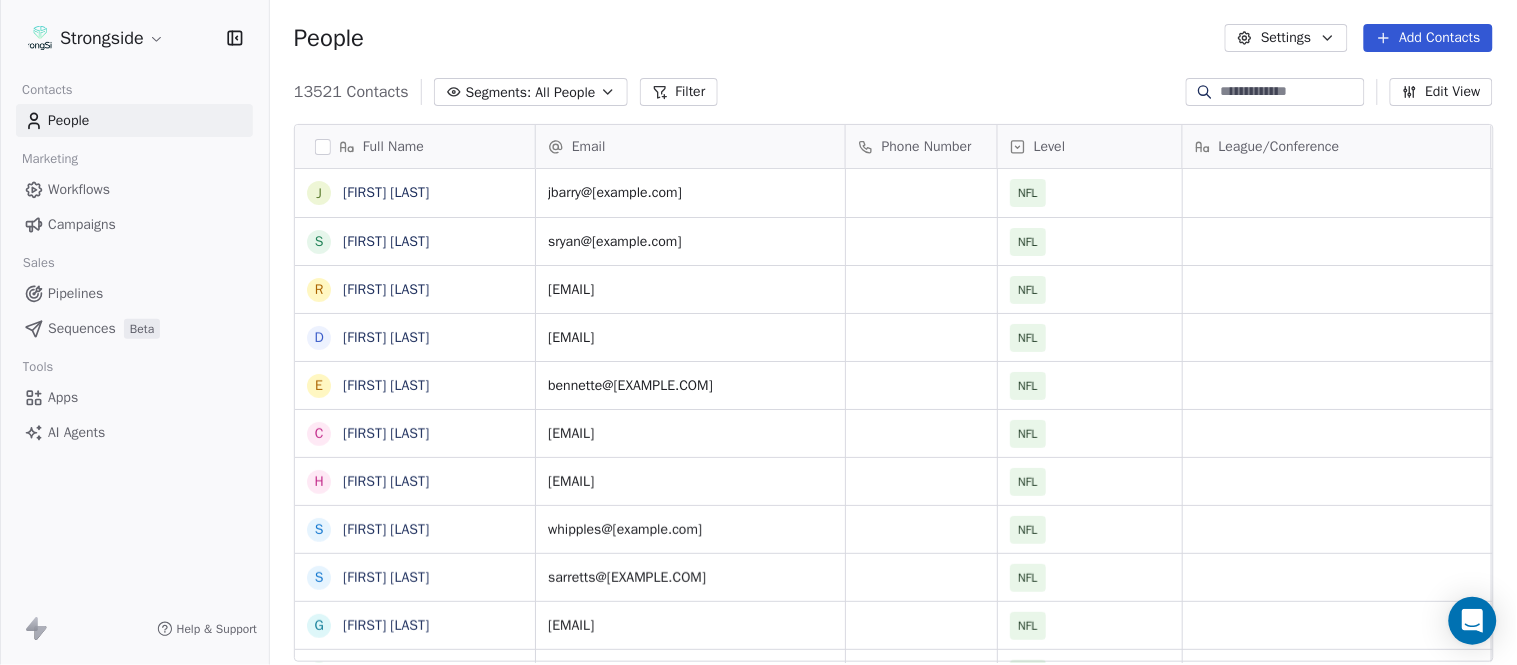 click on "Add Contacts" at bounding box center (1428, 38) 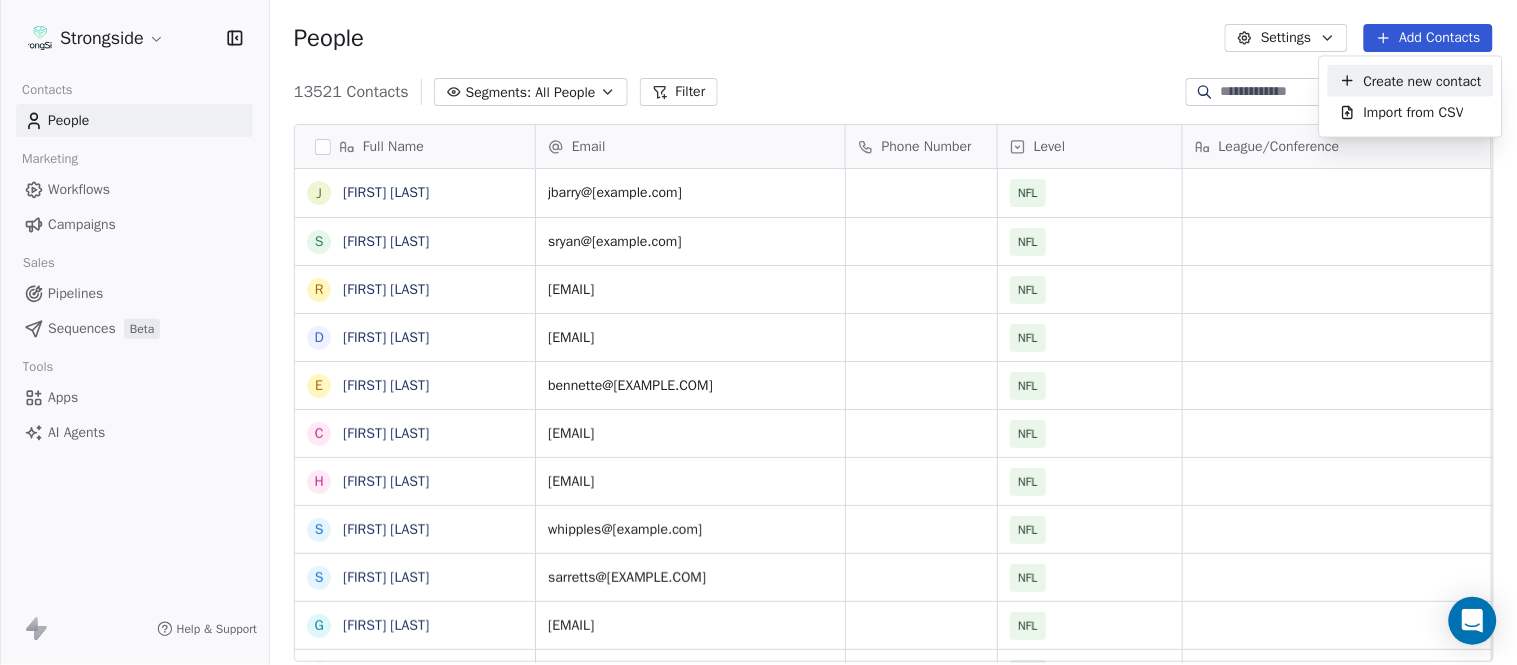 click on "Create new contact" at bounding box center (1423, 80) 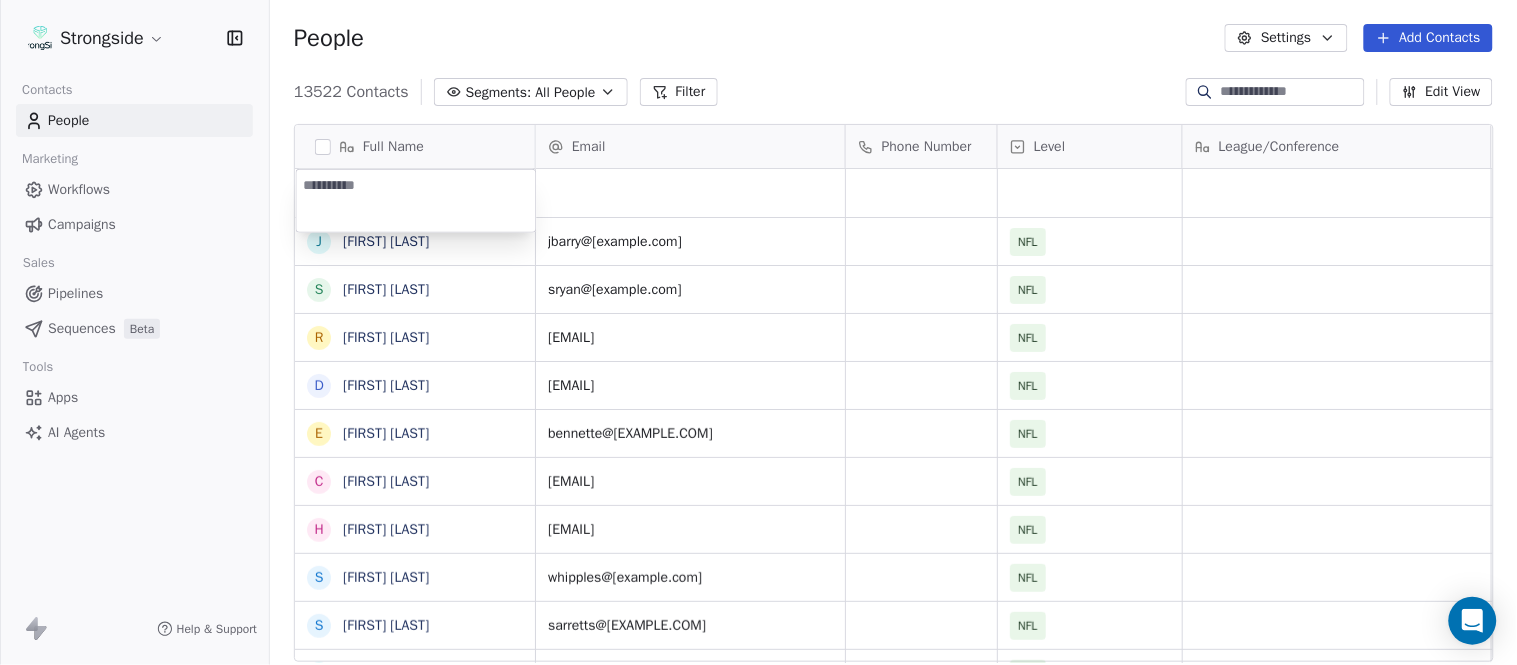 type on "**********" 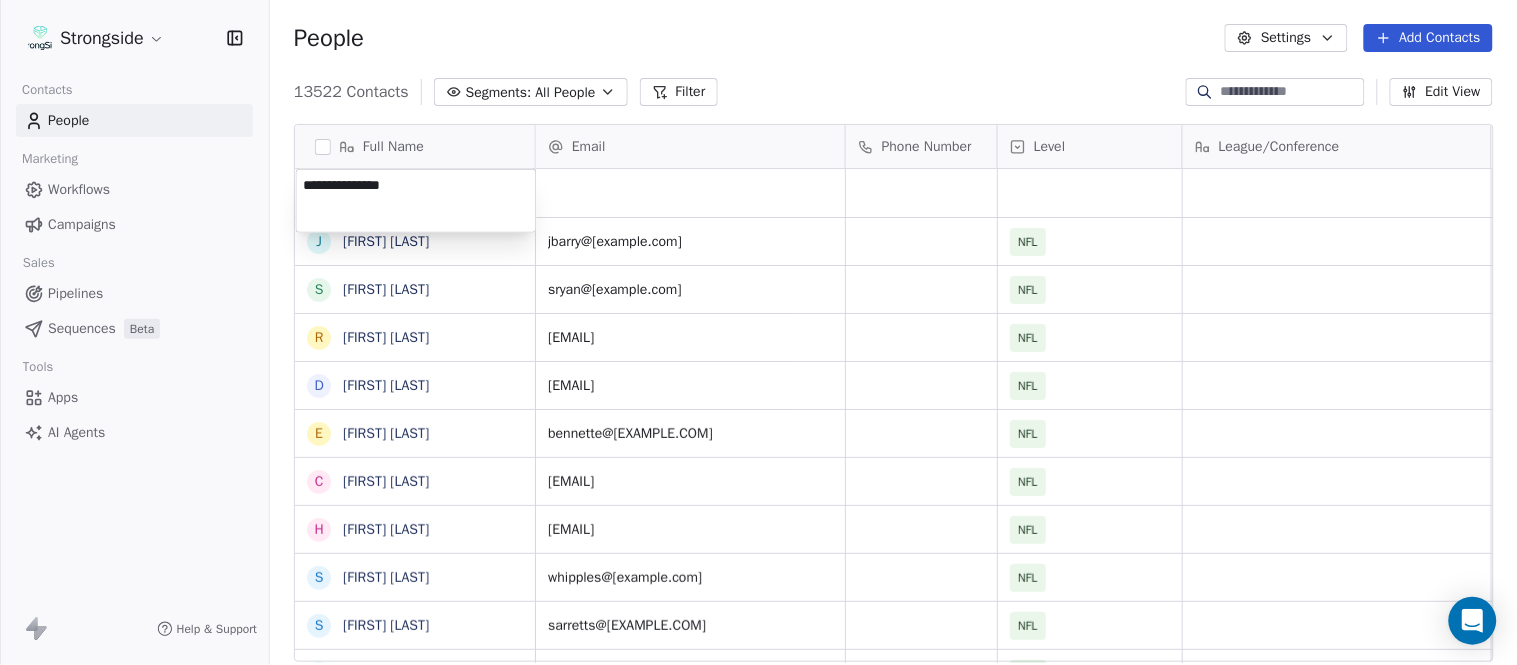 click on "Strongside Contacts People Marketing Workflows Campaigns Sales Pipelines Sequences Beta Tools Apps AI Agents Help & Support People Settings  Add Contacts 13522 Contacts Segments: All People Filter  Edit View Tag Add to Sequence Export Full Name J [LAST] B [LAST] S [LAST] R [LAST] R [LAST] S [LAST] D [LAST] P [LAST] E [LAST] B [LAST] C [LAST] M [LAST] H [LAST] F [LAST] S [LAST] W [LAST] S [LAST] S [LAST] G [LAST] U [LAST] T [LAST] L [LAST] M [LAST] E [LAST] A [LAST] P [LAST] L [LAST] C [LAST] S [LAST] W [LAST] J [LAST] D [LAST] J [LAST] K [LAST] W [LAST] D [LAST] L [LAST] R [LAST] M [LAST] K [LAST] K [LAST] T [LAST] T [LAST] J [LAST] L [LAST] M [LAST] F [LAST] J [LAST] R [LAST] K [LAST] C [LAST] Email Phone Number Level League/Conference Organization Job Title Tags Created Date BST Aug 03, 2025 01:01 AM jbarry@[EXAMPLE.COM] NFL MIAMI DOLPHINS Linebackers/Run Game Coord Aug 02, 2025 11:11 PM sryan@[EXAMPLE.COM] NFL MIAMI DOLPHINS Sr Defensive Asst Aug 02, 2025 11:10 PM rslowik@[EXAMPLE.COM] NFL MIAMI DOLPHINS" at bounding box center (758, 332) 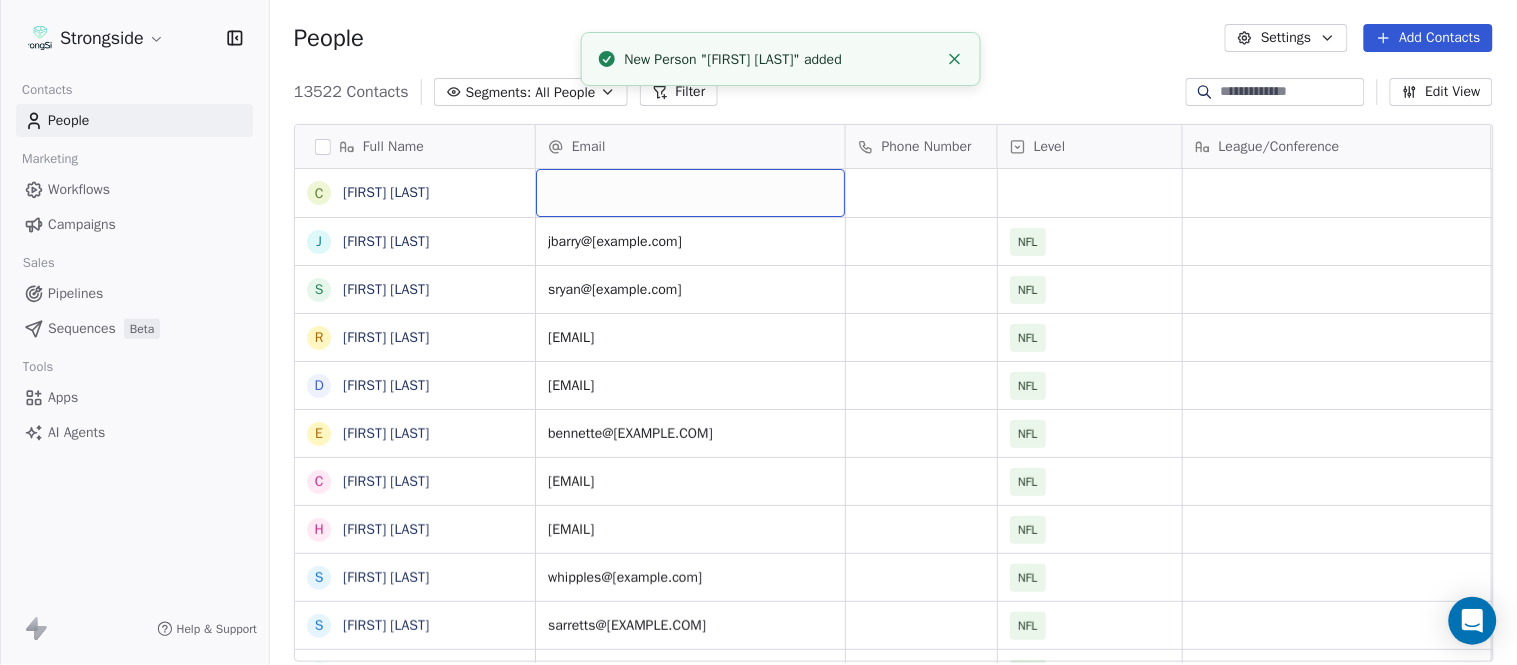 click at bounding box center [690, 193] 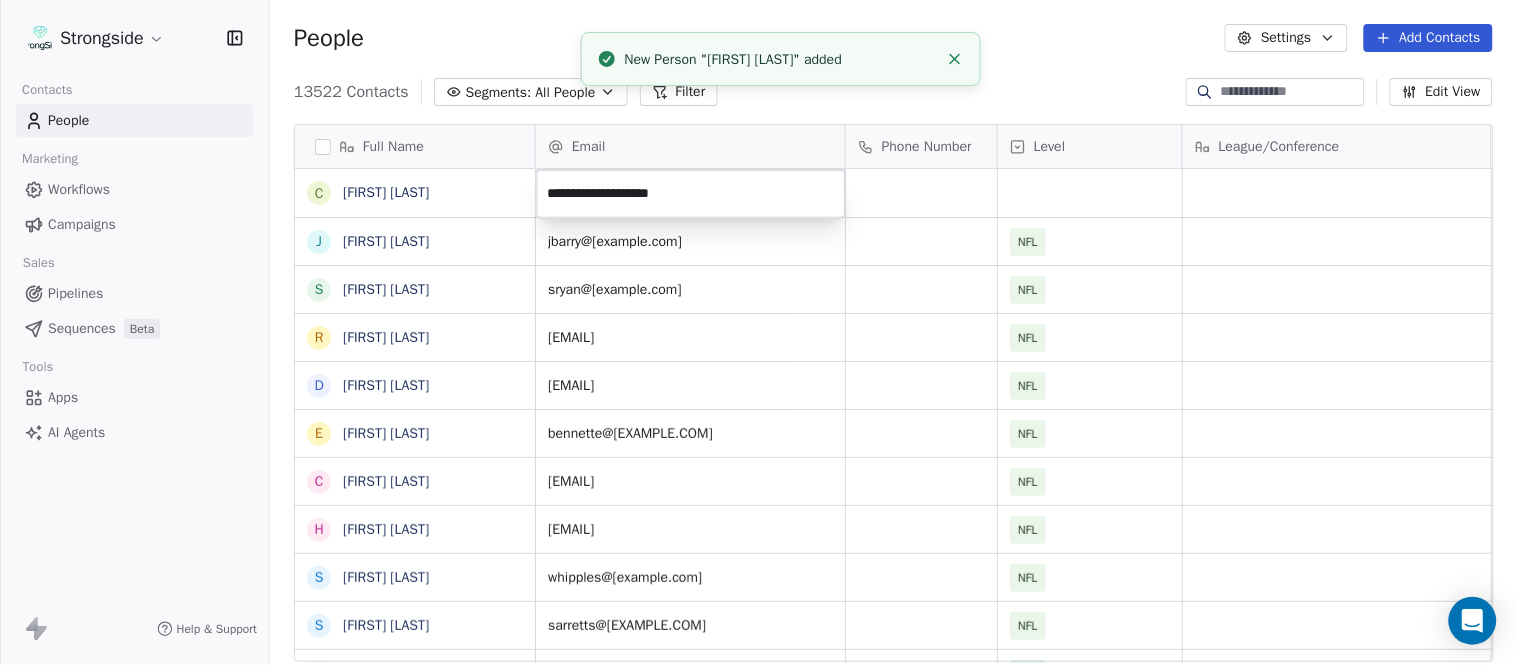click on "Strongside Contacts People Marketing Workflows Campaigns Sales Pipelines Sequences Beta Tools Apps AI Agents Help & Support People Settings Add Contacts 13522 Contacts Segments: All People Filter Edit View Tag Add to Sequence Export Full Name C [FIRST] [LAST] J [FIRST] [LAST] S [FIRST] [LAST] R [FIRST] [LAST] D [FIRST] [LAST] E [FIRST] [LAST] C [FIRST] [LAST] H [FIRST] [LAST] S [FIRST] [LAST] S [FIRST] [LAST] G [FIRST] [LAST] T [FIRST] [LAST] M [FIRST] [LAST] A [FIRST] [LAST] A [FIRST] [LAST] L [FIRST] [LAST] S [FIRST] [LAST] J [FIRST] [LAST] J [FIRST] [LAST] M [FIRST] [LAST] B [FIRST] [LAST] D [FIRST] [LAST] K [FIRST] [LAST] D [FIRST] [LAST] R [FIRST] [LAST] K [FIRST] [LAST] T [FIRST] [LAST] J [FIRST] [LAST] M [FIRST] [LAST] J [FIRST] [LAST] K [FIRST] [LAST] Email Phone Number Level League/Conference Organization Job Title Tags Created Date BST Aug 03, 2025 01:01 AM jbarry@example.com NFL MIAMI DOLPHINS Linebackers/Run Game Coord Aug 02, 2025 11:11 PM sryan@example.com NFL MIAMI DOLPHINS Sr Defensive Asst Aug 02, 2025 11:10 PM rslowik@example.com" at bounding box center [758, 332] 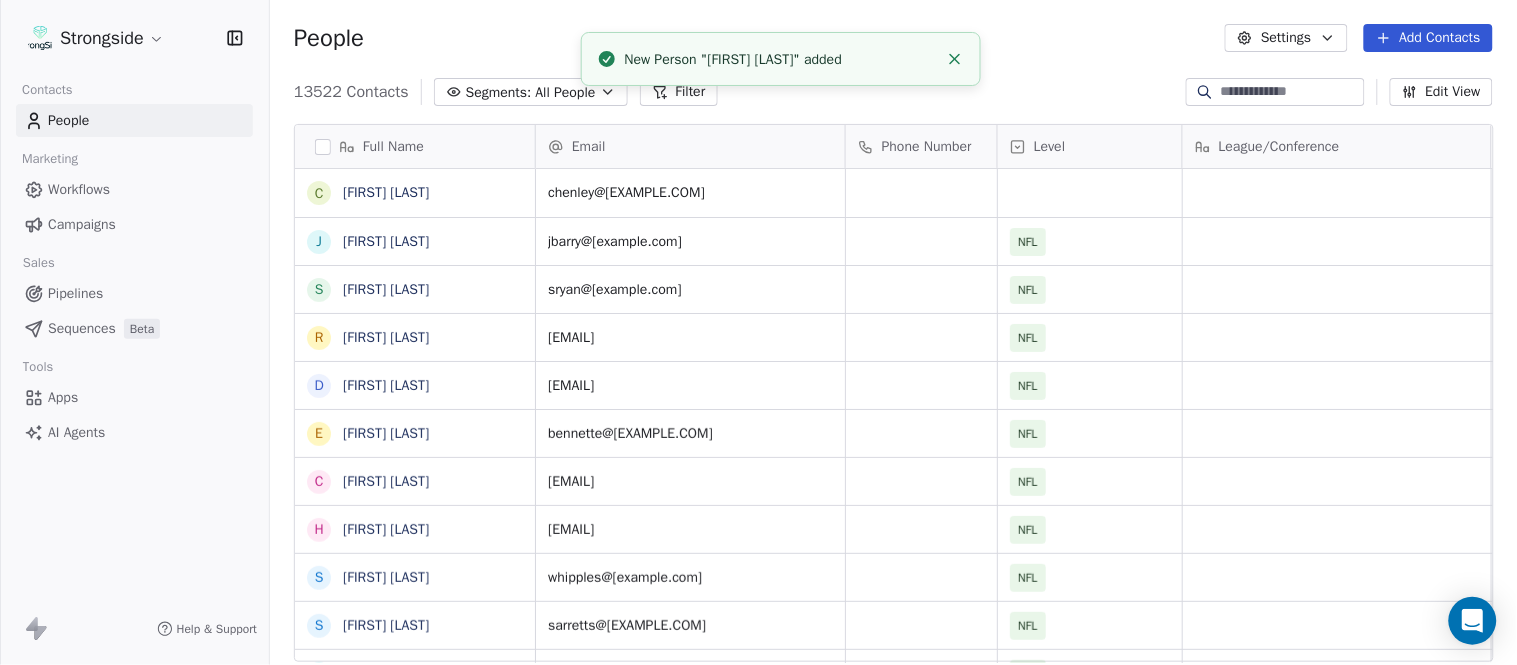 click 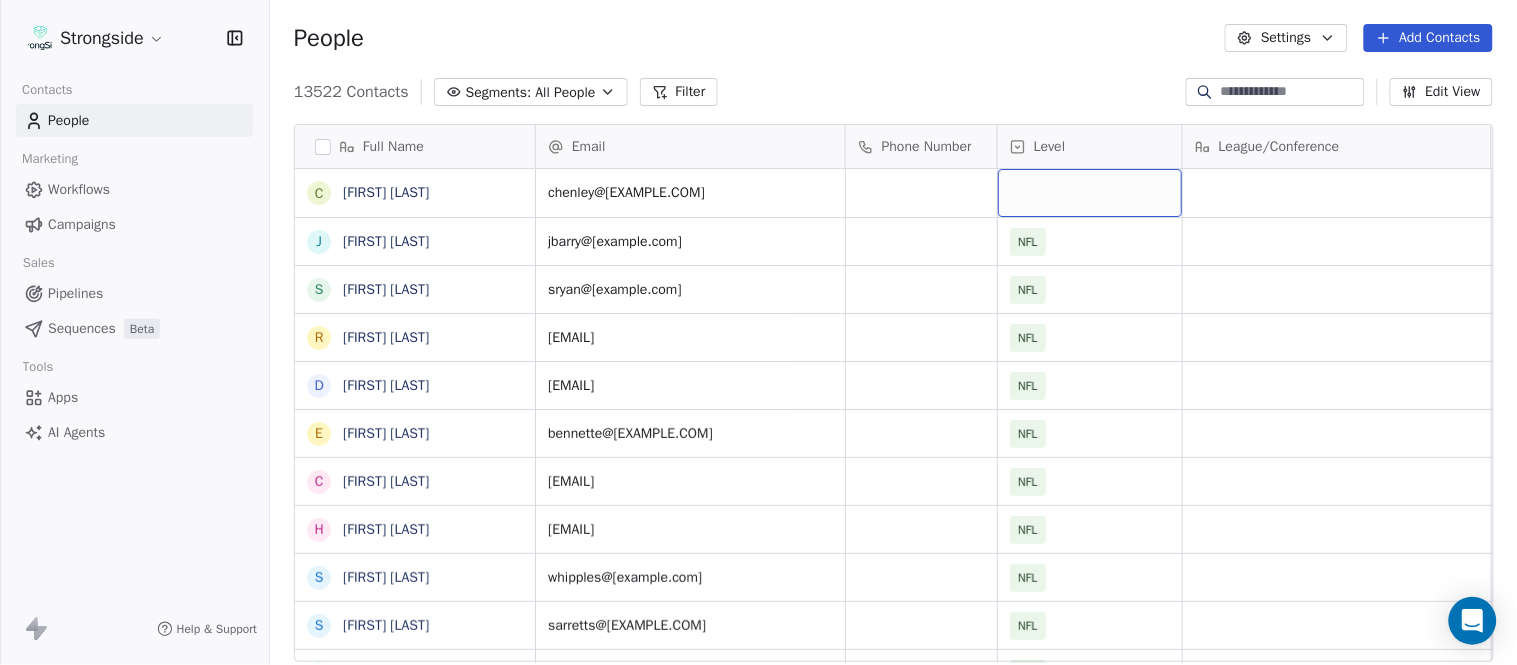 click at bounding box center [1090, 193] 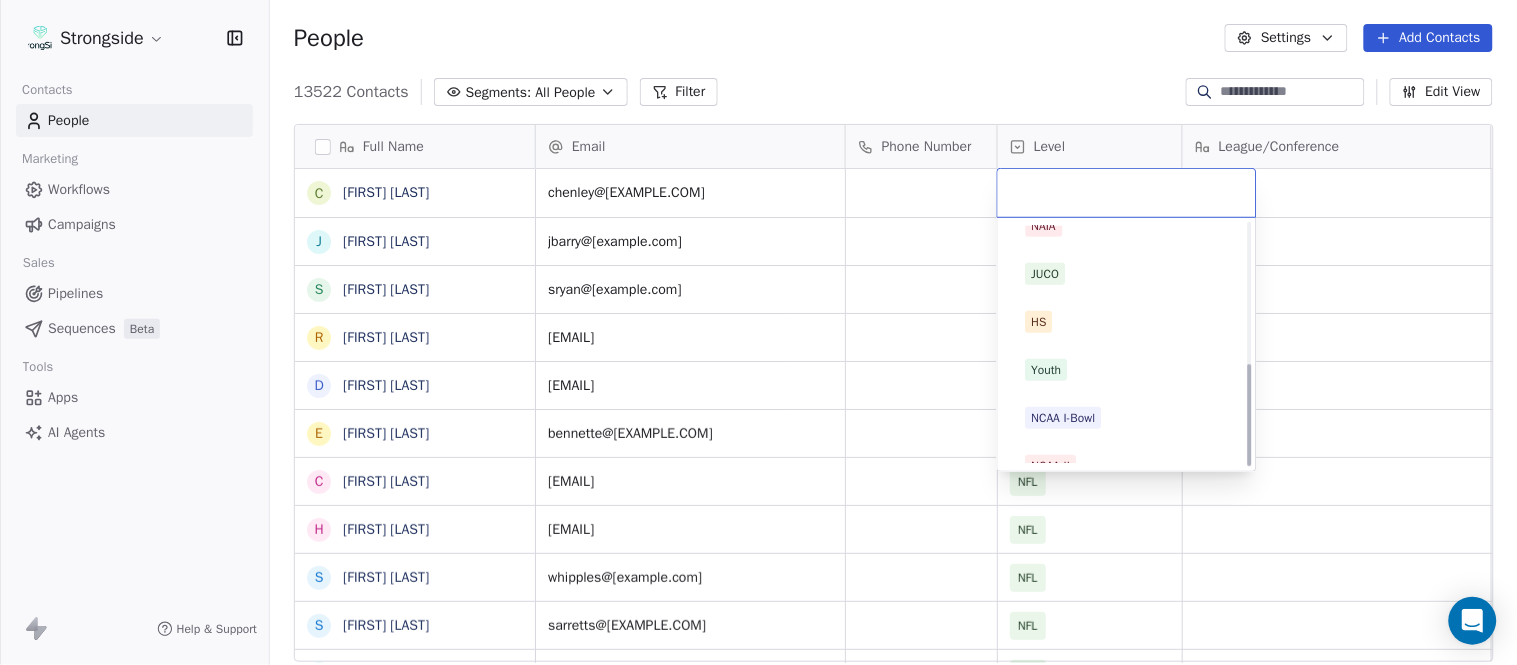 scroll, scrollTop: 330, scrollLeft: 0, axis: vertical 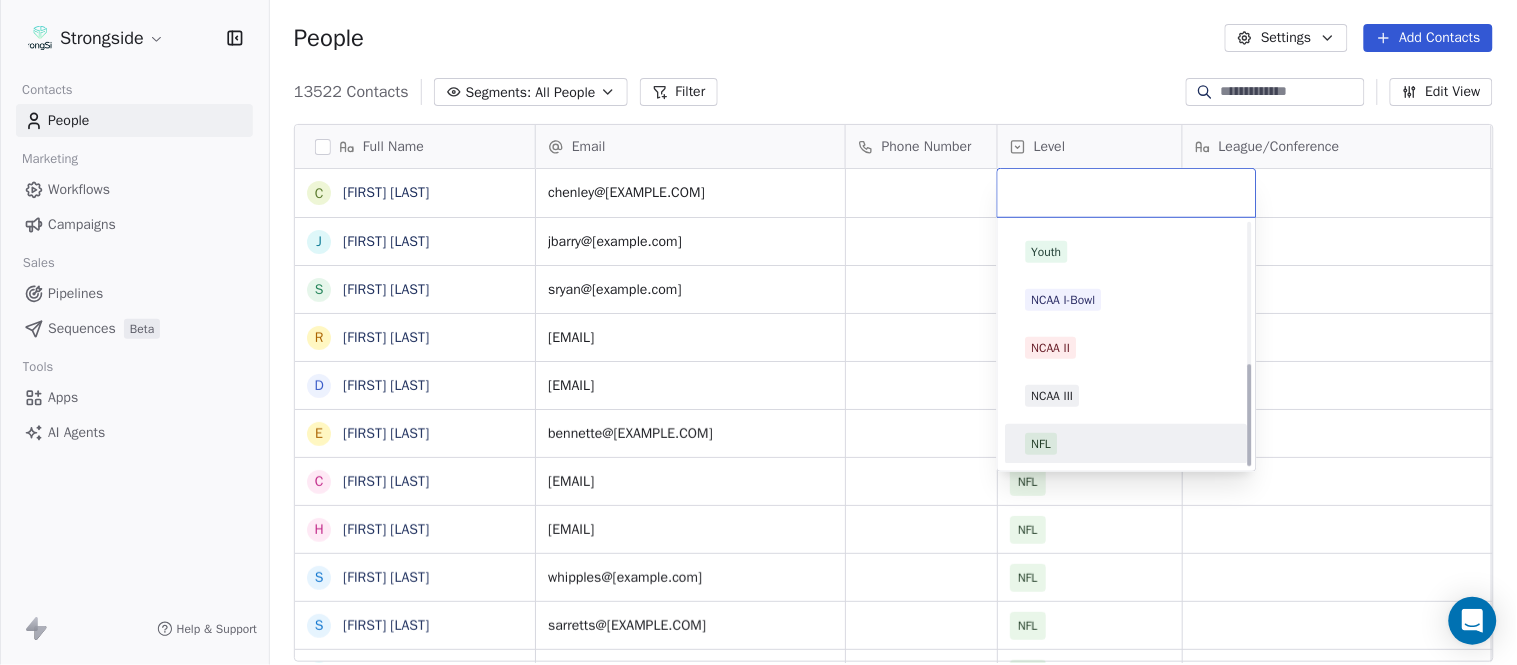 click on "NFL" at bounding box center [1127, 444] 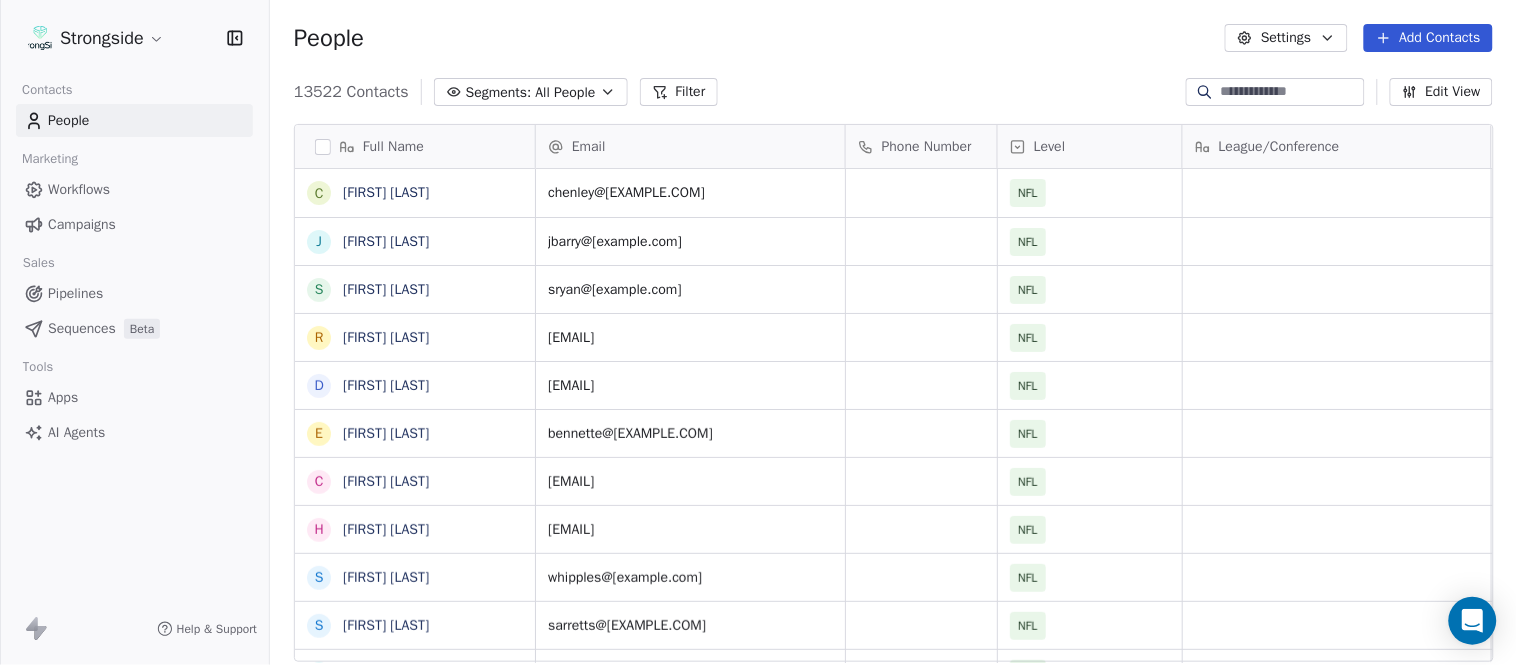 click on "People Settings  Add Contacts" at bounding box center [893, 38] 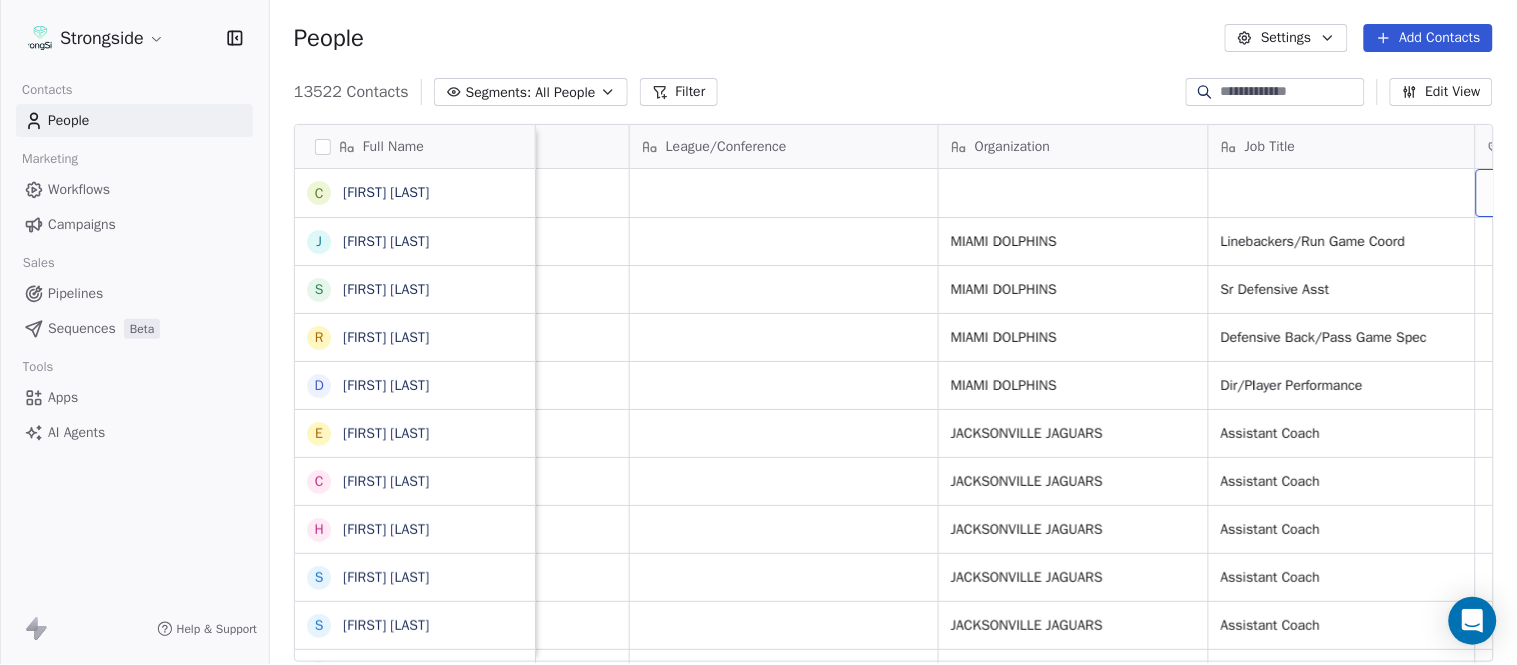 scroll, scrollTop: 0, scrollLeft: 653, axis: horizontal 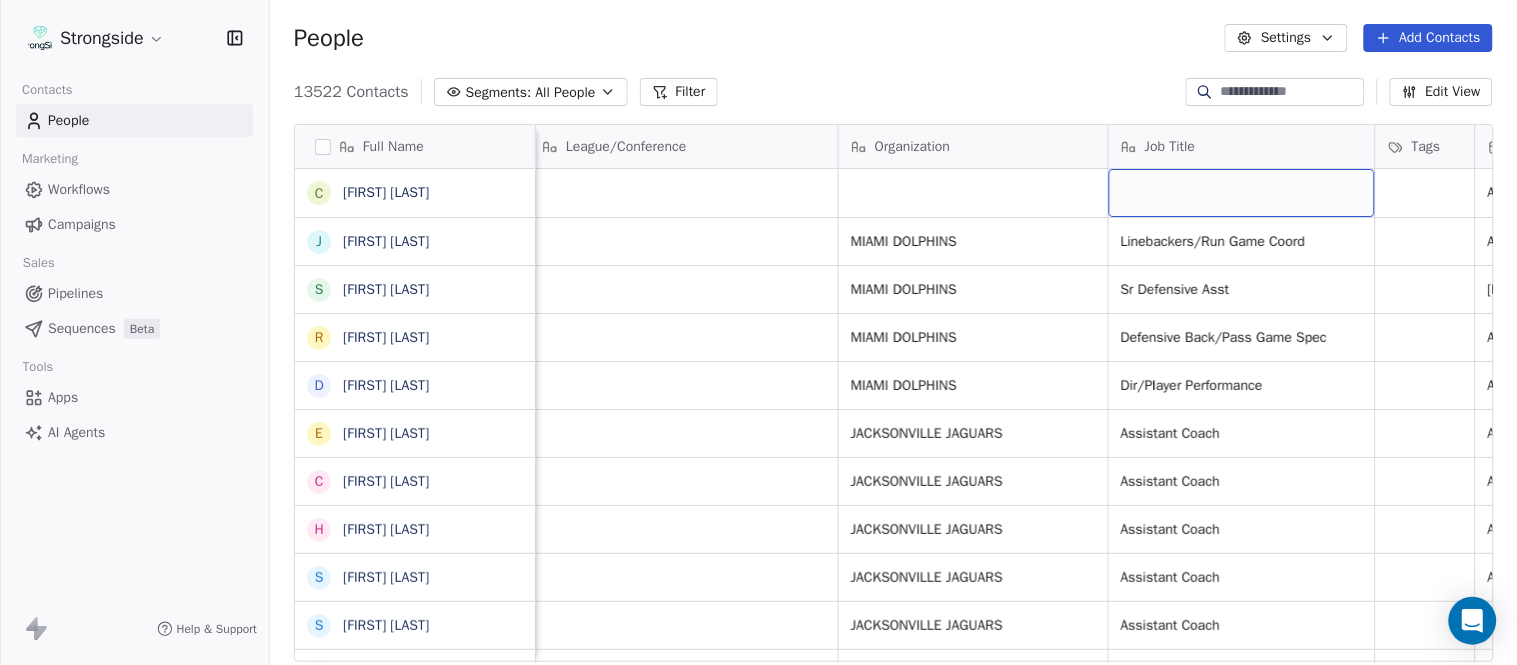 click at bounding box center [1242, 193] 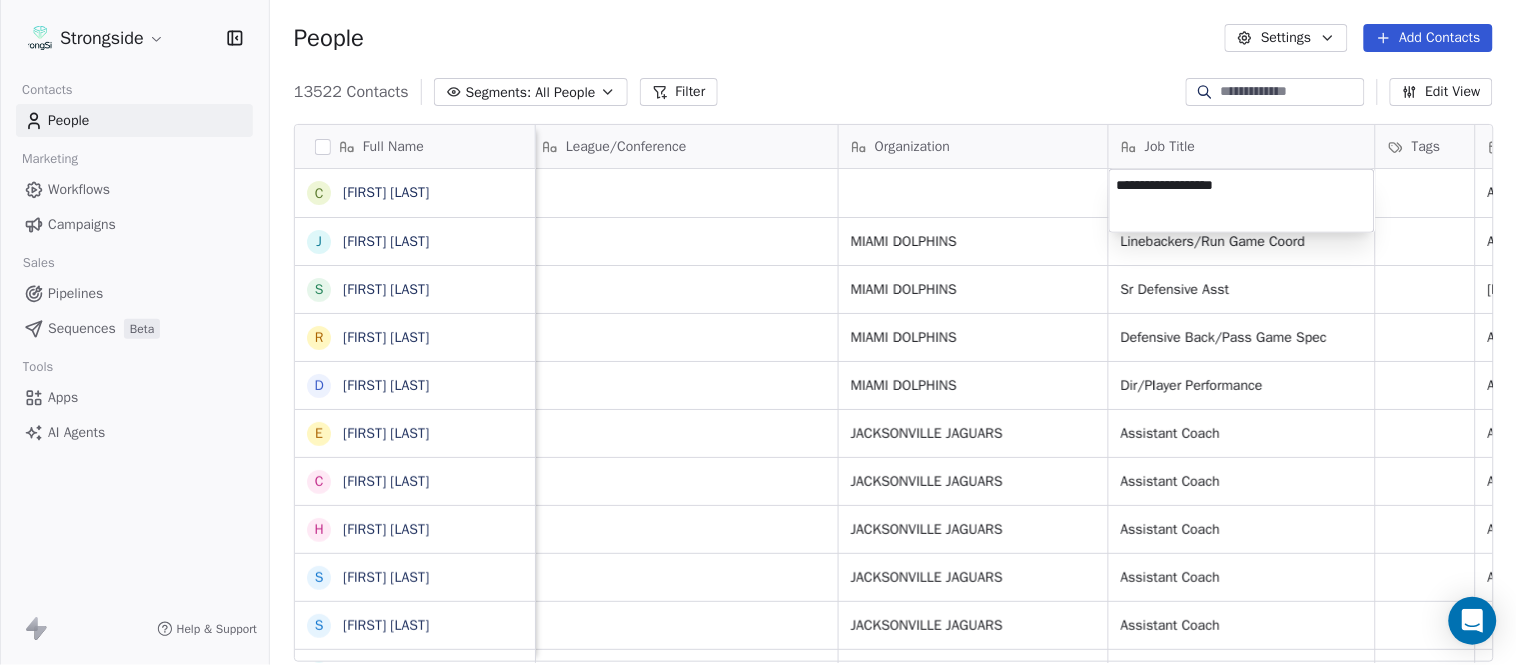 type on "**********" 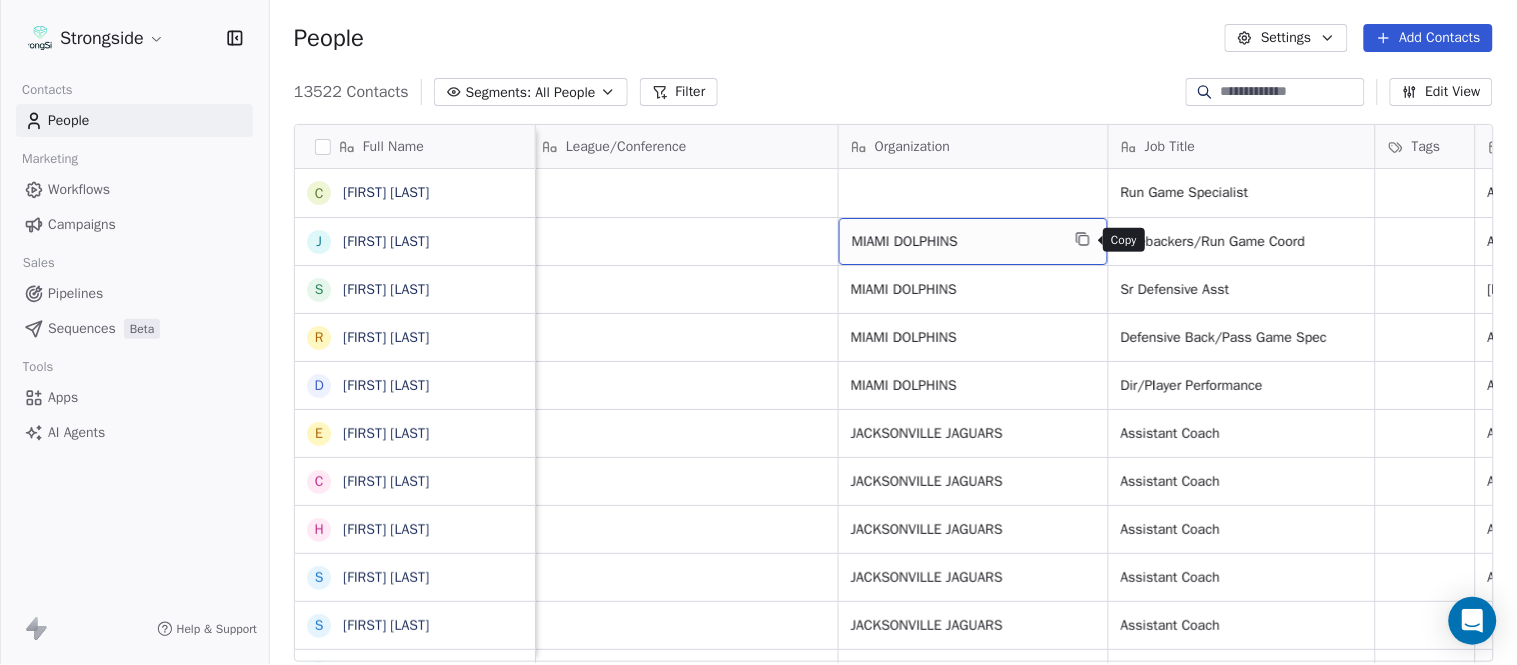 click 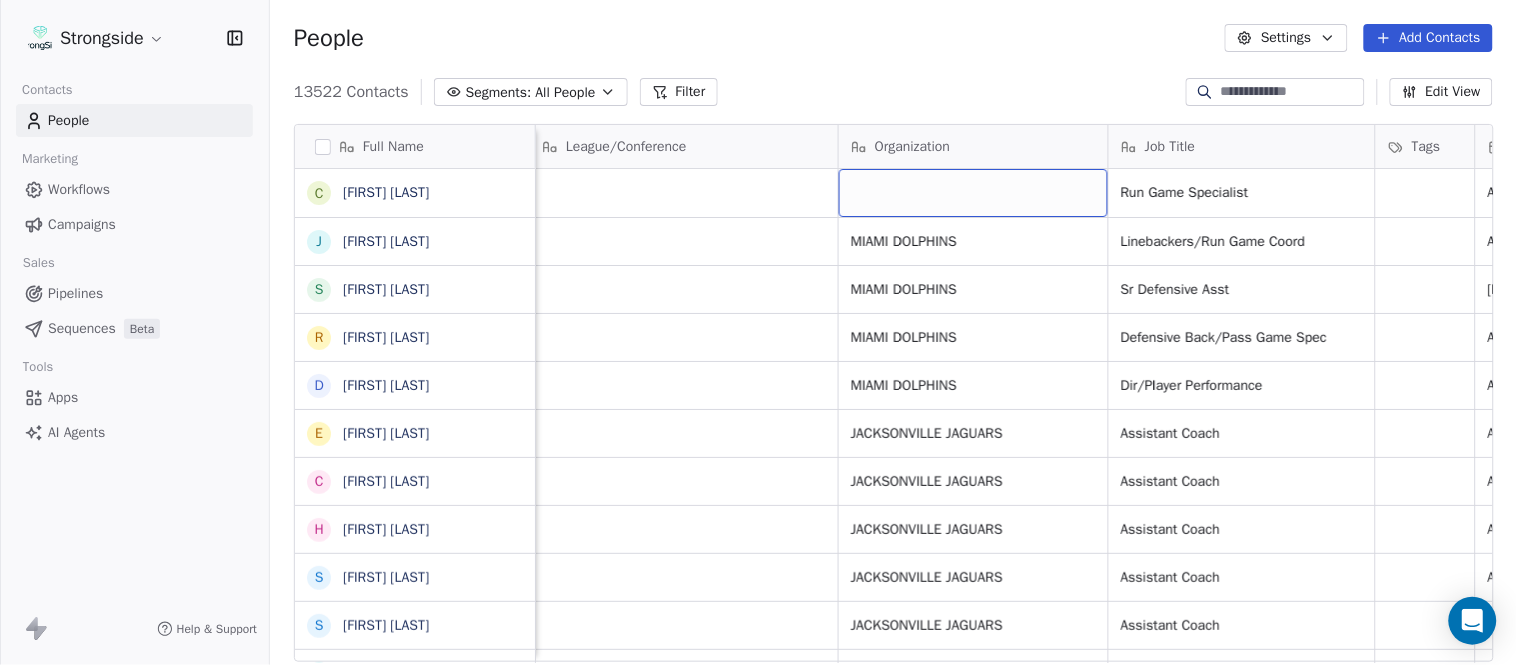 click at bounding box center [973, 193] 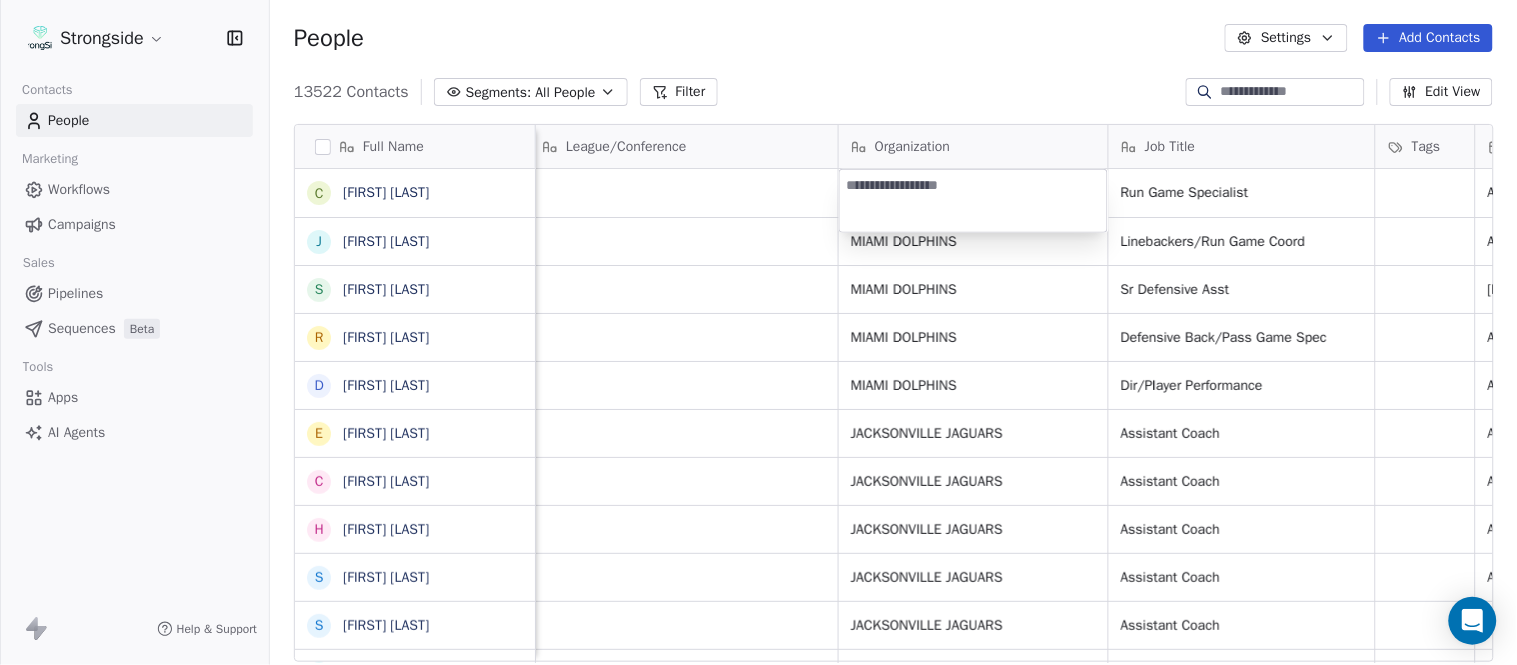 type on "**********" 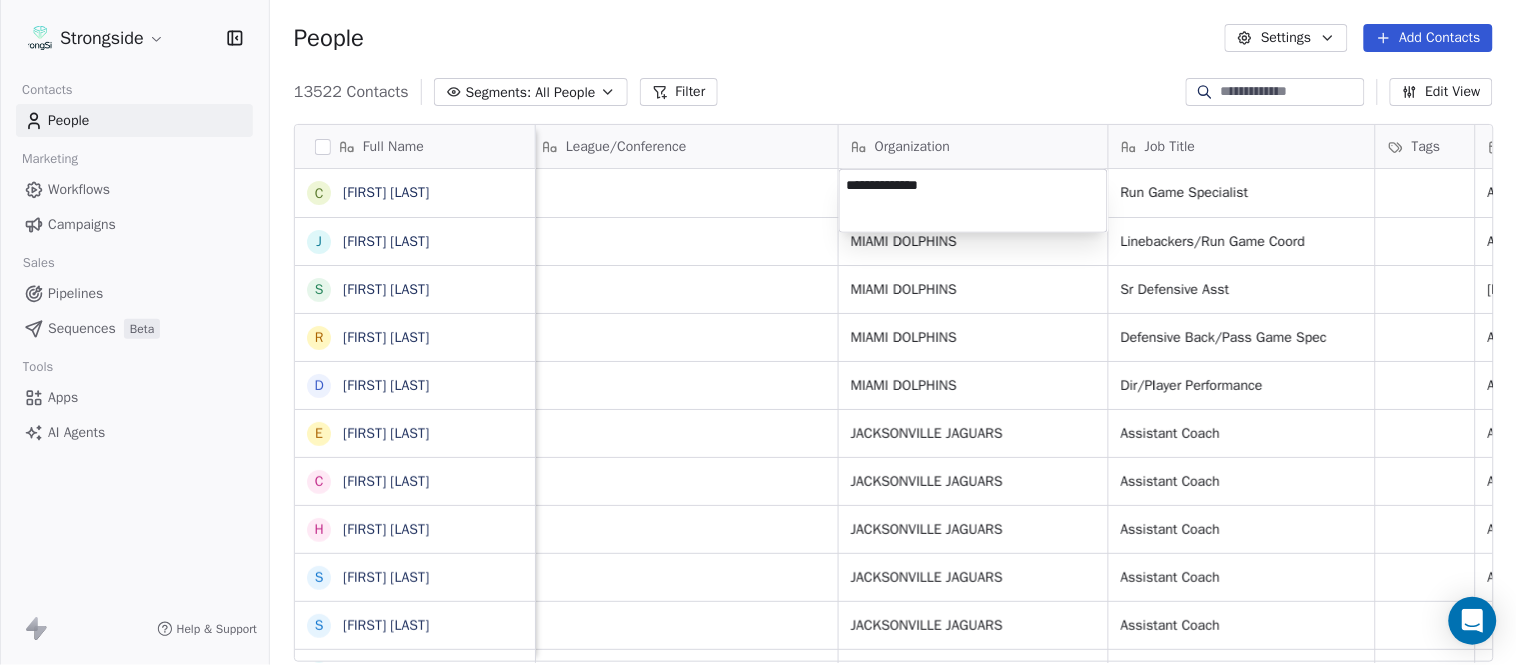 click on "Strongside Contacts People Marketing Workflows Campaigns Sales Pipelines Sequences Beta Tools Apps AI Agents Help & Support People Settings Add Contacts 13522 Contacts Segments: All People Filter Edit View Tag Add to Sequence Export Full Name C [FIRST] [LAST] J [FIRST] [LAST] S [FIRST] [LAST] R [FIRST] [LAST] D [FIRST] [LAST] E [FIRST] [LAST] C [FIRST] [LAST] H [FIRST] [LAST] S [FIRST] [LAST] S [FIRST] [LAST] G [FIRST] [LAST] T [FIRST] [LAST] M [FIRST] [LAST] A [FIRST] [LAST] A [FIRST] [LAST] L [FIRST] [LAST] S [FIRST] [LAST] J [FIRST] [LAST] J [FIRST] [LAST] M [FIRST] [LAST] J [FIRST] [LAST] K [FIRST] [LAST] Email Phone Number Level League/Conference Organization Job Title Tags Created Date BST Status Priority Emails Auto Clicked [EMAIL] NFL Run Game Specialist Aug 03, 2025 01:01 AM [EMAIL] NFL MIAMI DOLPHINS Linebackers/Run Game Coord Aug 02, 2025 11:11 PM [EMAIL]" at bounding box center [758, 332] 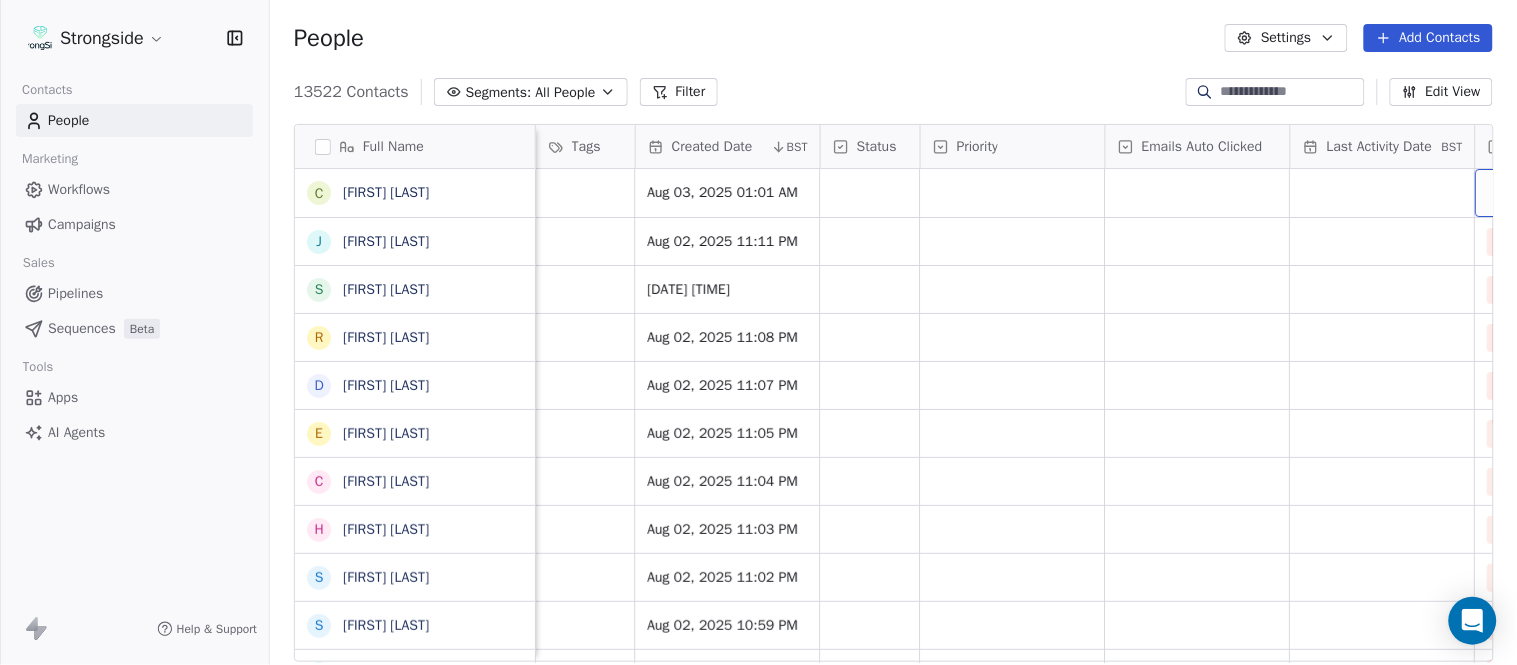 scroll, scrollTop: 0, scrollLeft: 1677, axis: horizontal 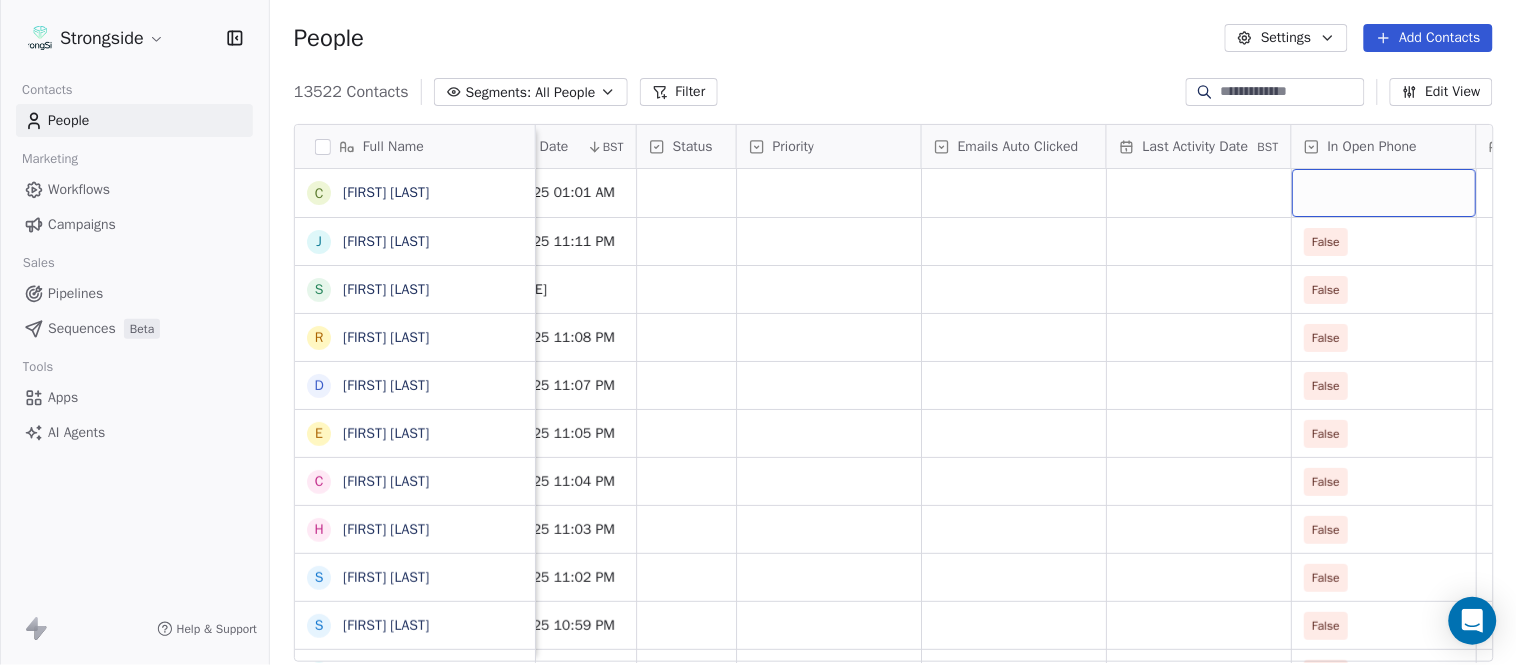 click at bounding box center (1384, 193) 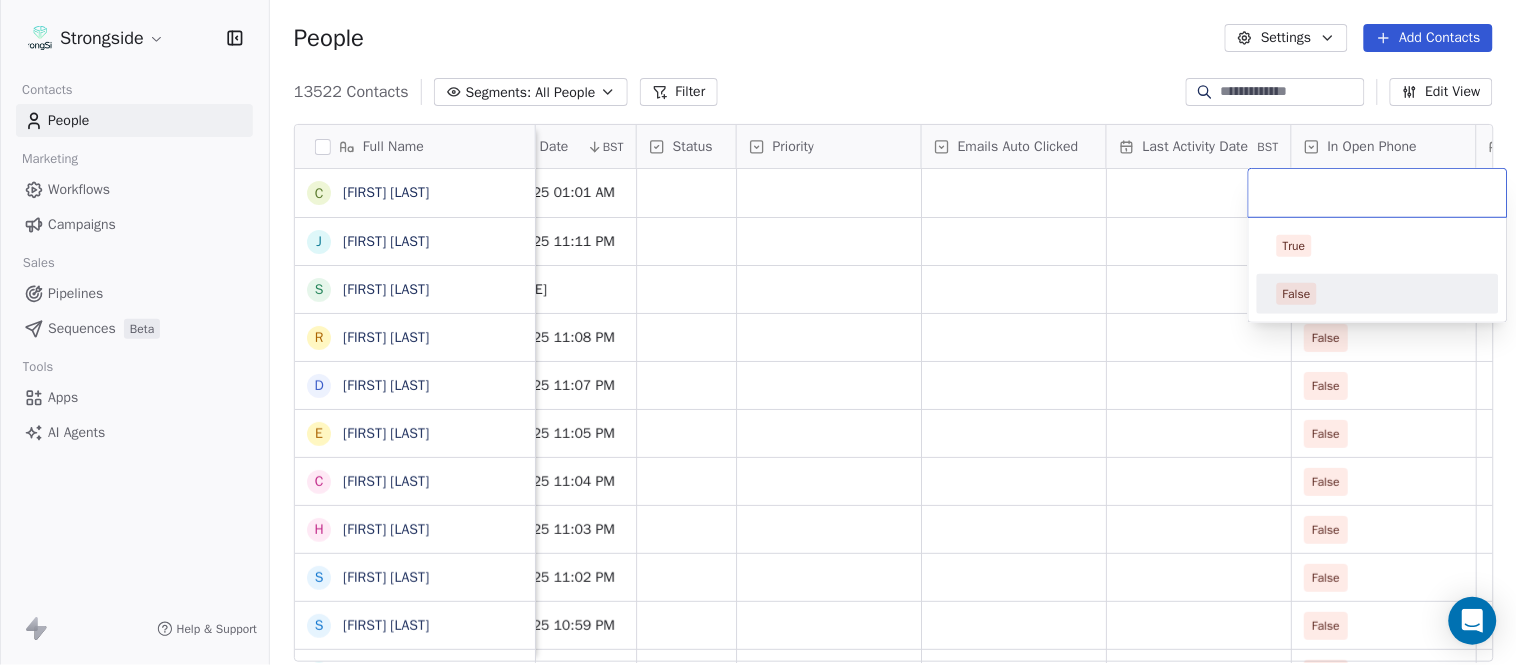 click on "False" at bounding box center (1378, 294) 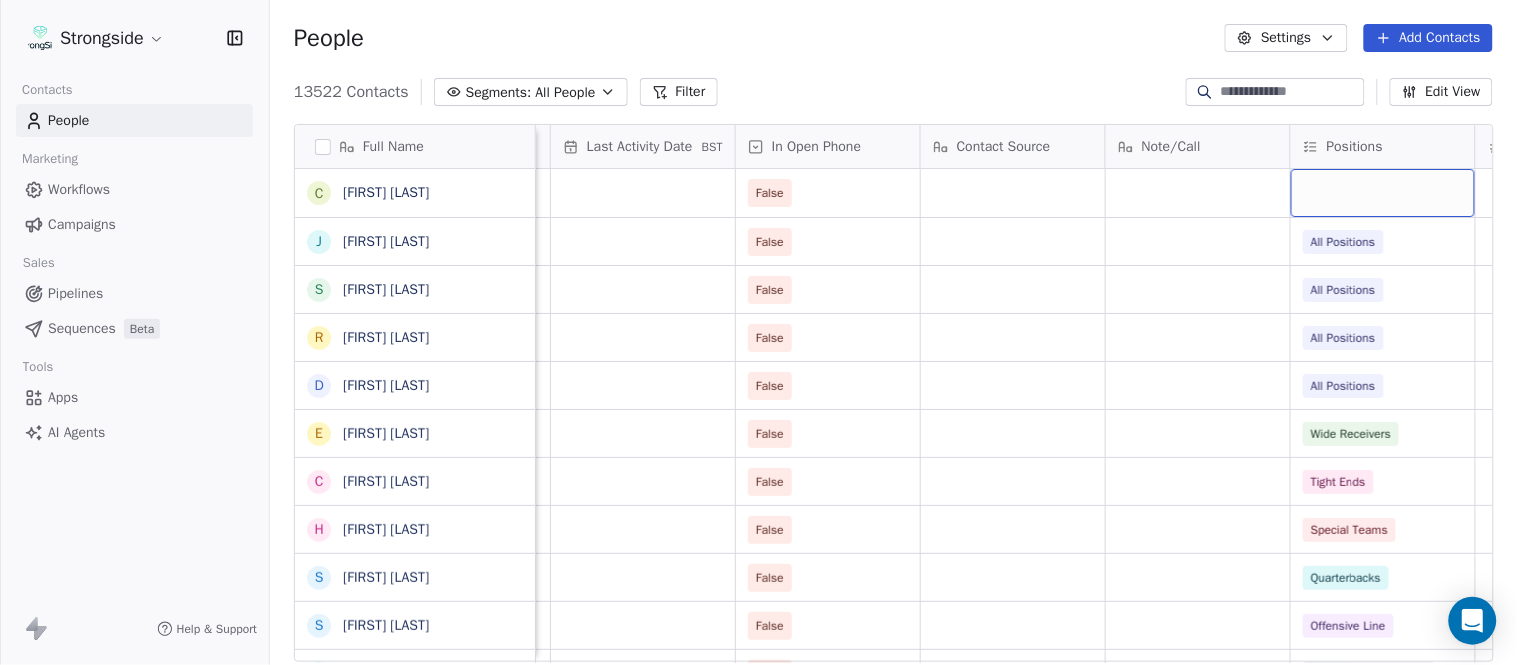 scroll, scrollTop: 0, scrollLeft: 2417, axis: horizontal 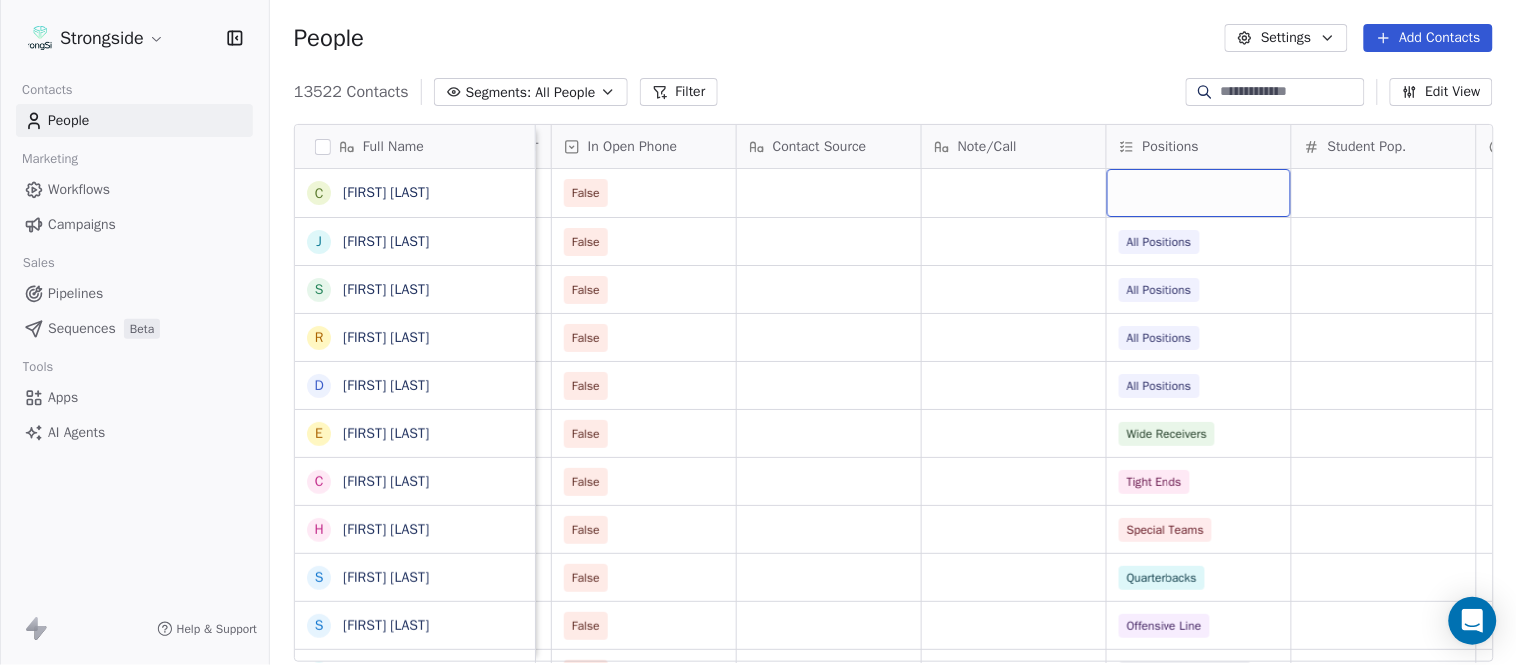 click at bounding box center (1199, 193) 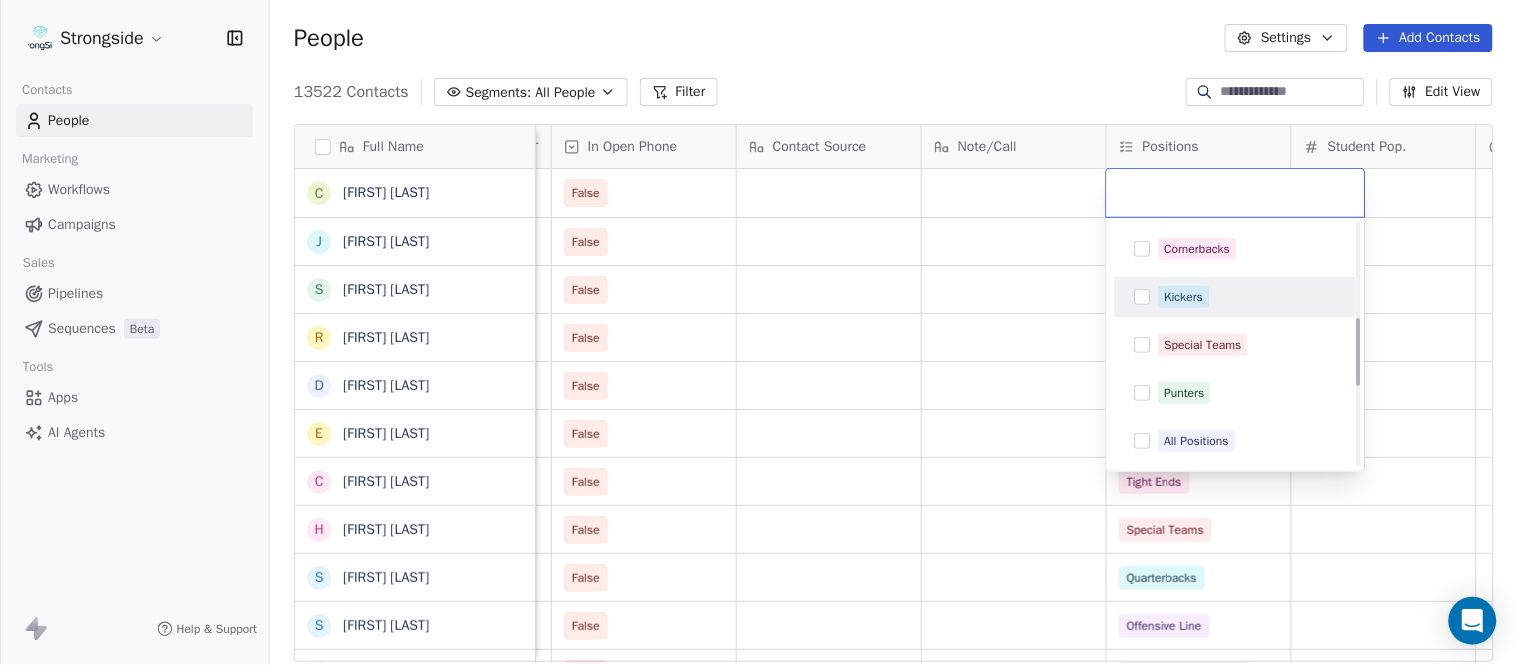 scroll, scrollTop: 444, scrollLeft: 0, axis: vertical 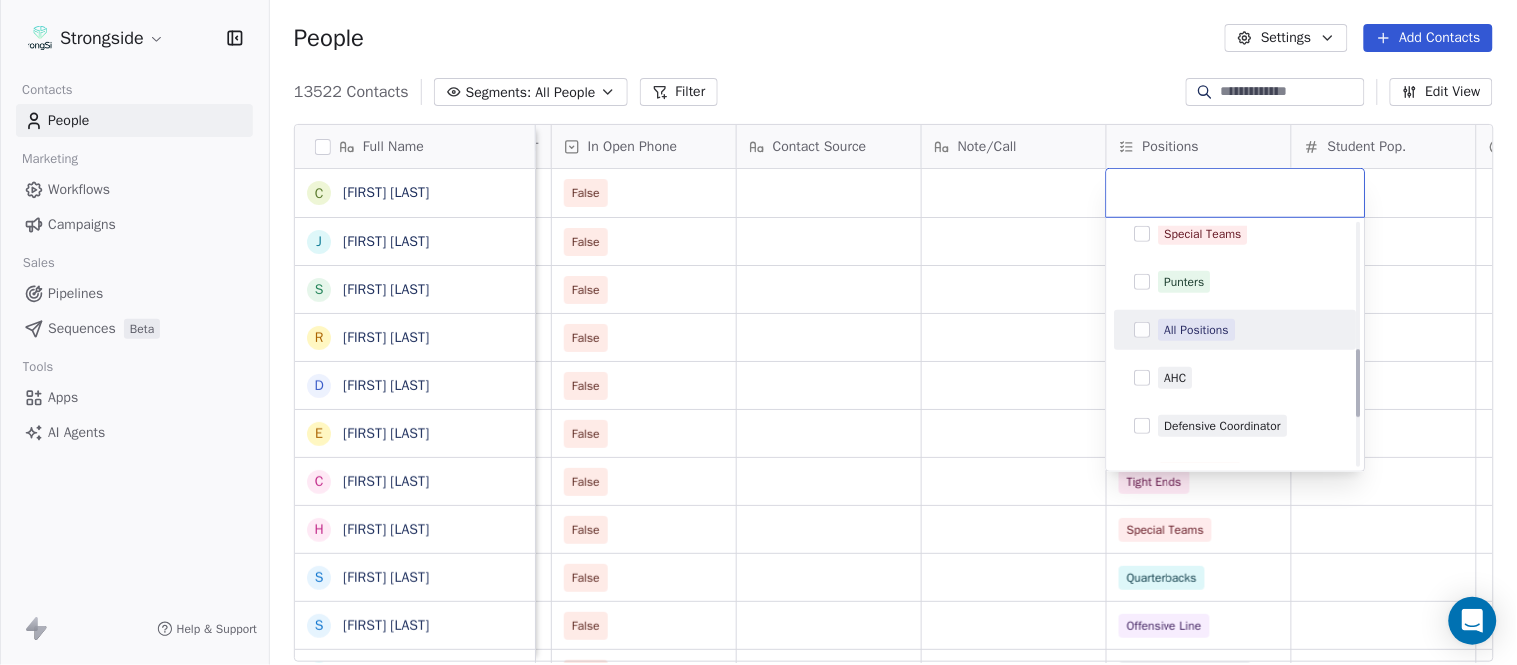 click on "All Positions" at bounding box center [1197, 330] 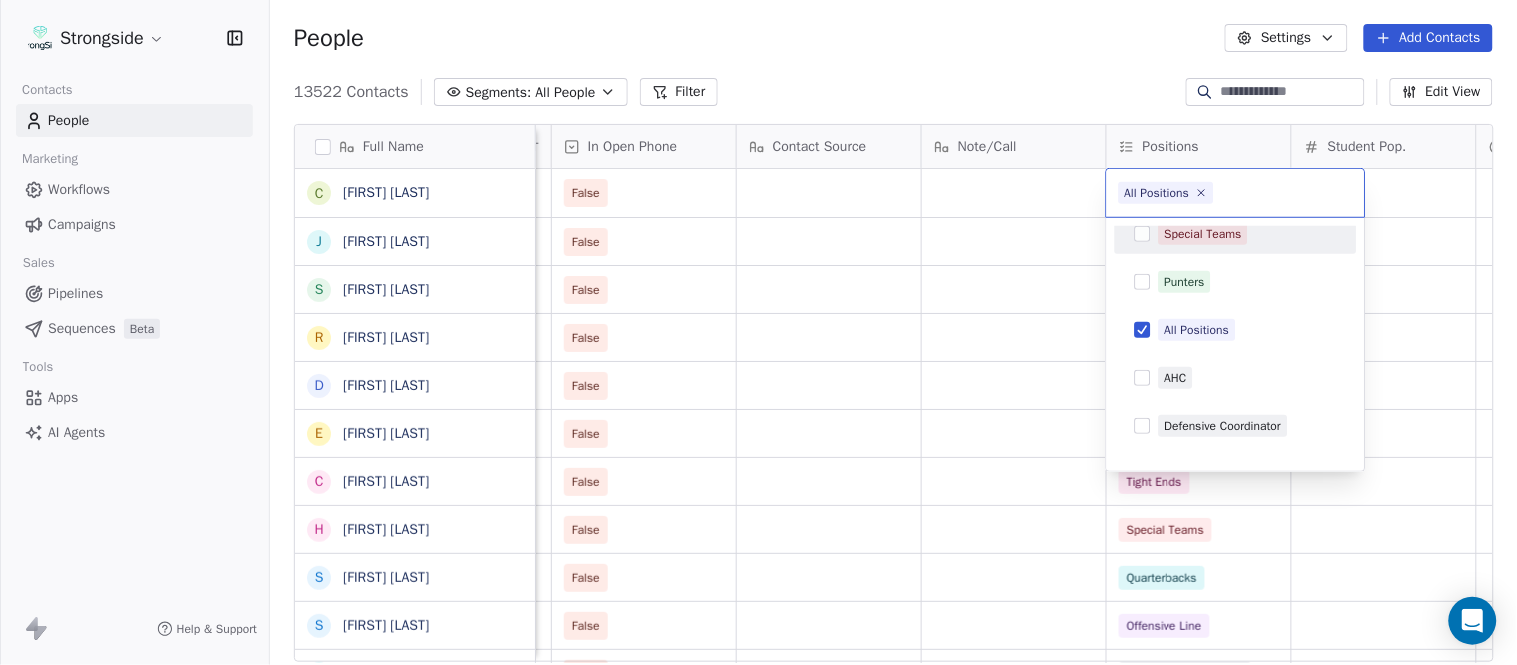 click on "Strongside Contacts People Marketing Workflows Campaigns Sales Pipelines Sequences Beta Tools Apps AI Agents Help & Support People Settings  Add Contacts 13522 Contacts Segments: All People Filter  Edit View Tag Add to Sequence Export Full Name C [LAST] H [LAST] F [LAST] J [LAST] B [LAST] S [LAST] R [LAST] S [LAST] D [LAST] P [LAST] E [LAST] B [LAST] C [LAST] M [LAST] H [LAST] F [LAST] S [LAST] W [LAST] S [LAST] S [LAST] G [LAST] U [LAST] T [LAST] L [LAST] M [LAST] E [LAST] A [LAST] P [LAST] L [LAST] C [LAST] S [LAST] W [LAST] J [LAST] D [LAST] J [LAST] K [LAST] W [LAST] D [LAST] L [LAST] R [LAST] M [LAST] K [LAST] K [LAST] T [LAST] T [LAST] J [LAST] L [LAST] M [LAST] F [LAST] J [LAST] R [LAST] K [LAST] C [LAST] Status Priority Emails Auto Clicked Last Activity Date BST In Open Phone Contact Source Note/Call Positions Student Pop. Lead Account   False   False All Positions   False All Positions   False All Positions   False All Positions   False Wide Receivers   False Tight Ends   False Special Teams" at bounding box center [758, 332] 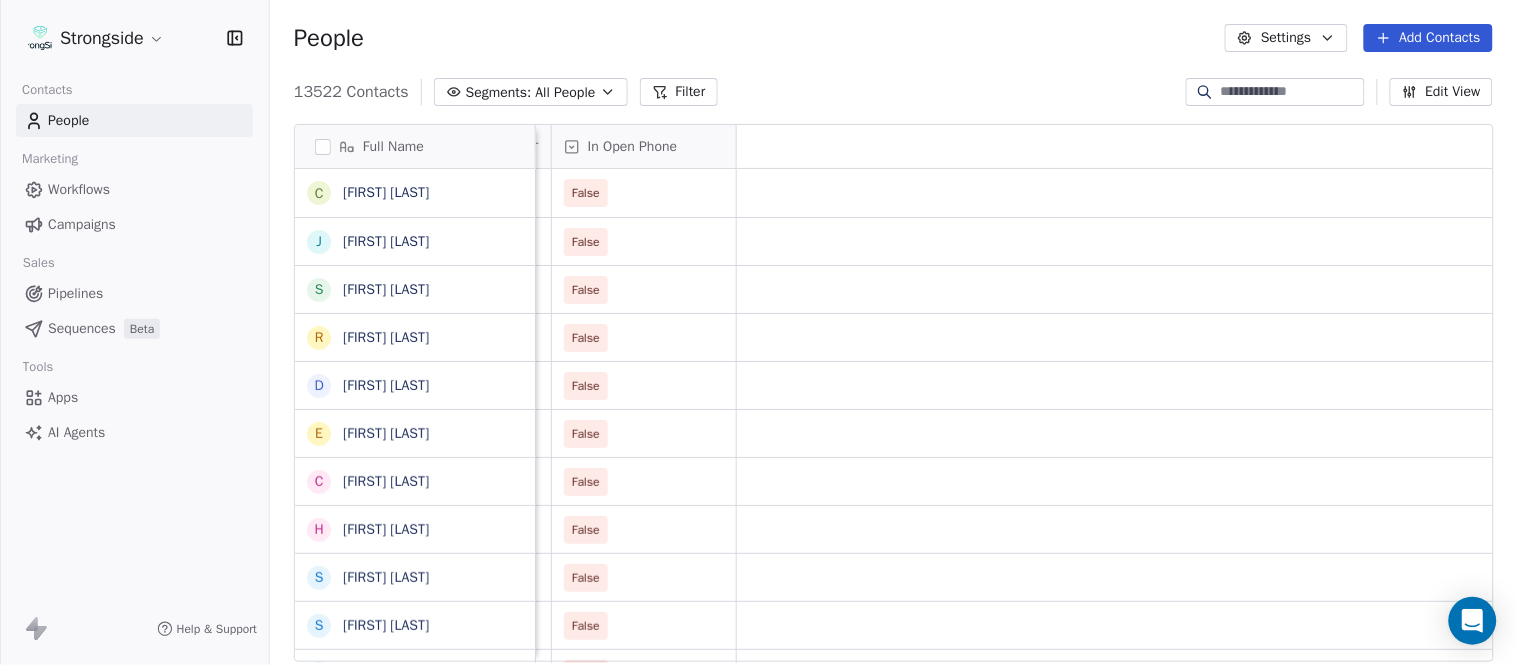 scroll, scrollTop: 0, scrollLeft: 0, axis: both 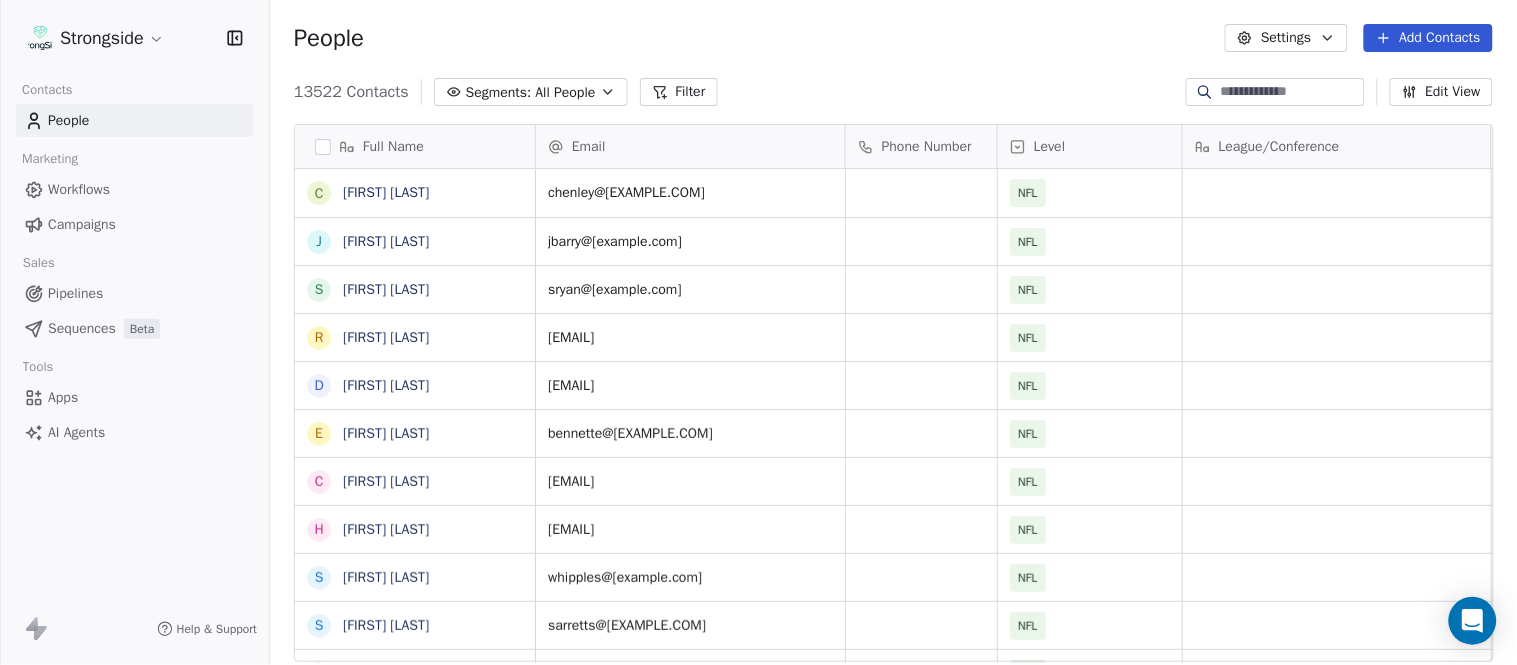 click on "Add Contacts" at bounding box center (1428, 38) 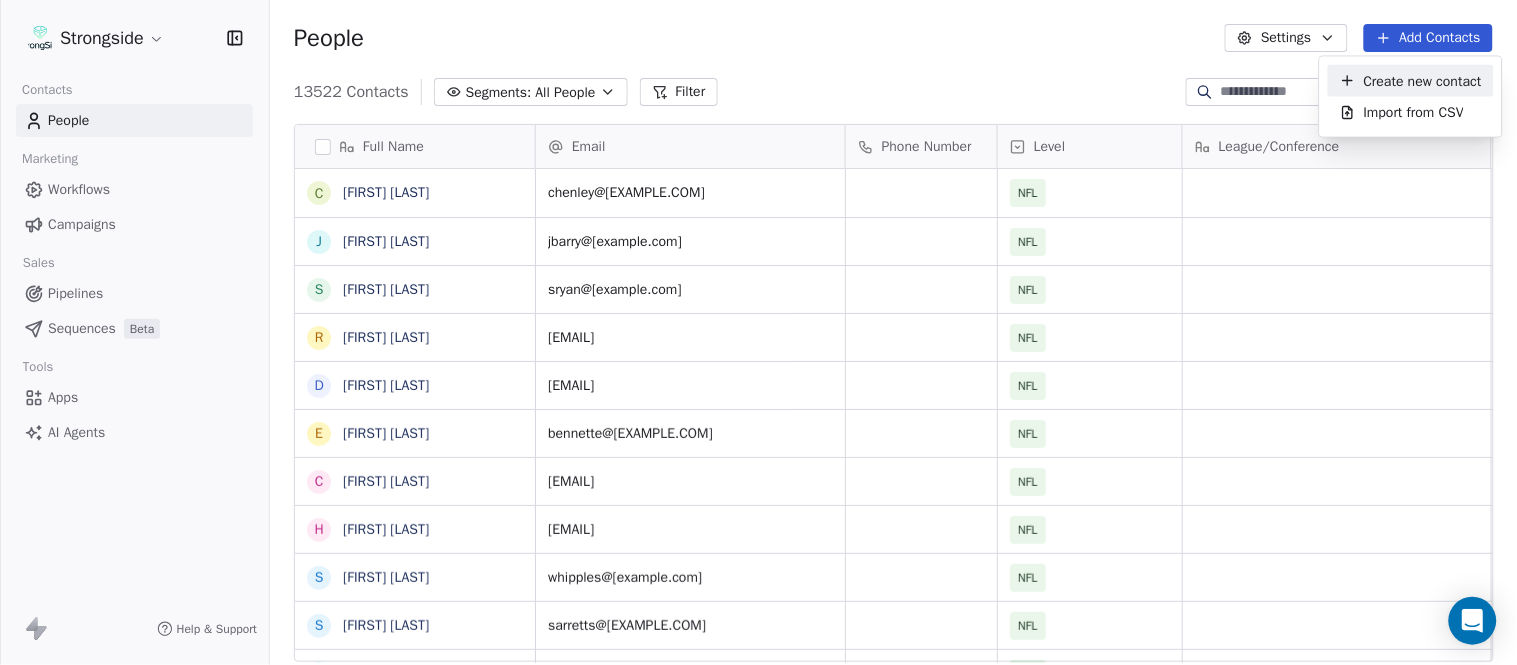 click on "Create new contact" at bounding box center [1411, 80] 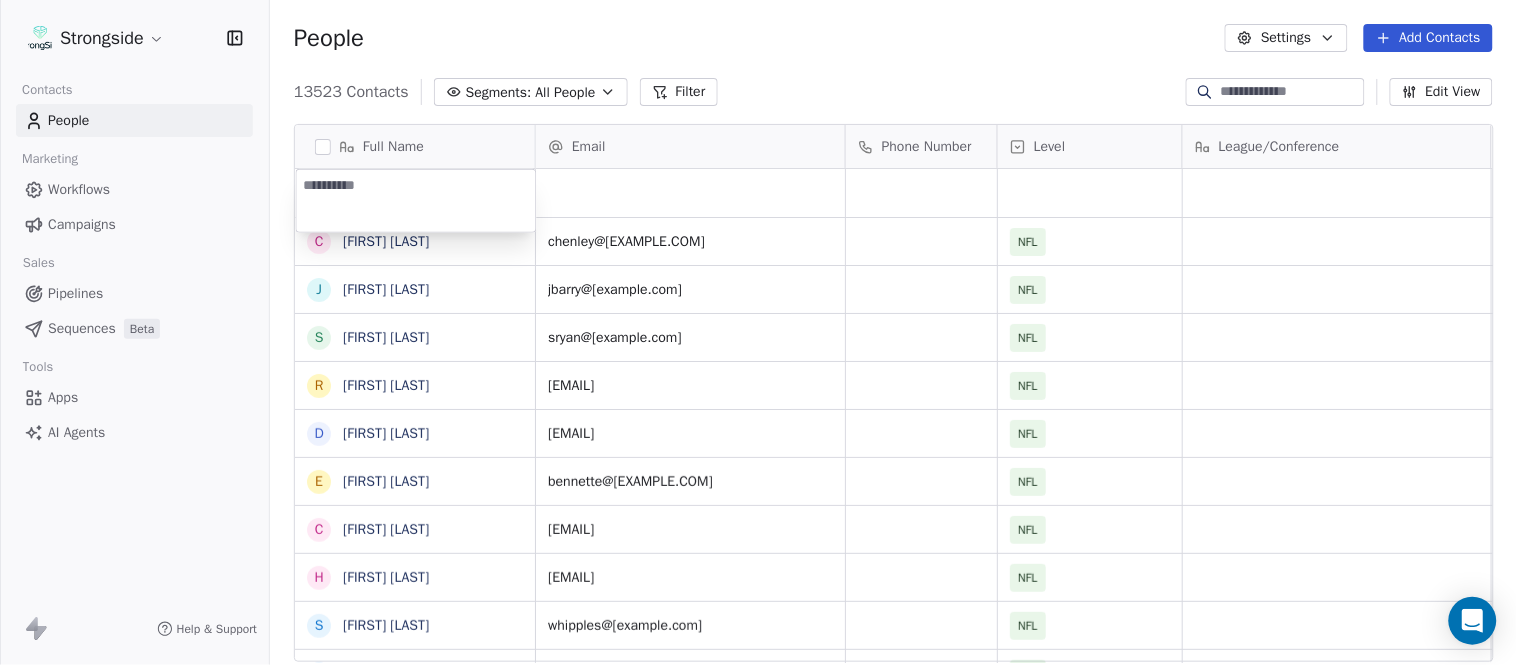 type on "**********" 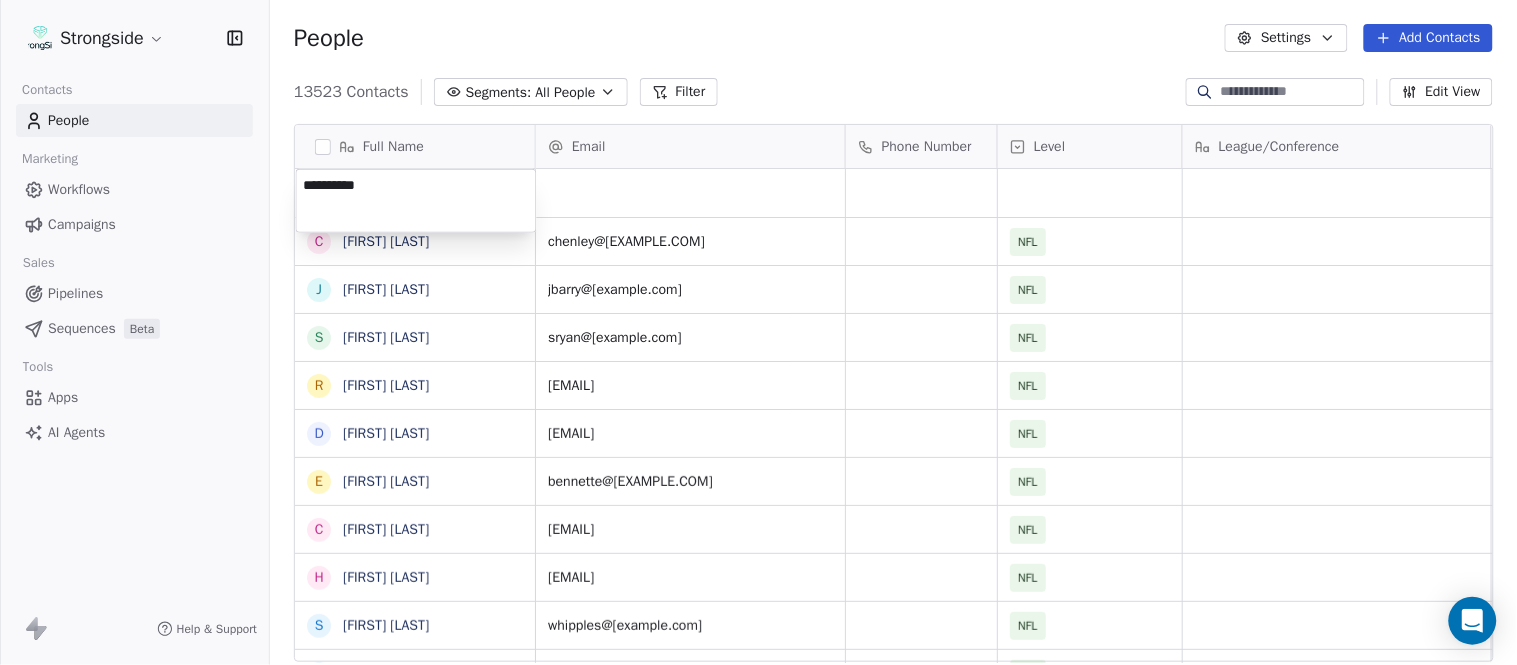 click on "Strongside Contacts People Marketing Workflows Campaigns Sales Pipelines Sequences Beta Tools Apps AI Agents Help & Support People Settings Add Contacts 13523 Contacts Segments: All People Filter Edit View Tag Add to Sequence Export Full Name C [FIRST] [LAST] J [FIRST] [LAST] S [FIRST] [LAST] R [FIRST] [LAST] D [FIRST] [LAST] E [FIRST] [LAST] C [FIRST] [LAST] H [FIRST] [LAST] S [FIRST] [LAST] S [FIRST] [LAST] G [FIRST] [LAST] T [FIRST] [LAST] M [FIRST] [LAST] A [FIRST] [LAST] A [FIRST] [LAST] L [FIRST] [LAST] S [FIRST] [LAST] J [FIRST] [LAST] J [FIRST] [LAST] M [FIRST] [LAST] B [FIRST] [LAST] D [FIRST] [LAST] K [FIRST] [LAST] D [FIRST] [LAST] R [FIRST] [LAST] K [FIRST] [LAST] T [FIRST] [LAST] J [FIRST] [LAST] M [FIRST] [LAST] J [FIRST] [LAST] Email Phone Number Level League/Conference Organization Job Title Tags Created Date BST Aug 03, 2025 01:02 AM [EMAIL] NFL MIAMI DOLPHINS Run Game Specialist Aug 03, 2025 01:01 AM [EMAIL] NFL MIAMI DOLPHINS Linebackers/Run Game Coord Aug 02, 2025 11:11 PM [EMAIL] NFL NFL NFL NFL" at bounding box center (758, 332) 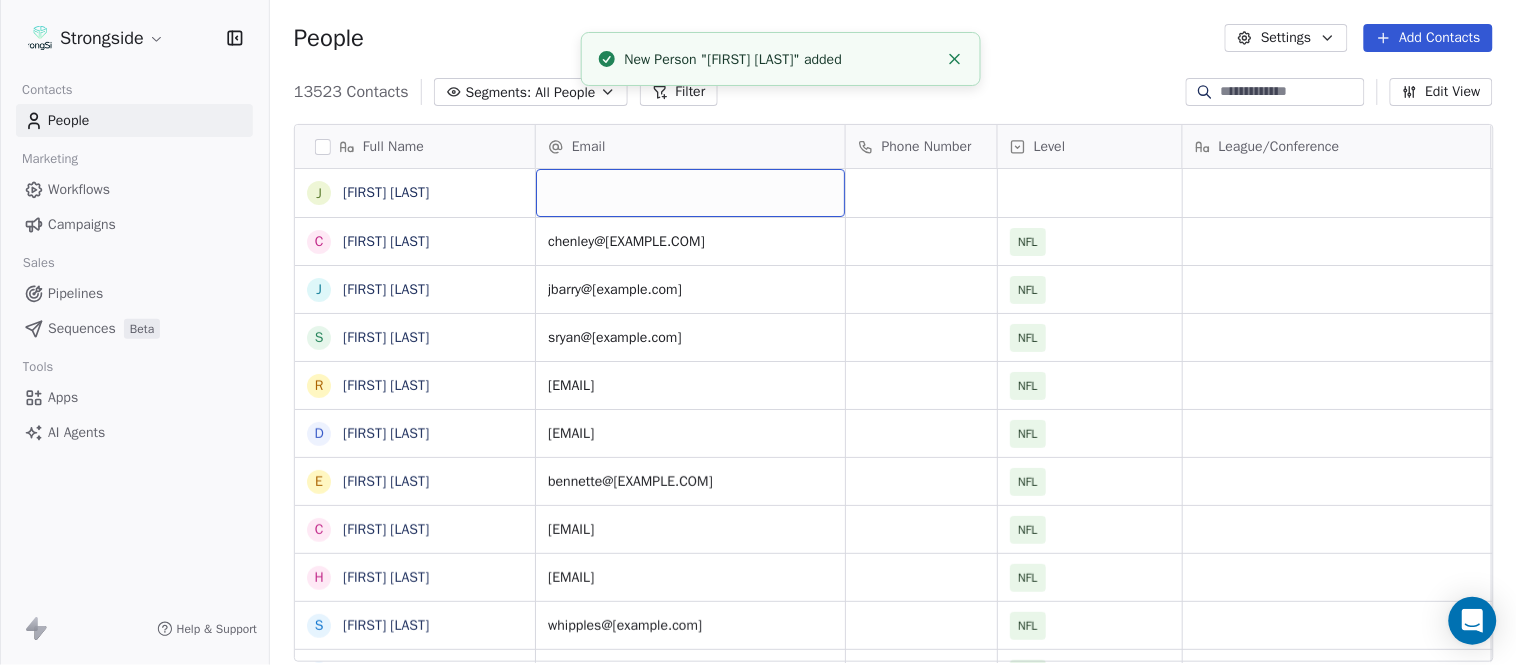 click at bounding box center (690, 193) 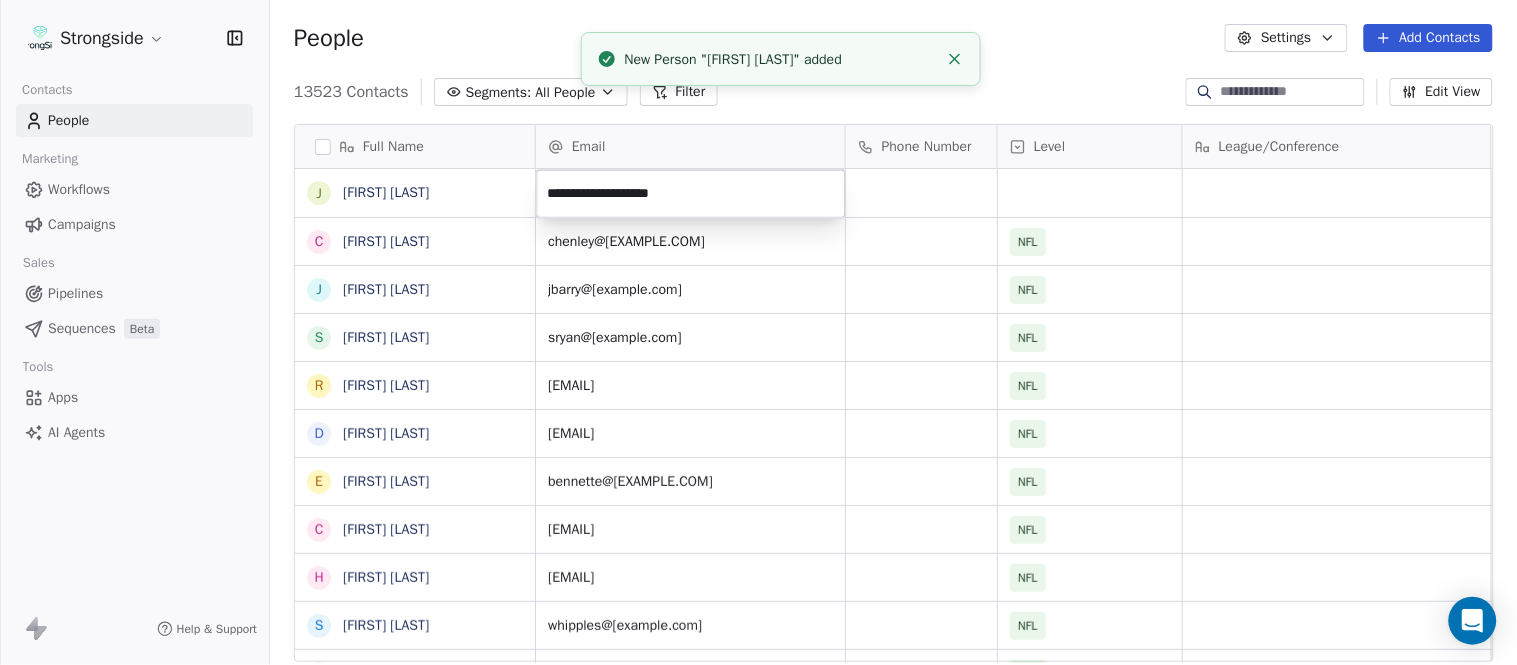 click on "Strongside Contacts People Marketing Workflows Campaigns Sales Pipelines Sequences Beta Tools Apps AI Agents Help & Support People Settings  Add Contacts 13523 Contacts Segments: All People Filter  Edit View Tag Add to Sequence Export Full Name J Jon Embree C Chandler Henley J Joe Barry S Sean Ryan R Ryan Slowik D Dave Puloka E Edgar Bennett C Chad Morton H Heath Farwell S Spencer Whipple S Shaun Sarrett G Grant Udinski T Tem Lukabu M Matt Edwards A Anthony Campanile A Anthony Perkins L Liam Coen S Shane Waldron J Jon Dykema J Jay Kaiser M Mario Jeberaeel B Bill Sheridan D Drew Lascari K Kevin Wilkins D Derrick LeBlanc R Ron Milus K Keli'i Kekuewa T Tyler Tettleton J Jake Lange M McGrew Fortune J Jordan Remsza Email Phone Number Level League/Conference Organization Job Title Tags Created Date BST Aug 03, 2025 01:02 AM chenley@dolphins.com NFL MIAMI DOLPHINS Run Game Specialist Aug 03, 2025 01:01 AM jbarry@dolphins.com NFL MIAMI DOLPHINS Linebackers/Run Game Coord Aug 02, 2025 11:11 PM sryan@dolphins.com NFL" at bounding box center (758, 332) 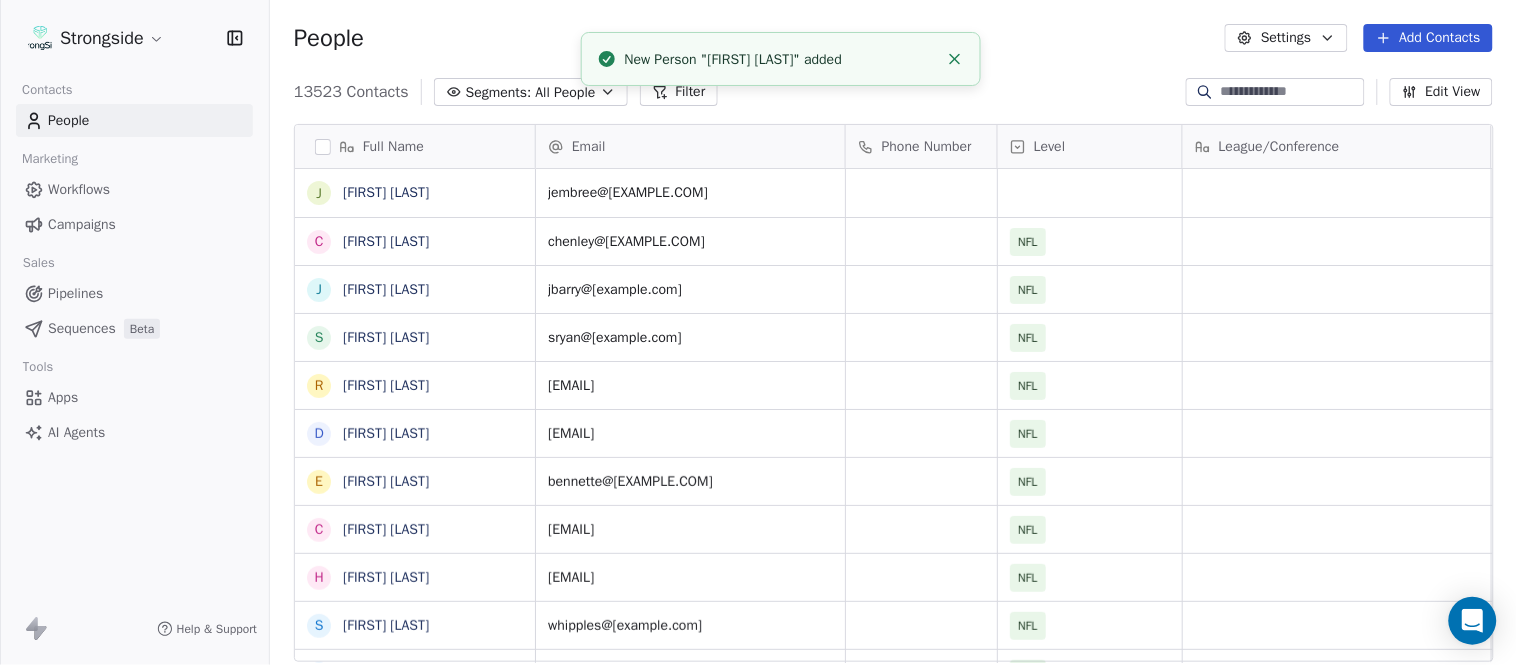 click 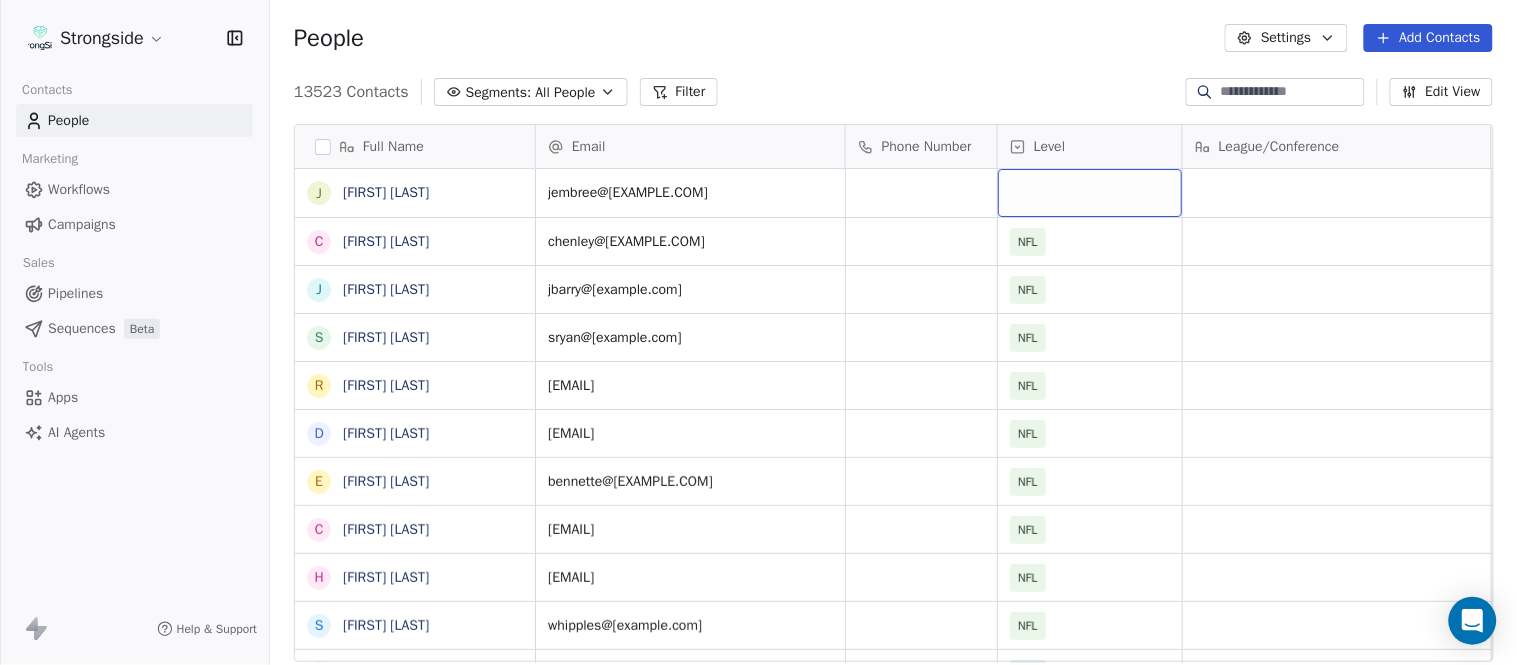 click at bounding box center [1090, 193] 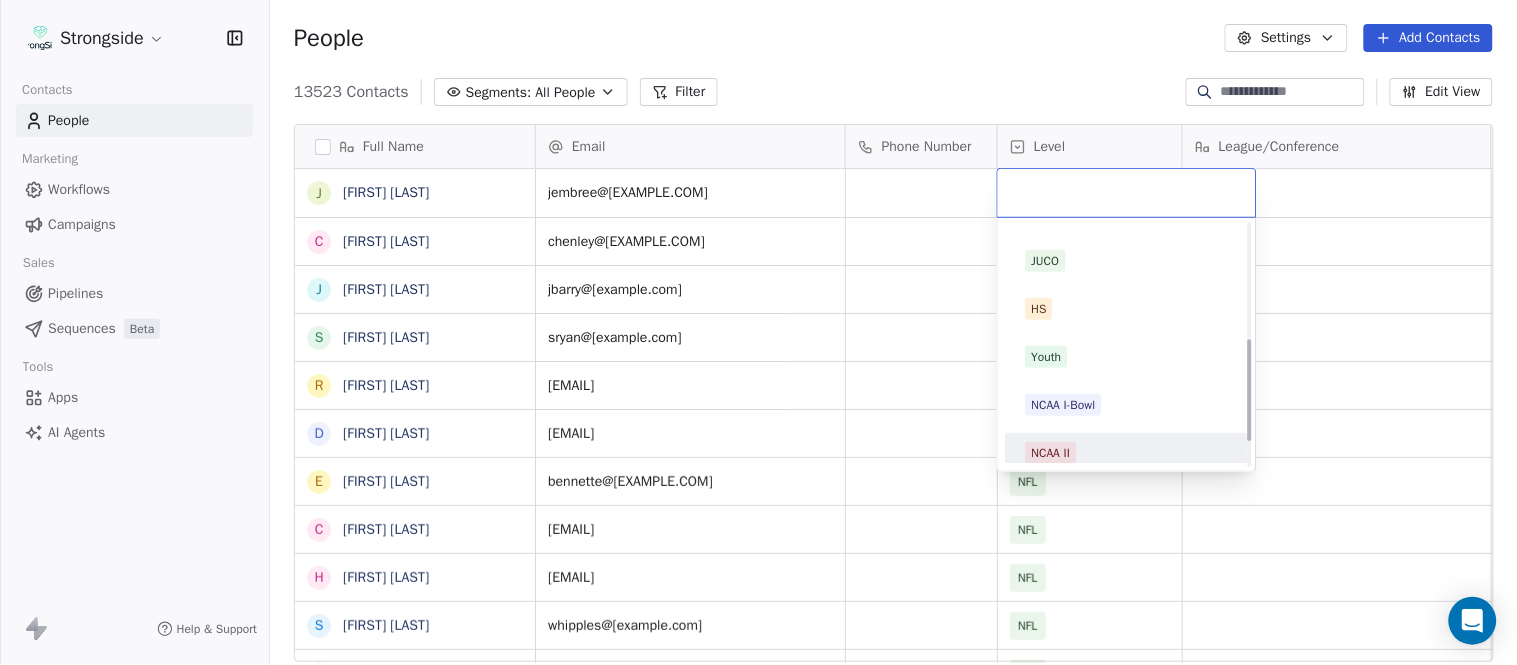 scroll, scrollTop: 330, scrollLeft: 0, axis: vertical 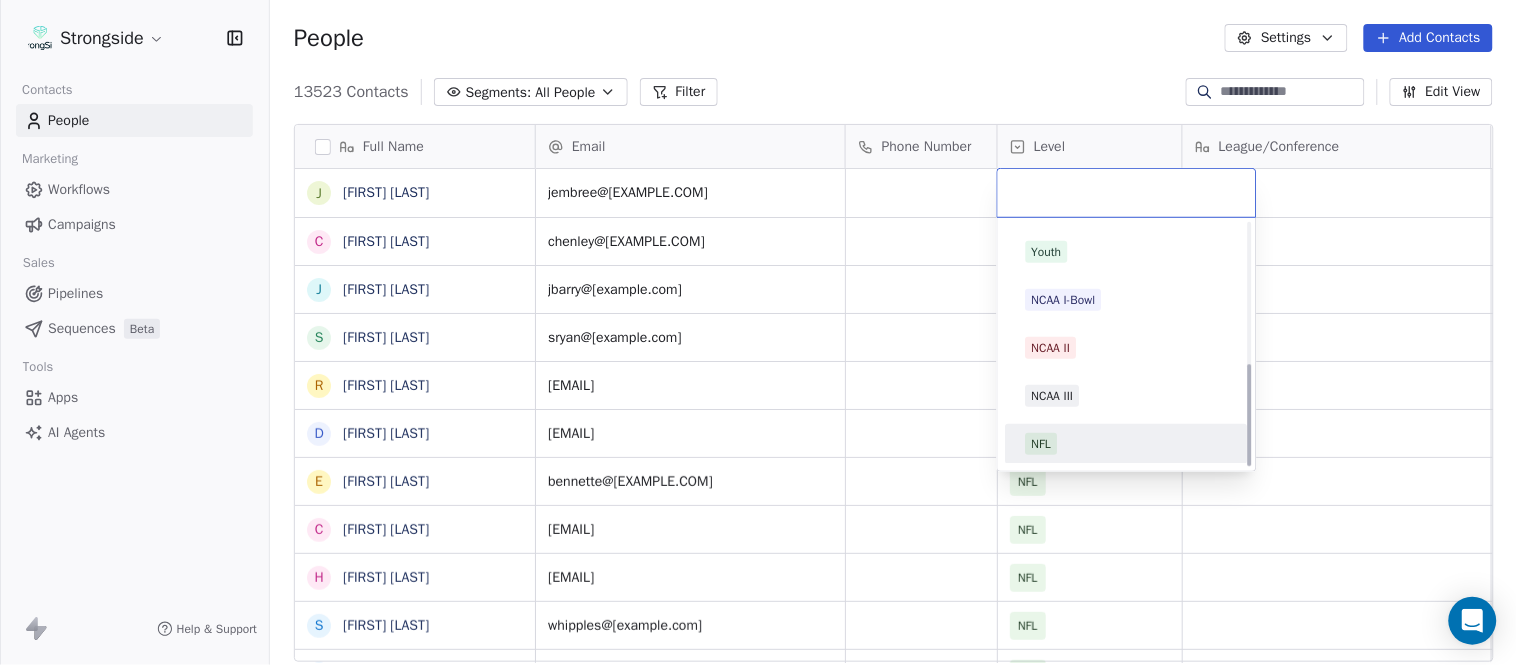 click on "NFL" at bounding box center [1127, 444] 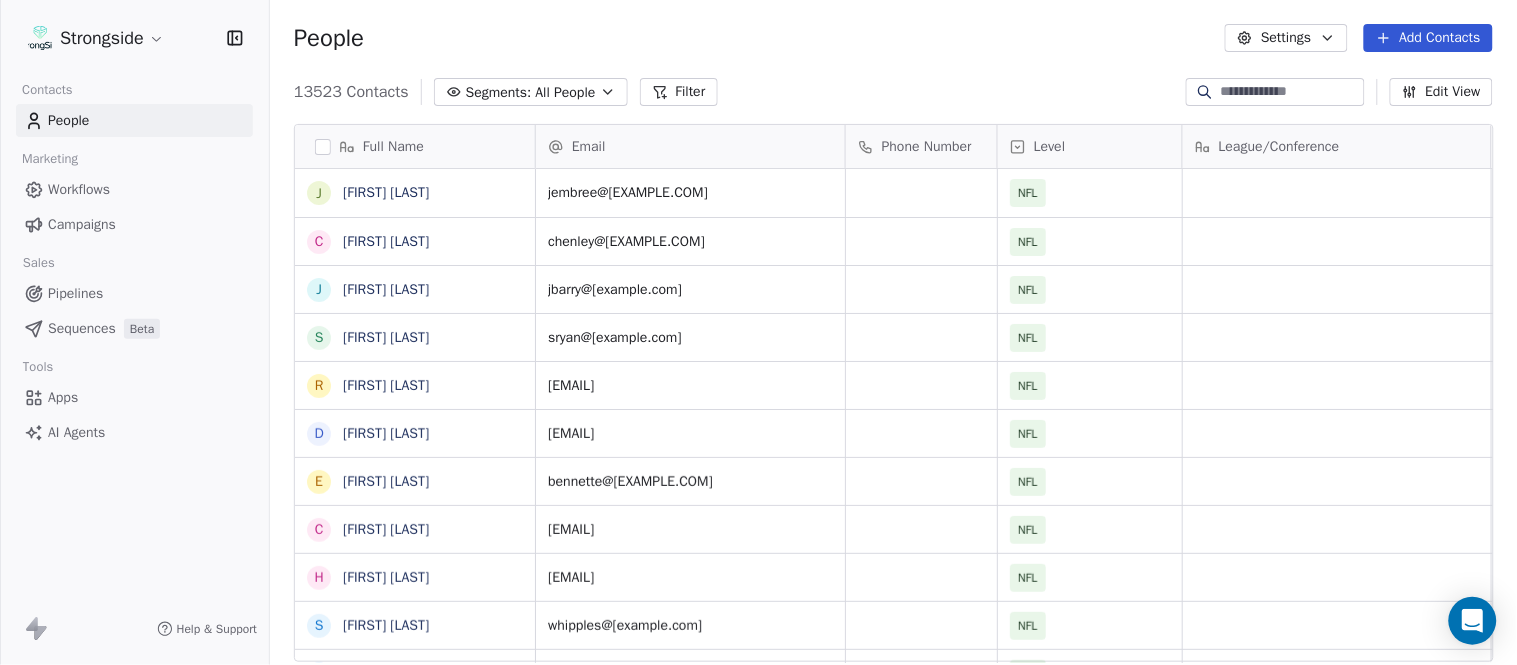 click on "People Settings  Add Contacts" at bounding box center (893, 38) 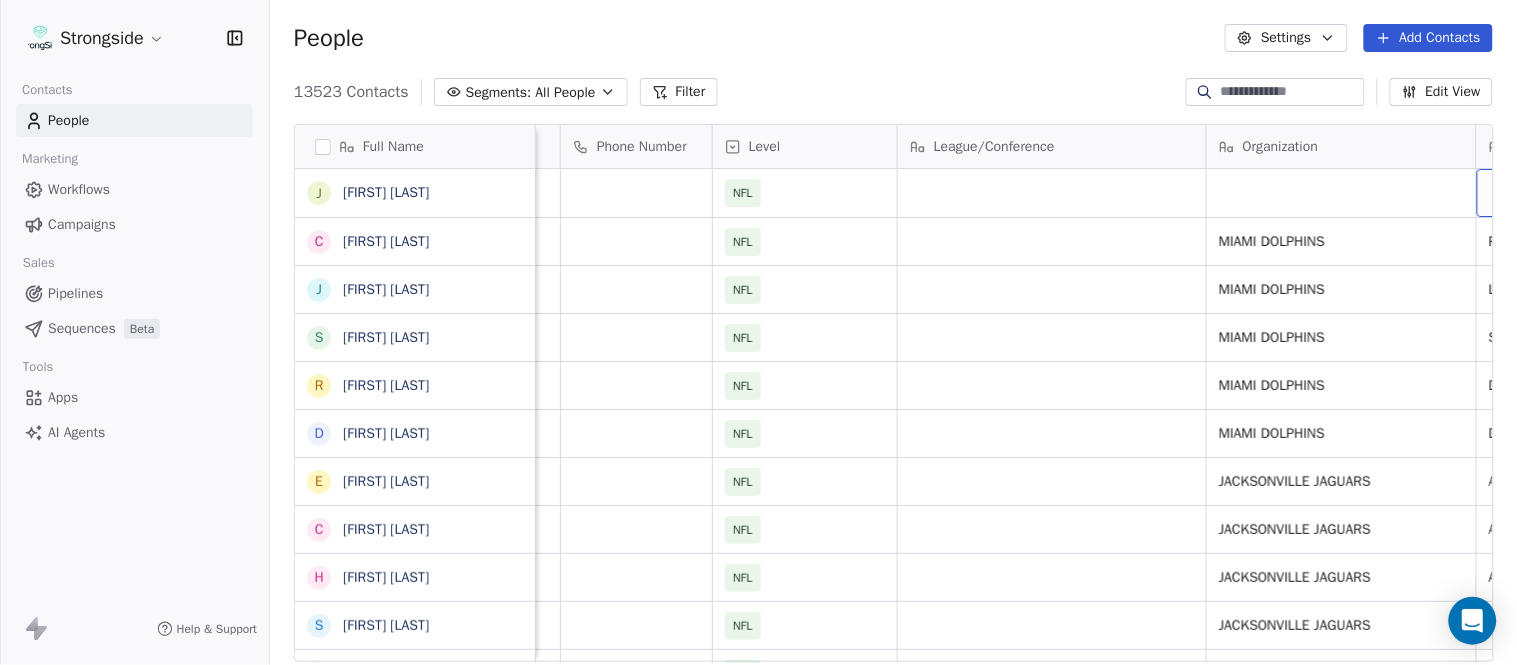 scroll, scrollTop: 0, scrollLeft: 553, axis: horizontal 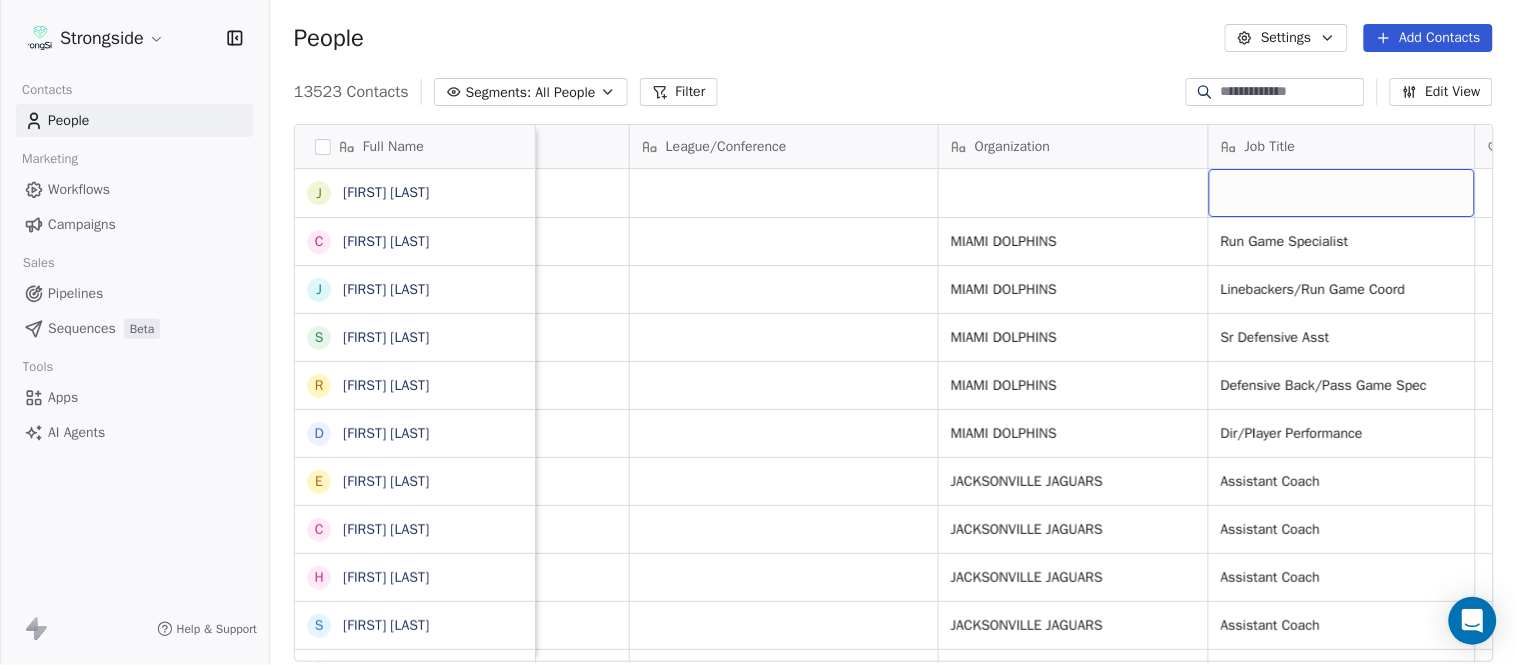click at bounding box center (1342, 193) 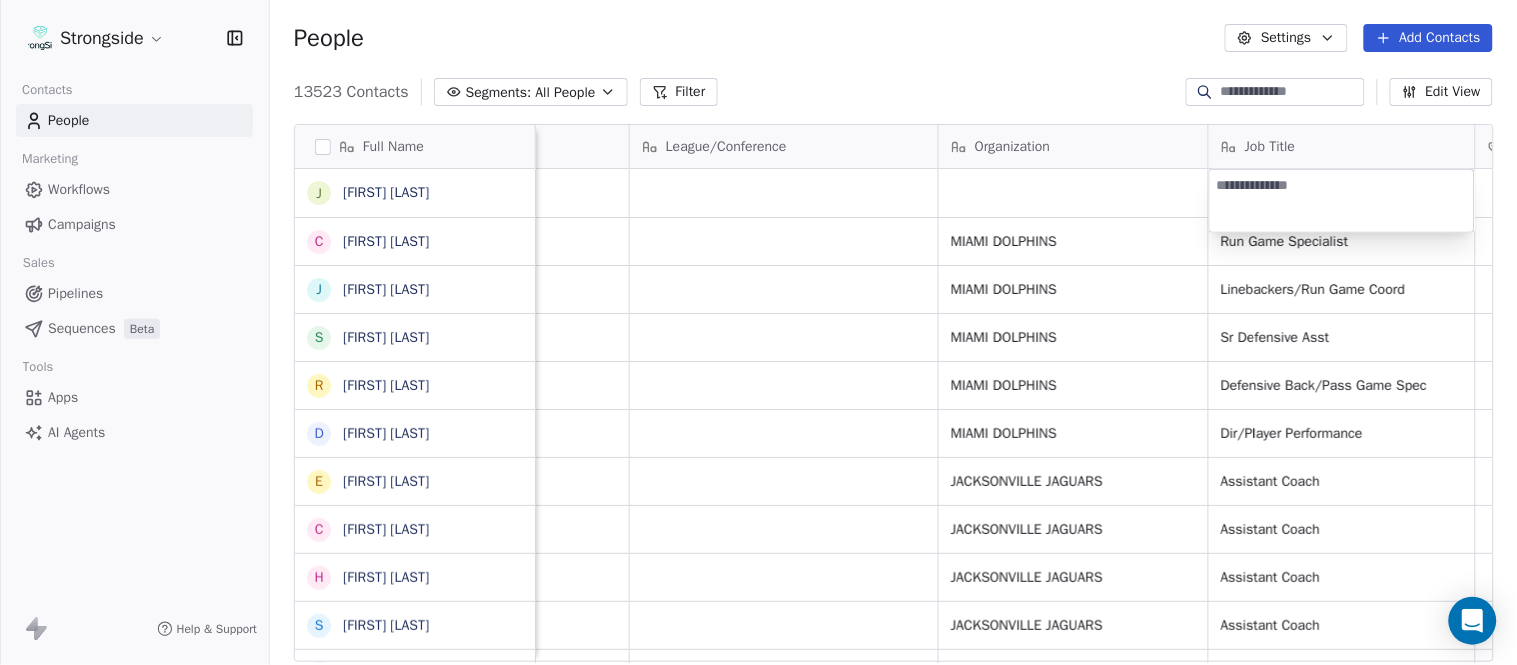 type on "**********" 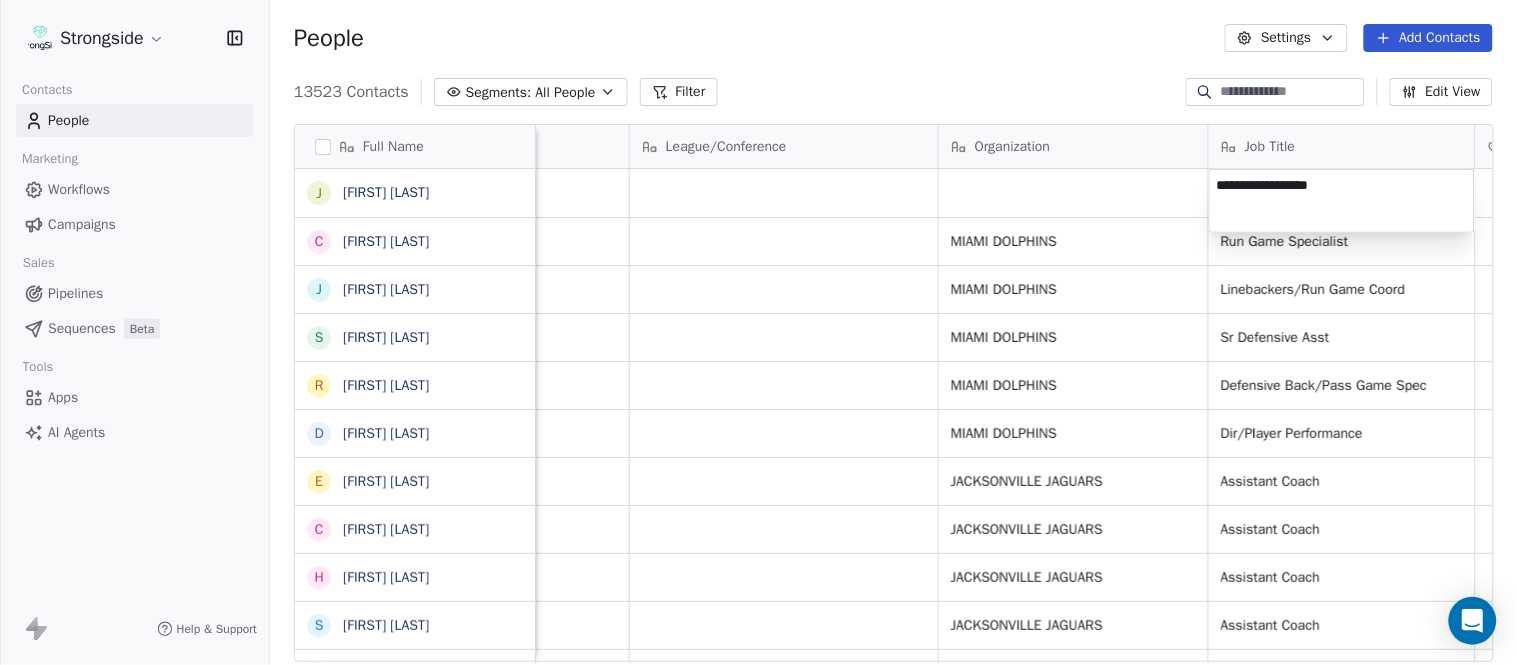 click on "Strongside Contacts People Marketing Workflows Campaigns Sales Pipelines Sequences Beta Tools Apps AI Agents Help & Support People Settings Add Contacts 13523 Contacts Segments: All People Filter Edit View Tag Add to Sequence Export Full Name J [LAST] C [LAST] J [LAST] S [LAST] R [LAST] D [LAST] E [LAST] C [LAST] H [LAST] S [LAST] S [LAST] G [LAST] T [LAST] M [LAST] A [LAST] A [LAST] L [LAST] S [LAST] J [LAST] J [LAST] M [LAST] B [LAST] D [LAST] K [LAST] D [LAST] R [LAST] K [LAST] T [LAST] [LAST] J [LAST] M [LAST] J [LAST] Email Phone Number Level League/Conference Organization Job Title Tags Created Date BST Aug 03, 2025 01:02 AM [EMAIL] NFL MIAMI DOLPHINS Run Game Specialist Aug 03, 2025 01:01 AM [EMAIL] NFL MIAMI DOLPHINS Linebackers/Run Game Coord Aug 02, 2025 11:11 PM [EMAIL] NFL" at bounding box center [758, 332] 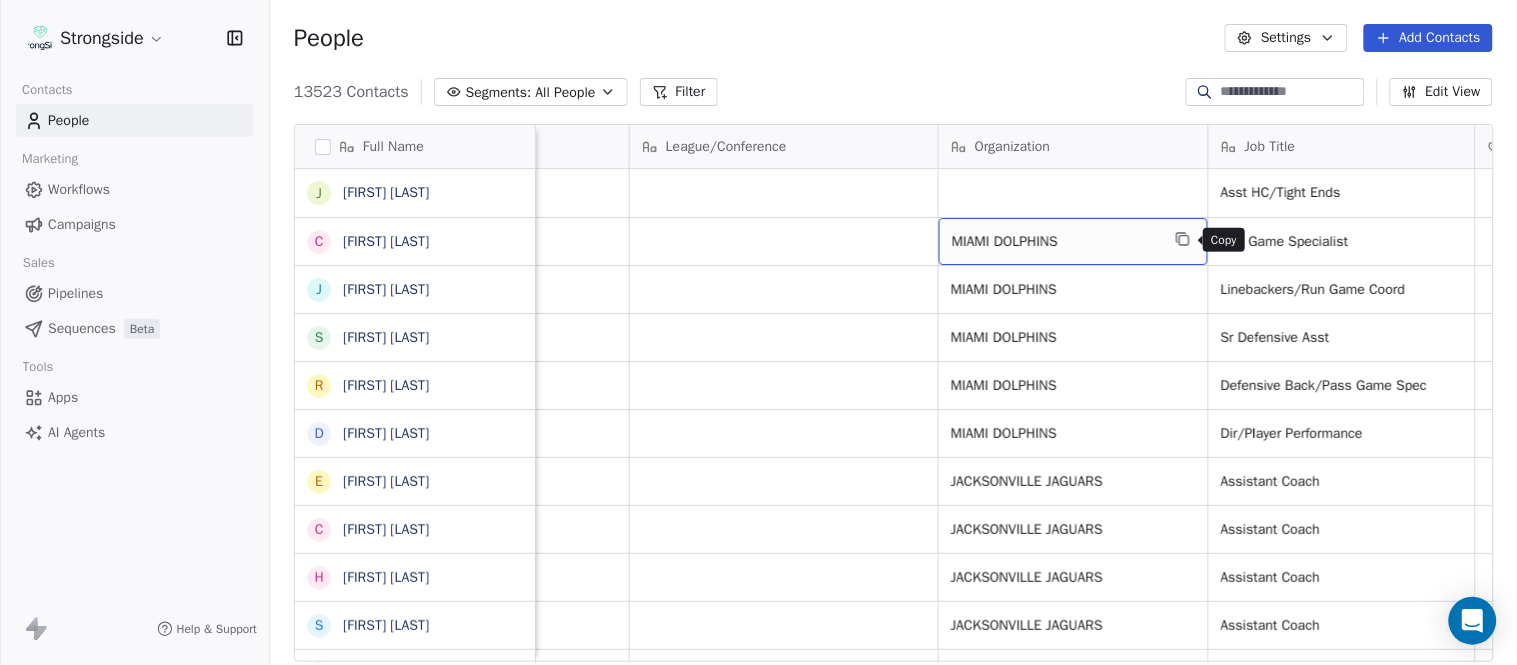 click 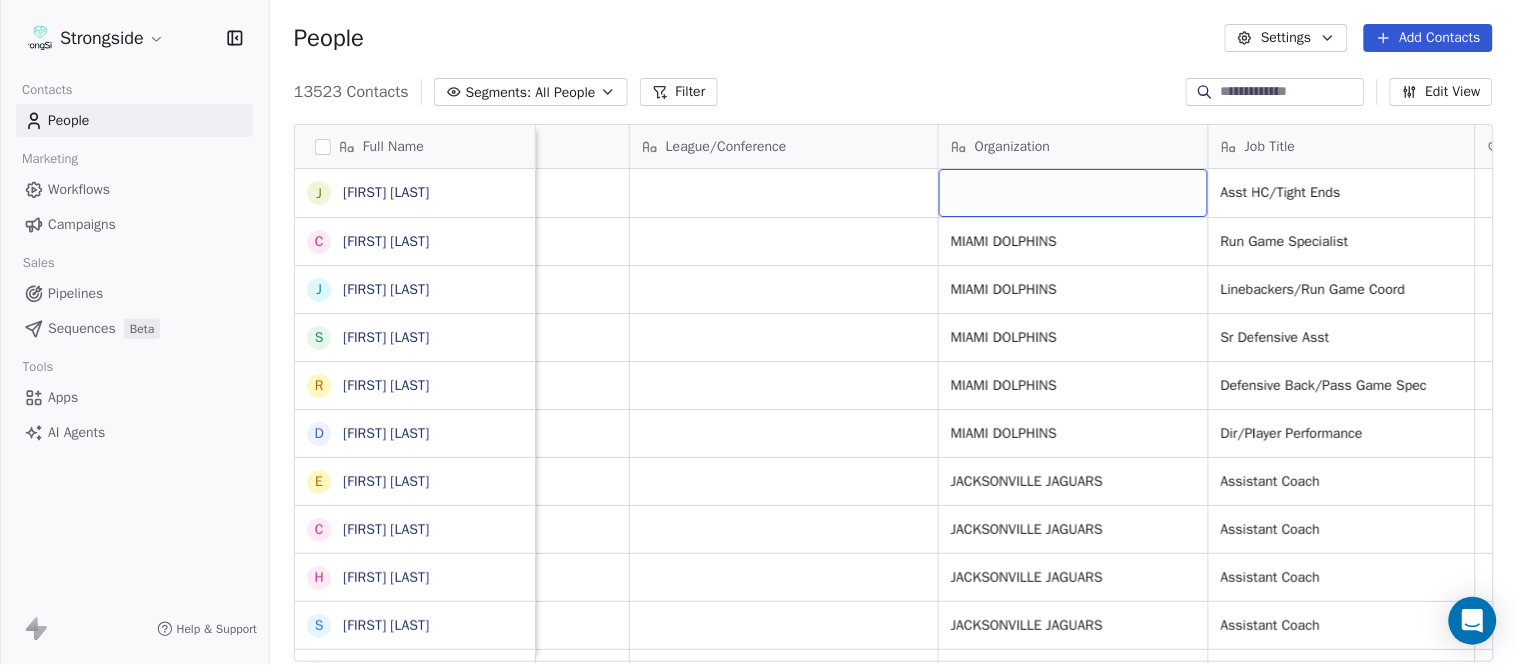 click at bounding box center [1073, 193] 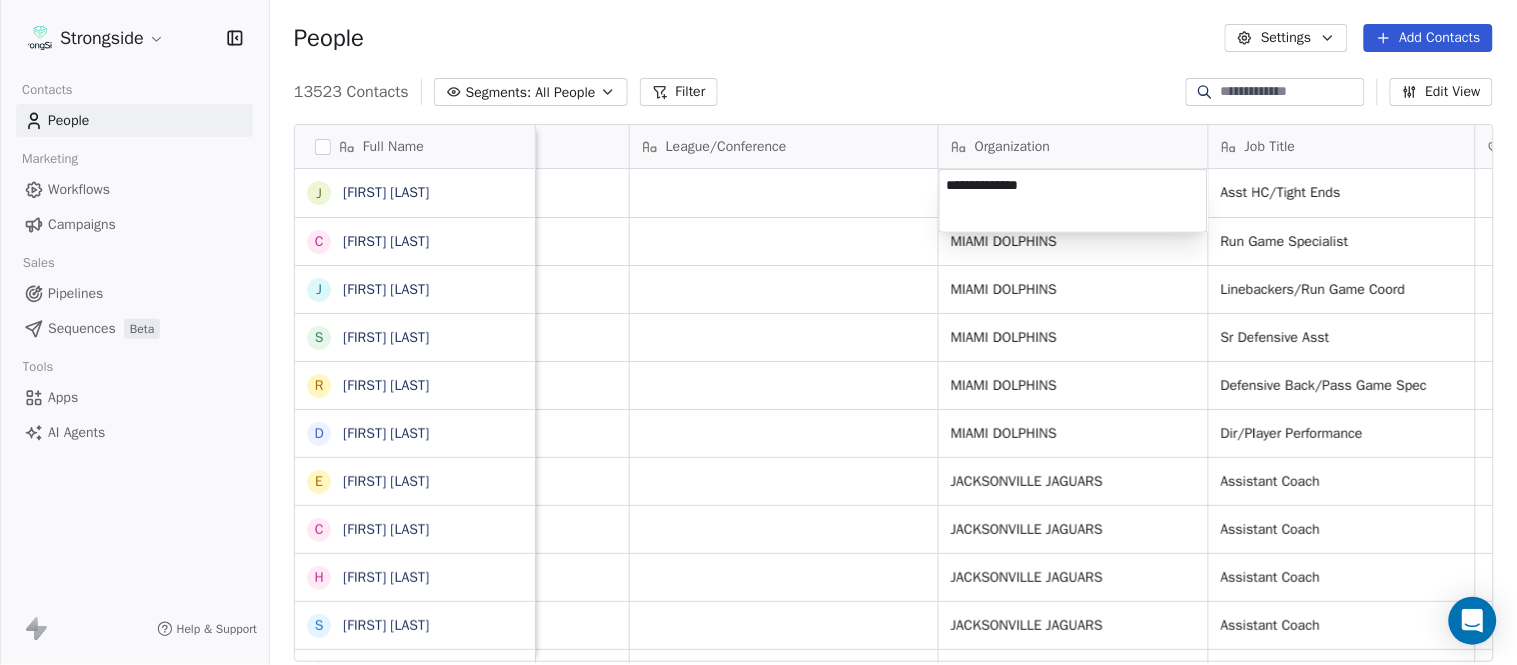 click on "Strongside Contacts People Marketing Workflows Campaigns Sales Pipelines Sequences Beta Tools Apps AI Agents Help & Support People Settings  Add Contacts 13523 Contacts Segments: All People Filter  Edit View Tag Add to Sequence Export Full Name J [FIRST] [LAST] C [FIRST] [LAST] J [FIRST] [LAST] S [FIRST] [LAST] R [FIRST] [LAST] D [FIRST] [LAST] E [FIRST] [LAST] C [FIRST] [LAST] H [FIRST] [LAST] S [FIRST] [LAST] S [FIRST] [LAST] G [FIRST] [LAST] T [FIRST] [LAST] M [FIRST] [LAST] A [FIRST] [LAST] A [FIRST] [LAST] L [FIRST] [LAST] S [FIRST] [LAST] J [FIRST] [LAST] J [FIRST] [LAST] M [FIRST] [LAST] B [FIRST] [LAST] D [FIRST] [LAST] K [FIRST] [LAST] D [FIRST] [LAST] R [FIRST] [LAST] K [FIRST] [LAST] T [FIRST] [LAST] J [FIRST] [LAST] M [FIRST] [LAST] Email Phone Number Level League/Conference Organization Job Title Tags Created Date BST Status Priority [EMAIL] NFL [JOB TITLE] [DATE] [TIME] [EMAIL] NFL MIAMI DOLPHINS [JOB TITLE] [DATE] [TIME] [EMAIL] NFL MIAMI DOLPHINS [JOB TITLE] [DATE] [TIME] [EMAIL] NFL" at bounding box center [758, 332] 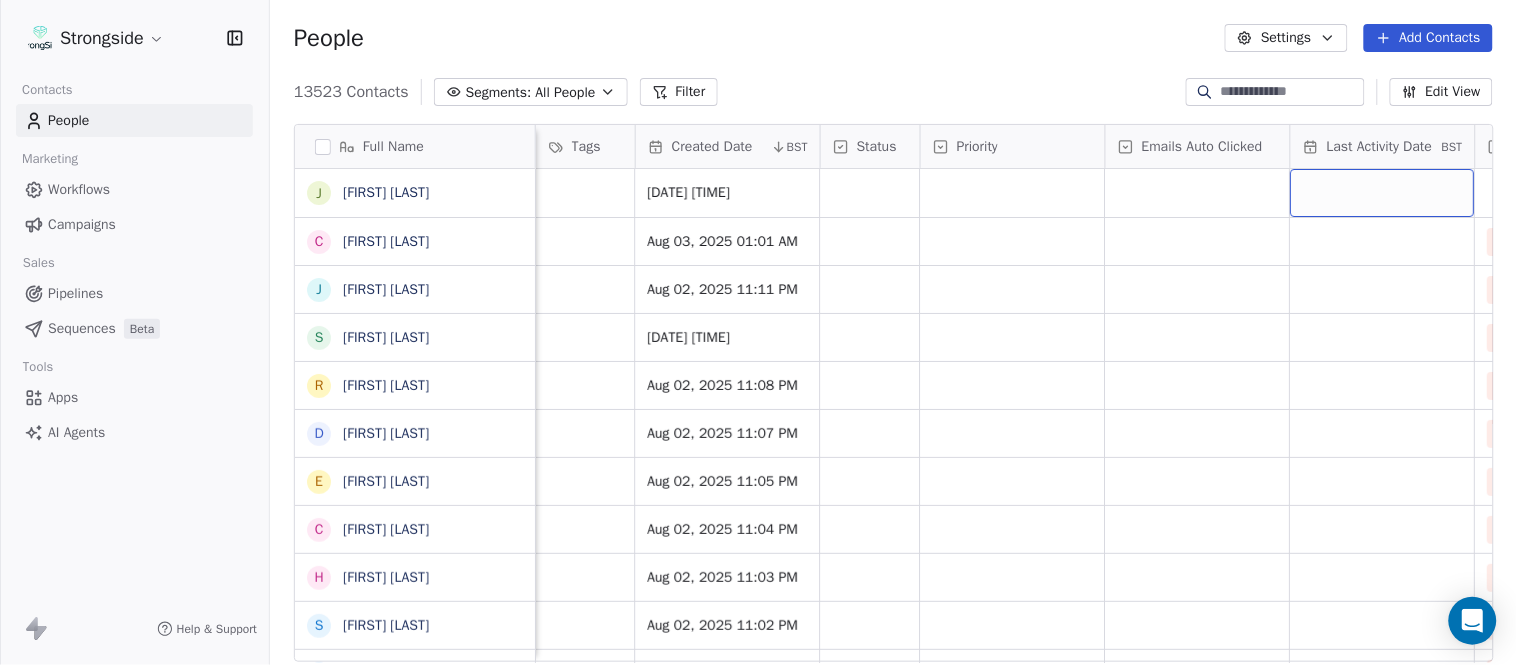 scroll, scrollTop: 0, scrollLeft: 1677, axis: horizontal 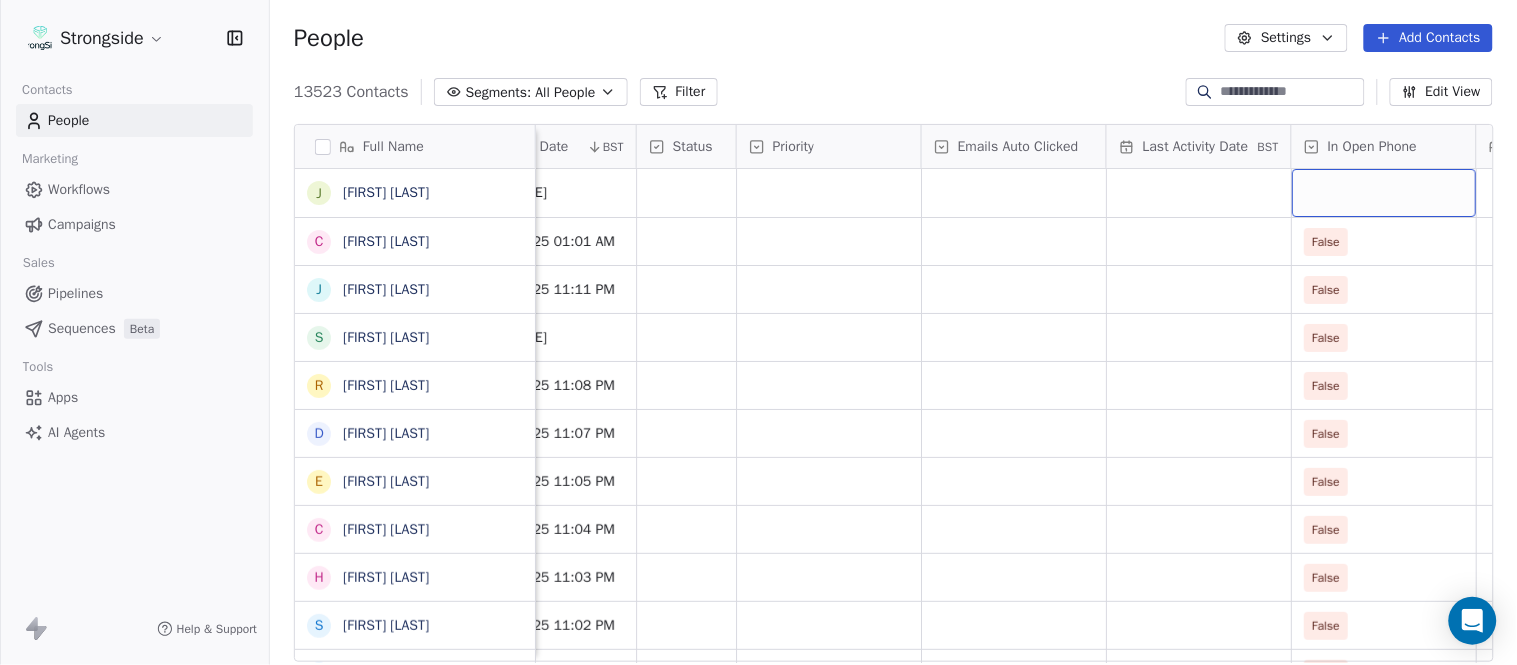 click at bounding box center [1384, 193] 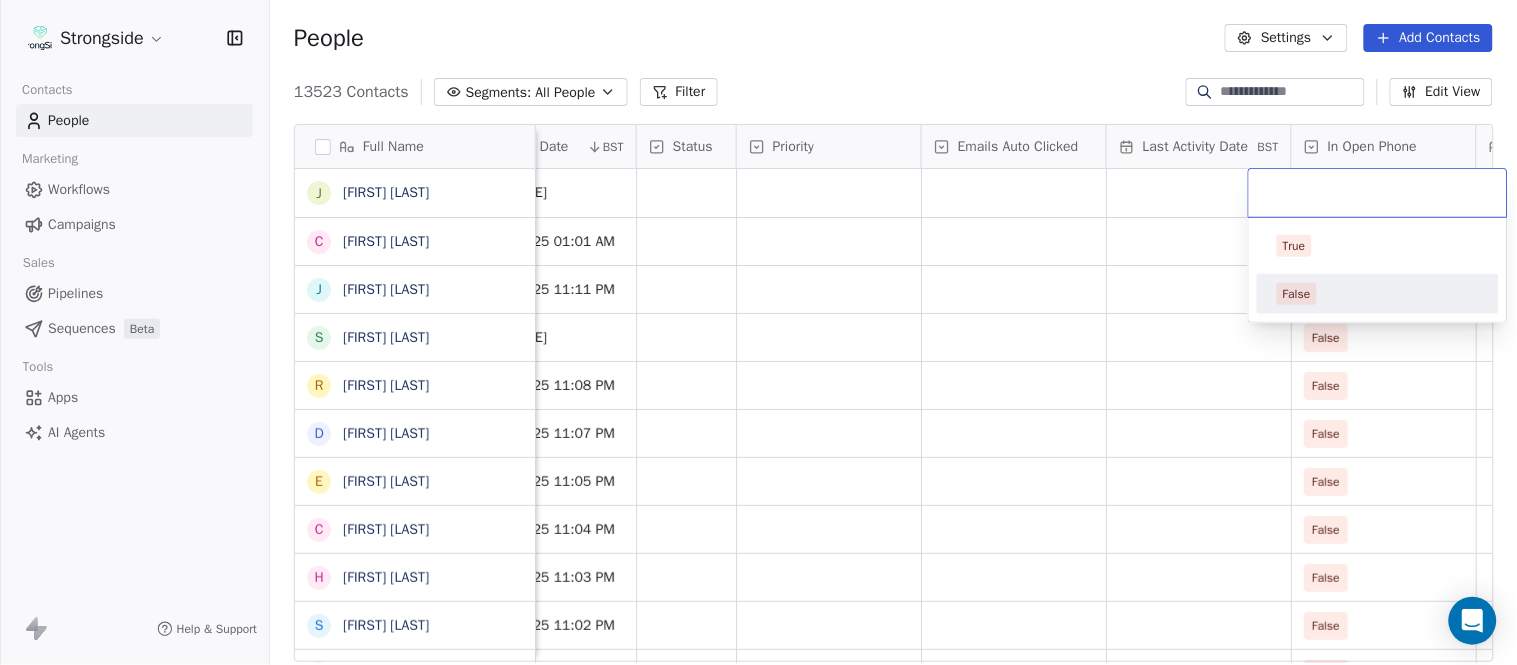 click on "False" at bounding box center (1378, 294) 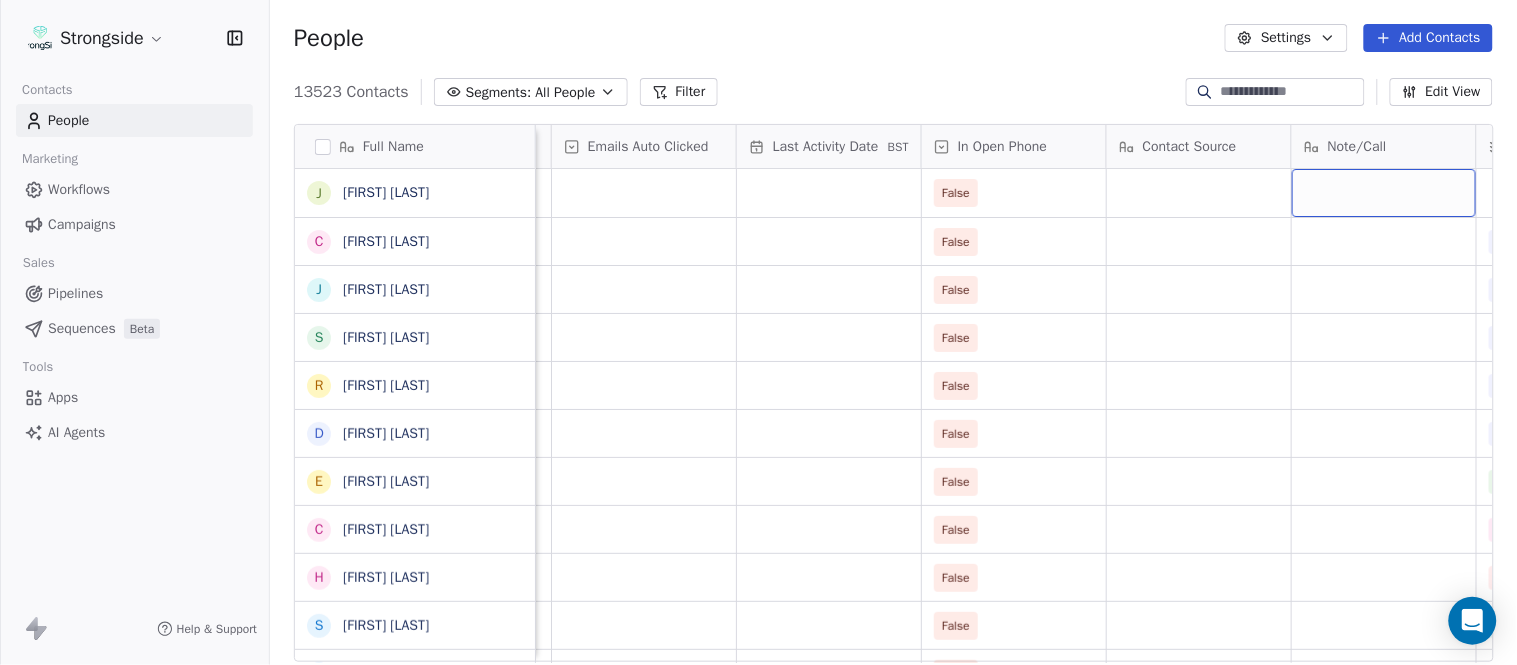 scroll, scrollTop: 0, scrollLeft: 2233, axis: horizontal 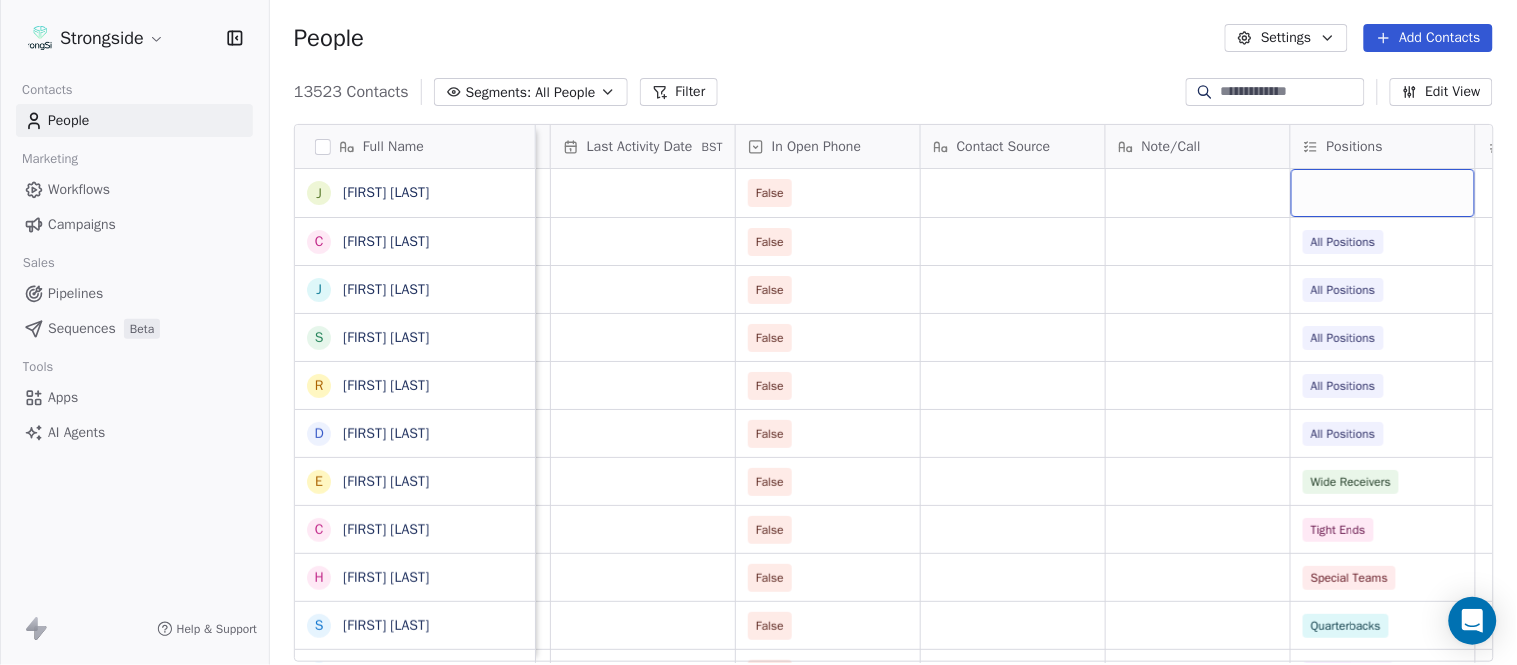 click at bounding box center [1383, 193] 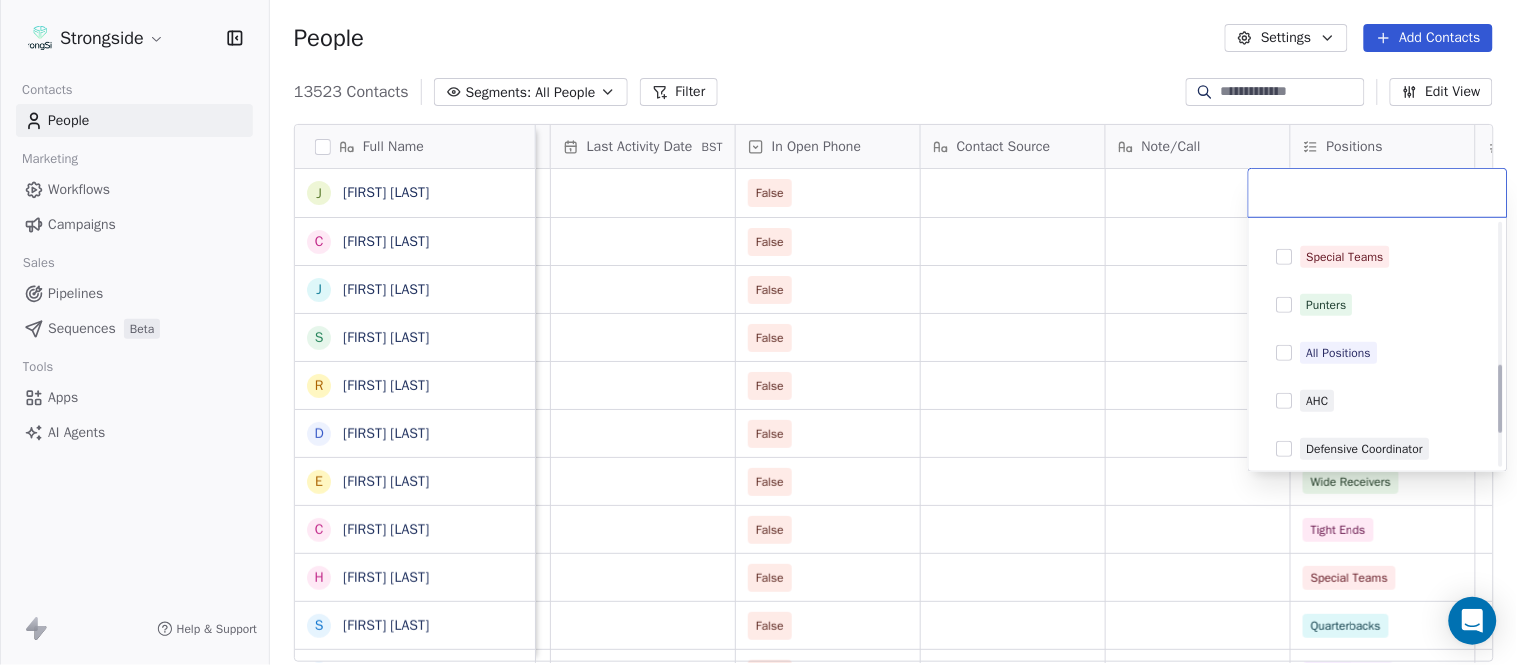 scroll, scrollTop: 395, scrollLeft: 0, axis: vertical 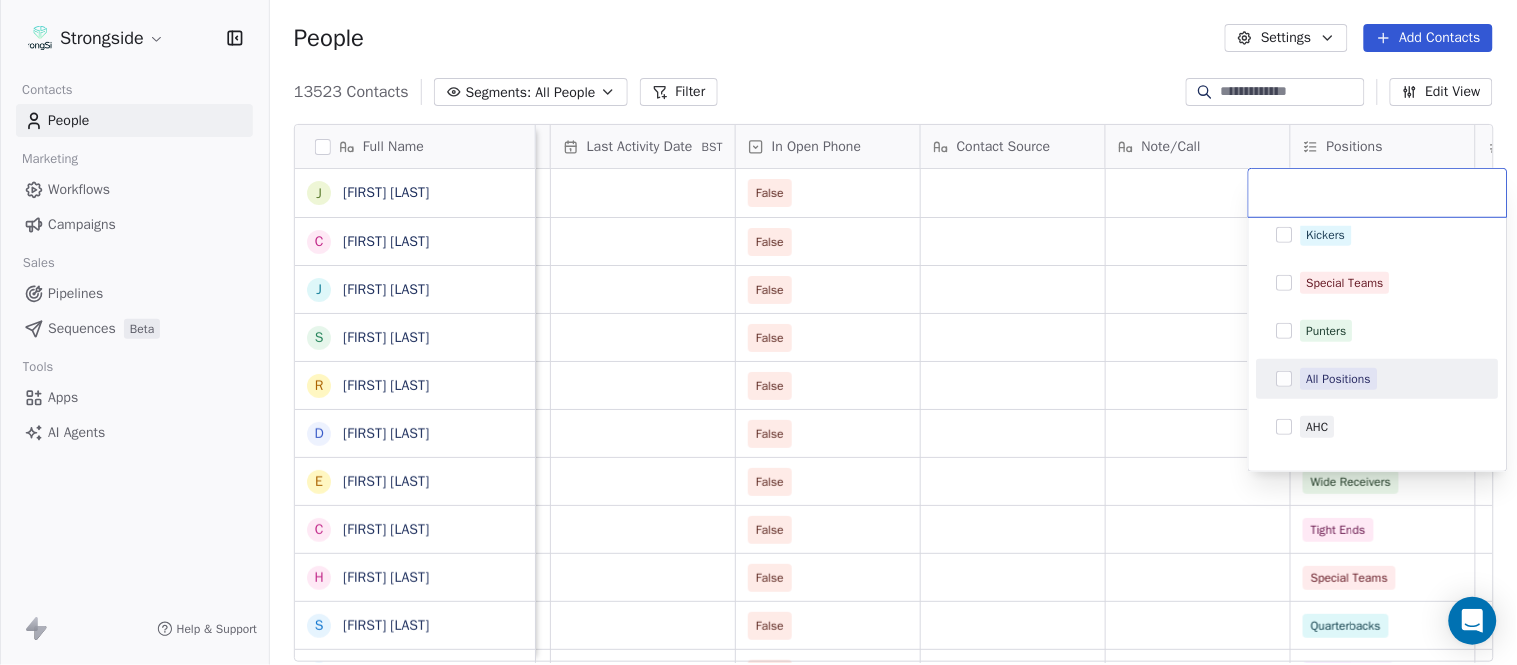 click on "All Positions" at bounding box center [1339, 379] 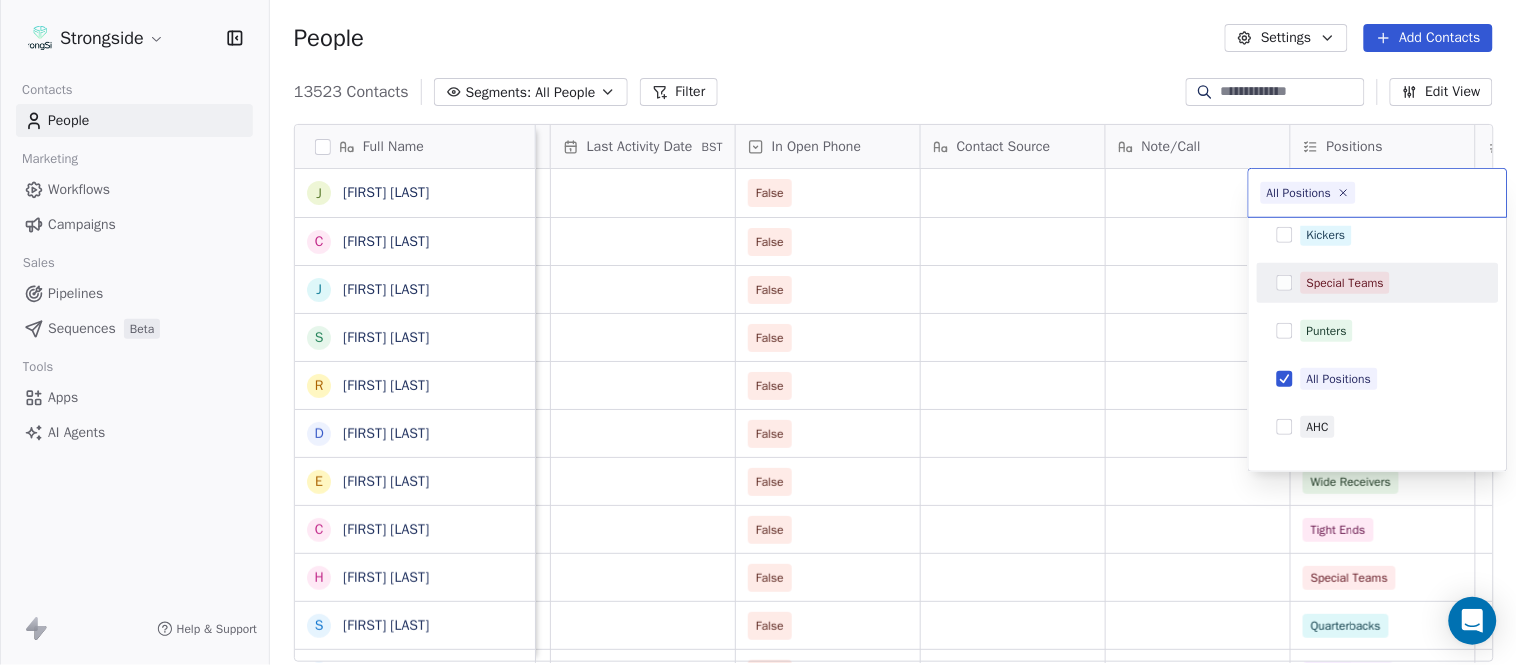 click on "Strongside Contacts People Marketing Workflows Campaigns Sales Pipelines Sequences Beta Tools Apps AI Agents Help & Support People Settings  Add Contacts 13523 Contacts Segments: All People Filter  Edit View Tag Add to Sequence Export Full Name J [FIRST] [LAST] C [FIRST] [LAST] J [FIRST] [LAST] S [FIRST] [LAST] R [FIRST] [LAST] D [FIRST] [LAST] E [FIRST] [LAST] C [FIRST] [LAST] H [FIRST] [LAST] S [FIRST] [LAST] S [FIRST] [LAST] G [FIRST] [LAST] T [FIRST] [LAST] M [FIRST] [LAST] A [FIRST] [LAST] A [FIRST] [LAST] L [FIRST] [LAST] S [FIRST] [LAST] J [FIRST] [LAST] J [FIRST] [LAST] M [FIRST] [LAST] B [FIRST] [LAST] D [FIRST] [LAST] K [FIRST] [LAST] D [FIRST] [LAST] R [FIRST] [LAST] K [FIRST] [LAST] T [FIRST] [LAST] J [FIRST] [LAST] M [FIRST] [LAST] Created Date BST Status Priority Emails Auto Clicked Last Activity Date BST In Open Phone Contact Source Note/Call Positions Student Pop. Lead Account   Aug 03, 2025 01:02 AM False   Aug 03, 2025 01:01 AM False All Positions   Aug 02, 2025 11:11 PM False All Positions   Aug 02, 2025 11:10 PM False" at bounding box center (758, 332) 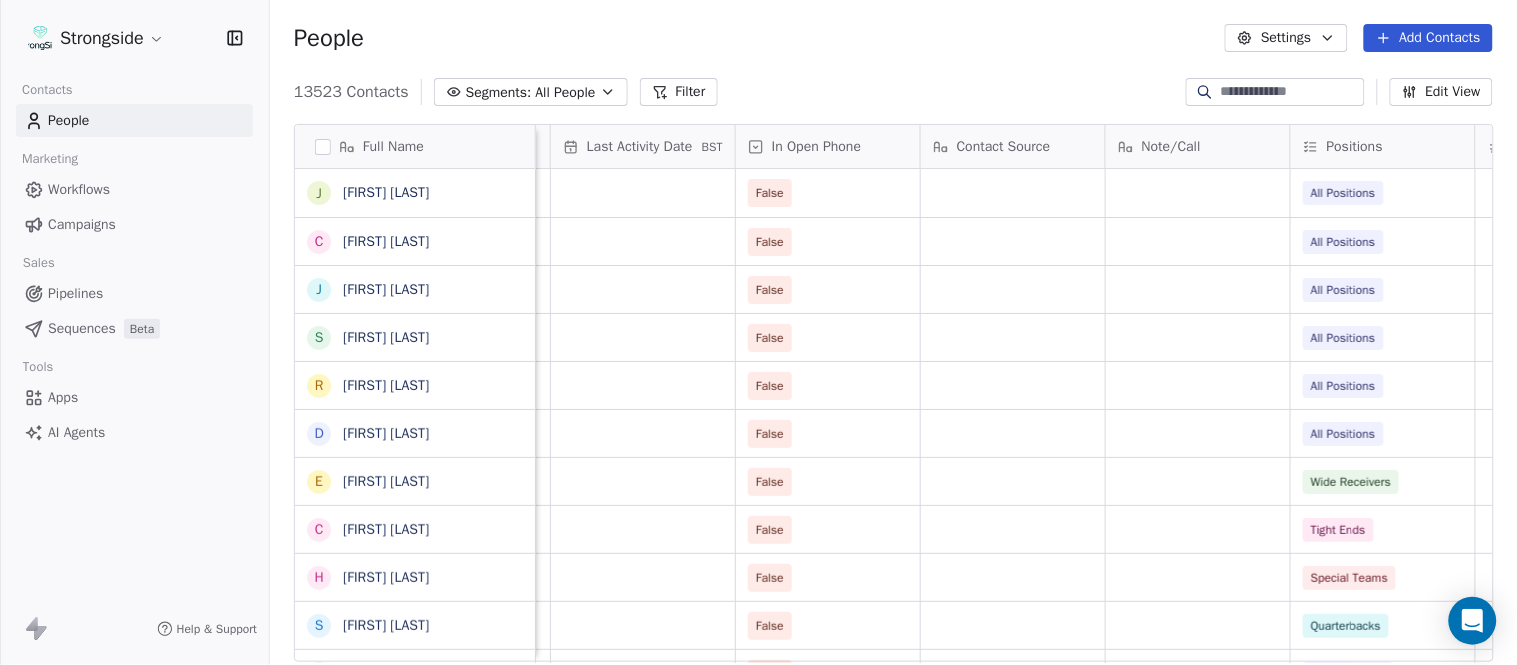 click 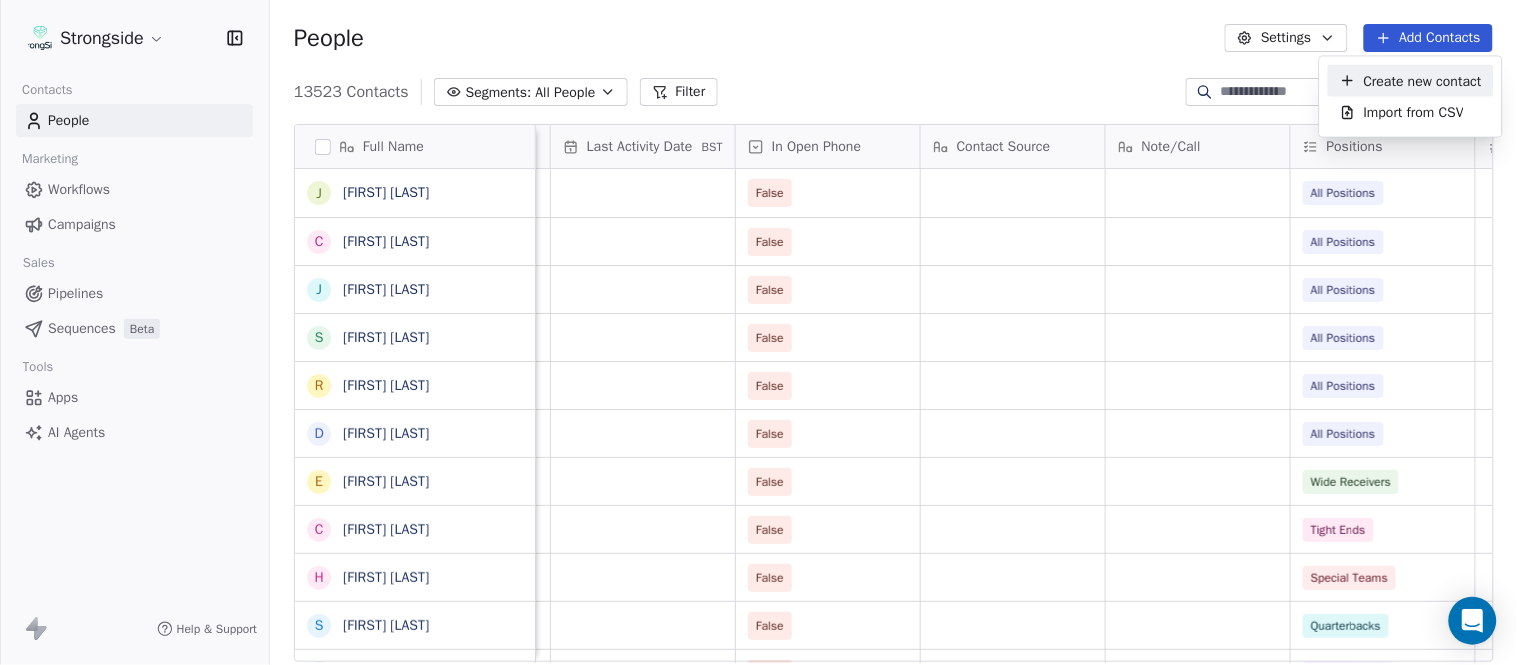 click on "Create new contact" at bounding box center (1423, 80) 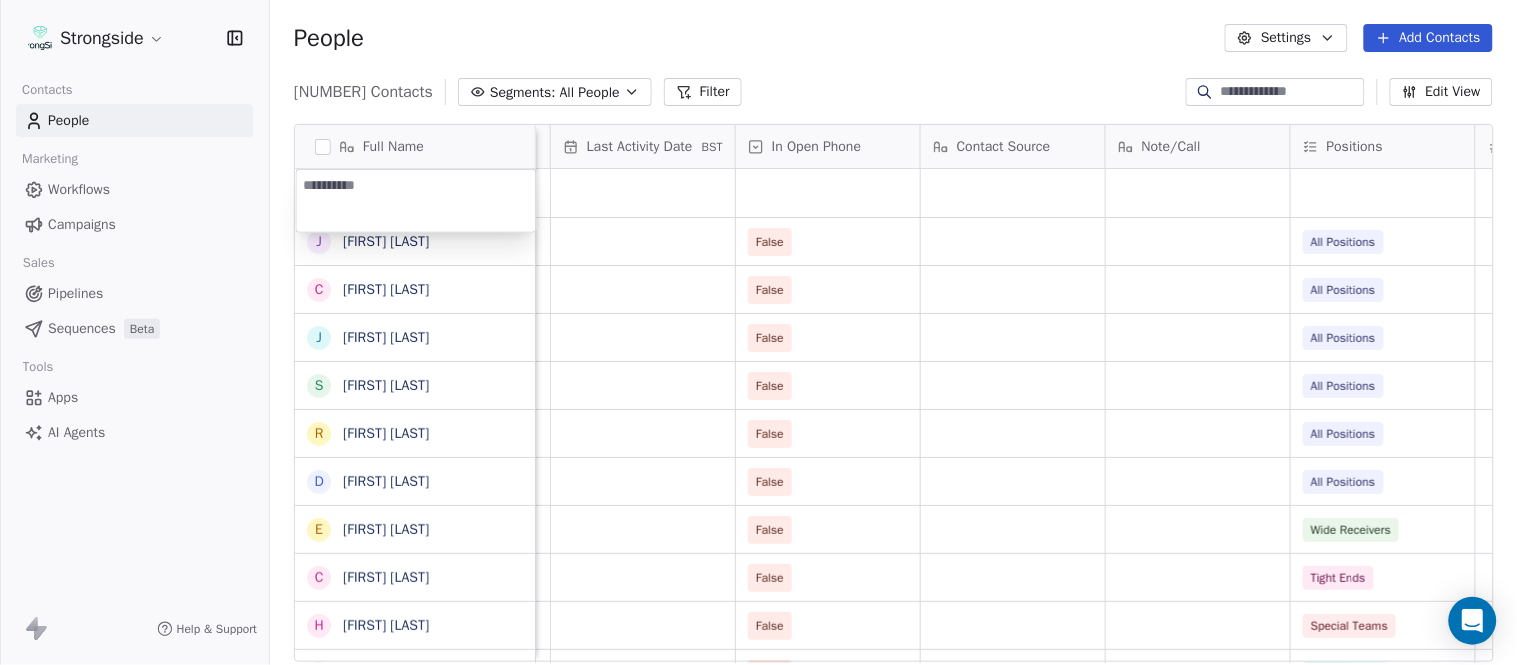 type on "**********" 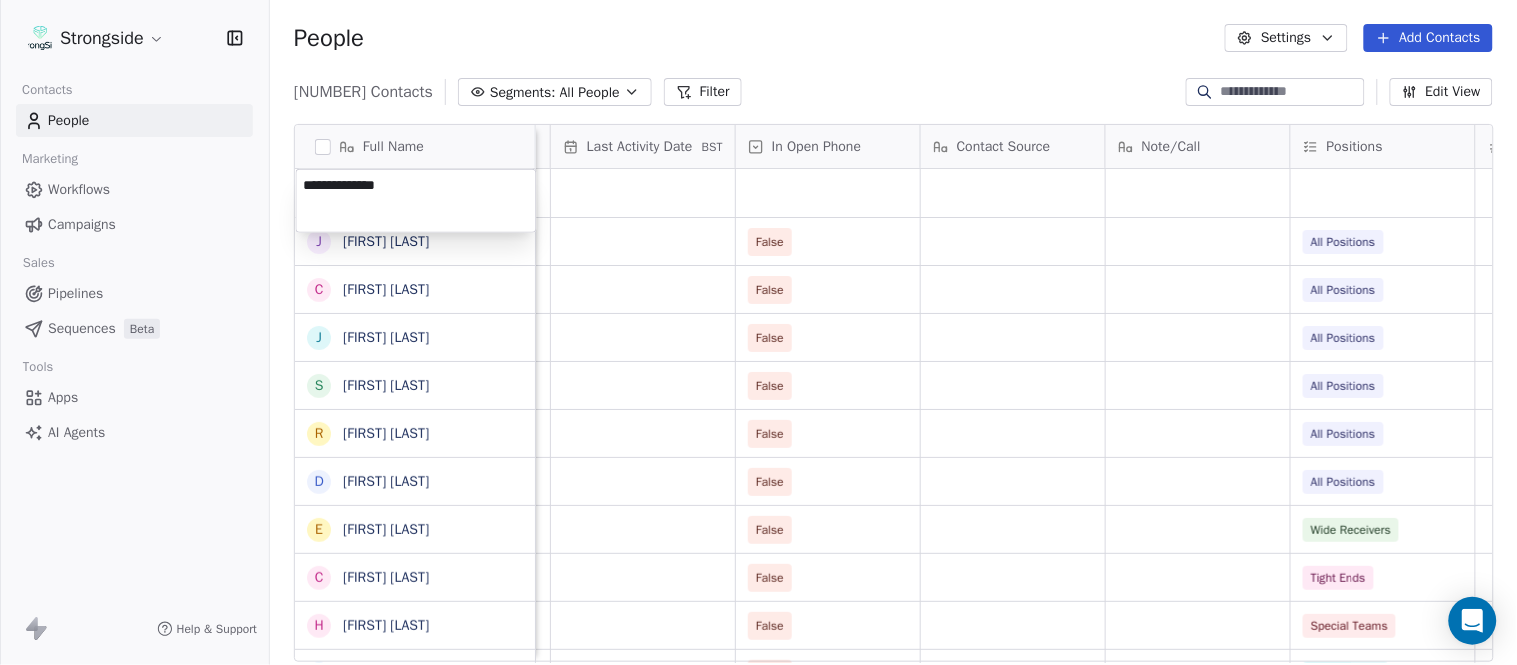 click on "Strongside Contacts People Marketing Workflows Campaigns Sales Pipelines Sequences Beta Tools Apps AI Agents Help & Support People Settings Add Contacts 13524 Contacts Segments: All People Filter Edit View Tag Add to Sequence Export Full Name J [FIRST] [LAST] C [FIRST] [LAST] J [FIRST] [LAST] S [FIRST] [LAST] R [FIRST] [LAST] D [FIRST] [LAST] E [FIRST] [LAST] C [FIRST] [LAST] H [FIRST] [LAST] S [FIRST] [LAST] S [FIRST] [LAST] G [FIRST] [LAST] T [FIRST] [LAST] M [FIRST] [LAST] A [FIRST] [LAST] A [FIRST] [LAST] L [FIRST] [LAST] S [FIRST] [LAST] J [FIRST] [LAST] J [FIRST] [LAST] M [FIRST] [LAST] B [FIRST] [LAST] D [FIRST] [LAST] K [FIRST] [LAST] D [FIRST] [LAST] R [FIRST] [LAST] K [FIRST] [LAST] T [FIRST] [LAST] J [FIRST] [LAST] M [FIRST] [LAST] Created Date BST Status Priority Emails Auto Clicked Last Activity Date BST In Open Phone Contact Source Note/Call Positions Student Pop. Lead Account Aug 03, 2025 01:03 AM Aug 03, 2025 01:02 AM False All Positions Aug 03, 2025 01:01 AM False All Positions Aug 02, 2025 11:11 PM False All Positions False" at bounding box center [758, 332] 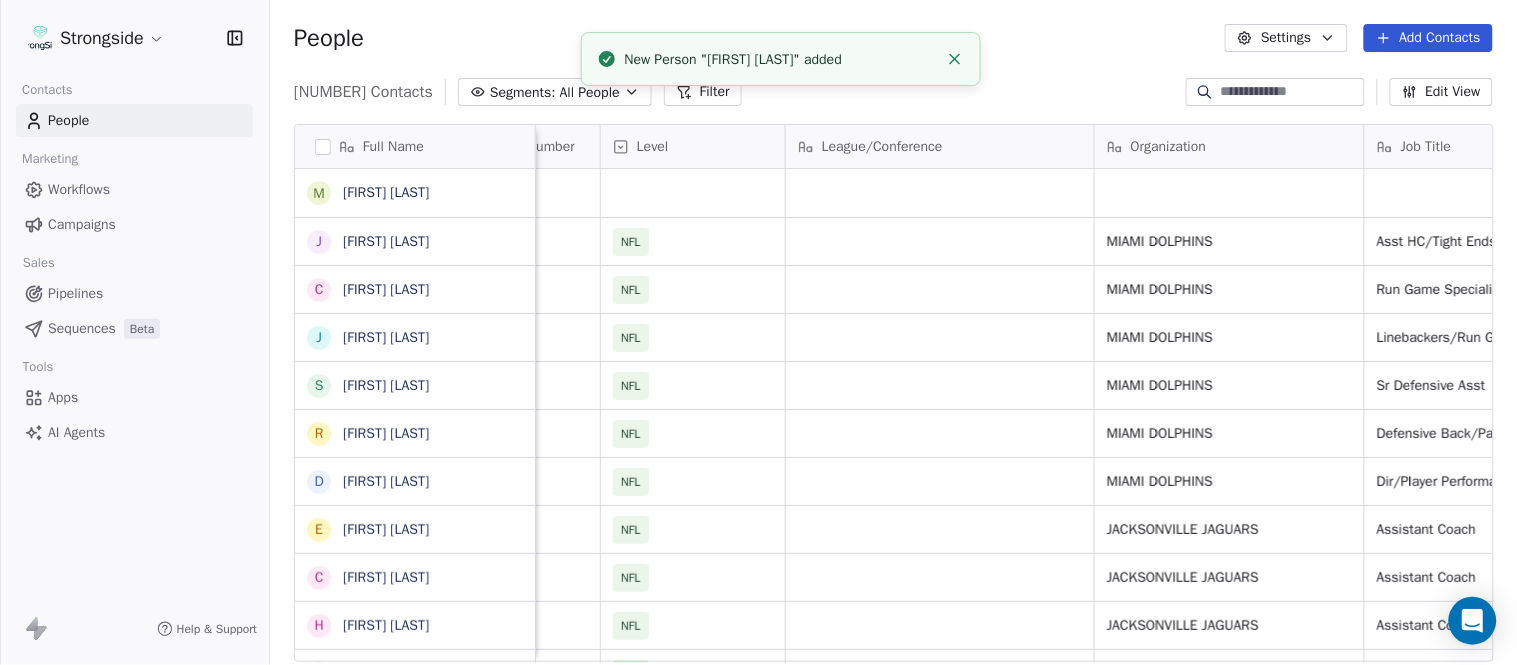 scroll, scrollTop: 0, scrollLeft: 0, axis: both 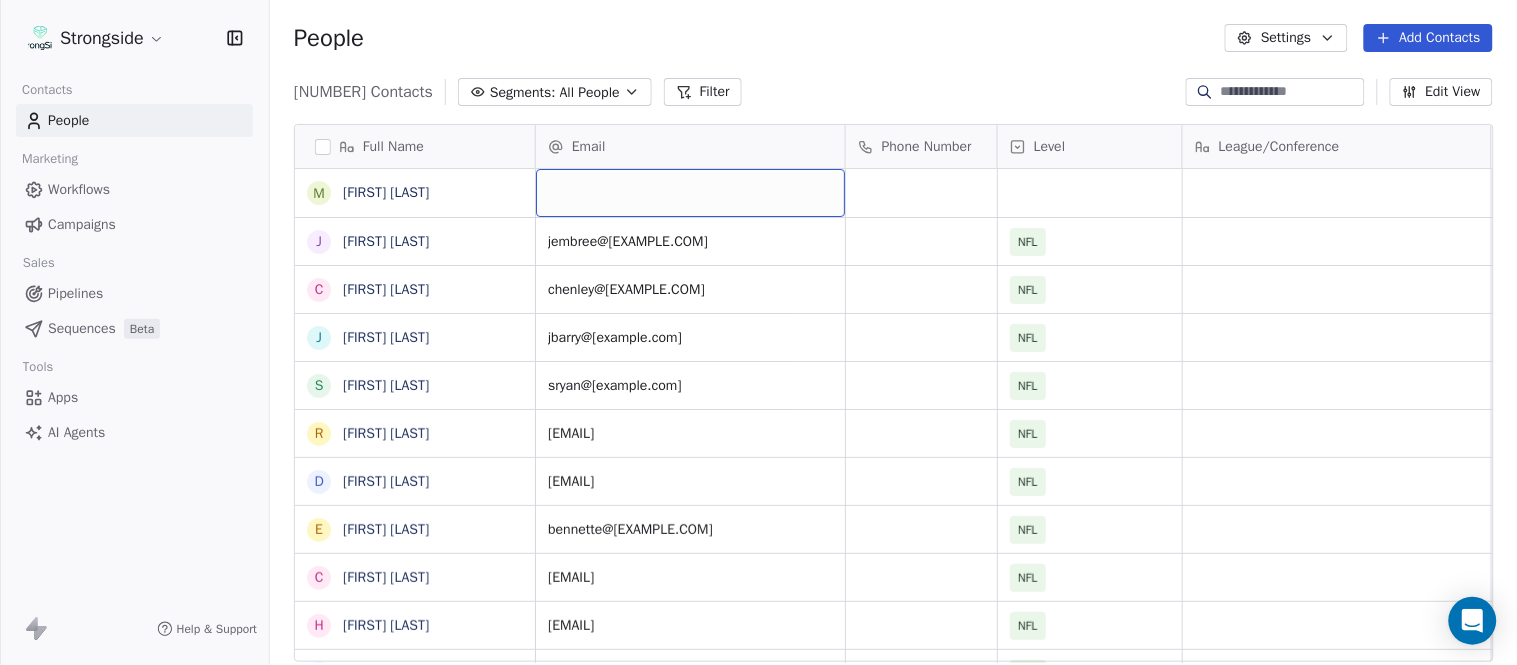 click at bounding box center (690, 193) 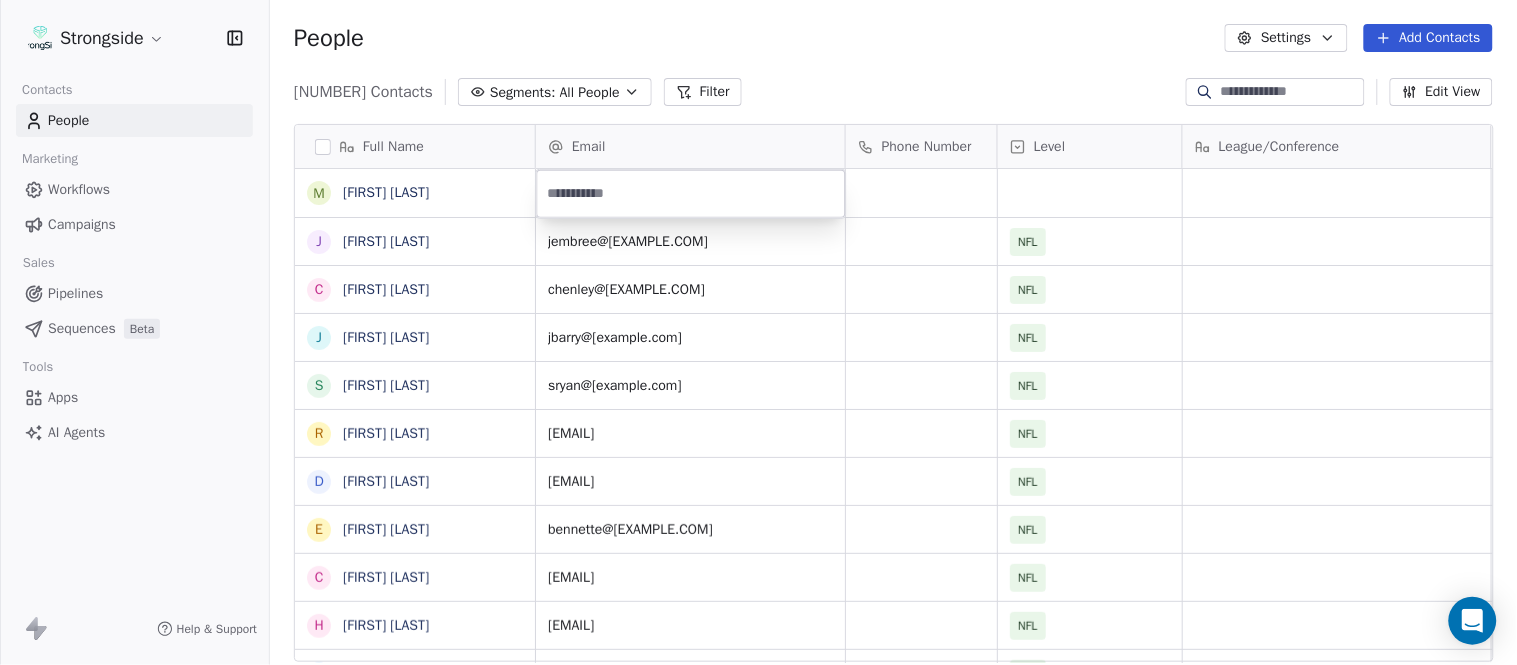 type on "**********" 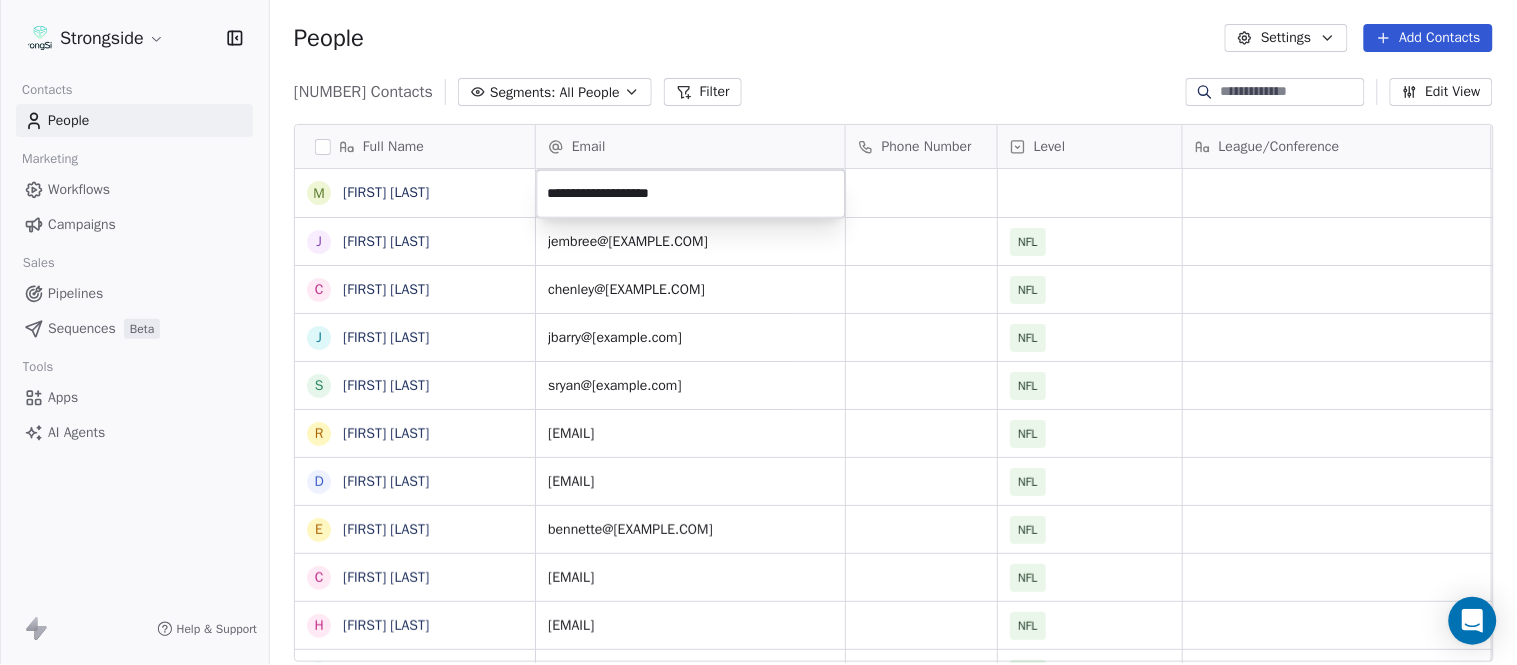 click on "Strongside Contacts People Marketing Workflows Campaigns Sales Pipelines Sequences Beta Tools Apps AI Agents Help & Support People Settings  Add Contacts 13524 Contacts Segments: All People Filter  Edit View Tag Add to Sequence Export Full Name M [FIRST] [LAST] J [FIRST] [LAST] C [FIRST] [LAST] J [FIRST] [LAST] S [FIRST] [LAST] R [FIRST] [LAST] D [FIRST] [LAST] E [FIRST] [LAST] C [FIRST] [LAST] H [FIRST] [LAST] S [FIRST] [LAST] S [FIRST] [LAST] G [FIRST] [LAST] T [FIRST] [LAST] M [FIRST] [LAST] A [FIRST] [LAST] A [FIRST] [LAST] L [FIRST] [LAST] S [FIRST] [LAST] J [FIRST] [LAST] J [FIRST] [LAST] M [FIRST] [LAST] B [FIRST] [LAST] D [FIRST] [LAST] K [FIRST] [LAST] D [FIRST] [LAST] R [FIRST] [LAST] K [FIRST] [LAST] T [FIRST] [LAST] J [FIRST] [LAST] M [FIRST] [LAST] Email Phone Number Level League/Conference Organization Job Title Tags Created Date BST Status Priority Emails Auto Clicked [EMAIL] NFL [DATE] [TIME] [EMAIL] NFL MIAMI DOLPHINS [JOB TITLE] [DATE] [TIME] [EMAIL] NFL MIAMI DOLPHINS [JOB TITLE] [DATE] [TIME] [EMAIL] NFL NFL" at bounding box center (758, 332) 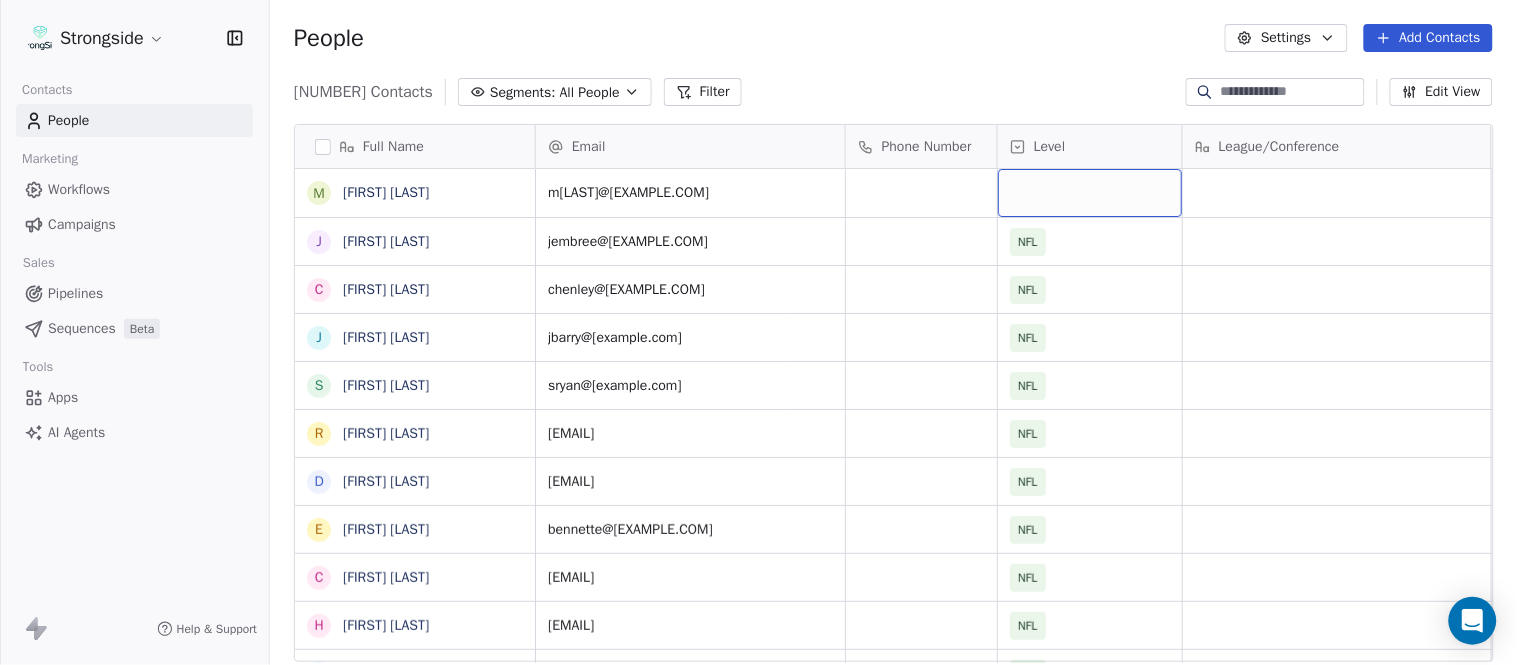 click at bounding box center (1090, 193) 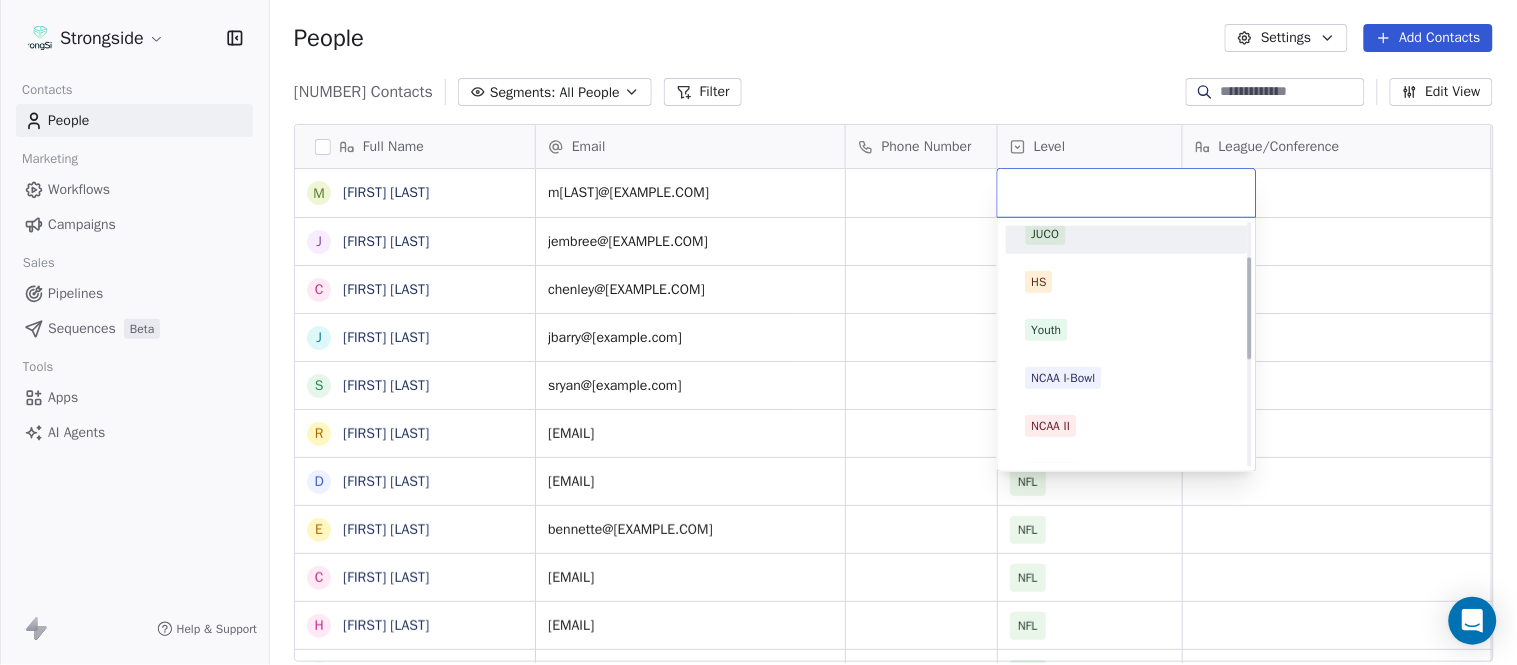 scroll, scrollTop: 330, scrollLeft: 0, axis: vertical 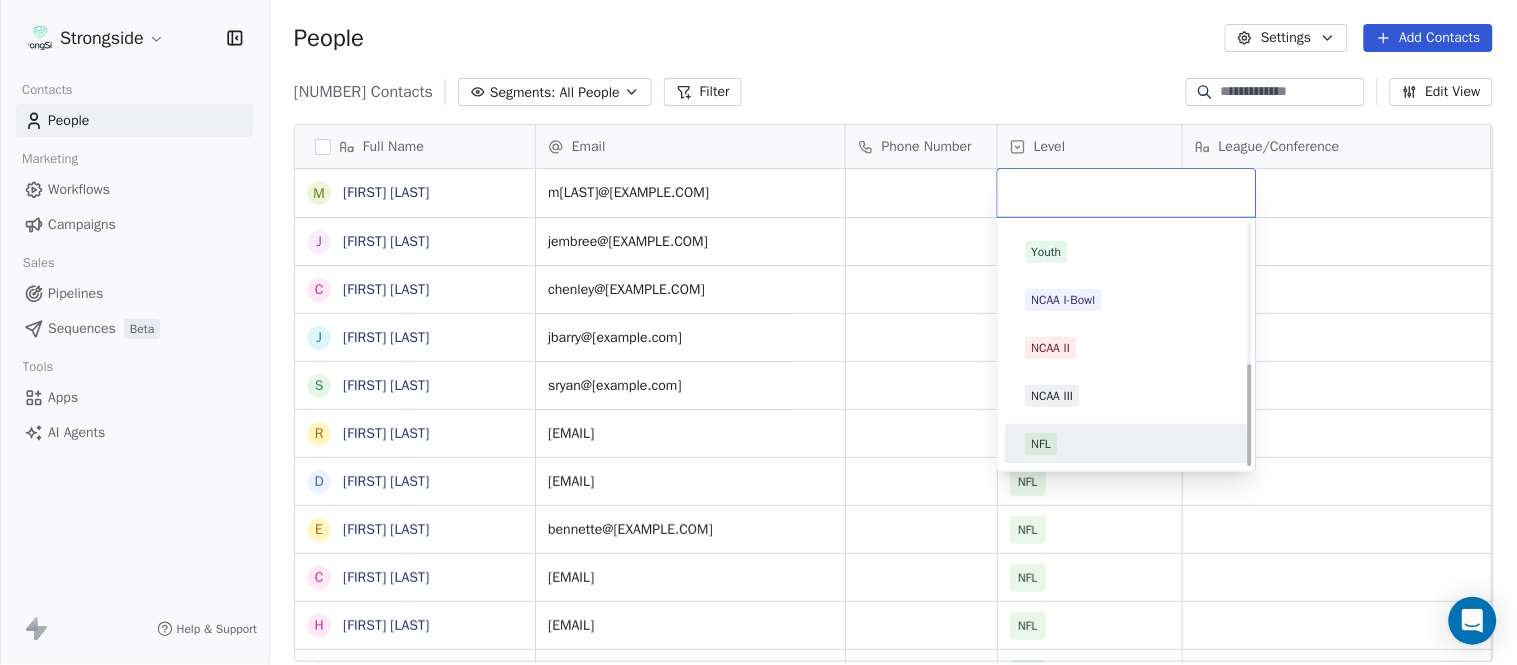 click on "NFL" at bounding box center (1127, 444) 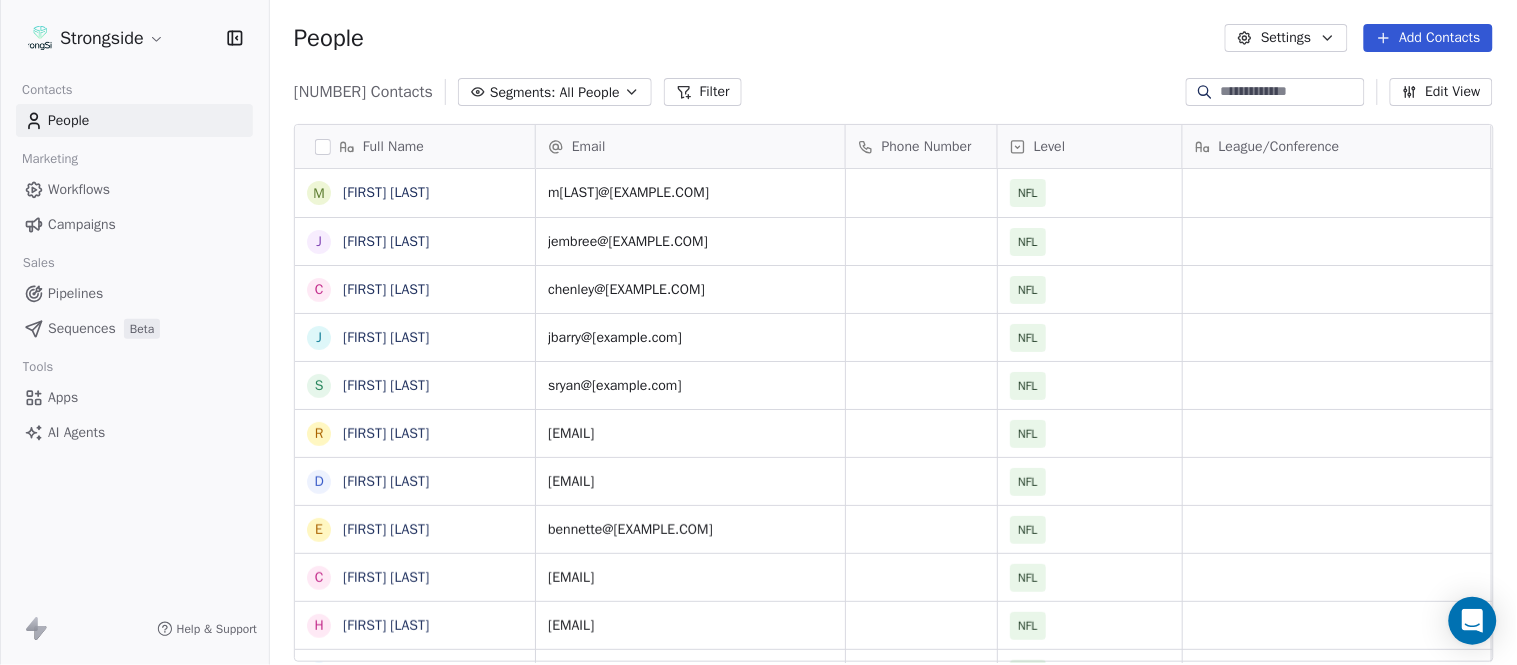click on "13524 Contacts Segments: All People Filter  Edit View" at bounding box center [893, 92] 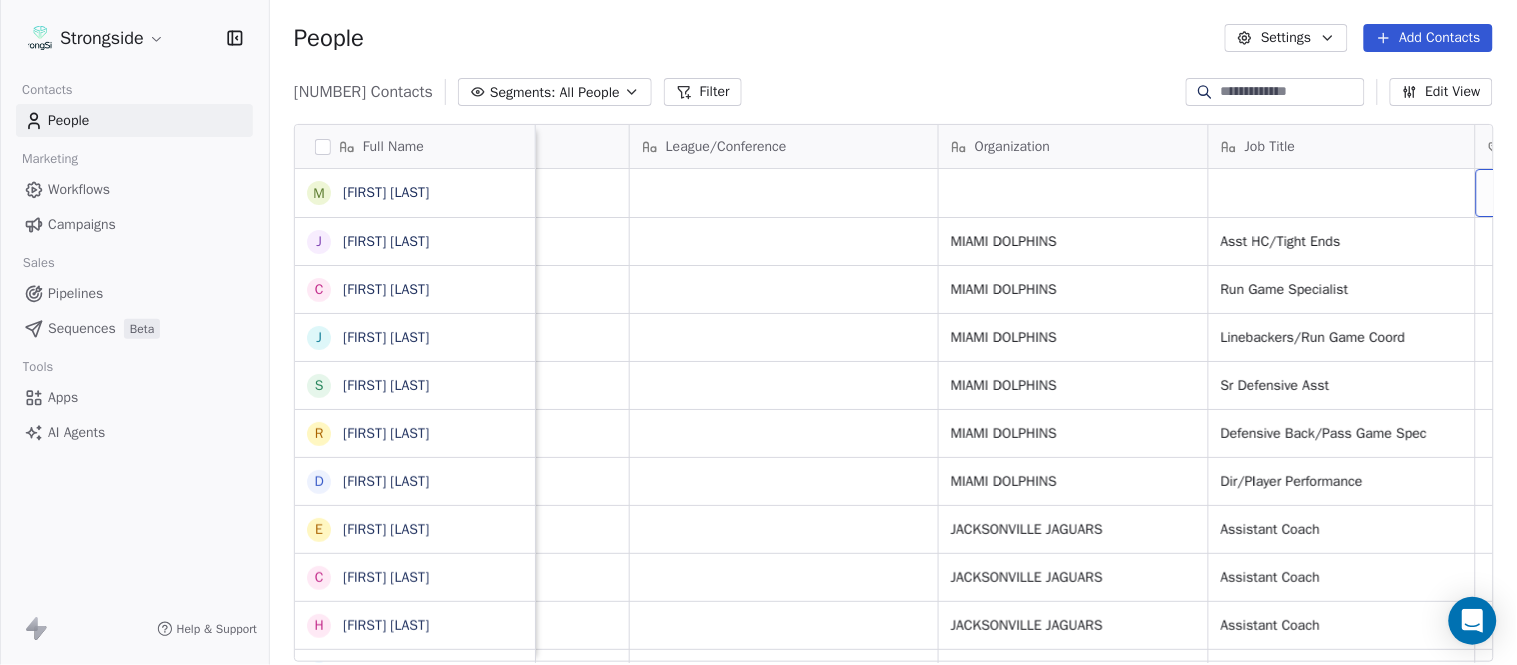 scroll, scrollTop: 0, scrollLeft: 653, axis: horizontal 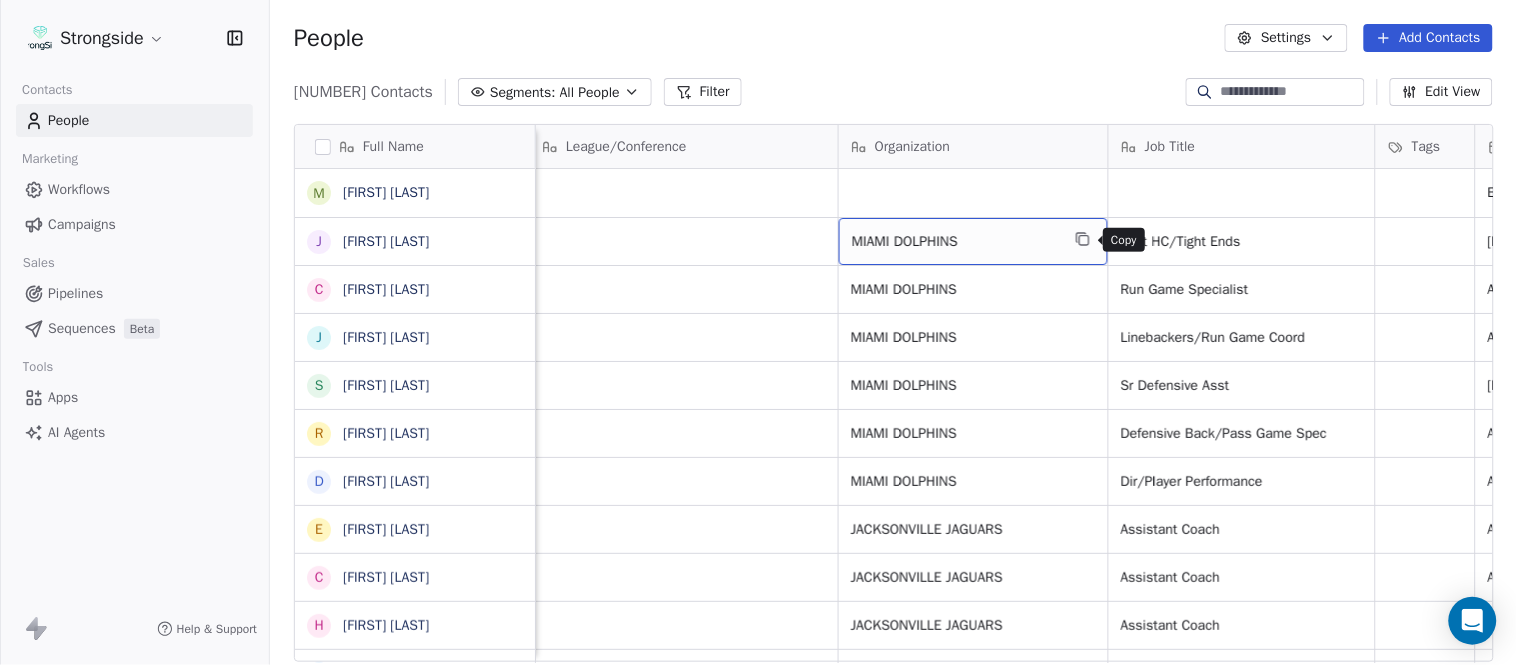 click at bounding box center [1083, 239] 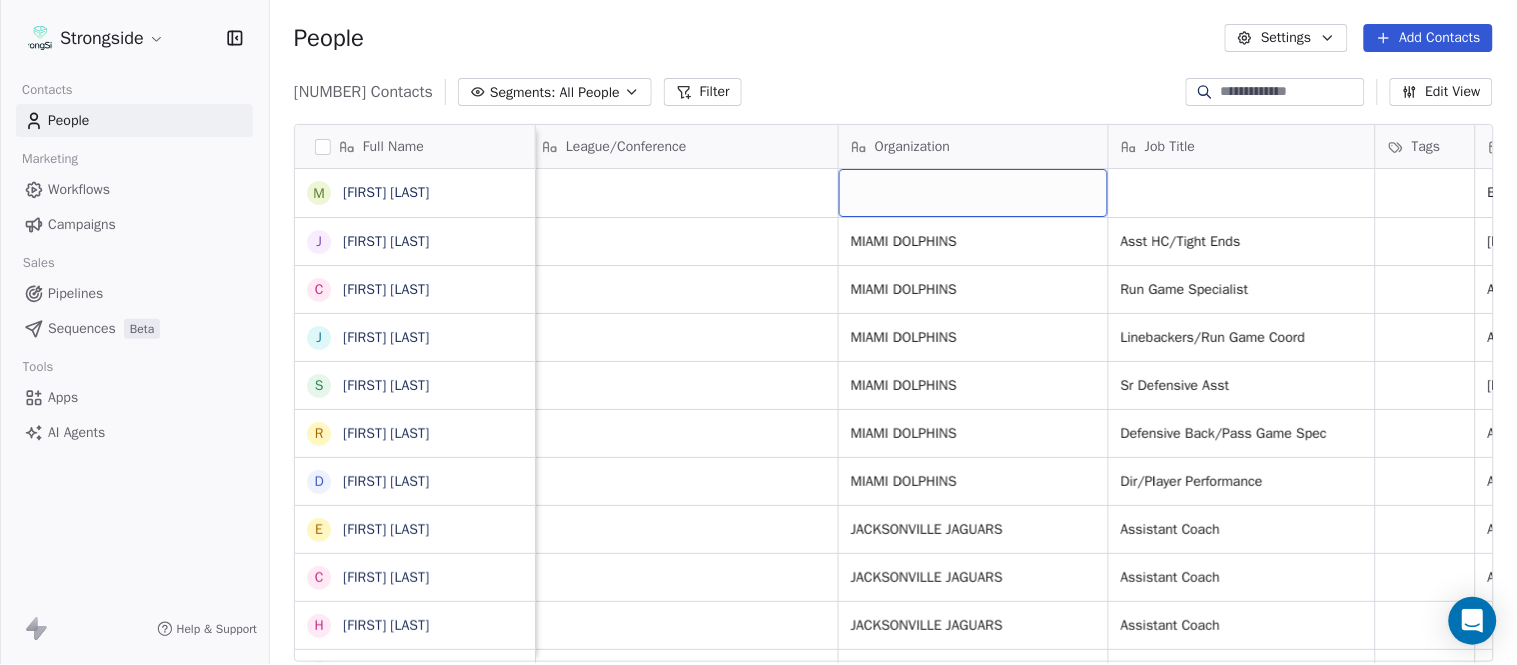 click at bounding box center (973, 193) 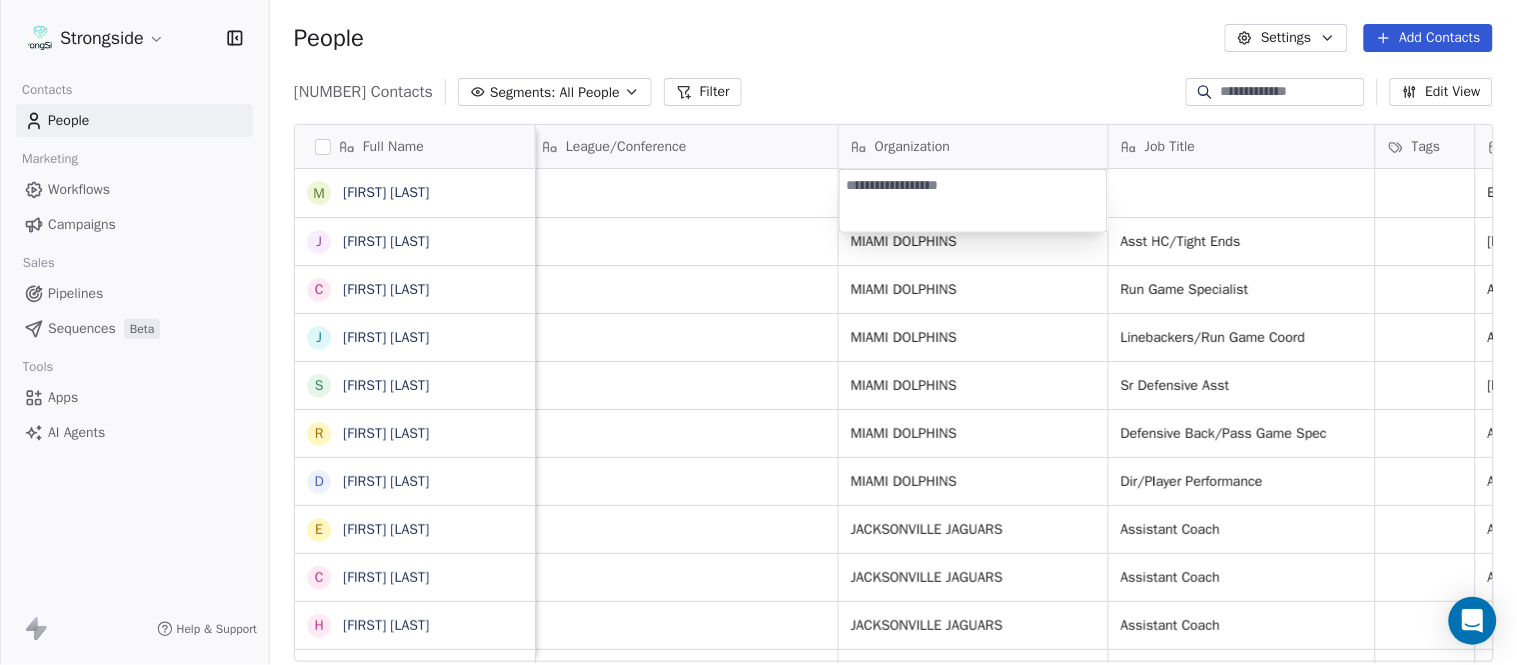 type on "**********" 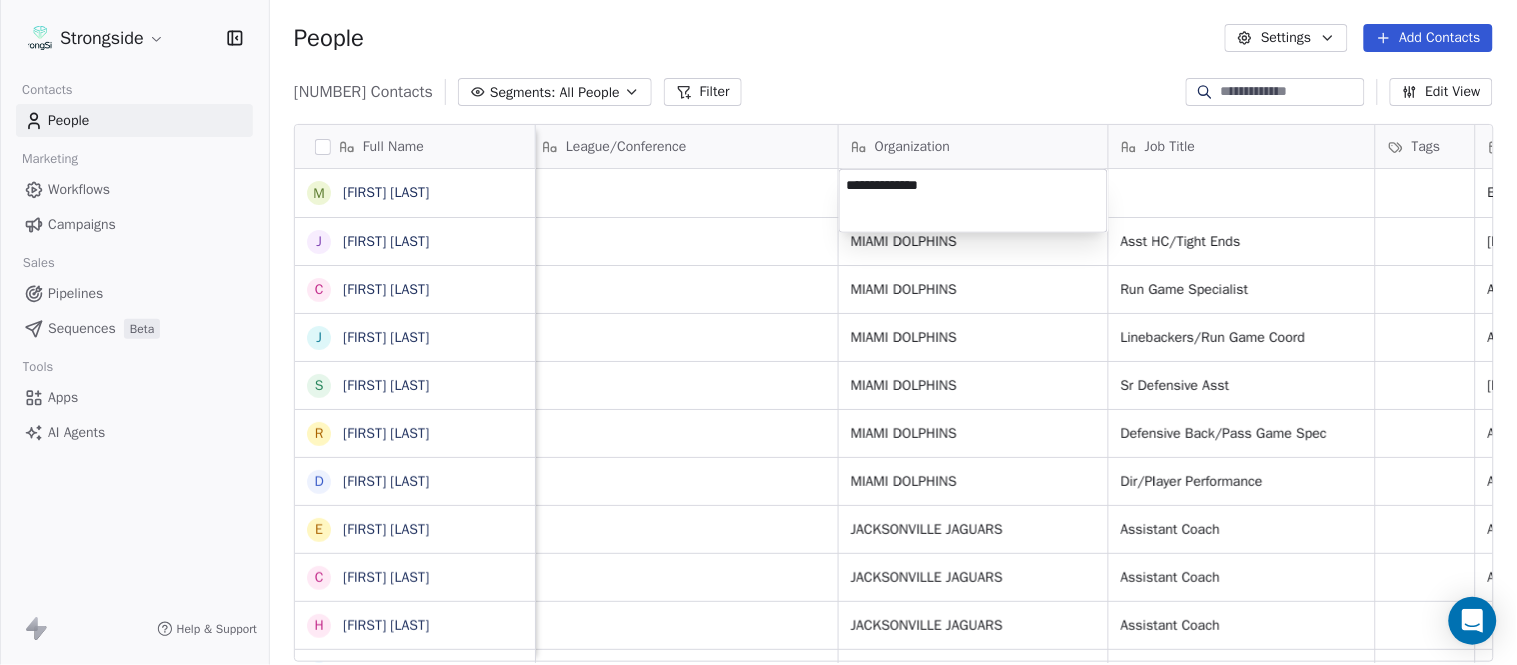 click on "Strongside Contacts People Marketing Workflows Campaigns Sales Pipelines Sequences Beta Tools Apps AI Agents Help & Support People Settings  Add Contacts 13524 Contacts Segments: All People Filter  Edit View Tag Add to Sequence Export Full Name M [FIRST] [LAST] J [FIRST] [LAST] C [FIRST] [LAST] J [FIRST] [LAST] S [FIRST] [LAST] R [FIRST] [LAST] D [FIRST] [LAST] E [FIRST] [LAST] C [FIRST] [LAST] H [FIRST] [LAST] S [FIRST] [LAST] S [FIRST] [LAST] G [FIRST] [LAST] T [FIRST] [LAST] M [FIRST] [LAST] A [FIRST] [LAST] A [FIRST] [LAST] L [FIRST] [LAST] S [FIRST] [LAST] J [FIRST] [LAST] J [FIRST] [LAST] M [FIRST] [LAST] B [FIRST] [LAST] D [FIRST] [LAST] K [FIRST] [LAST] D [FIRST] [LAST] R [FIRST] [LAST] K [FIRST] [LAST] T [FIRST] [LAST] J [FIRST] [LAST] M [FIRST] [LAST] Email Phone Number Level League/Conference Organization Job Title Tags Created Date BST Status Priority Emails Auto Clicked [EMAIL] NFL [DATE] [TIME] [EMAIL] NFL MIAMI DOLPHINS [JOB TITLE] [DATE] [TIME] [EMAIL] NFL MIAMI DOLPHINS [JOB TITLE] [DATE] [TIME] [EMAIL] NFL NFL" at bounding box center [758, 332] 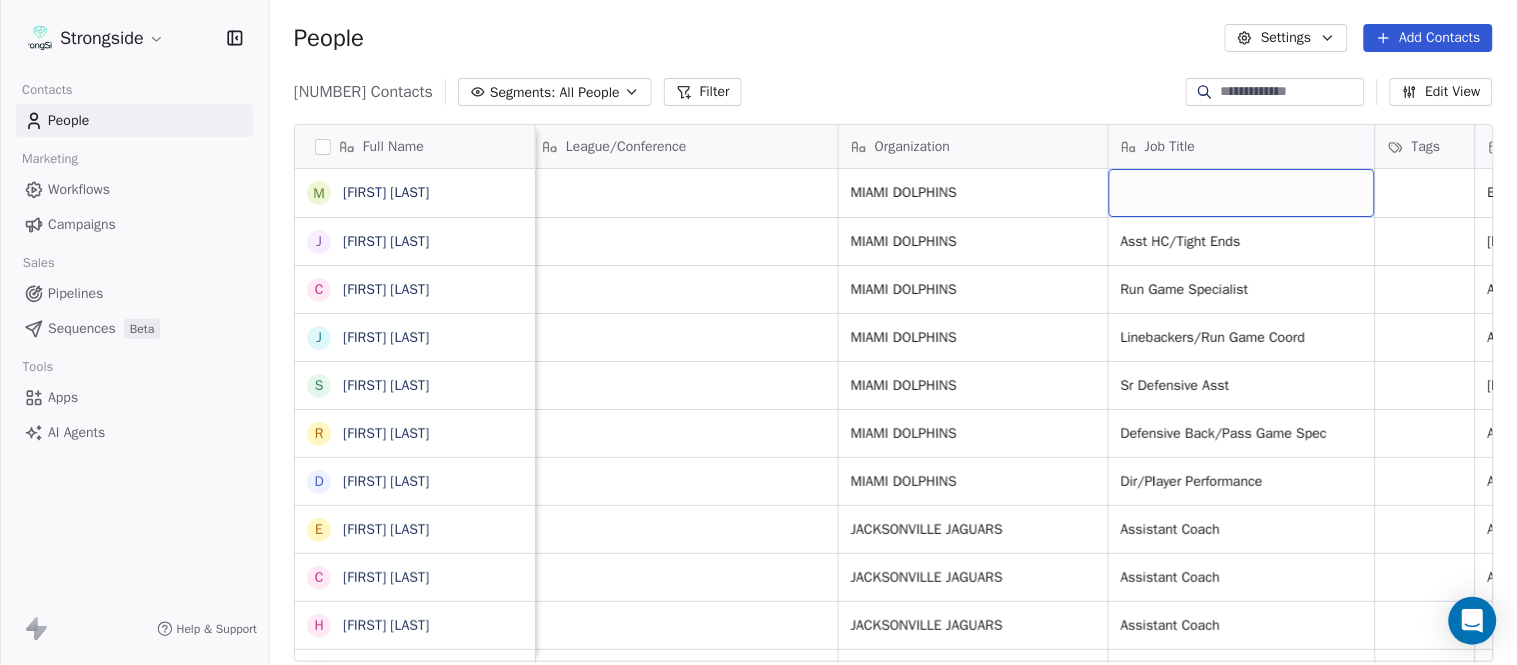 click at bounding box center (1242, 193) 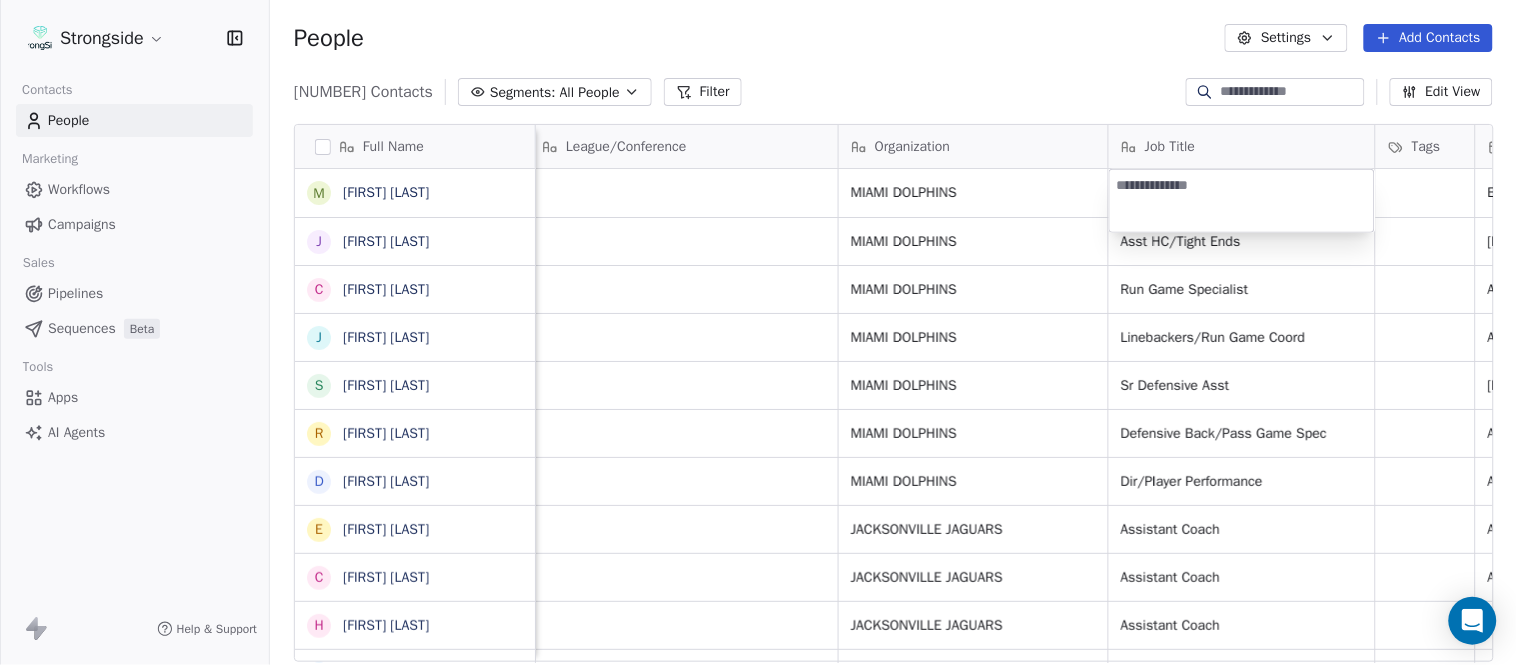 type on "**********" 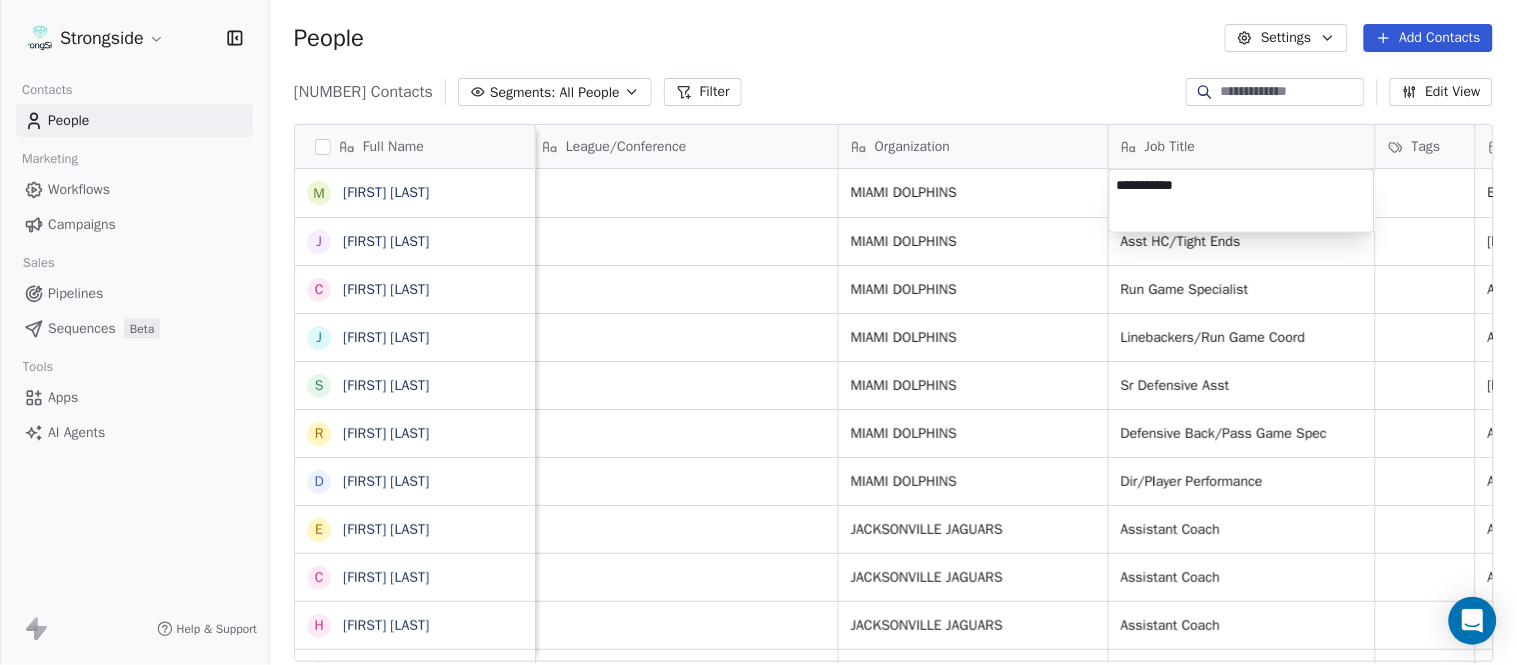 click on "Strongside Contacts People Marketing Workflows Campaigns Sales Pipelines Sequences Beta Tools Apps AI Agents Help & Support People Settings Add Contacts 13524 Contacts Segments: All People Filter Edit View Tag Add to Sequence Export Full Name M [FIRST] [LAST] J [FIRST] [LAST] C [FIRST] [LAST] J [FIRST] [LAST] S [FIRST] [LAST] R [FIRST] [LAST] D [FIRST] [LAST] E [FIRST] [LAST] C [FIRST] [LAST] H [FIRST] [LAST] S [FIRST] [LAST] S [FIRST] [LAST] G [FIRST] [LAST] T [FIRST] [LAST] M [FIRST] [LAST] A [FIRST] [LAST] A [FIRST] [LAST] L [FIRST] [LAST] S [FIRST] [LAST] J [FIRST] [LAST] J [FIRST] [LAST] M [FIRST] [LAST] B [FIRST] [LAST] D [FIRST] [LAST] K [FIRST] [LAST] D [FIRST] [LAST] R [FIRST] [LAST] K [FIRST] [LAST] T [FIRST] [LAST] J [FIRST] [LAST] M [FIRST] [LAST] Email Phone Number Level League/Conference Organization Job Title Tags Created Date BST Status Priority Emails Auto Clicked maraujo@example.com NFL MIAMI DOLPHINS Aug 03, 2025 01:03 AM jembree@example.com NFL MIAMI DOLPHINS Asst HC/Tight Ends Aug 03, 2025 01:02 AM chenley@example.com NFL NFL NFL" at bounding box center (758, 332) 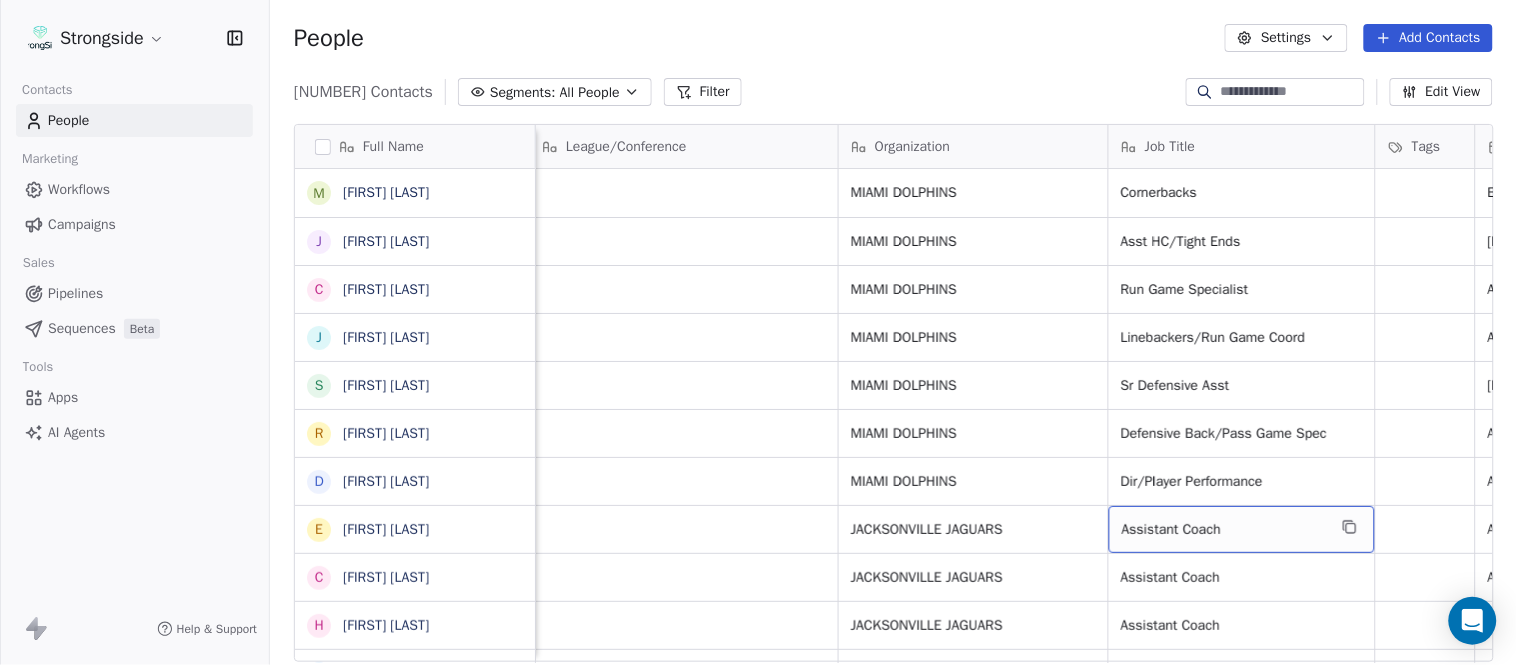 drag, startPoint x: 1300, startPoint y: 523, endPoint x: 1330, endPoint y: 528, distance: 30.413813 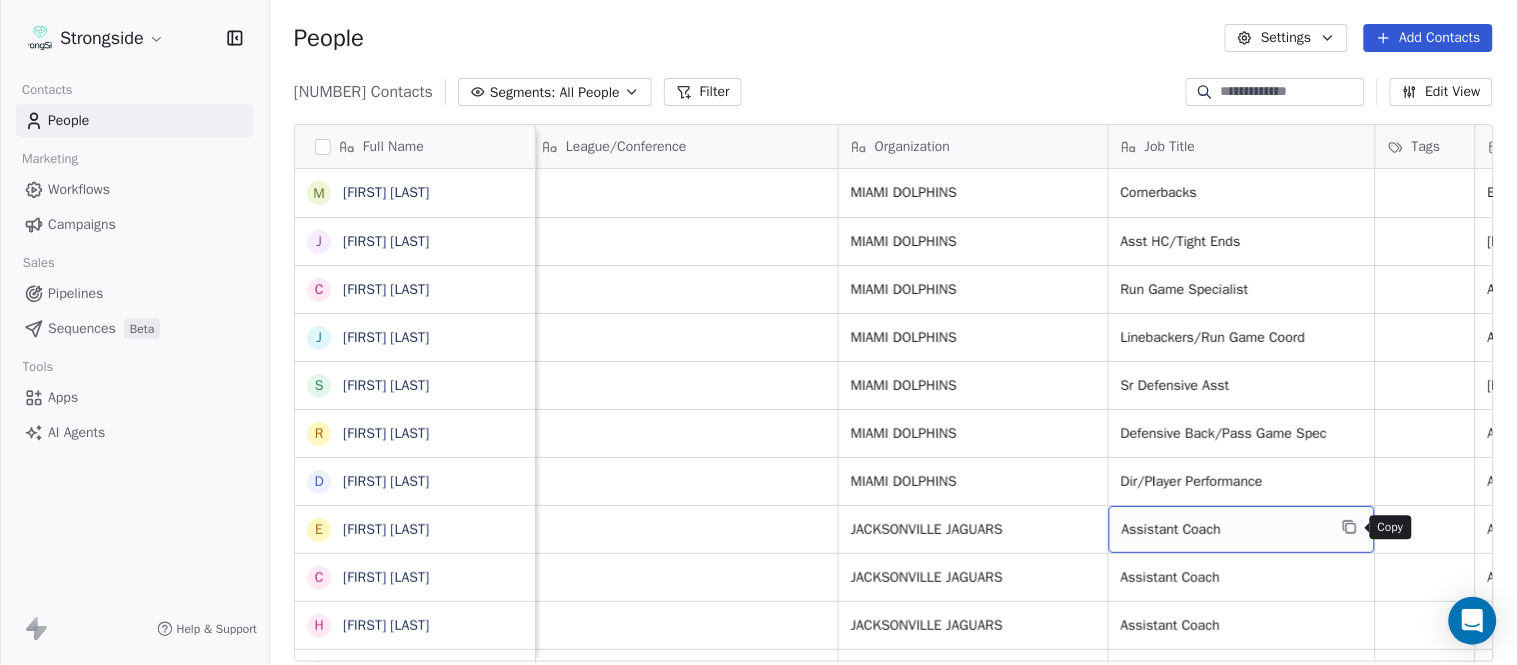 click 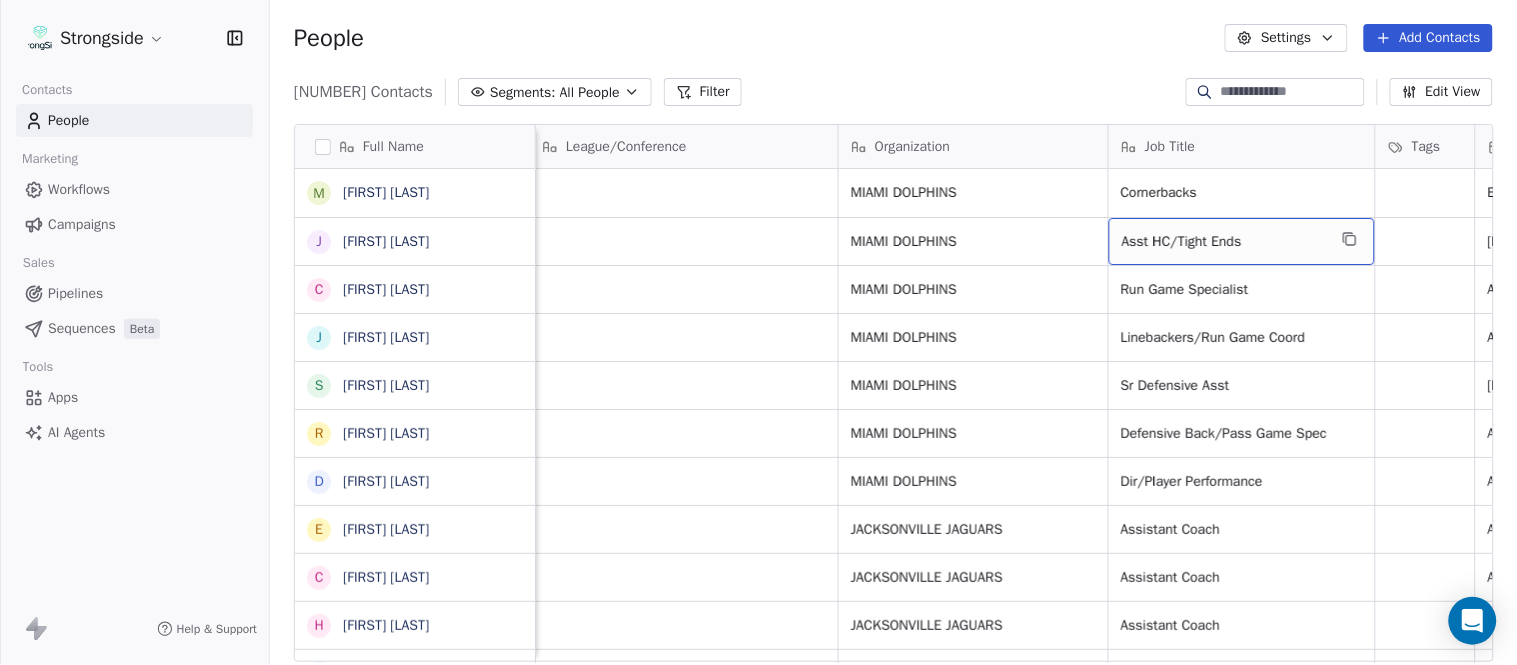 click on "Asst HC/Tight Ends" at bounding box center [1224, 242] 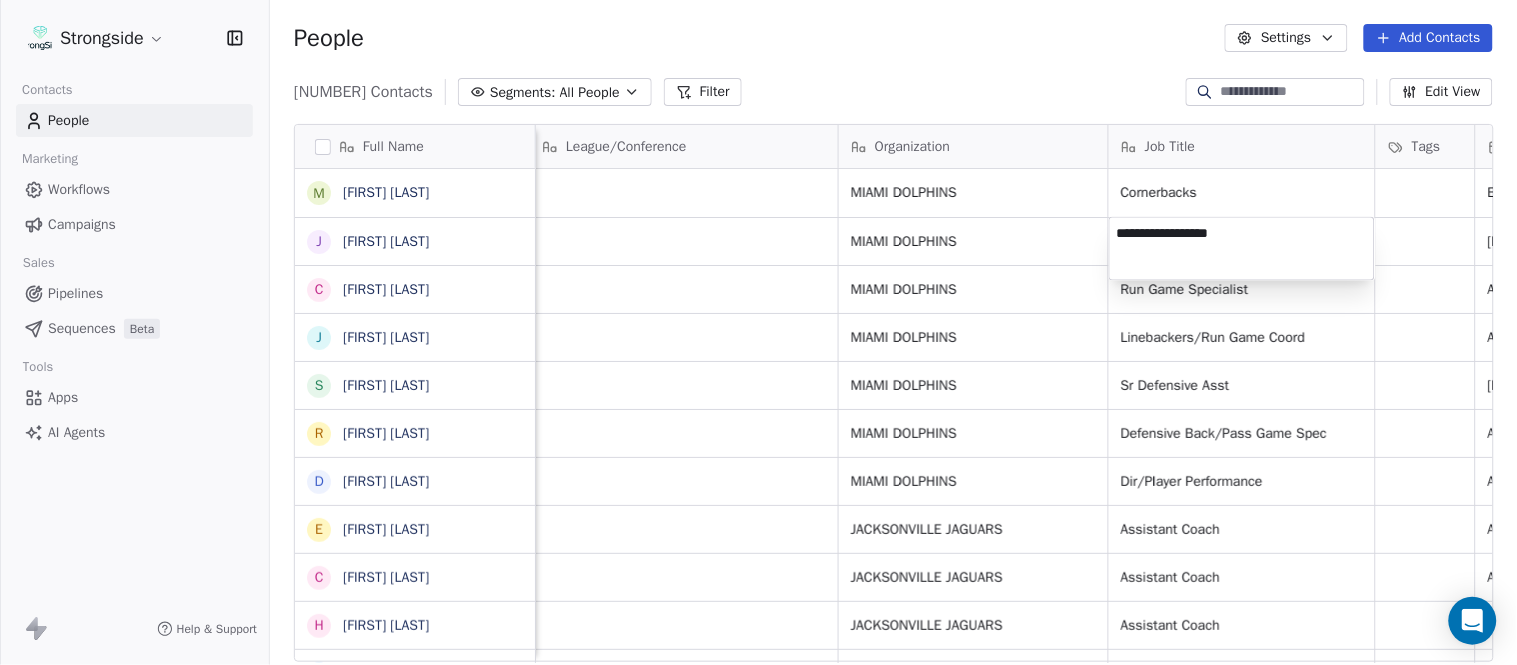 type on "**********" 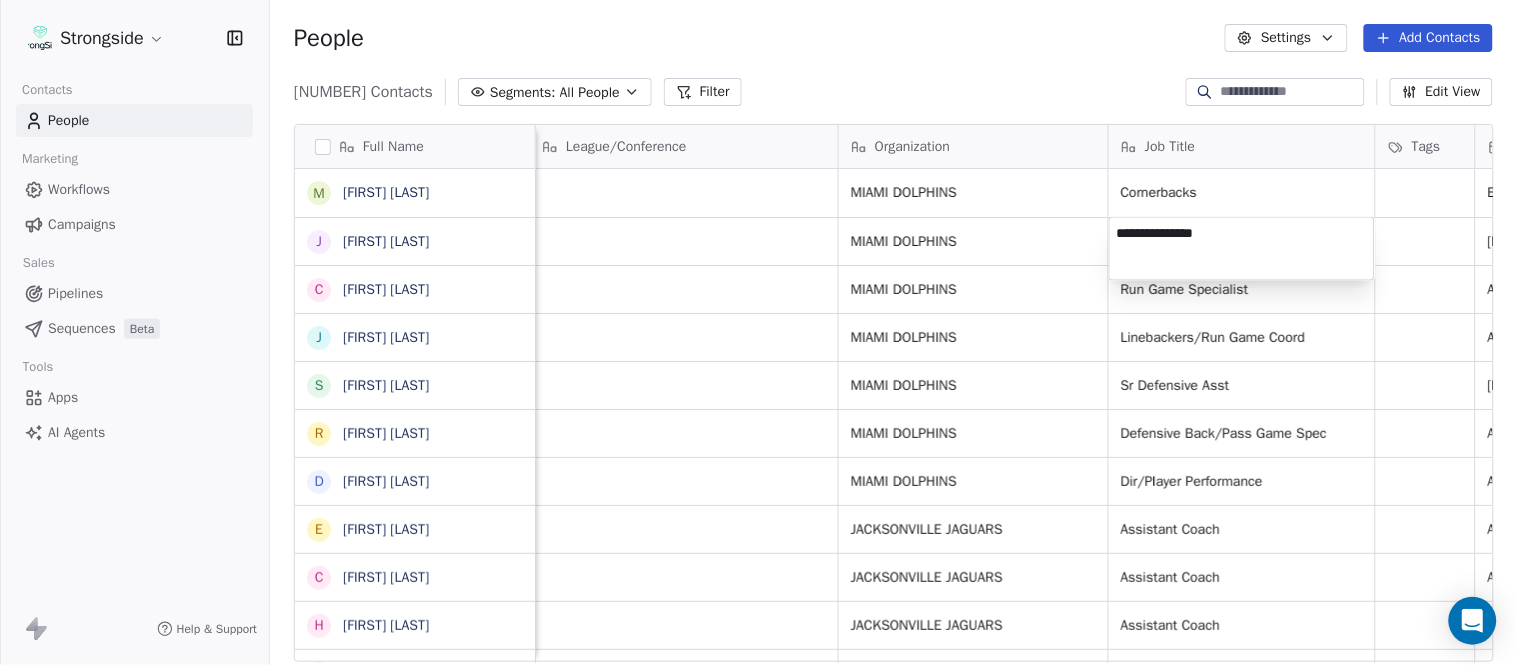 click on "Strongside Contacts People Marketing Workflows Campaigns Sales Pipelines Sequences Beta Tools Apps AI Agents Help & Support People Settings  Add Contacts [NUMBER] Contacts Segments: All People Filter  Edit View Tag Add to Sequence Export Full Name M [FIRST] [LAST] J [FIRST] [LAST] C [FIRST] [LAST] J [FIRST] [LAST] S [FIRST] [LAST] R [FIRST] [LAST] D [FIRST] [LAST] E [FIRST] [LAST] C [FIRST] [LAST] H [FIRST] [LAST] S [FIRST] [LAST] S [FIRST] [LAST] G [FIRST] [LAST] T [FIRST] [LAST] M [FIRST] [LAST] A [FIRST] [LAST] A [FIRST] [LAST] L [FIRST] [LAST] S [FIRST] [LAST] J [FIRST] [LAST] J [FIRST] [LAST] M [FIRST] [LAST] B [FIRST] [LAST] D [FIRST] [LAST] K [FIRST] [LAST] D [FIRST] [LAST] R [FIRST] [LAST] Email Phone Number Level League/Conference Organization Job Title Tags Created Date BST Status Priority Emails Auto Clicked [EMAIL] NFL MIAMI DOLPHINS Cornerbacks Aug [DD], [YYYY] [HH]:[MM] [AM/PM] [FIRST] [LAST] NFL MIAMI DOLPHINS Asst HC/Tight Ends Aug [DD], [YYYY] [HH]:[MM] [AM/PM] [FIRST] [LAST]" at bounding box center [758, 332] 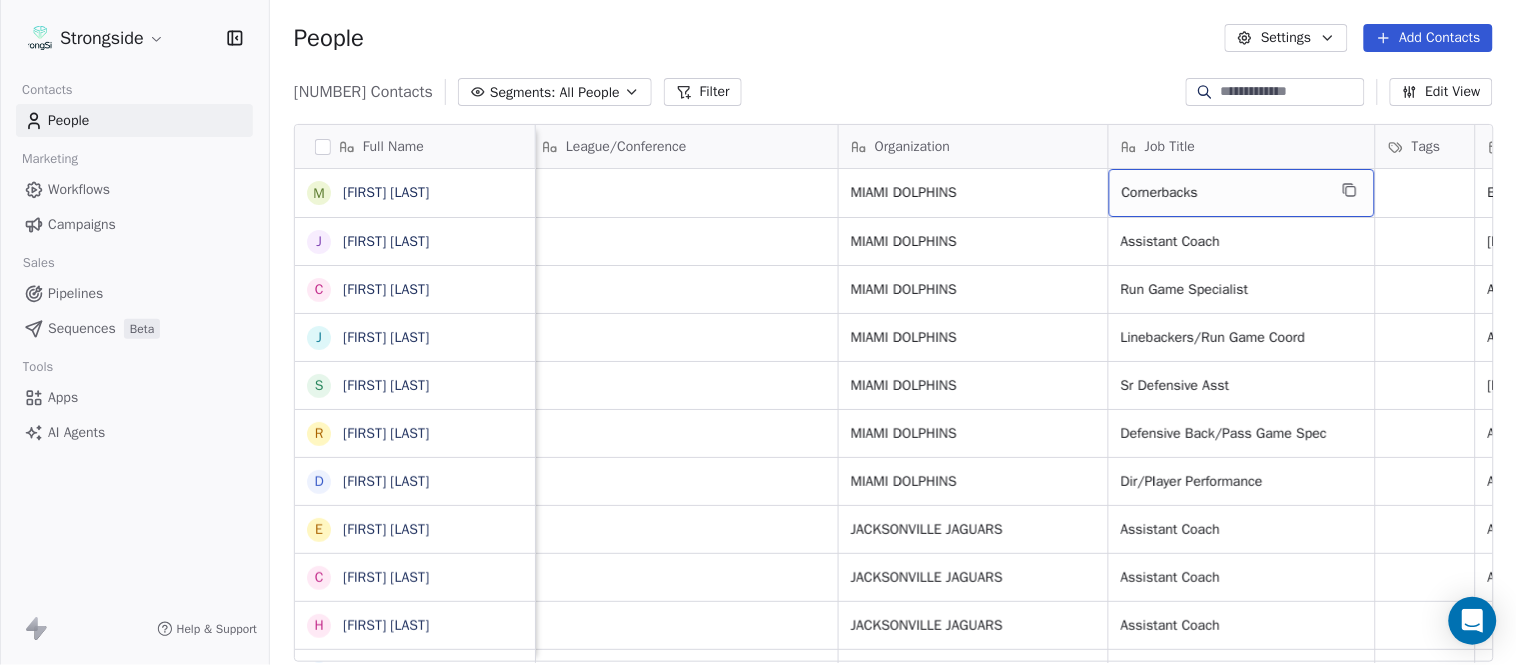 click on "Cornerbacks" at bounding box center [1224, 193] 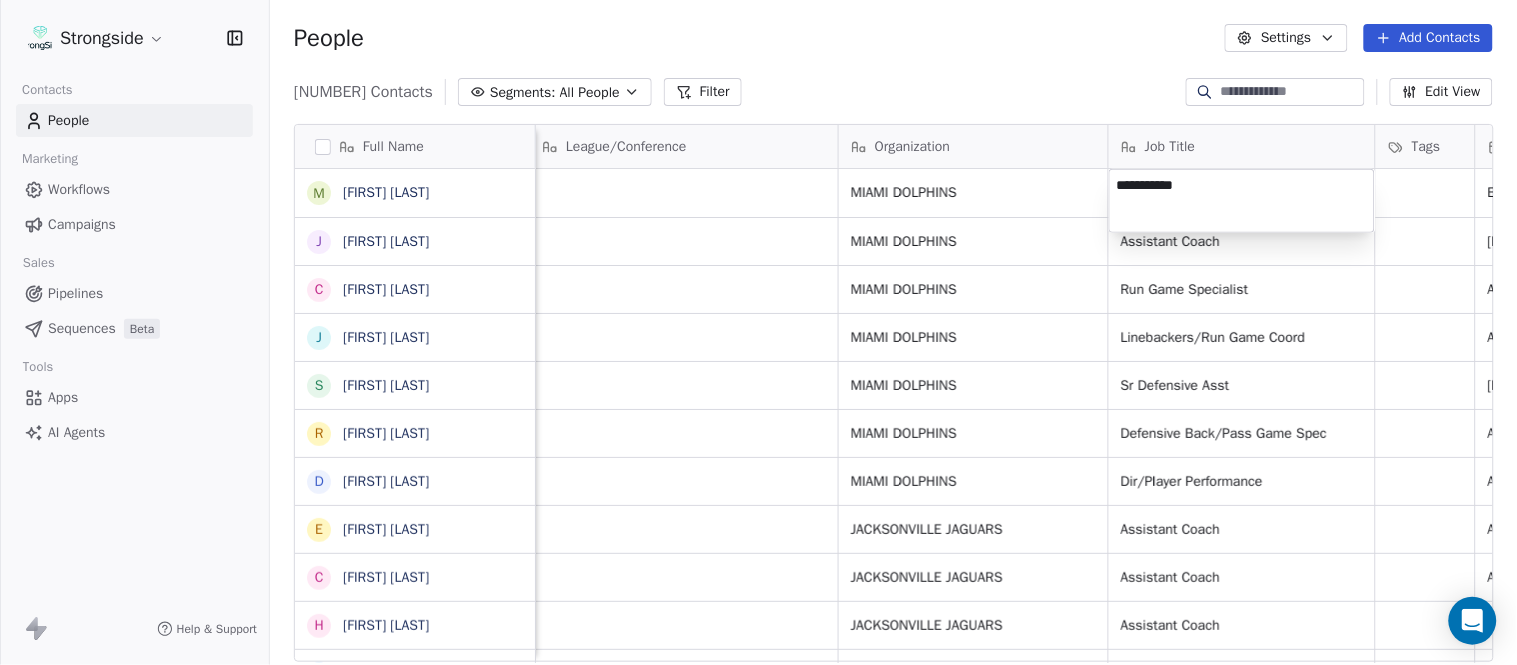 type on "**********" 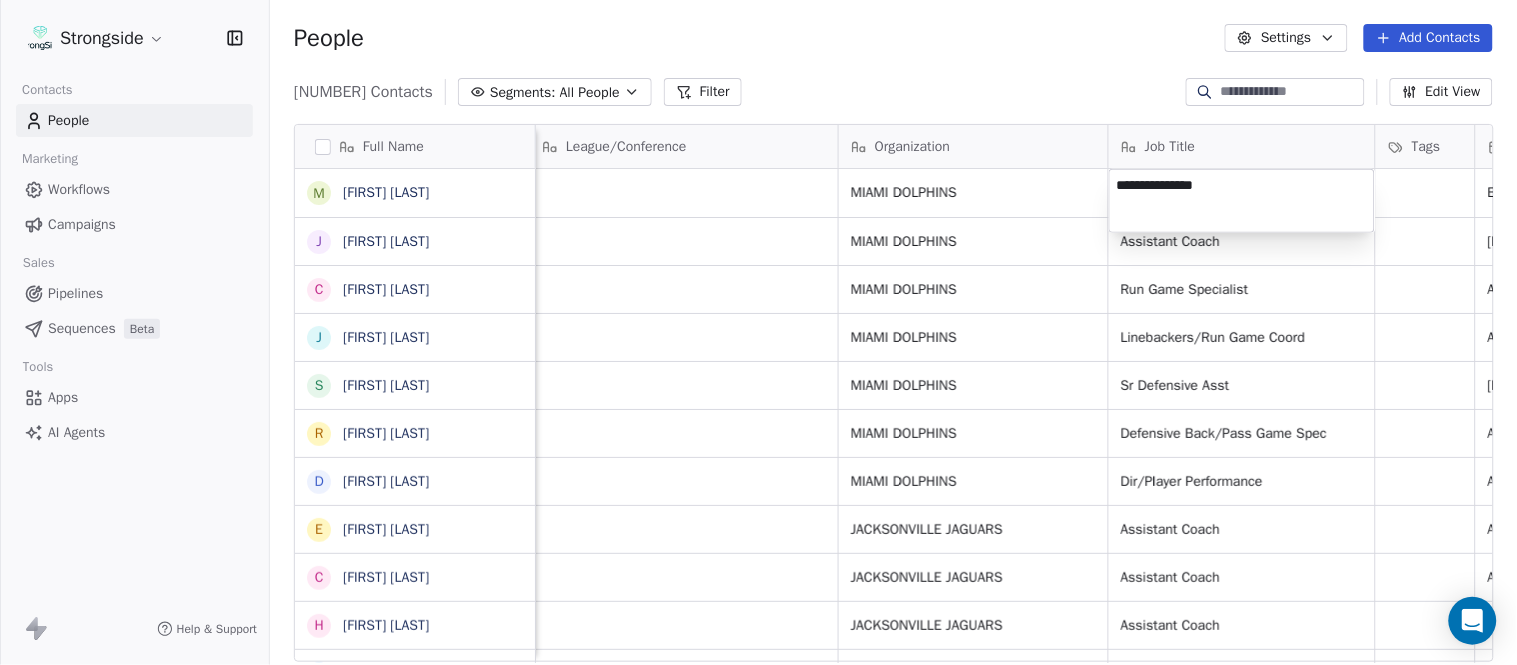 click on "Strongside Contacts People Marketing Workflows Campaigns Sales Pipelines Sequences Beta Tools Apps AI Agents Help & Support People Settings Add Contacts 13524 Contacts Segments: All People Filter Edit View Tag Add to Sequence Export Full Name M [FIRST] [LAST] J [FIRST] [LAST] C [FIRST] [LAST] J [FIRST] [LAST] S [FIRST] [LAST] R [FIRST] [LAST] D [FIRST] [LAST] E [FIRST] [LAST] C [FIRST] [LAST] H [FIRST] [LAST] S [FIRST] [LAST] S [FIRST] [LAST] G [FIRST] [LAST] T [FIRST] [LAST] M [FIRST] [LAST] A [FIRST] [LAST] A [FIRST] [LAST] L [FIRST] [LAST] S [FIRST] [LAST] J [FIRST] [LAST] J [FIRST] [LAST] M [FIRST] [LAST] B [FIRST] [LAST] D [FIRST] [LAST] K [FIRST] [LAST] D [FIRST] [LAST] R [FIRST] [LAST] K [FIRST] [LAST] T [FIRST] [LAST] J [FIRST] [LAST] Email Phone Number Level League/Conference Organization Job Title Tags Created Date BST Status Priority Emails Auto Clicked [EMAIL] NFL MIAMI DOLPHINS Cornerbacks Aug 03, 2025 01:03 AM [EMAIL] NFL MIAMI DOLPHINS Assistant Coach Aug 03, 2025 01:02 AM [EMAIL] NFL" at bounding box center [758, 332] 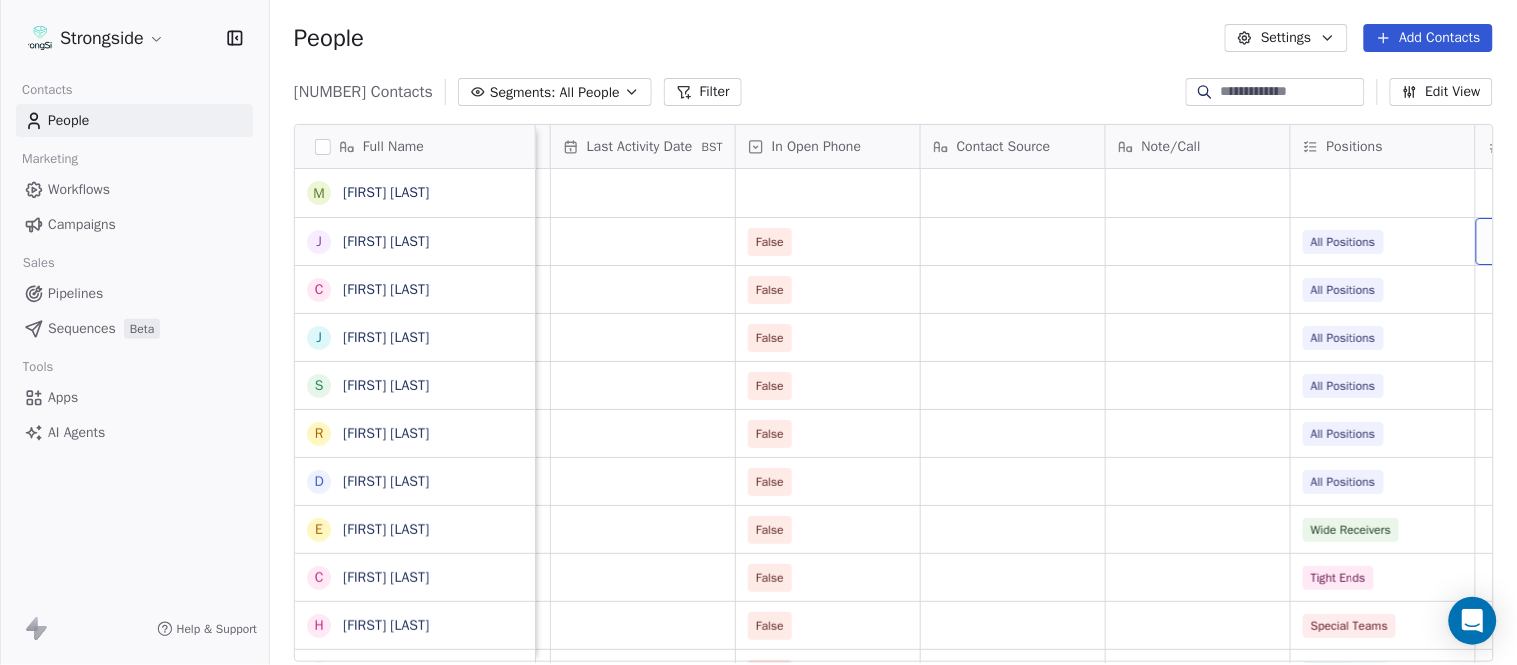 scroll, scrollTop: 0, scrollLeft: 2417, axis: horizontal 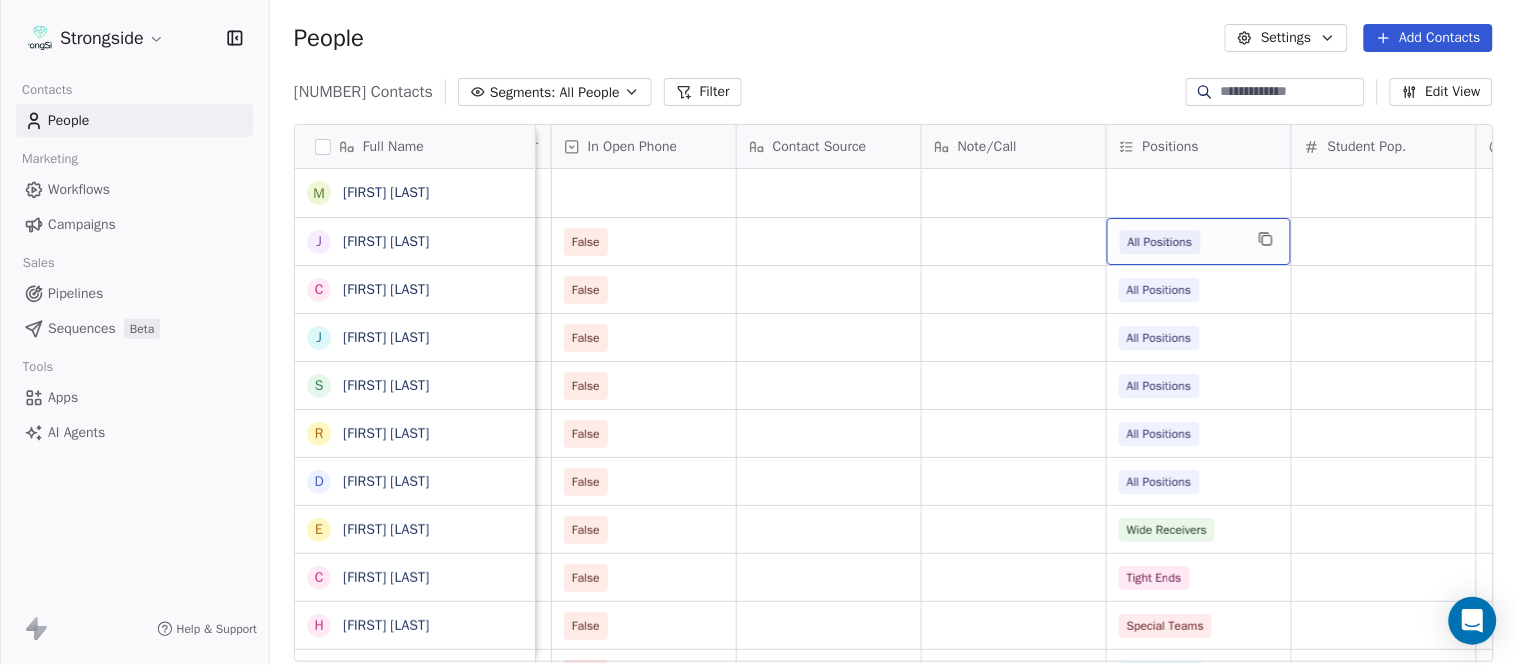 click on "All Positions" at bounding box center (1181, 242) 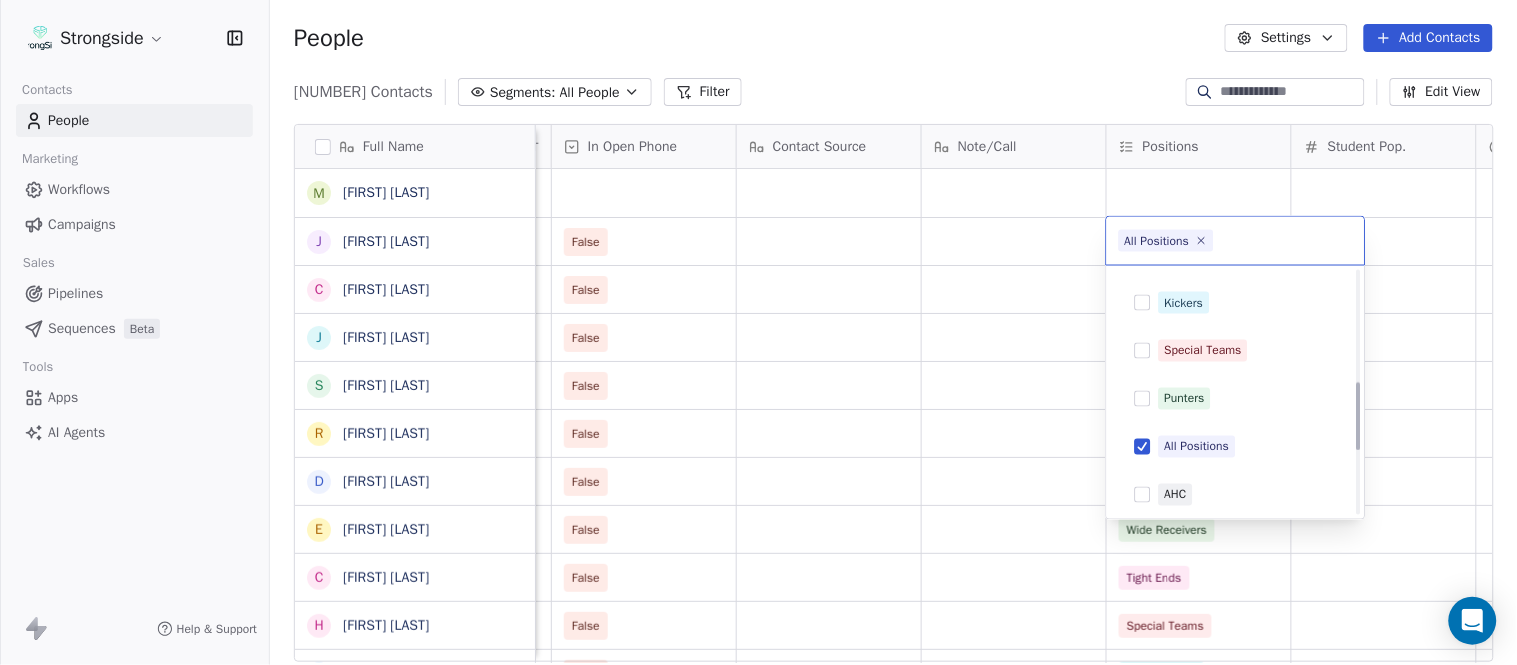 scroll, scrollTop: 395, scrollLeft: 0, axis: vertical 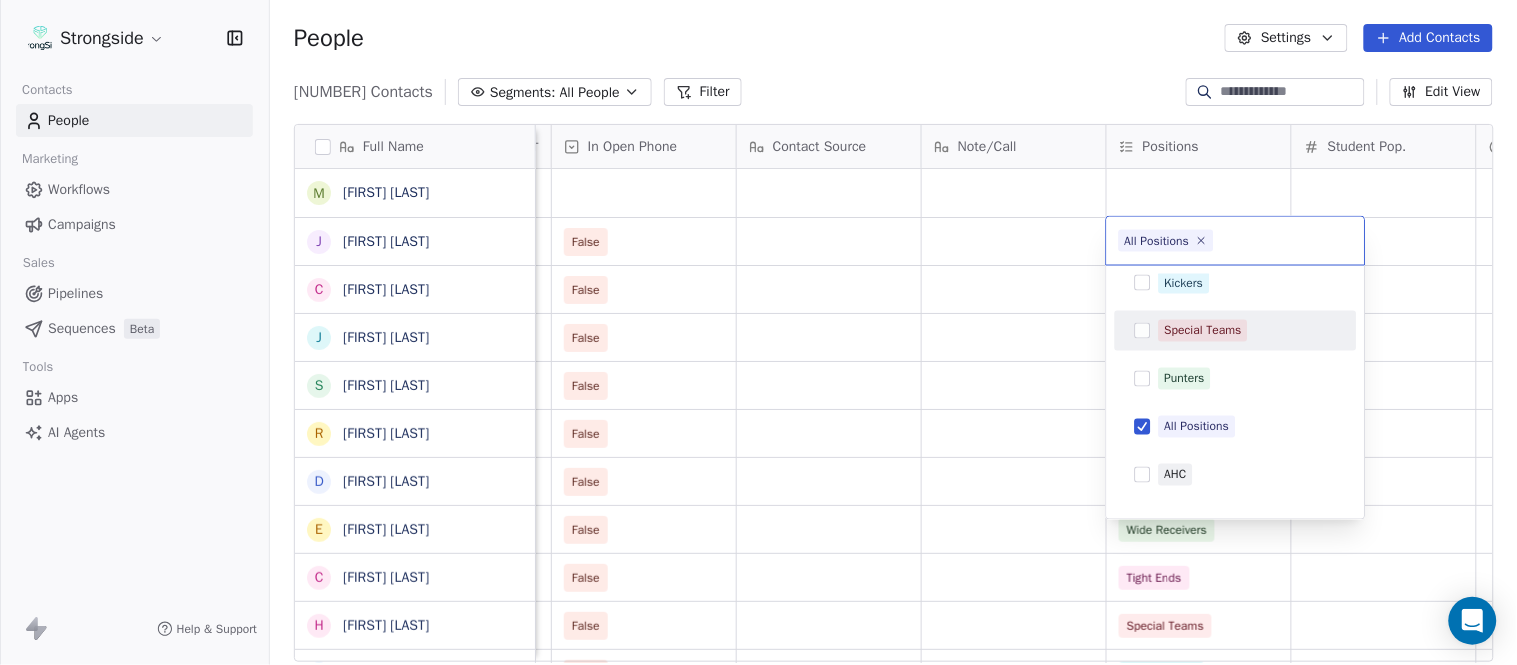 click on "Special Teams" at bounding box center (1203, 331) 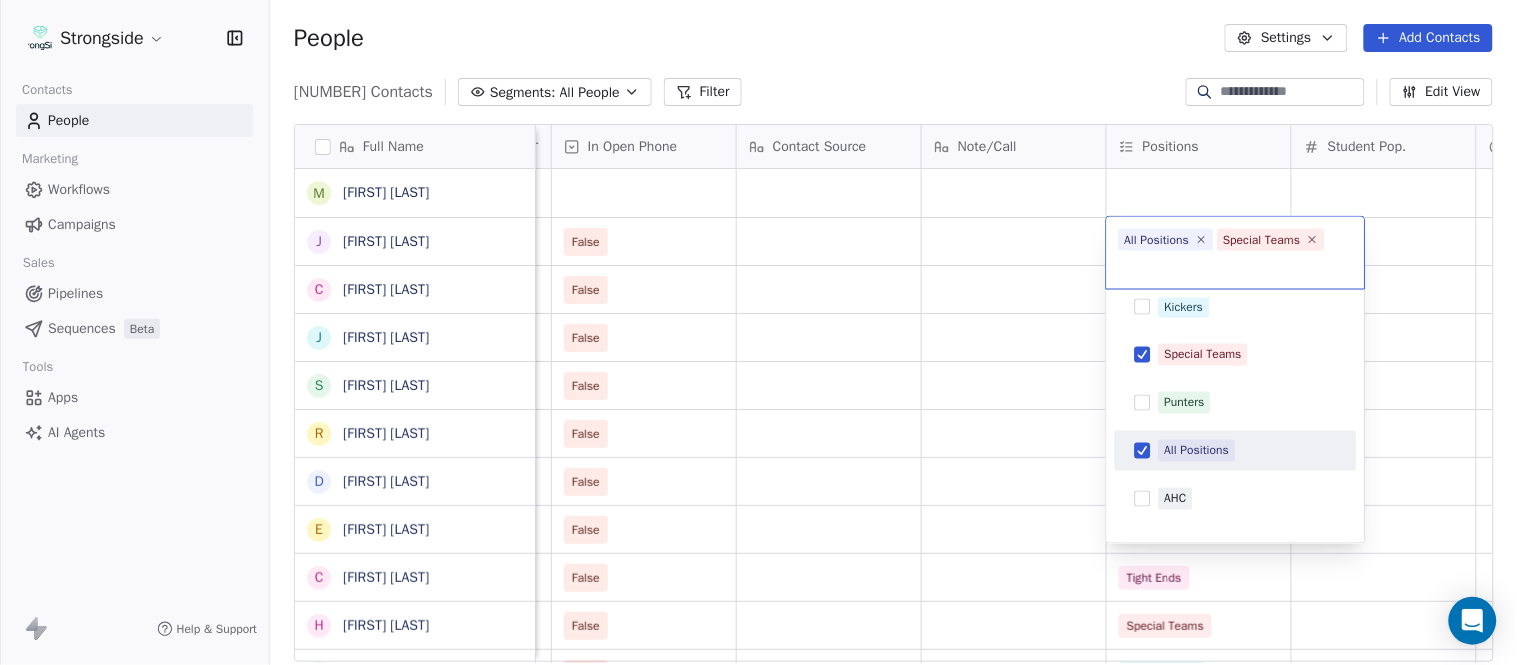 click on "All Positions" at bounding box center [1197, 451] 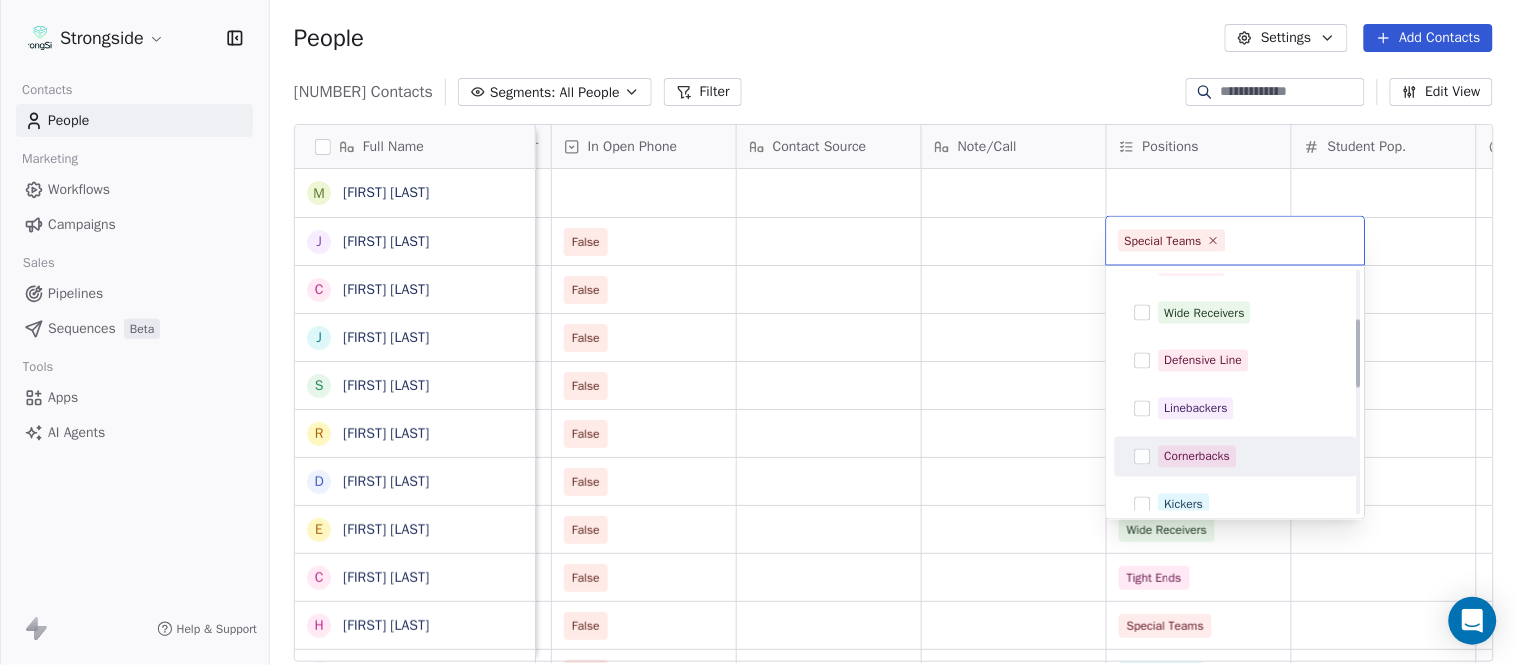 scroll, scrollTop: 284, scrollLeft: 0, axis: vertical 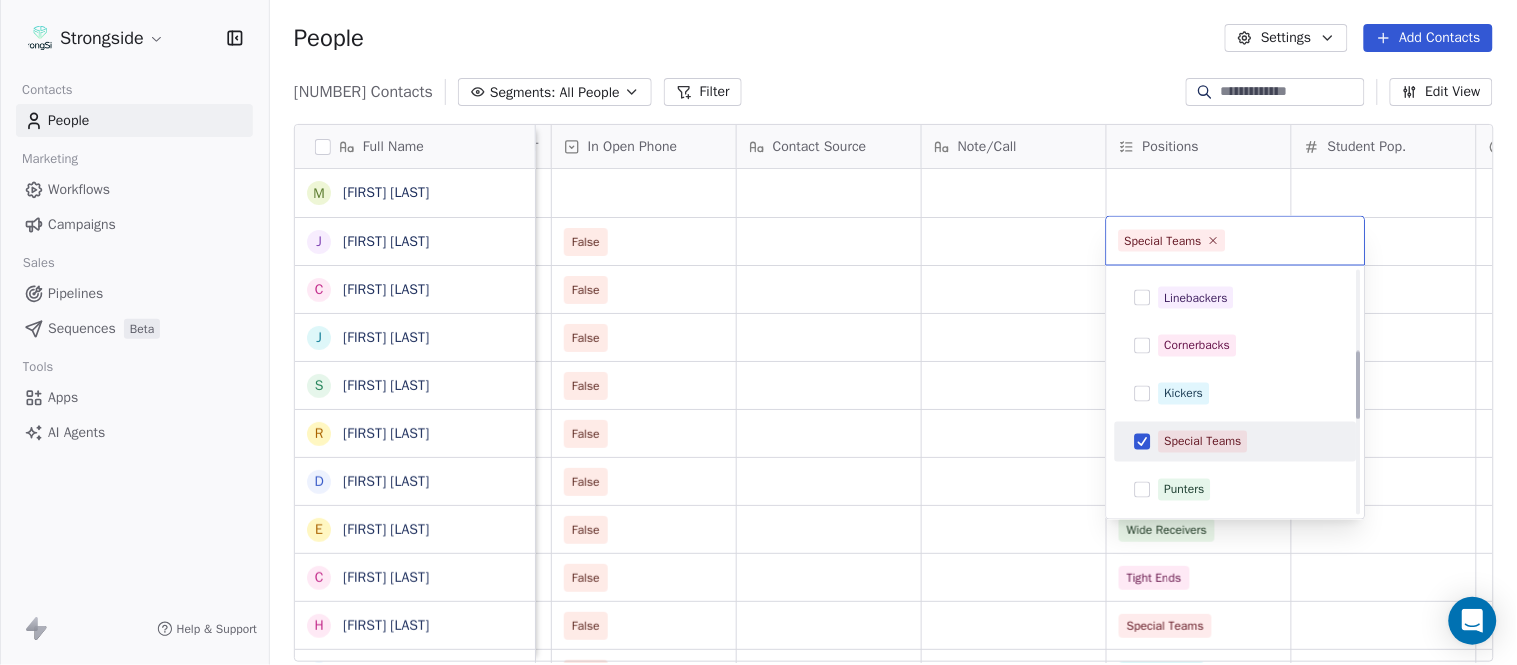 click on "Special Teams" at bounding box center (1203, 442) 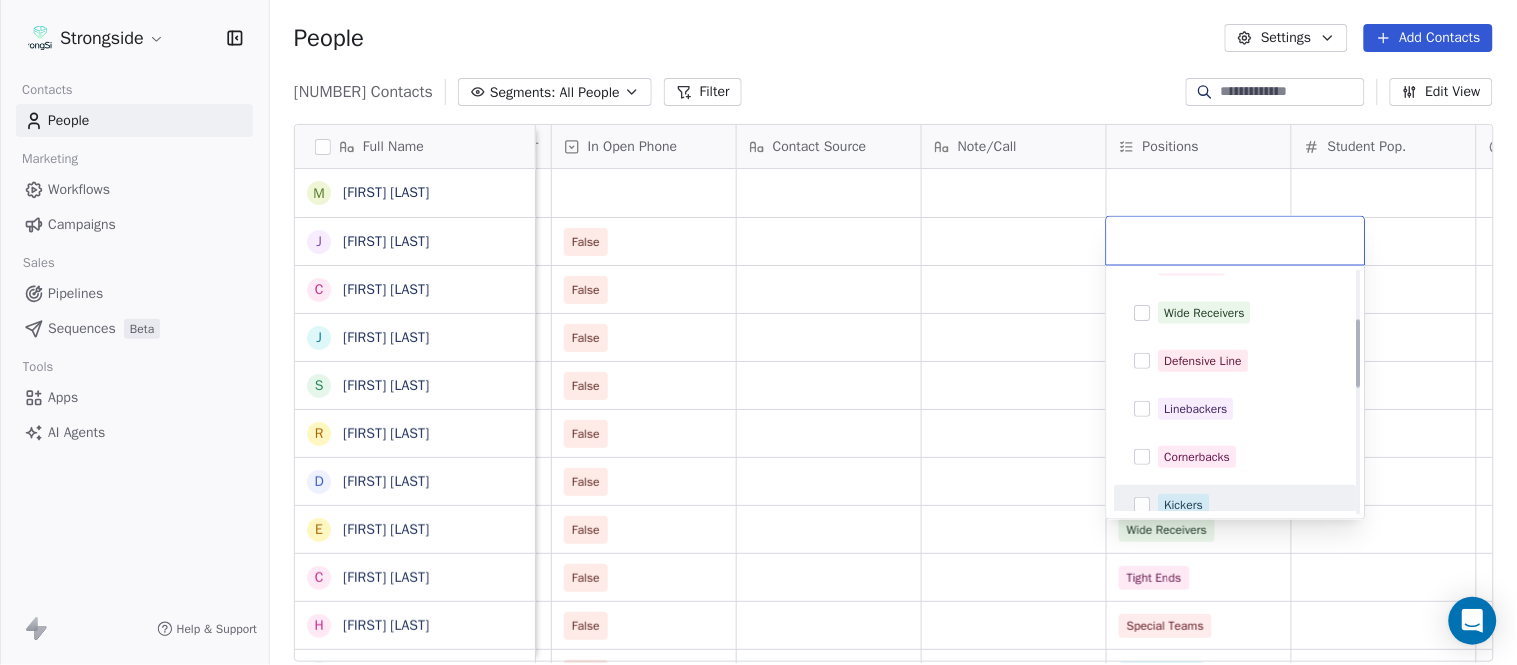 scroll, scrollTop: 62, scrollLeft: 0, axis: vertical 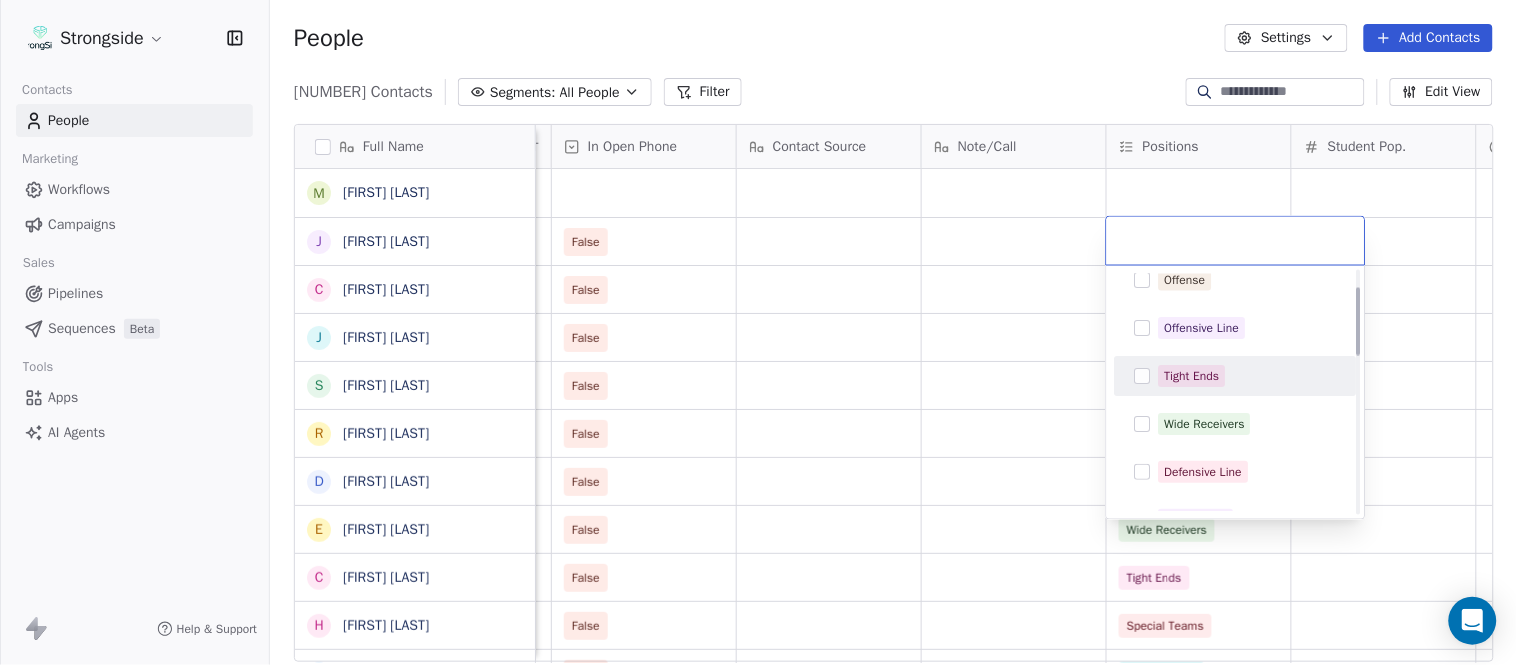 click on "Tight Ends" at bounding box center (1192, 376) 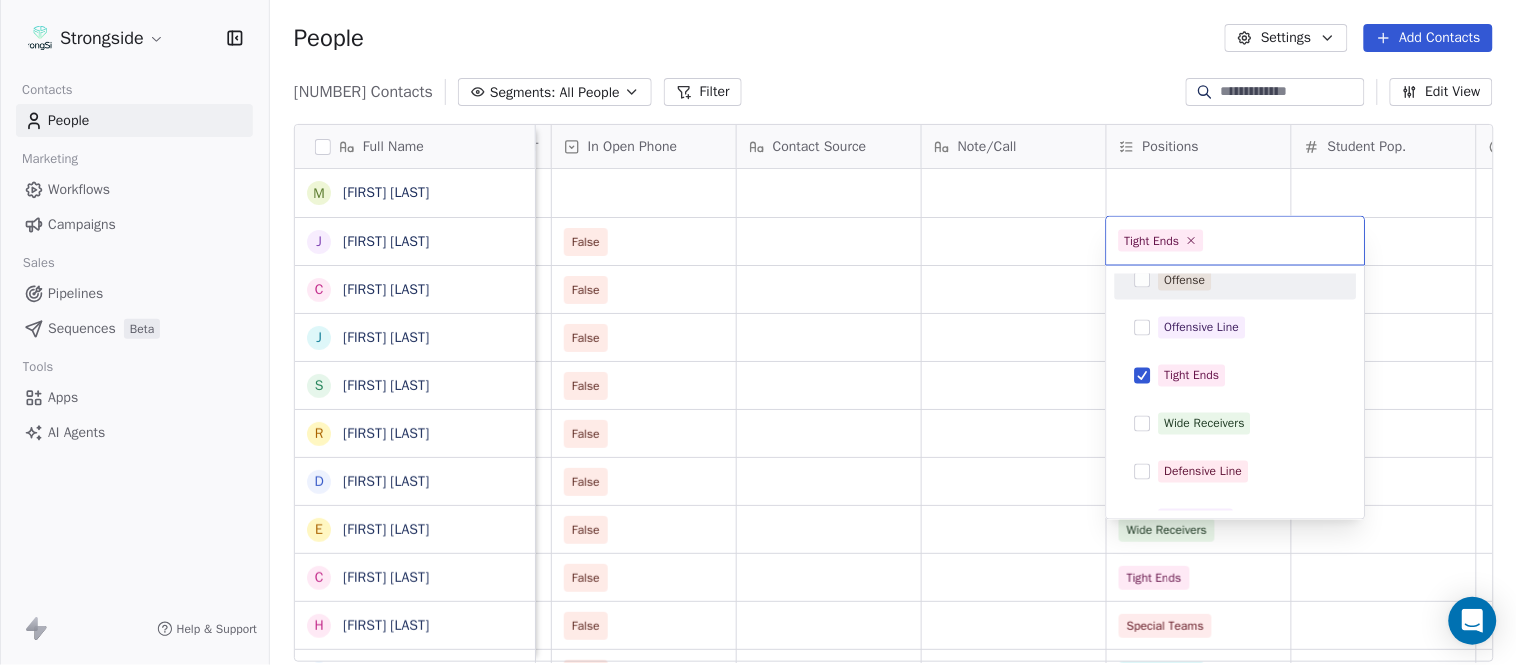 click on "Strongside Contacts People Marketing Workflows Campaigns Sales Pipelines Sequences Beta Tools Apps AI Agents Help & Support People Settings Add Contacts 13524 Contacts Segments: All People Filter Edit View Tag Add to Sequence Export Full Name M [FIRST] [LAST] J [FIRST] [LAST] C [FIRST] [LAST] J [FIRST] [LAST] S [FIRST] [LAST] R [FIRST] [LAST] D [FIRST] [LAST] E [FIRST] [LAST] C [FIRST] [LAST] H [FIRST] [LAST] S [FIRST] [LAST] S [FIRST] [LAST] G [FIRST] [LAST] T [FIRST] [LAST] M [FIRST] [LAST] A [FIRST] [LAST] A [FIRST] [LAST] L [FIRST] [LAST] S [FIRST] [LAST] J [FIRST] [LAST] J [FIRST] [LAST] M [FIRST] [LAST] B [FIRST] [LAST] D [FIRST] [LAST] K [FIRST] [LAST] D [FIRST] [LAST] R [FIRST] [LAST] Email Phone Number Level League/Conference Organization Job Title Tags Created Date BST Status Priority Emails Auto Clicked Last Activity Date BST In Open Phone Contact Source Note/Call Positions Student Pop. Lead Account False All Positions False All Positions False All Positions False All Positions False All Positions False All Positions False Wide Receivers False" at bounding box center [758, 332] 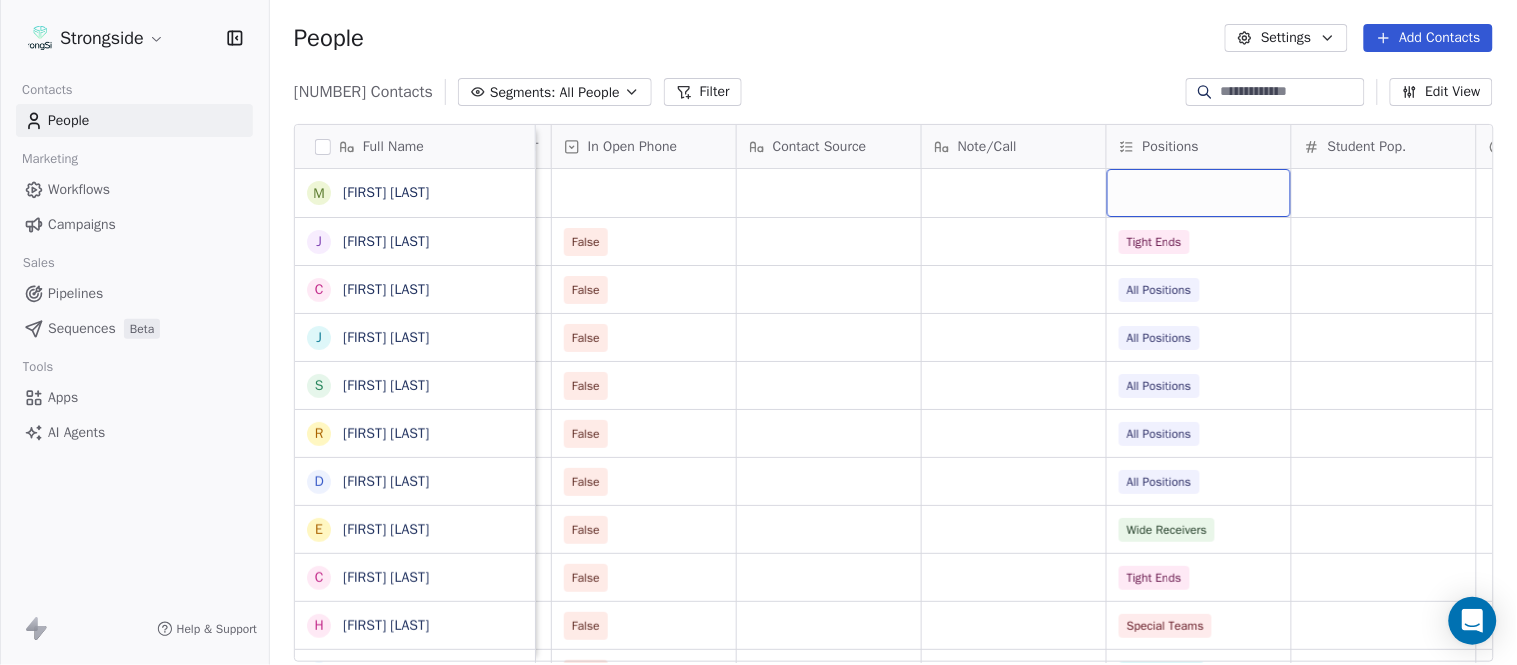 click at bounding box center (1199, 193) 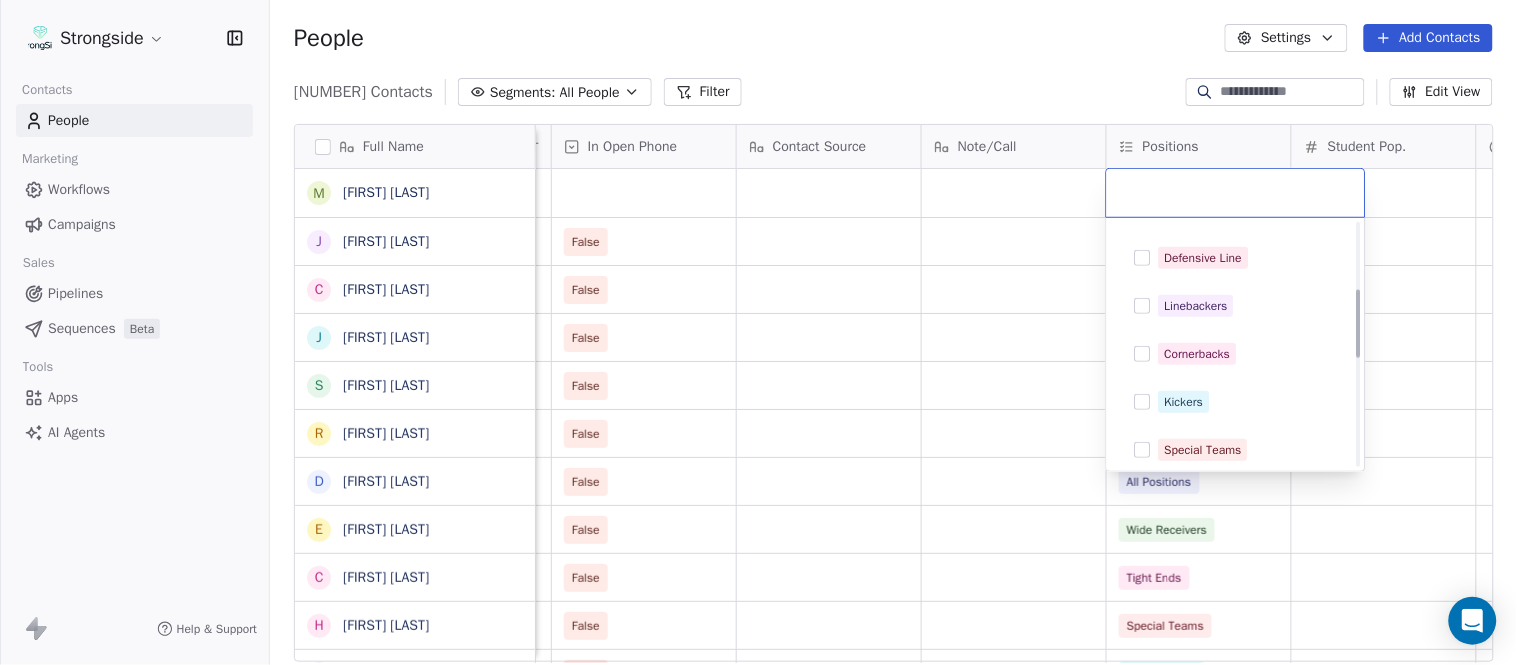 scroll, scrollTop: 333, scrollLeft: 0, axis: vertical 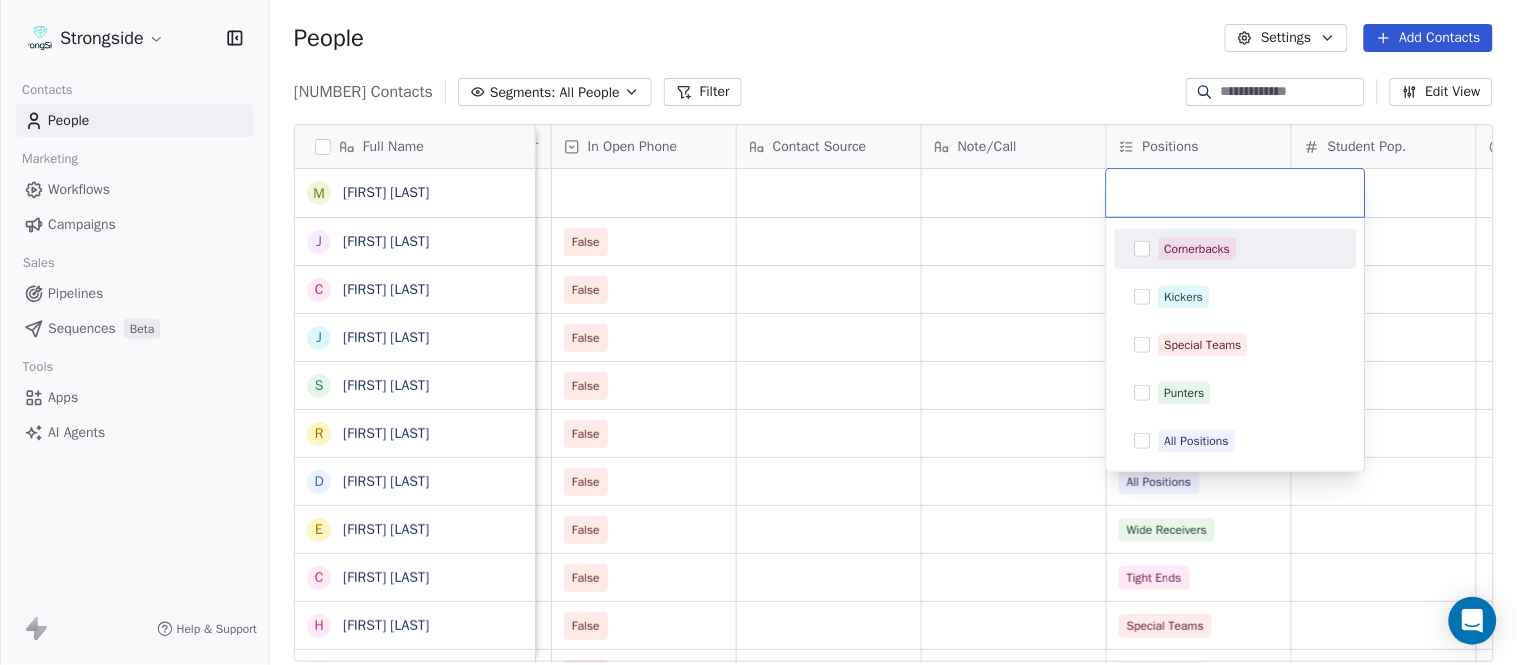 click on "Cornerbacks" at bounding box center [1248, 249] 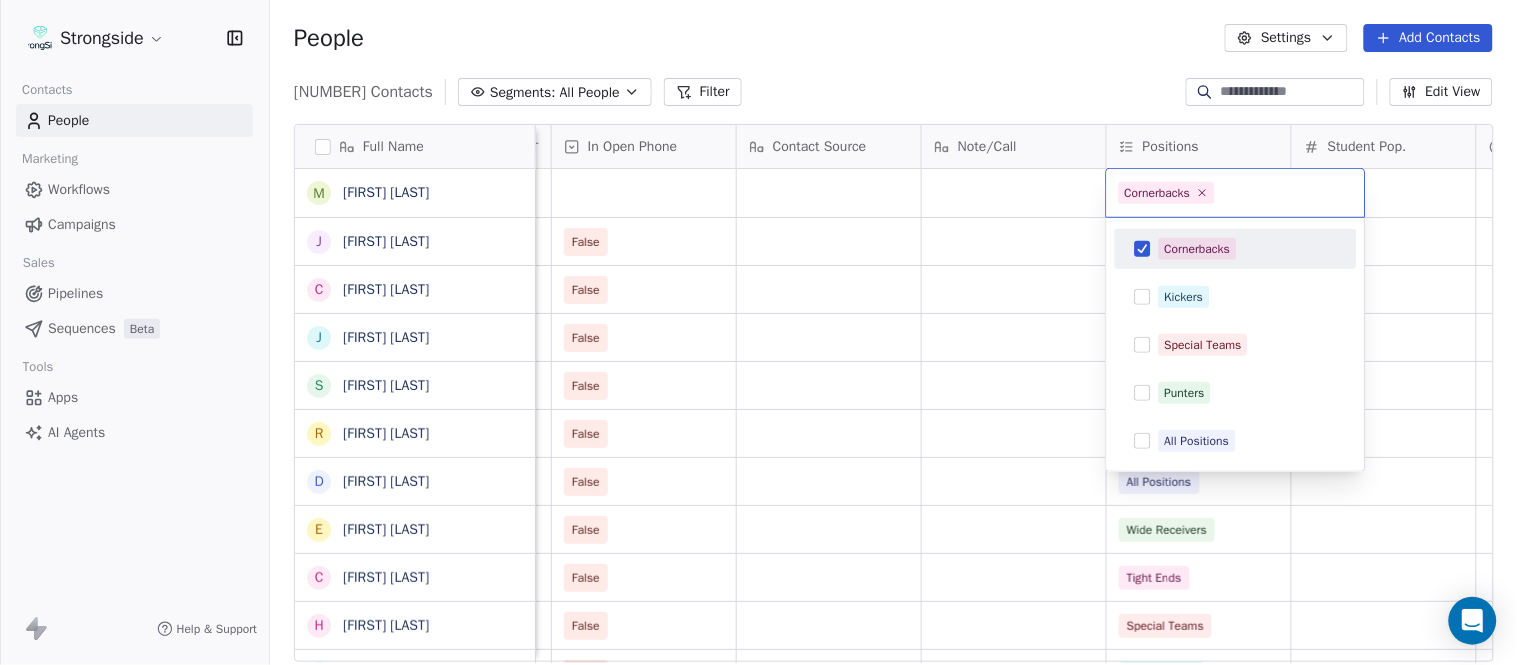 click on "Strongside Contacts People Marketing Workflows Campaigns Sales Pipelines Sequences Beta Tools Apps AI Agents Help & Support People Settings Add Contacts 13524 Contacts Segments: All People Filter Edit View Tag Add to Sequence Export Full Name M [LAST] J [LAST] C [LAST] J [LAST] S [LAST] R [LAST] D [LAST] E [LAST] C [LAST] H [LAST] S [LAST] S [LAST] G [LAST] T [LAST] M [LAST] A [LAST] A [LAST] L [LAST] S [LAST] J [LAST] J [LAST] M [LAST] B [LAST] D [LAST] K [LAST] D [LAST] R [LAST] K [LAST] T [LAST] [LAST] J [LAST] M [LAST] J [LAST] Email Phone Number Level League/Conference Organization Job Title Tags Created Date BST Status Priority Emails Auto Clicked Last Activity Date BST In Open Phone Contact Source Note/Call Positions Student Pop. Lead Account False Tight Ends False All Positions False All Positions False All Positions False All Positions False All Positions False Wide Receivers False" at bounding box center (758, 332) 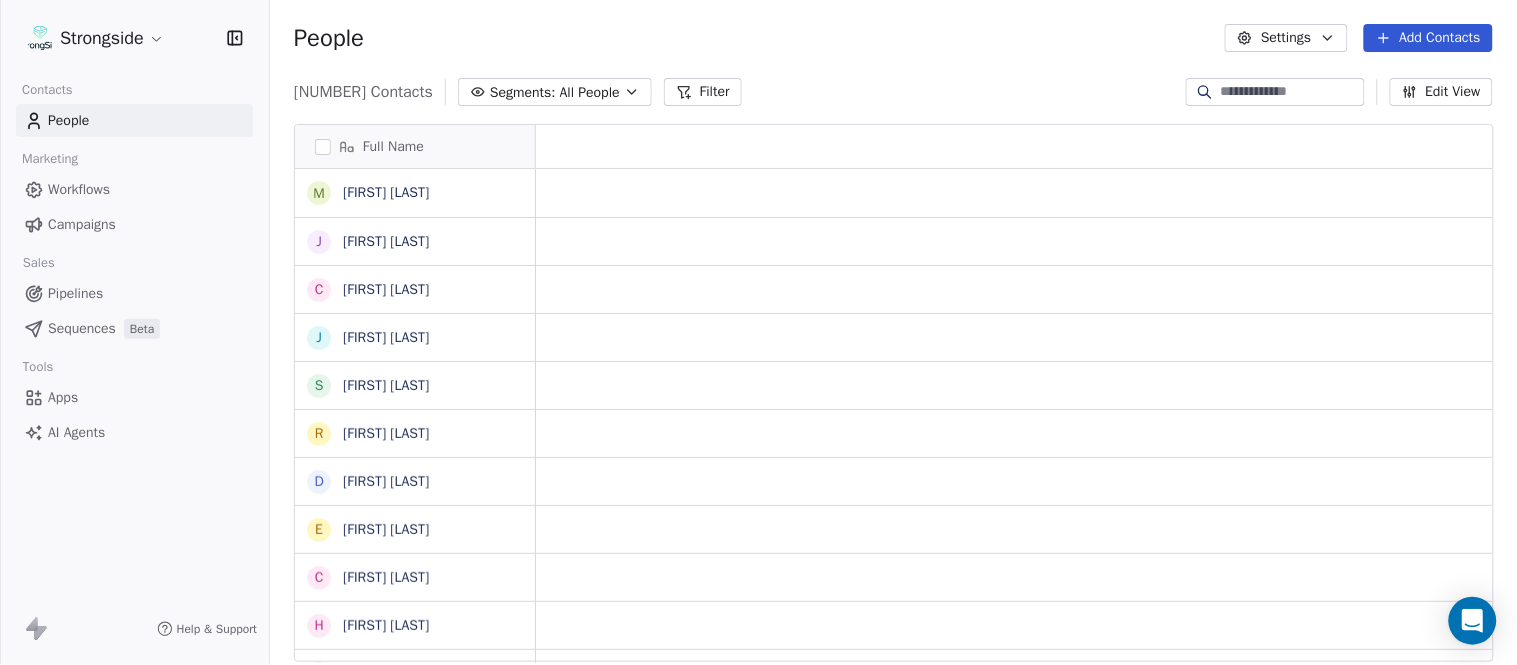 scroll, scrollTop: 0, scrollLeft: 0, axis: both 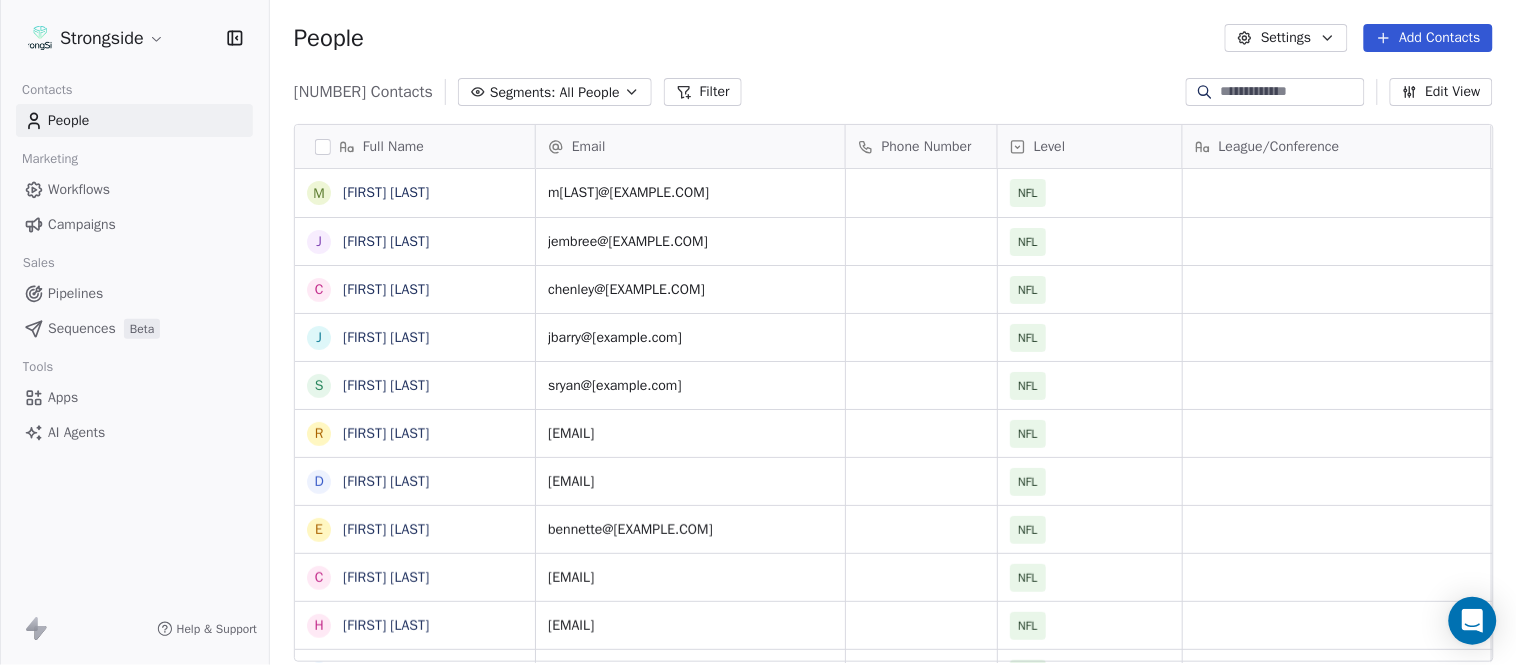 click on "Add Contacts" at bounding box center (1428, 38) 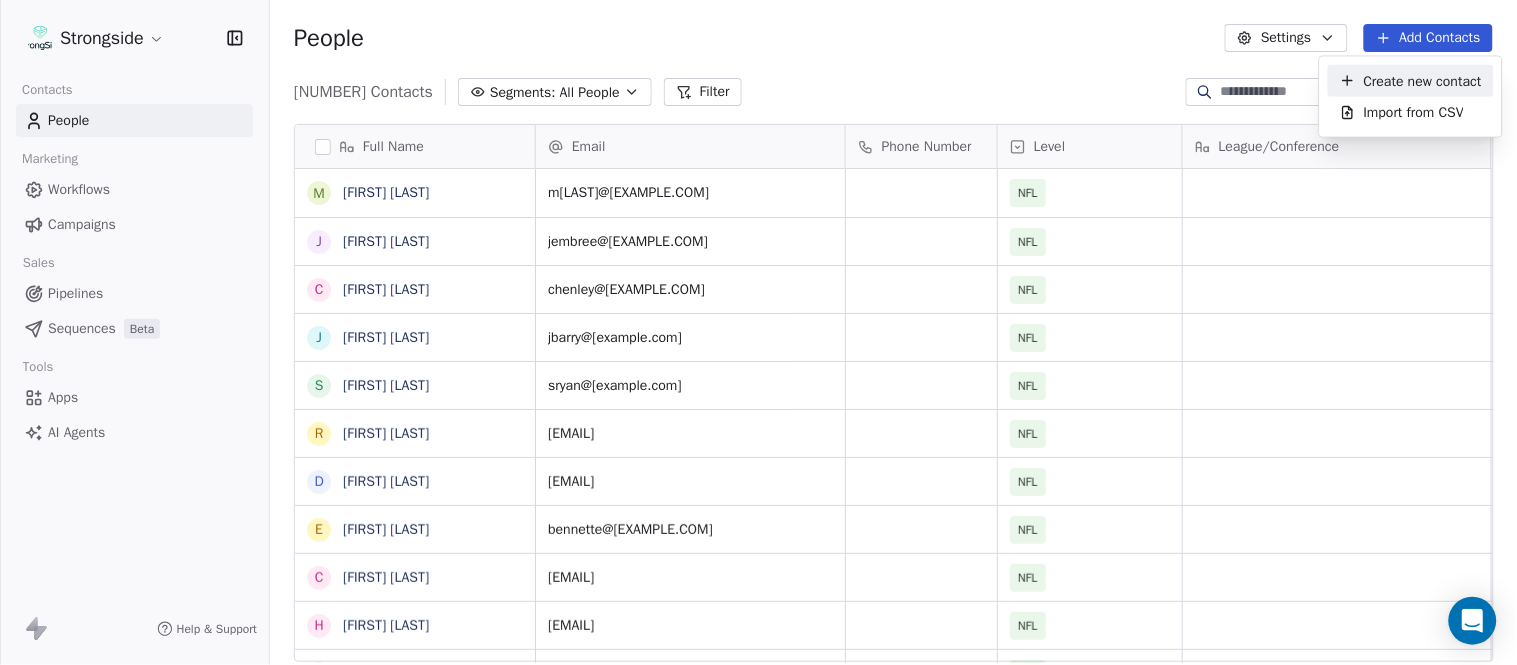 click on "Create new contact" at bounding box center [1423, 80] 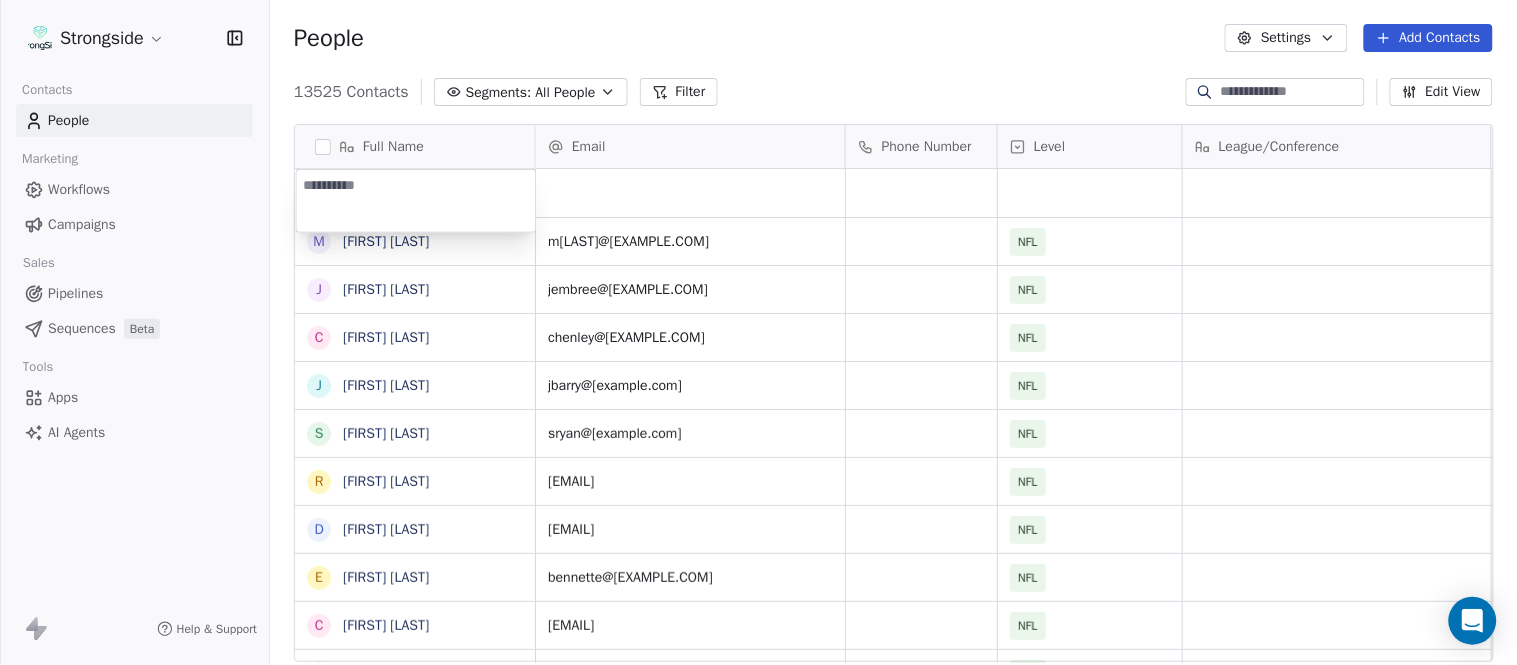 click on "Strongside Contacts People Marketing Workflows Campaigns Sales Pipelines Sequences Beta Tools Apps AI Agents Help & Support People Settings  Add Contacts 13525 Contacts Segments: All People Filter  Edit View Tag Add to Sequence Export Full Name M [LAST] J [LAST] C [LAST] J [LAST] S [LAST] R [LAST] D [LAST] E [LAST] C [LAST] H [LAST] S [LAST] S [LAST] G [LAST] T [LAST] M [LAST] A [LAST] A [LAST] L [LAST] S [LAST] J [LAST] J [LAST] M [LAST] B [LAST] D [LAST] K [LAST] D [LAST] R [LAST] K [LAST] T [LAST] J [LAST] Email Phone Number Level League/Conference Organization Job Title Tags Created Date BST [DATE] [TIME] maraujo@[example.com] NFL MIAMI DOLPHINS Assistant Coach [DATE] [TIME] jembree@[example.com] NFL MIAMI DOLPHINS Assistant Coach [DATE] [TIME] chenley@[example.com] NFL MIAMI DOLPHINS NFL NFL NFL" at bounding box center (758, 332) 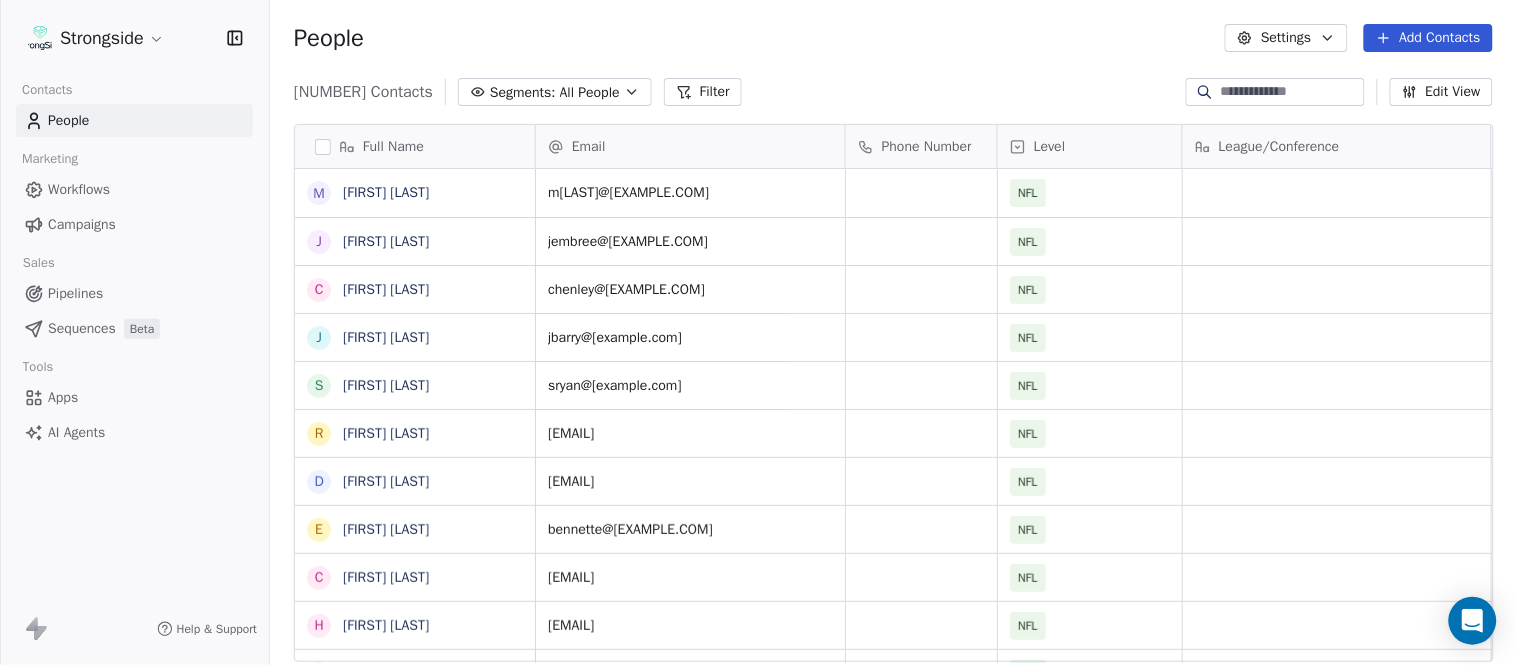 click on "People Settings  Add Contacts" at bounding box center (893, 38) 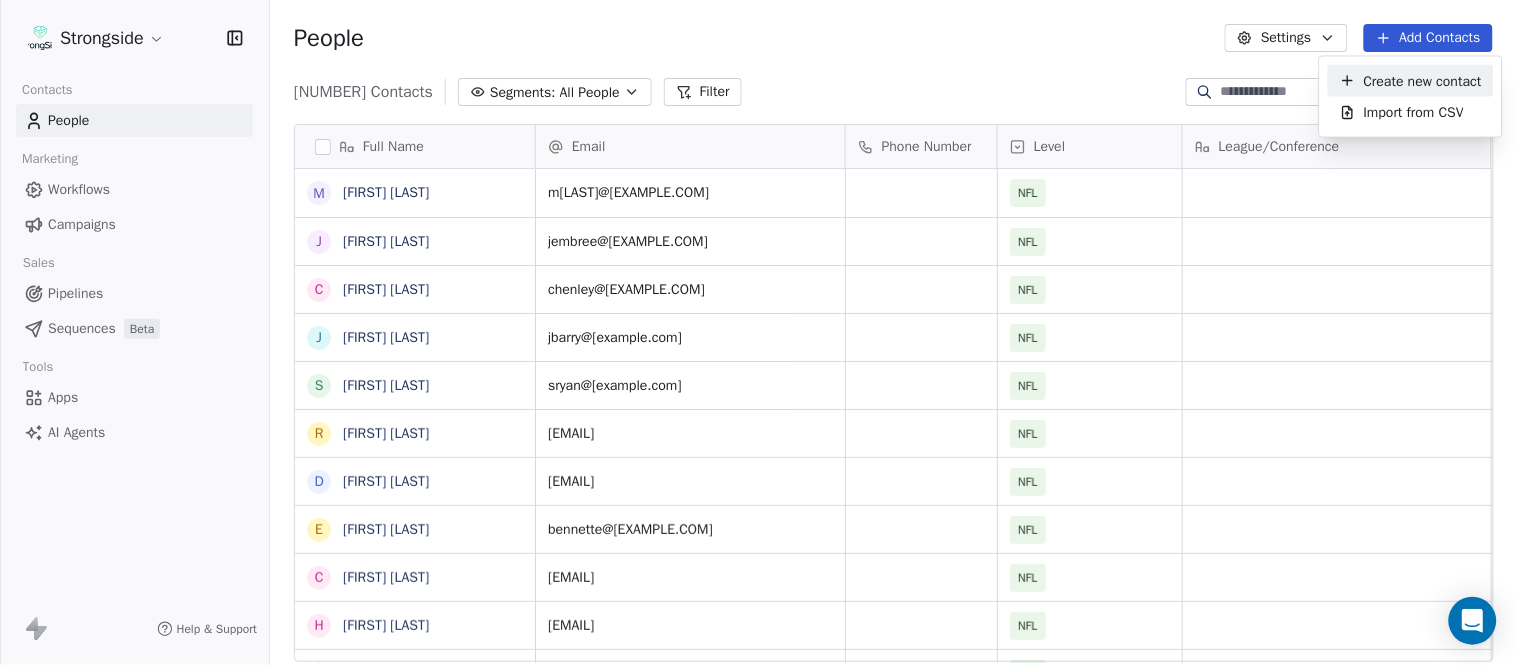 click on "Create new contact" at bounding box center (1423, 80) 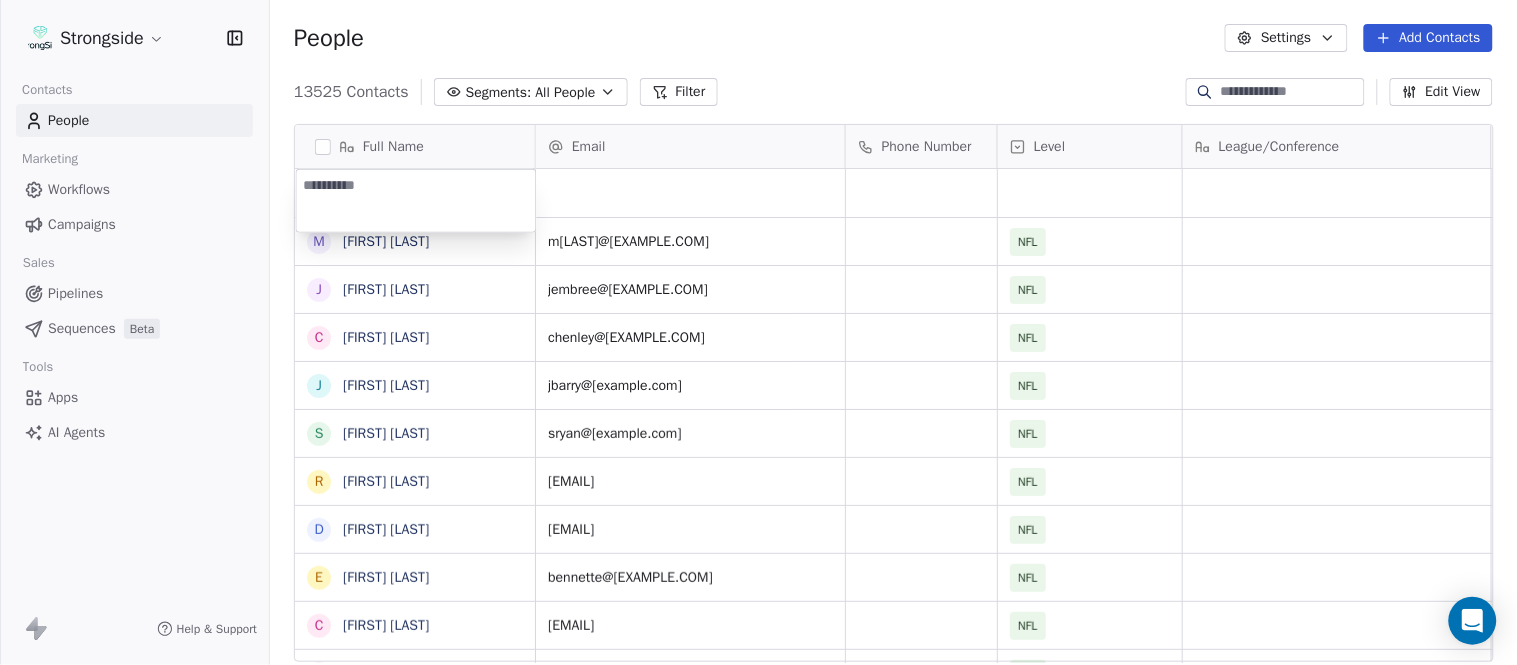 type on "**********" 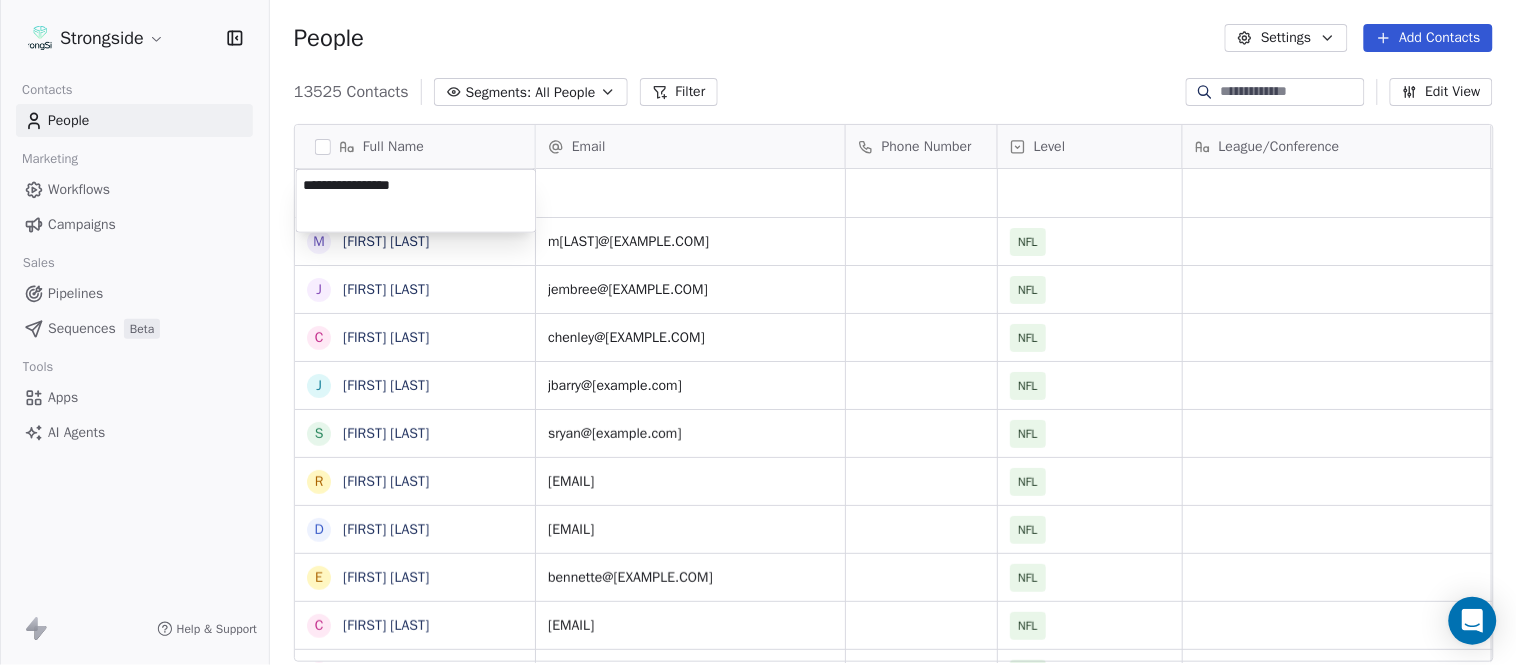 click on "Strongside Contacts People Marketing Workflows Campaigns Sales Pipelines Sequences Beta Tools Apps AI Agents Help & Support People Settings  Add Contacts 13525 Contacts Segments: All People Filter  Edit View Tag Add to Sequence Export Full Name M [LAST] J [LAST] C [LAST] J [LAST] S [LAST] R [LAST] D [LAST] E [LAST] C [LAST] H [LAST] S [LAST] S [LAST] G [LAST] T [LAST] M [LAST] A [LAST] A [LAST] L [LAST] S [LAST] J [LAST] J [LAST] M [LAST] B [LAST] D [LAST] K [LAST] D [LAST] R [LAST] K [LAST] T [LAST] J [LAST] Email Phone Number Level League/Conference Organization Job Title Tags Created Date BST [DATE] [TIME] maraujo@[example.com] NFL MIAMI DOLPHINS Assistant Coach [DATE] [TIME] jembree@[example.com] NFL MIAMI DOLPHINS Assistant Coach [DATE] [TIME] chenley@[example.com] NFL MIAMI DOLPHINS NFL NFL NFL" at bounding box center (758, 332) 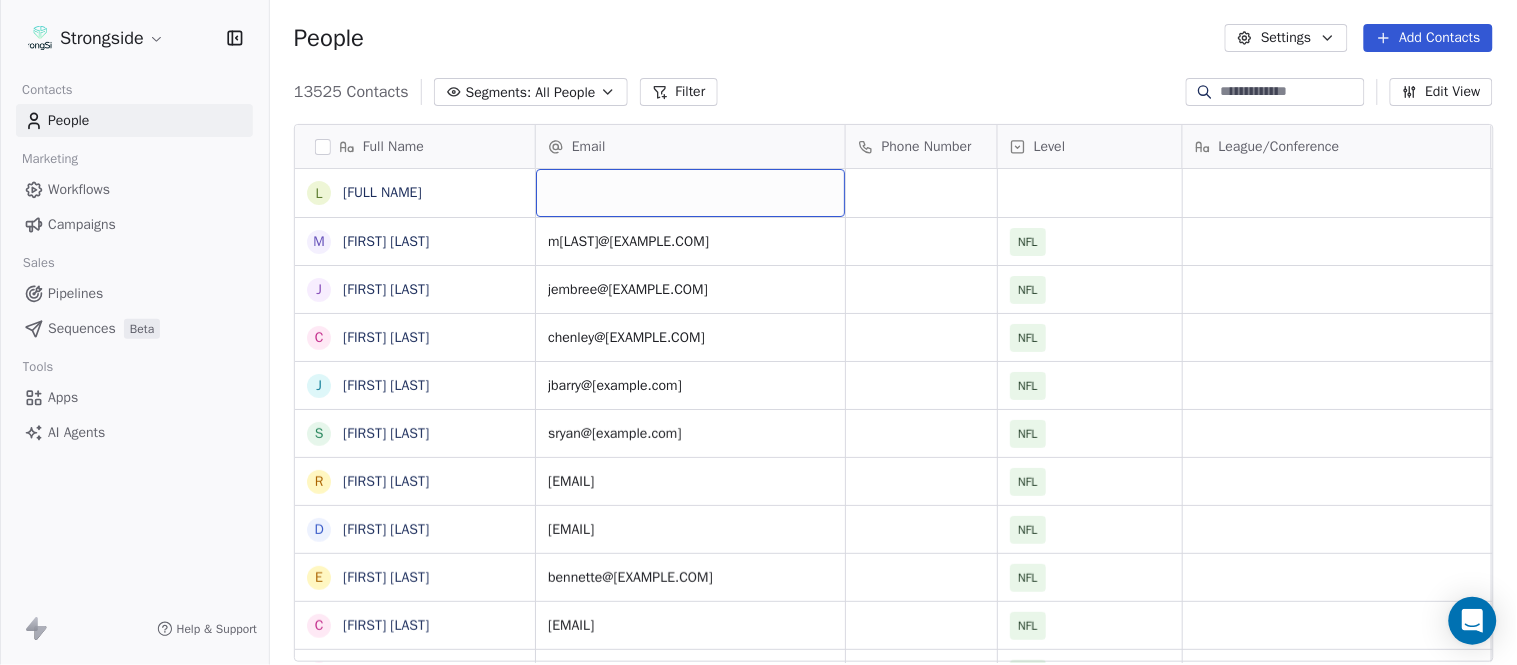 click at bounding box center [690, 193] 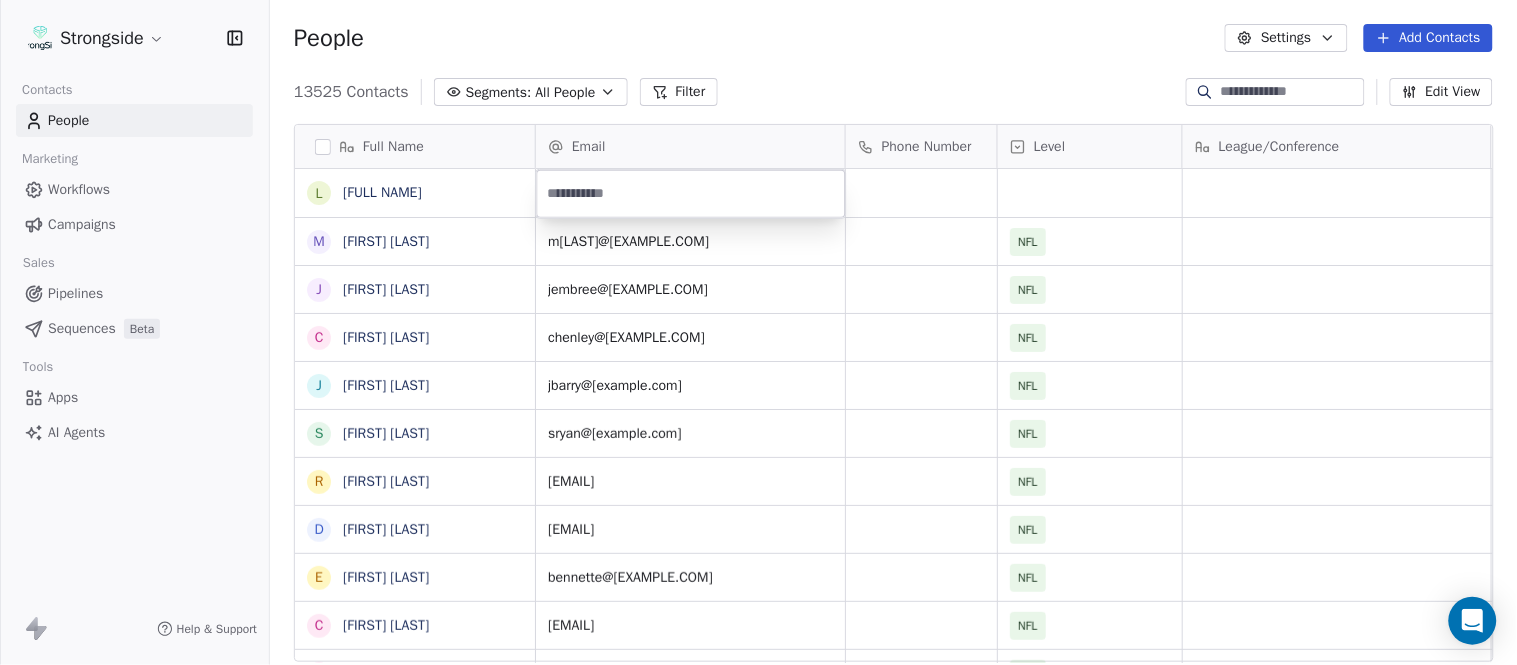 type on "**********" 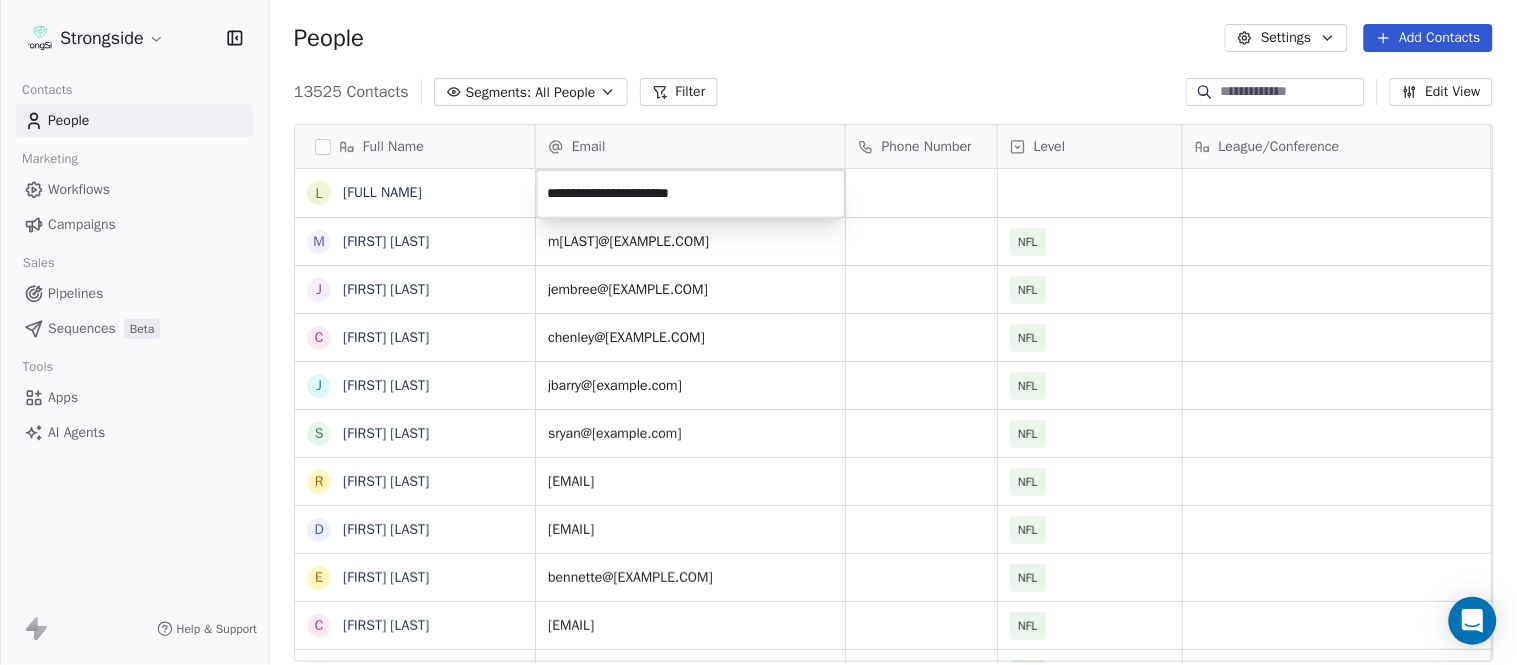 click on "Strongside Contacts People Marketing Workflows Campaigns Sales Pipelines Sequences Beta Tools Apps AI Agents Help & Support People Settings Add Contacts 13525 Contacts Segments: All People Filter Edit View Tag Add to Sequence Export Full Name L [FIRST] [LAST] M [FIRST] [LAST] J [FIRST] [LAST] C [FIRST] [LAST] J [FIRST] [LAST] S [FIRST] [LAST] R [FIRST] [LAST] D [FIRST] [LAST] E [FIRST] [LAST] C [FIRST] [LAST] H [FIRST] [LAST] S [FIRST] [LAST] S [FIRST] [LAST] G [FIRST] [LAST] T [FIRST] [LAST] M [FIRST] [LAST] A [FIRST] [LAST] A [FIRST] [LAST] L [FIRST] [LAST] S [FIRST] [LAST] J [FIRST] [LAST] J [FIRST] [LAST] M [FIRST] [LAST] B [FIRST] [LAST] D [FIRST] [LAST] K [FIRST] [LAST] D [FIRST] [LAST] R [FIRST] [LAST] K [FIRST] [LAST] T [FIRST] [LAST] J [FIRST] [LAST] Email Phone Number Level League/Conference Organization Job Title Tags Created Date BST Aug 03, 2025 01:05 AM [EMAIL] NFL MIAMI DOLPHINS Assistant Coach Aug 03, 2025 01:03 AM [EMAIL] NFL MIAMI DOLPHINS Assistant Coach Aug 03, 2025 01:02 AM [EMAIL] NFL NFL NFL" at bounding box center (758, 332) 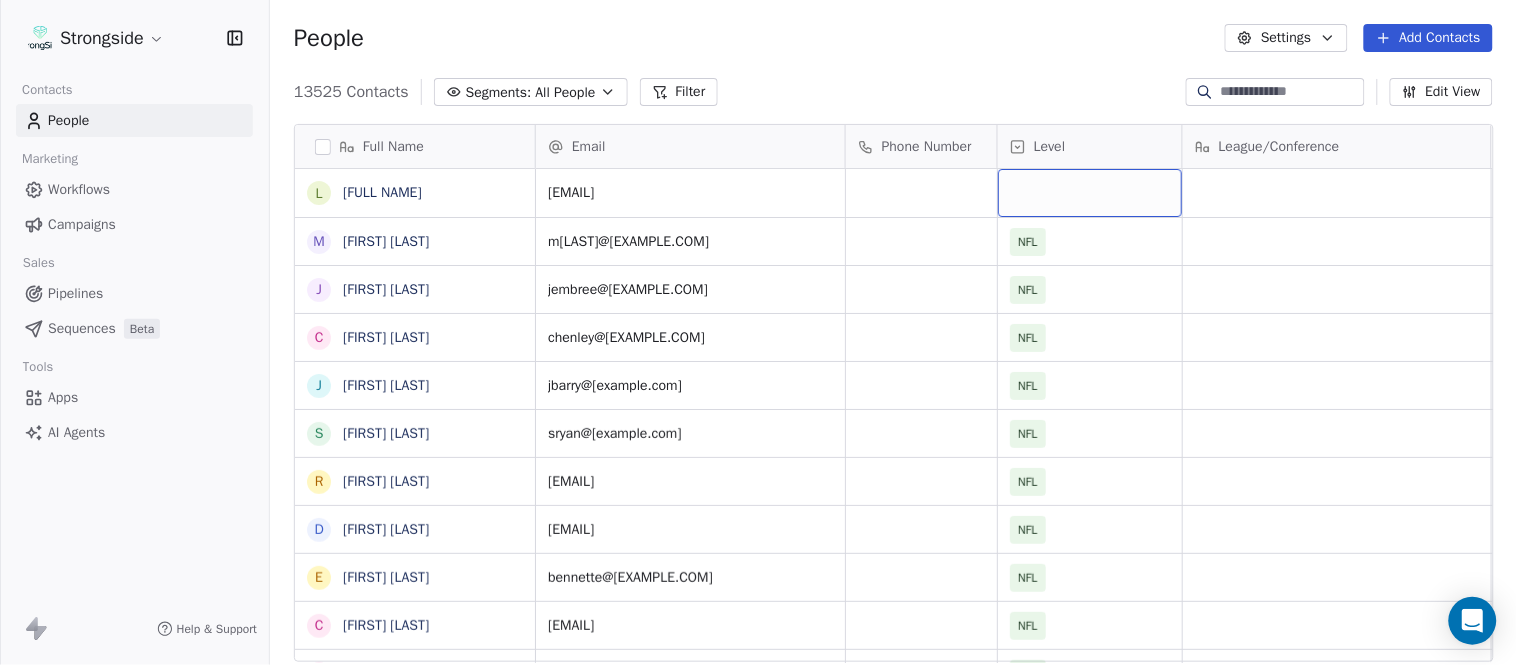 click at bounding box center [1090, 193] 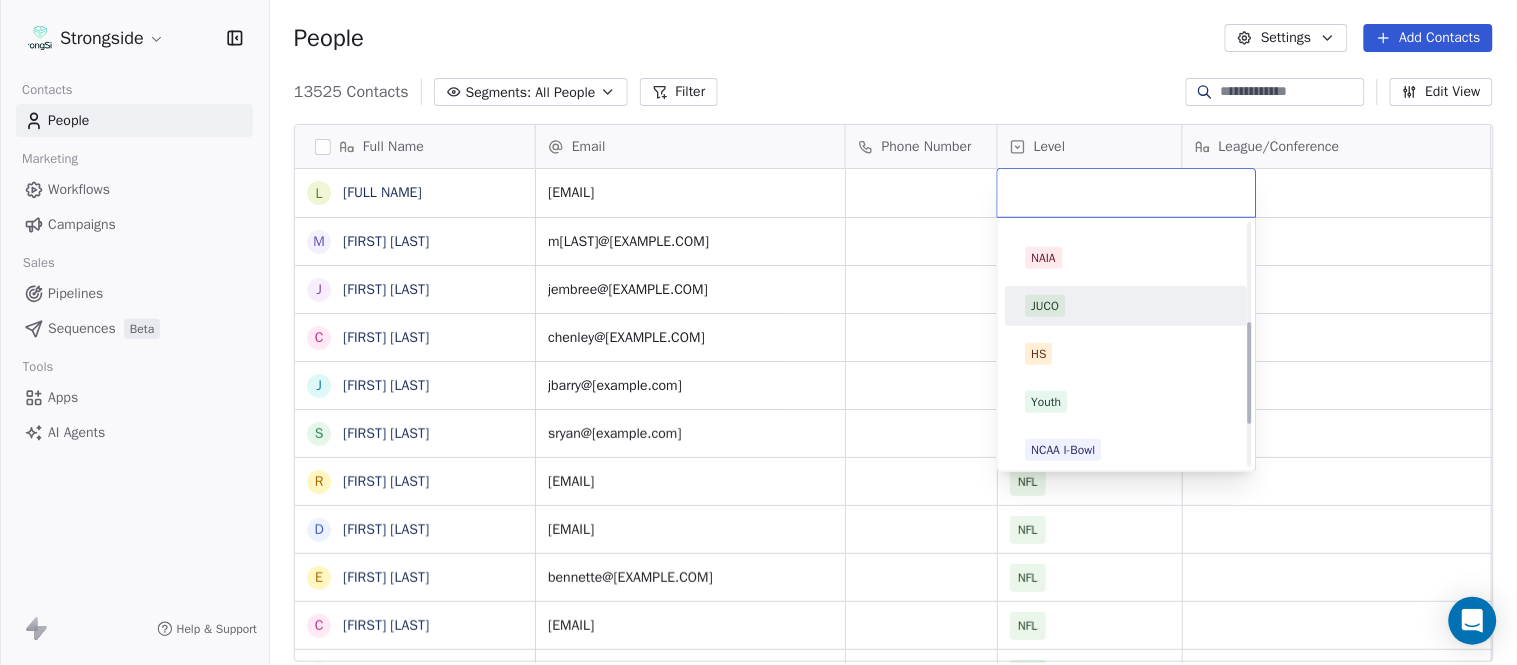 scroll, scrollTop: 330, scrollLeft: 0, axis: vertical 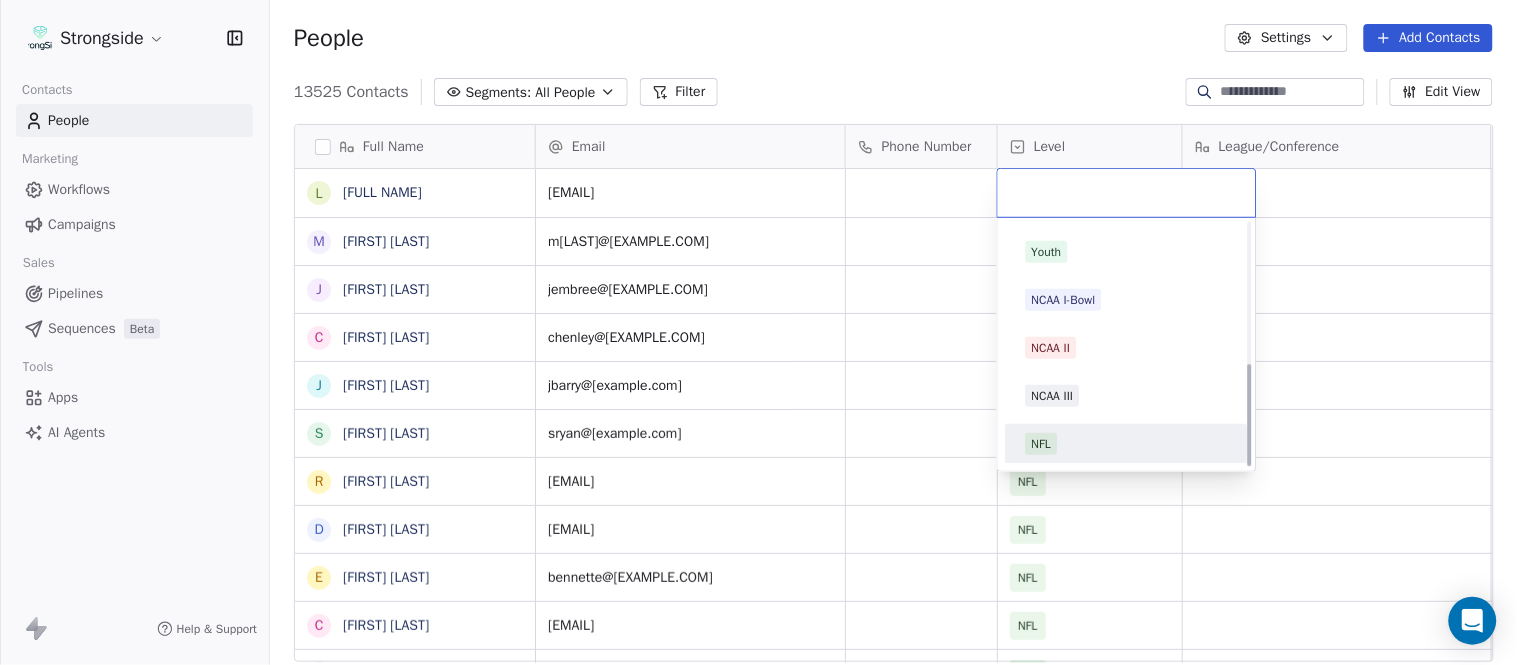 click on "NFL" at bounding box center (1127, 444) 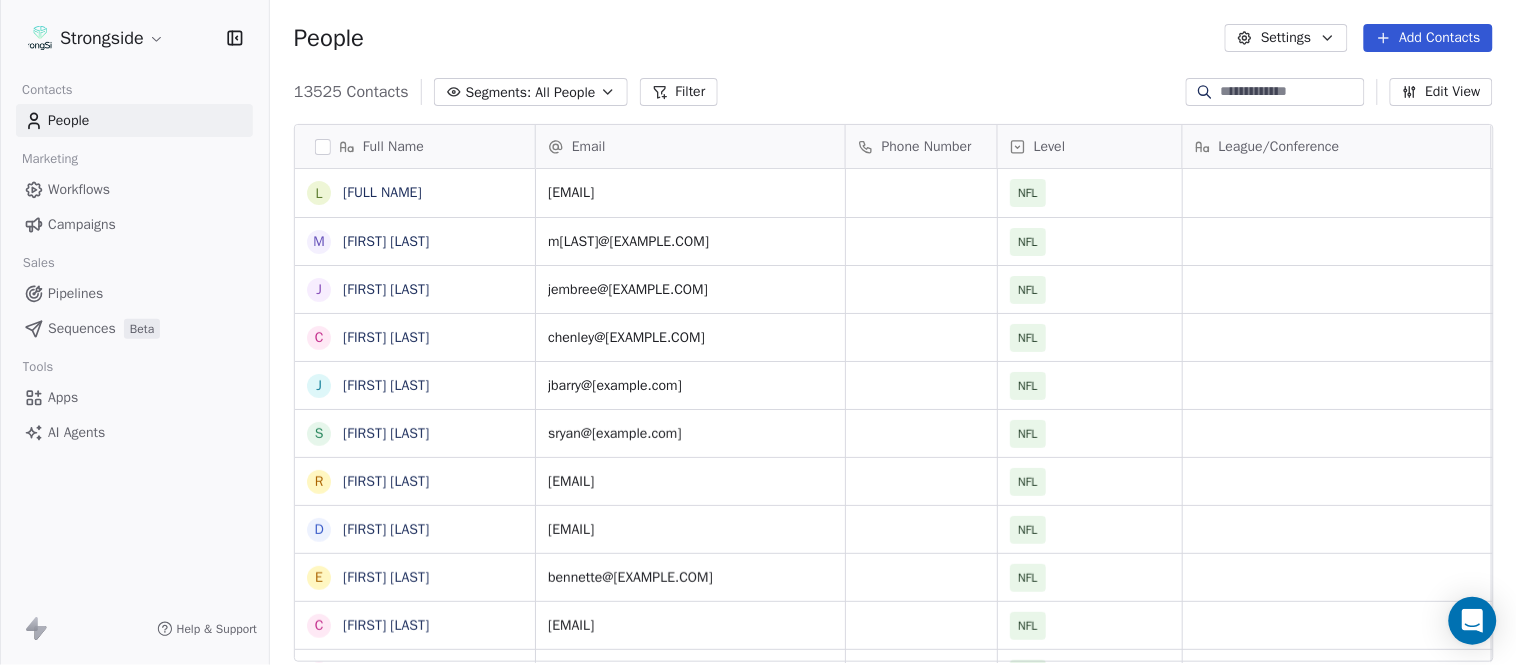 click on "13525 Contacts Segments: All People Filter  Edit View" at bounding box center [893, 92] 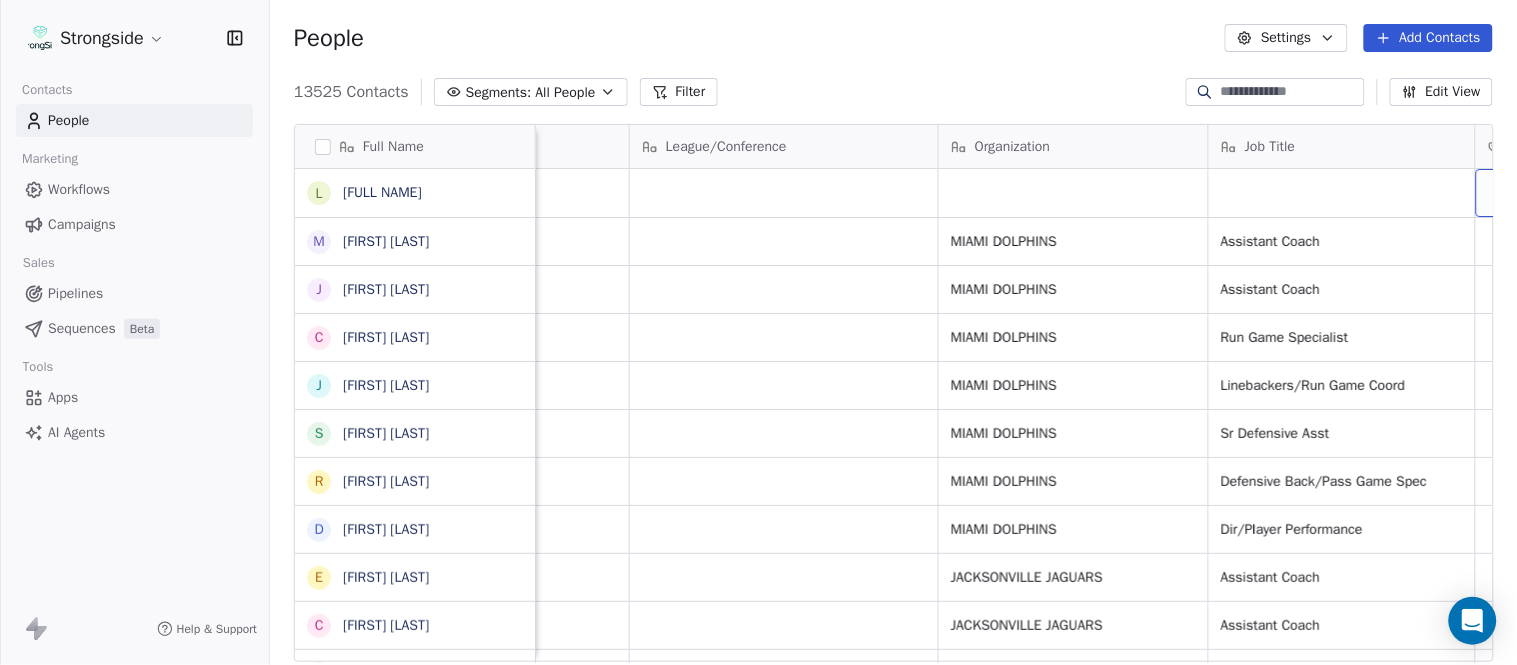 scroll, scrollTop: 0, scrollLeft: 653, axis: horizontal 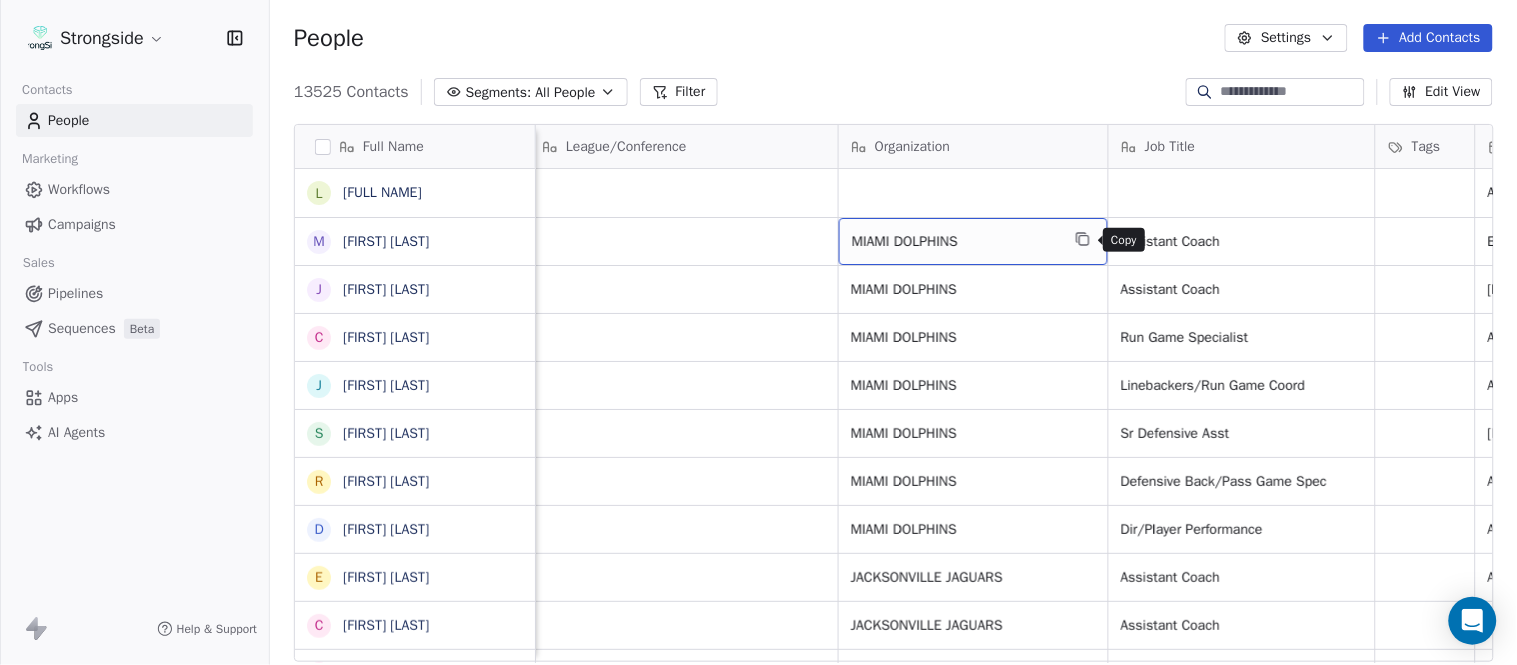 click at bounding box center (1083, 239) 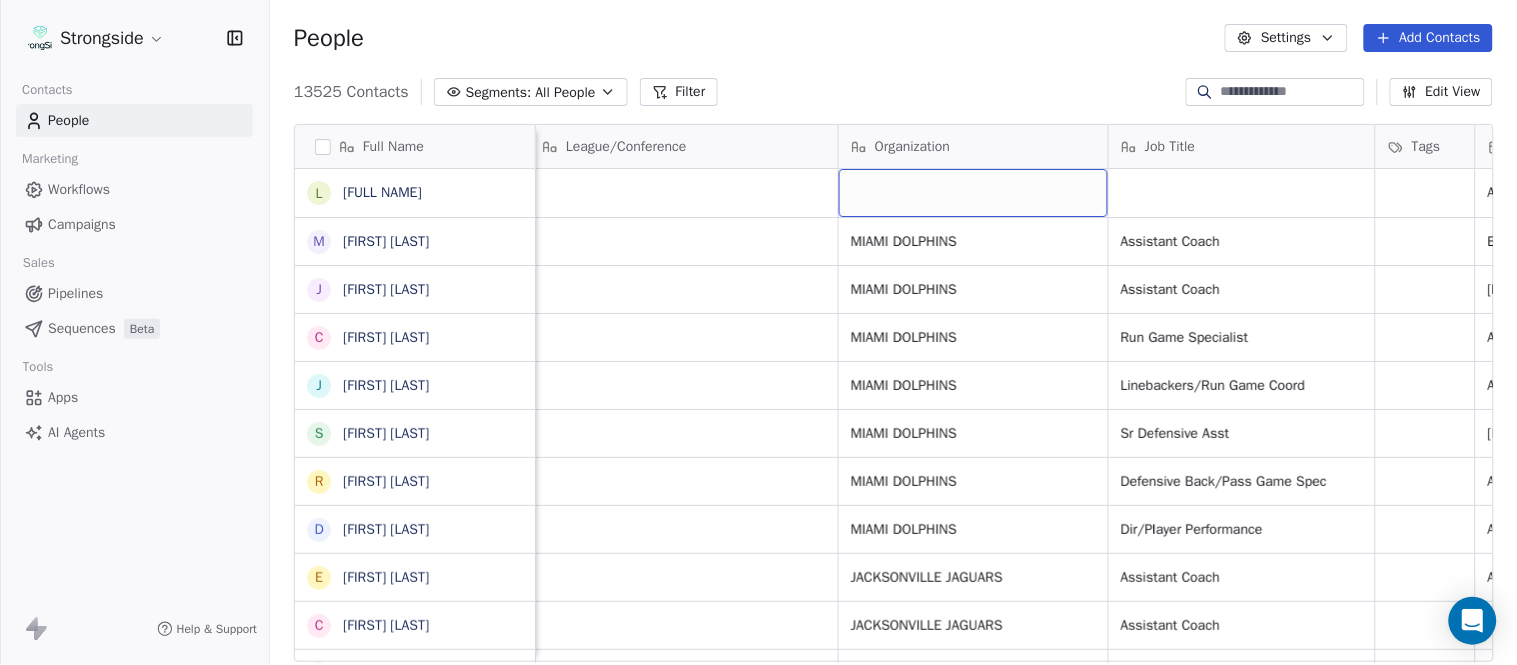 click at bounding box center [973, 193] 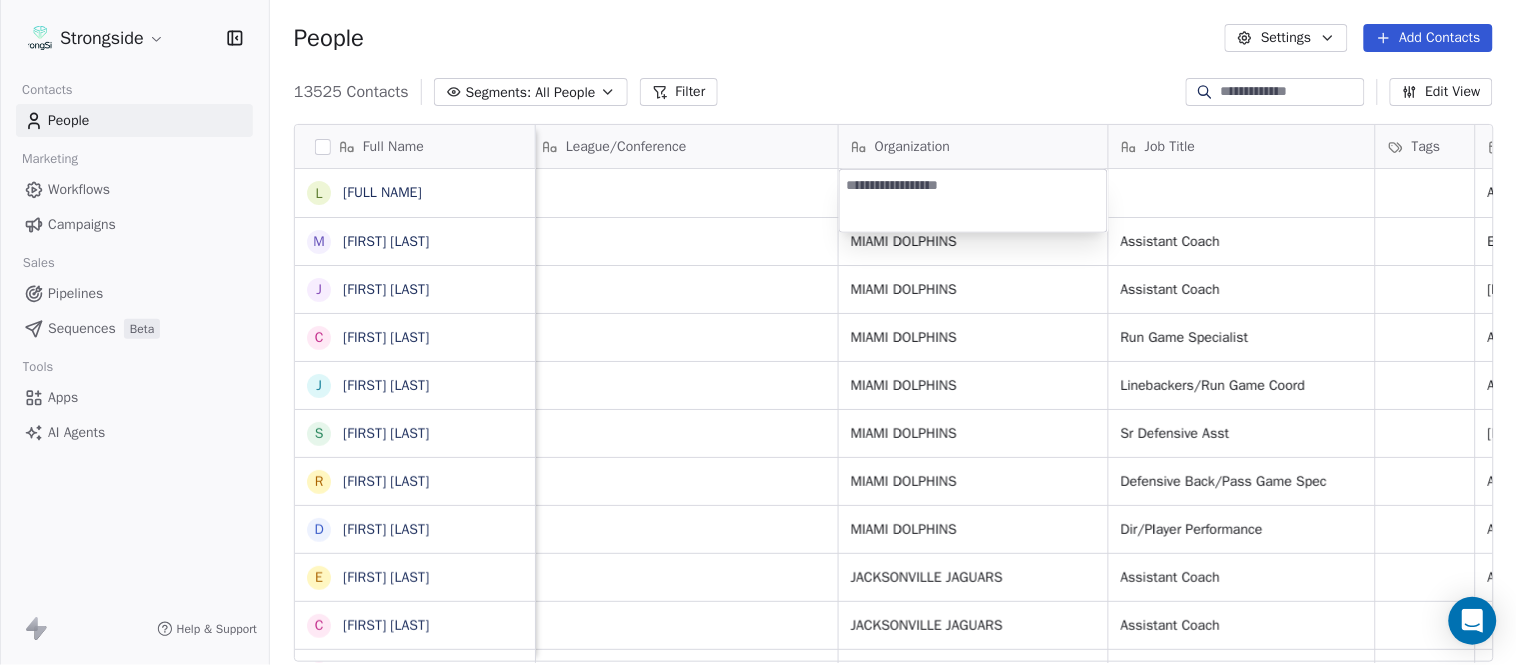 type on "**********" 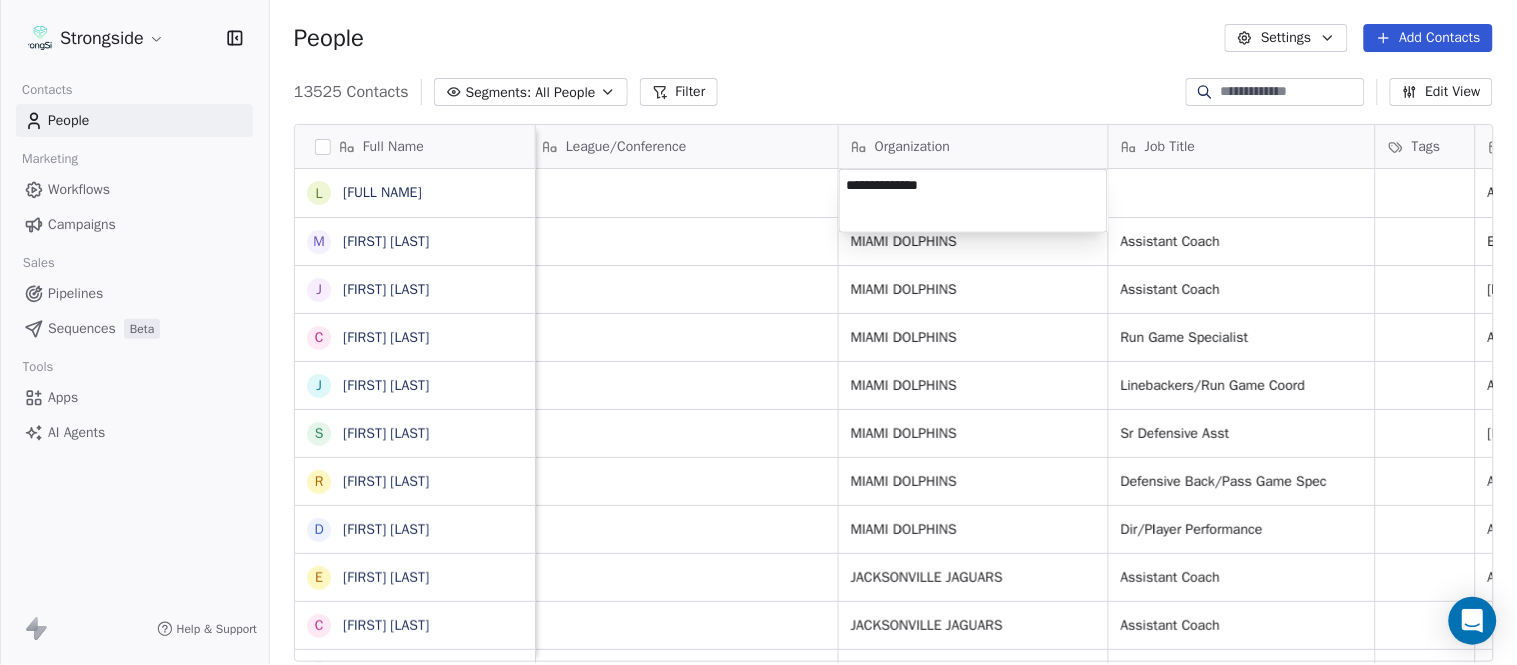 click on "Strongside Contacts People Marketing Workflows Campaigns Sales Pipelines Sequences Beta Tools Apps AI Agents Help & Support People Settings  Add Contacts [NUMBER] Contacts Segments: All People Filter  Edit View Tag Add to Sequence Export Full Name L [FIRST] [LAST] M [FIRST] [LAST] J [FIRST] [LAST] C [FIRST] [LAST] J [FIRST] [LAST] S [FIRST] [LAST] R [FIRST] [LAST] D [FIRST] [LAST] E [FIRST] [LAST] C [FIRST] [LAST] H [FIRST] [LAST] S [FIRST] [LAST] S [FIRST] [LAST] G [FIRST] [LAST] T [FIRST] [LAST] M [FIRST] [LAST] A [FIRST] [LAST] A [FIRST] [LAST] L [FIRST] [LAST] S [FIRST] [LAST] J [FIRST] [LAST] J [FIRST] [LAST] M [FIRST] [LAST] B [FIRST] [LAST] D [FIRST] [LAST] K [FIRST] [LAST] D [FIRST] [LAST] R [FIRST] [LAST] K [FIRST] [LAST] T [FIRST] [LAST] J [FIRST] [LAST] M [FIRST] [LAST] J [FIRST] [LAST] Email Phone Number Level League/Conference Organization Job Title Tags Created Date BST Status Priority Emails Auto Clicked [EMAIL] NFL Aug [DD], [YYYY] [HH]:[MM] [AM/PM] [FIRST] [LAST] NFL MIAMI DOLPHINS Assistant Coach Aug [DD], [YYYY] [HH]:[MM] [AM/PM] [FIRST] [LAST] NFL MIAMI DOLPHINS NFL" at bounding box center [758, 332] 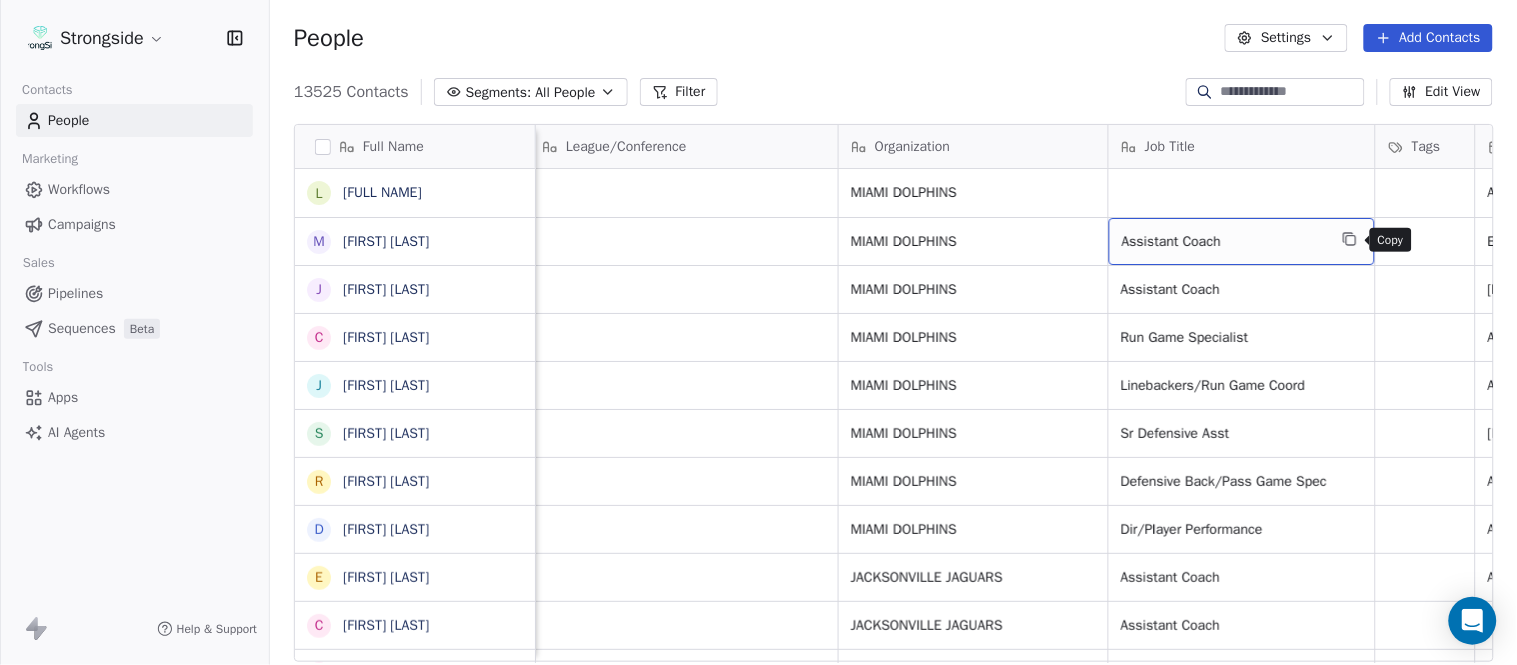 click 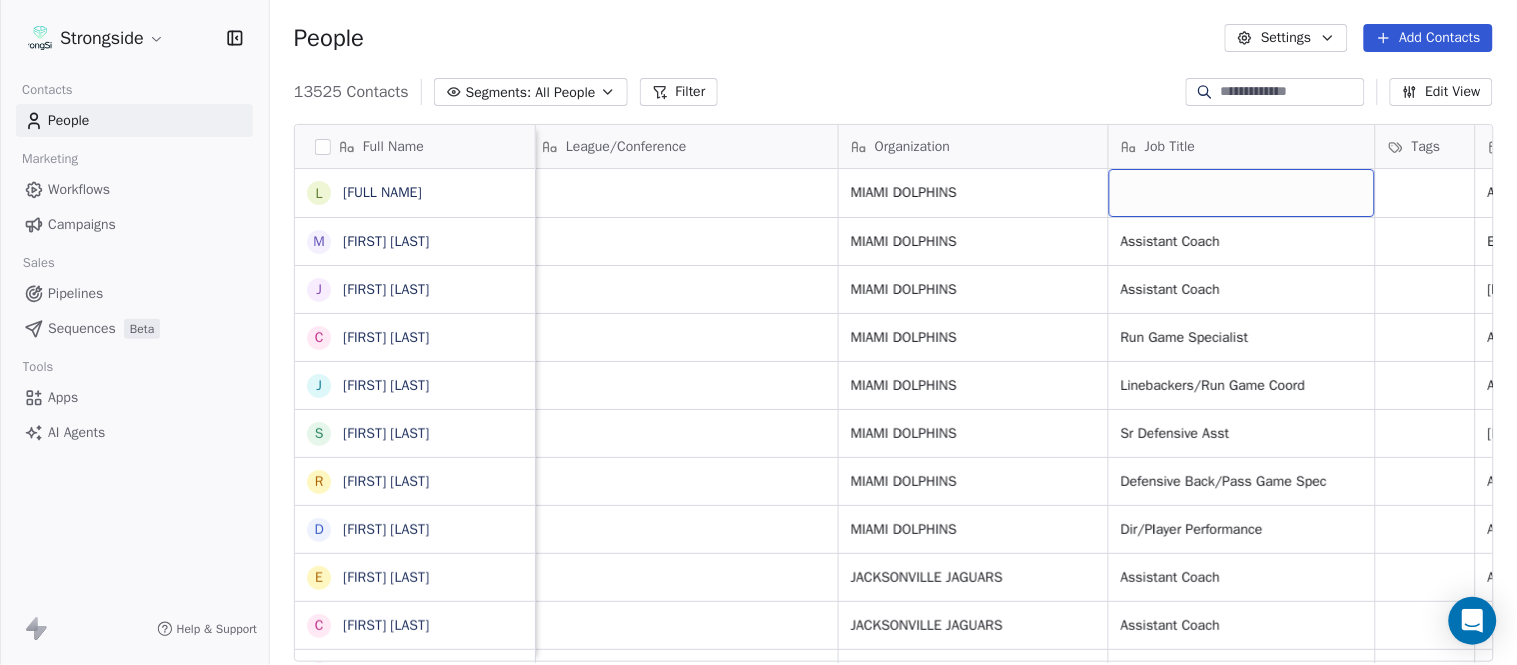 click at bounding box center (1242, 193) 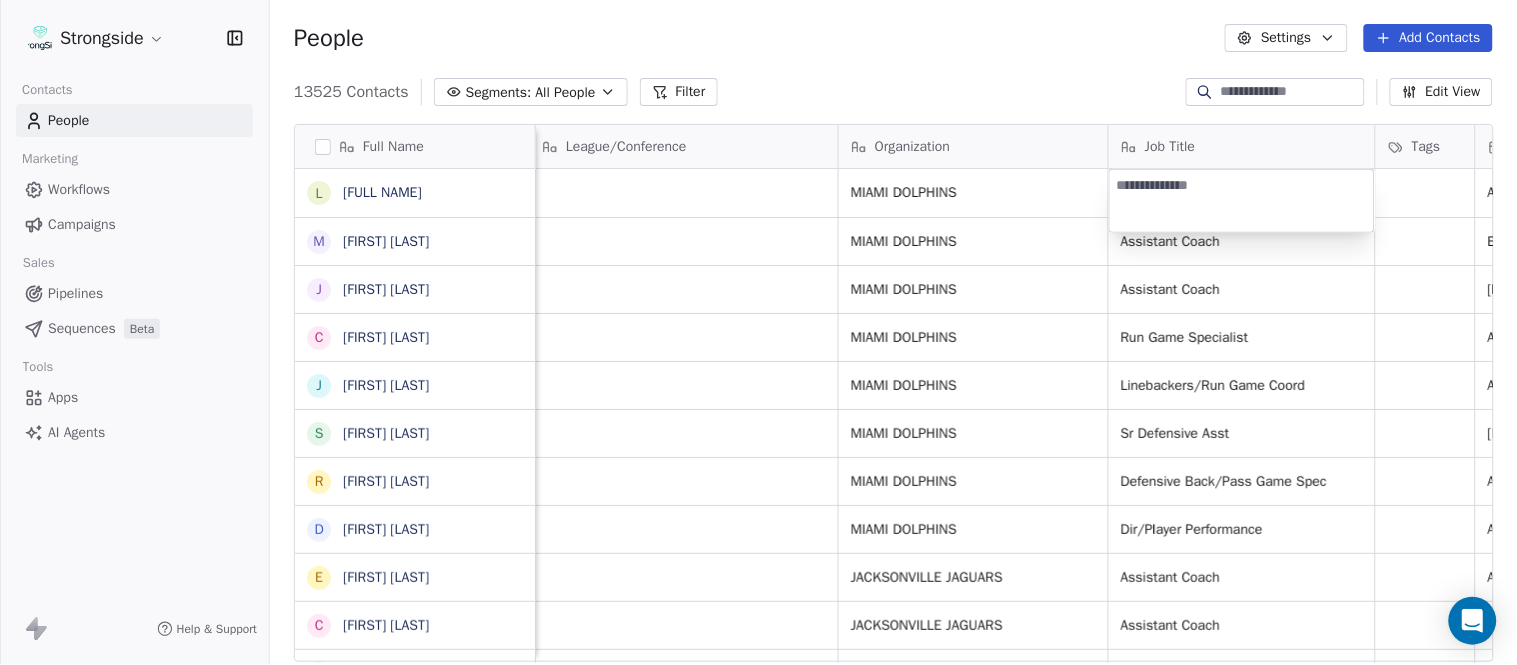type on "**********" 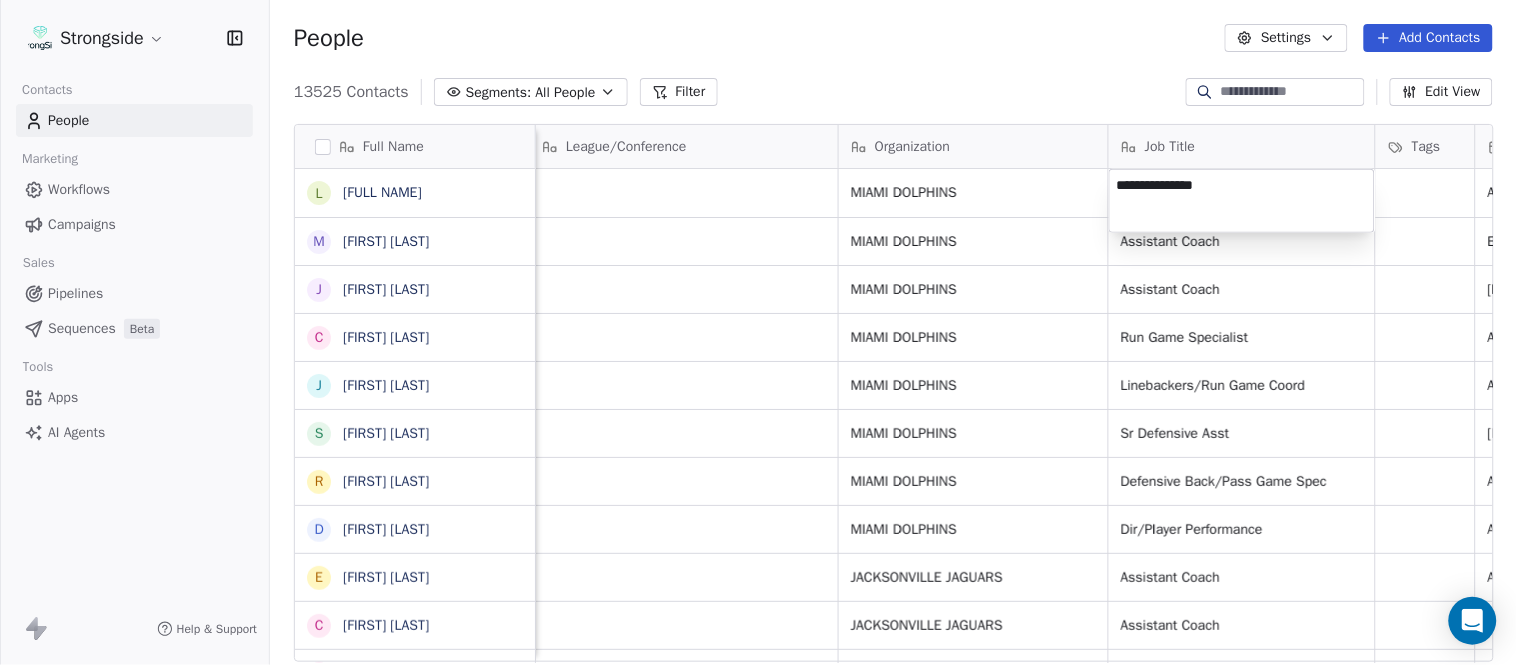 click on "Strongside Contacts People Marketing Workflows Campaigns Sales Pipelines Sequences Beta Tools Apps AI Agents Help & Support People Settings Add Contacts 13525 Contacts Segments: All People Filter Edit View Tag Add to Sequence Export Full Name L [FIRST] [LAST] M [FIRST] [LAST] J [FIRST] [LAST] C [FIRST] [LAST] J [FIRST] [LAST] S [FIRST] [LAST] R [FIRST] [LAST] D [FIRST] [LAST] E [FIRST] [LAST] C [FIRST] [LAST] H [FIRST] [LAST] S [FIRST] [LAST] S [FIRST] [LAST] G [FIRST] [LAST] T [FIRST] [LAST] M [FIRST] [LAST] A [FIRST] [LAST] A [FIRST] [LAST] L [FIRST] [LAST] S [FIRST] [LAST] J [FIRST] [LAST] J [FIRST] [LAST] M [FIRST] [LAST] B [FIRST] [LAST] D [FIRST] [LAST] K [FIRST] [LAST] D [FIRST] [LAST] R [FIRST] [LAST] K [FIRST] [LAST] T [FIRST] [LAST] J [FIRST] [LAST] M [FIRST] [LAST] Email Phone Number Level League/Conference Organization Job Title Tags Created Date BST Status Priority Emails Auto Clicked ljeanpierre@example.com NFL MIAMI DOLPHINS Aug 03, 2025 01:05 AM maraujo@example.com NFL MIAMI DOLPHINS Assistant Coach Aug 03, 2025 01:03 AM jembree@example.com NFL NFL" at bounding box center (758, 332) 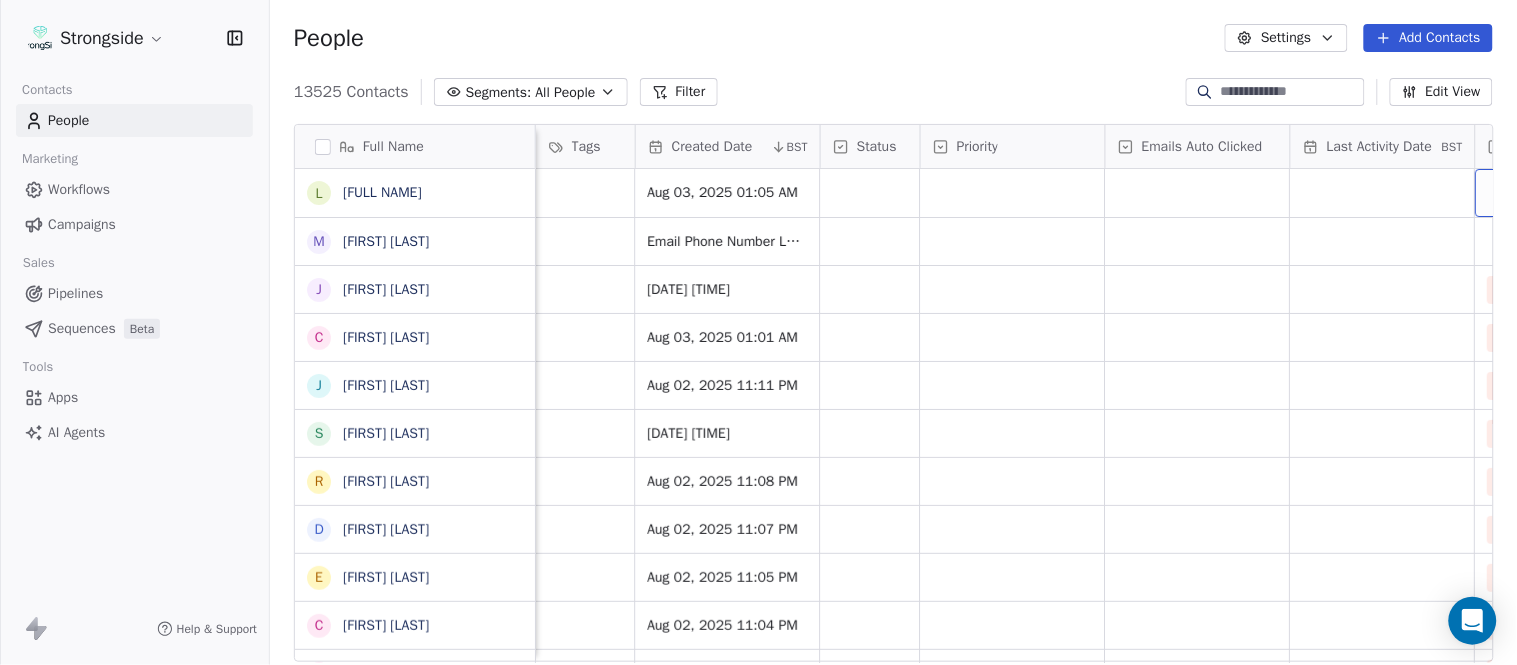 scroll, scrollTop: 0, scrollLeft: 1677, axis: horizontal 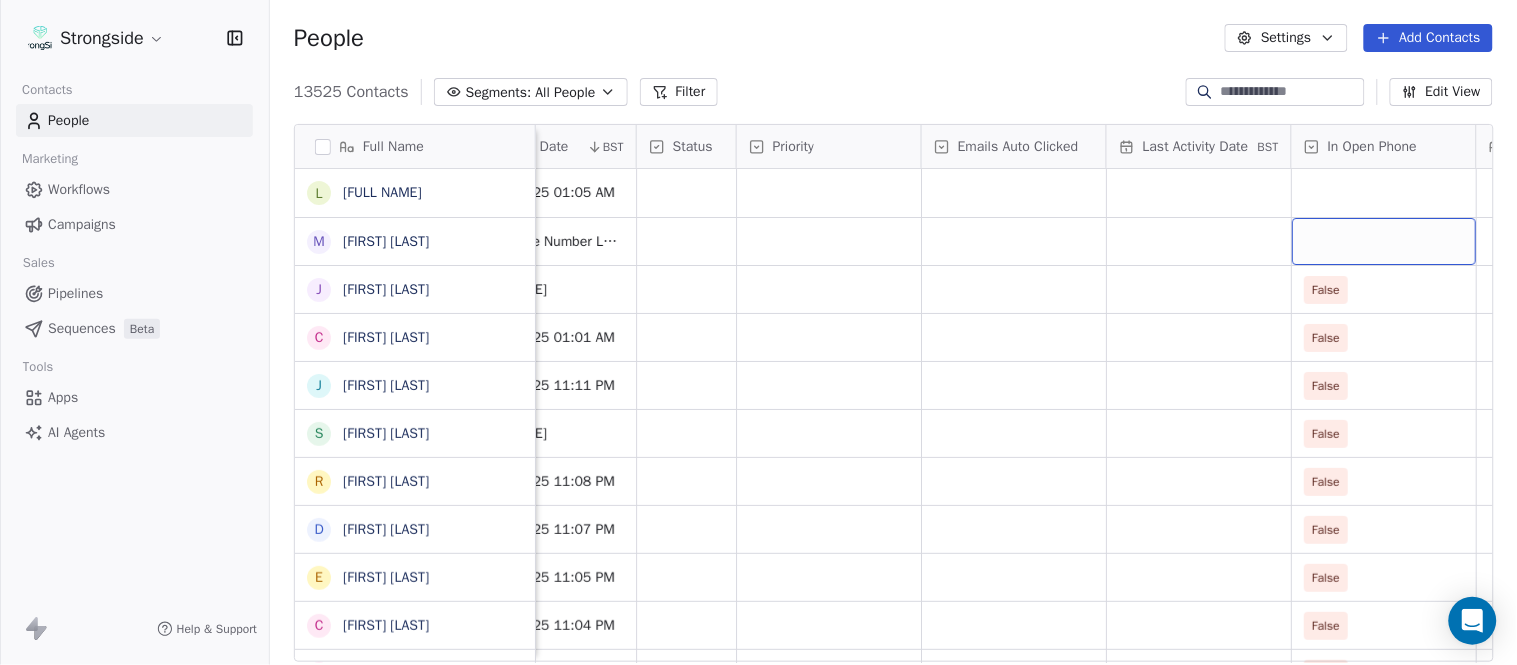 click at bounding box center [1384, 241] 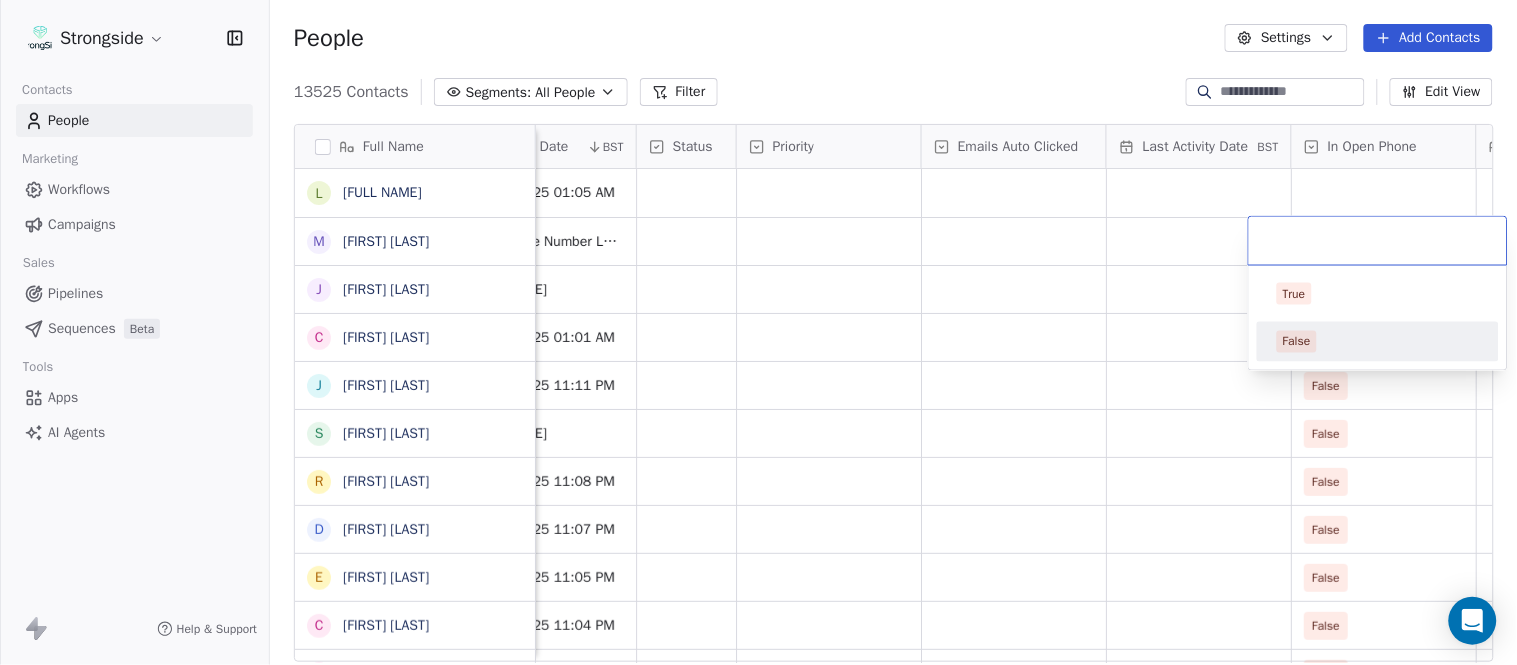 click on "False" at bounding box center [1378, 342] 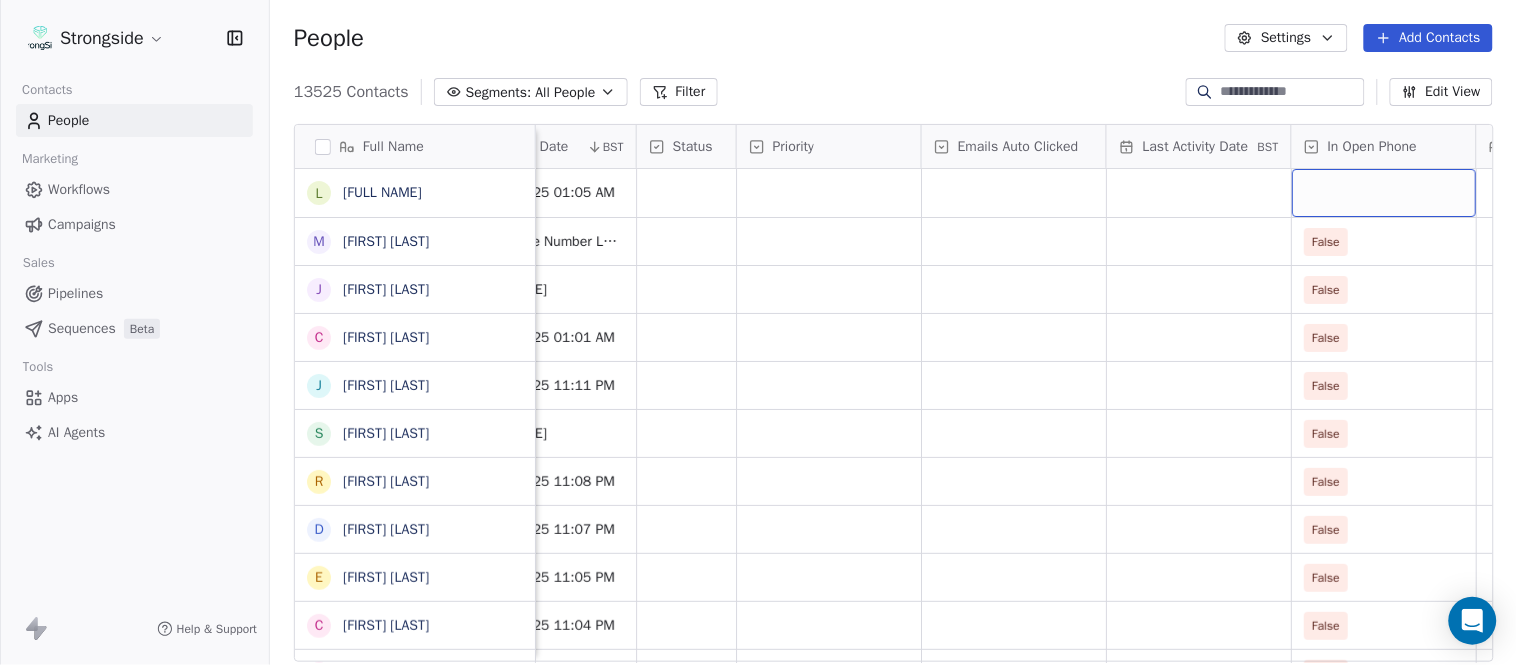 click at bounding box center [1384, 193] 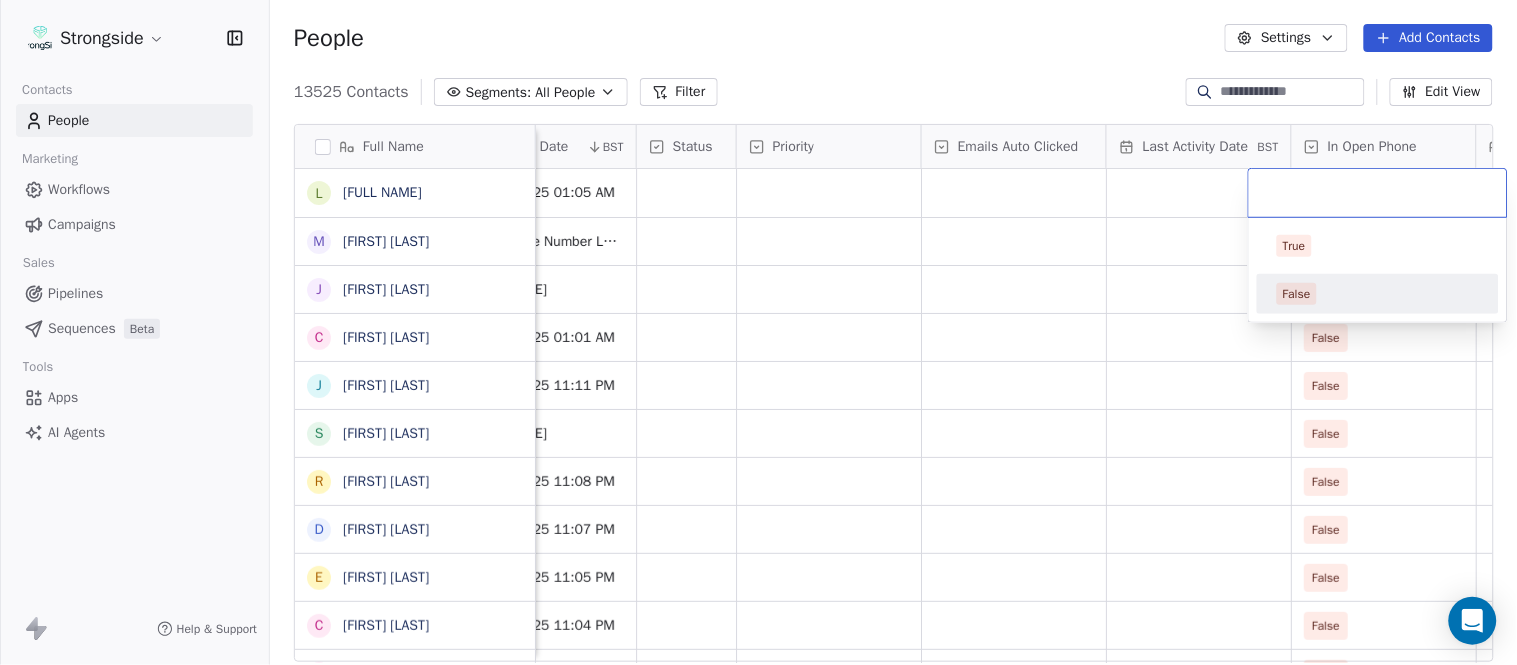 click on "False" at bounding box center [1378, 294] 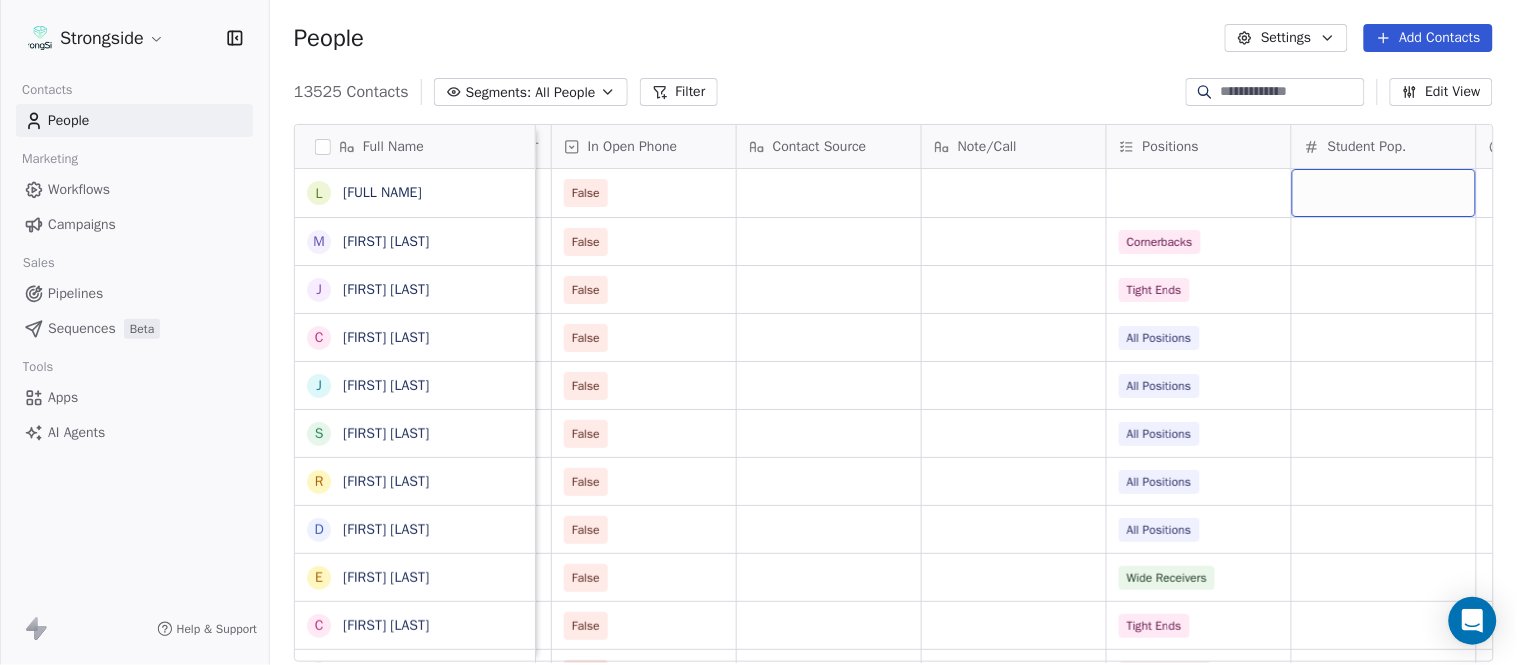 scroll, scrollTop: 0, scrollLeft: 2603, axis: horizontal 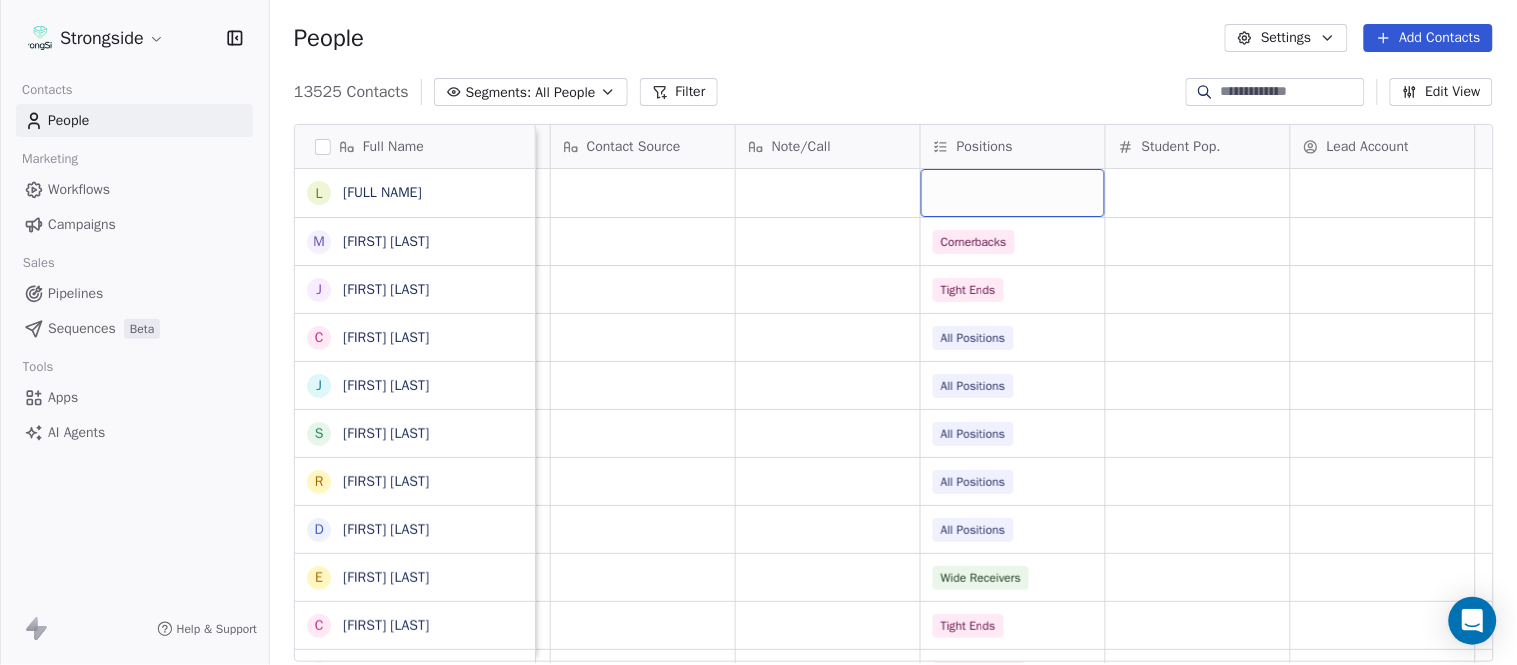 click at bounding box center (1013, 193) 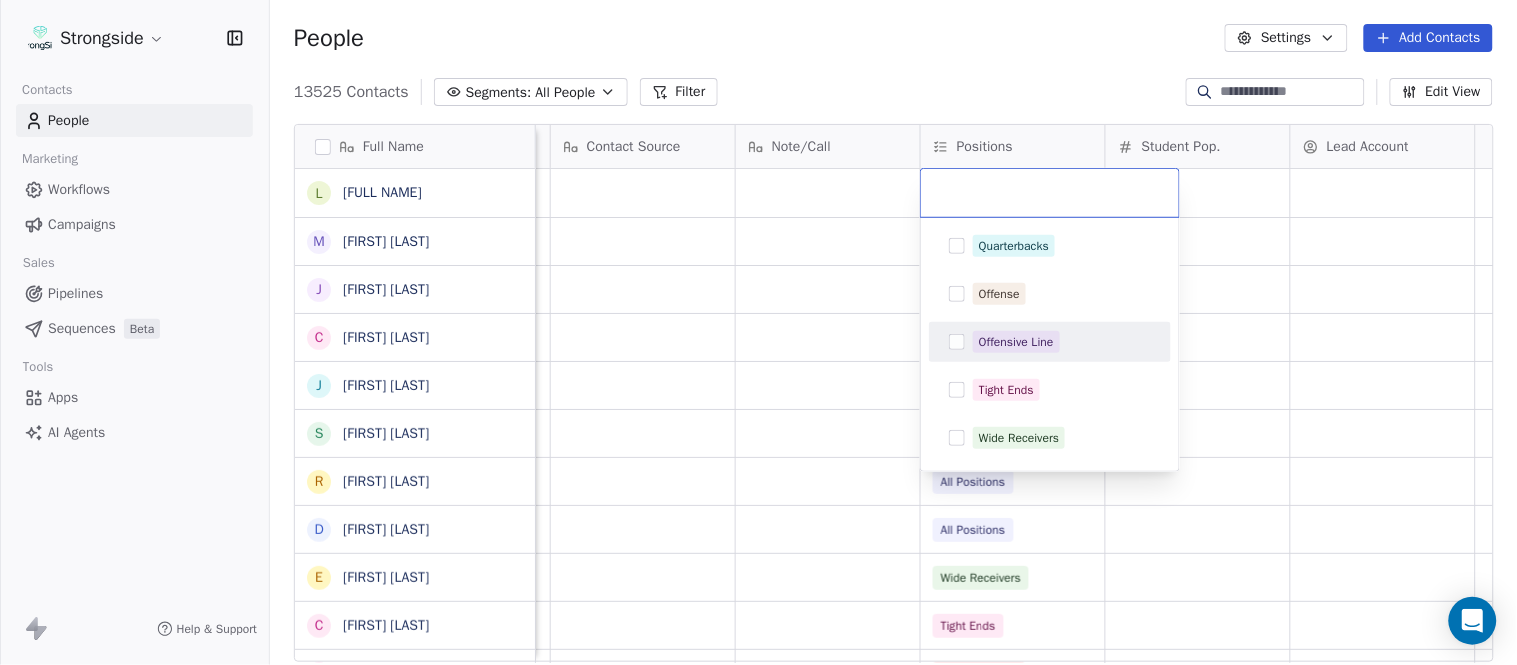 click on "Offensive Line" at bounding box center (1062, 342) 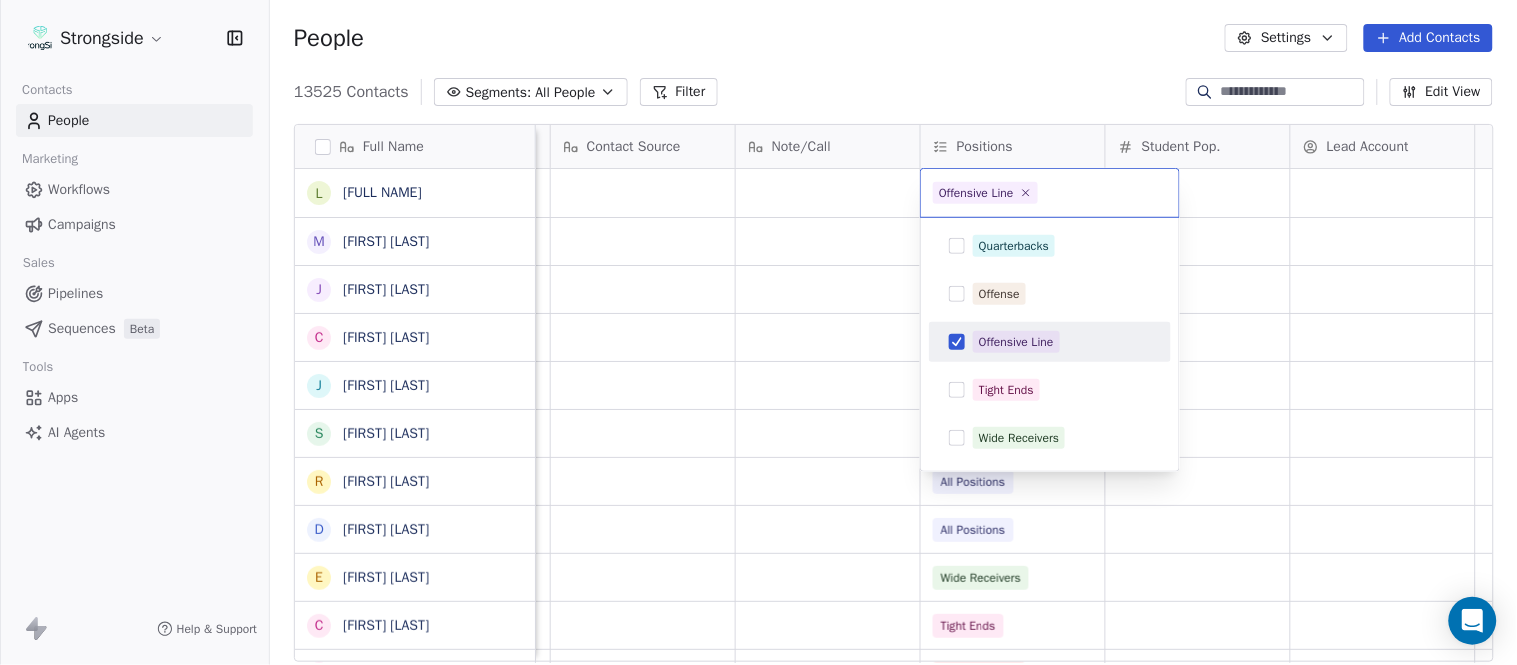 click on "Strongside Contacts People Marketing Workflows Campaigns Sales Pipelines Sequences Beta Tools Apps AI Agents Help & Support People Settings  Add Contacts 13525 Contacts Segments: All People Filter  Edit View Tag Add to Sequence Export Full Name L [LAST] M [LAST] J [LAST] C [LAST] J [LAST] S [LAST] R [LAST] D [LAST] E [LAST] C [LAST] H [LAST] S [LAST] S [LAST] G [LAST] T [LAST] M [LAST] A [LAST] A [LAST] L [LAST] S [LAST] J [LAST] J [LAST] M [LAST] B [LAST] D [LAST] K [LAST] D [LAST] R [LAST] K [LAST] T [LAST] J [LAST] Priority Emails Auto Clicked Last Activity Date BST In Open Phone Contact Source Note/Call Positions Student Pop. Lead Account   False   False Cornerbacks   False Tight Ends   False All Positions   False All Positions   False" at bounding box center [758, 332] 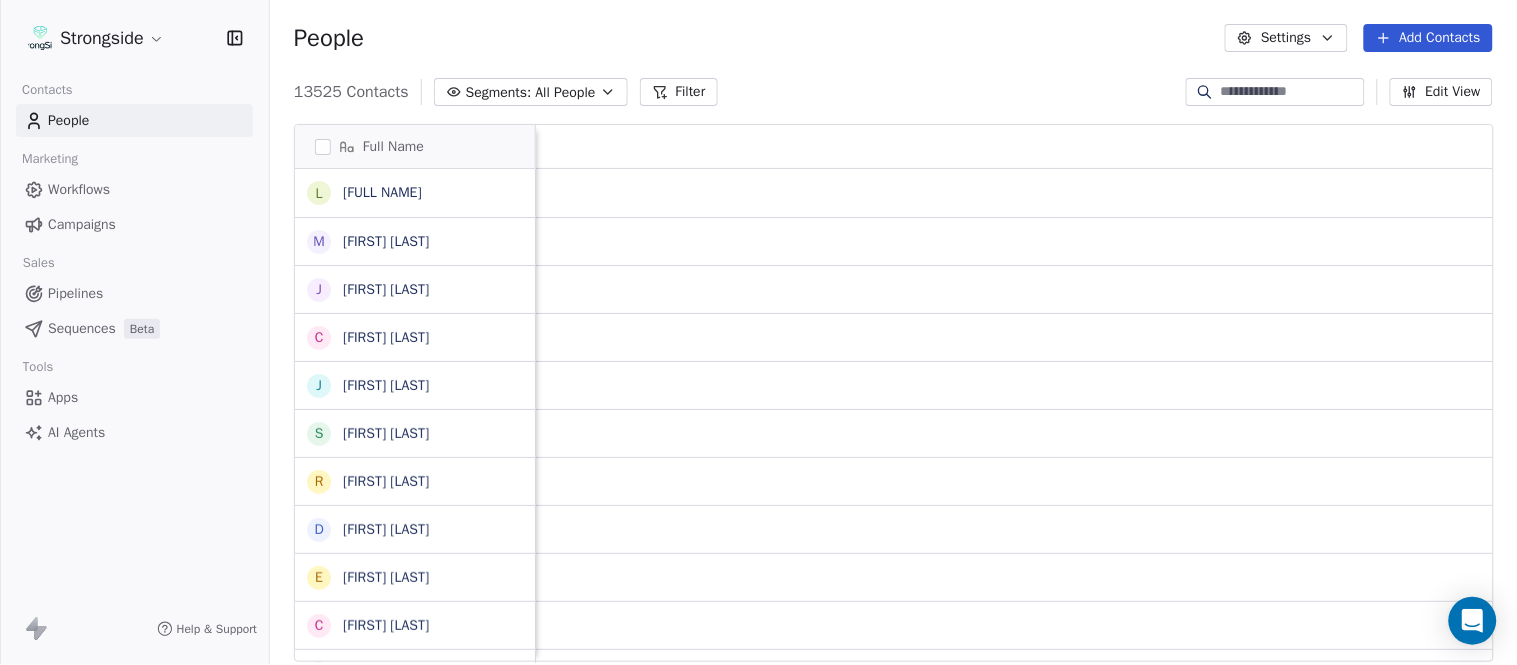 scroll, scrollTop: 0, scrollLeft: 0, axis: both 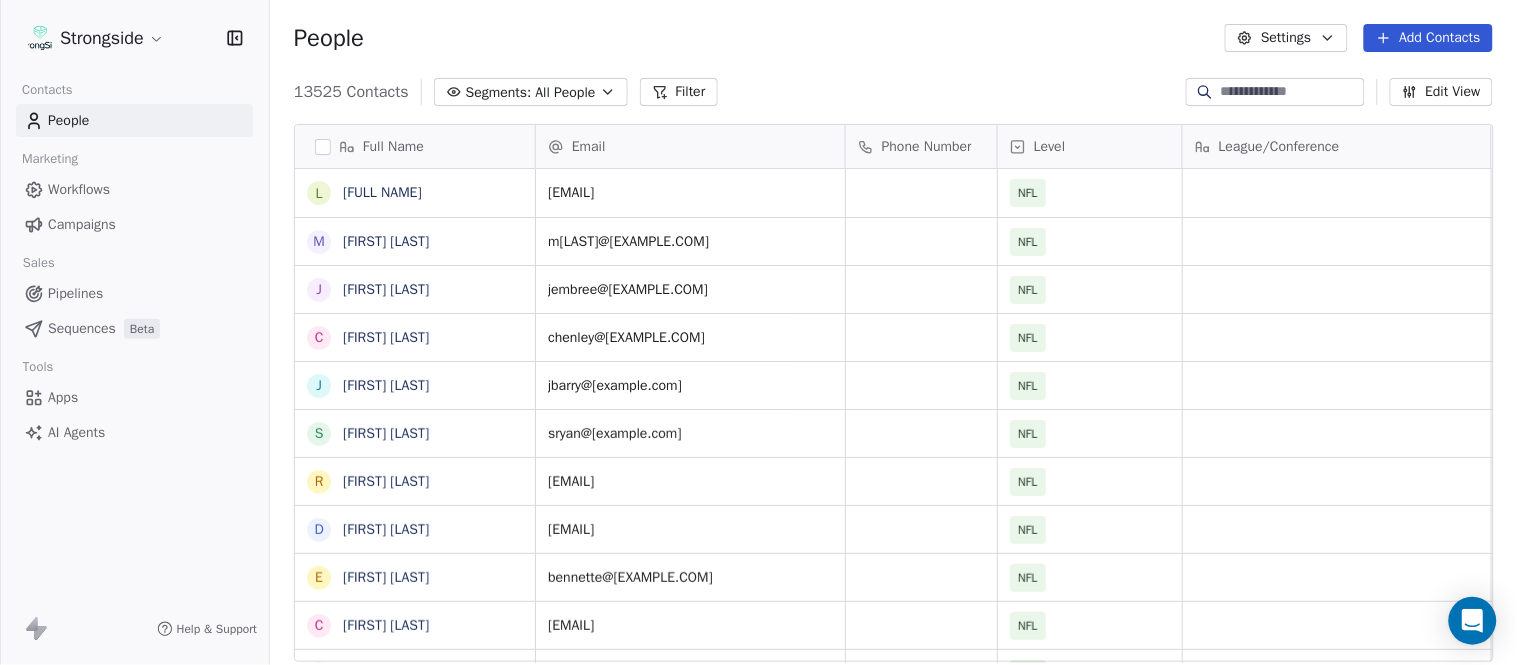 click 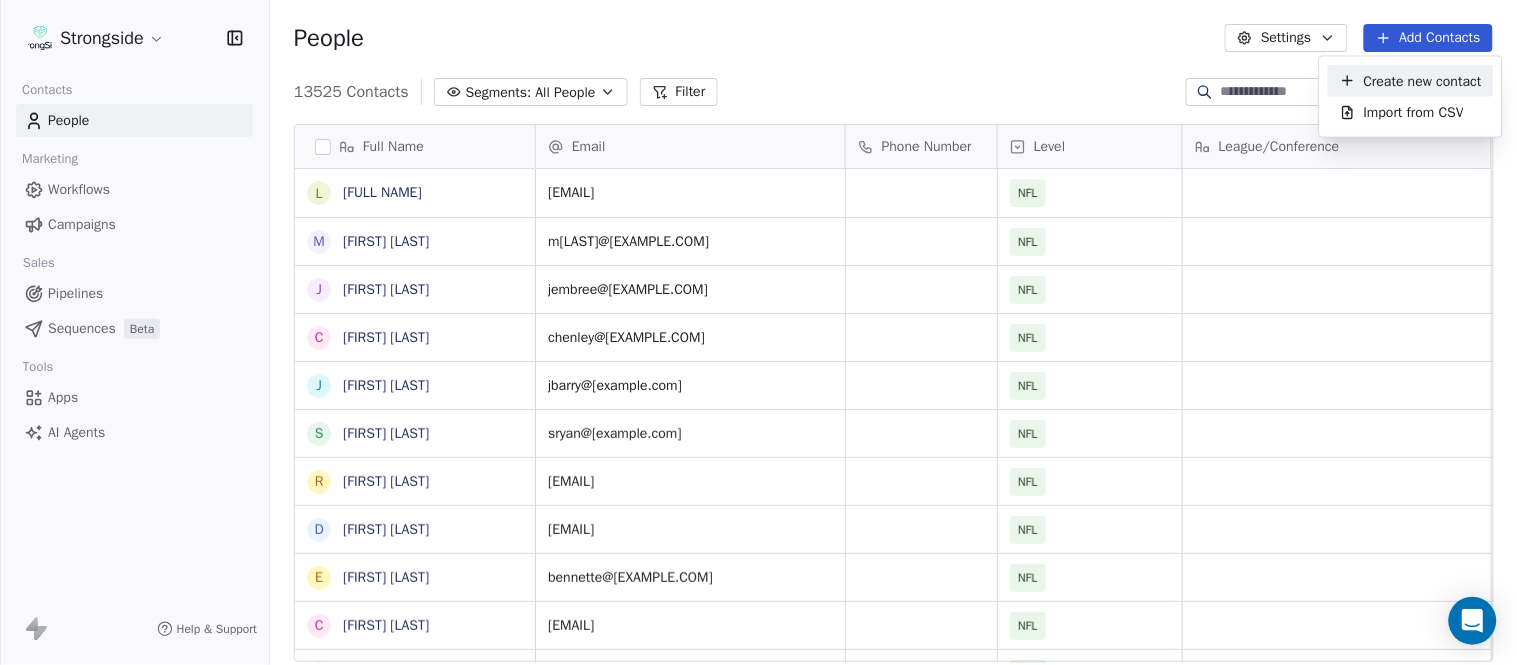 click on "Create new contact" at bounding box center [1423, 80] 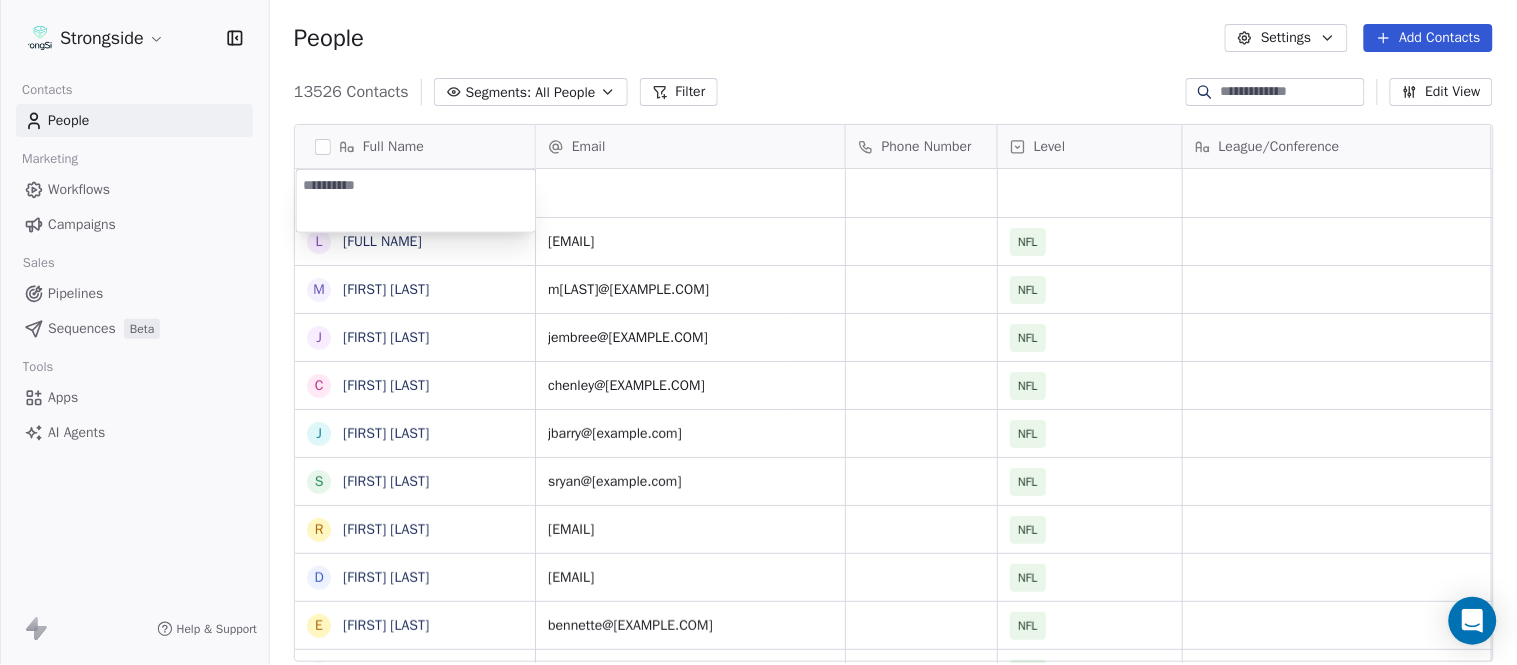 type on "*********" 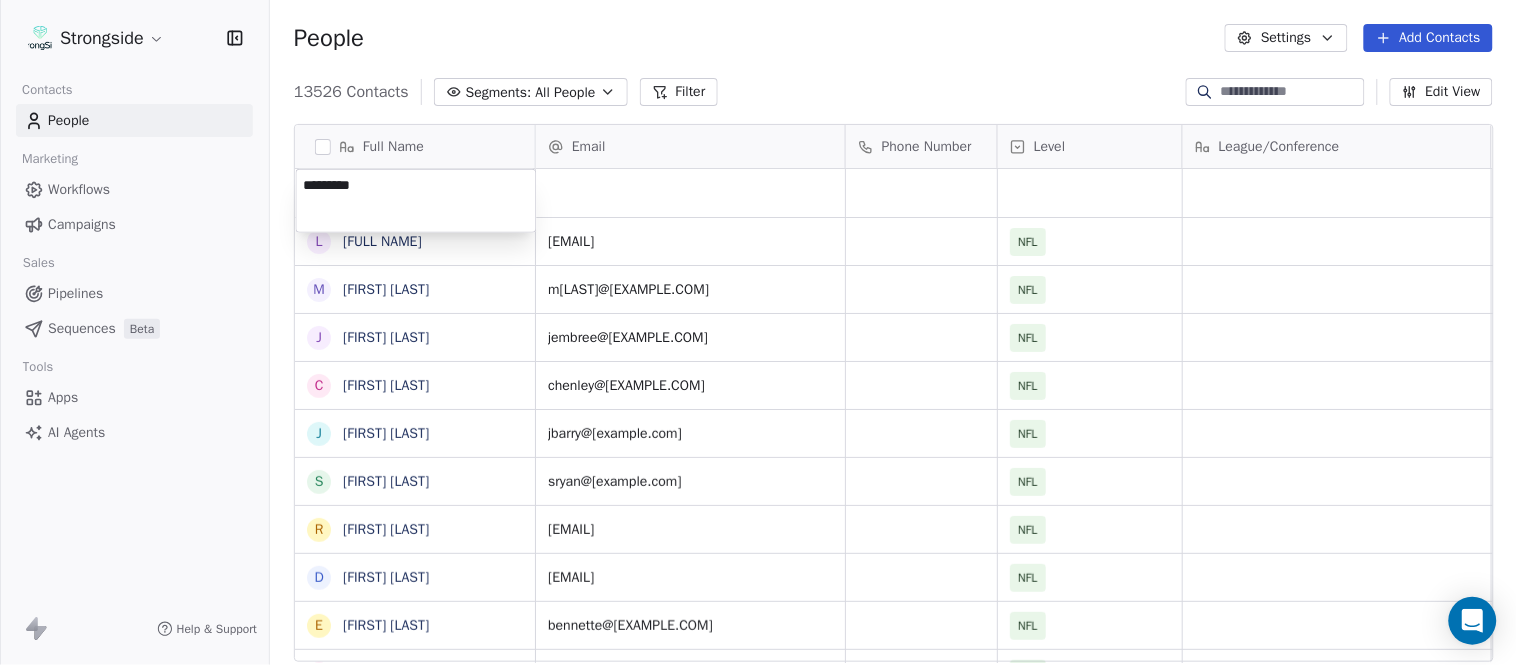 click on "Strongside Contacts People Marketing Workflows Campaigns Sales Pipelines Sequences Beta Tools Apps AI Agents Help & Support People Settings  Add Contacts 13526 Contacts Segments: All People Filter  Edit View Tag Add to Sequence Export Full Name L [LAST] M [LAST] J [LAST] C [LAST] J [LAST] S [LAST] R [LAST] D [LAST] E [LAST] C [LAST] H [LAST] S [LAST] S [LAST] G [LAST] T [LAST] M [LAST] A [LAST] A [LAST] L [LAST] S [LAST] J [LAST] J [LAST] M [LAST] B [LAST] D [LAST] K [LAST] D [LAST] R [LAST] K [LAST] Email Phone Number Level League/Conference Organization Job Title Tags Created Date BST [DATE] [TIME] ljeanpierre@[example.com] NFL MIAMI DOLPHINS Assistant Coach [DATE] [TIME] maraujo@[example.com] NFL MIAMI DOLPHINS Assistant Coach [DATE] [TIME] jembree@[example.com] NFL MIAMI DOLPHINS" at bounding box center (758, 332) 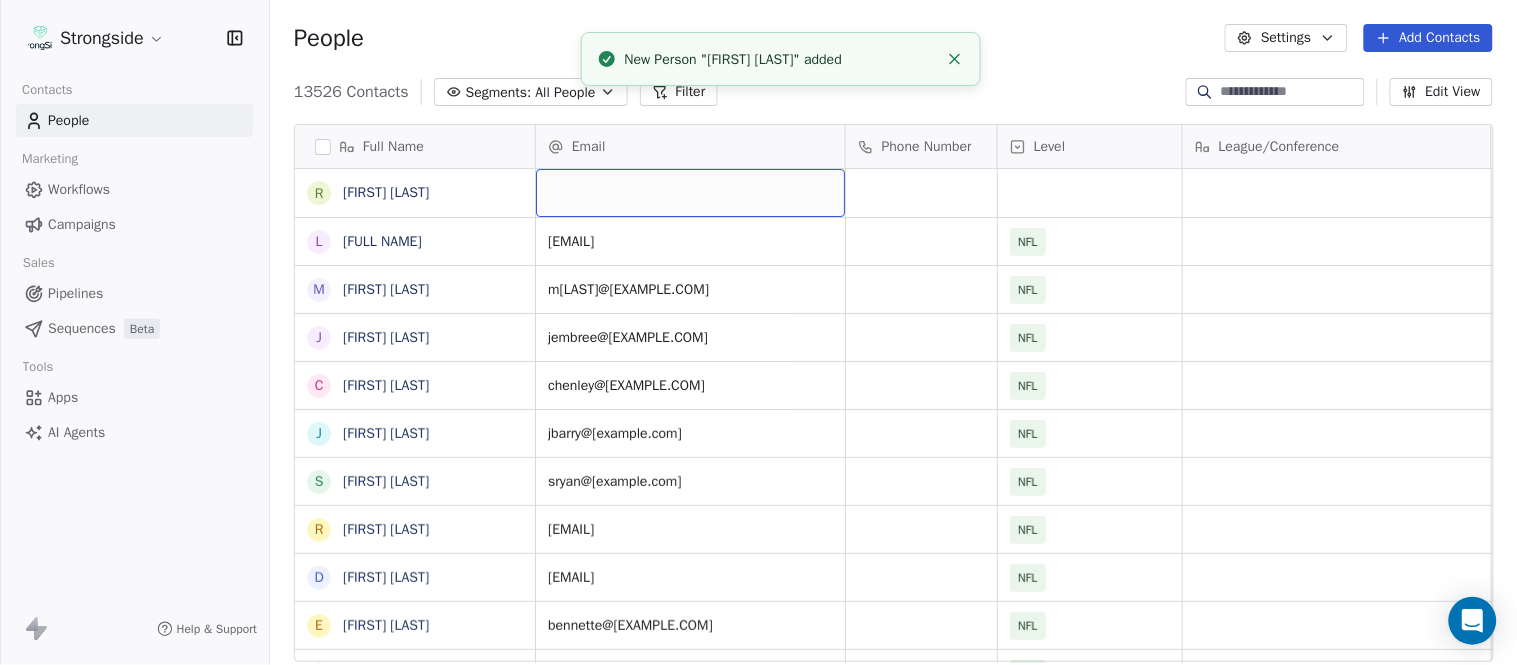 click at bounding box center [690, 193] 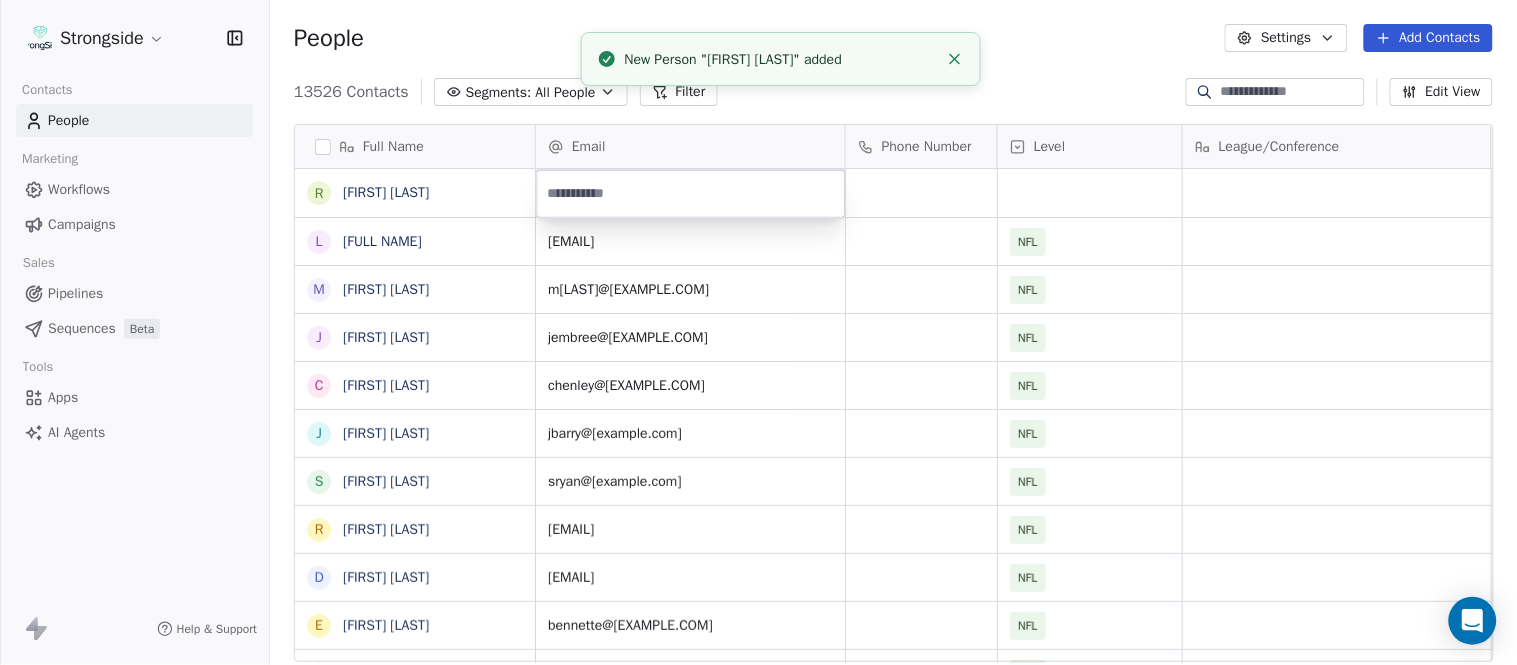 type on "**********" 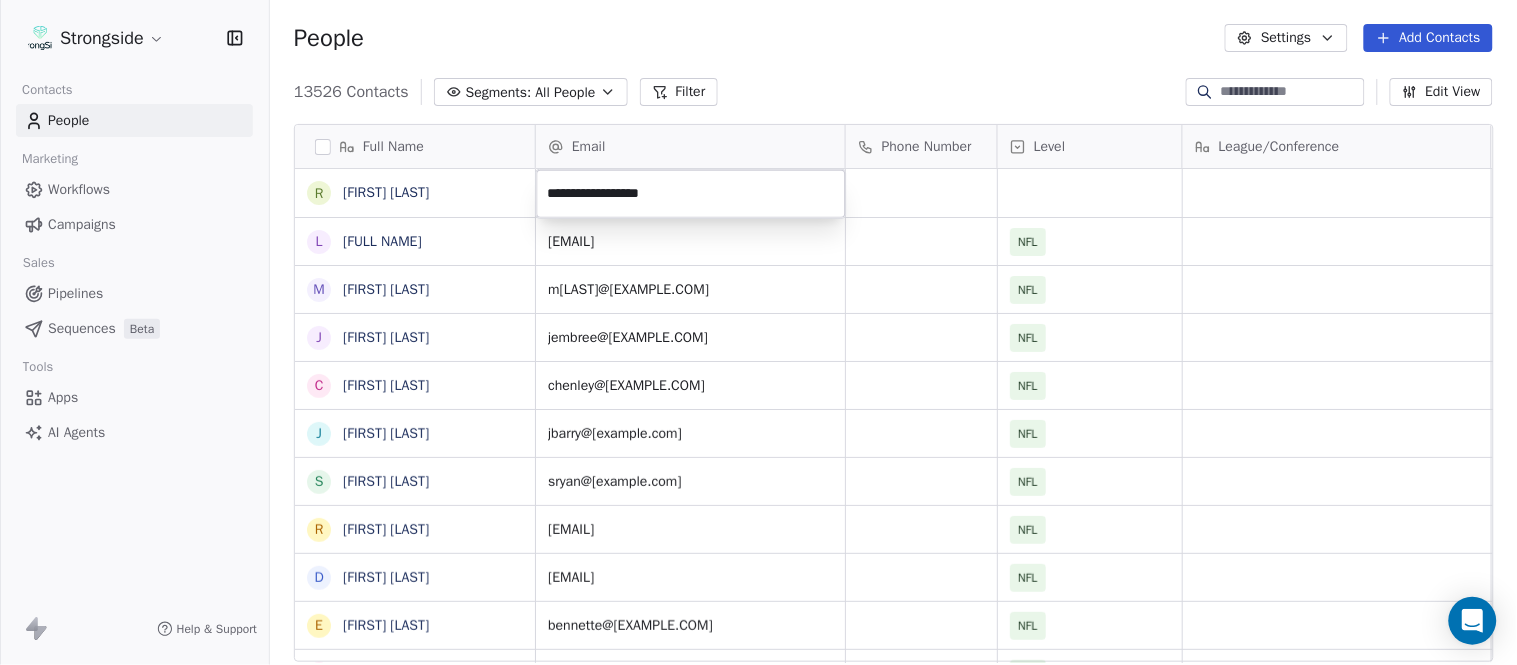 click on "Strongside Contacts People Marketing Workflows Campaigns Sales Pipelines Sequences Beta Tools Apps AI Agents Help & Support People Settings  Add Contacts 13526 Contacts Segments: All People Filter  Edit View Tag Add to Sequence Export Full Name R [FIRST] [LAST] L [FIRST] [LAST] M [FIRST] [LAST] J [FIRST] [LAST] C [FIRST] [LAST] J [FIRST] [LAST] S [FIRST] [LAST] R [FIRST] [LAST] D [FIRST] [LAST] E [FIRST] [LAST] C [FIRST] [LAST] H [FIRST] [LAST] S [FIRST] [LAST] S [FIRST] [LAST] G [FIRST] [LAST] T [FIRST] [LAST] M [FIRST] [LAST] A [FIRST] [LAST] A [FIRST] [LAST] L [FIRST] [LAST] S [FIRST] [LAST] J [FIRST] [LAST] J [FIRST] [LAST] M [FIRST] [LAST] B [FIRST] [LAST] D [FIRST] [LAST] K [FIRST] [LAST] D [FIRST] [LAST] R [FIRST] [LAST] K [FIRST] [LAST] T [FIRST] [LAST] Email Phone Number Level League/Conference Organization Job Title Tags Created Date BST [DATE] [TIME] [EMAIL] NFL MIAMI DOLPHINS [JOB TITLE] [DATE] [TIME] [EMAIL] NFL MIAMI DOLPHINS [JOB TITLE] [DATE] [TIME] [EMAIL] NFL NFL" at bounding box center [758, 332] 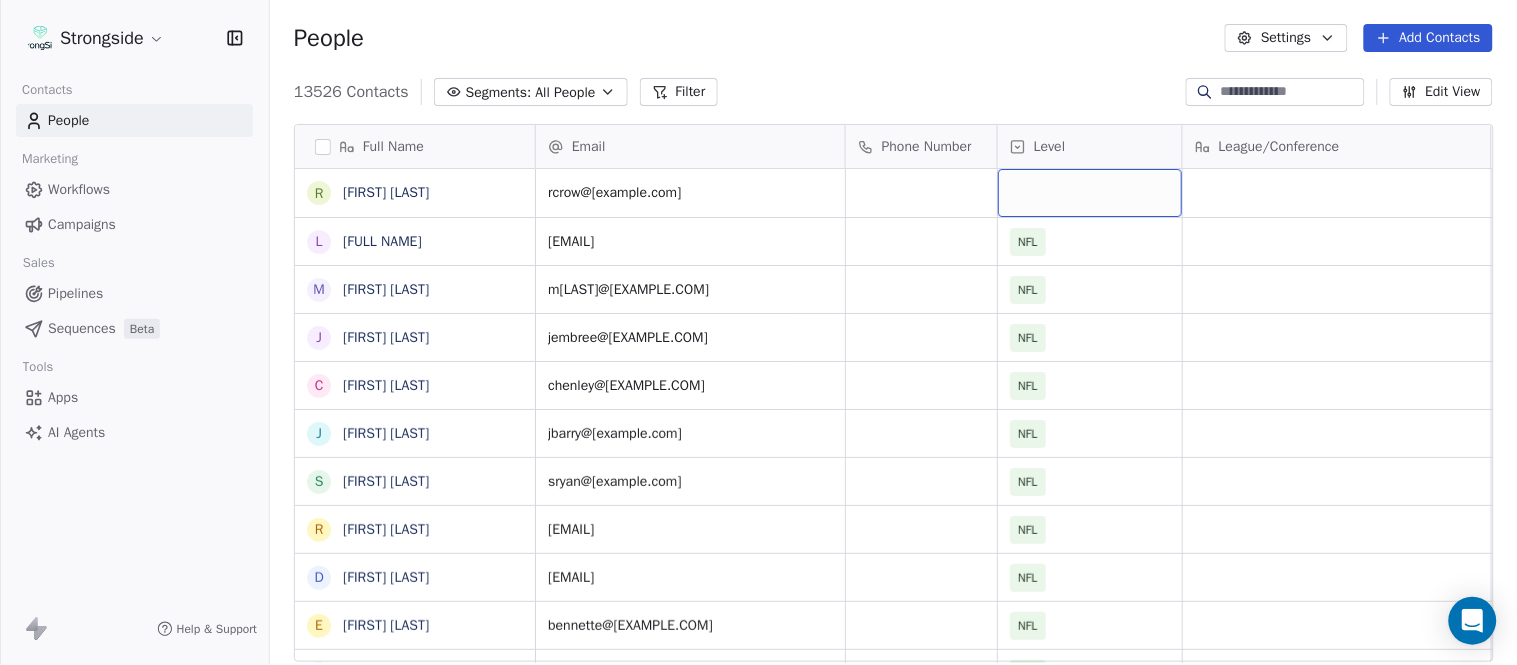 click at bounding box center [1090, 193] 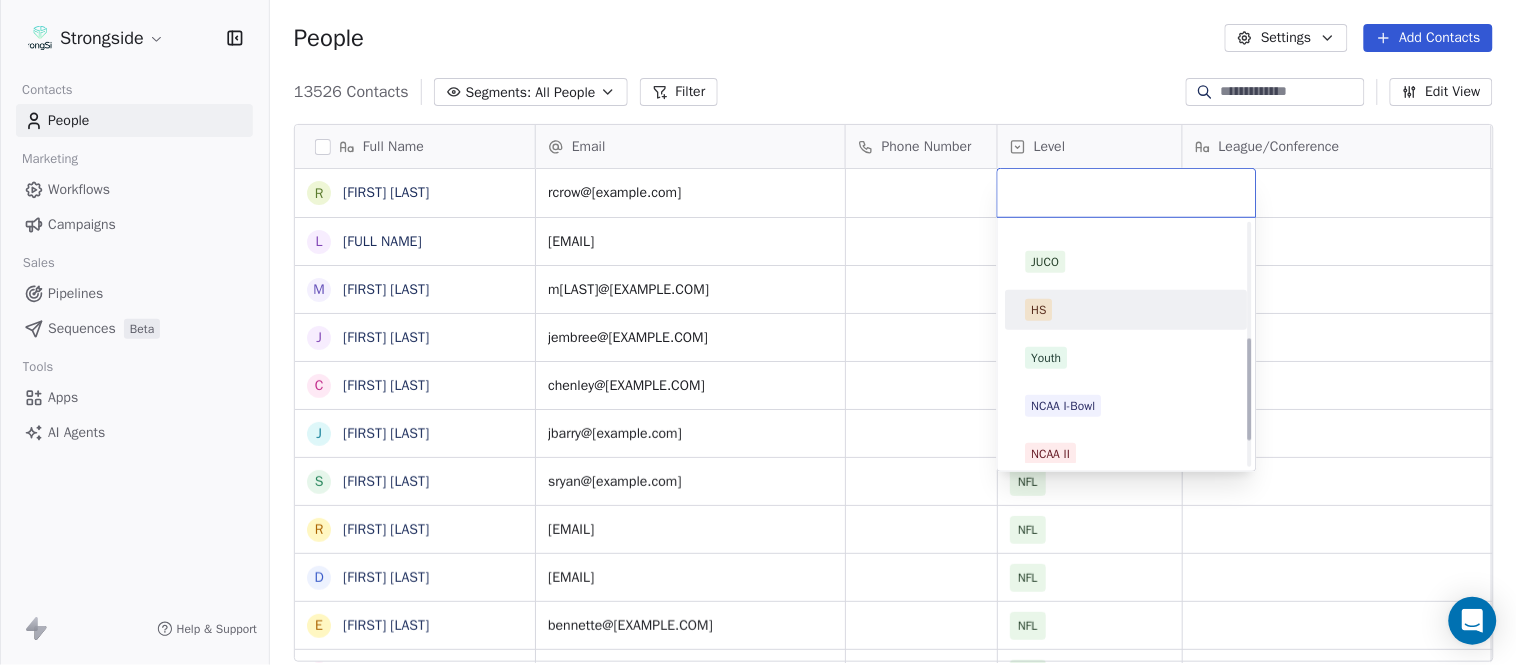 scroll, scrollTop: 330, scrollLeft: 0, axis: vertical 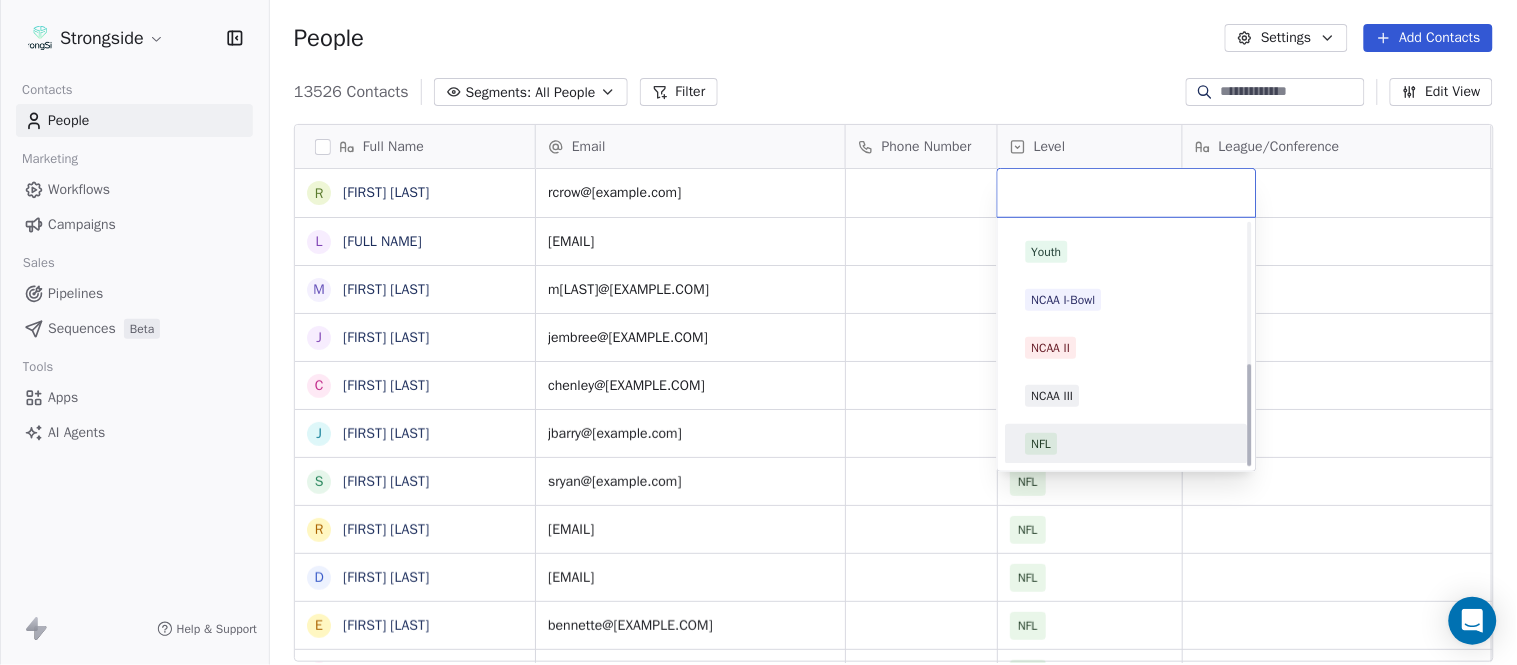 click on "NFL" at bounding box center (1127, 444) 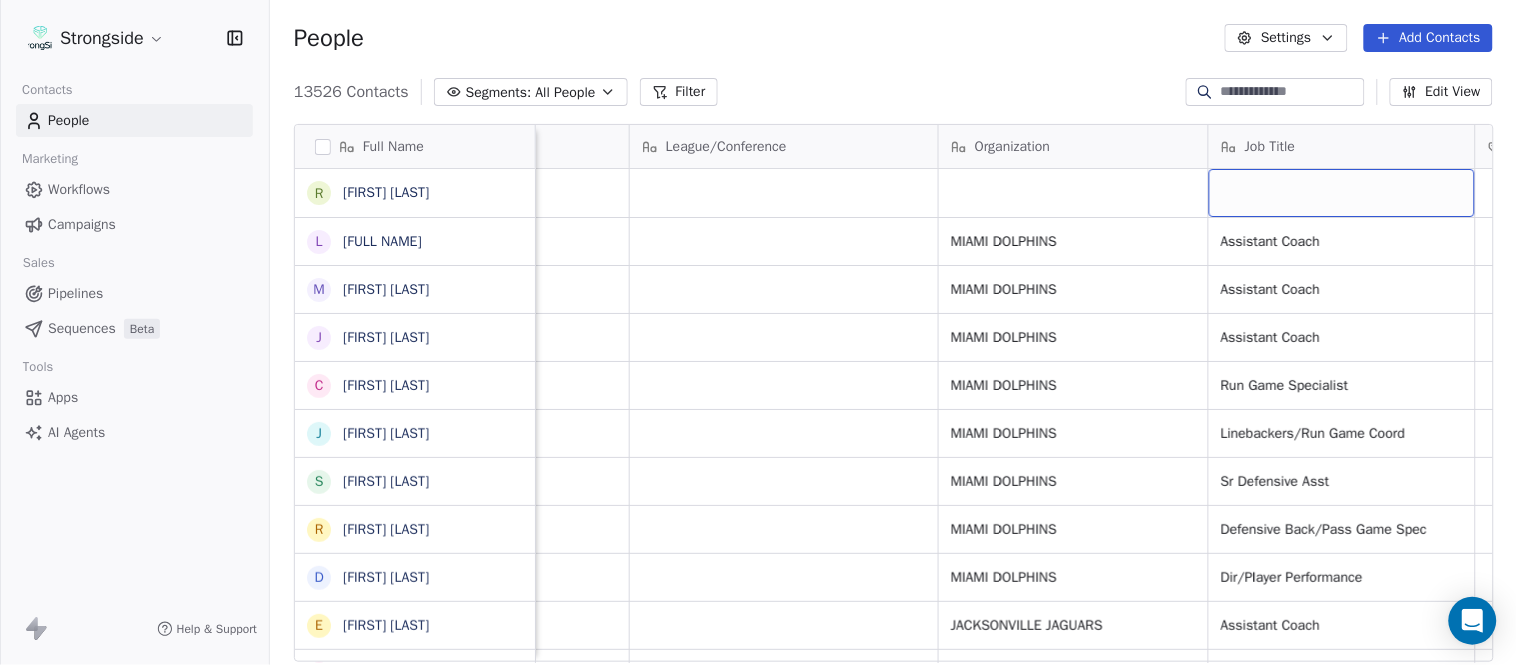 scroll, scrollTop: 0, scrollLeft: 653, axis: horizontal 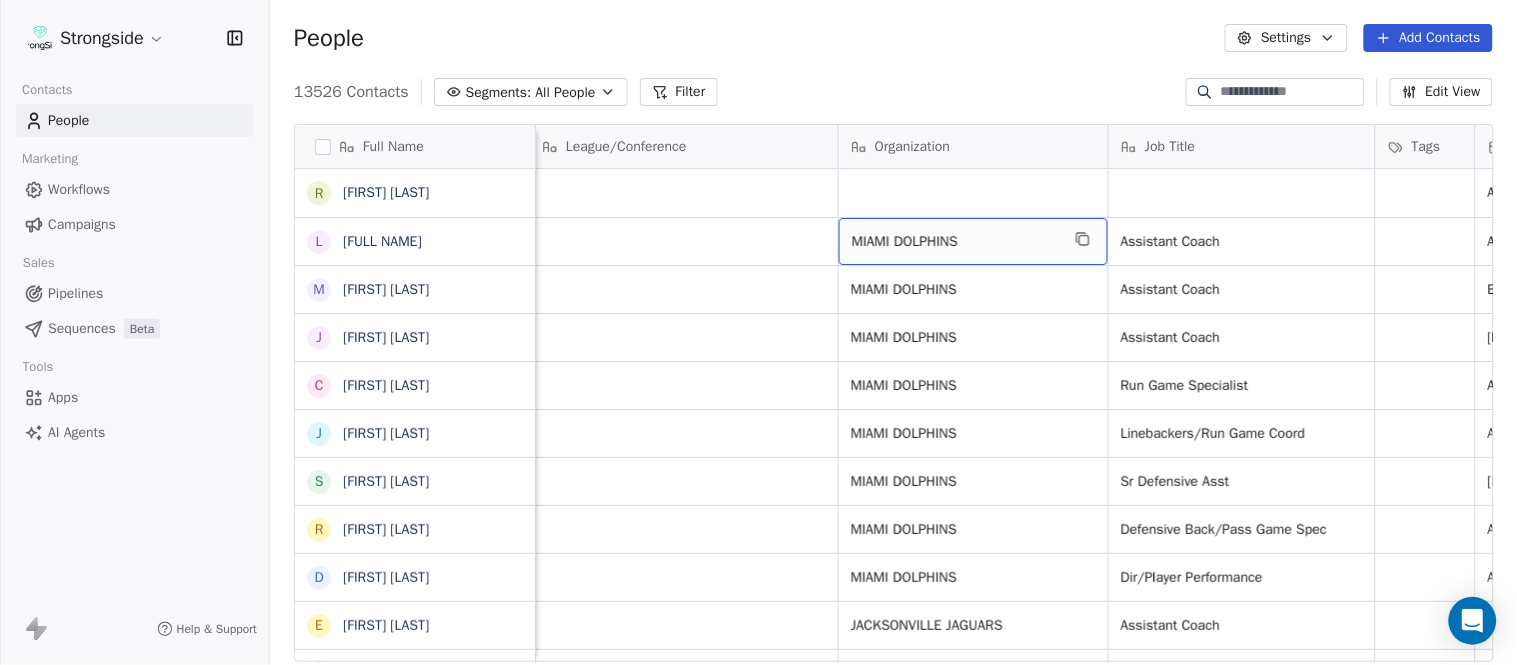 drag, startPoint x: 1050, startPoint y: 256, endPoint x: 1082, endPoint y: 240, distance: 35.77709 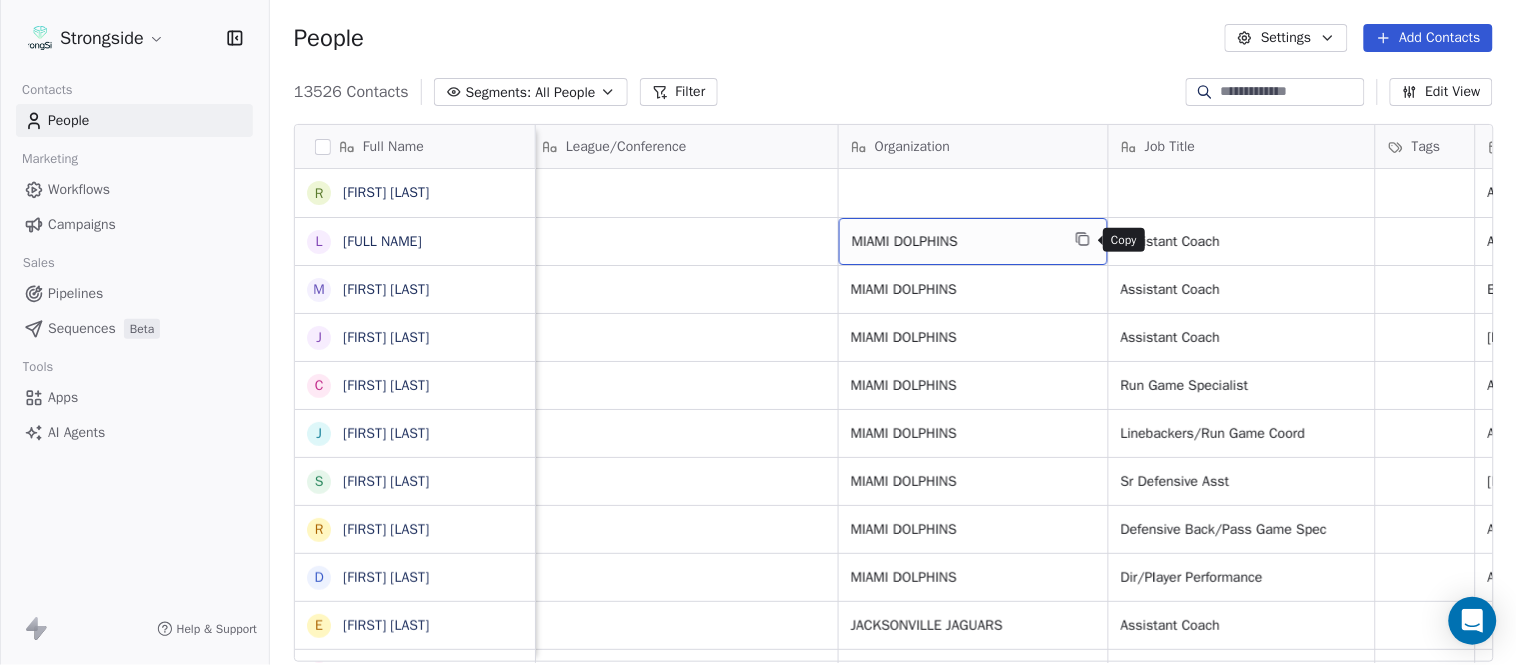 click 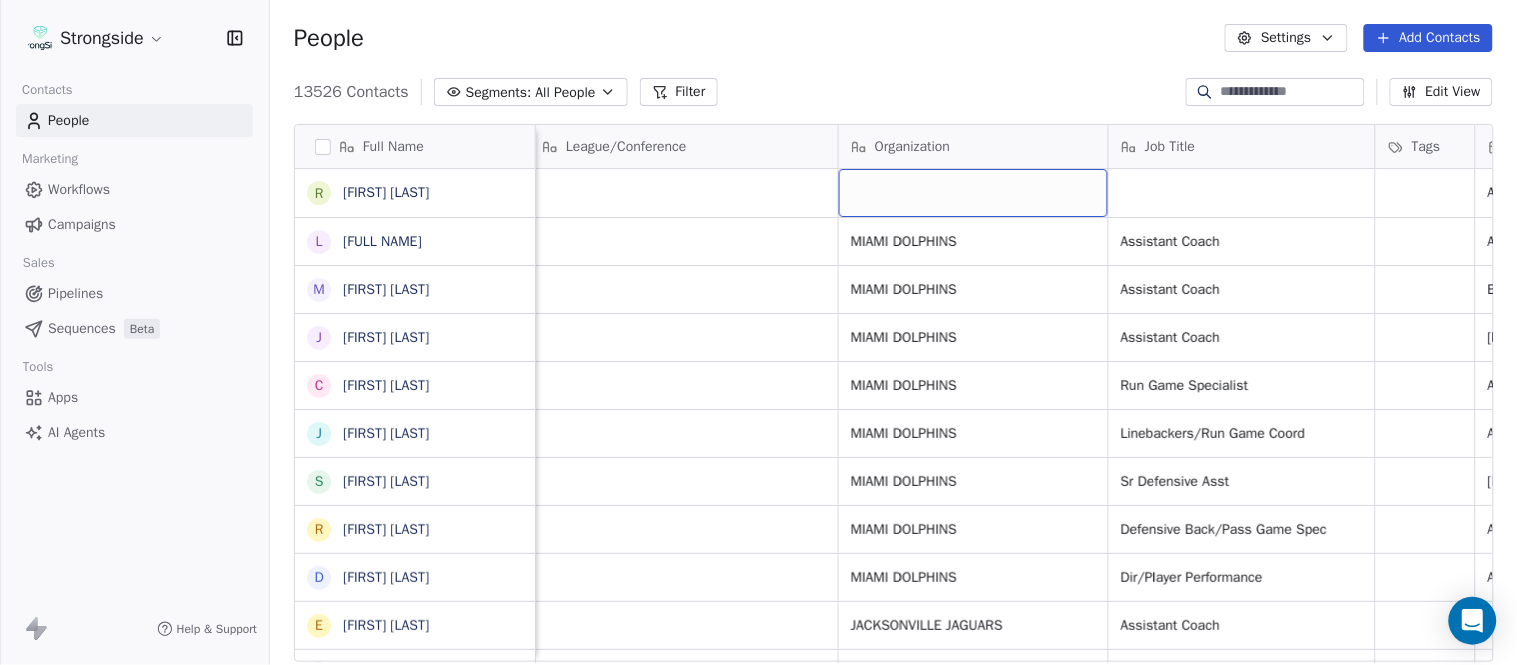click at bounding box center (973, 193) 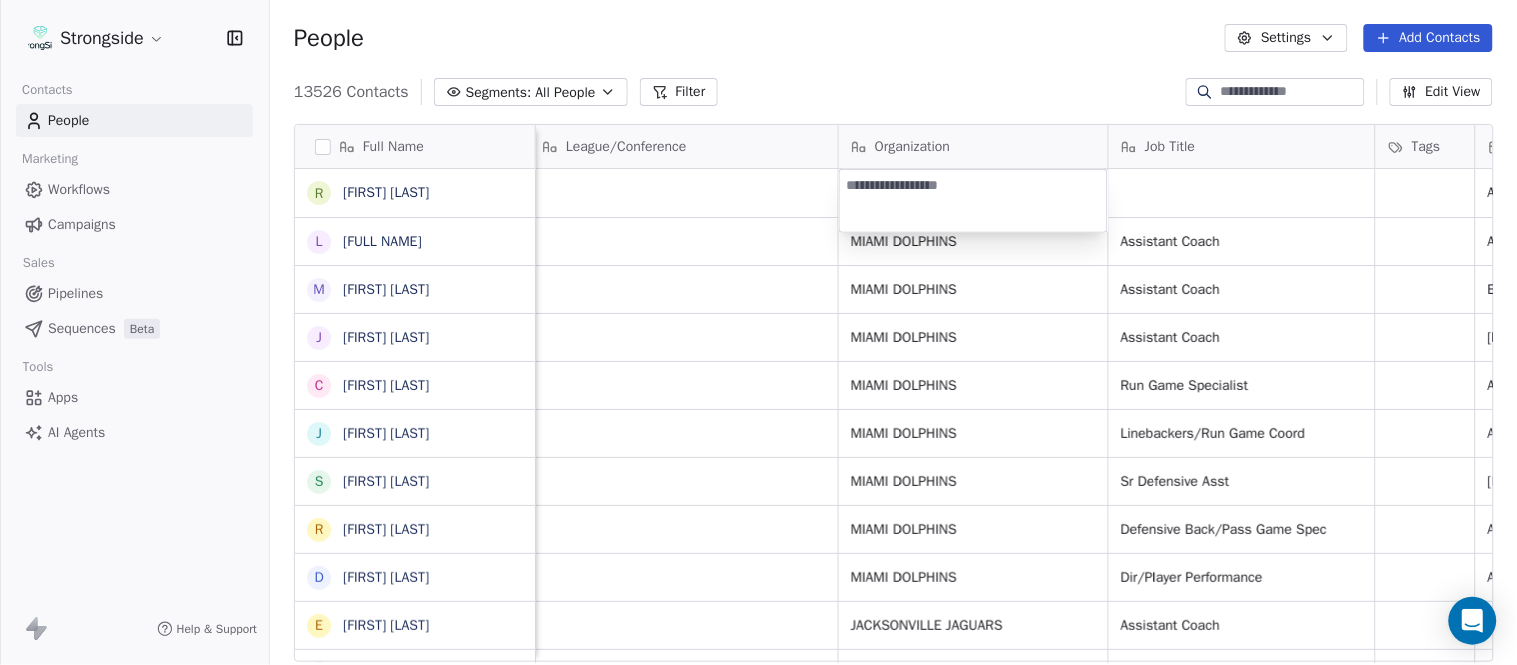 type on "**********" 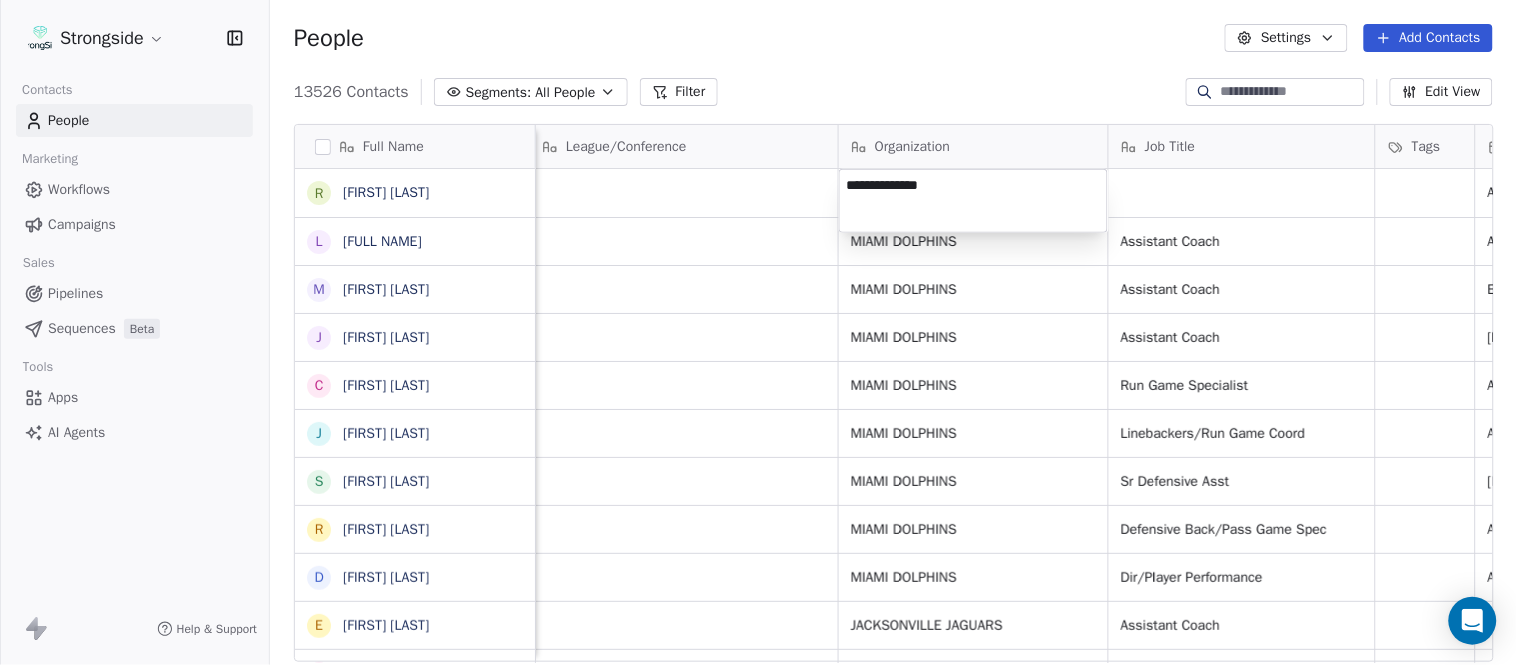 click on "Strongside Contacts People Marketing Workflows Campaigns Sales Pipelines Sequences Beta Tools Apps AI Agents Help & Support People Settings  Add Contacts 13526 Contacts Segments: All People Filter  Edit View Tag Add to Sequence Export Full Name R [LAST] C [LAST] L [LAST] J [LAST] M [LAST] A [LAST] J [LAST] E [LAST] C [LAST] H [LAST] F [LAST] S [LAST] W [LAST] S [LAST] S [LAST] G [LAST] U [LAST] T [LAST] L [LAST] M [LAST] E [LAST] A [LAST] P [LAST] L [LAST] C [LAST] S [LAST] W [LAST] J [LAST] D [LAST] J [LAST] K [LAST] W [LAST] D [LAST] L [LAST] R [LAST] M [LAST] K [LAST] K [LAST] T [LAST] T [LAST] J [LAST] L [LAST] M [LAST] F [LAST] J [LAST] R [LAST] K [LAST] C [LAST] Email Phone Number Level League/Conference Organization Job Title Tags Created Date BST Status Priority Emails Auto Clicked rcrow@[EXAMPLE.COM] NFL Aug 03, 2025 01:07 AM ljeanpierre@[EXAMPLE.COM] NFL MIAMI DOLPHINS Assistant Coach Aug 03, 2025 01:05 AM maraujo@[EXAMPLE.COM] NFL MIAMI DOLPHINS NFL NFL" at bounding box center [758, 332] 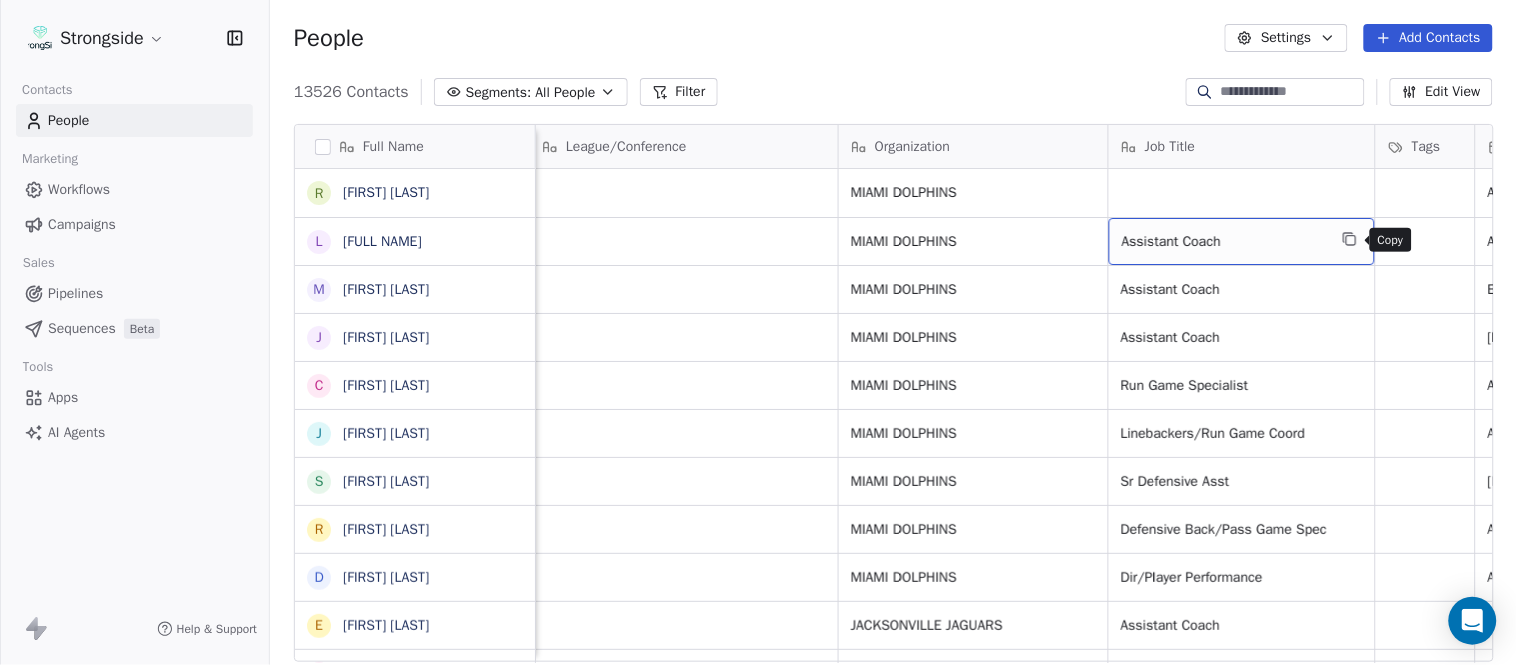 click 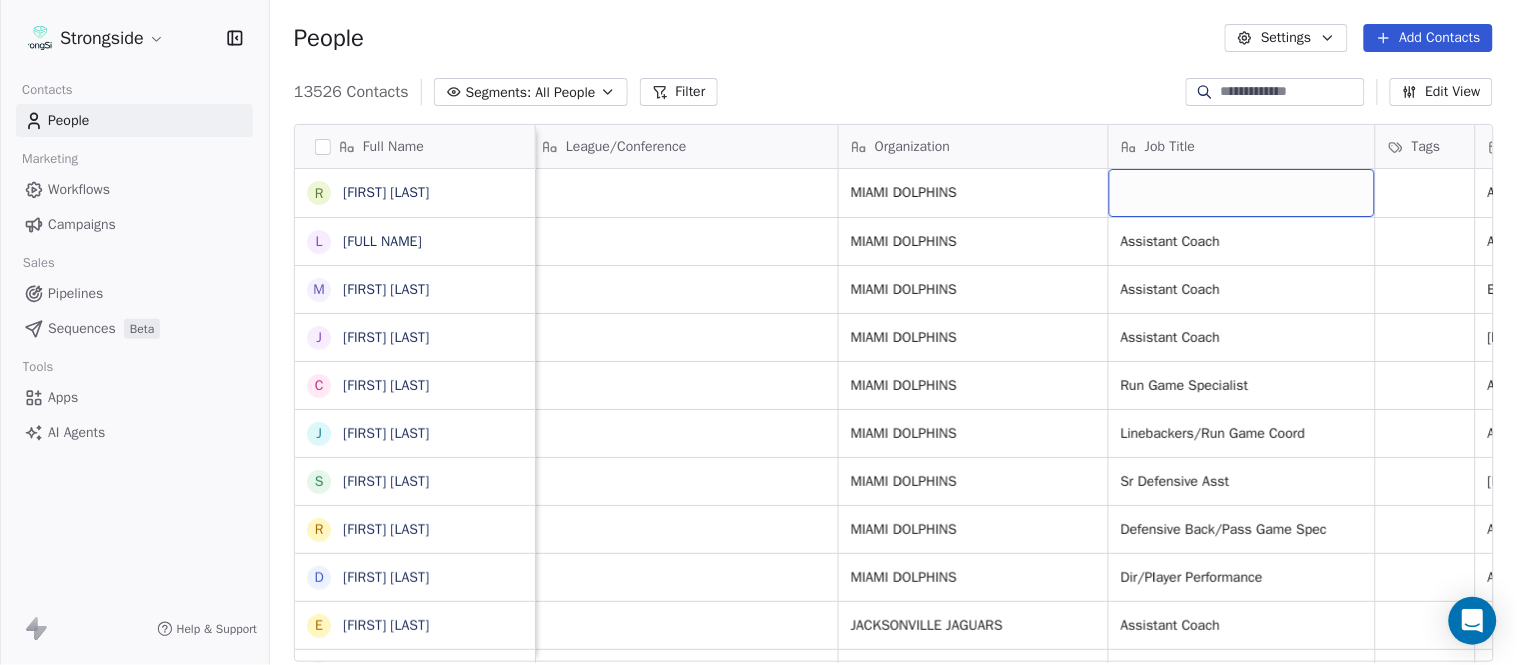 click at bounding box center [1242, 193] 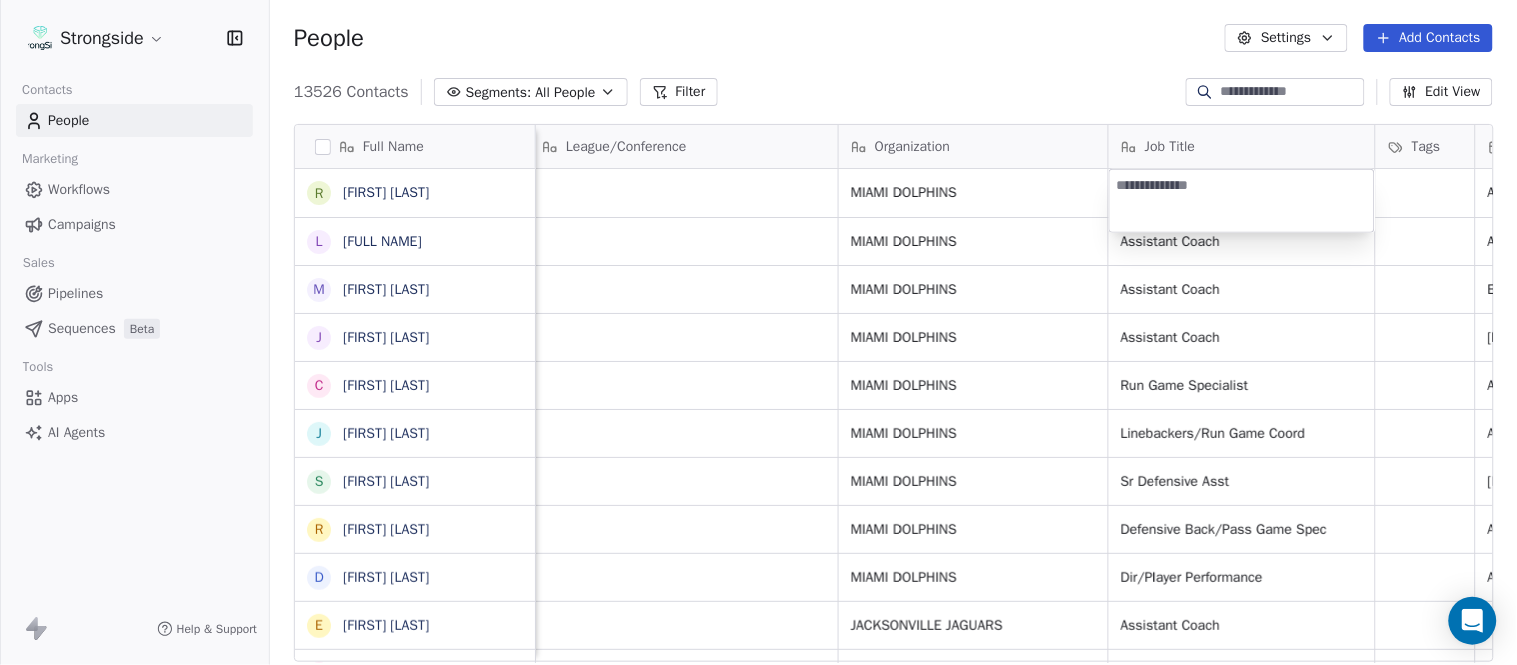 type on "**********" 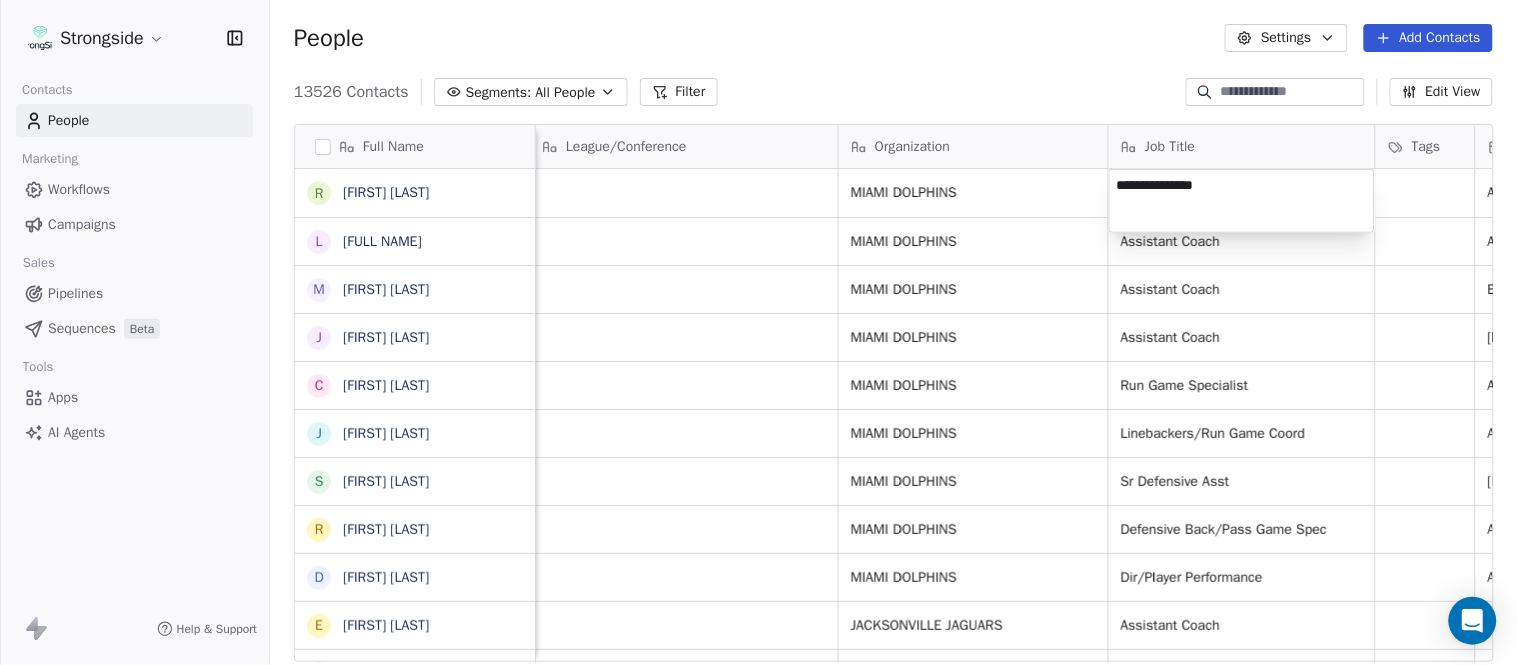click on "Strongside Contacts People Marketing Workflows Campaigns Sales Pipelines Sequences Beta Tools Apps AI Agents Help & Support People Settings  Add Contacts 13526 Contacts Segments: All People Filter  Edit View Tag Add to Sequence Export Full Name R [FIRST] [LAST] L [FIRST] [LAST] M [FIRST] [LAST] J [FIRST] [LAST] C [FIRST] [LAST] J [FIRST] [LAST] S [FIRST] [LAST] R [FIRST] [LAST] D [FIRST] [LAST] E [FIRST] [LAST] C [FIRST] [LAST] H [FIRST] [LAST] S [FIRST] [LAST] S [FIRST] [LAST] G [FIRST] [LAST] T [FIRST] [LAST] M [FIRST] [LAST] A [FIRST] [LAST] A [FIRST] [LAST] L [FIRST] [LAST] S [FIRST] [LAST] J [FIRST] [LAST] J [FIRST] [LAST] M [FIRST] [LAST] B [FIRST] [LAST] D [FIRST] [LAST] K [FIRST] [LAST] D [FIRST] [LAST] R [FIRST] [LAST] T [FIRST] [LAST] Email Phone Number Level League/Conference Organization Job Title Tags Created Date BST Status Priority Emails Auto Clicked [EMAIL] NFL MIAMI DOLPHINS Aug 03, 2025 01:07 AM [EMAIL] NFL MIAMI DOLPHINS Assistant Coach Aug 03, 2025 01:05 AM [EMAIL] NFL NFL NFL" at bounding box center (758, 332) 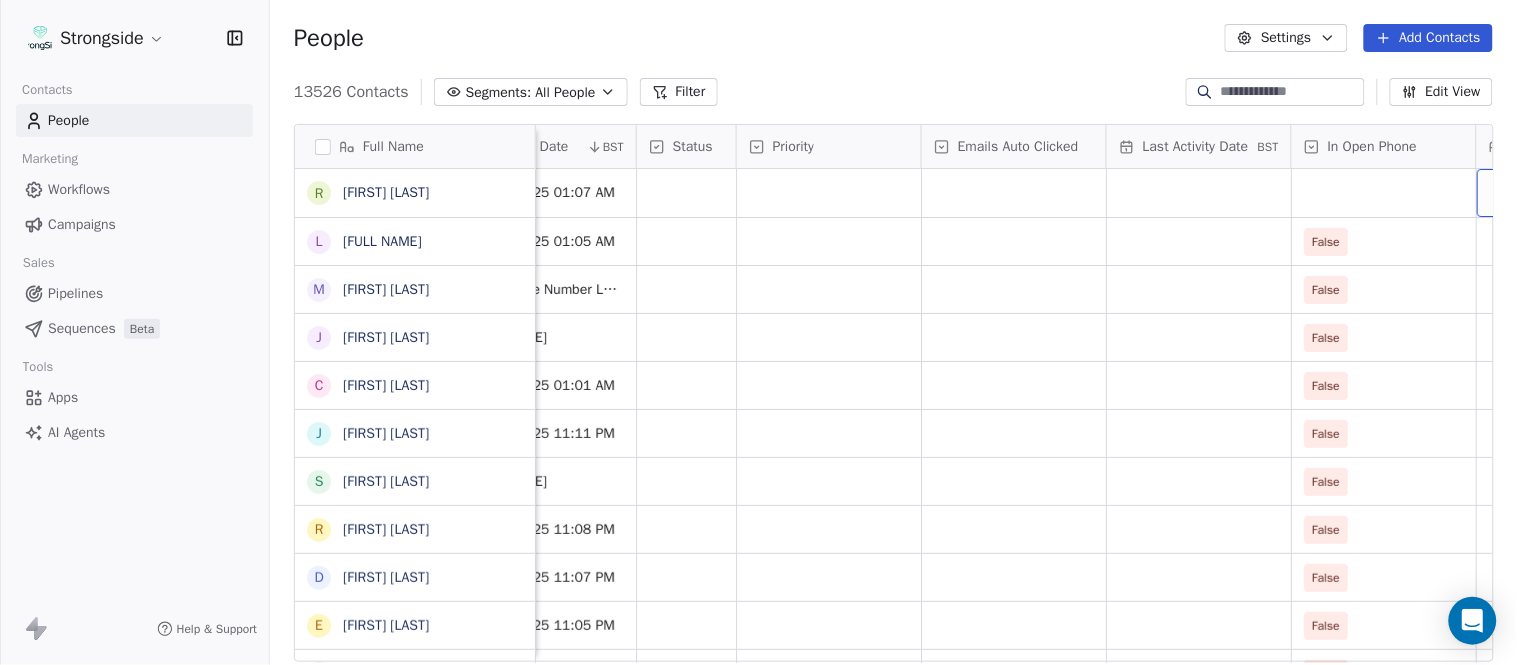 scroll, scrollTop: 0, scrollLeft: 1863, axis: horizontal 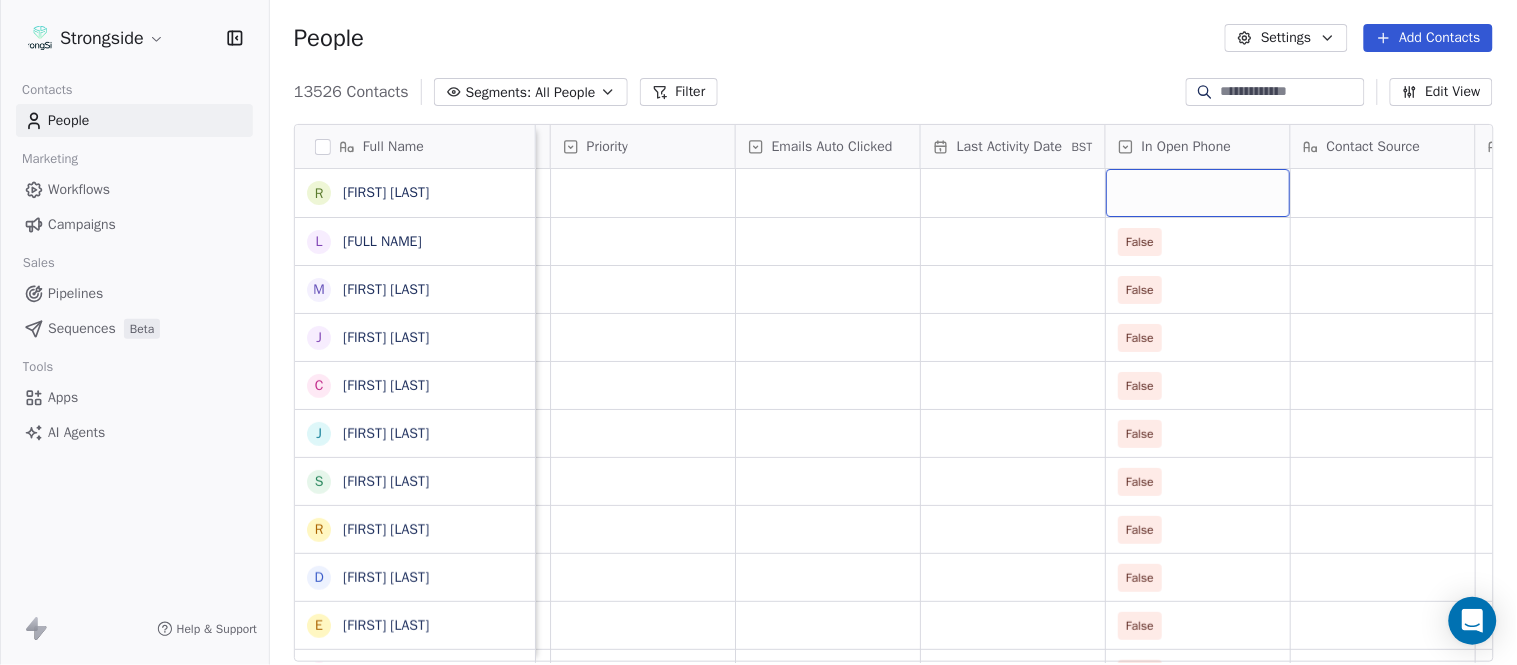 click at bounding box center (1198, 193) 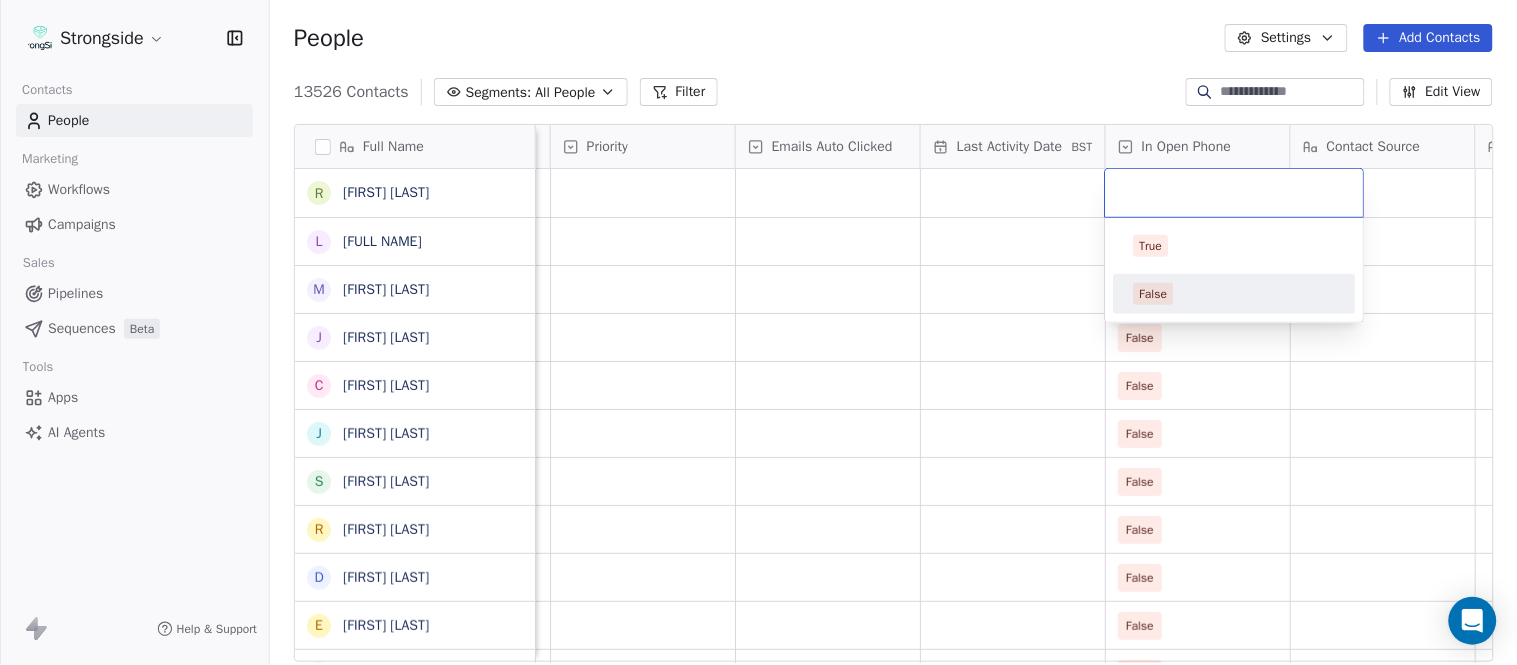 click on "False" at bounding box center [1154, 294] 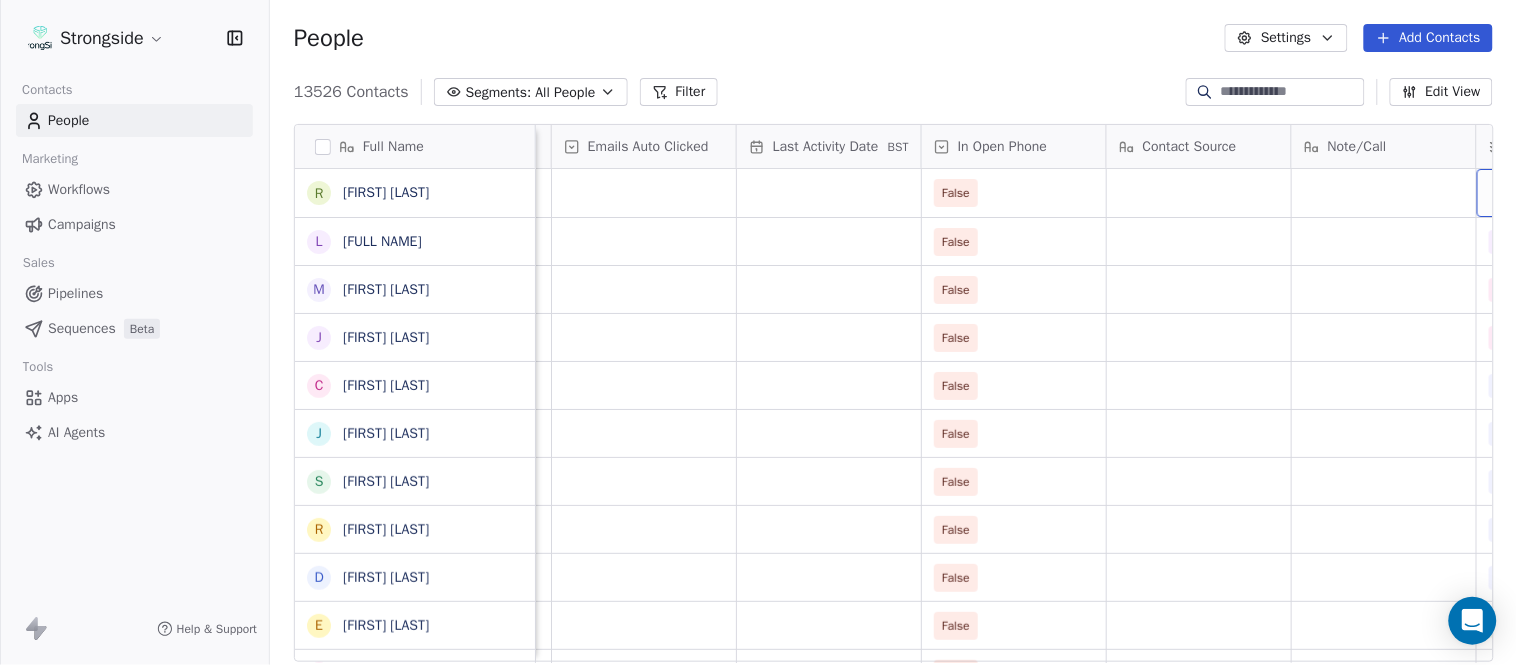 scroll, scrollTop: 0, scrollLeft: 2233, axis: horizontal 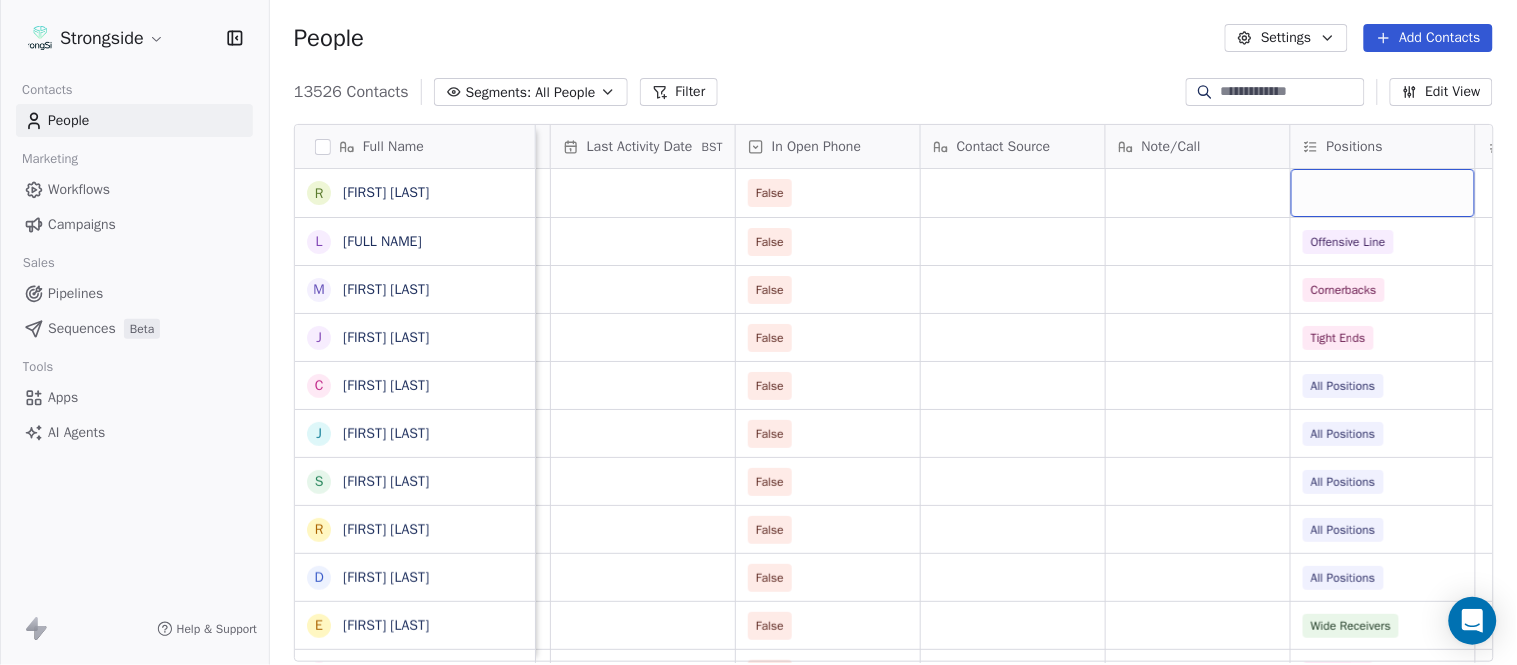 click at bounding box center [1383, 193] 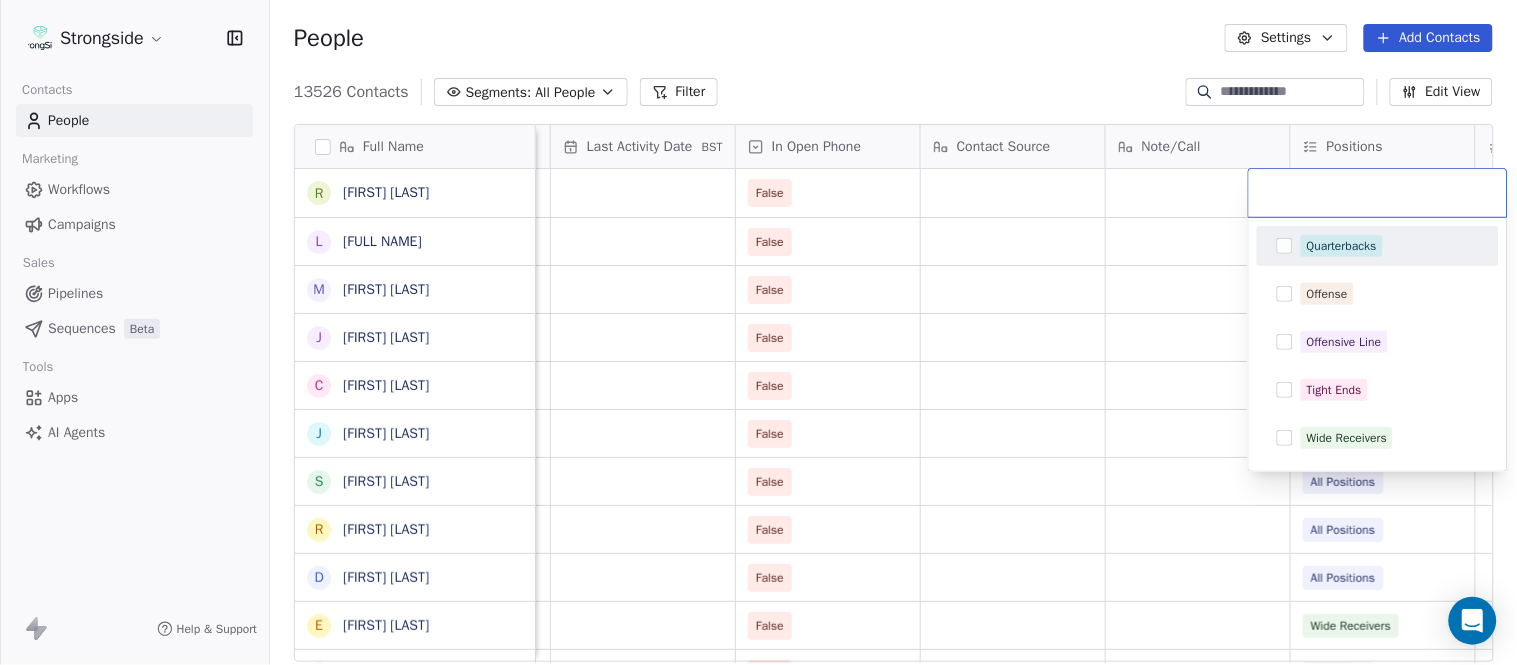 click on "Quarterbacks" at bounding box center [1342, 246] 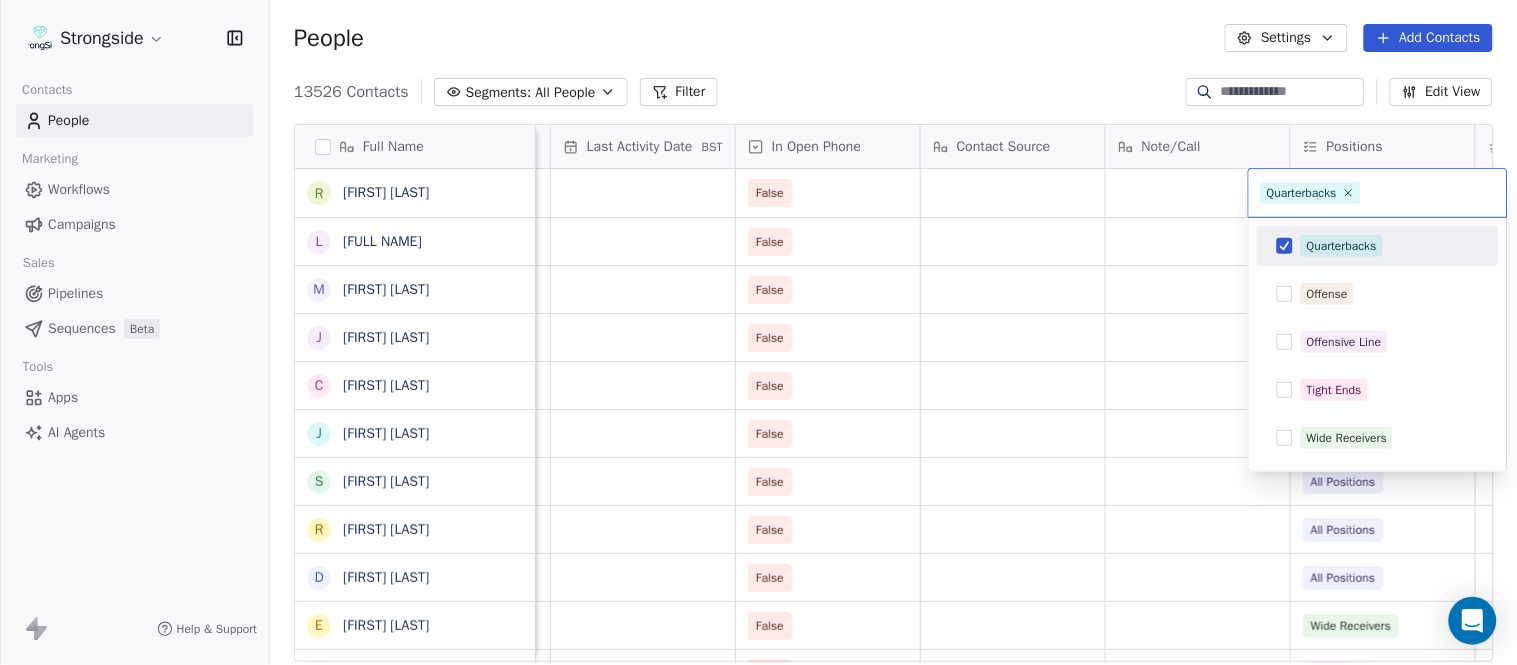 click on "Quarterbacks" at bounding box center (1342, 246) 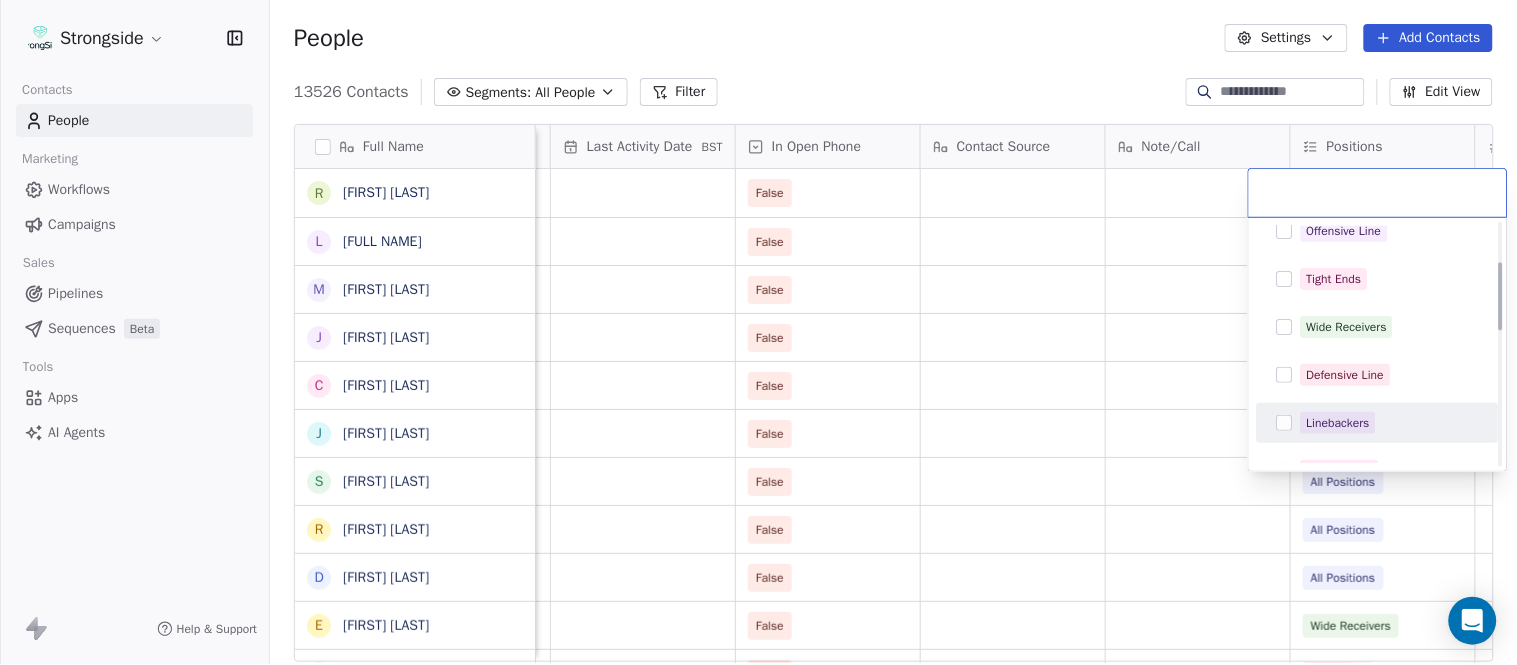 scroll, scrollTop: 222, scrollLeft: 0, axis: vertical 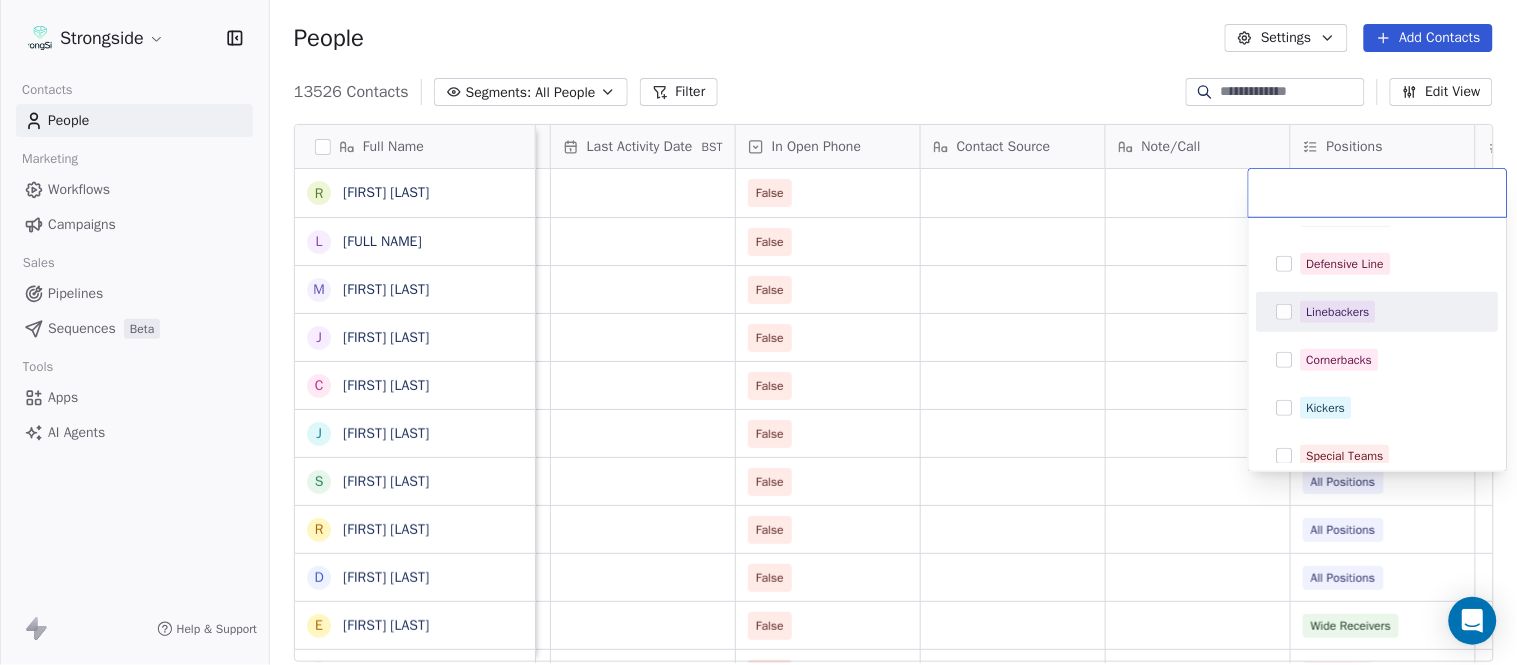 click on "Linebackers" at bounding box center (1390, 312) 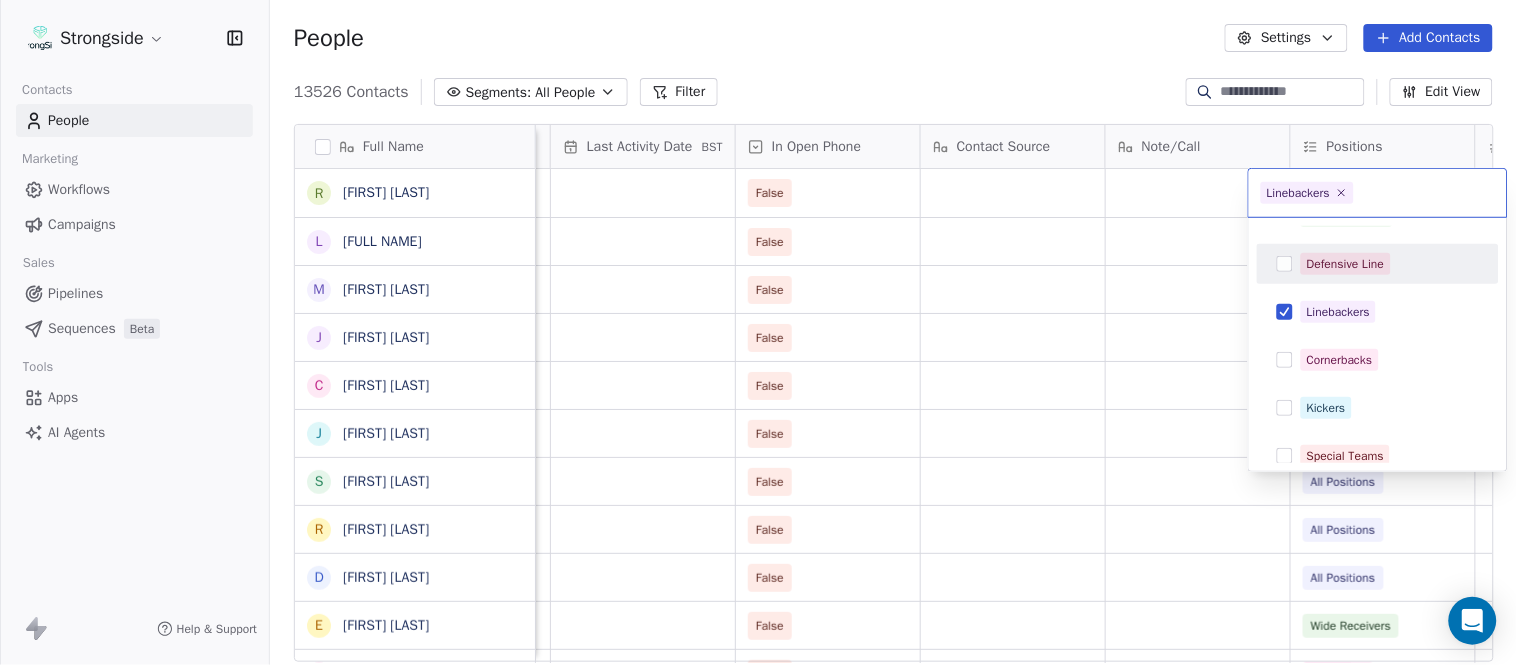 click on "Strongside Contacts People Marketing Workflows Campaigns Sales Pipelines Sequences Beta Tools Apps AI Agents Help & Support People Settings Add Contacts 13526 Contacts Segments: All People Filter Edit View Tag Add to Sequence Export Full Name R [FIRST] [LAST] L [FIRST] [LAST] M [FIRST] [LAST] J [FIRST] [LAST] C [FIRST] [LAST] J [FIRST] [LAST] S [FIRST] [LAST] R [FIRST] [LAST] D [FIRST] [LAST] E [FIRST] [LAST] C [FIRST] [LAST] H [FIRST] [LAST] S [FIRST] [LAST] S [FIRST] [LAST] G [FIRST] [LAST] T [FIRST] [LAST] M [FIRST] [LAST] A [FIRST] [LAST] A [FIRST] [LAST] L [FIRST] [LAST] S [FIRST] [LAST] J [FIRST] [LAST] J [FIRST] [LAST] M [FIRST] [LAST] B [FIRST] [LAST] D [FIRST] [LAST] K [FIRST] [LAST] D [FIRST] [LAST] R [FIRST] [LAST] K [FIRST] [LAST] T [FIRST] [LAST] J [FIRST] [LAST] Created Date BST Status Priority Emails Auto Clicked Last Activity Date BST In Open Phone Contact Source Note/Call Positions Student Pop. Lead Account Aug 03, 2025 01:07 AM False Aug 03, 2025 01:05 AM False Offensive Line Aug 03, 2025 01:03 AM False Cornerbacks Aug 03, 2025 01:02 AM False" at bounding box center (758, 332) 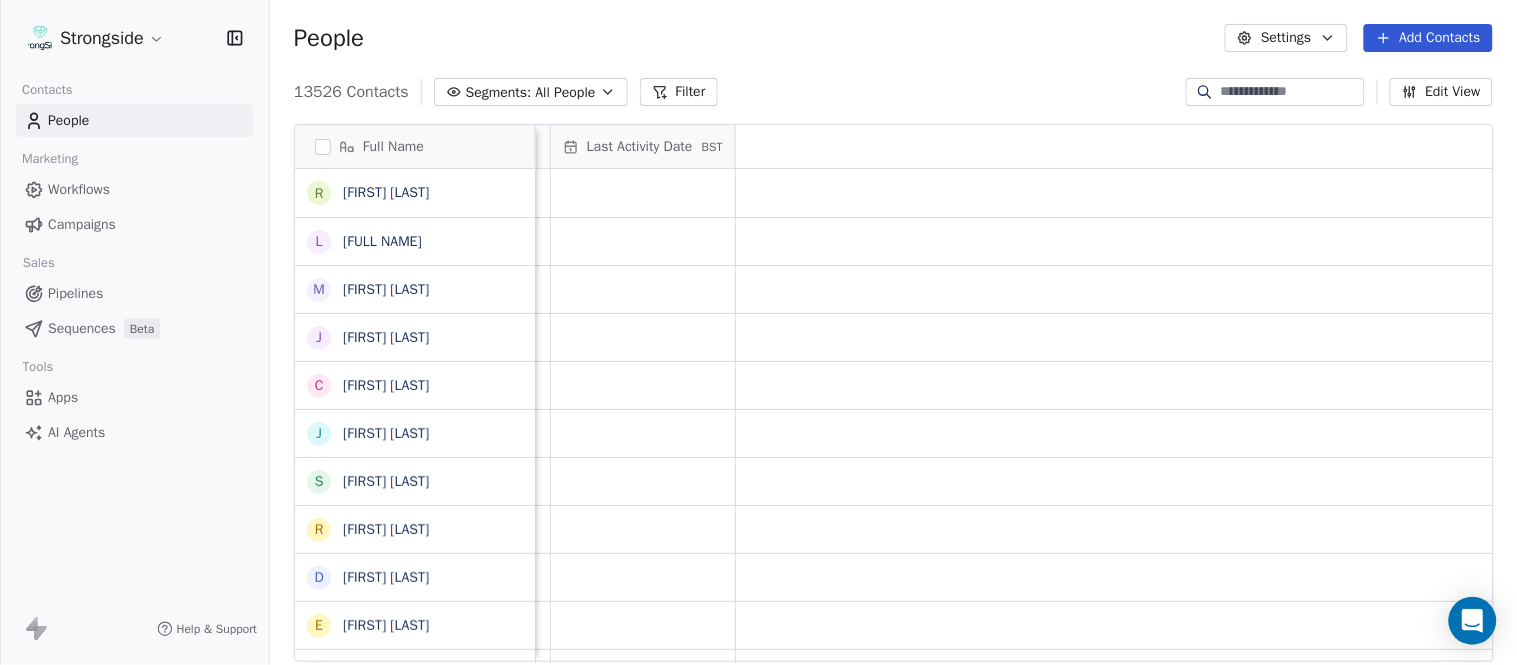 scroll, scrollTop: 0, scrollLeft: 0, axis: both 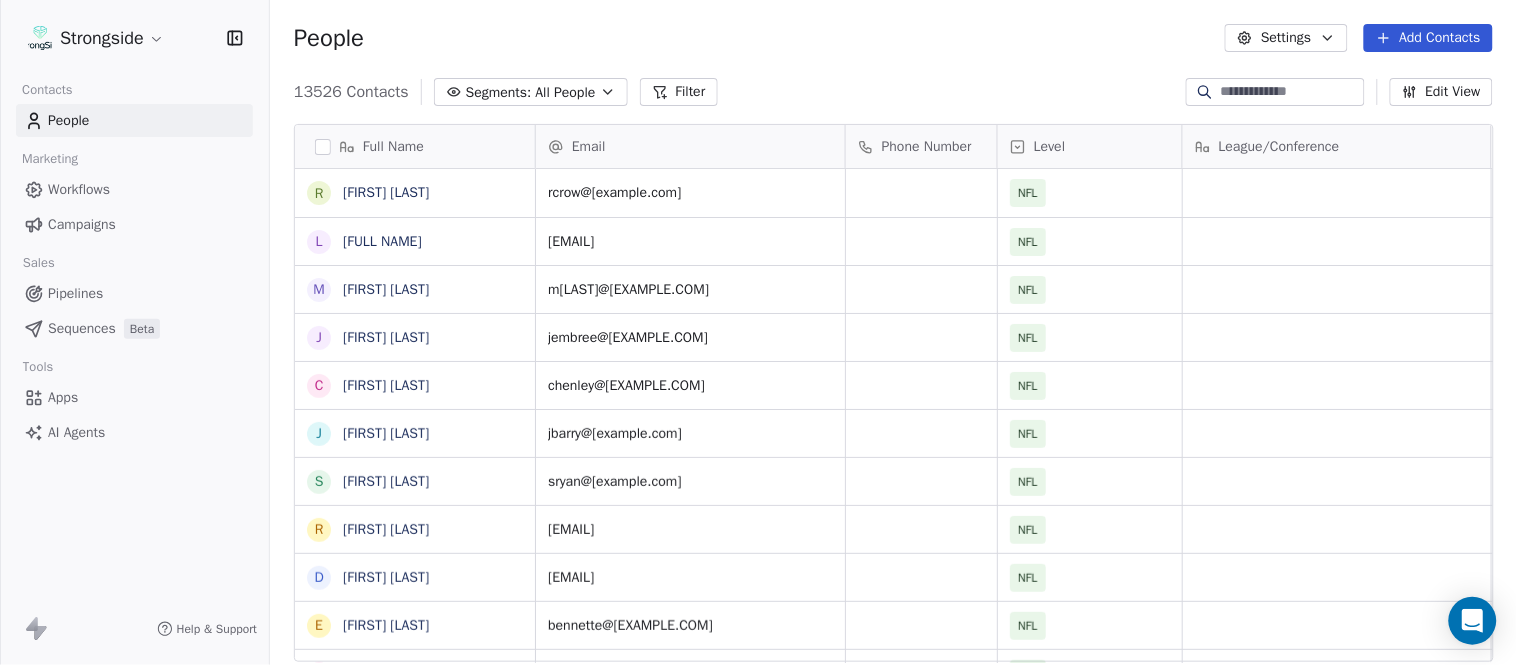 click on "Add Contacts" at bounding box center (1428, 38) 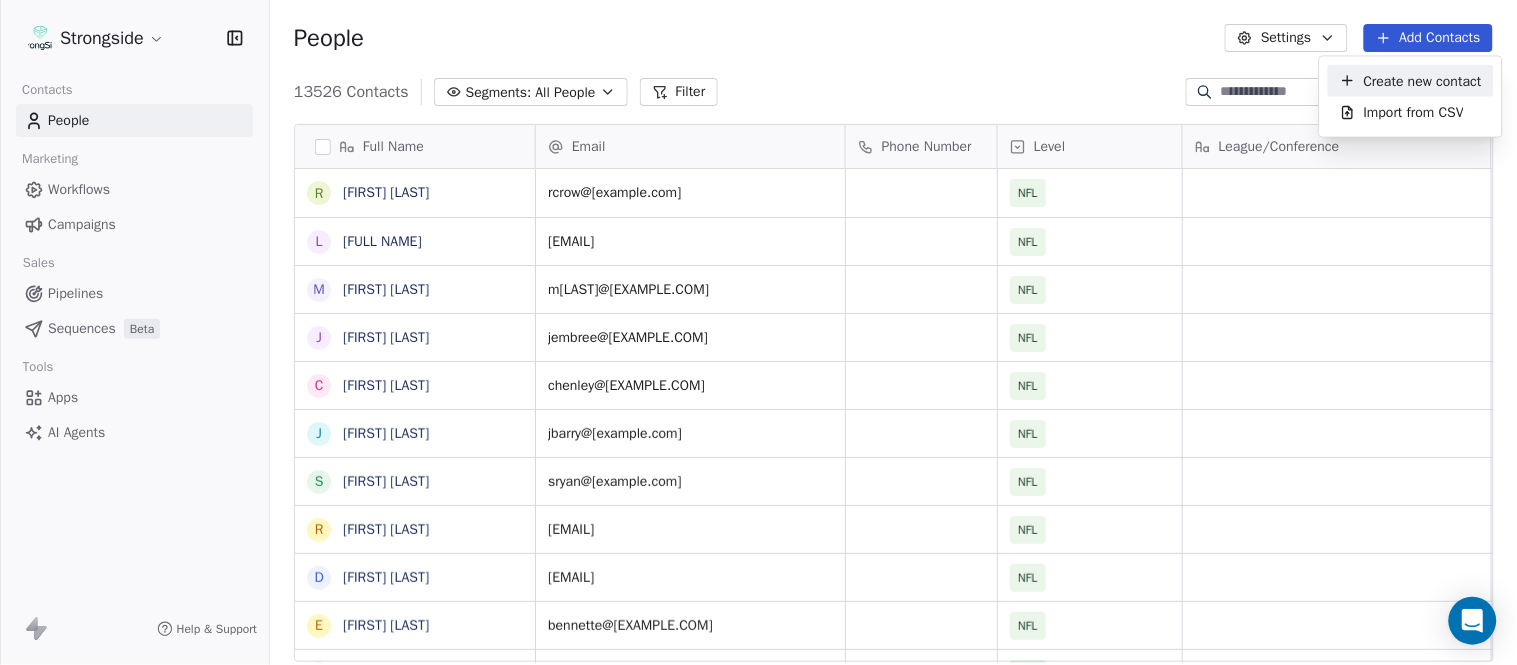 click on "Create new contact" at bounding box center [1423, 80] 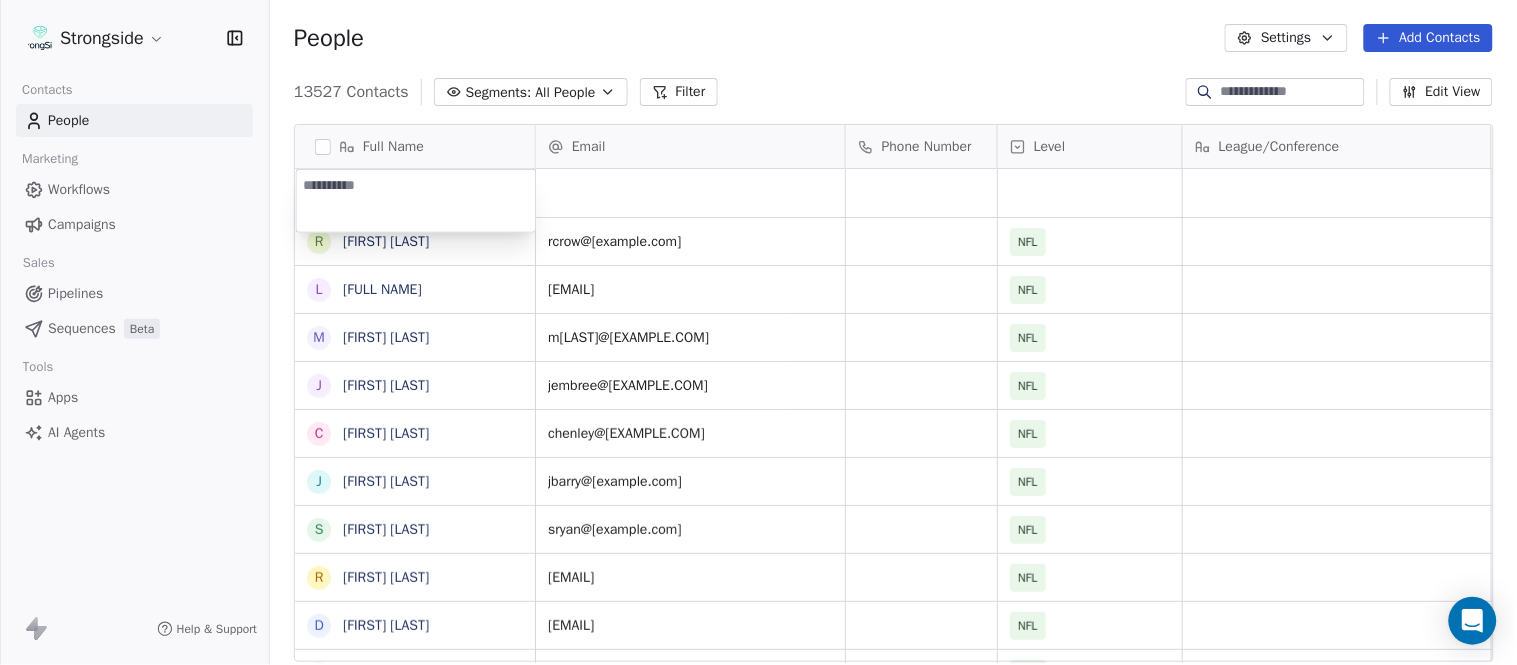 type on "**********" 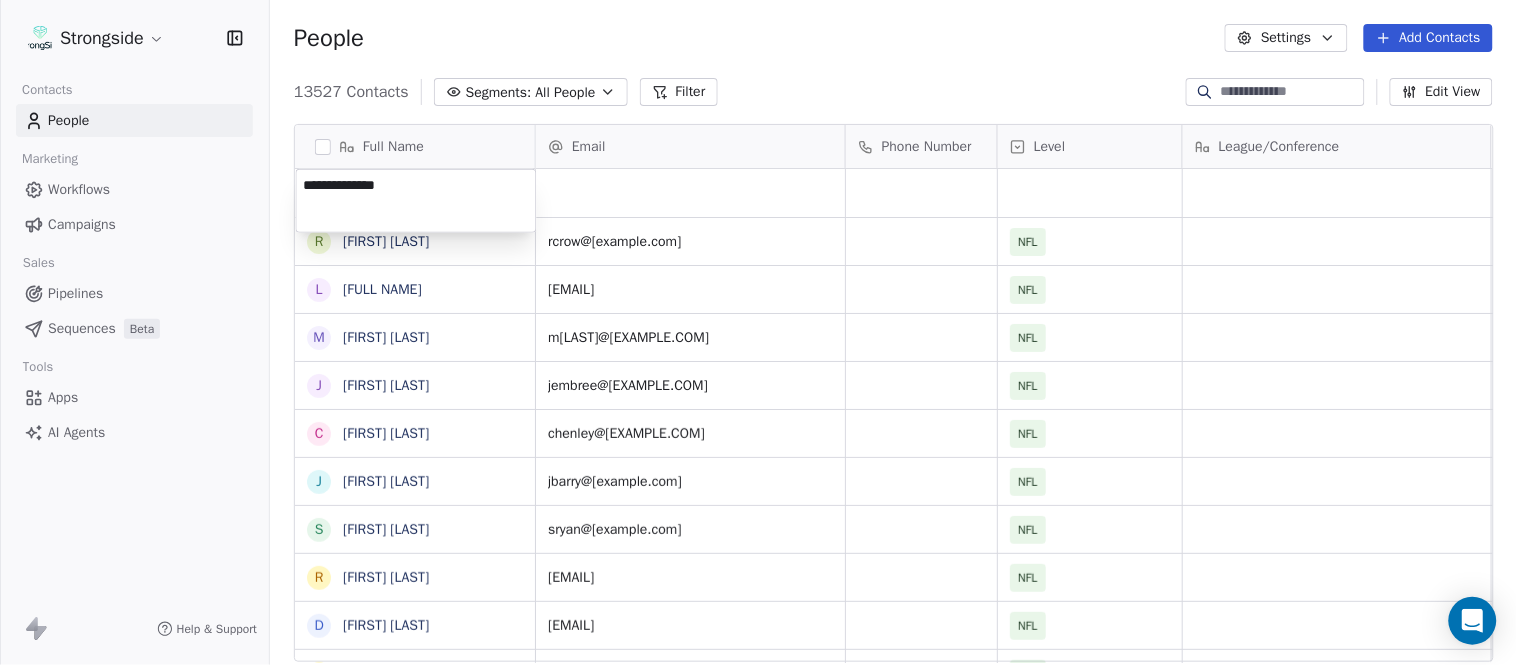 click on "Strongside Contacts People Marketing Workflows Campaigns Sales Pipelines Sequences Beta Tools Apps AI Agents Help & Support People Settings Add Contacts 13527 Contacts Segments: All People Filter Edit View Tag Add to Sequence Export Full Name R [FIRST] [LAST] L [FIRST] [LAST] M [FIRST] [LAST] J [FIRST] [LAST] C [FIRST] [LAST] J [FIRST] [LAST] S [FIRST] [LAST] R [FIRST] [LAST] D [FIRST] [LAST] E [FIRST] [LAST] C [FIRST] [LAST] H [FIRST] [LAST] S [FIRST] [LAST] S [FIRST] [LAST] G [FIRST] [LAST] T [FIRST] [LAST] M [FIRST] [LAST] A [FIRST] [LAST] A [FIRST] [LAST] L [FIRST] [LAST] S [FIRST] [LAST] J [FIRST] [LAST] J [FIRST] [LAST] M [FIRST] [LAST] B [FIRST] [LAST] D [FIRST] [LAST] K [FIRST] [LAST] D [FIRST] [LAST] R [FIRST] [LAST] K [FIRST] [LAST] Email Phone Number Level League/Conference Organization Job Title Tags Created Date BST Aug 03, 2025 01:09 AM [EMAIL] NFL MIAMI DOLPHINS Assistant Coach Aug 03, 2025 01:07 AM [EMAIL] NFL MIAMI DOLPHINS Assistant Coach Aug 03, 2025 01:05 AM [EMAIL] NFL MIAMI DOLPHINS NFL NFL" at bounding box center (758, 332) 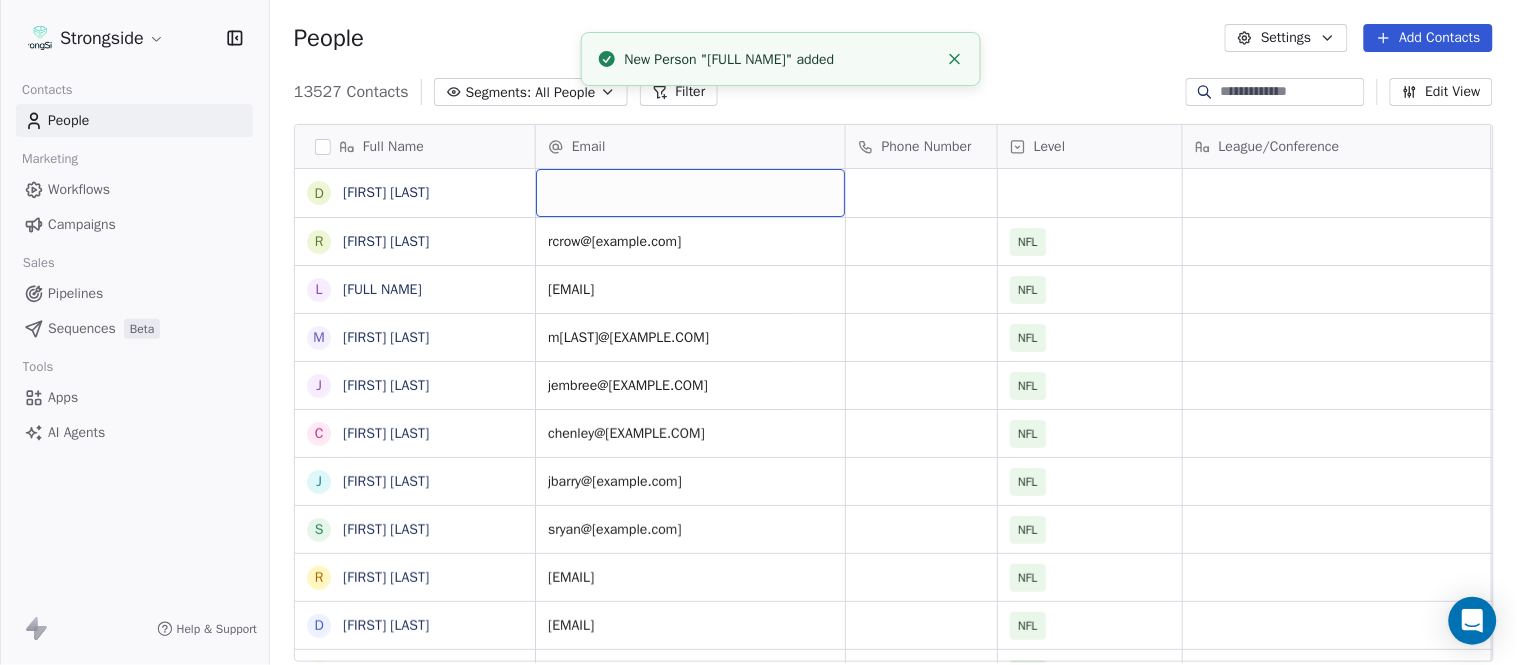 click at bounding box center (690, 193) 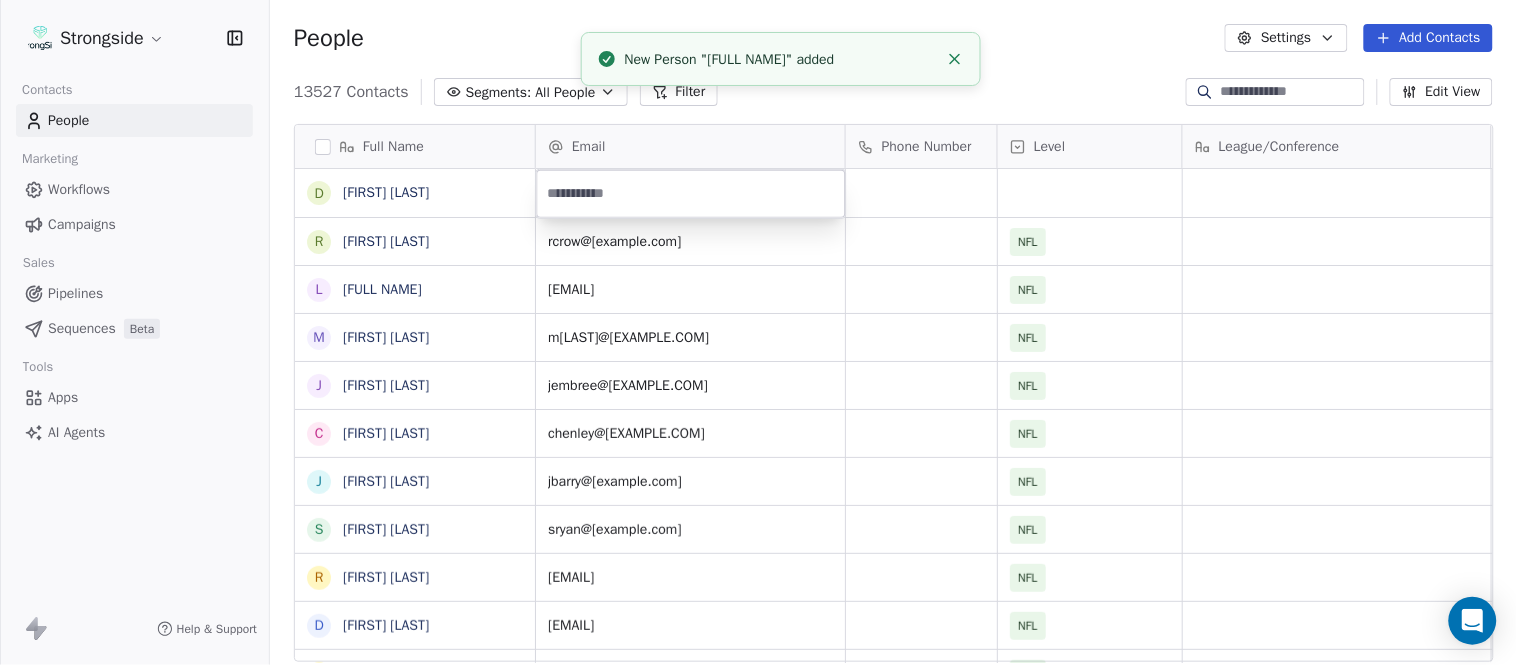 type on "**********" 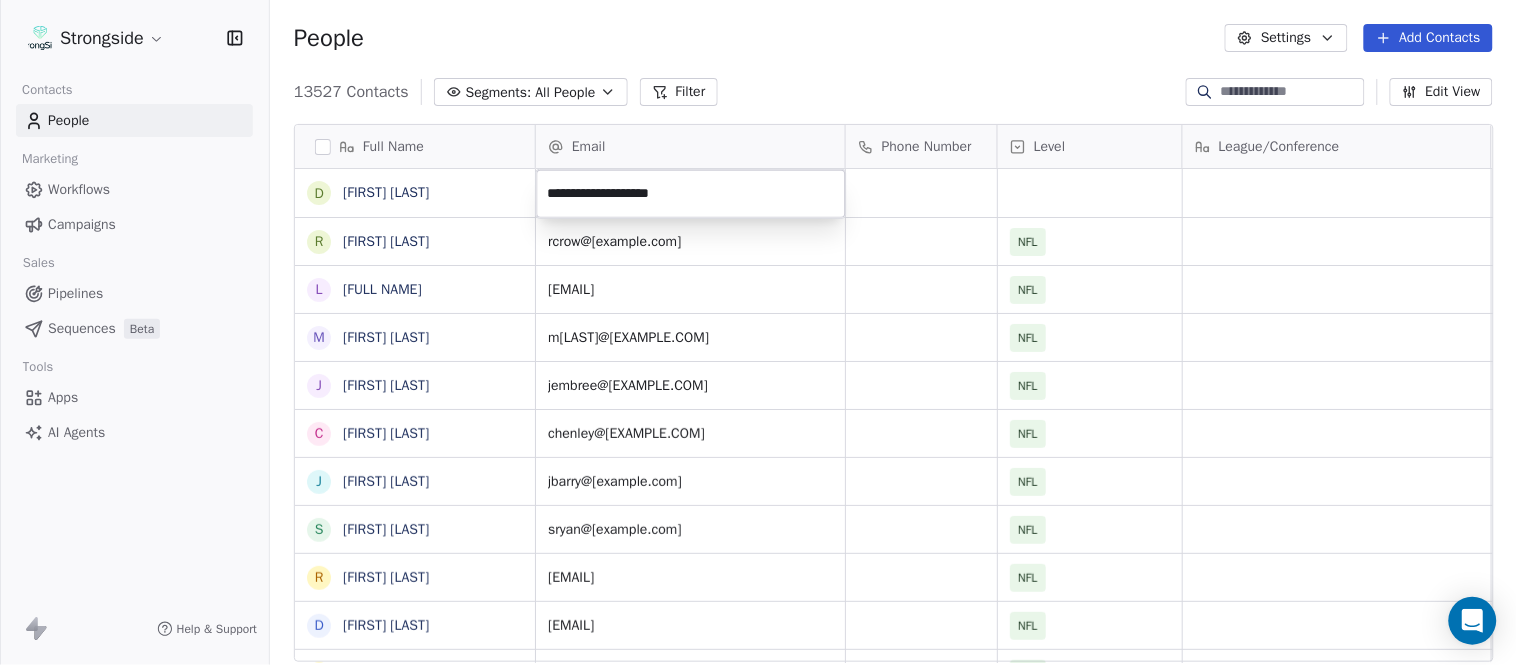 click on "Strongside Contacts People Marketing Workflows Campaigns Sales Pipelines Sequences Beta Tools Apps AI Agents Help & Support People Settings  Add Contacts 13527 Contacts Segments: All People Filter  Edit View Tag Add to Sequence Export Full Name D [FIRST] [LAST] R [FIRST] [LAST] L [FIRST] [LAST] M [FIRST] [LAST] J [FIRST] [LAST] C [FIRST] [LAST] J [FIRST] [LAST] S [FIRST] [LAST] R [FIRST] [LAST] D [FIRST] [LAST] E [FIRST] [LAST] C [FIRST] [LAST] H [FIRST] [LAST] S [FIRST] [LAST] S [FIRST] [LAST] G [FIRST] [LAST] T [FIRST] [LAST] M [FIRST] [LAST] A [FIRST] [LAST] A [FIRST] [LAST] L [FIRST] [LAST] S [FIRST] [LAST] J [FIRST] [LAST] J [FIRST] [LAST] M [FIRST] [LAST] B [FIRST] [LAST] D [FIRST] [LAST] K [FIRST] [LAST] D [FIRST] [LAST] R [FIRST] [LAST] K [FIRST] [LAST] T [FIRST] [LAST] Email Phone Number Level League/Conference Organization Job Title Tags Created Date BST [DATE] [TIME] [EMAIL] NFL MIAMI DOLPHINS [JOB TITLE] [DATE] [TIME] [EMAIL] NFL MIAMI DOLPHINS [JOB TITLE] [DATE] [TIME] [EMAIL] NFL NFL NFL" at bounding box center [758, 332] 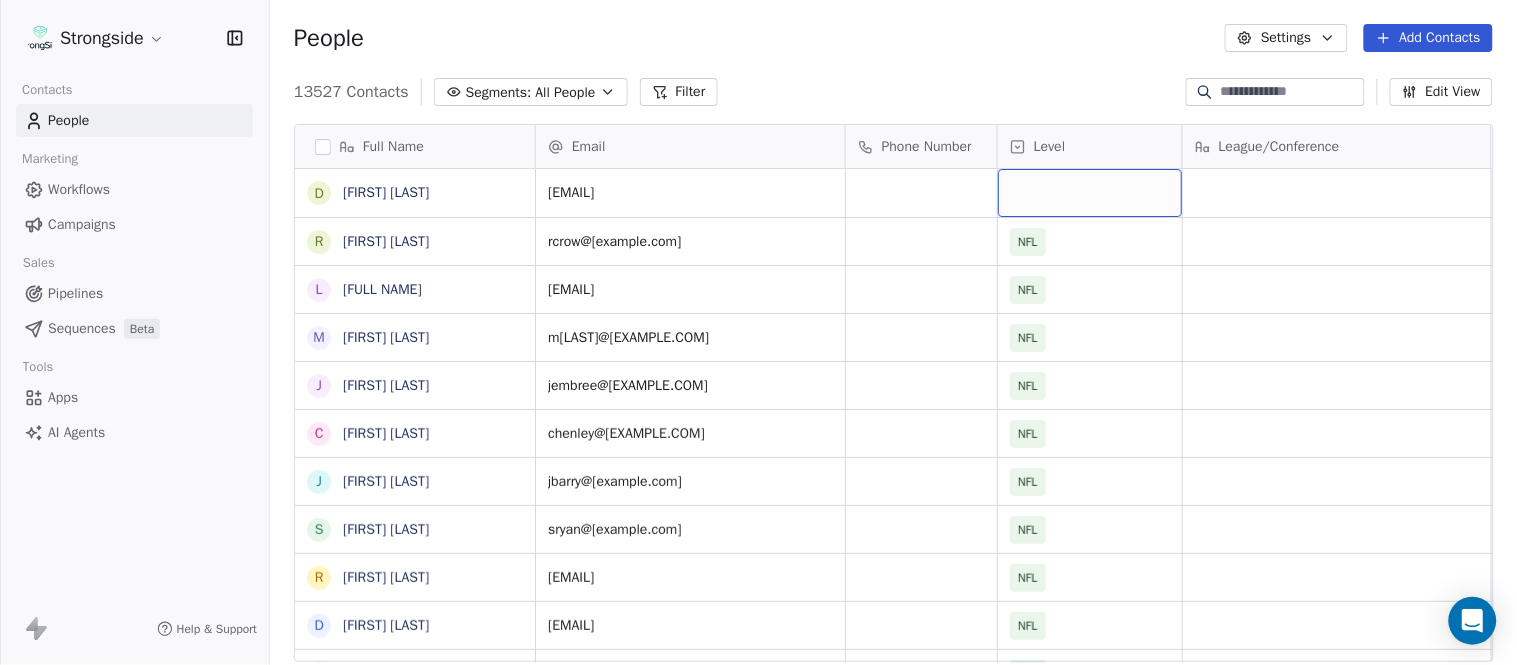 click at bounding box center [1090, 193] 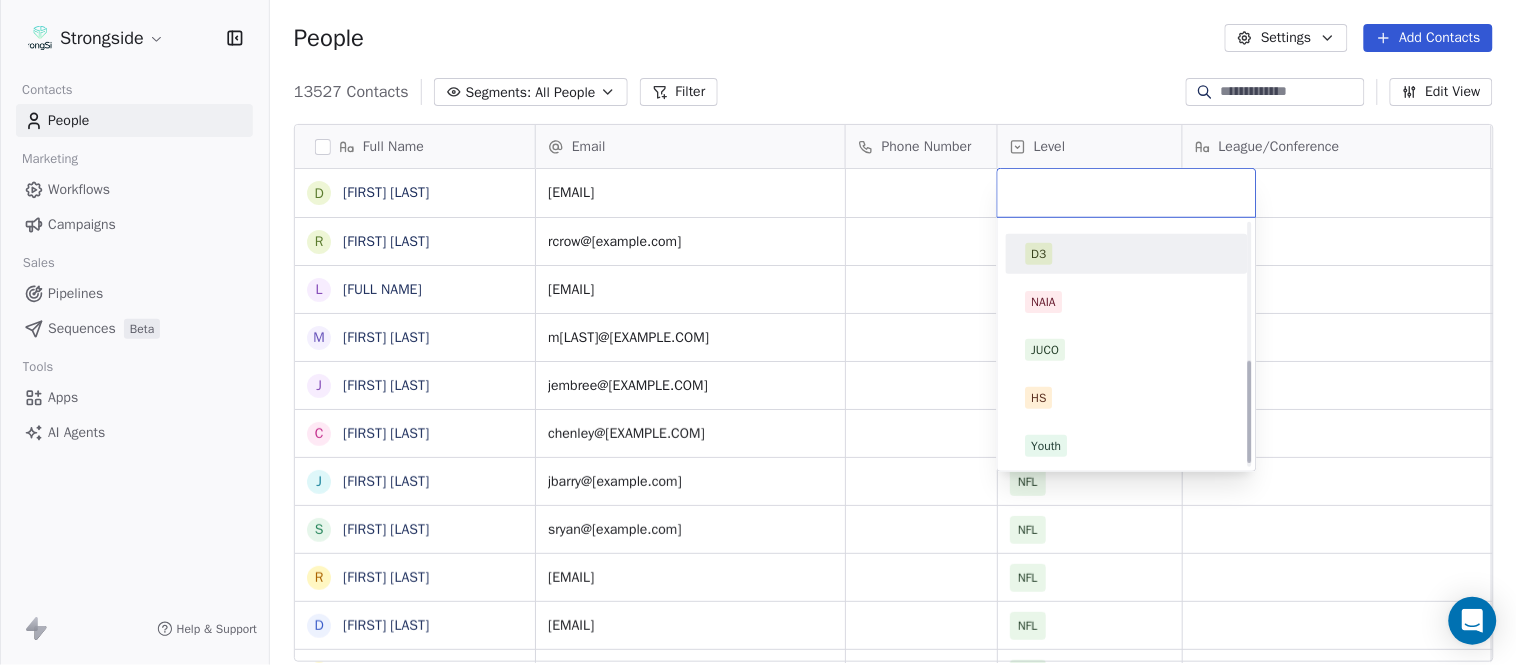 scroll, scrollTop: 330, scrollLeft: 0, axis: vertical 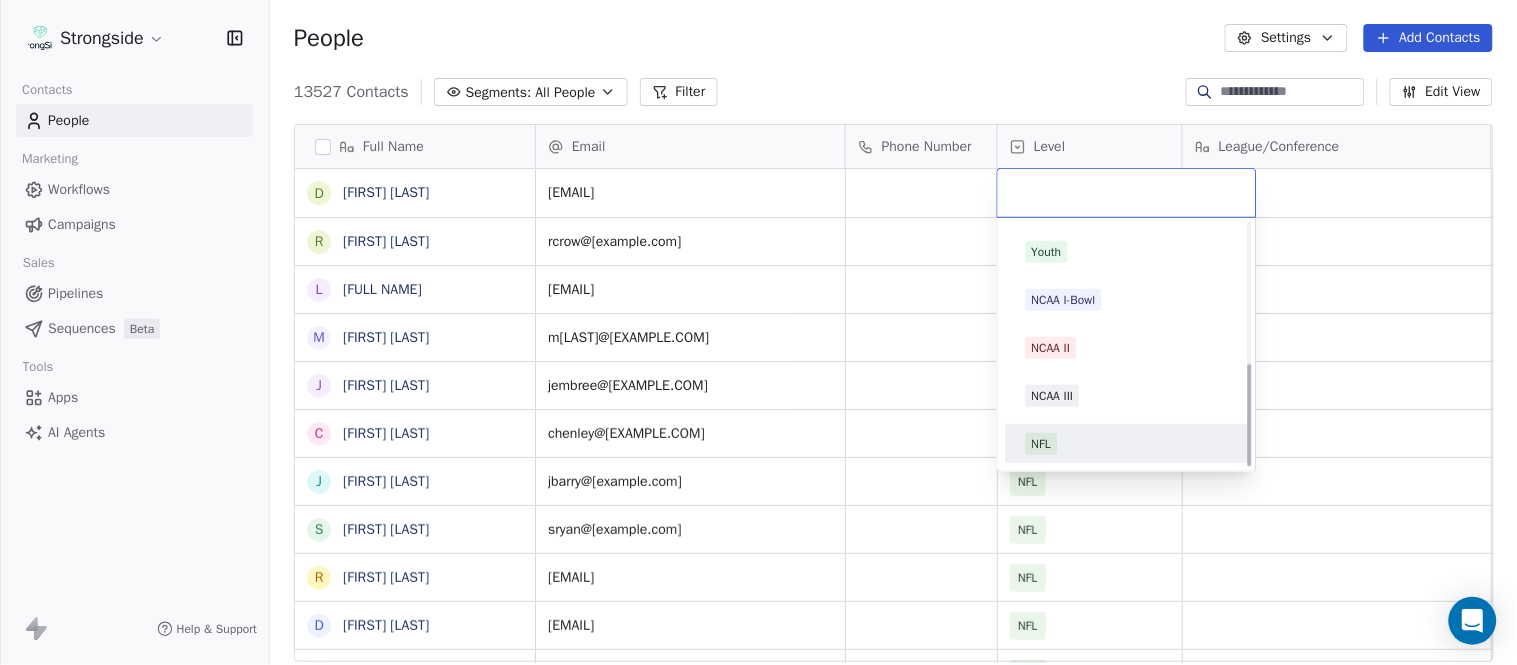 click on "NFL" at bounding box center (1127, 444) 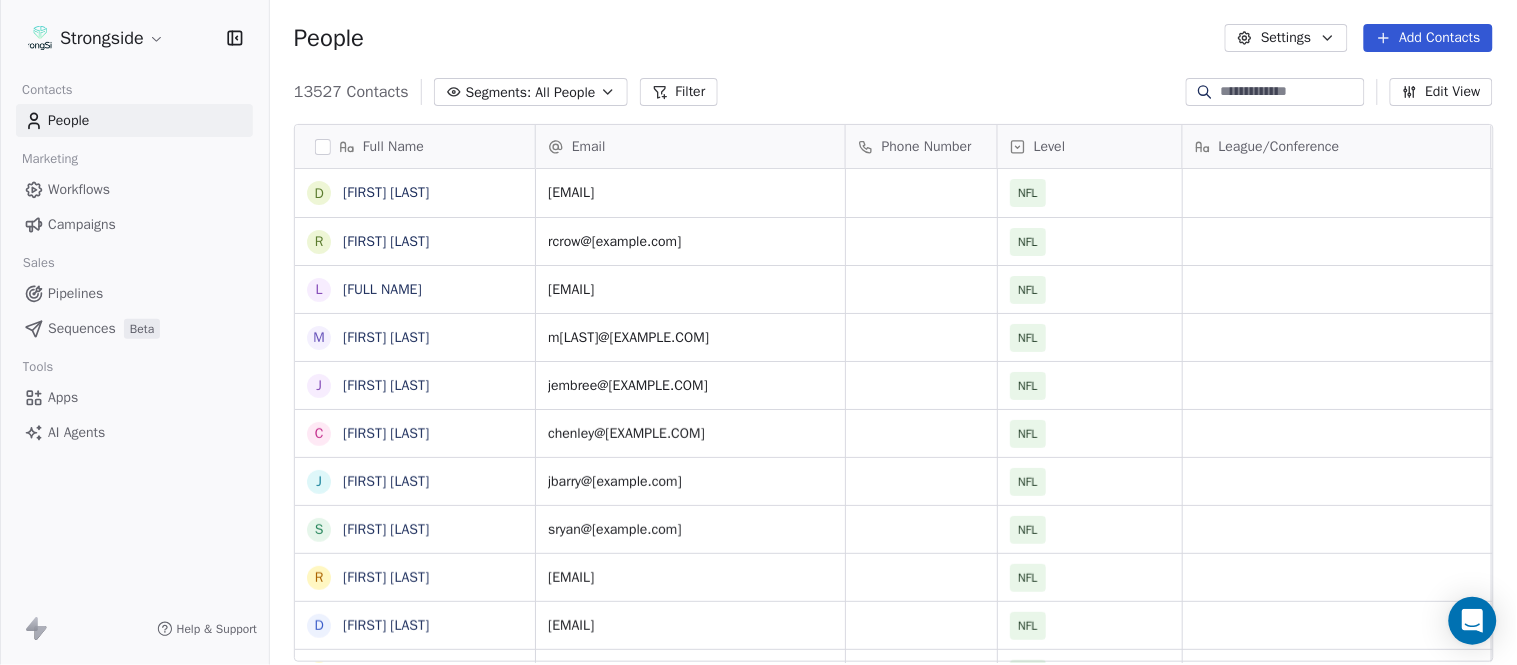 click on "13527 Contacts Segments: All People Filter  Edit View" at bounding box center [893, 92] 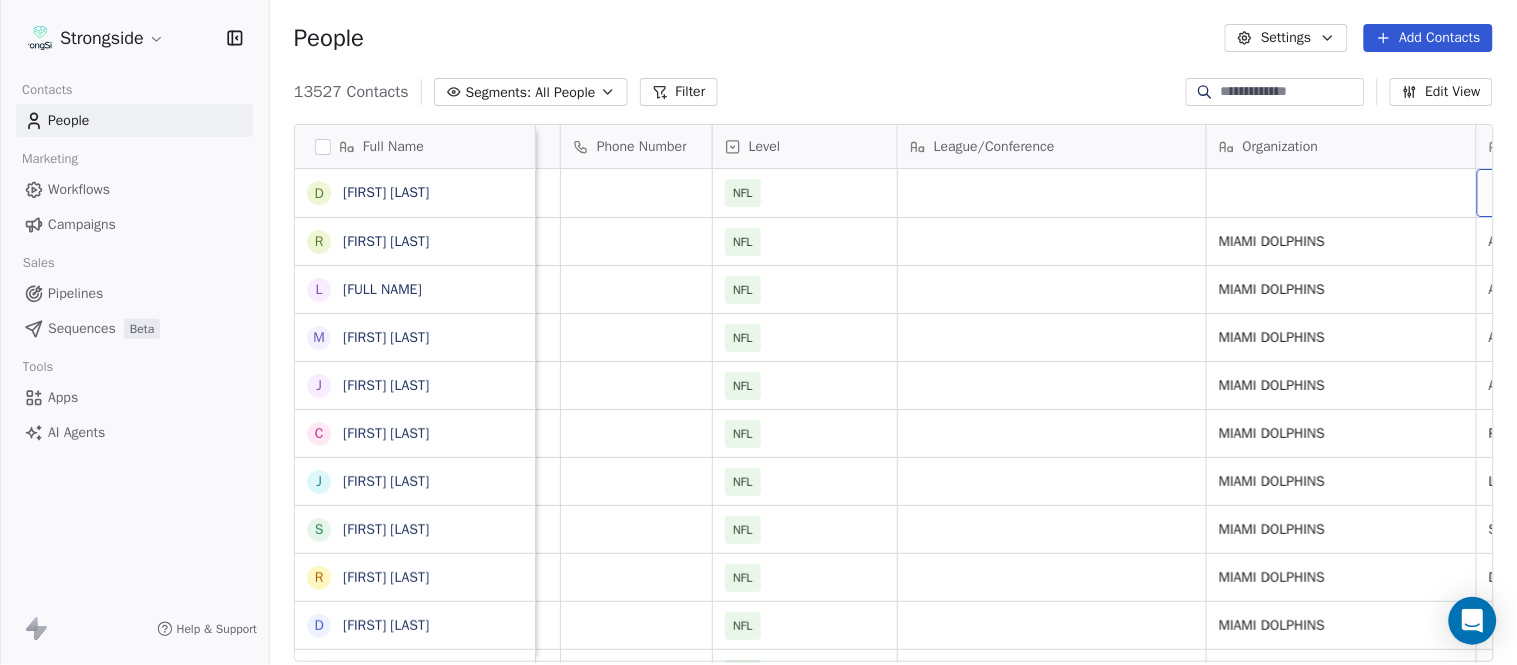 scroll, scrollTop: 0, scrollLeft: 553, axis: horizontal 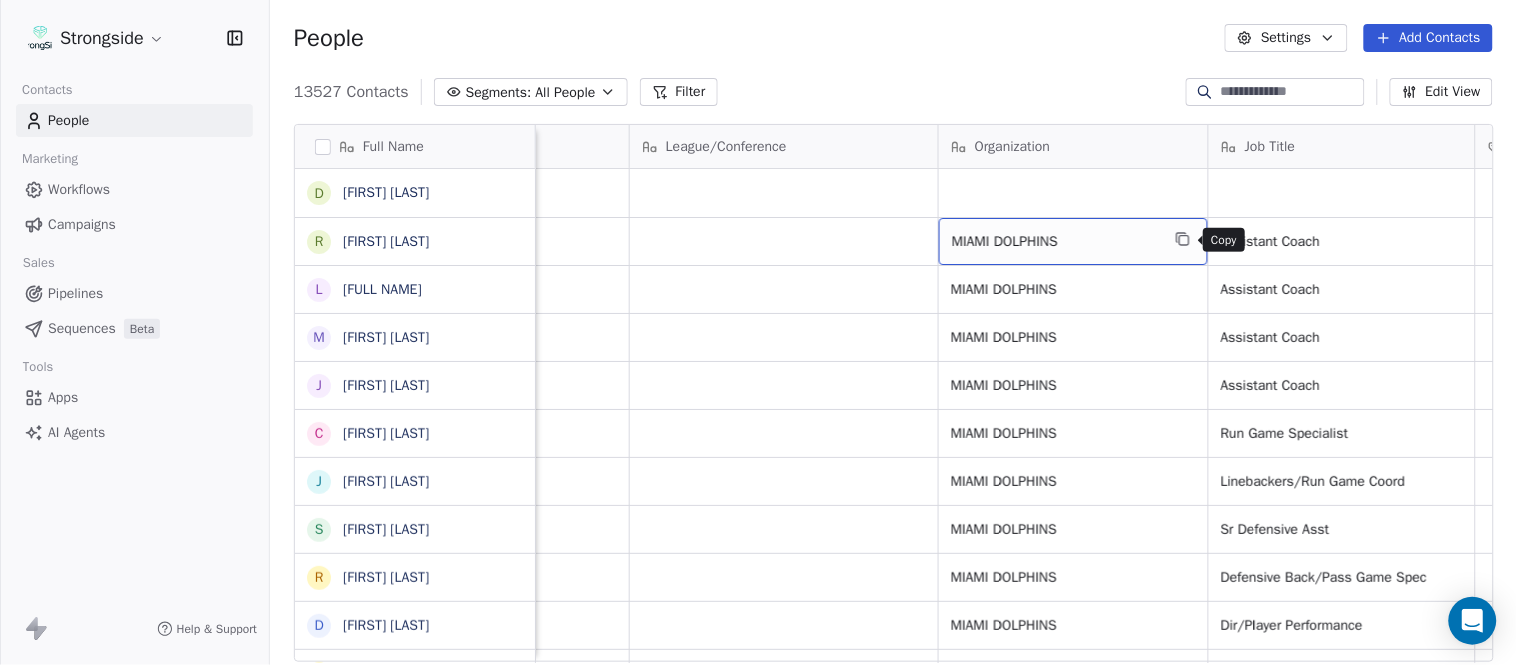 click at bounding box center (1183, 239) 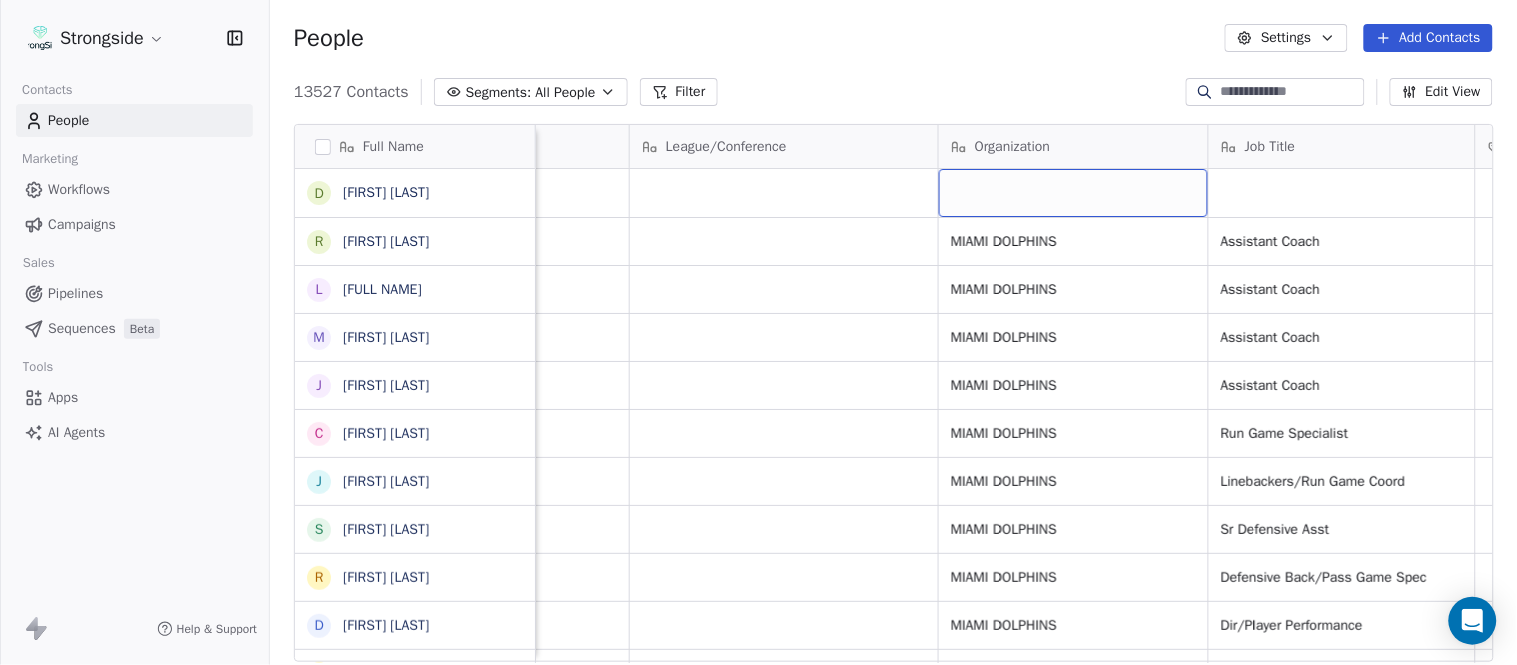 click at bounding box center [1073, 193] 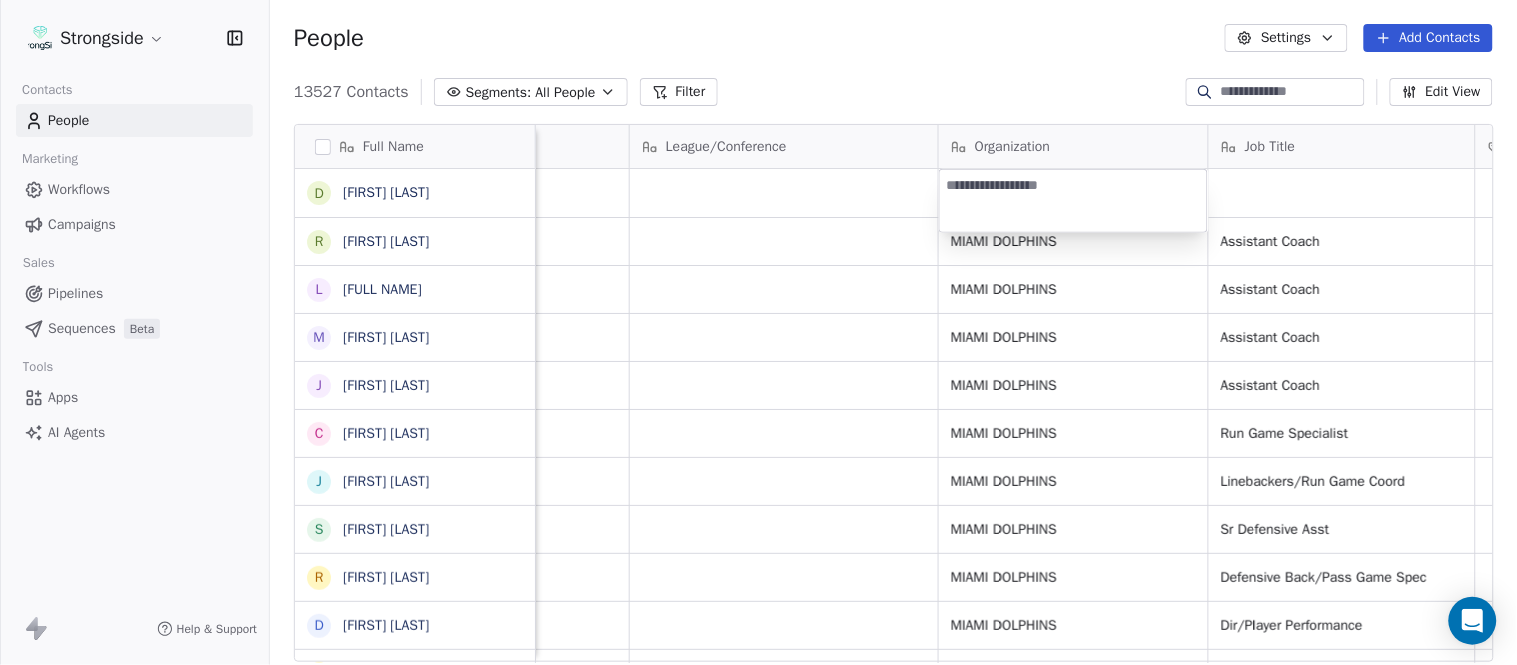 type on "**********" 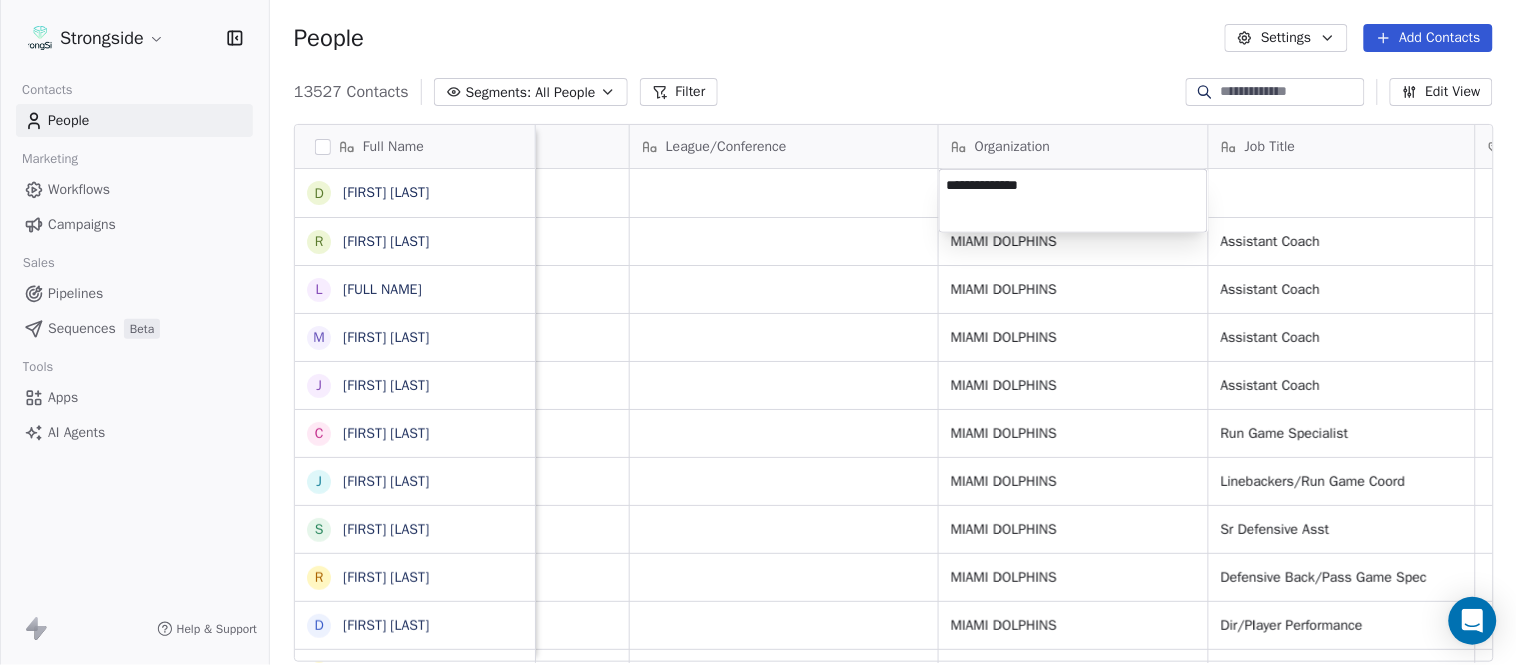 click on "Strongside Contacts People Marketing Workflows Campaigns Sales Pipelines Sequences Beta Tools Apps AI Agents Help & Support People Settings  Add Contacts 13528 Contacts Segments: All People Filter  Edit View Tag Add to Sequence Export Full Name D [LAST] R [LAST] L [LAST] M [LAST] J [LAST] C [LAST] J [LAST] S [LAST] R [LAST] D [LAST] E [LAST] C [LAST] H [LAST] S [LAST] S [LAST] G [LAST] T [LAST] M [LAST] A [LAST] A [LAST] L [LAST] S [LAST] J [LAST] J [LAST] M [LAST] B [LAST] D [LAST] K [LAST] D [LAST] R [LAST] K [LAST] Email Phone Number Level League/Conference Organization Job Title Tags Created Date BST Status Priority dbevell@[example.com] NFL [DATE] [TIME] rcrow@[example.com] NFL MIAMI DOLPHINS Assistant Coach [DATE] [TIME] ljeanpierre@[example.com] NFL MIAMI DOLPHINS Assistant Coach NFL NFL NFL" at bounding box center [758, 332] 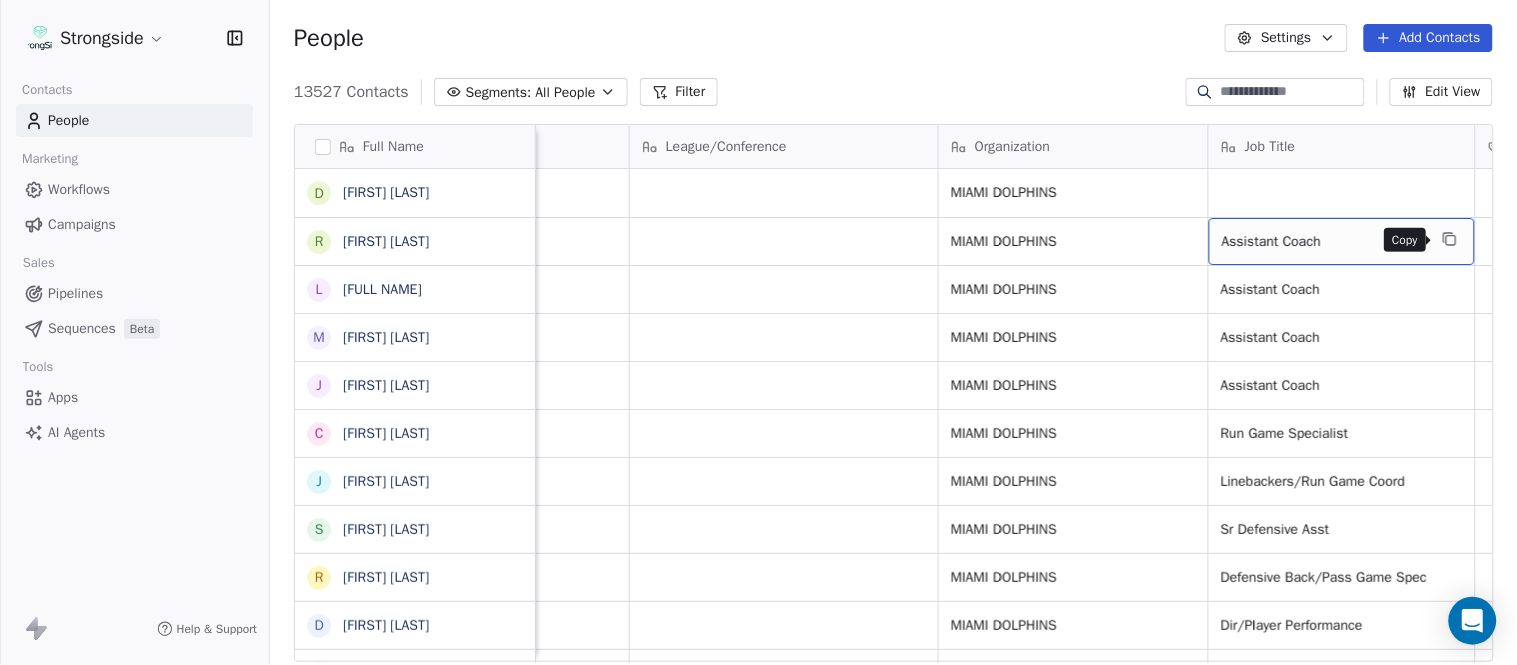 click at bounding box center (1450, 239) 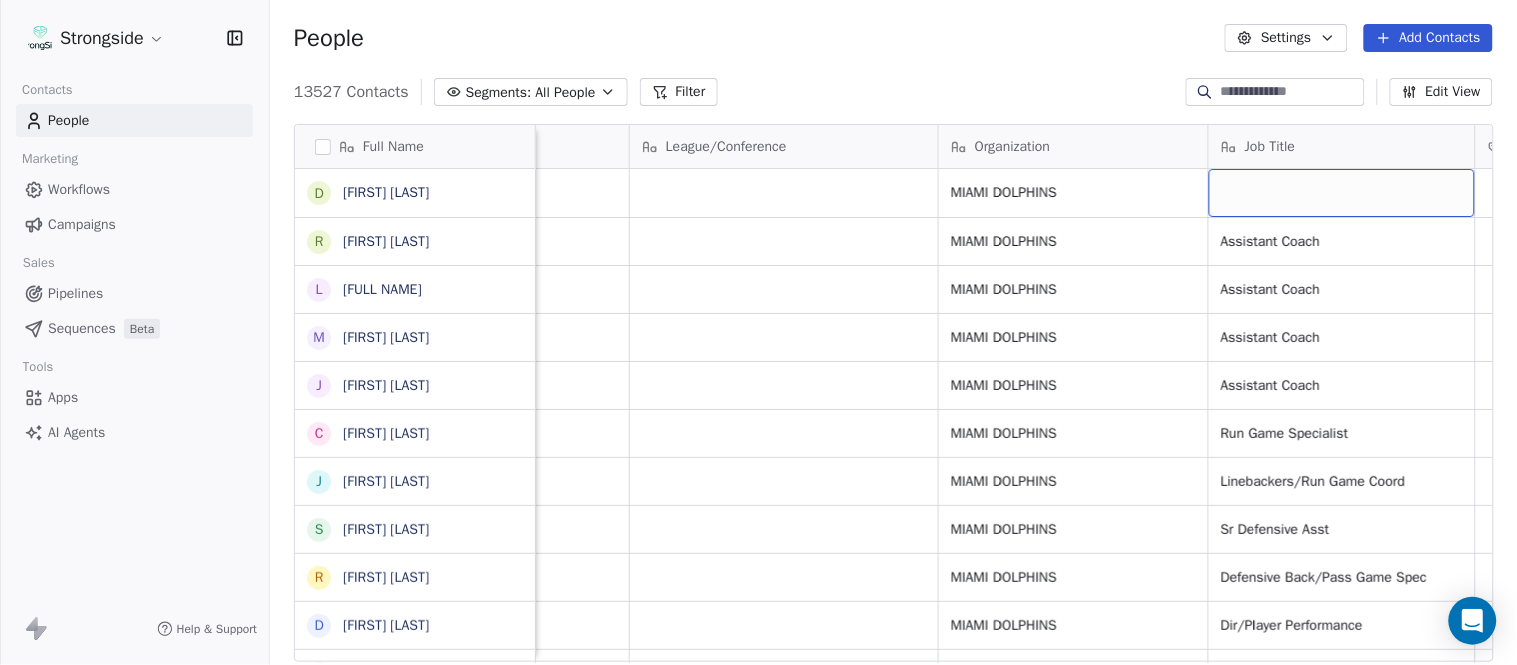 click at bounding box center [1342, 193] 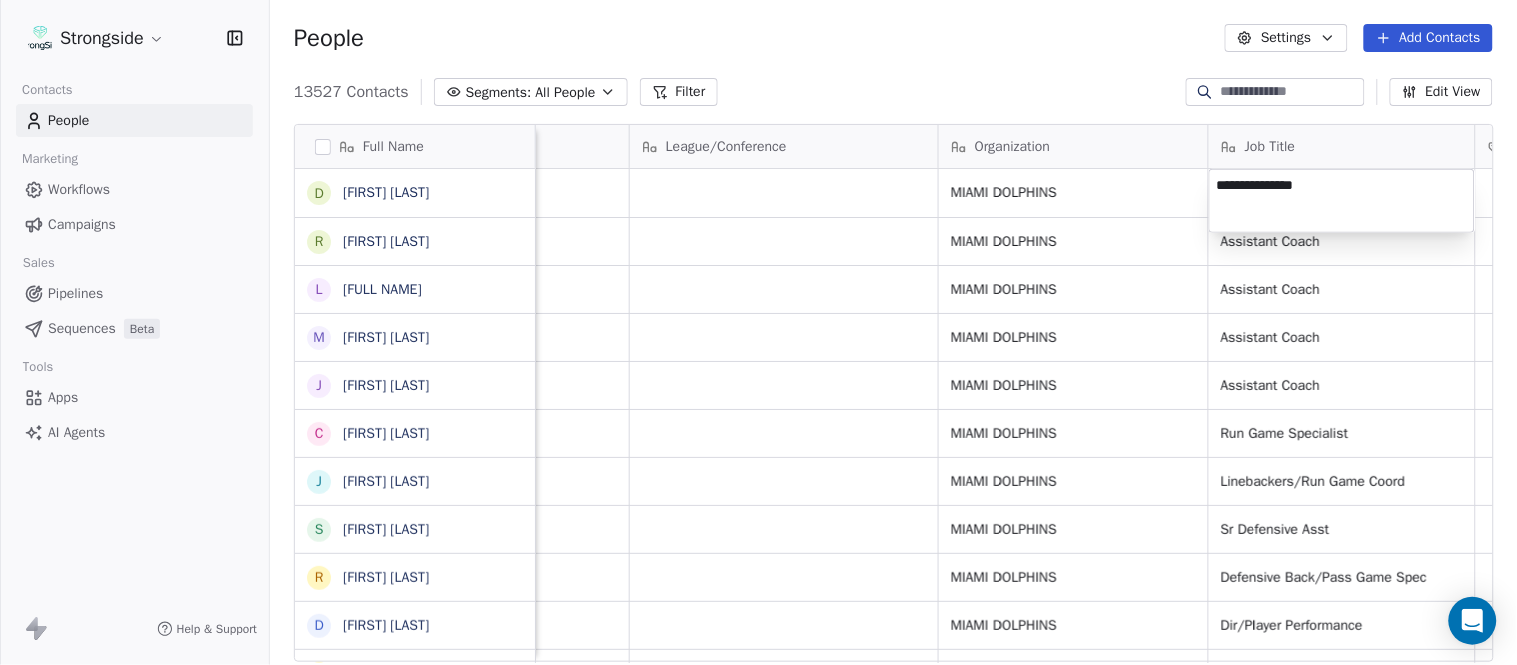 type on "**********" 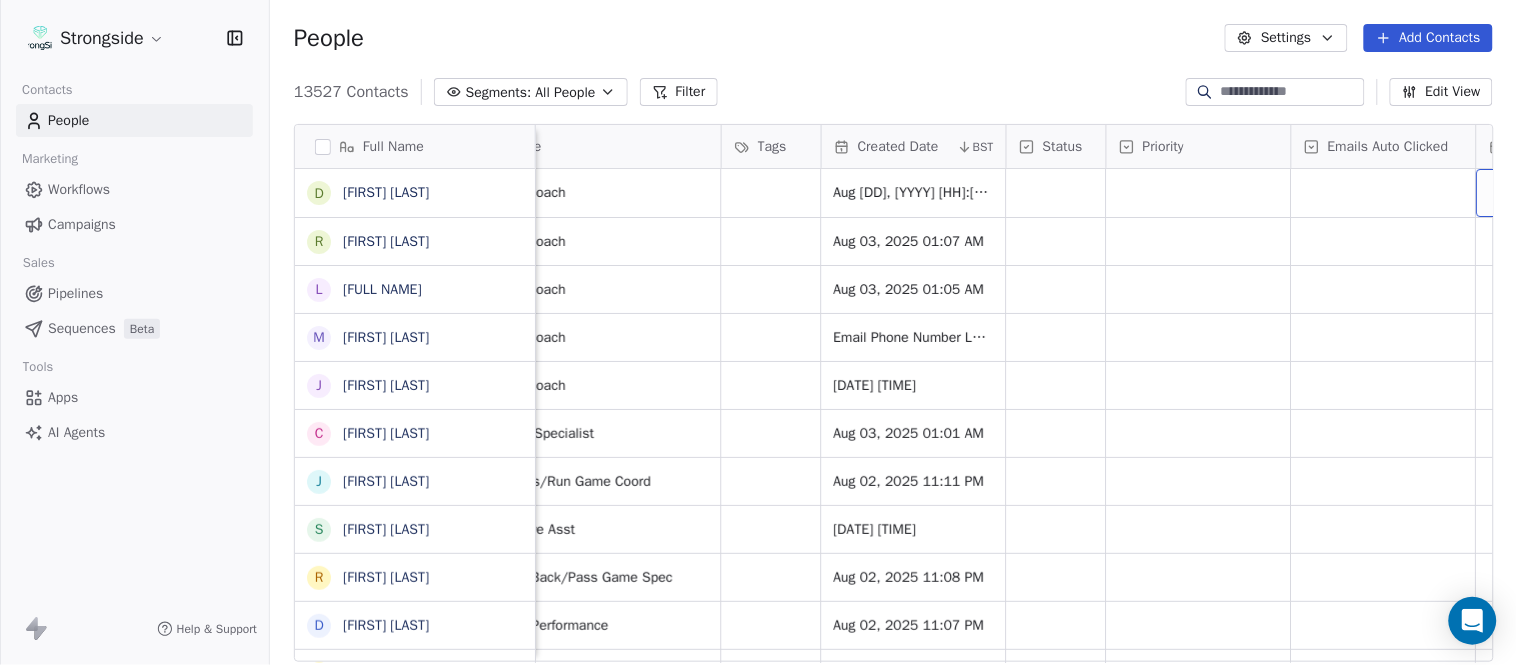 scroll, scrollTop: 0, scrollLeft: 1677, axis: horizontal 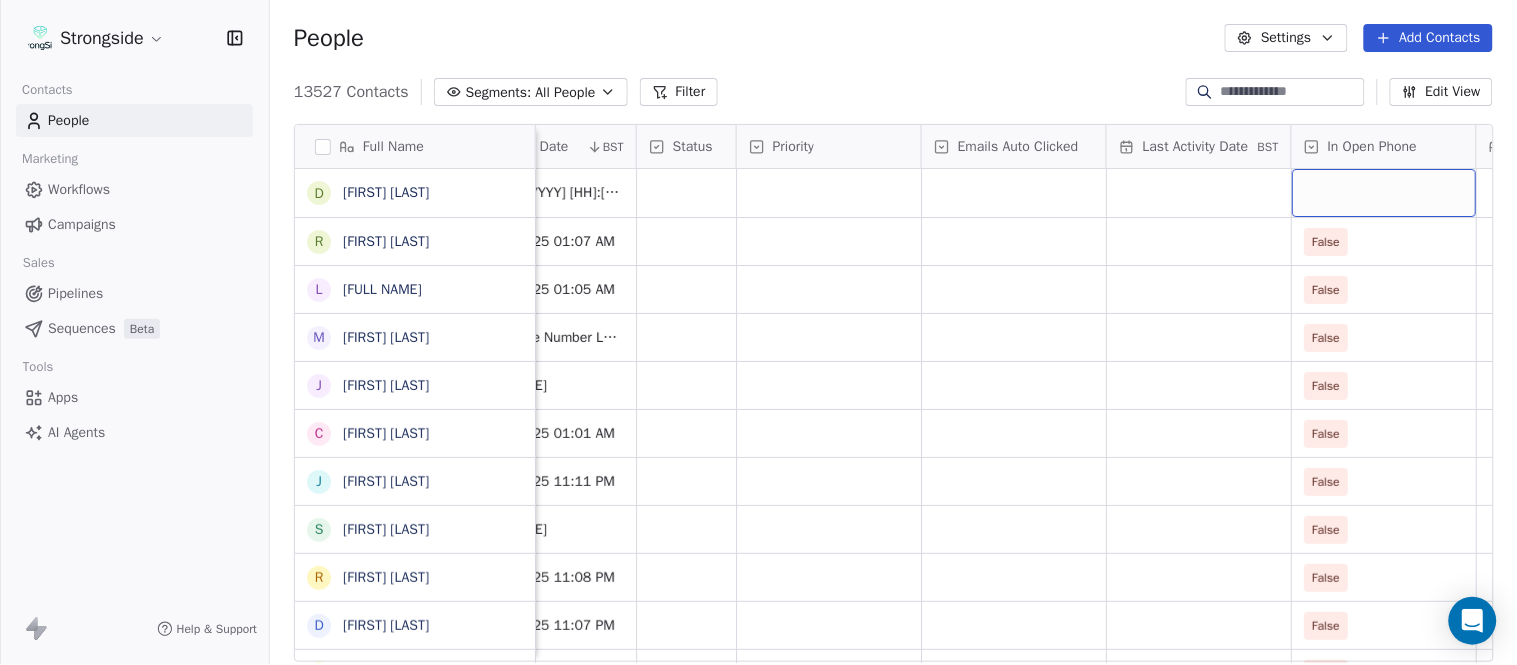 click at bounding box center [1384, 193] 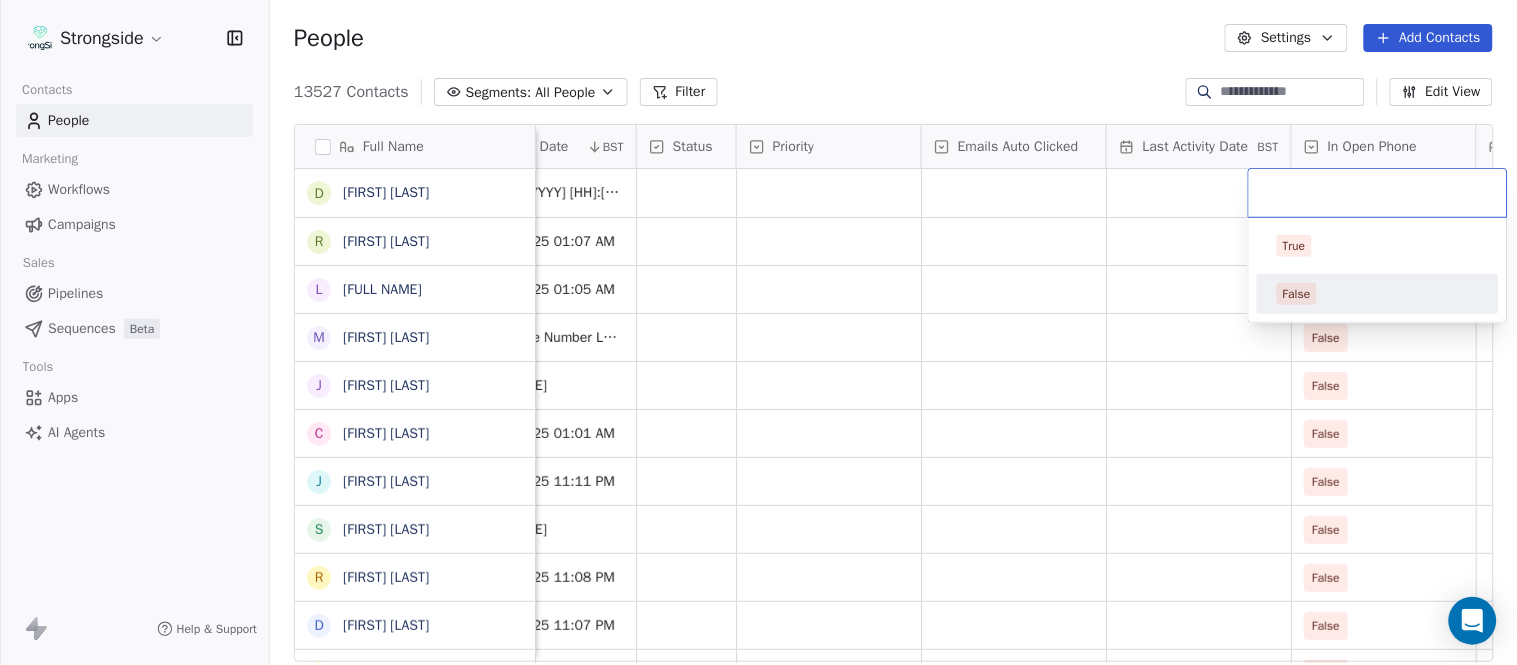 click on "False" at bounding box center [1297, 294] 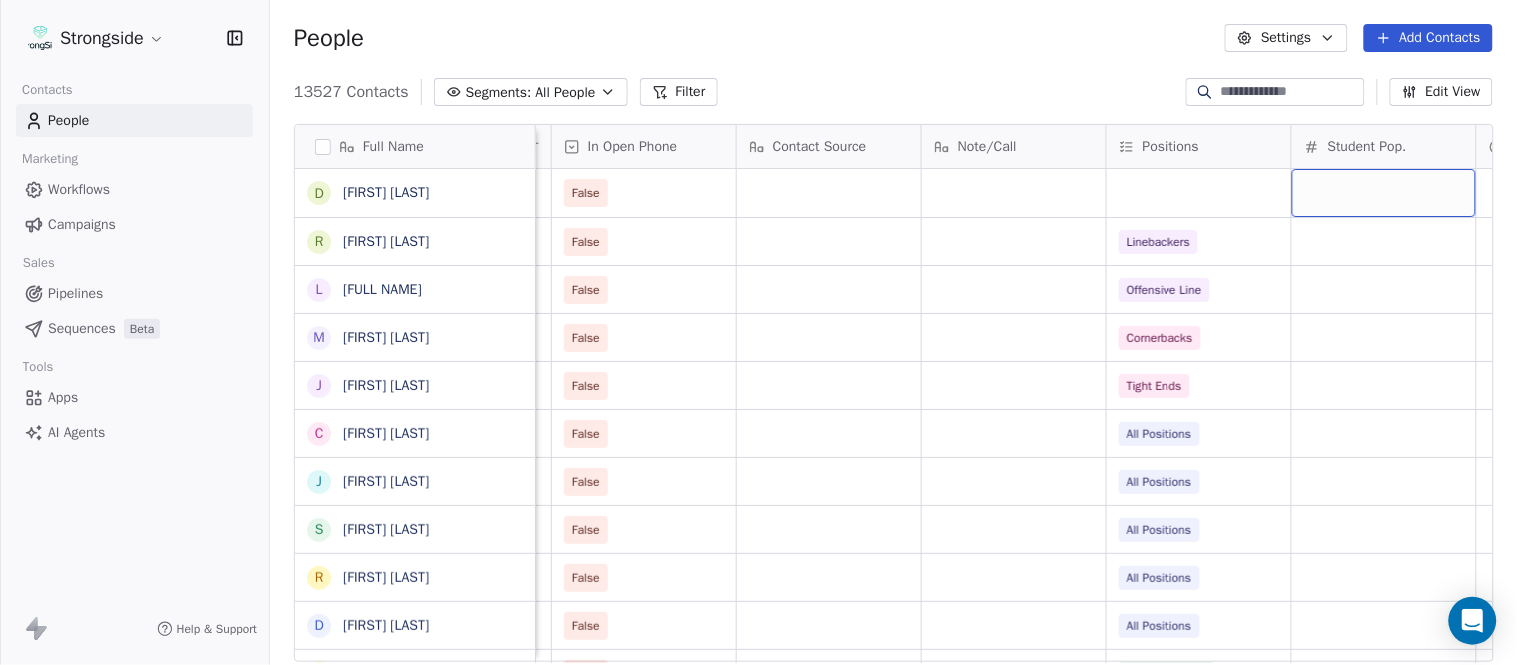 scroll, scrollTop: 0, scrollLeft: 2603, axis: horizontal 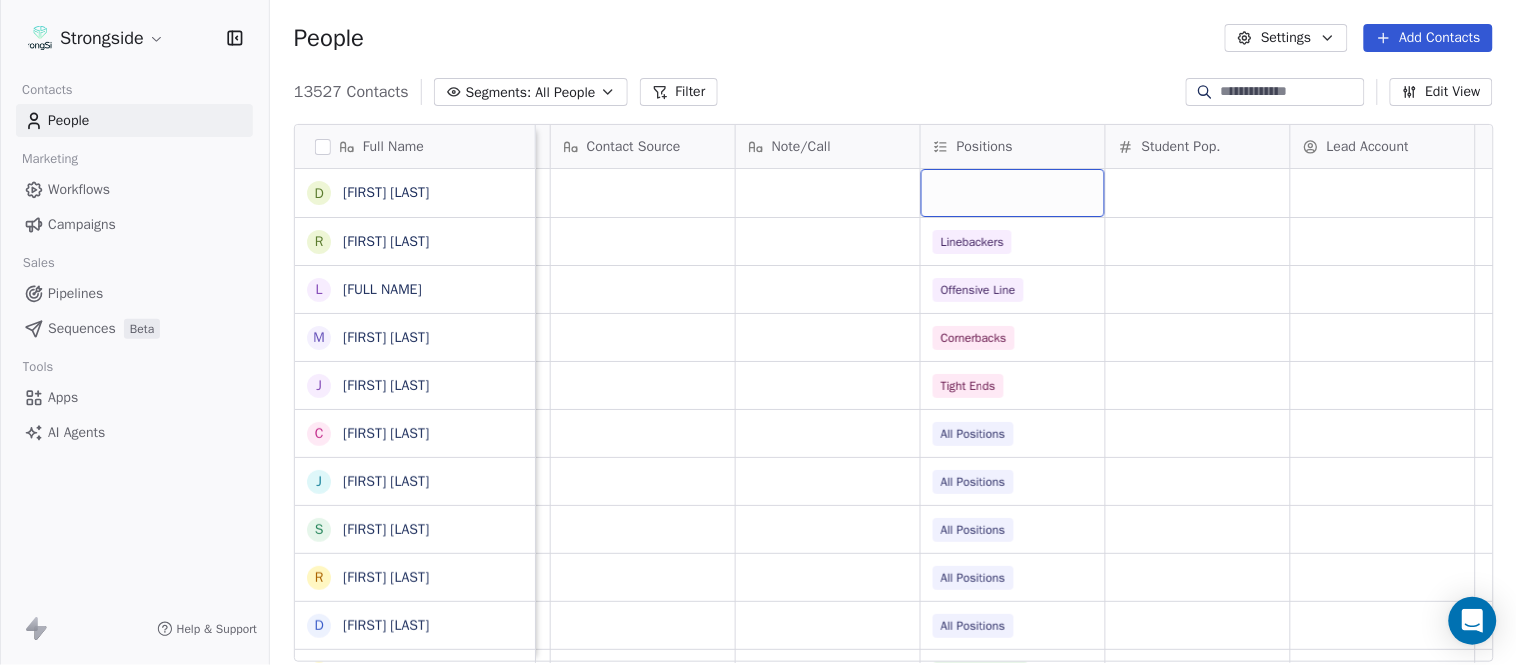 click at bounding box center [1013, 193] 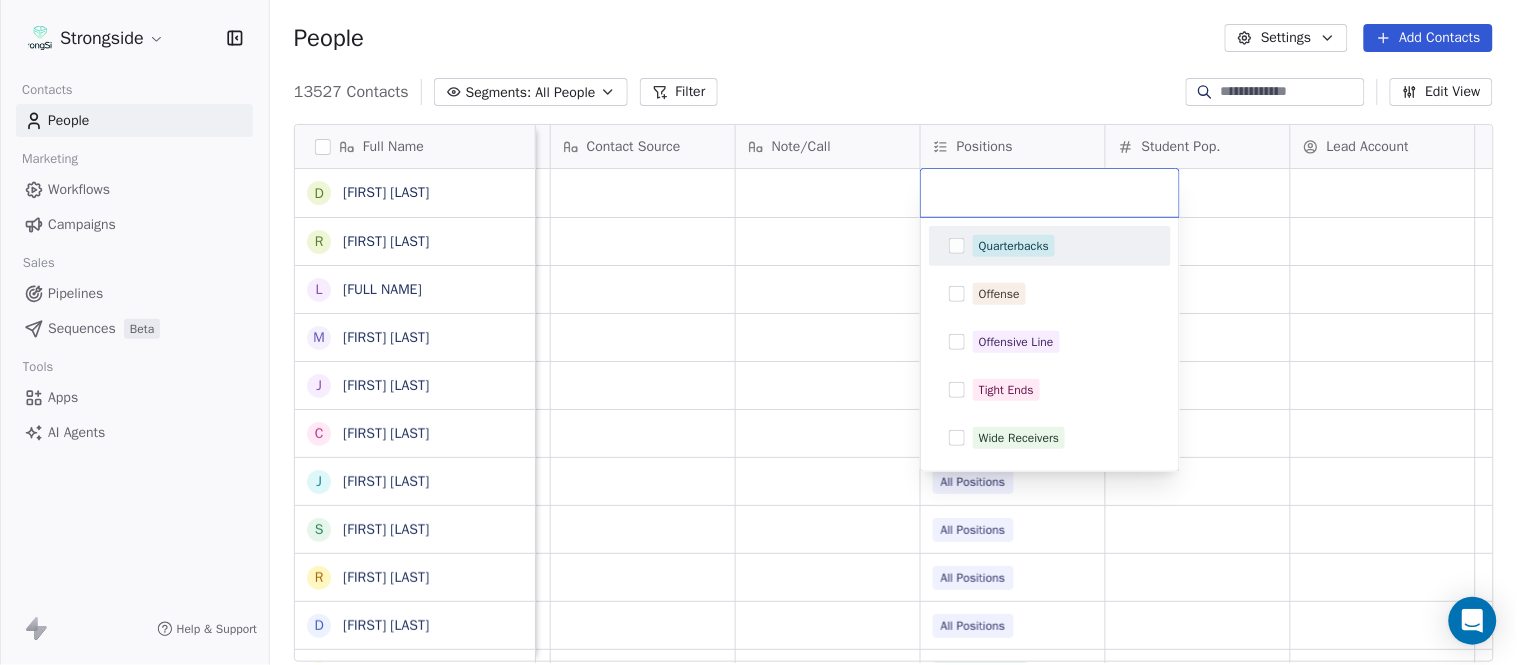 click on "Quarterbacks" at bounding box center [1014, 246] 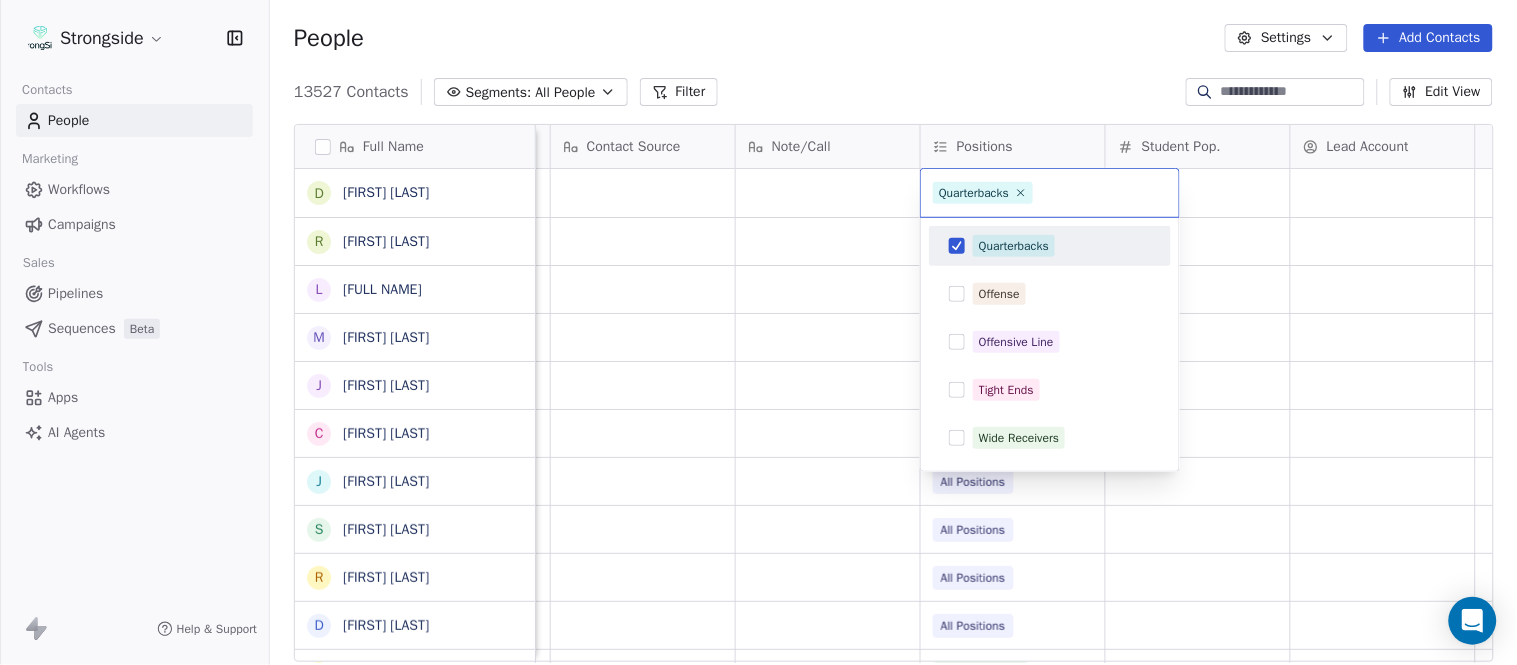 click on "Strongside Contacts People Marketing Workflows Campaigns Sales Pipelines Sequences Beta Tools Apps AI Agents Help & Support People Settings Add Contacts 13527 Contacts Segments: All People Filter Edit View Tag Add to Sequence Export Full Name D [FIRST] [LAST] R [FIRST] [LAST] L [FIRST] [LAST] M [FIRST] [LAST] J [FIRST] [LAST] C [FIRST] [LAST] J [FIRST] [LAST] S [FIRST] [LAST] R [FIRST] [LAST] D [FIRST] [LAST] E [FIRST] [LAST] C [FIRST] [LAST] H [FIRST] [LAST] S [FIRST] [LAST] S [FIRST] [LAST] G [FIRST] [LAST] T [FIRST] [LAST] M [FIRST] [LAST] A [FIRST] [LAST] A [FIRST] [LAST] L [FIRST] [LAST] S [FIRST] [LAST] J [FIRST] [LAST] J [FIRST] [LAST] M [FIRST] [LAST] B [FIRST] [LAST] D [FIRST] [LAST] K [FIRST] [LAST] D [FIRST] [LAST] R [FIRST] [LAST] K [FIRST] [LAST] Priority Emails Auto Clicked Last Activity Date BST In Open Phone Contact Source Note/Call Positions Student Pop. Lead Account False False Linebackers False Offensive Line False Cornerbacks False Tight Ends False All Positions False All Positions False All Positions False All Positions False All Positions False Wide Receivers False Tight Ends False Special Teams False Quarterbacks False Offensive Line False Defensive Coordinator False Linebackers False Defensive Line False Defensive Coordinator False Linebackers False All Positions False All Positions False All Positions False All Positions False All Positions False All Positions False All Positions False All Positions False All Positions" at bounding box center (758, 332) 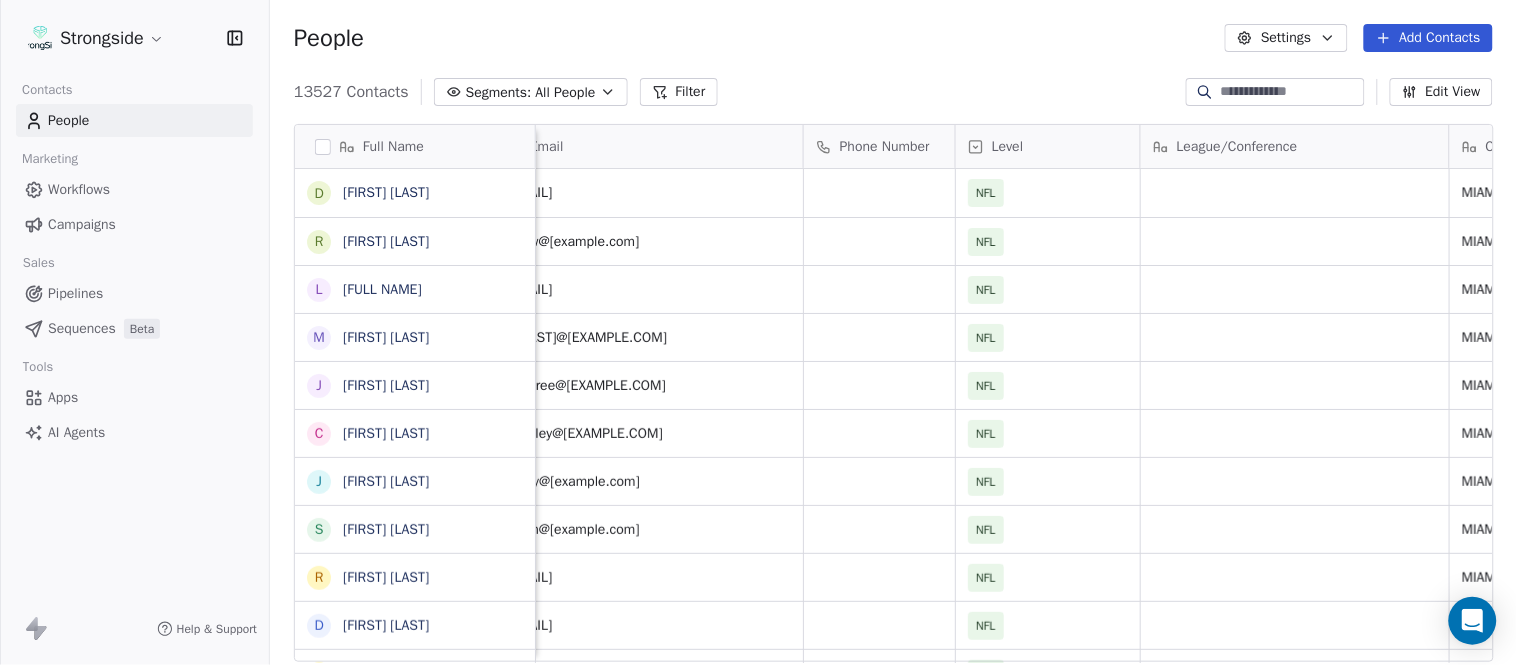 scroll, scrollTop: 0, scrollLeft: 0, axis: both 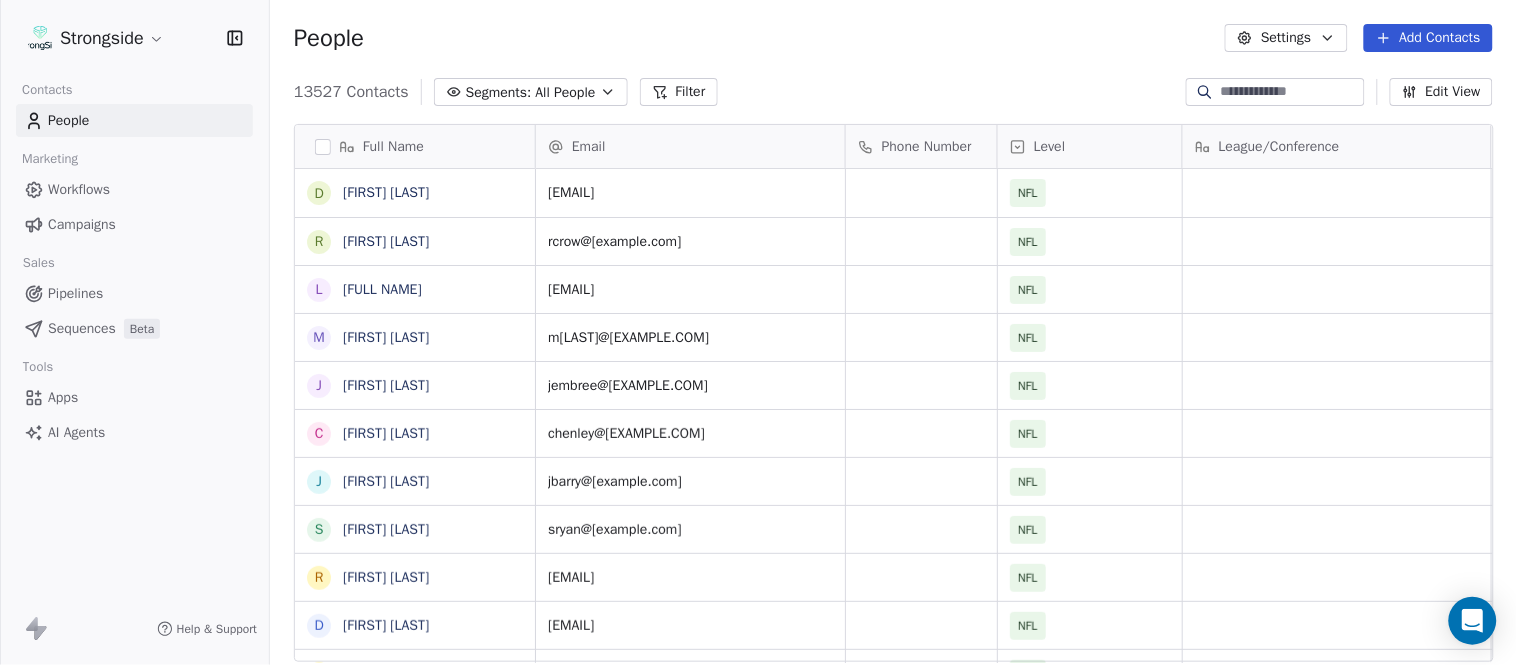 click on "Add Contacts" at bounding box center (1428, 38) 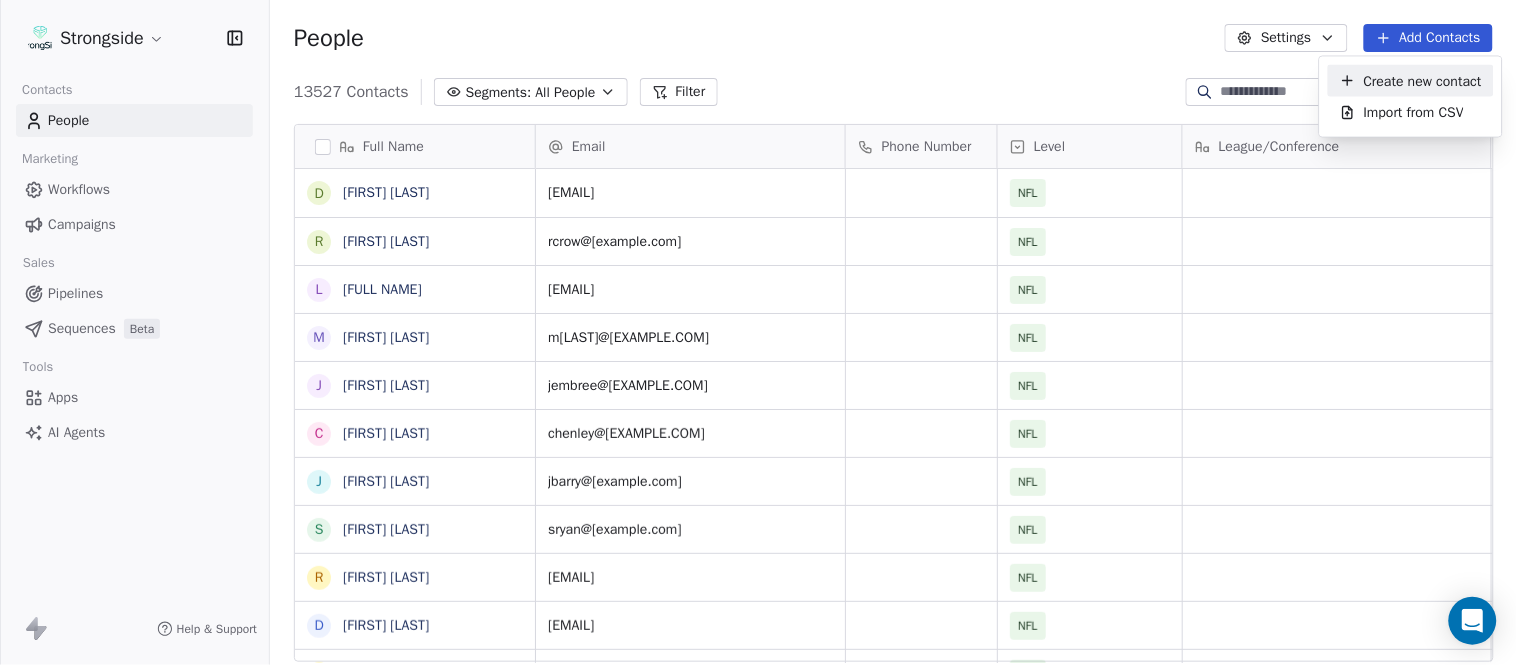 click on "Create new contact" at bounding box center [1411, 81] 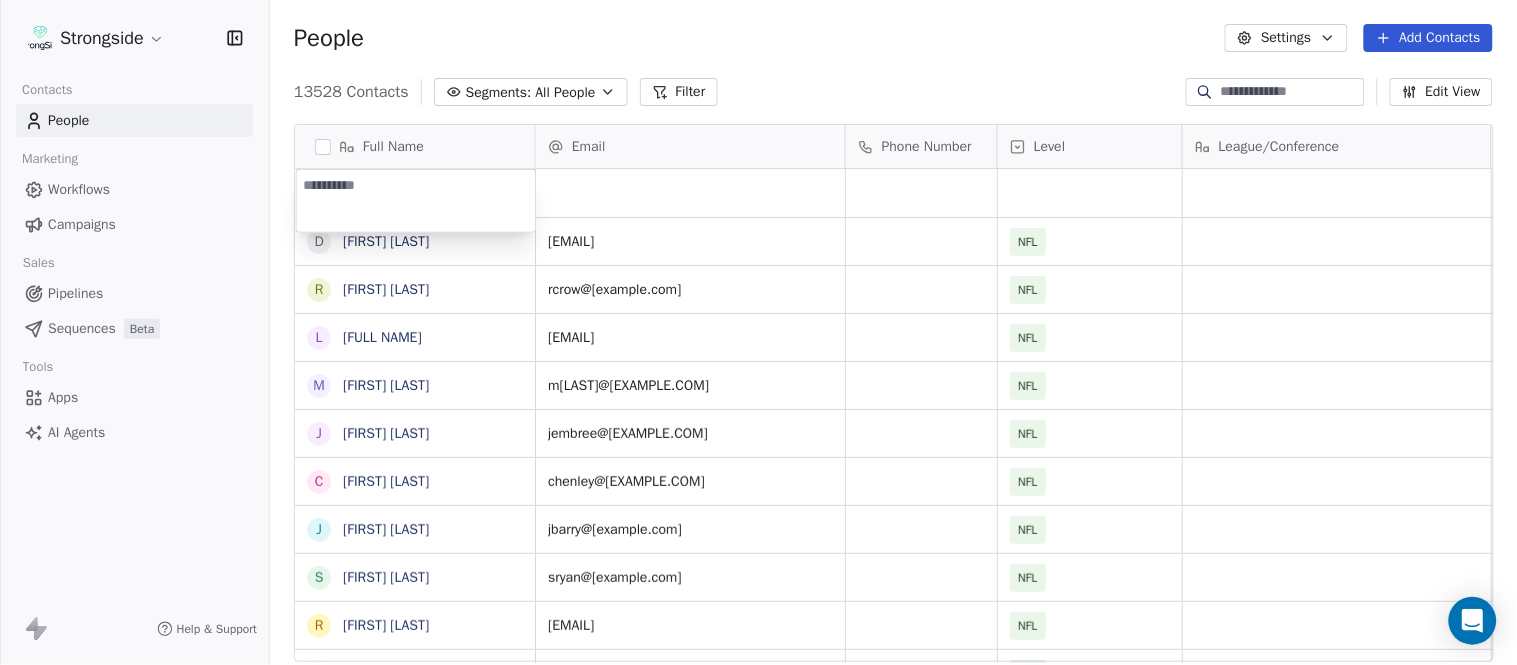 type on "**********" 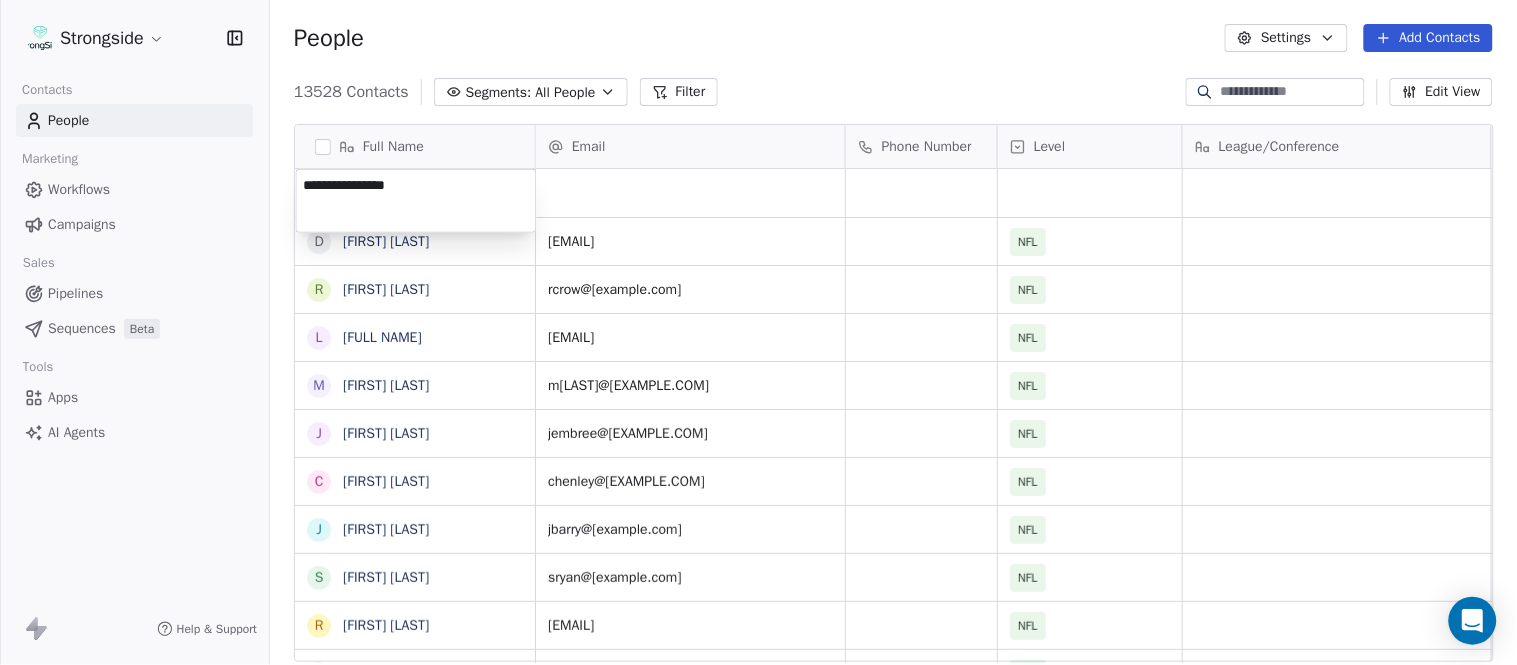 click on "Strongside Contacts People Marketing Workflows Campaigns Sales Pipelines Sequences Beta Tools Apps AI Agents Help & Support People Settings Add Contacts 13528 Contacts Segments: All People Filter Edit View Tag Add to Sequence Export Full Name D [FIRST] [LAST] R [FIRST] [LAST] L [FIRST] [LAST] M [FIRST] [LAST] J [FIRST] [LAST] C [FIRST] [LAST] J [FIRST] [LAST] S [FIRST] [LAST] R [FIRST] [LAST] D [FIRST] [LAST] E [FIRST] [LAST] C [FIRST] [LAST] H [FIRST] [LAST] S [FIRST] [LAST] S [FIRST] [LAST] G [FIRST] [LAST] T [FIRST] [LAST] M [FIRST] [LAST] A [FIRST] [LAST] A [FIRST] [LAST] L [FIRST] [LAST] S [FIRST] [LAST] J [FIRST] [LAST] J [FIRST] [LAST] M [FIRST] [LAST] B [FIRST] [LAST] D [FIRST] [LAST] R [FIRST] [LAST] Email Phone Number Level League/Conference Organization Job Title Tags Created Date BST Aug 03, 2025 01:12 AM [EMAIL] NFL MIAMI DOLPHINS Assistant Coach Aug 03, 2025 01:09 AM [EMAIL] NFL MIAMI DOLPHINS Assistant Coach Aug 03, 2025 01:07 AM [EMAIL] NFL MIAMI DOLPHINS NFL NFL" at bounding box center (758, 332) 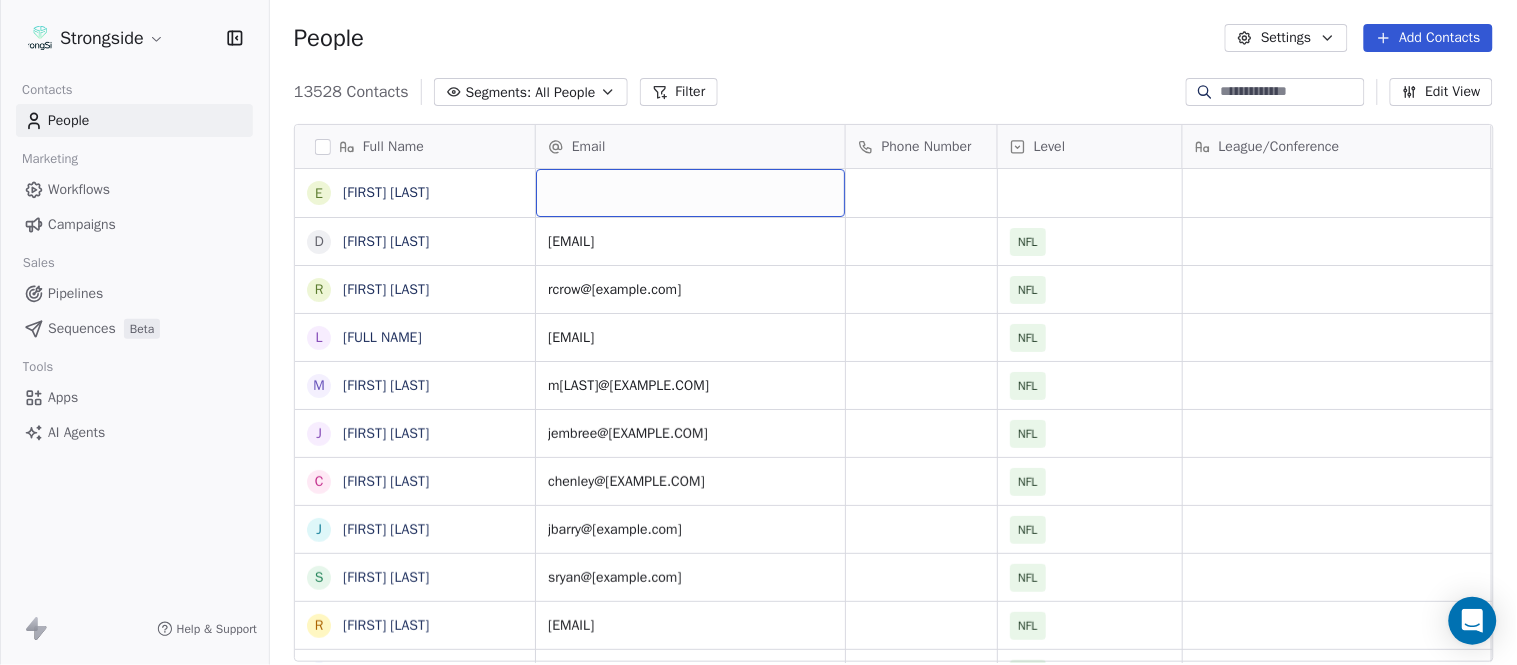 click at bounding box center (690, 193) 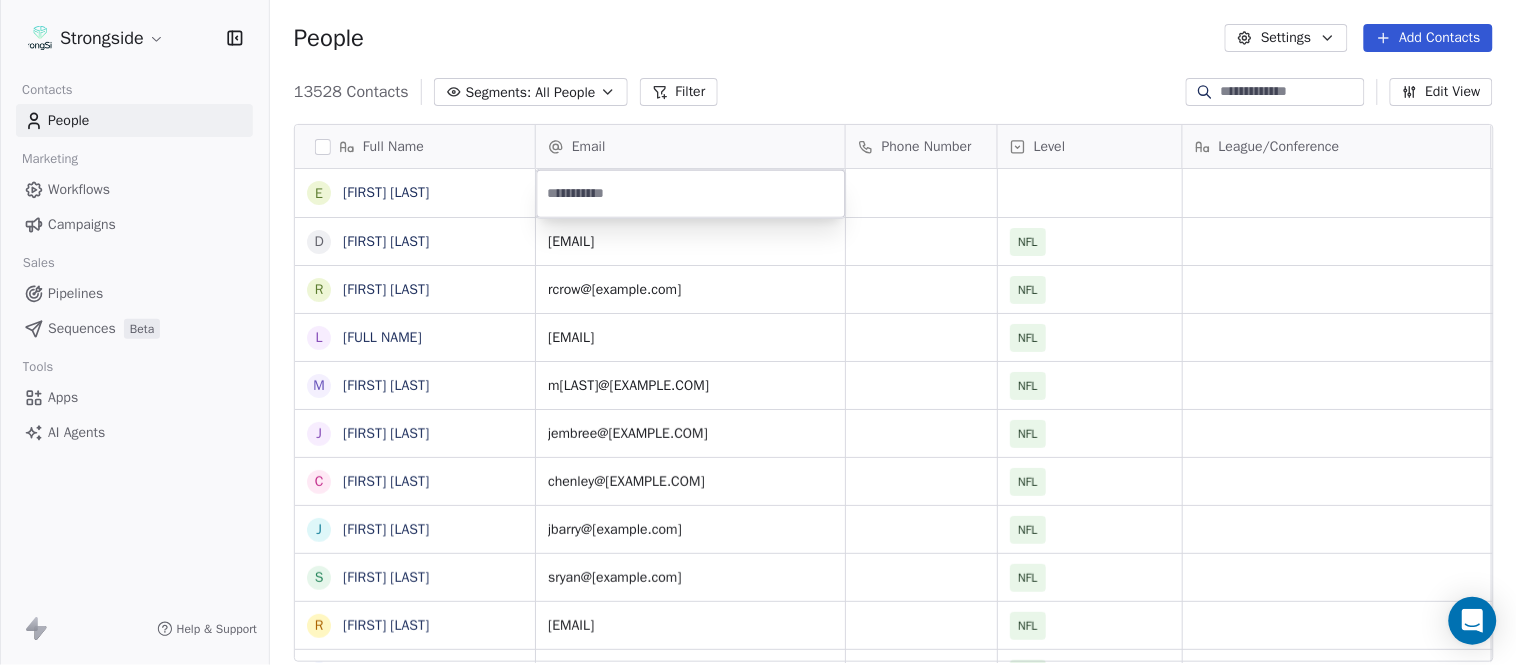 type on "**********" 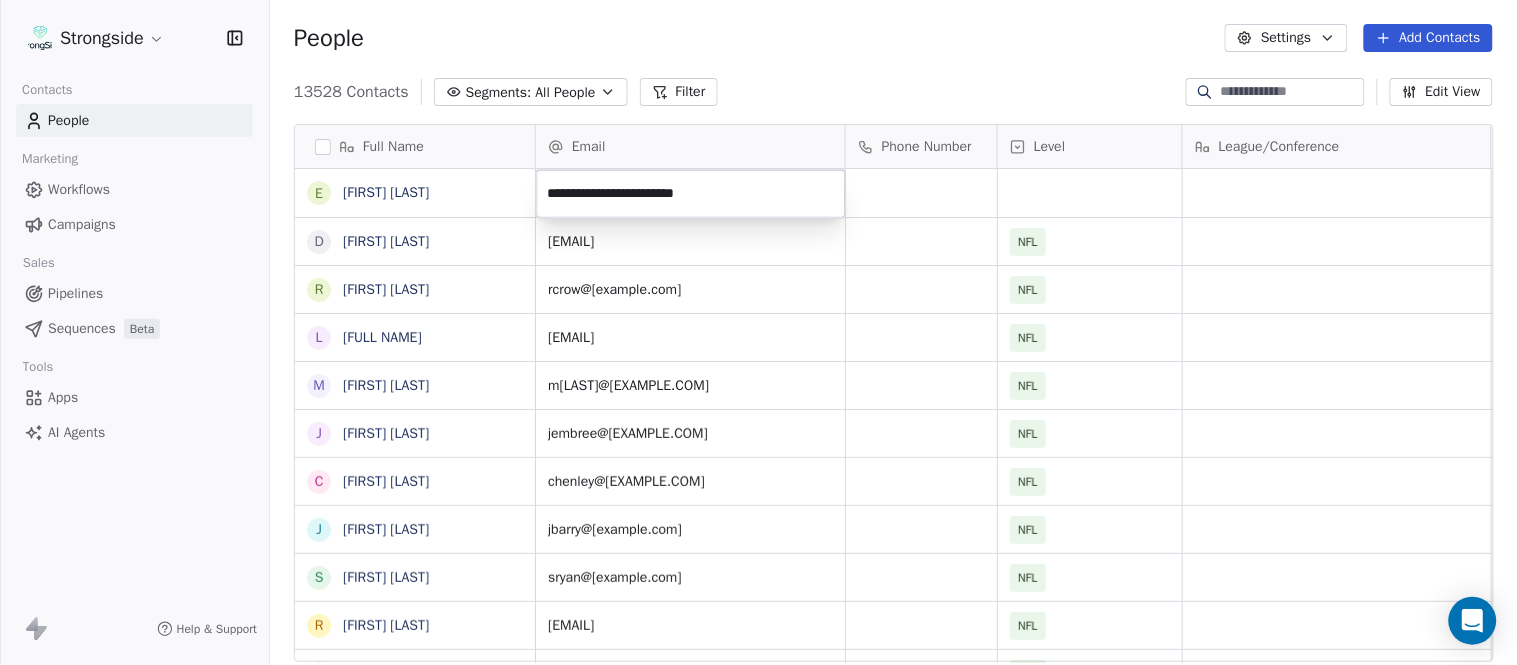 click on "Strongside Contacts People Marketing Workflows Campaigns Sales Pipelines Sequences Beta Tools Apps AI Agents Help & Support People Settings Add Contacts 13528 Contacts Segments: All People Filter Edit View Tag Add to Sequence Export Full Name E [FIRST] [LAST] D [FIRST] [LAST] R [FIRST] [LAST] L [FIRST] [LAST] M [FIRST] [LAST] J [FIRST] [LAST] C [FIRST] [LAST] J [FIRST] [LAST] S [FIRST] [LAST] R [FIRST] [LAST] D [FIRST] [LAST] E [FIRST] [LAST] C [FIRST] [LAST] H [FIRST] [LAST] S [FIRST] [LAST] S [FIRST] [LAST] G [FIRST] [LAST] T [FIRST] [LAST] M [FIRST] [LAST] A [FIRST] [LAST] A [FIRST] [LAST] L [FIRST] [LAST] S [FIRST] [LAST] J [FIRST] [LAST] J [FIRST] [LAST] M [FIRST] [LAST] B [FIRST] [LAST] D [FIRST] [LAST] K [FIRST] [LAST] D [FIRST] [LAST] R [FIRST] [LAST] K [FIRST] [LAST] Email Phone Number Level League/Conference Organization Job Title Tags Created Date BST Aug 03, 2025 01:12 AM dbevell@example.com NFL MIAMI DOLPHINS Assistant Coach Aug 03, 2025 01:09 AM rcrow@example.com NFL MIAMI DOLPHINS Assistant Coach Aug 03, 2025 01:07 AM ljeanpierre@example.com NFL NFL" at bounding box center [758, 332] 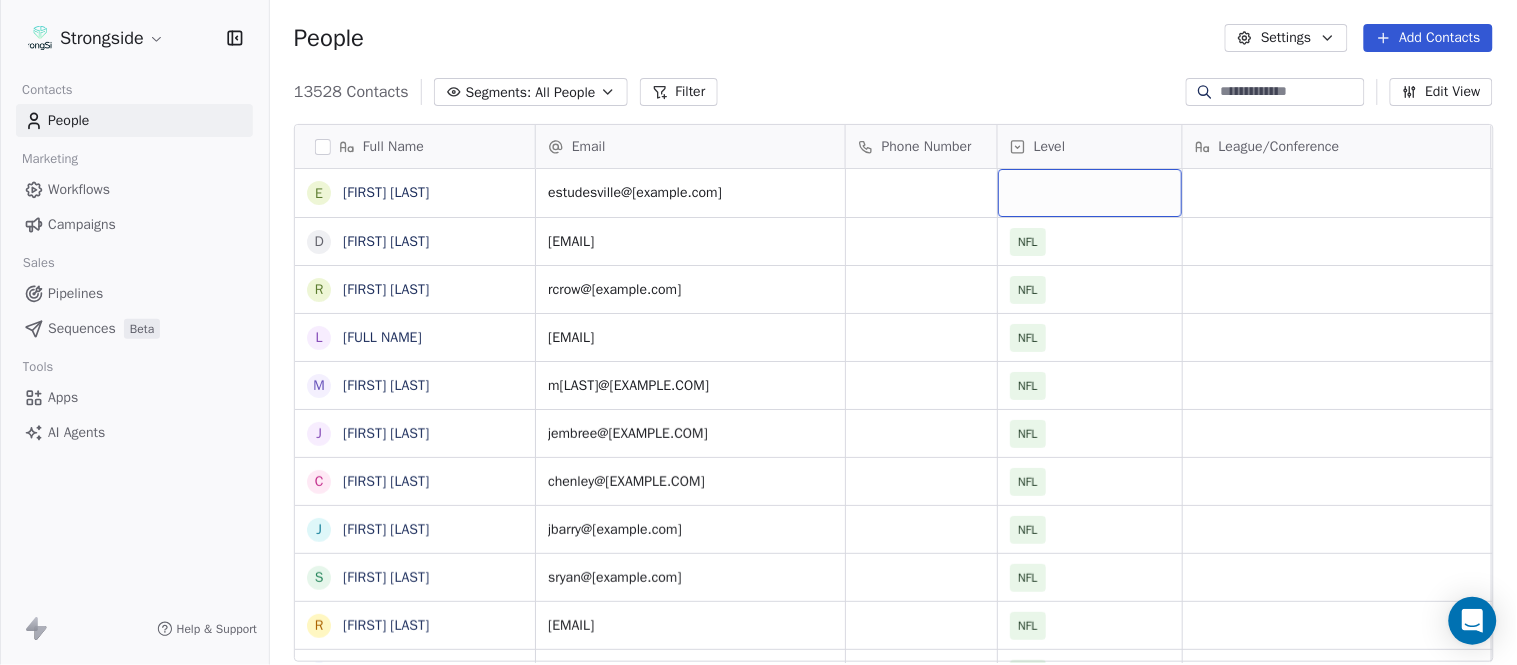 click at bounding box center (1090, 193) 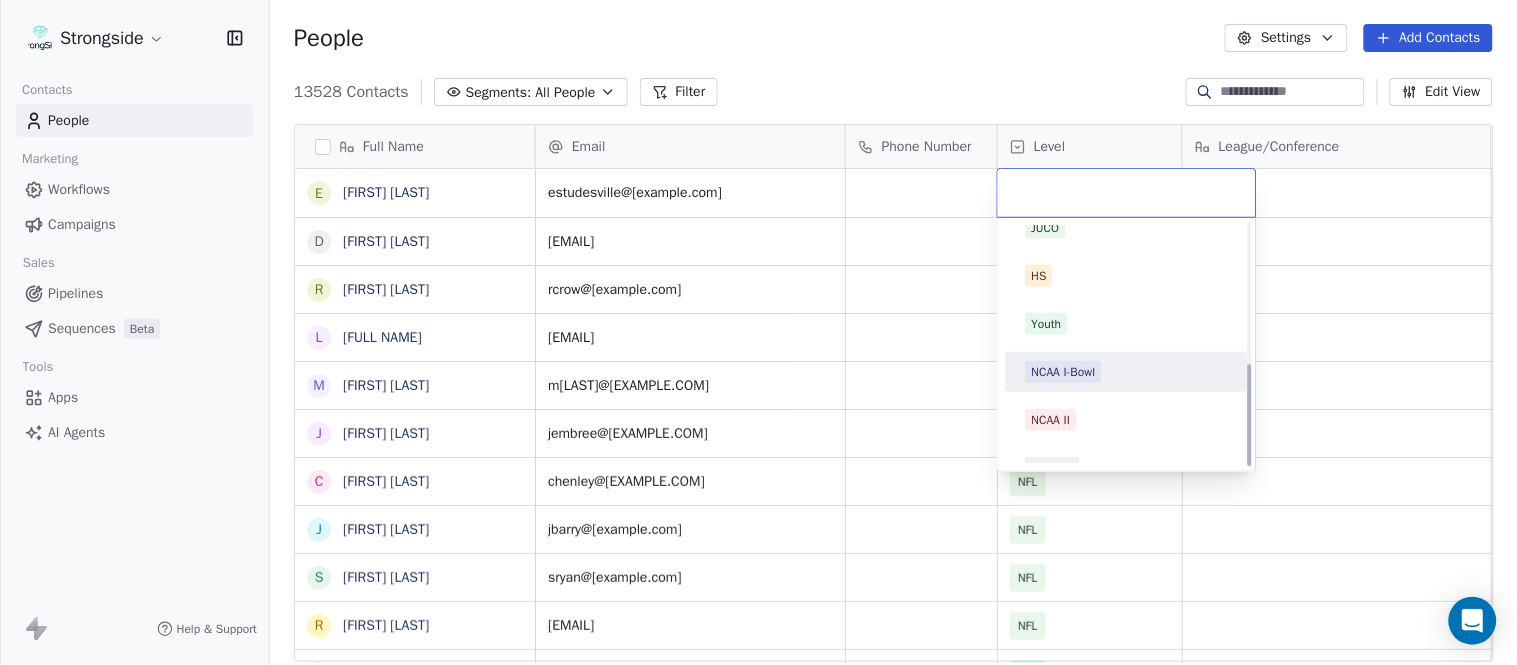 scroll, scrollTop: 330, scrollLeft: 0, axis: vertical 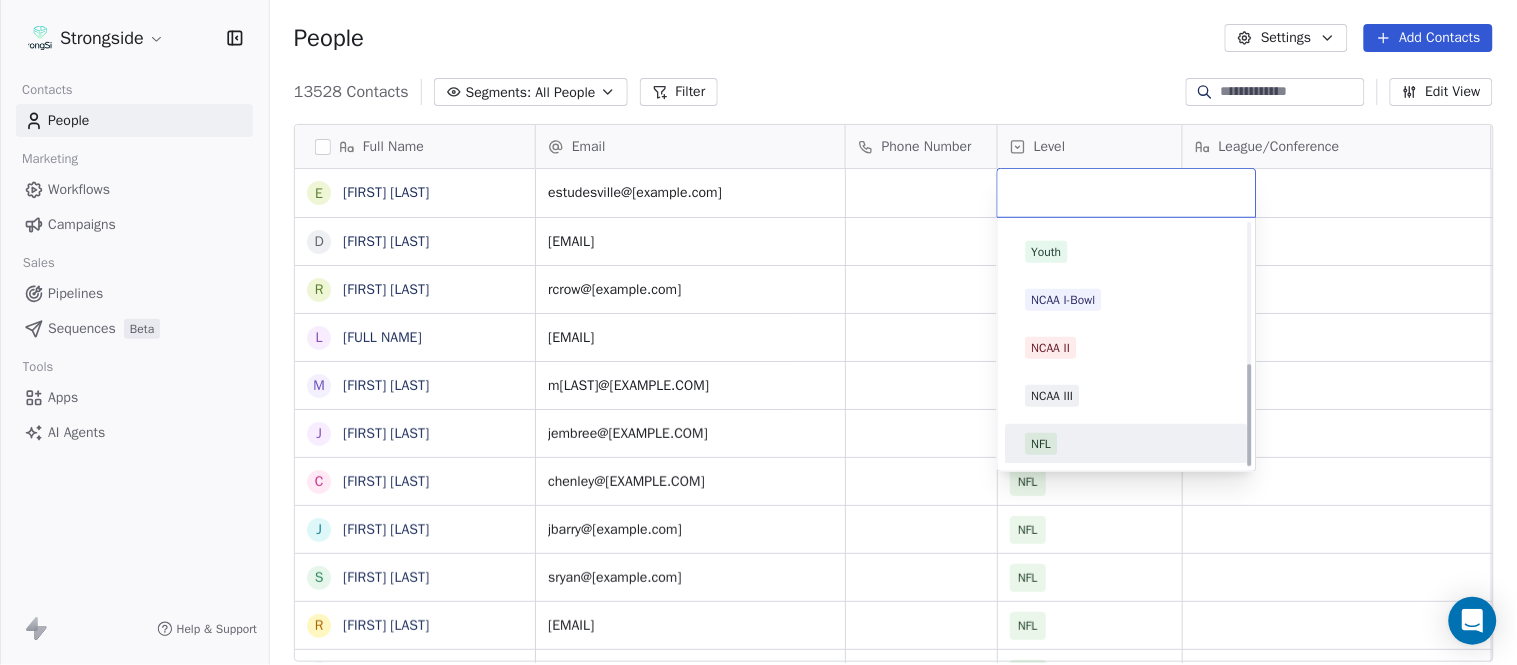 click on "NFL" at bounding box center (1127, 444) 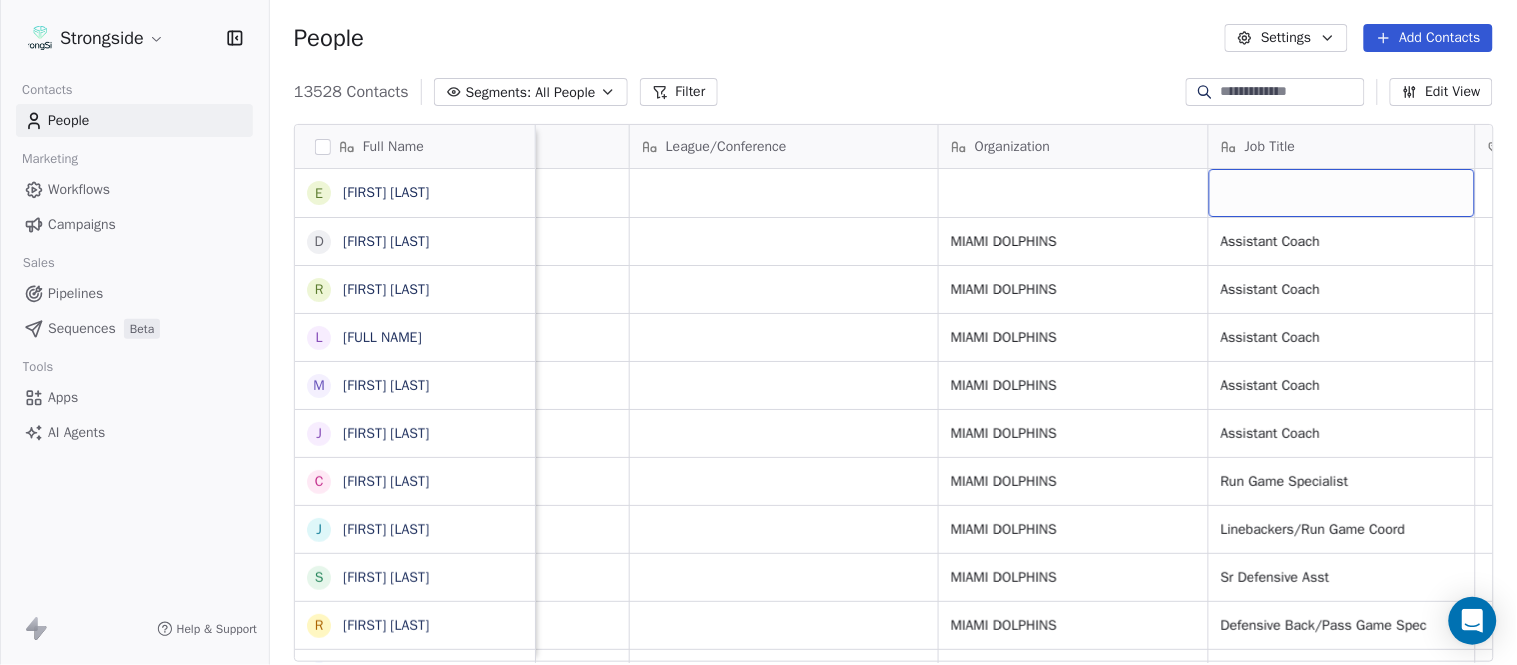 scroll, scrollTop: 0, scrollLeft: 653, axis: horizontal 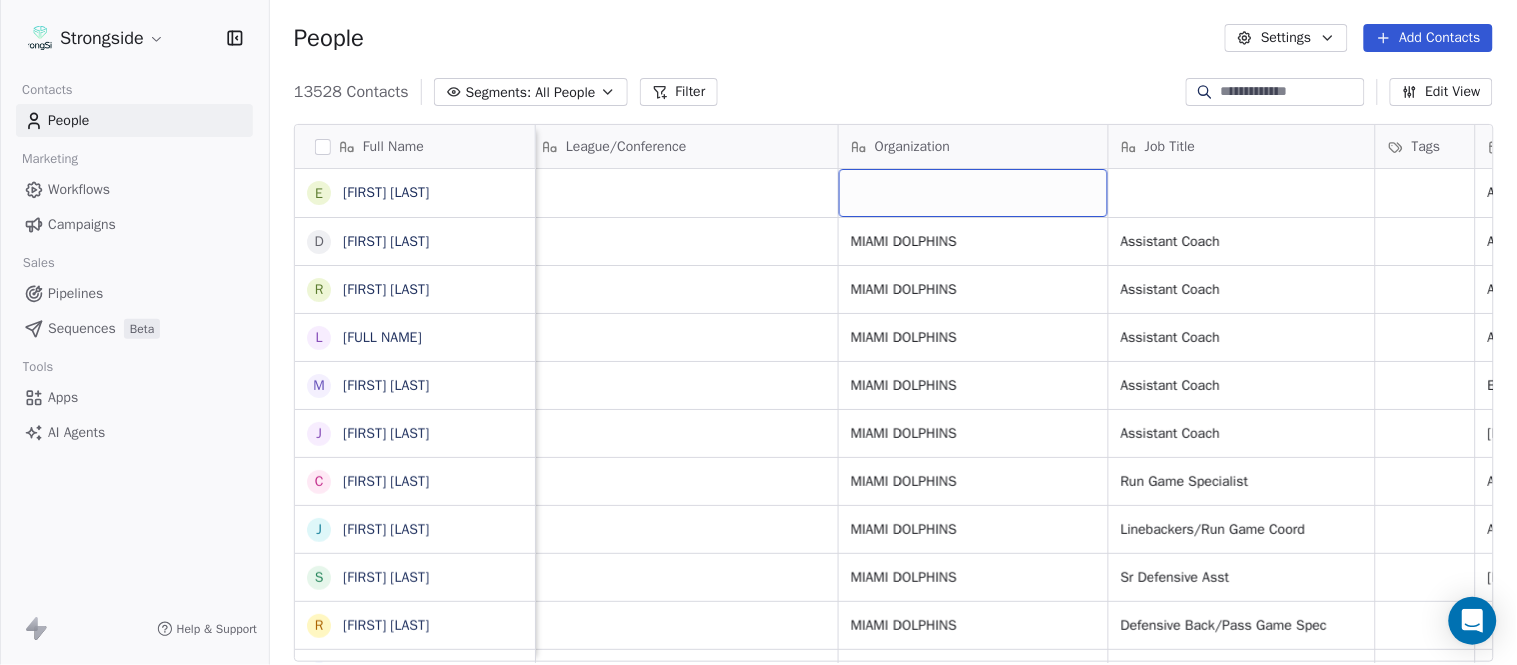 click at bounding box center [973, 193] 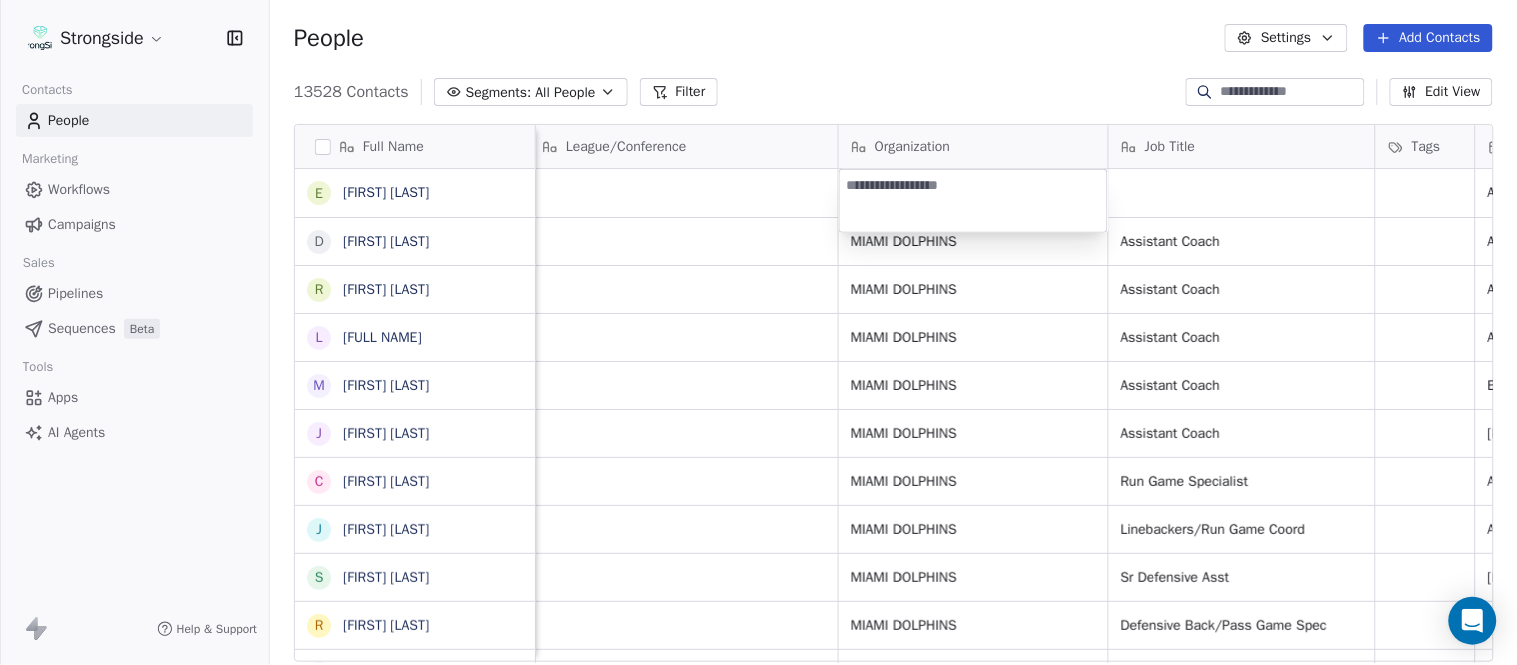 click on "Strongside Contacts People Marketing Workflows Campaigns Sales Pipelines Sequences Beta Tools Apps AI Agents Help & Support People Settings  Add Contacts [NUMBER] Contacts Segments: All People Filter  Edit View Tag Add to Sequence Export Full Name E [FIRST] [LAST] D [FIRST] [LAST] R [FIRST] [LAST] L [FIRST] [LAST] M [FIRST] [LAST] J [FIRST] [LAST] C [FIRST] [LAST] J [FIRST] [LAST] S [FIRST] [LAST] R [FIRST] [LAST] D [FIRST] [LAST] E [FIRST] [LAST] C [FIRST] [LAST] H [FIRST] [LAST] S [FIRST] [LAST] S [FIRST] [LAST] G [FIRST] [LAST] T [FIRST] [LAST] M [FIRST] [LAST] A [FIRST] [LAST] A [FIRST] [LAST] L [FIRST] [LAST] S [FIRST] [LAST] J [FIRST] [LAST] J [FIRST] [LAST] M [FIRST] [LAST] B [FIRST] [LAST] D [FIRST] [LAST] K [FIRST] [LAST] D [FIRST] [LAST] R [FIRST] [LAST] Email Phone Number Level League/Conference Organization Job Title Tags Created Date BST Status Priority Emails Auto Clicked [EMAIL] NFL Aug [DD], [YYYY] [HH]:[MM] [AM/PM] [FIRST] [LAST] NFL MIAMI DOLPHINS Assistant Coach Aug [DD], [YYYY] [HH]:[MM] [AM/PM] [FIRST] [LAST] NFL MIAMI DOLPHINS NFL" at bounding box center [758, 332] 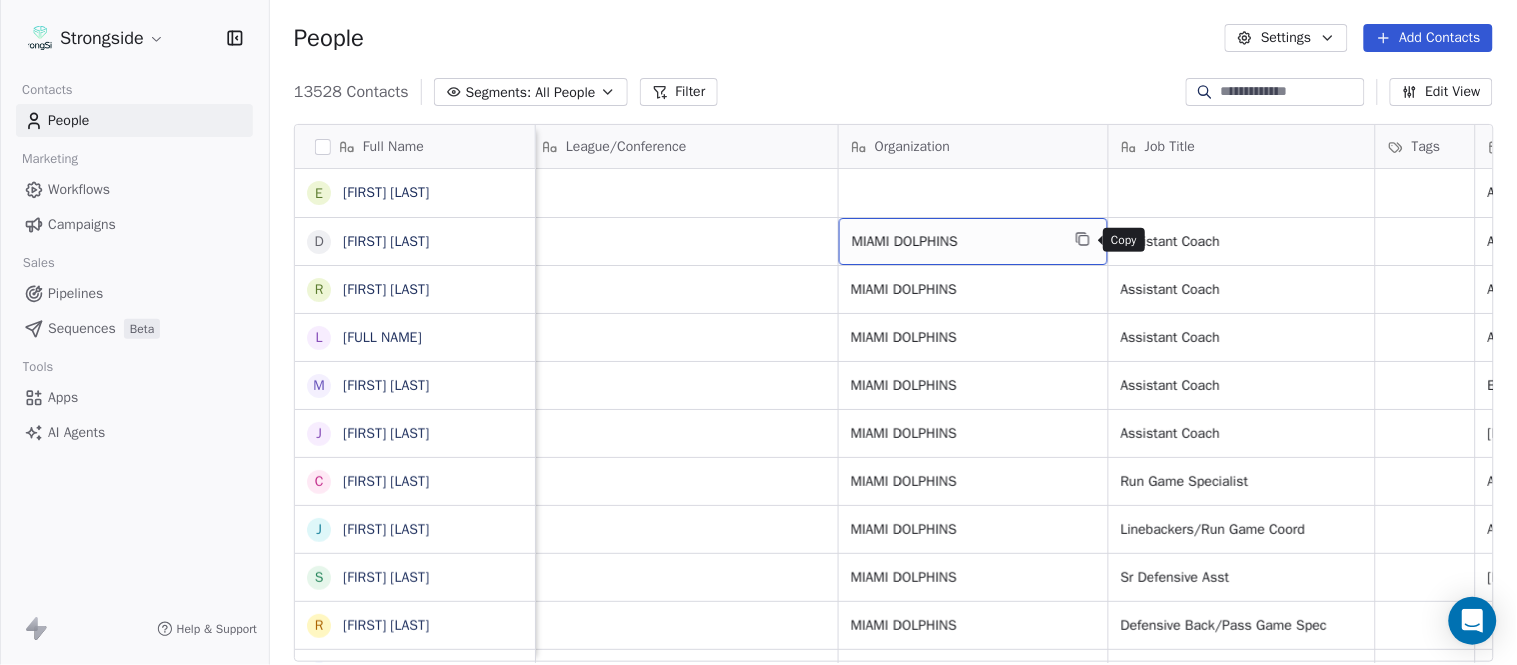 click 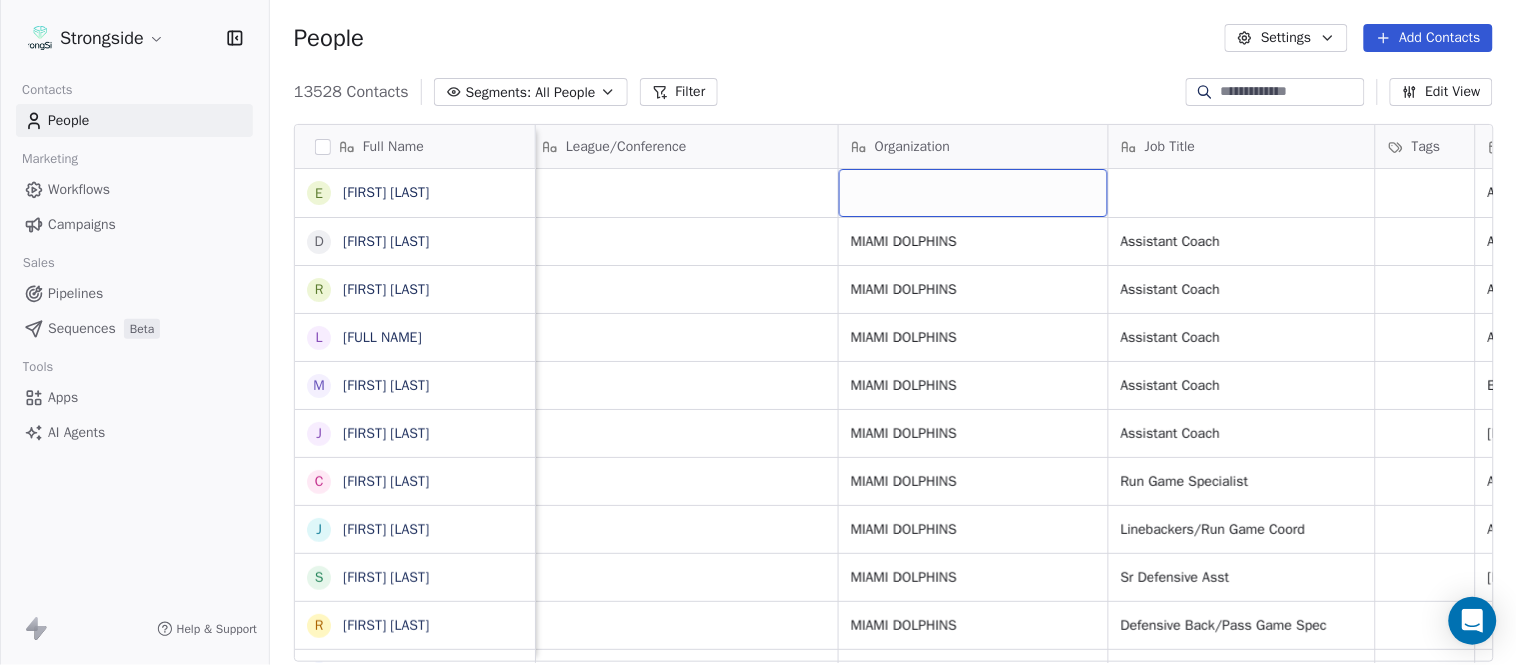 click at bounding box center (973, 193) 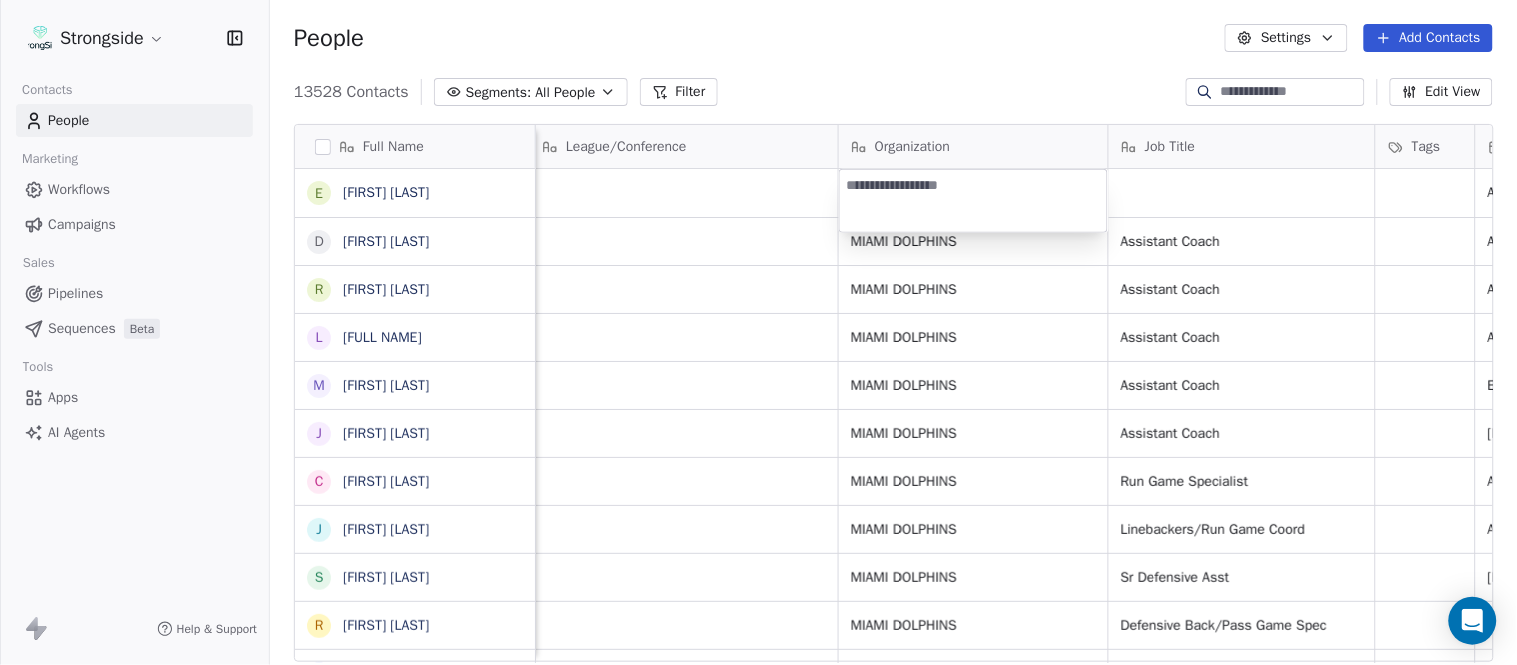 type on "**********" 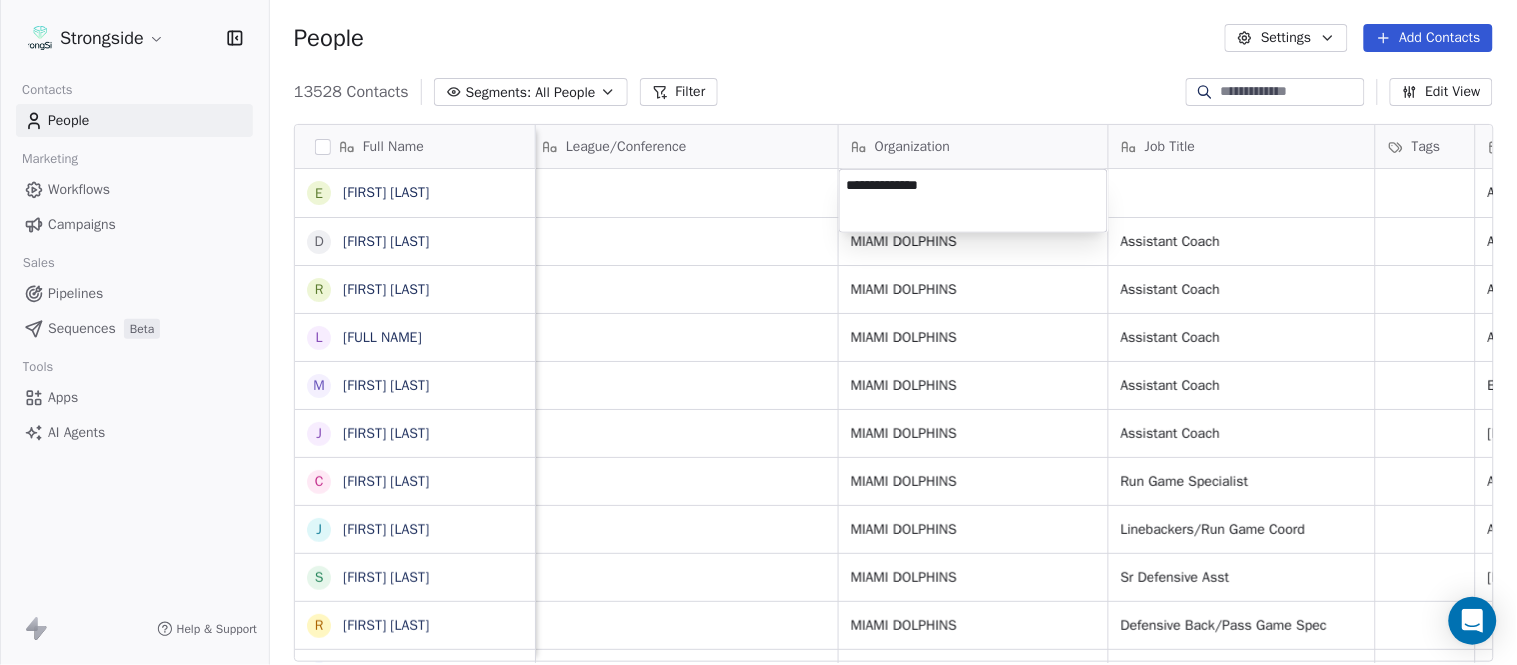 click on "Strongside Contacts People Marketing Workflows Campaigns Sales Pipelines Sequences Beta Tools Apps AI Agents Help & Support People Settings  Add Contacts [NUMBER] Contacts Segments: All People Filter  Edit View Tag Add to Sequence Export Full Name E [FIRST] [LAST] D [FIRST] [LAST] R [FIRST] [LAST] L [FIRST] [LAST] M [FIRST] [LAST] J [FIRST] [LAST] C [FIRST] [LAST] J [FIRST] [LAST] S [FIRST] [LAST] R [FIRST] [LAST] D [FIRST] [LAST] E [FIRST] [LAST] C [FIRST] [LAST] H [FIRST] [LAST] S [FIRST] [LAST] S [FIRST] [LAST] G [FIRST] [LAST] T [FIRST] [LAST] M [FIRST] [LAST] A [FIRST] [LAST] A [FIRST] [LAST] L [FIRST] [LAST] S [FIRST] [LAST] J [FIRST] [LAST] J [FIRST] [LAST] M [FIRST] [LAST] B [FIRST] [LAST] D [FIRST] [LAST] K [FIRST] [LAST] D [FIRST] [LAST] R [FIRST] [LAST] Email Phone Number Level League/Conference Organization Job Title Tags Created Date BST Status Priority Emails Auto Clicked [EMAIL] NFL Aug [DD], [YYYY] [HH]:[MM] [AM/PM] [FIRST] [LAST] NFL MIAMI DOLPHINS Assistant Coach Aug [DD], [YYYY] [HH]:[MM] [AM/PM] [FIRST] [LAST] NFL MIAMI DOLPHINS NFL" at bounding box center [758, 332] 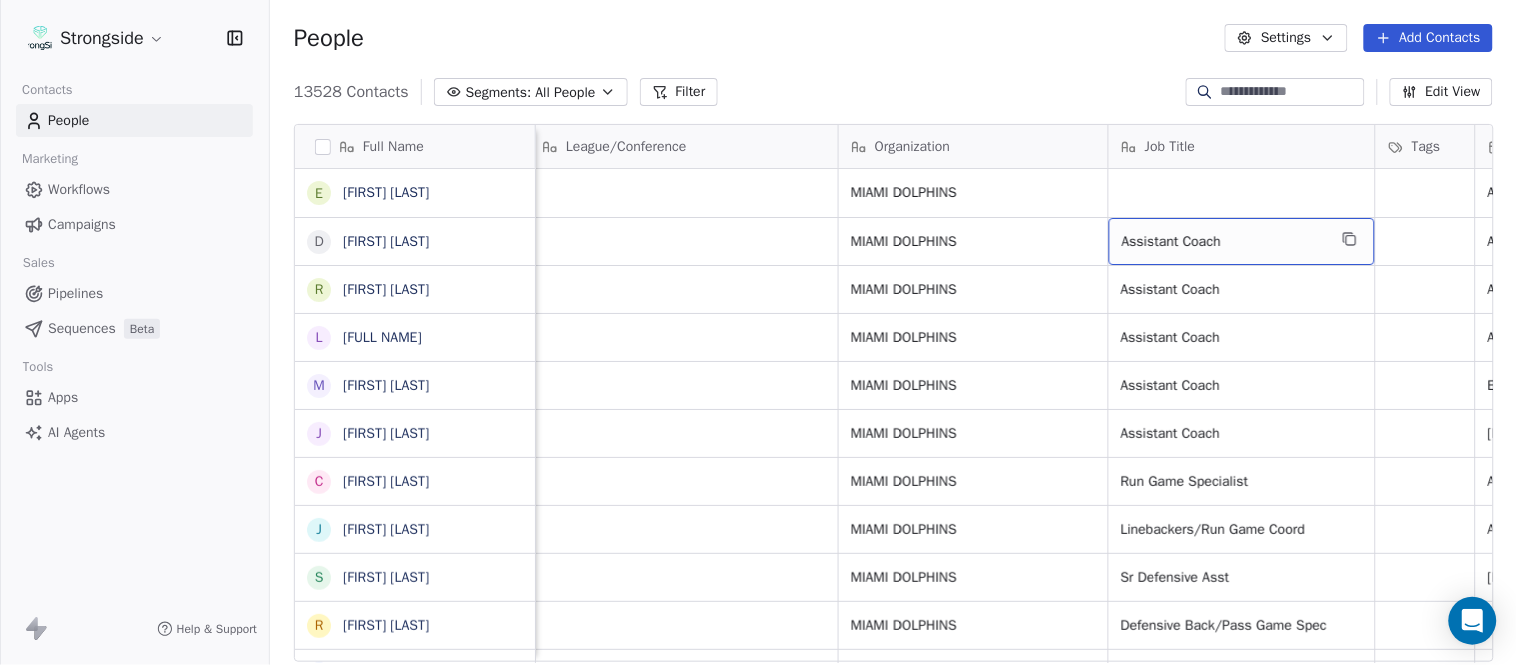 drag, startPoint x: 1271, startPoint y: 236, endPoint x: 1322, endPoint y: 238, distance: 51.0392 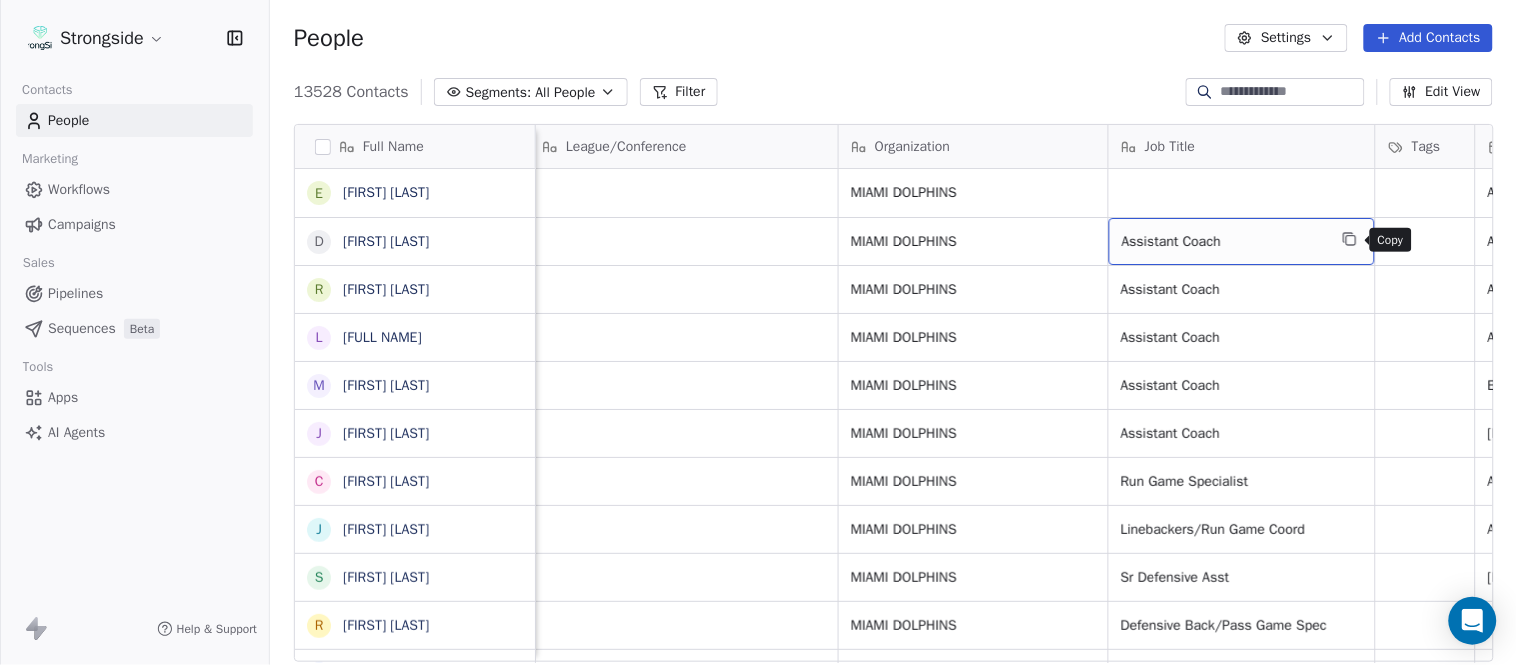 click at bounding box center [1350, 239] 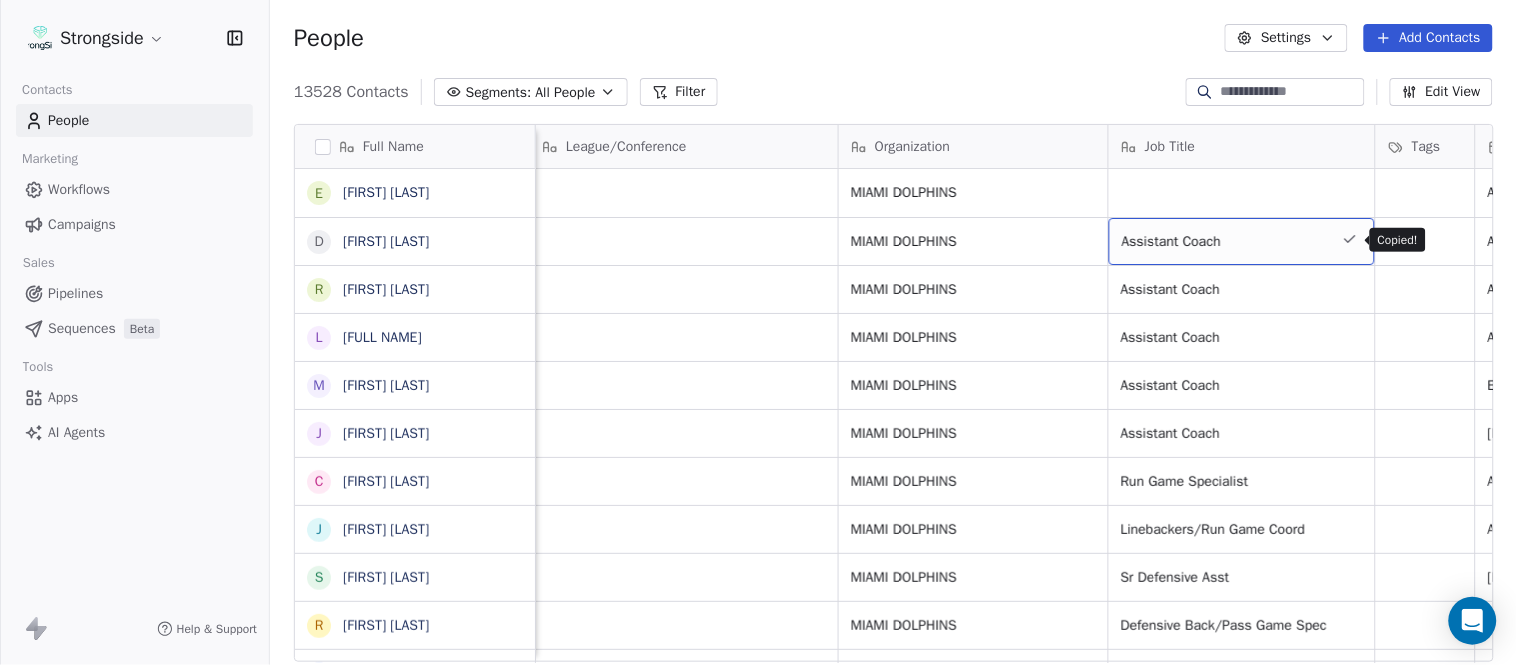 click 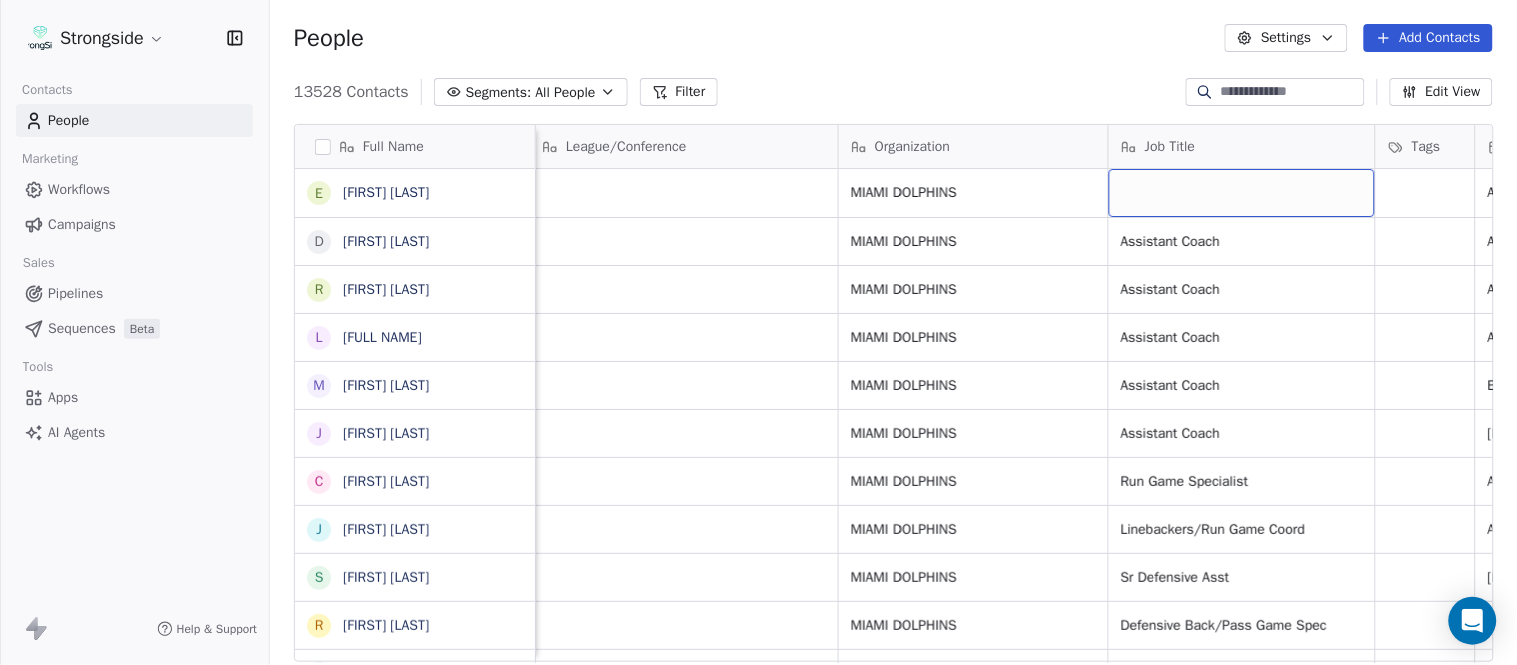click at bounding box center [1242, 193] 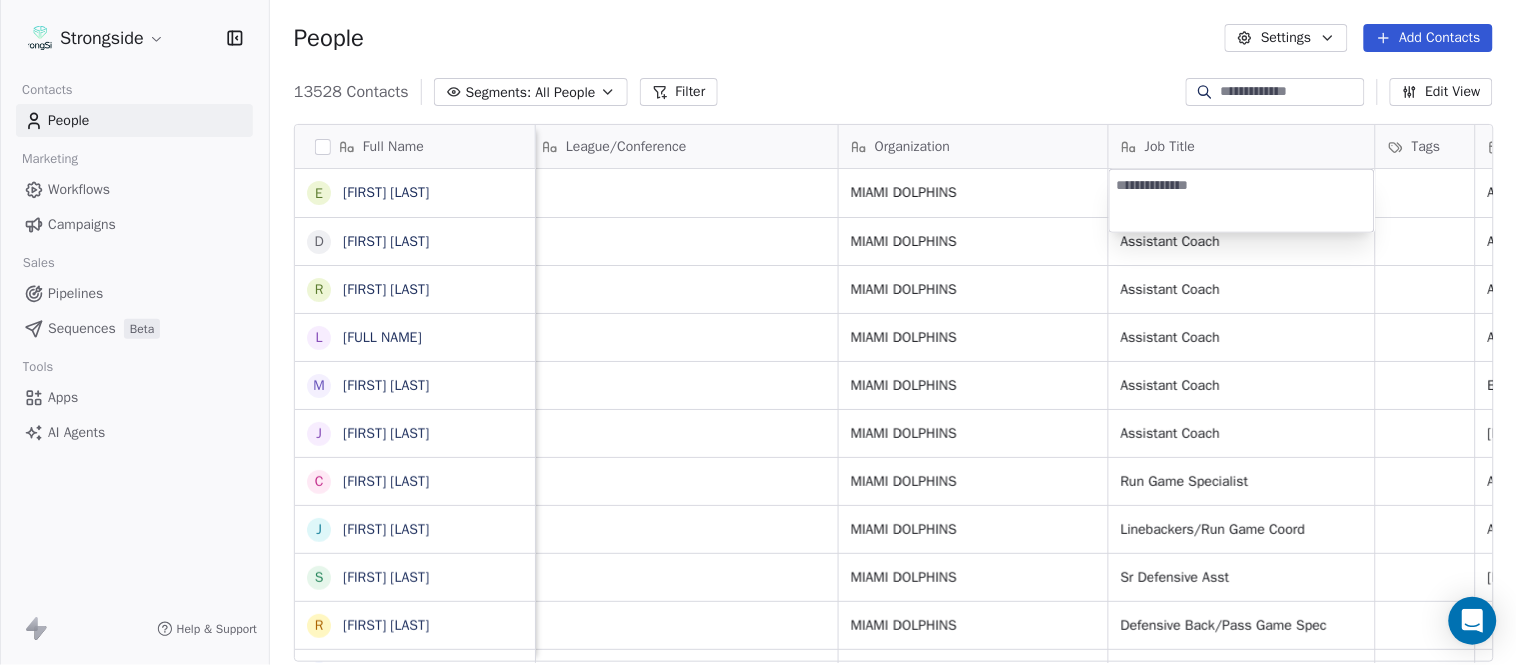 type on "**********" 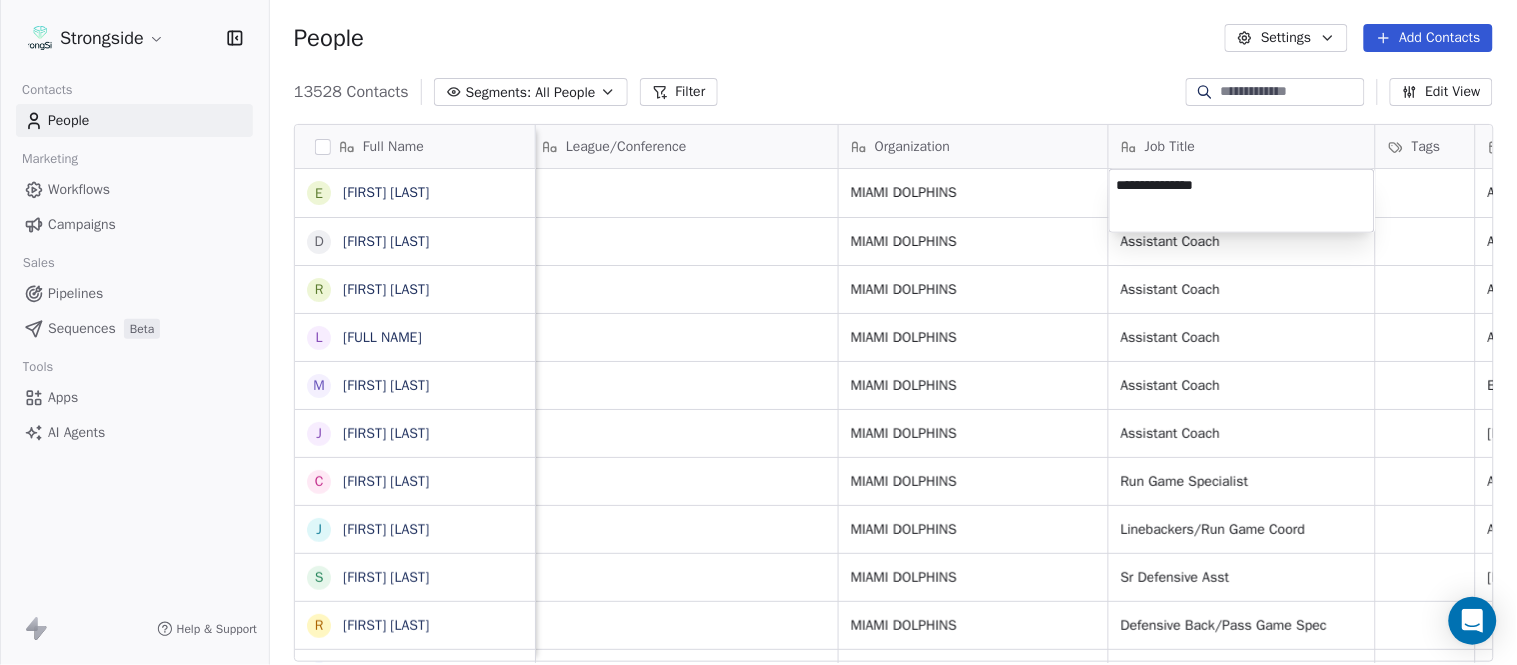 click on "Strongside Contacts People Marketing Workflows Campaigns Sales Pipelines Sequences Beta Tools Apps AI Agents Help & Support People Settings Add Contacts 13528 Contacts Segments: All People Filter Edit View Tag Add to Sequence Export Full Name E [FIRST] [LAST] D [FIRST] [LAST] R [FIRST] [LAST] L [FIRST] [LAST] M [FIRST] [LAST] J [FIRST] [LAST] C [FIRST] [LAST] J [FIRST] [LAST] S [FIRST] [LAST] R [FIRST] [LAST] D [FIRST] [LAST] E [FIRST] [LAST] C [FIRST] [LAST] H [FIRST] [LAST] S [FIRST] [LAST] S [FIRST] [LAST] G [FIRST] [LAST] T [FIRST] [LAST] M [FIRST] [LAST] A [FIRST] [LAST] A [FIRST] [LAST] L [FIRST] [LAST] S [FIRST] [LAST] J [FIRST] [LAST] J [FIRST] [LAST] M [FIRST] [LAST] B [FIRST] [LAST] D [FIRST] [LAST] K [FIRST] [LAST] D [FIRST] [LAST] R [FIRST] [LAST] K [FIRST] [LAST] T [FIRST] [LAST] J [FIRST] [LAST] M [FIRST] [LAST] Email Phone Number Level League/Conference Organization Job Title Tags Created Date BST Status Priority Emails Auto Clicked [EMAIL] NFL MIAMI DOLPHINS [DATE] [TIME] [EMAIL] NFL MIAMI DOLPHINS [JOB TITLE] [DATE] [TIME] [EMAIL] NFL MIAMI DOLPHINS [JOB TITLE] [DATE] [TIME] [EMAIL] NFL MIAMI DOLPHINS [JOB TITLE] [DATE] [TIME] [EMAIL] NFL MIAMI DOLPHINS [JOB TITLE] [DATE] [TIME] [EMAIL] NFL MIAMI DOLPHINS [JOB TITLE] [DATE] [TIME] [EMAIL] NFL MIAMI DOLPHINS [JOB TITLE] [DATE] [TIME] [EMAIL] NFL JACKSONVILLE JAGUARS [JOB TITLE] [DATE] [TIME] [EMAIL] NFL JACKSONVILLE JAGUARS [JOB TITLE] [DATE] [TIME] [EMAIL] NFL JACKSONVILLE JAGUARS [JOB TITLE] [DATE] [TIME] [EMAIL] NFL JACKSONVILLE JAGUARS [JOB TITLE] NFL" at bounding box center (758, 332) 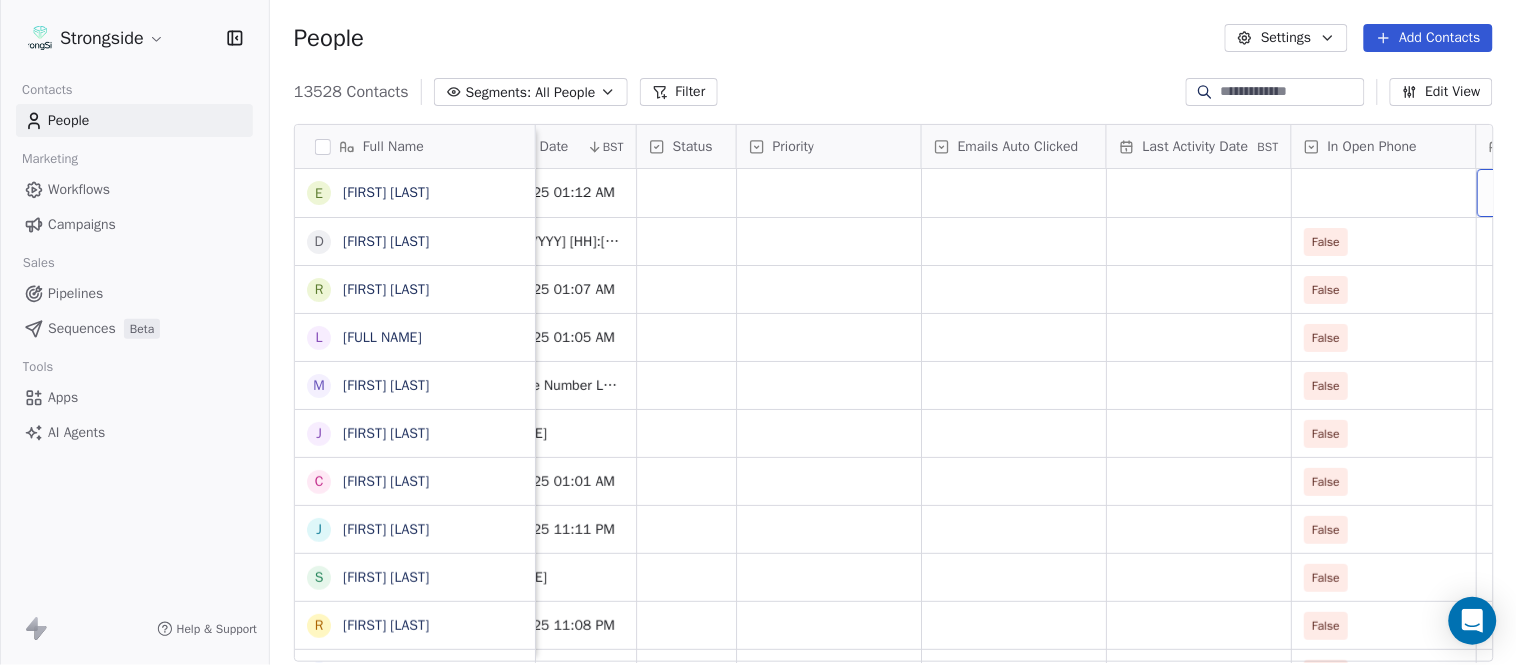 scroll, scrollTop: 0, scrollLeft: 1863, axis: horizontal 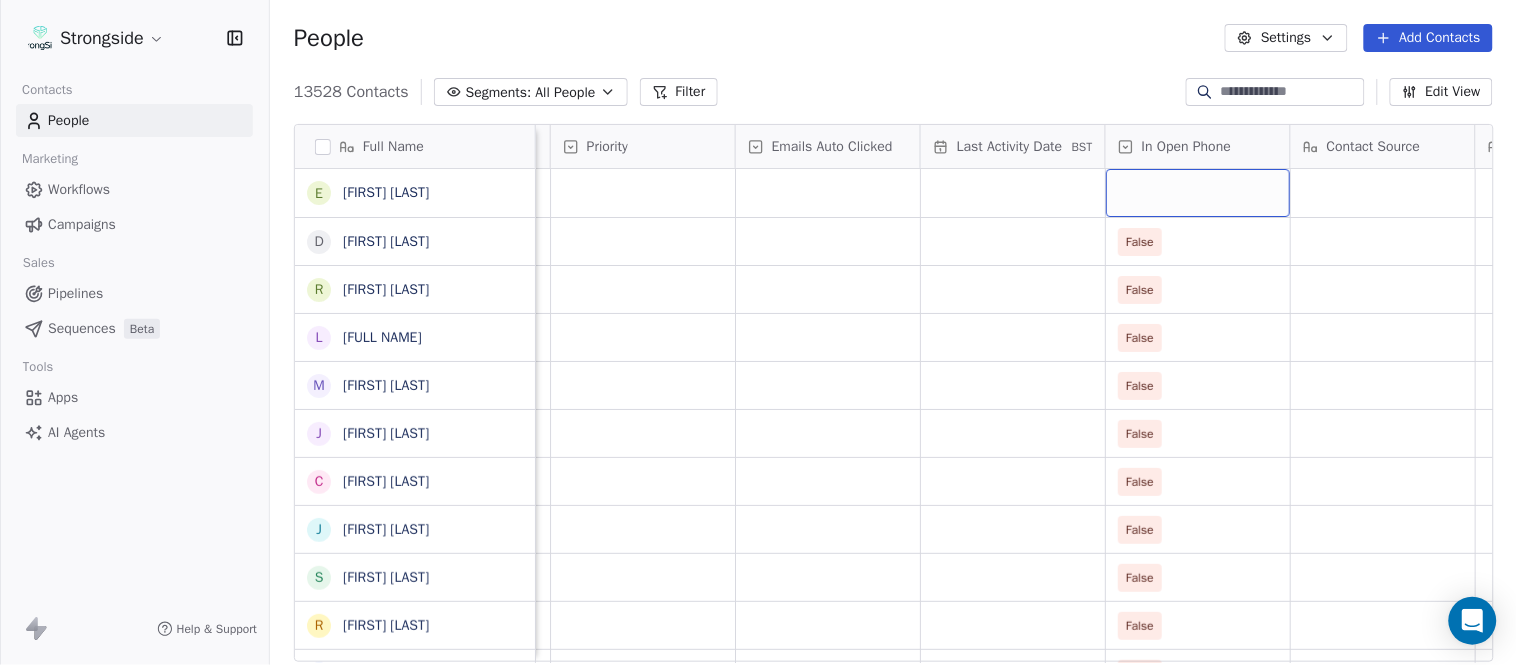 click at bounding box center (1198, 193) 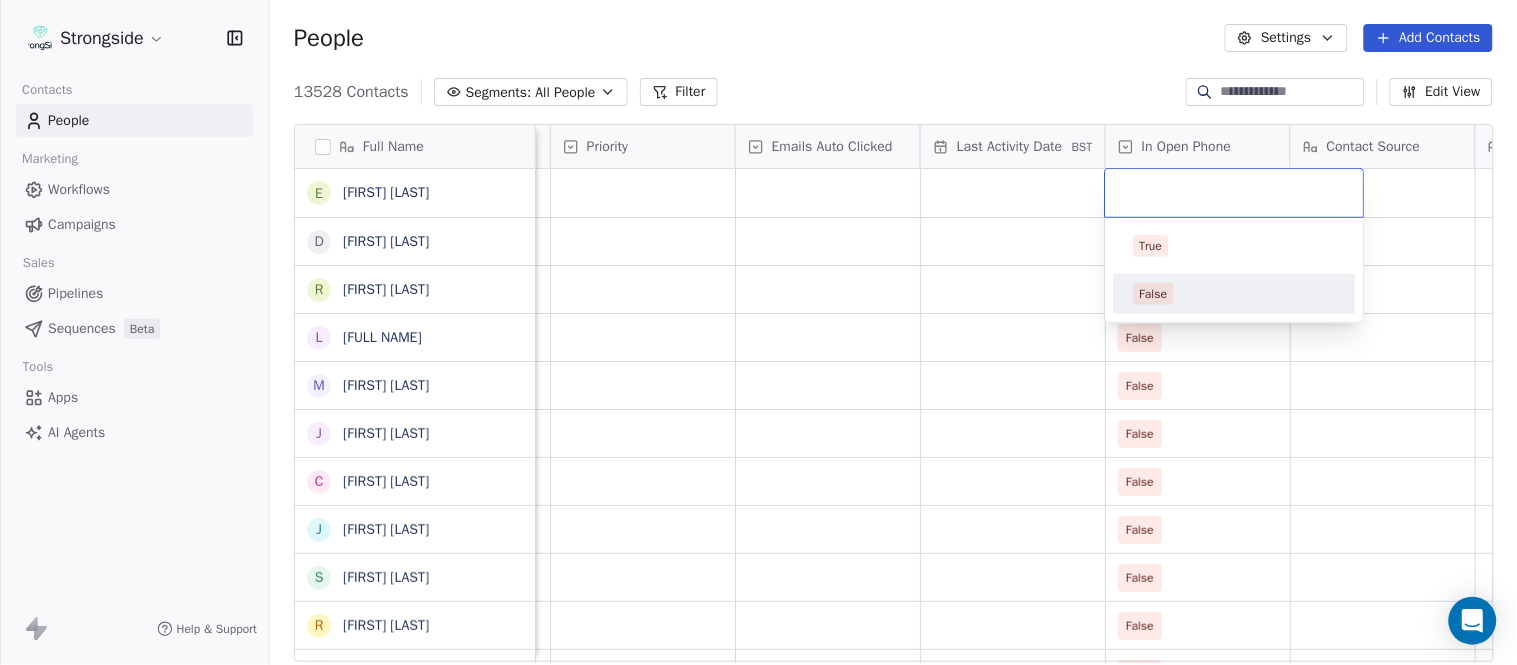click on "False" at bounding box center [1235, 294] 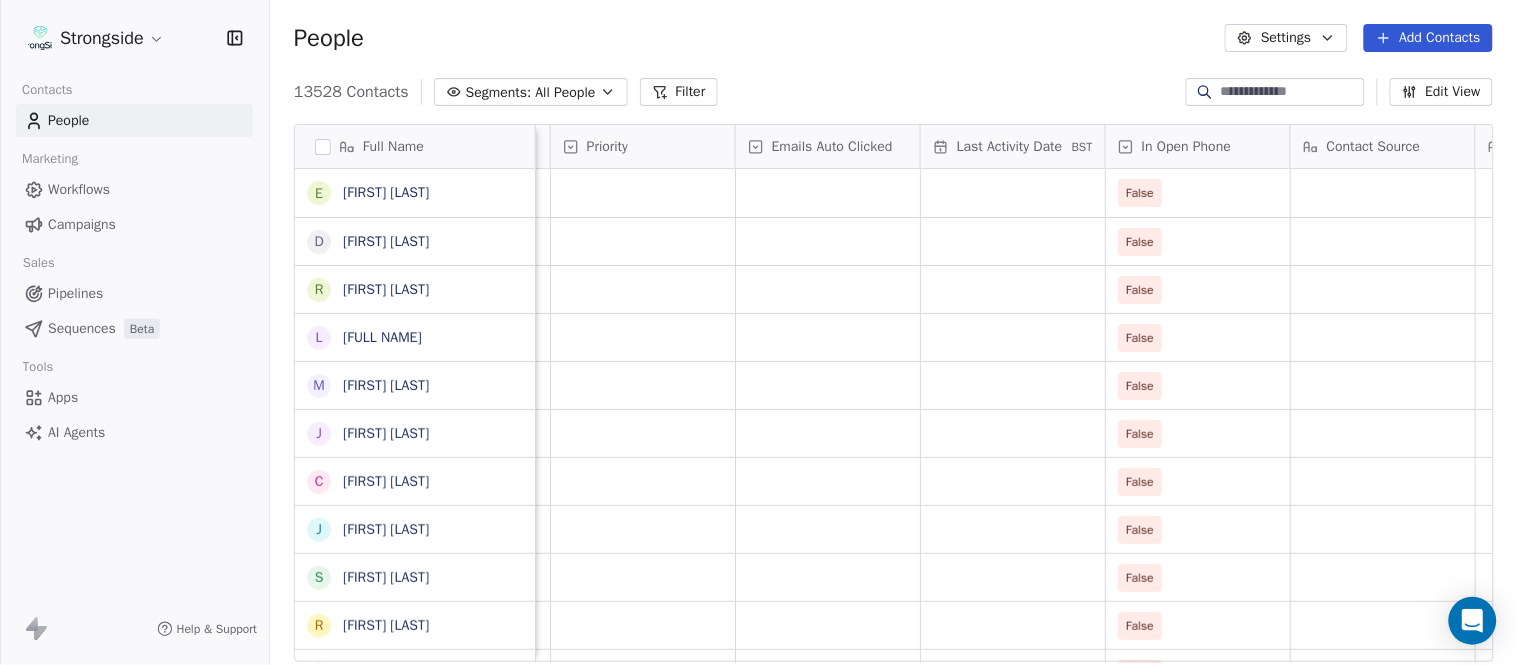 click on "People Settings  Add Contacts" at bounding box center (893, 38) 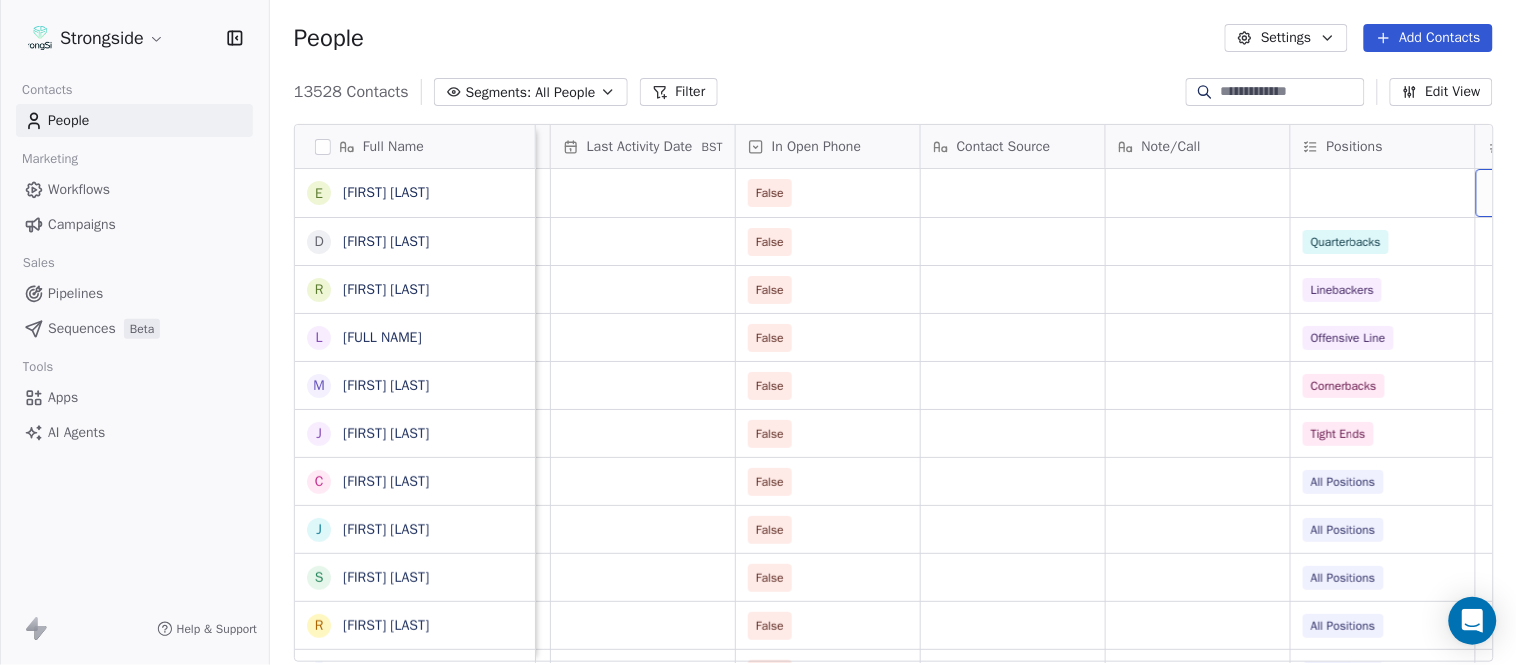 scroll, scrollTop: 0, scrollLeft: 2417, axis: horizontal 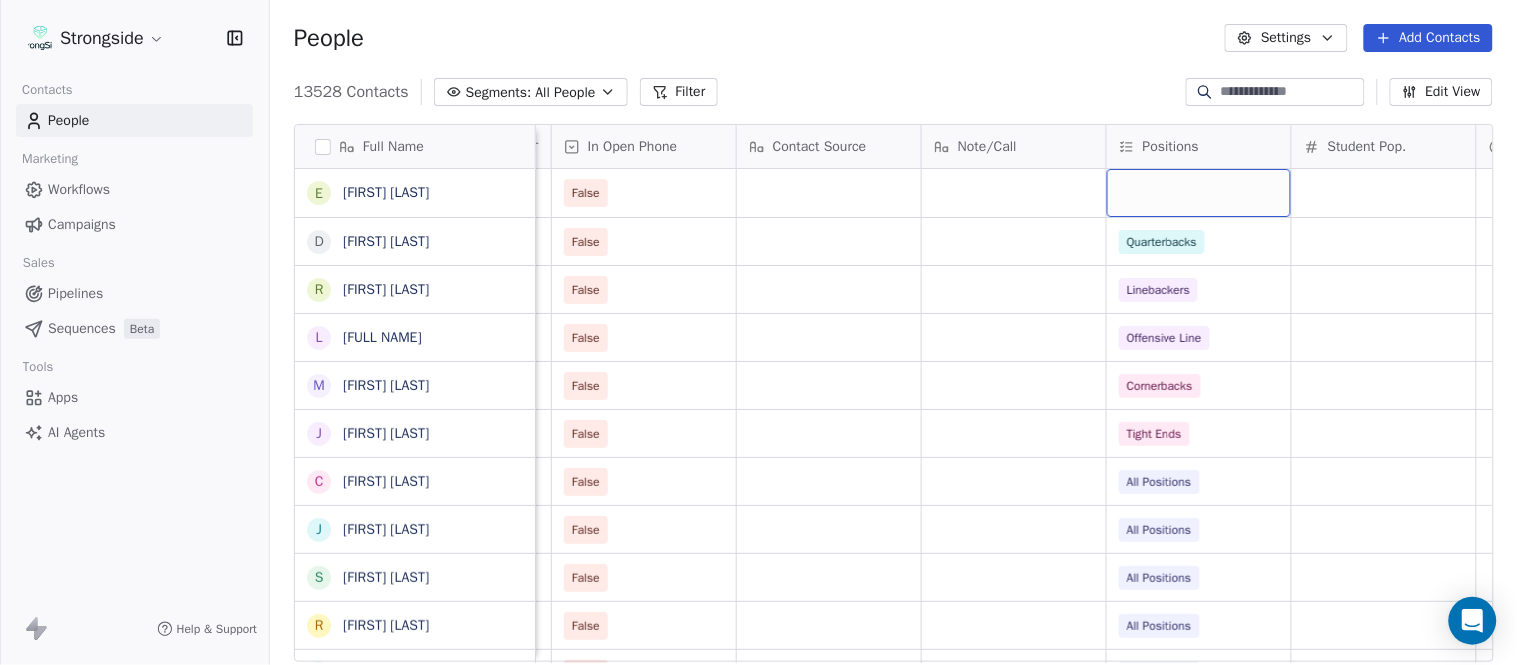 click at bounding box center (1199, 193) 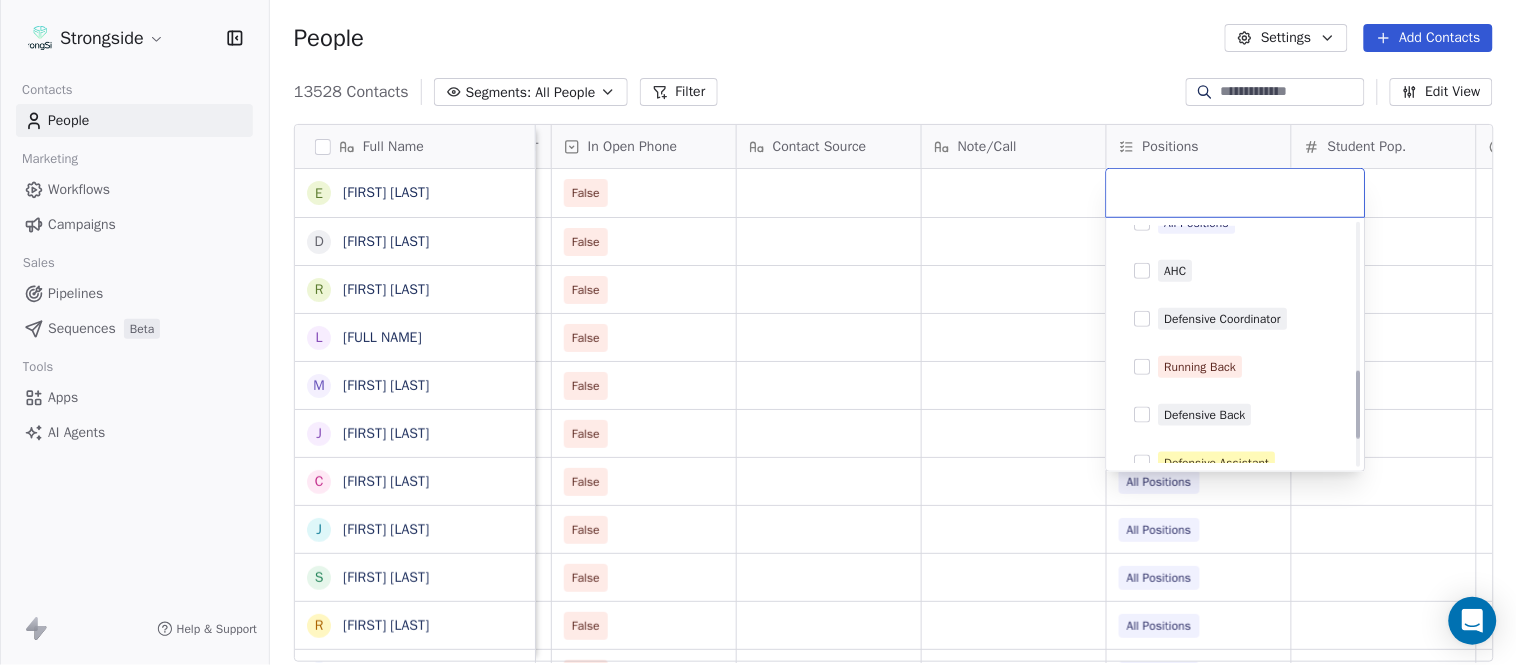 scroll, scrollTop: 555, scrollLeft: 0, axis: vertical 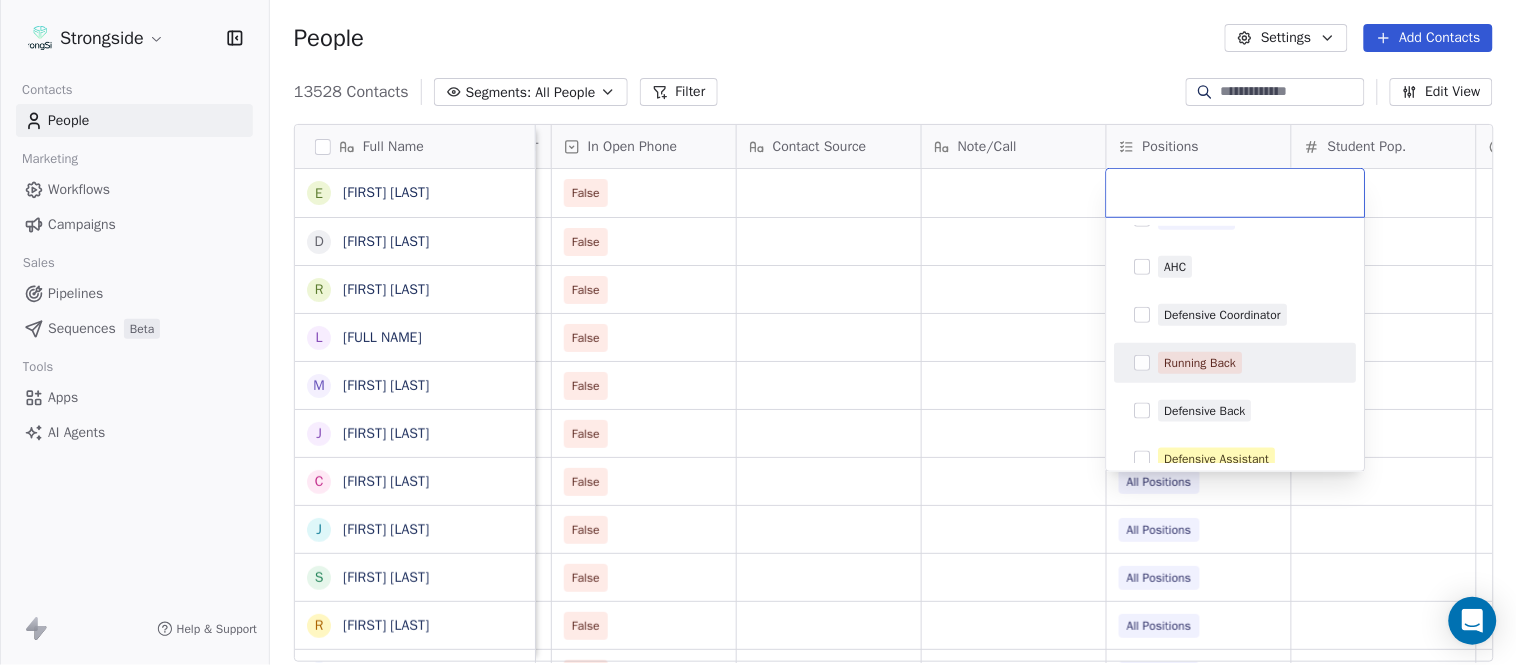 click on "Running Back" at bounding box center (1201, 363) 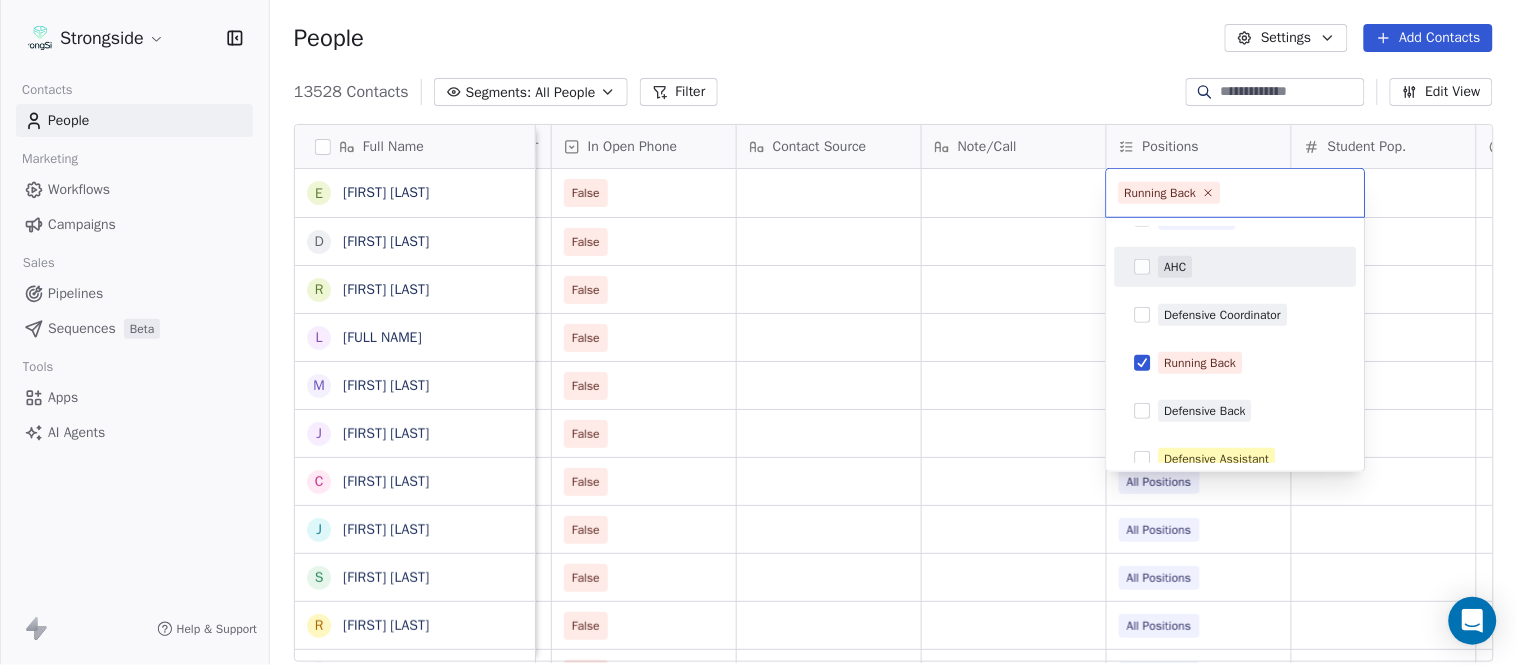 click on "Strongside Contacts People Marketing Workflows Campaigns Sales Pipelines Sequences Beta Tools Apps AI Agents Help & Support People Settings  Add Contacts 13528 Contacts Segments: All People Filter  Edit View Tag Add to Sequence Export Full Name E [LAST] D [LAST] R [LAST] L [LAST] M [LAST] J [LAST] C [LAST] J [LAST] S [LAST] R [LAST] D [LAST] E [LAST] C [LAST] H [LAST] S [LAST] S [LAST] G [LAST] T [LAST] M [LAST] A [LAST] A [LAST] L [LAST] S [LAST] J [LAST] J [LAST] M [LAST] B [LAST] D [LAST] K [LAST] D [LAST] R [LAST] K [LAST] Status Priority Emails Auto Clicked Last Activity Date BST In Open Phone Contact Source Note/Call Positions Student Pop. Lead Account   False   False Quarterbacks   False Linebackers   False Offensive Line   False Cornerbacks   False Tight Ends   False All Positions   False All Positions   False" at bounding box center (758, 332) 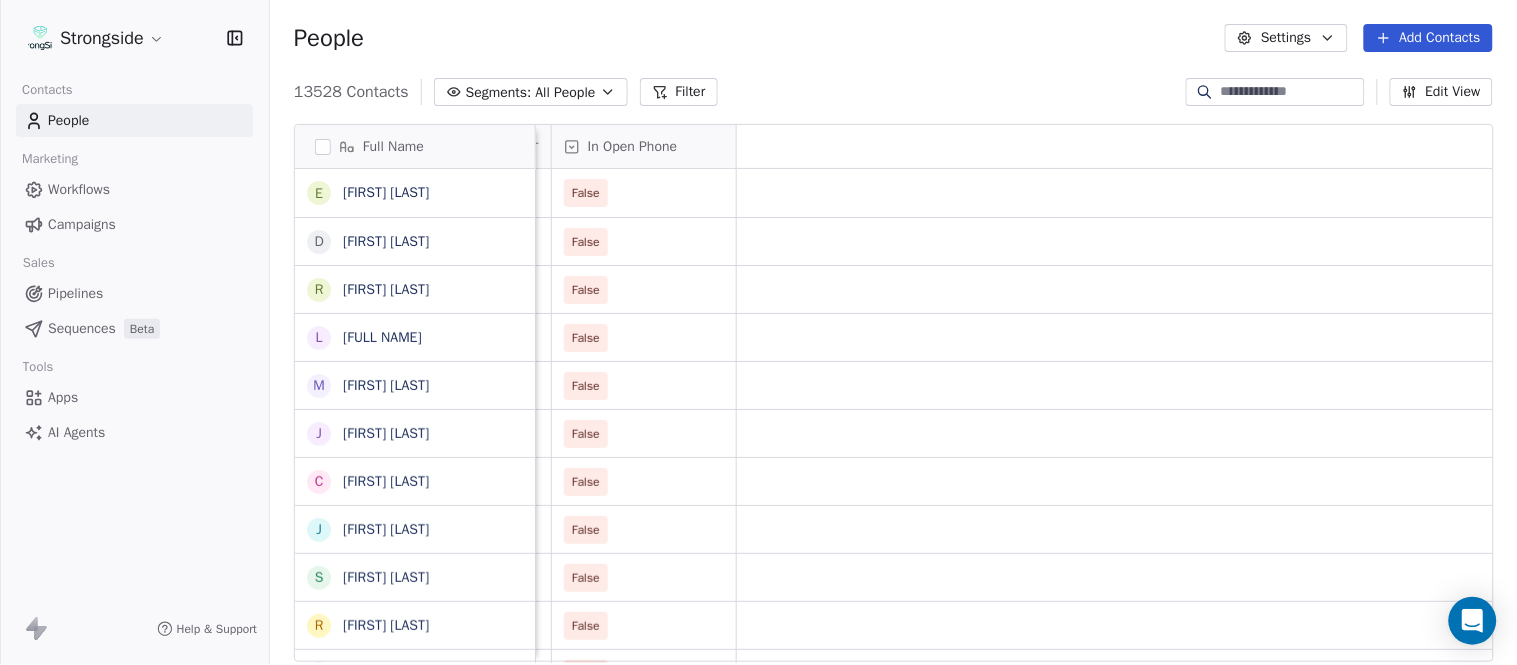 scroll, scrollTop: 0, scrollLeft: 0, axis: both 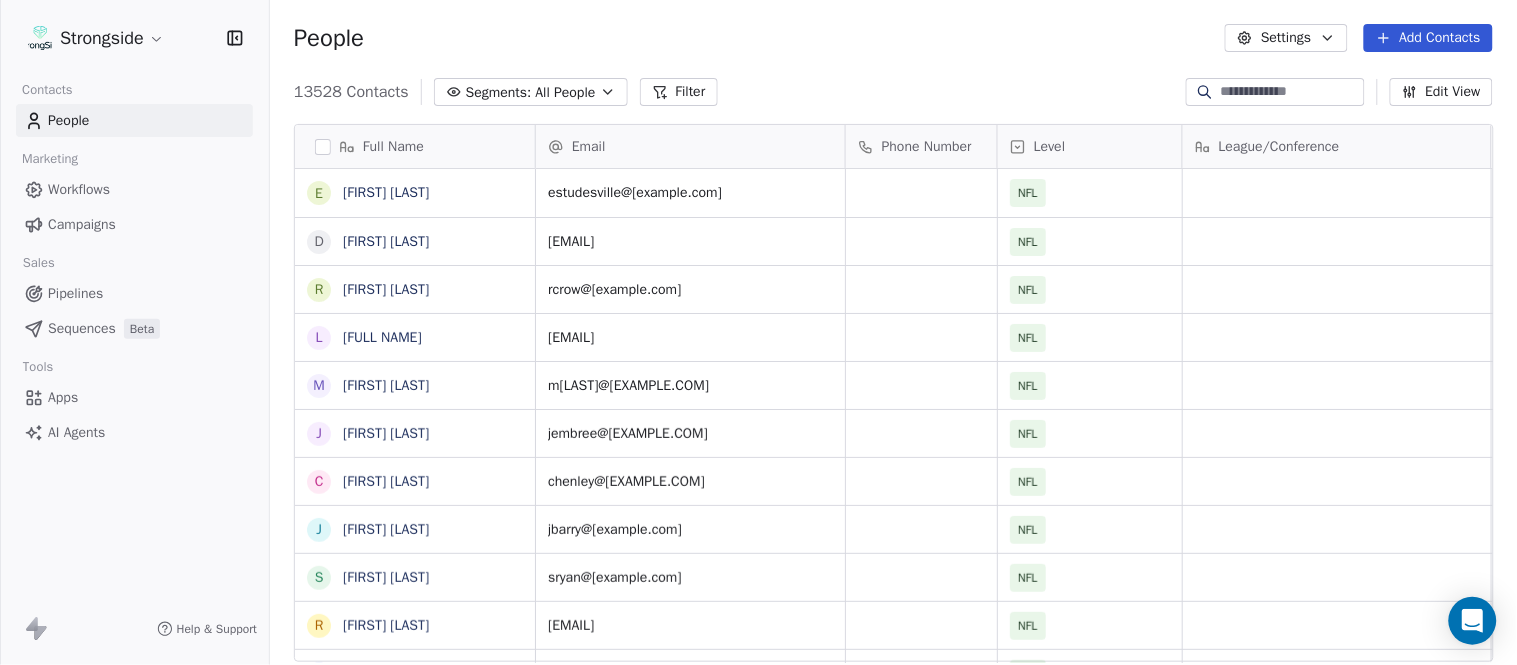 click on "Add Contacts" at bounding box center (1428, 38) 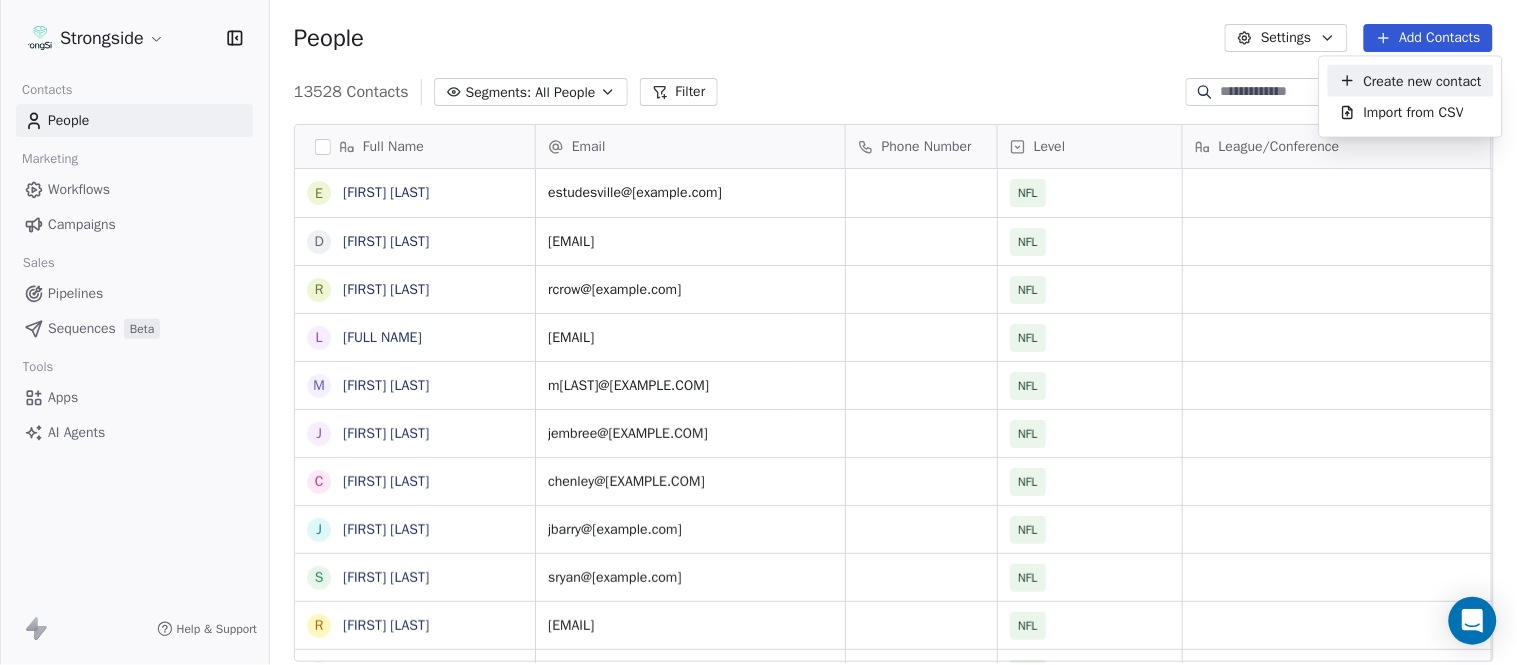 click on "Create new contact" at bounding box center (1423, 80) 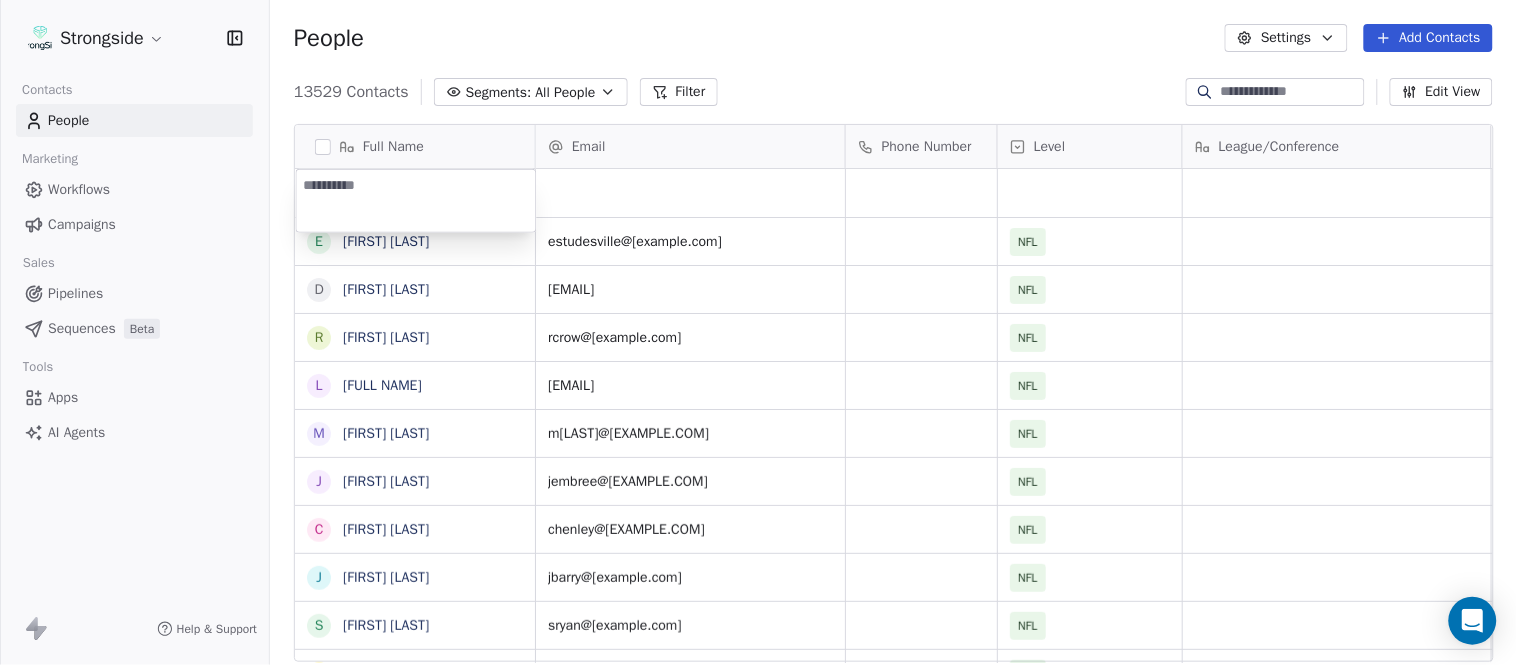 type on "**********" 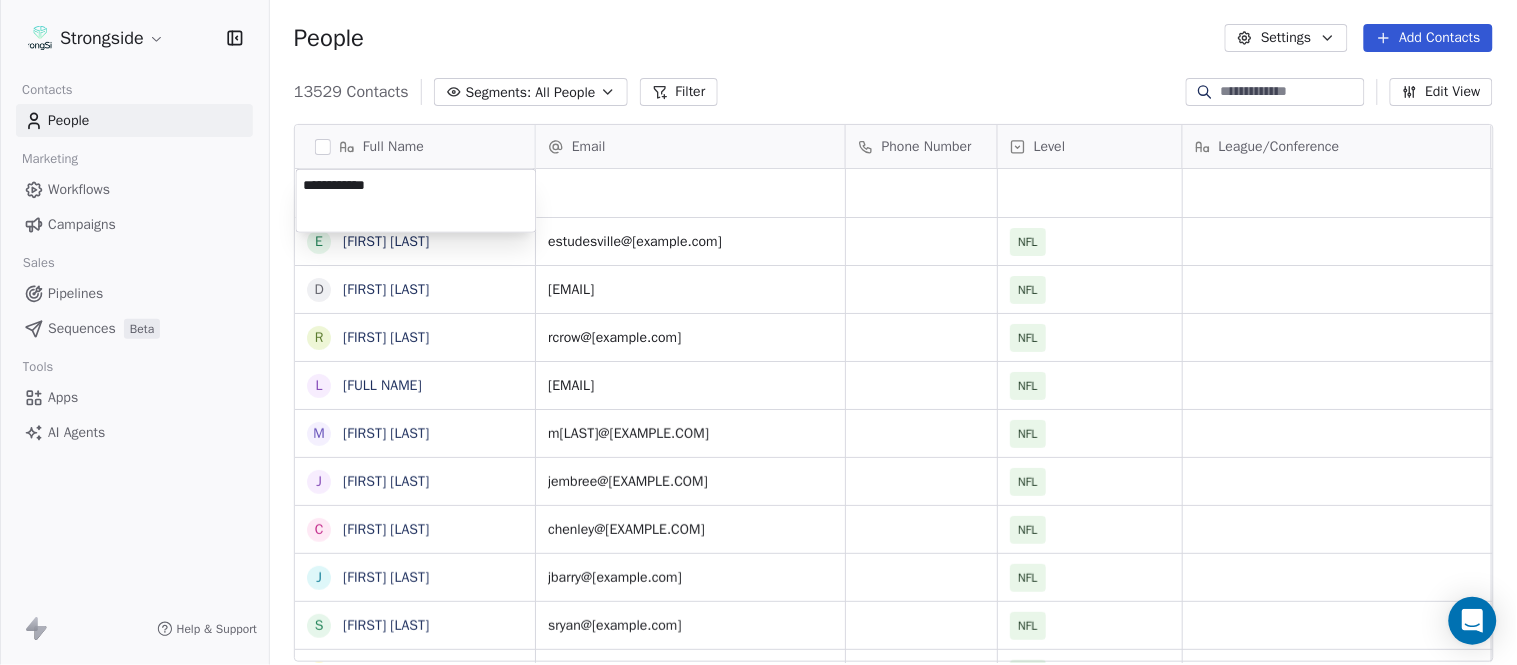 click on "Strongside Contacts People Marketing Workflows Campaigns Sales Pipelines Sequences Beta Tools Apps AI Agents Help & Support People Settings  Add Contacts 13529 Contacts Segments: All People Filter  Edit View Tag Add to Sequence Export Full Name E [FIRST] [LAST] D [FIRST] [LAST] R [FIRST] [LAST] R [FIRST] [LAST] L [FIRST] [LAST] M [FIRST] [LAST] J [FIRST] [LAST] C [FIRST] [LAST] J [FIRST] [LAST] S [FIRST] [LAST] R [FIRST] [LAST] D [FIRST] [LAST] E [FIRST] [LAST] C [FIRST] [LAST] H [FIRST] [LAST] S [FIRST] [LAST] S [FIRST] [LAST] G [FIRST] [LAST] T [FIRST] [LAST] M [FIRST] [LAST] A [FIRST] [LAST] A [FIRST] [LAST] L [FIRST] [LAST] S [FIRST] [LAST] J [FIRST] [LAST] J [FIRST] [LAST] M [FIRST] [LAST] B [FIRST] [LAST] D [FIRST] [LAST] K [FIRST] [LAST] D [FIRST] [LAST] Email Phone Number Level League/Conference Organization Job Title Tags Created Date BST [DATE] [TIME] [EMAIL] NFL MIAMI DOLPHINS [JOB TITLE] [DATE] [TIME] [EMAIL] NFL MIAMI DOLPHINS [JOB TITLE] [DATE] [TIME] [EMAIL] NFL MIAMI DOLPHINS" at bounding box center (758, 332) 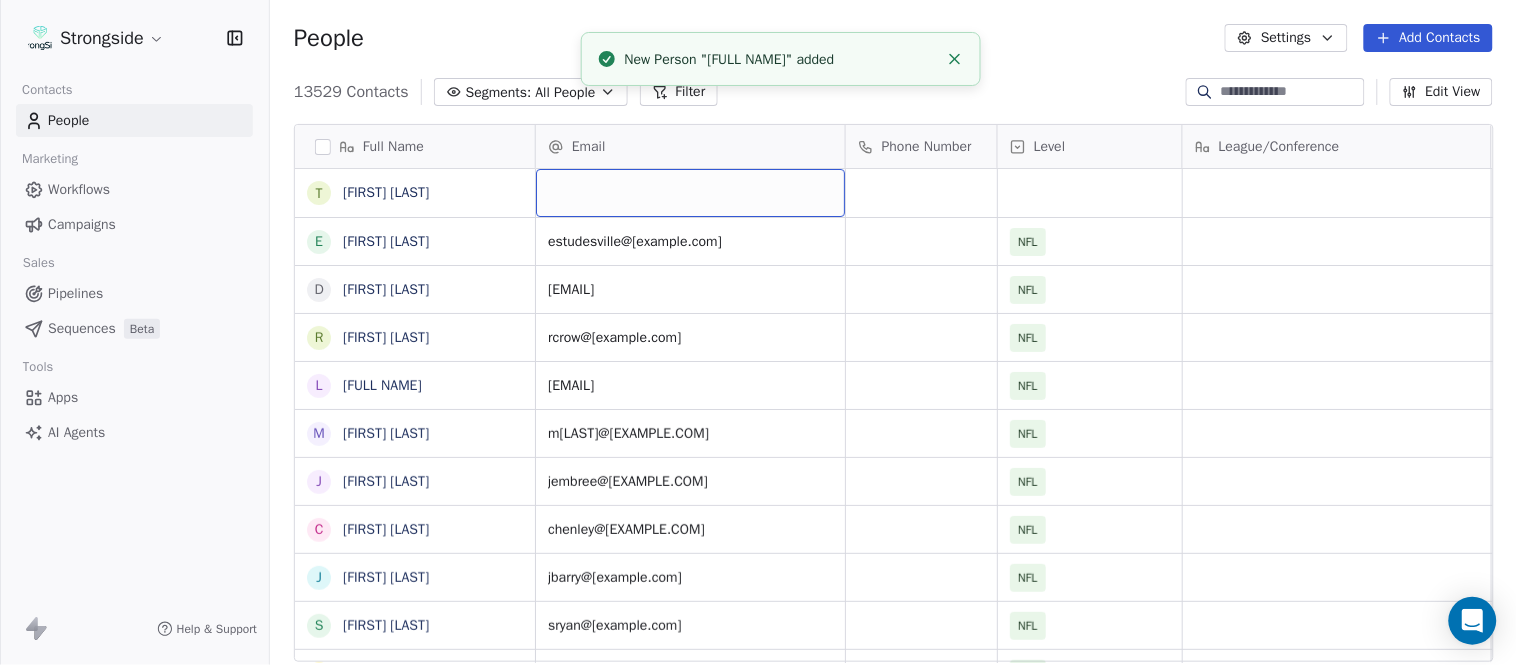 click at bounding box center [690, 193] 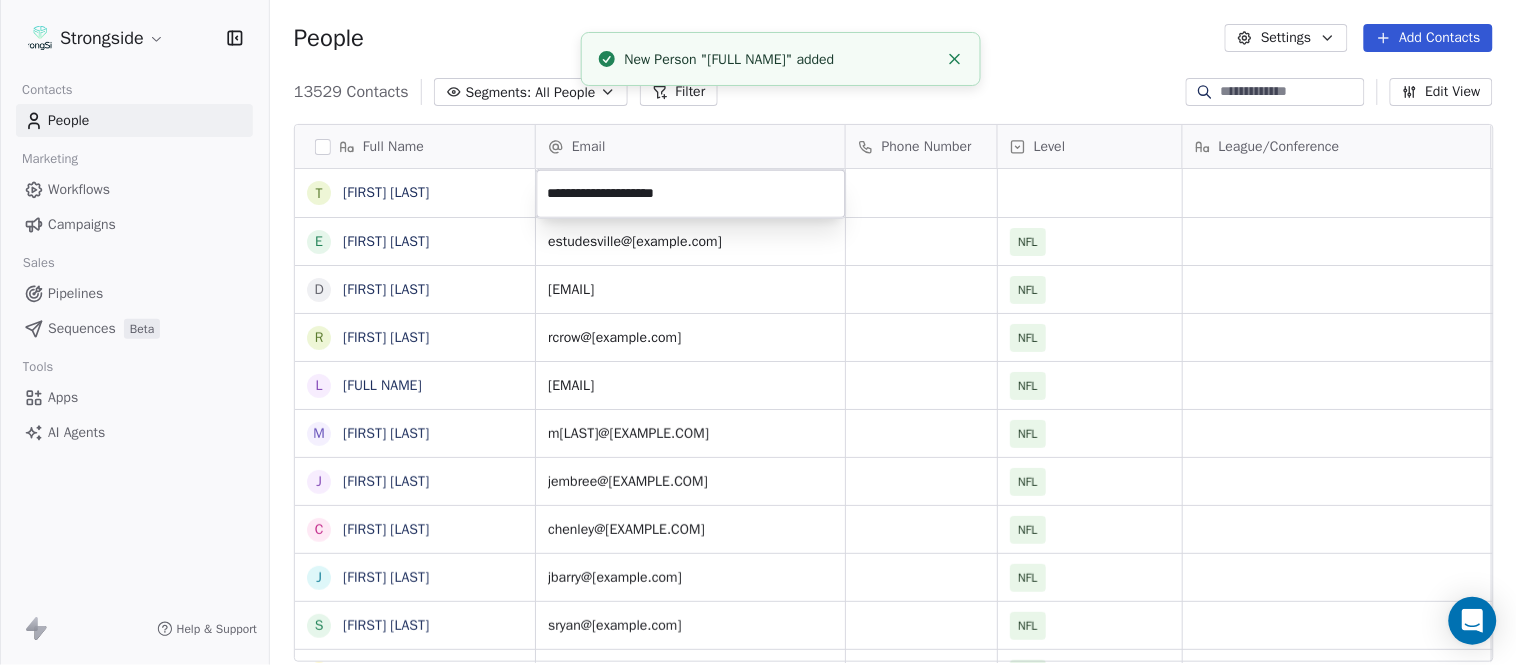 type on "**********" 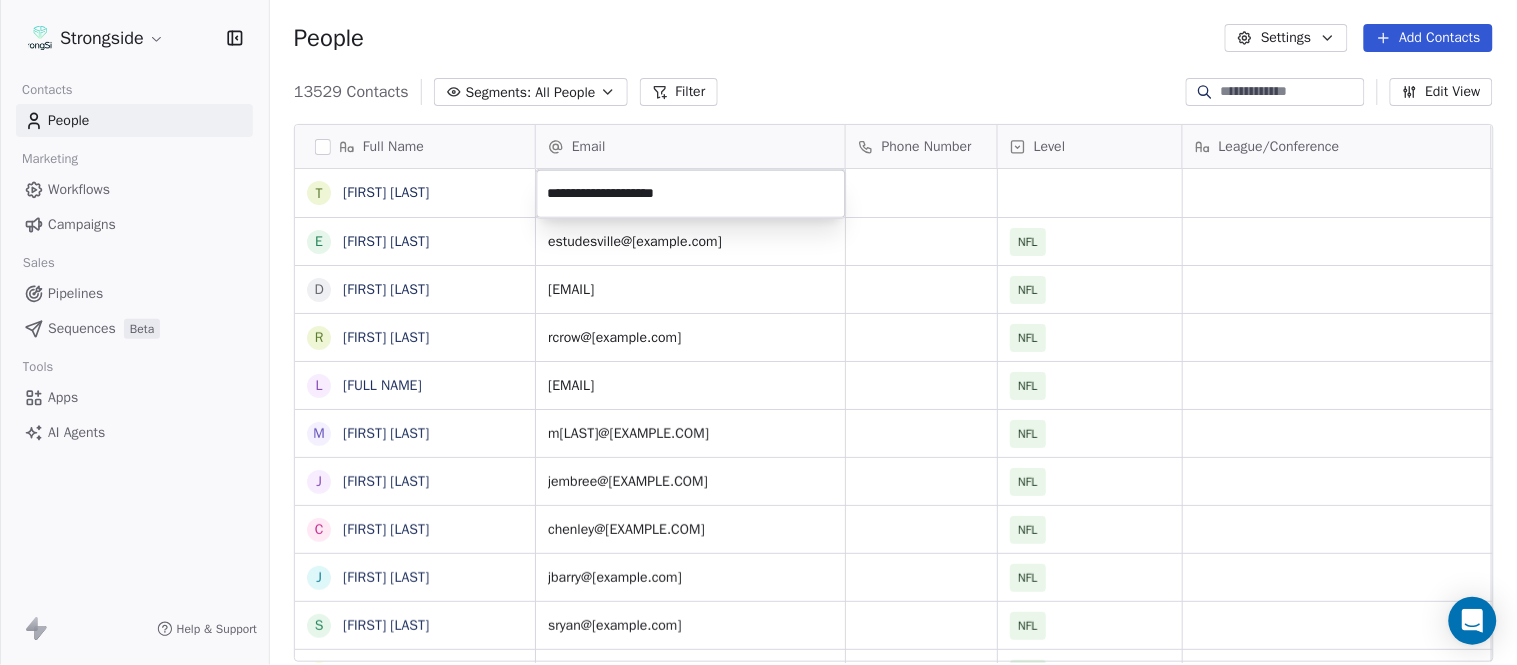 click on "Strongside Contacts People Marketing Workflows Campaigns Sales Pipelines Sequences Beta Tools Apps AI Agents Help & Support People Settings Add Contacts 13529 Contacts Segments: All People Filter Edit View Tag Add to Sequence Export Full Name T [FIRST] [LAST] E [FIRST] [LAST] D [FIRST] [LAST] R [FIRST] [LAST] L [FIRST] [LAST] M [FIRST] [LAST] J [FIRST] [LAST] C [FIRST] [LAST] J [FIRST] [LAST] S [FIRST] [LAST] R [FIRST] [LAST] D [FIRST] [LAST] E [FIRST] [LAST] C [FIRST] [LAST] H [FIRST] [LAST] S [FIRST] [LAST] S [FIRST] [LAST] G [FIRST] [LAST] T [FIRST] [LAST] M [FIRST] [LAST] A [FIRST] [LAST] A [FIRST] [LAST] L [FIRST] [LAST] S [FIRST] [LAST] J [FIRST] [LAST] J [FIRST] [LAST] M [FIRST] [LAST] B [FIRST] [LAST] D [FIRST] [LAST] K [FIRST] [LAST] D [FIRST] [LAST] Email Phone Number Level League/Conference Organization Job Title Tags Created Date BST [EMAIL] NFL MIAMI DOLPHINS Assistant Coach Aug 03, 2025 01:14 AM estudesville@example.com NFL MIAMI DOLPHINS Assistant Coach Aug 03, 2025 01:12 AM dbevell@example.com NFL MIAMI DOLPHINS Assistant Coach Aug 03, 2025 01:12 AM" at bounding box center (758, 332) 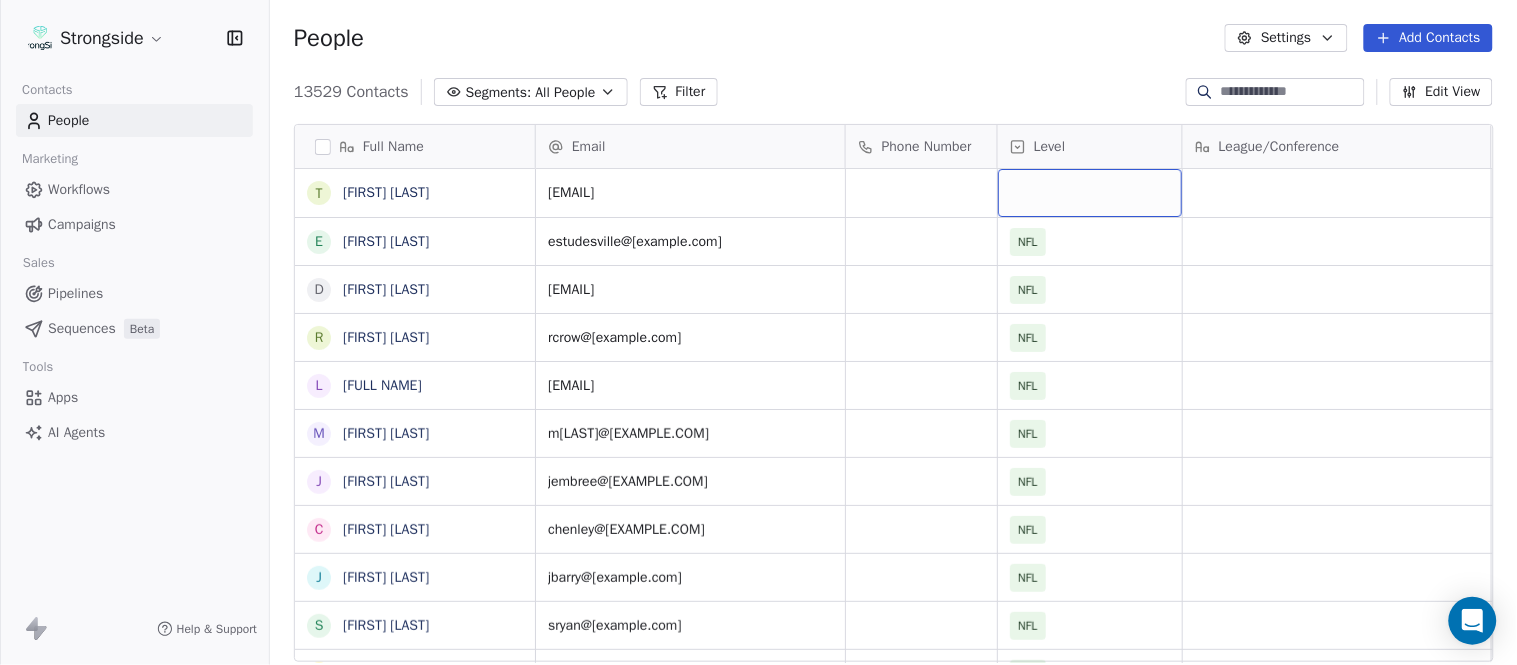 click at bounding box center (1090, 193) 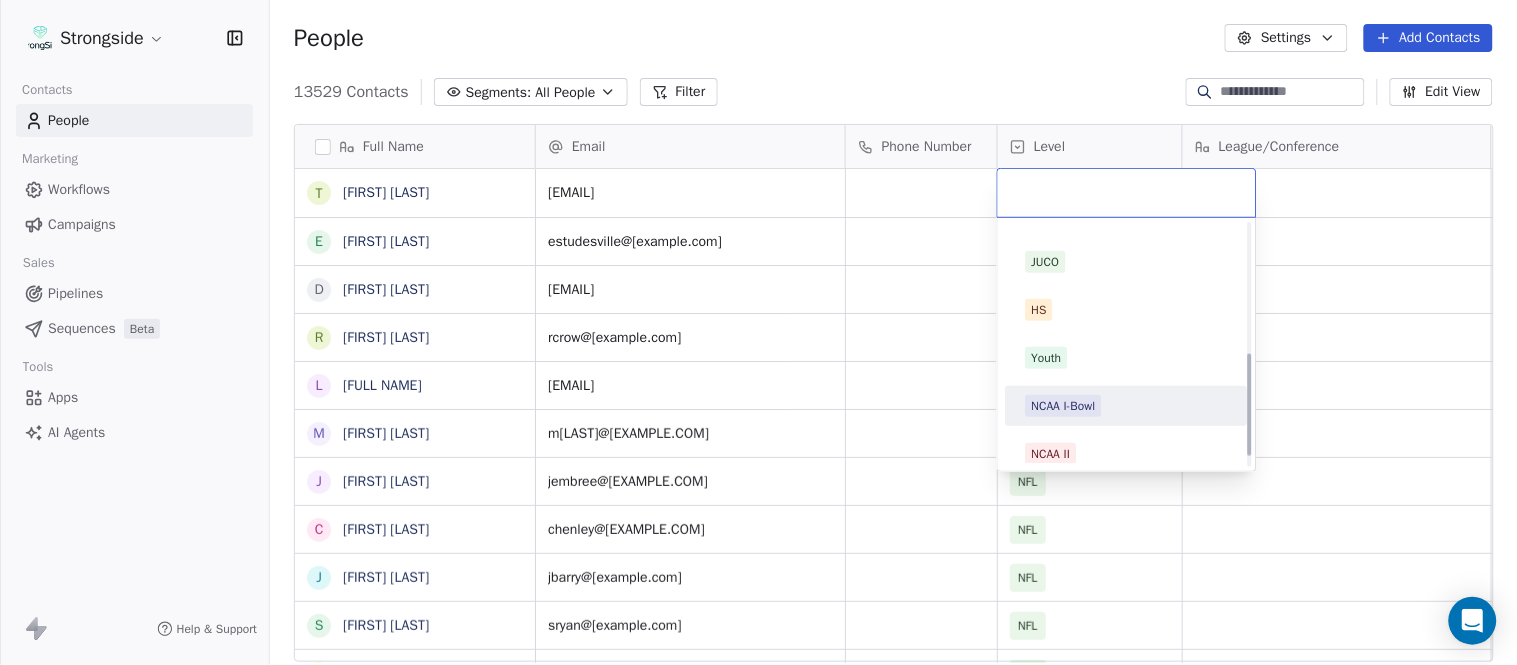 scroll, scrollTop: 330, scrollLeft: 0, axis: vertical 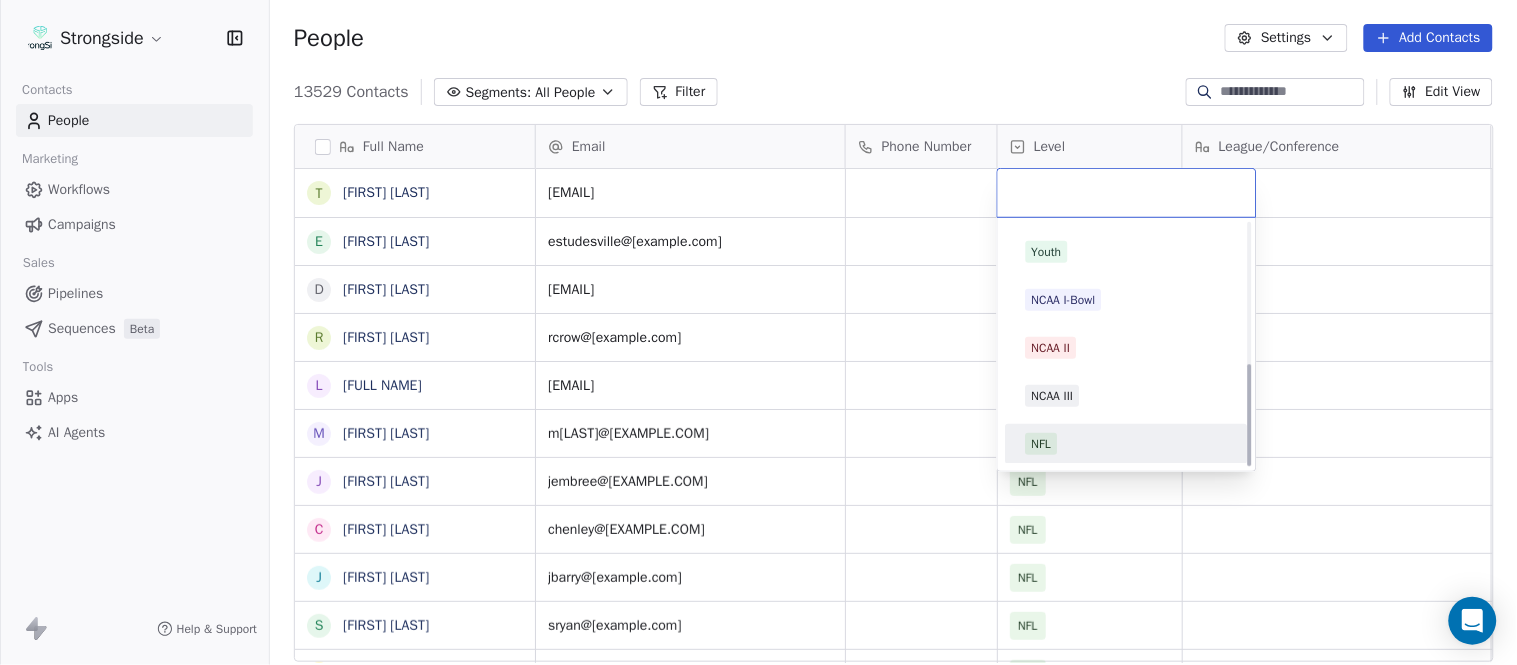 click on "NFL" at bounding box center [1127, 444] 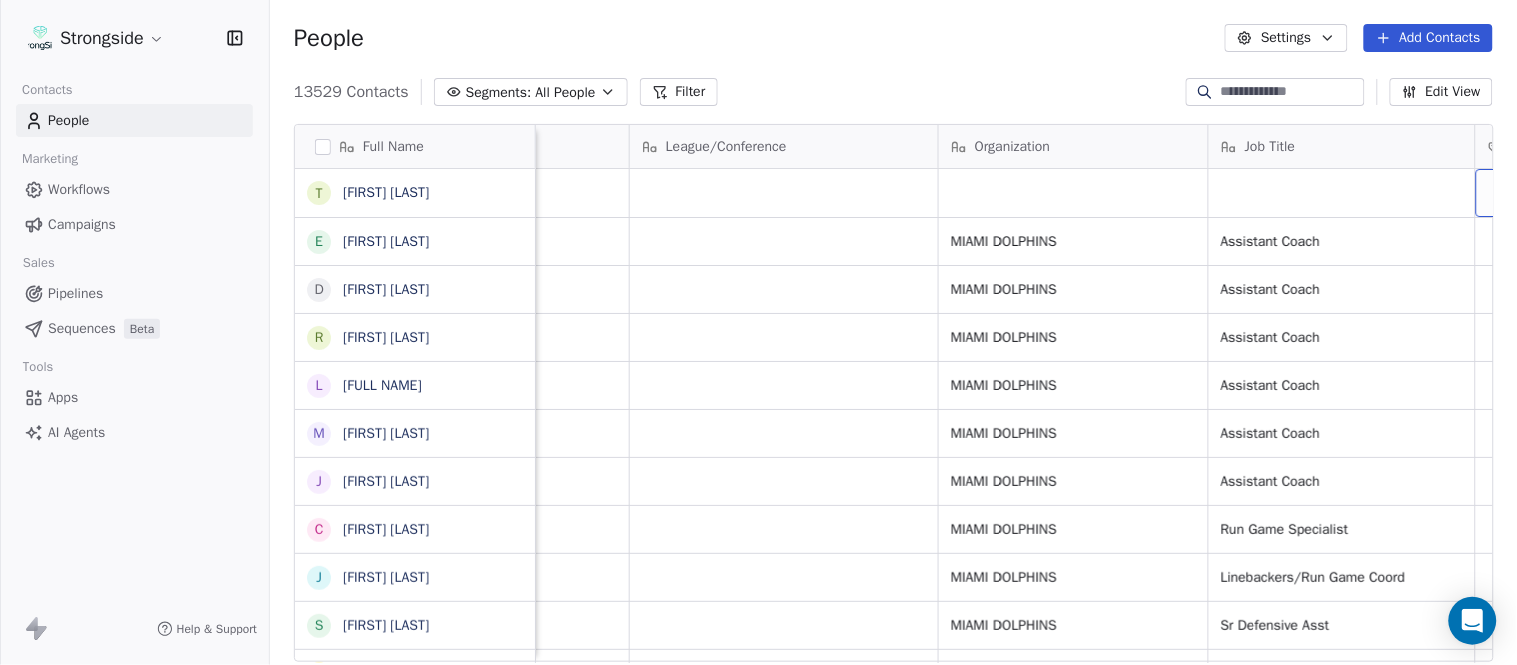scroll, scrollTop: 0, scrollLeft: 653, axis: horizontal 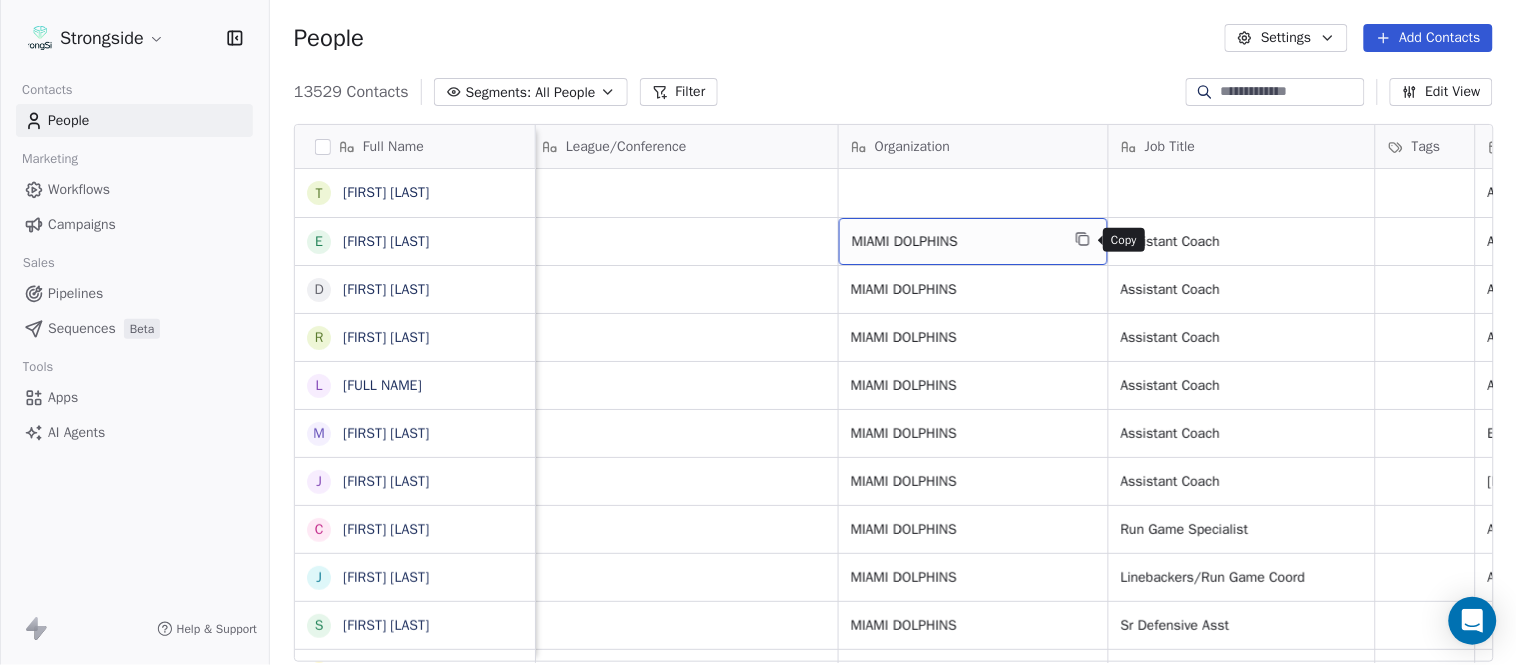 click 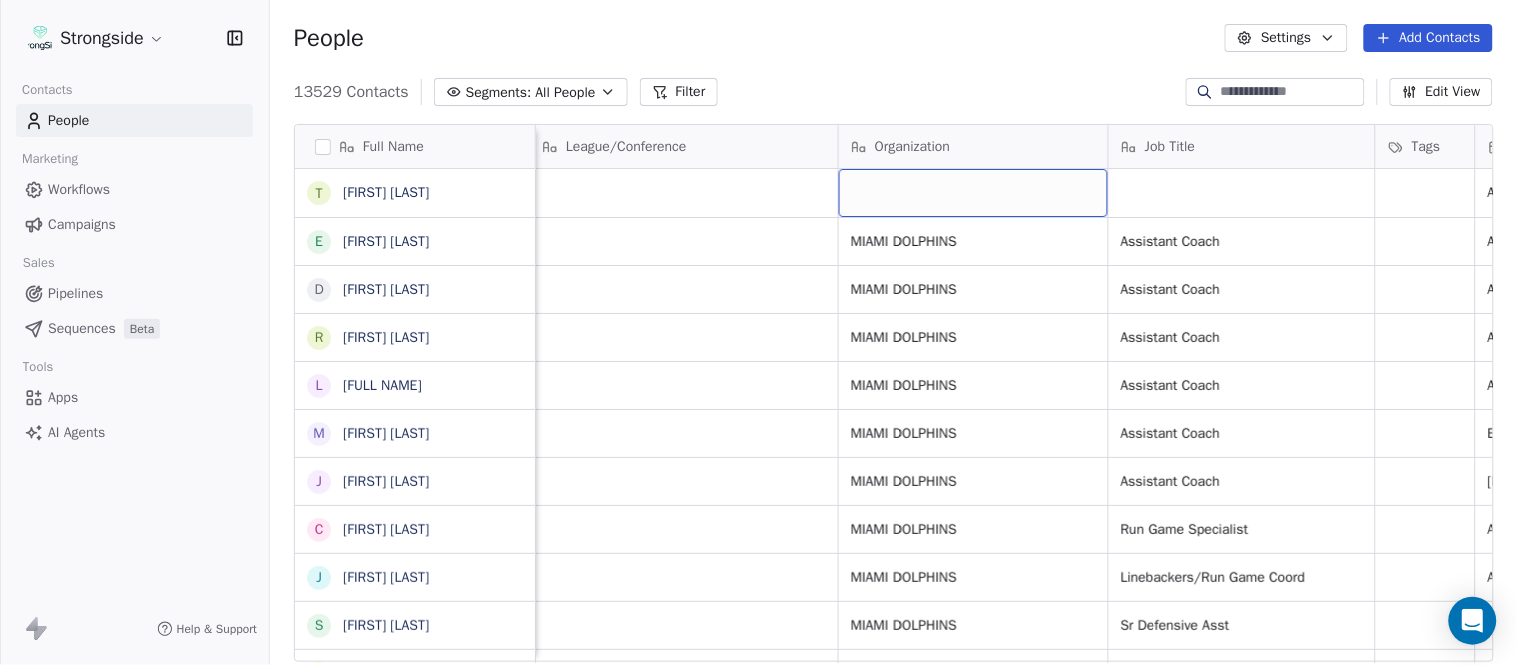click at bounding box center (973, 193) 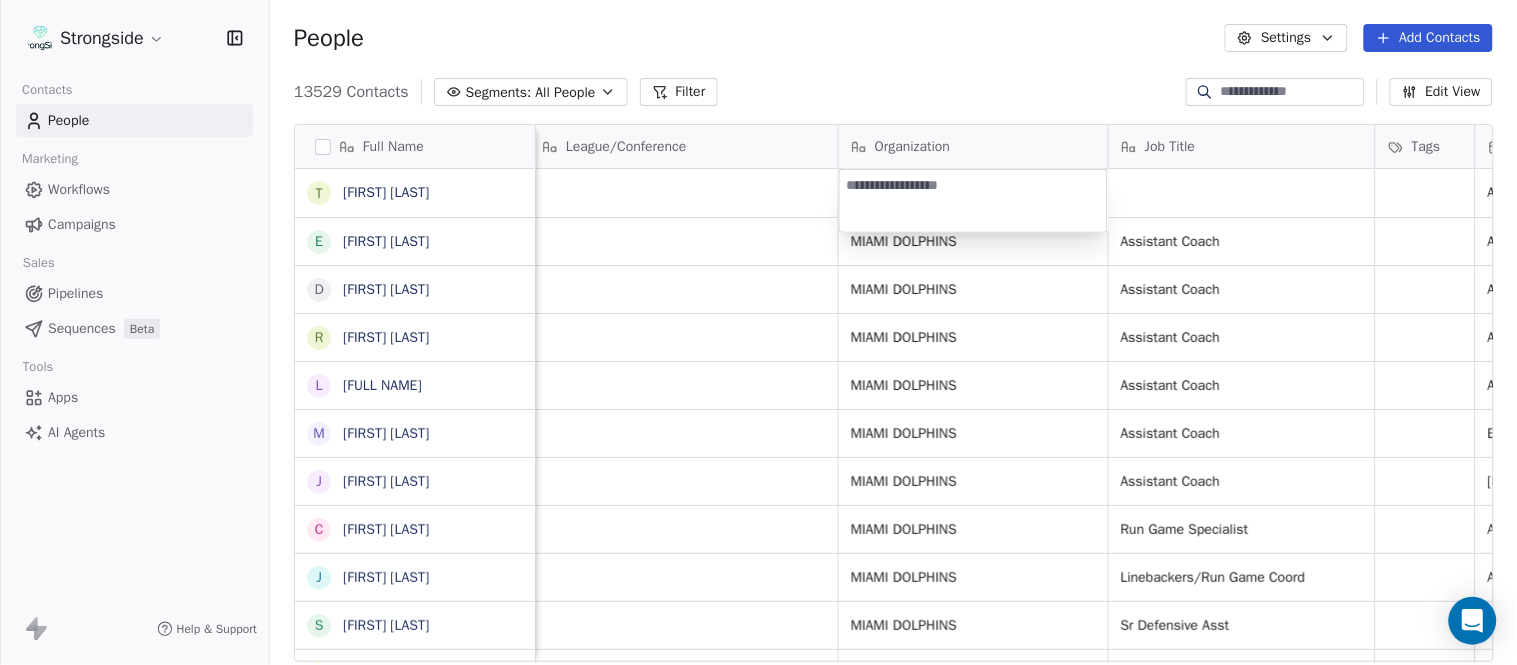 type on "**********" 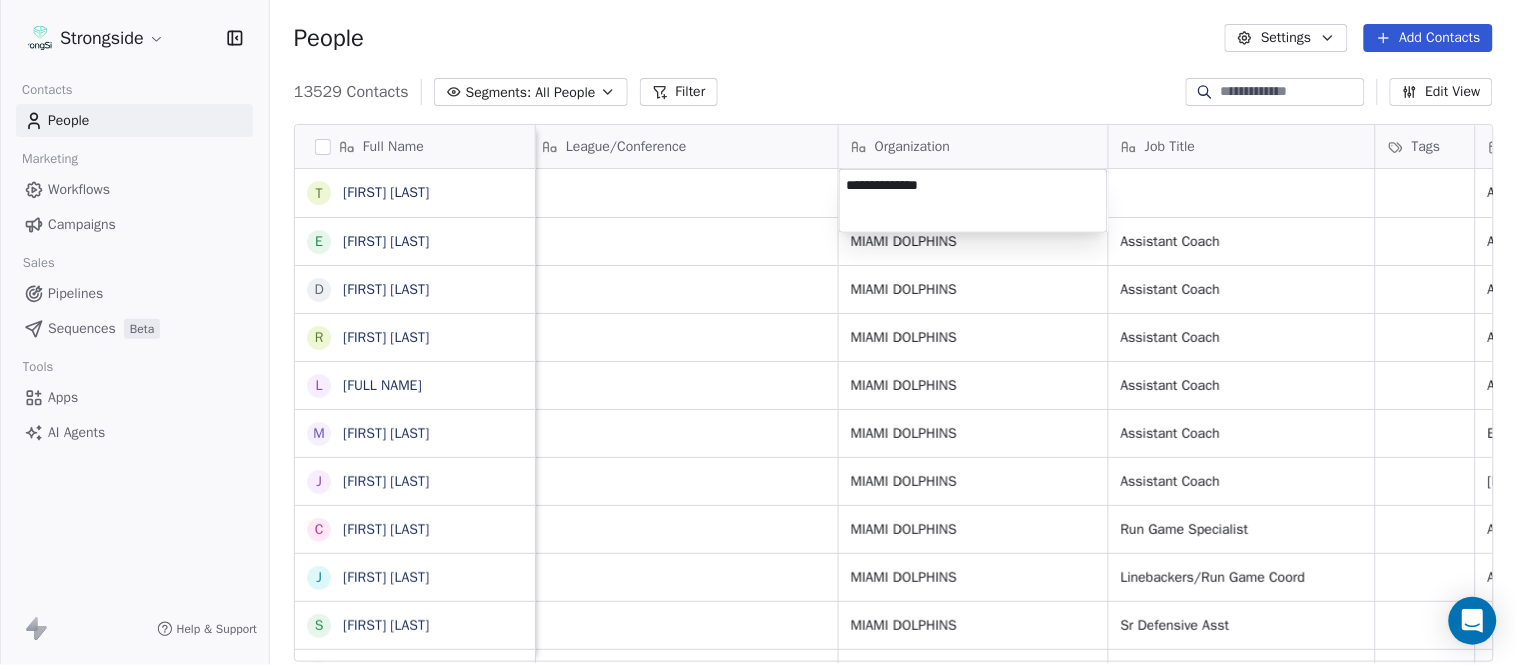 click on "Strongside Contacts People Marketing Workflows Campaigns Sales Pipelines Sequences Beta Tools Apps AI Agents Help & Support People Settings Add Contacts 13529 Contacts Segments: All People Filter Edit View Tag Add to Sequence Export Full Name T [FIRST] [LAST] E [FIRST] [LAST] D [FIRST] [LAST] R [FIRST] [LAST] L [FIRST] [LAST] M [FIRST] [LAST] J [FIRST] [LAST] C [FIRST] [LAST] J [FIRST] [LAST] S [FIRST] [LAST] R [FIRST] [LAST] D [FIRST] [LAST] E [FIRST] [LAST] C [FIRST] [LAST] H [FIRST] [LAST] S [FIRST] [LAST] S [FIRST] [LAST] G [FIRST] [LAST] T [FIRST] [LAST] M [FIRST] [LAST] A [FIRST] [LAST] A [FIRST] [LAST] L [FIRST] [LAST] S [FIRST] [LAST] J [FIRST] [LAST] J [FIRST] [LAST] M [FIRST] [LAST] B [FIRST] [LAST] D [FIRST] [LAST] K [FIRST] [LAST] D [FIRST] [LAST] Email Phone Number Level League/Conference Organization Job Title Tags Created Date BST Status Priority Emails Auto Clicked tnielson@example.com NFL Aug 03, 2025 01:14 AM estudesville@example.com NFL MIAMI DOLPHINS Assistant Coach Aug 03, 2025 01:12 AM dbevell@example.com NFL MIAMI DOLPHINS" at bounding box center (758, 332) 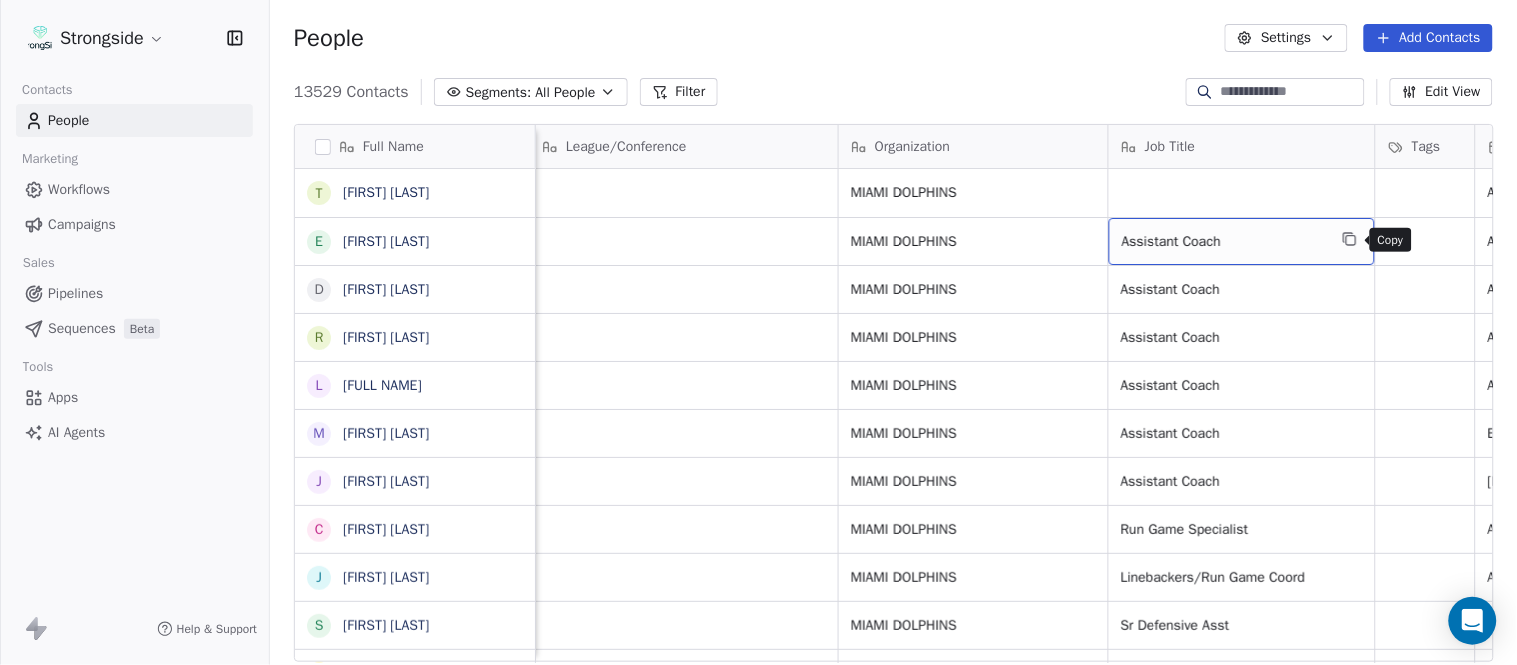click 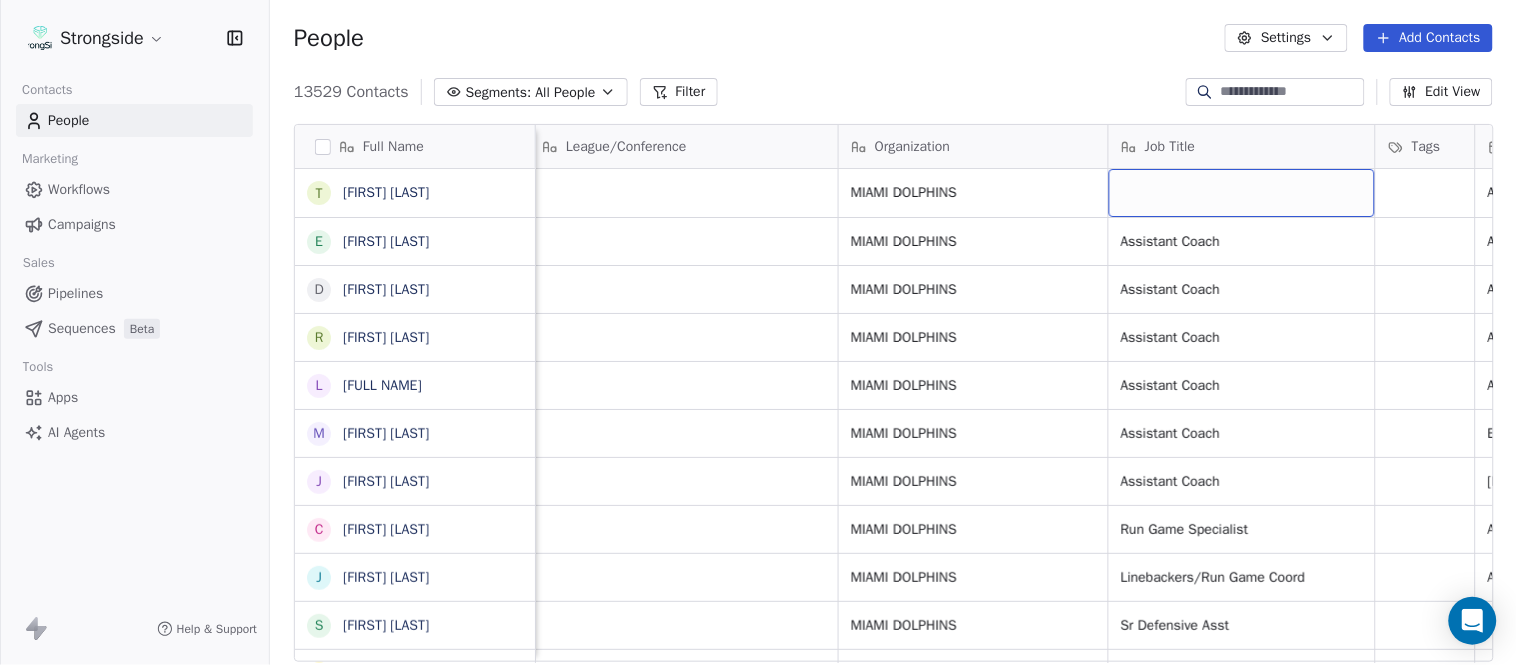 click at bounding box center (1242, 193) 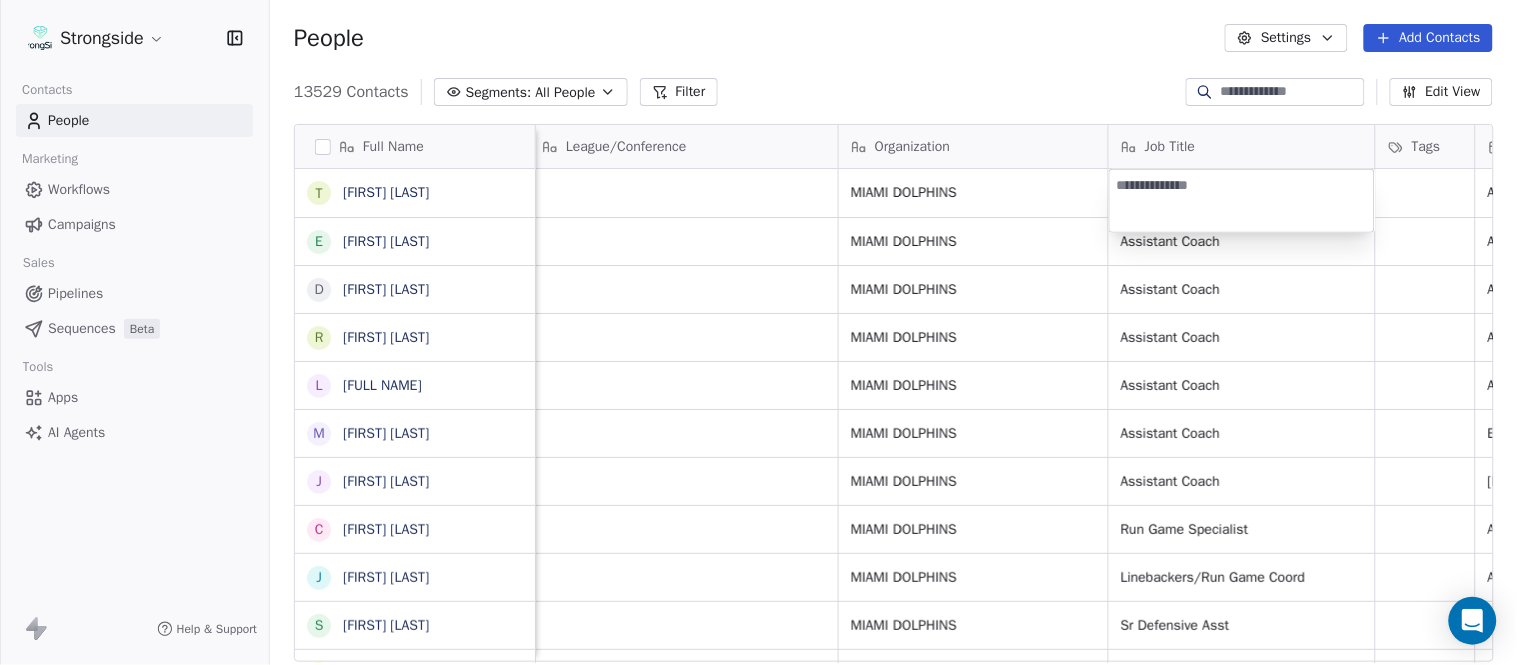type on "**********" 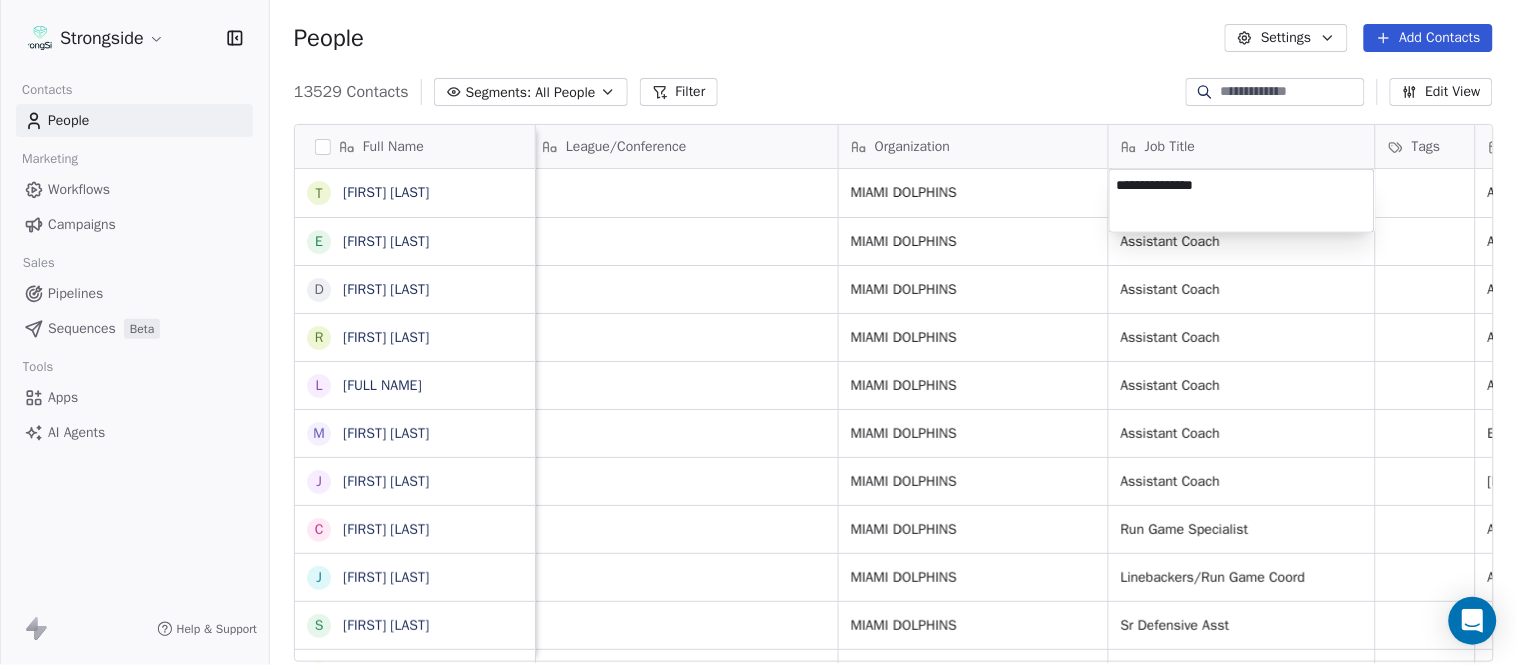 click on "Strongside Contacts People Marketing Workflows Campaigns Sales Pipelines Sequences Beta Tools Apps AI Agents Help & Support People Settings Add Contacts 13529 Contacts Segments: All People Filter Edit View Tag Add to Sequence Export Full Name T [FIRST] [LAST] E [FIRST] [LAST] D [FIRST] [LAST] R [FIRST] [LAST] L [FIRST] [LAST] M [FIRST] [LAST] J [FIRST] [LAST] C [FIRST] [LAST] J [FIRST] [LAST] S [FIRST] [LAST] R [FIRST] [LAST] D [FIRST] [LAST] E [FIRST] [LAST] C [FIRST] [LAST] H [FIRST] [LAST] S [FIRST] [LAST] S [FIRST] [LAST] G [FIRST] [LAST] T [FIRST] [LAST] M [FIRST] [LAST] A [FIRST] [LAST] A [FIRST] [LAST] L [FIRST] [LAST] S [FIRST] [LAST] J [FIRST] [LAST] J [FIRST] [LAST] M [FIRST] [LAST] B [FIRST] [LAST] D [FIRST] [LAST] Email Phone Number Level League/Conference Organization Job Title Tags Created Date BST Status Priority Emails Auto Clicked [FIRST]@[DOMAIN].com NFL MIAMI DOLPHINS Aug 03, 2025 01:14 AM [FIRST]@[DOMAIN].com NFL MIAMI DOLPHINS Assistant Coach Aug 03, 2025 01:12 AM [FIRST]@[DOMAIN].com NFL" at bounding box center [758, 332] 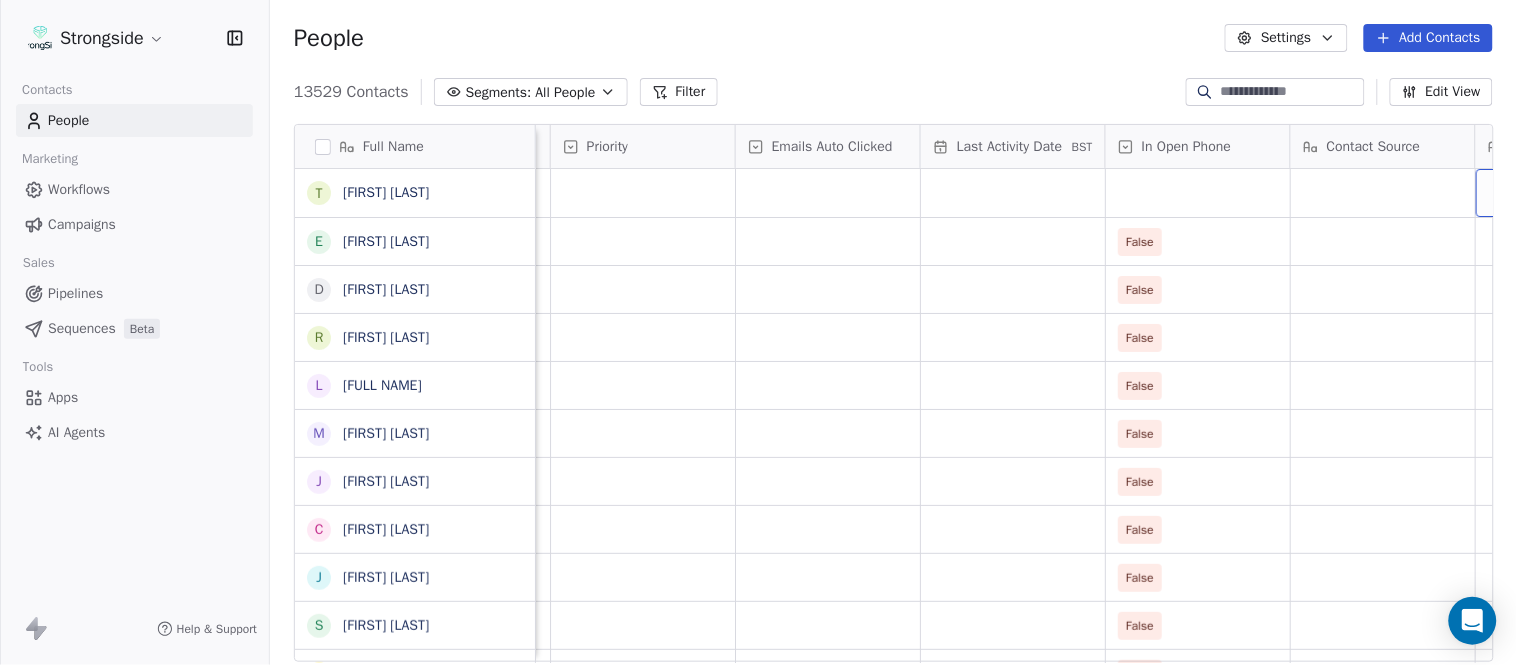 scroll, scrollTop: 0, scrollLeft: 2047, axis: horizontal 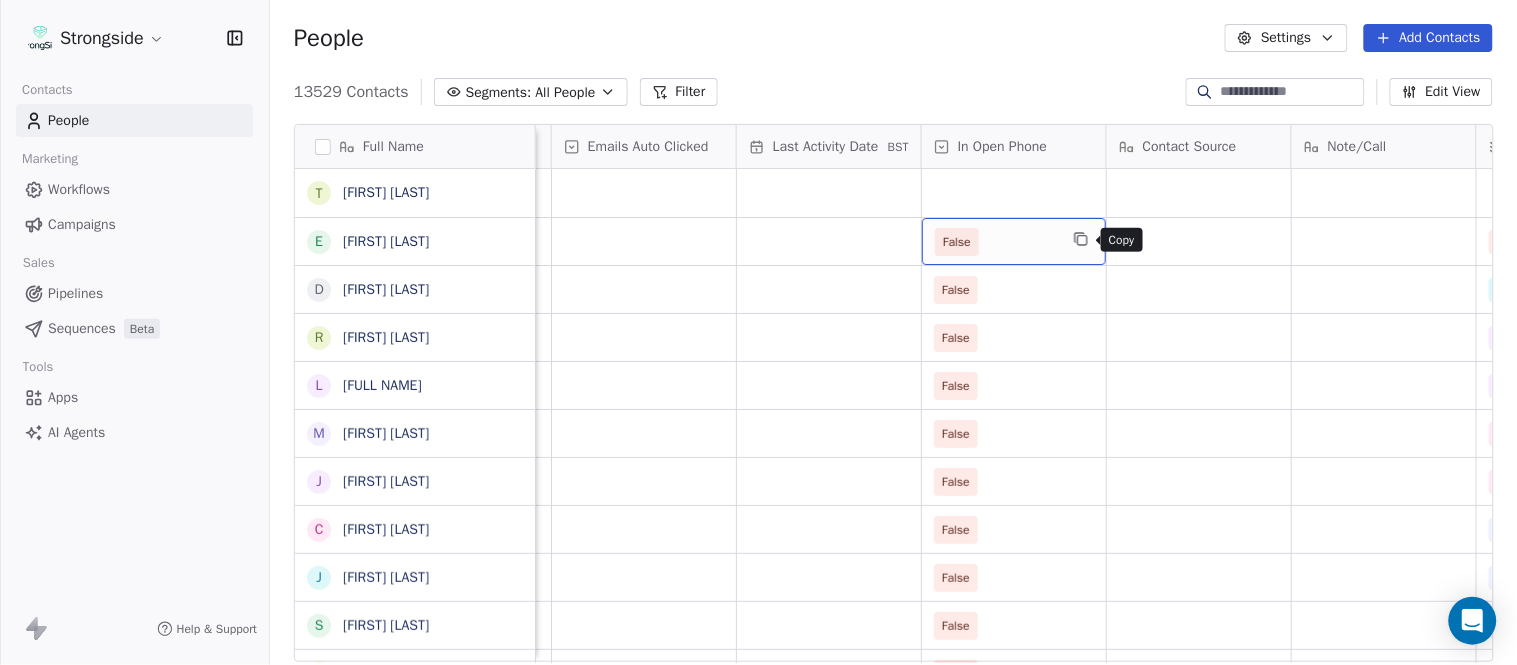 click 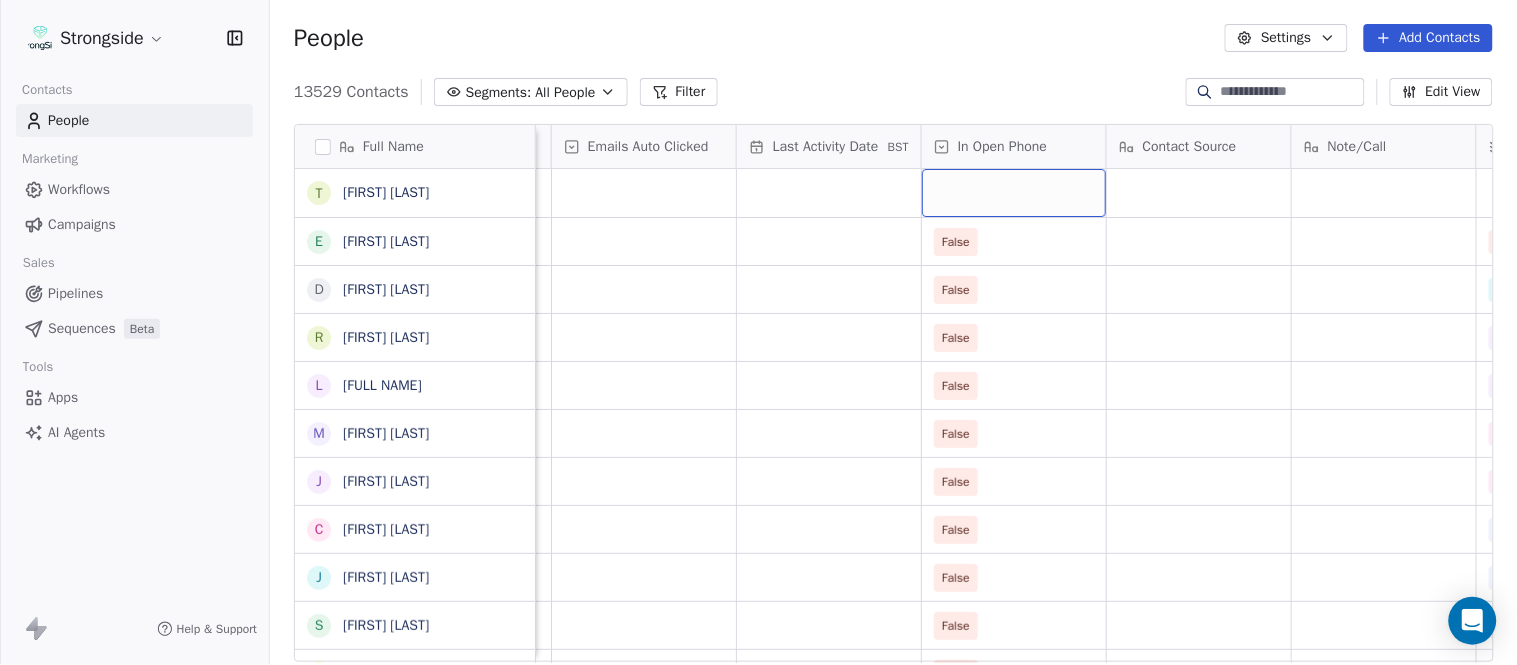 click at bounding box center [1014, 193] 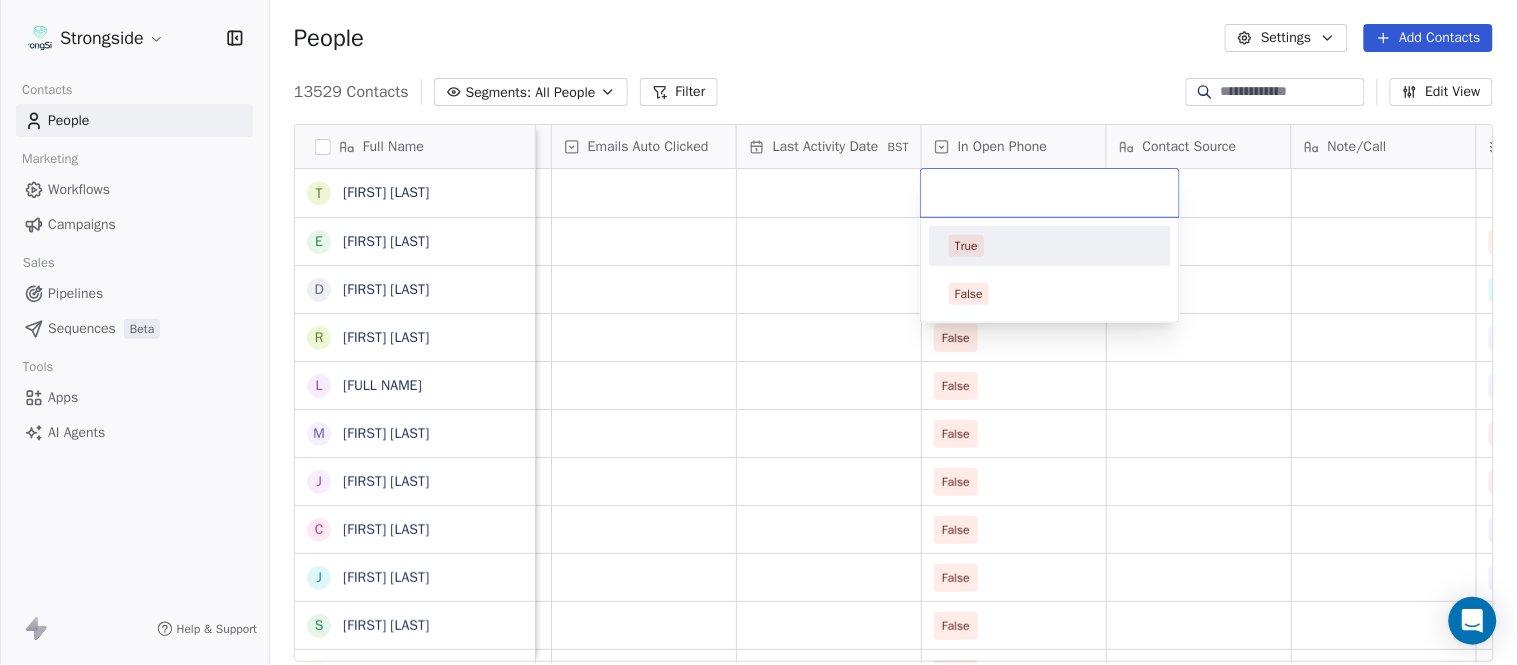 drag, startPoint x: 1028, startPoint y: 193, endPoint x: 988, endPoint y: 298, distance: 112.36102 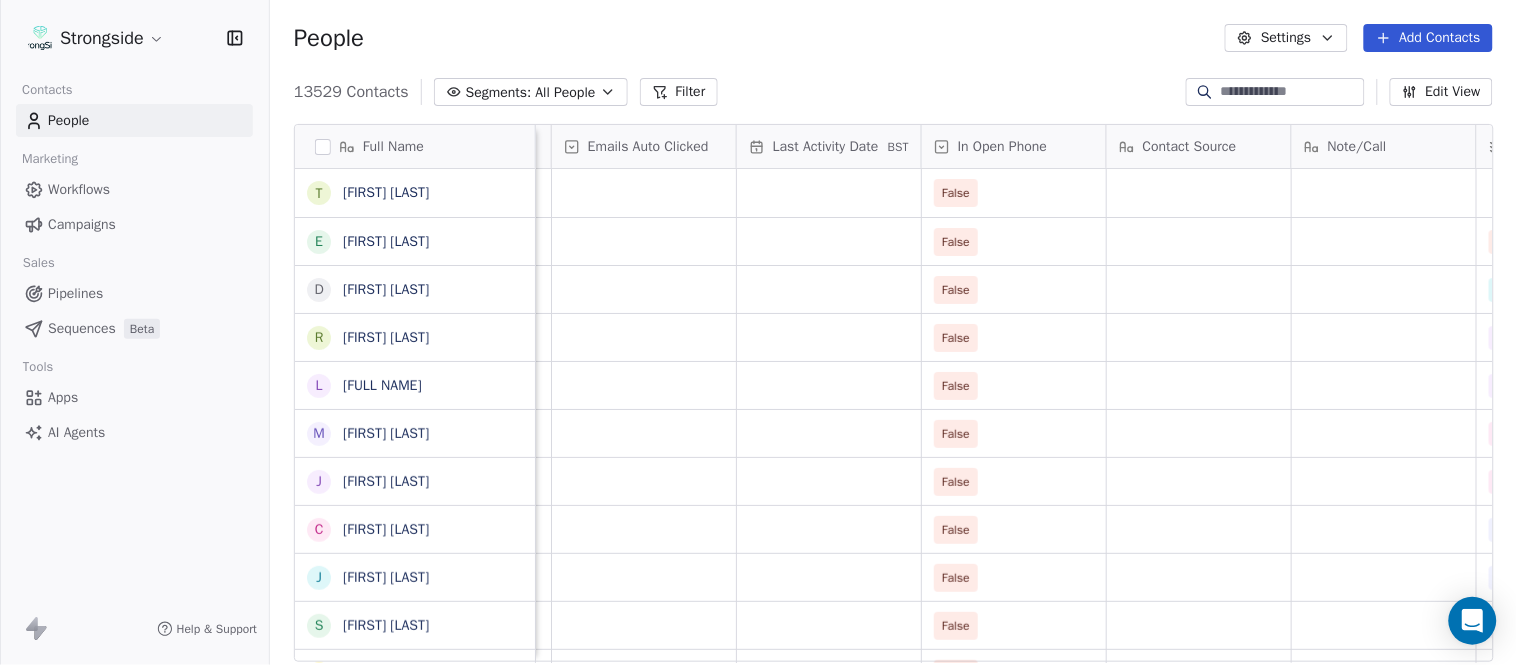 click on "People Settings  Add Contacts" at bounding box center (893, 38) 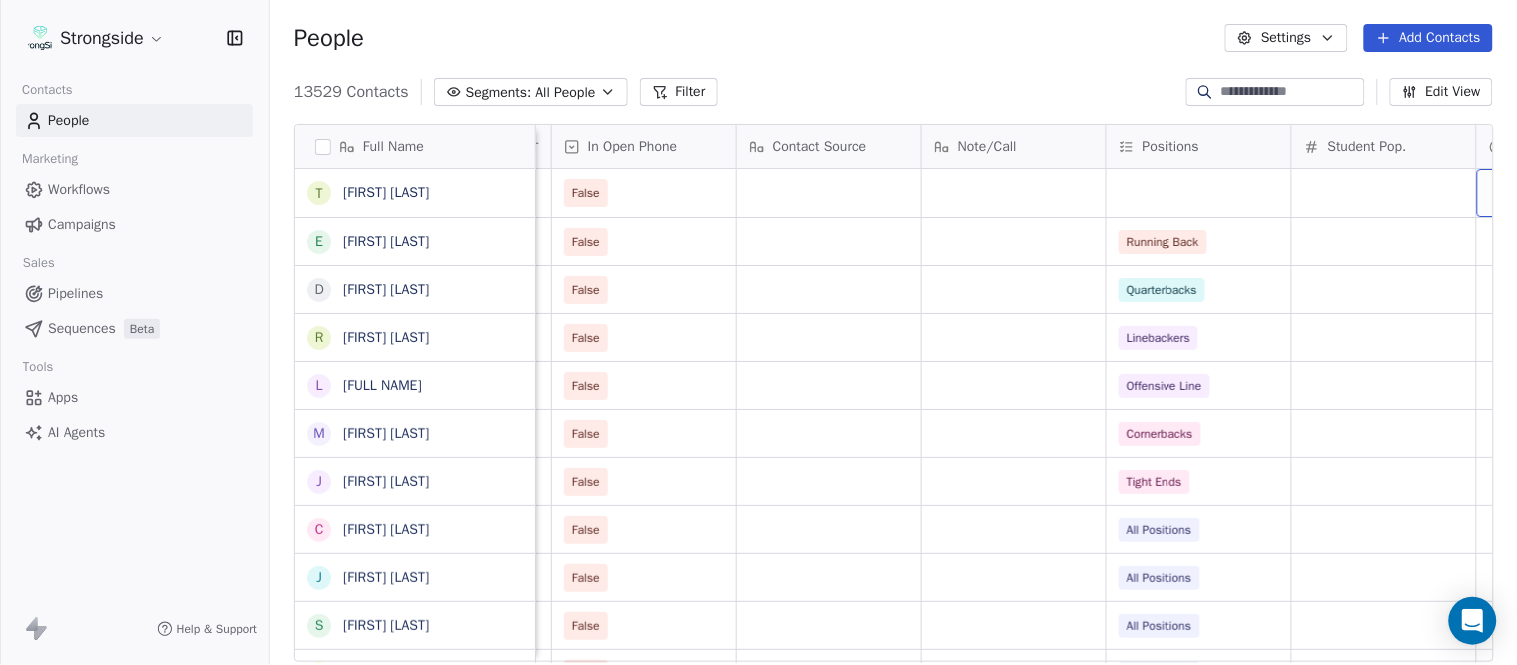 scroll, scrollTop: 0, scrollLeft: 2603, axis: horizontal 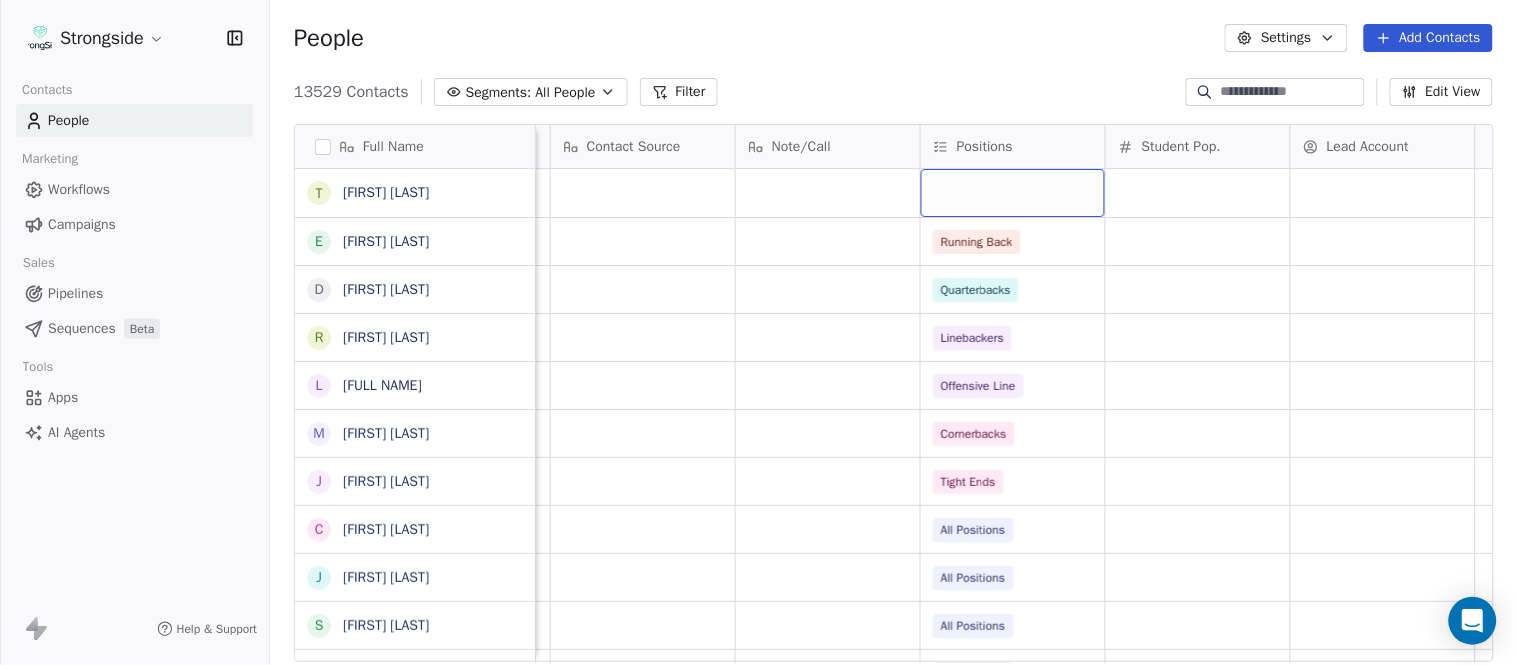 click at bounding box center (1013, 193) 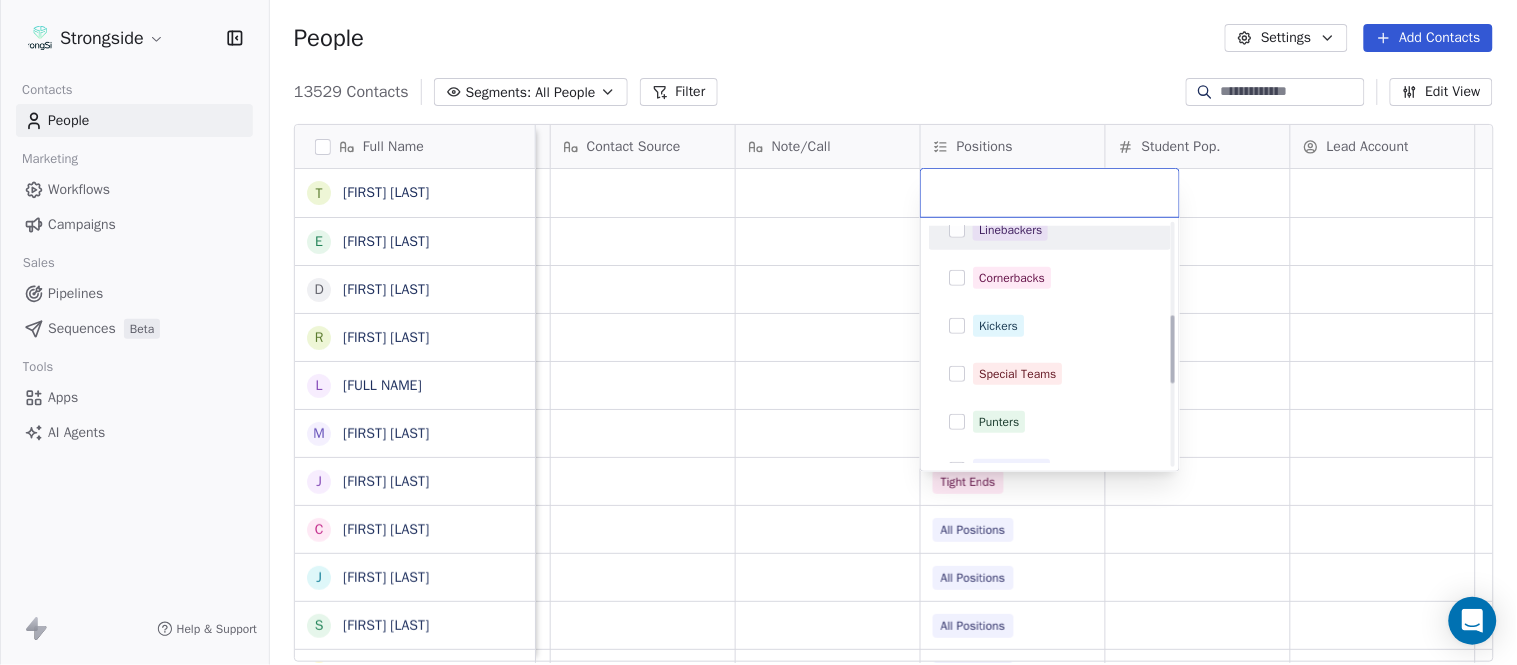 scroll, scrollTop: 333, scrollLeft: 0, axis: vertical 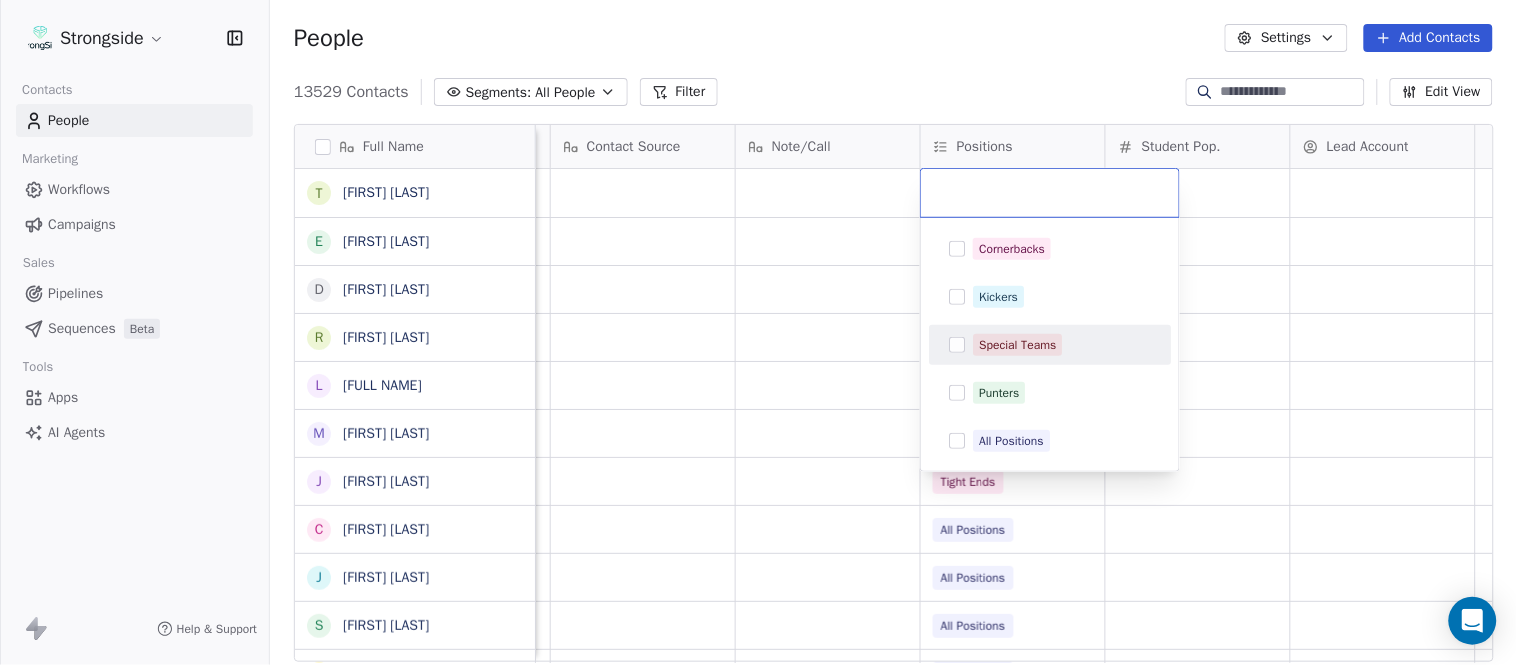 click on "Special Teams" at bounding box center [1017, 345] 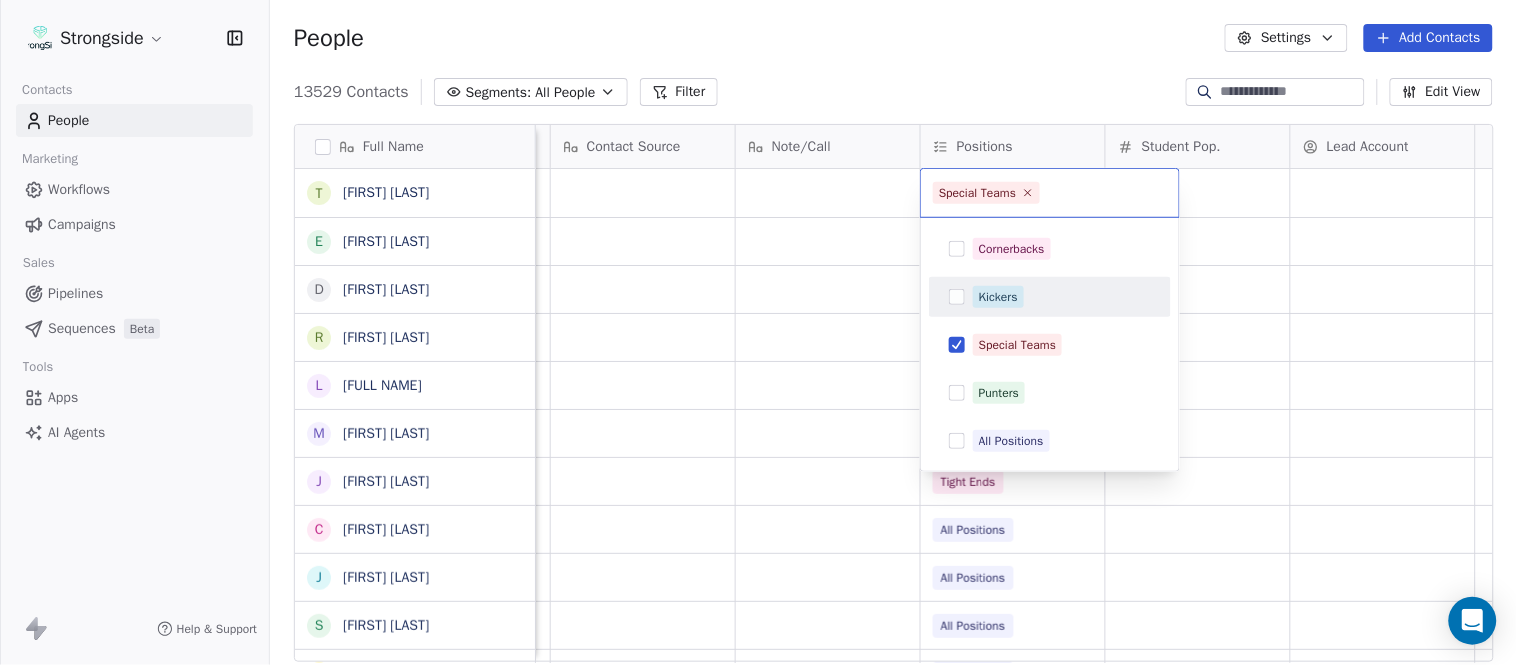 click on "Strongside Contacts People Marketing Workflows Campaigns Sales Pipelines Sequences Beta Tools Apps AI Agents Help & Support People Settings  Add Contacts [NUMBER] Contacts Segments: All People Filter  Edit View Tag Add to Sequence Export Full Name E [FIRST] [LAST] D [FIRST] [LAST] R [FIRST] [LAST] L [FIRST] [LAST] M [FIRST] [LAST] J [FIRST] [LAST] C [FIRST] [LAST] J [FIRST] [LAST] S [FIRST] [LAST] R [FIRST] [LAST] D [FIRST] [LAST] E [FIRST] [LAST] C [FIRST] [LAST] H [FIRST] [LAST] S [FIRST] [LAST] S [FIRST] [LAST] G [FIRST] [LAST] T [FIRST] [LAST] M [FIRST] [LAST] A [FIRST] [LAST] A [FIRST] [LAST] L [FIRST] [LAST] S [FIRST] [LAST] J [FIRST] [LAST] J [FIRST] [LAST] M [FIRST] [LAST] B [FIRST] [LAST] D [FIRST] [LAST] K [FIRST] [LAST] D [FIRST] [LAST] R [FIRST] [LAST] Priority Emails Auto Clicked Last Activity Date BST In Open Phone Contact Source Note/Call Positions Student Pop. Lead Account   False   False Running Back   False Quarterbacks   False" at bounding box center (758, 332) 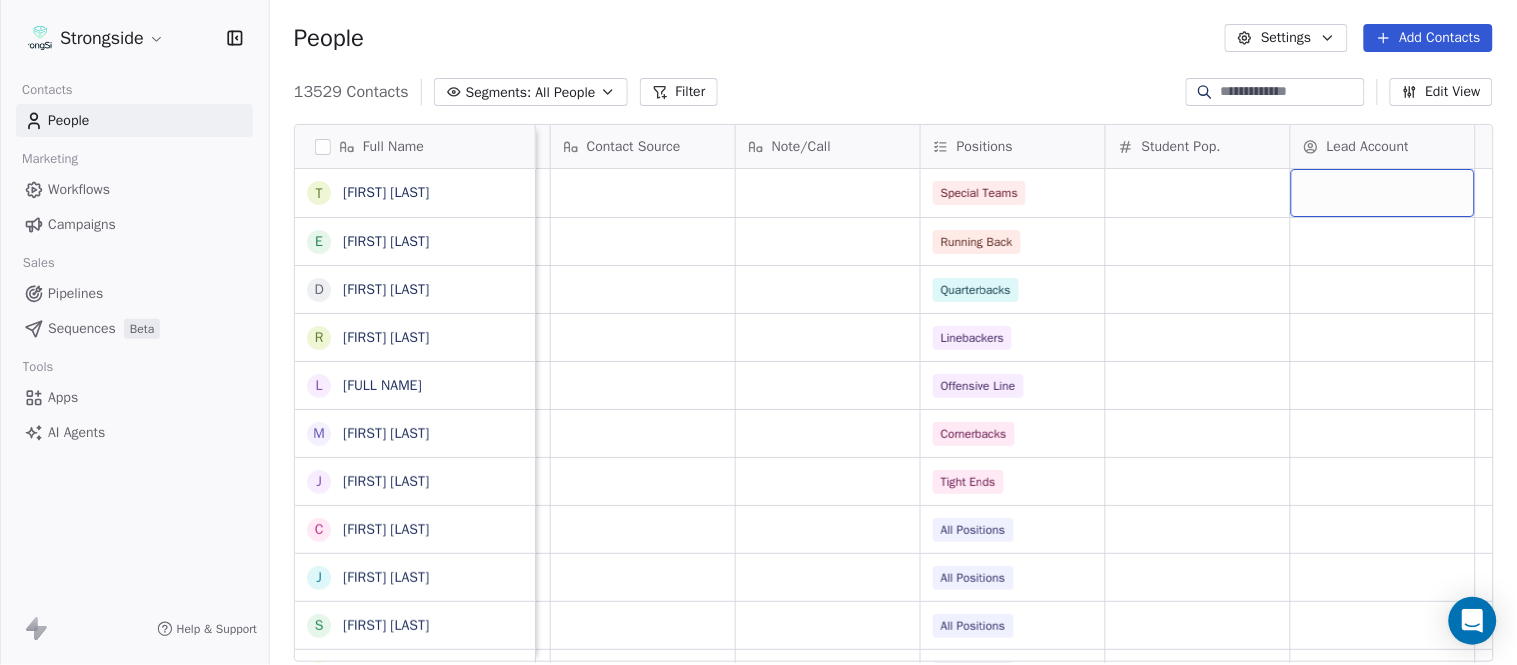 scroll, scrollTop: 0, scrollLeft: 2651, axis: horizontal 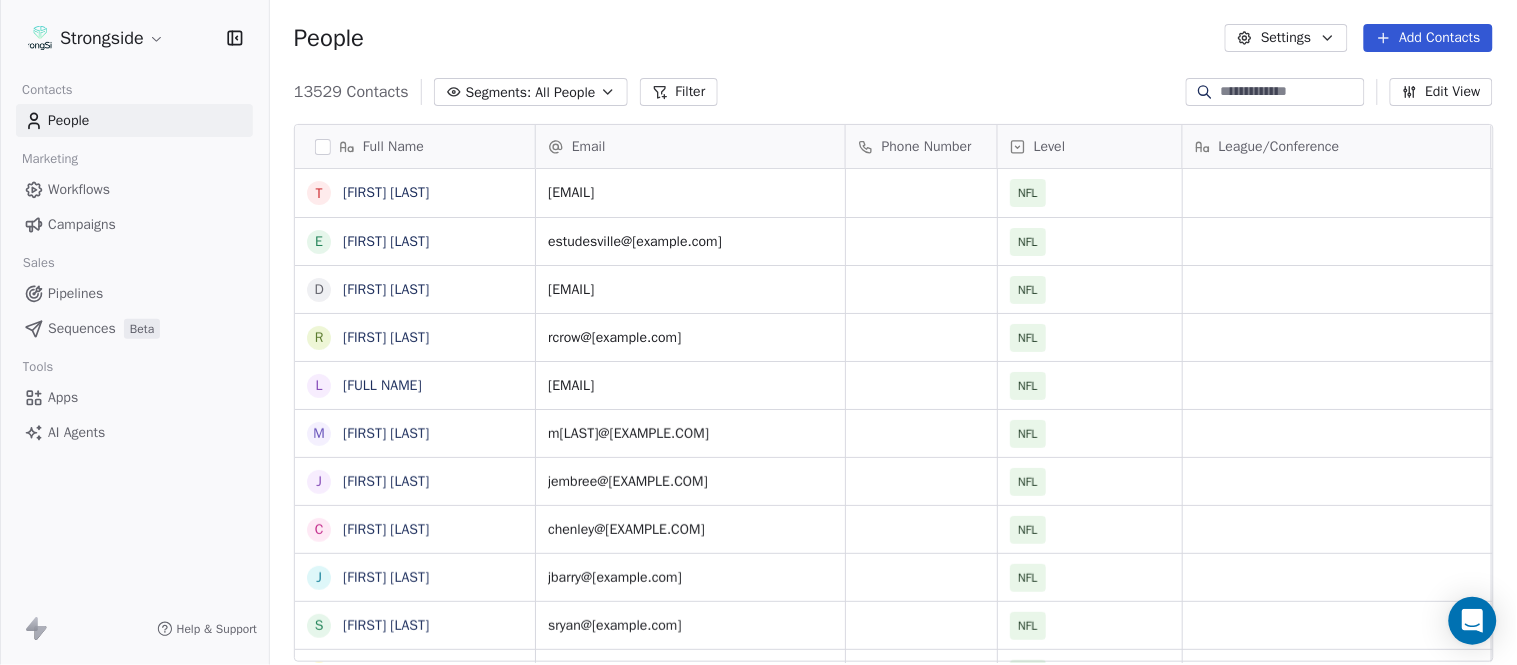 click on "Add Contacts" at bounding box center [1428, 38] 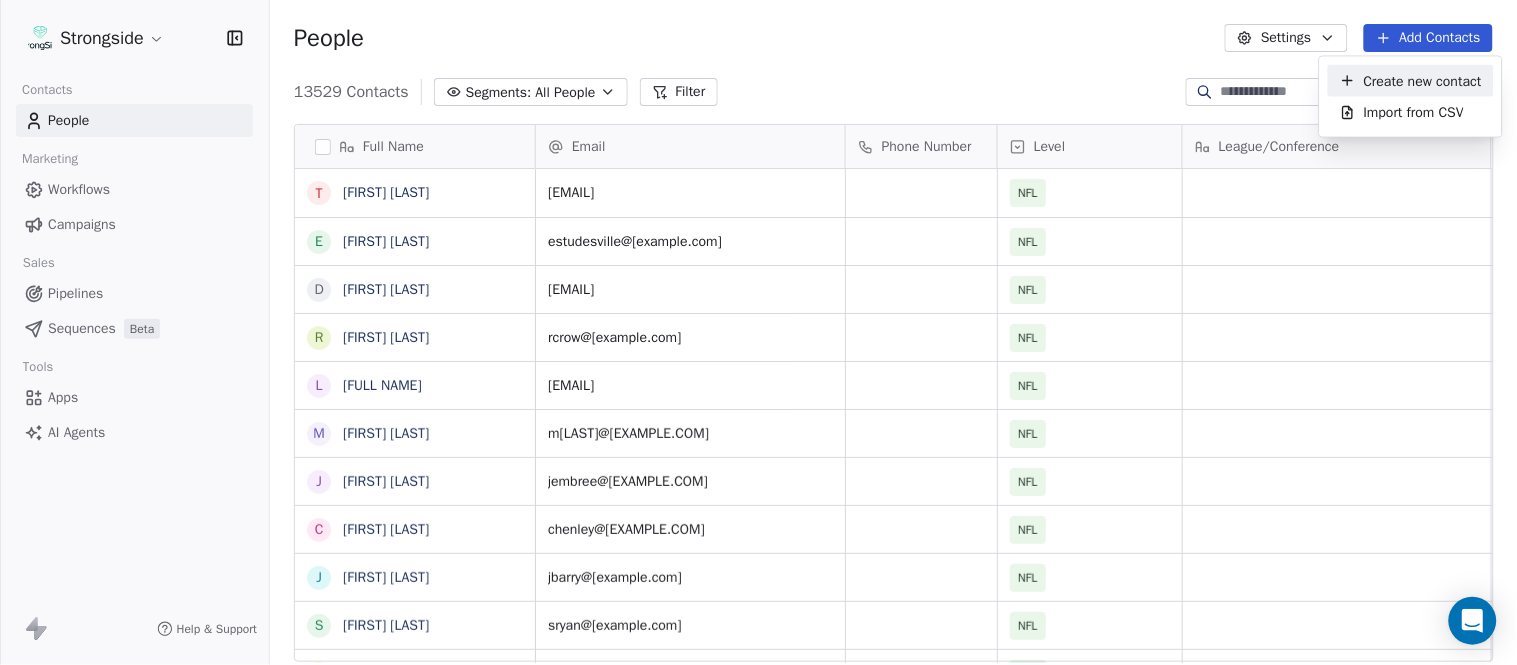 click on "Create new contact" at bounding box center [1423, 80] 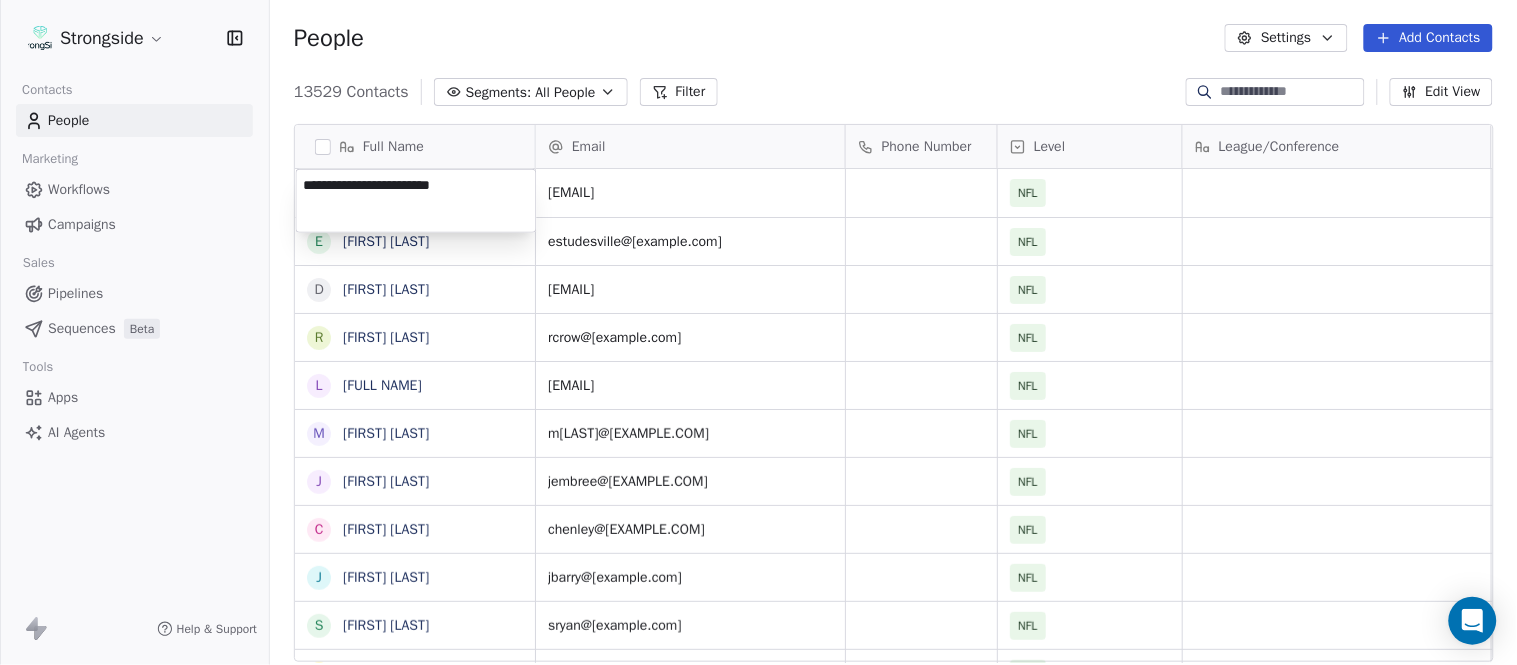type on "**********" 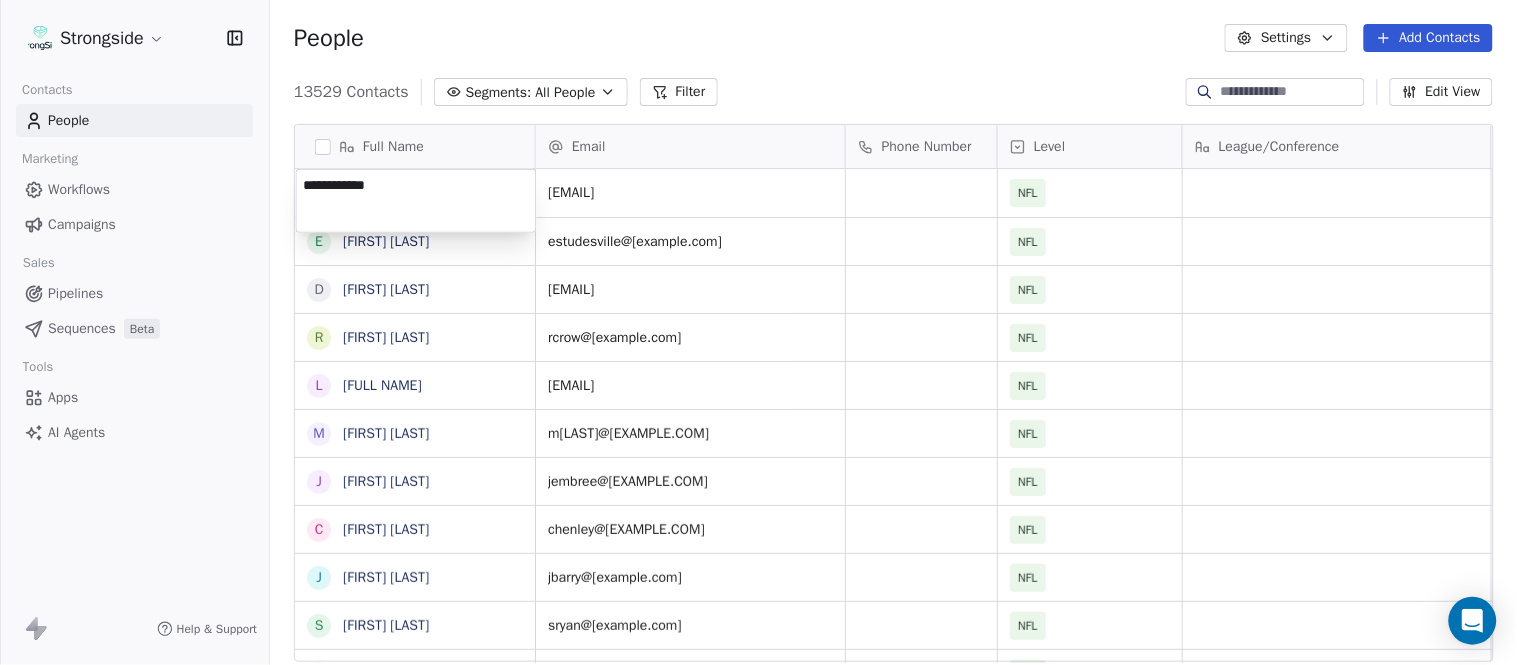 click on "Strongside Contacts People Marketing Workflows Campaigns Sales Pipelines Sequences Beta Tools Apps AI Agents Help & Support People Settings  Add Contacts 13529 Contacts Segments: All People Filter  Edit View Tag Add to Sequence Export Full Name T [LAST] N [LAST] E [LAST] S [LAST] D [LAST] B [LAST] R [LAST] C [LAST] L [LAST] J [LAST] M [LAST] A [LAST] J [LAST] E [LAST] C [LAST] H [LAST] F [LAST] S [LAST] W [LAST] S [LAST] S [LAST] G [LAST] U [LAST] T [LAST] L [LAST] M [LAST] E [LAST] A [LAST] P [LAST] L [LAST] C [LAST] S [LAST] W [LAST] J [LAST] D [LAST] J [LAST] K [LAST] W [LAST] D [LAST] L [LAST] R [LAST] M [LAST] K [LAST] K [LAST] T [LAST] T [LAST] J [LAST] L [LAST] M [LAST] F [LAST] J [LAST] R [LAST] K [LAST] C [LAST] Email Phone Number Level League/Conference Organization Job Title Tags Created Date BST tnielson@[EXAMPLE.COM] NFL MIAMI DOLPHINS Assistant Coach Aug 03, 2025 01:14 AM estudesville@[EXAMPLE.COM] NFL MIAMI DOLPHINS Assistant Coach Aug 03, 2025 01:12 AM dbevell@[EXAMPLE.COM] NFL MIAMI DOLPHINS NFL" at bounding box center (758, 332) 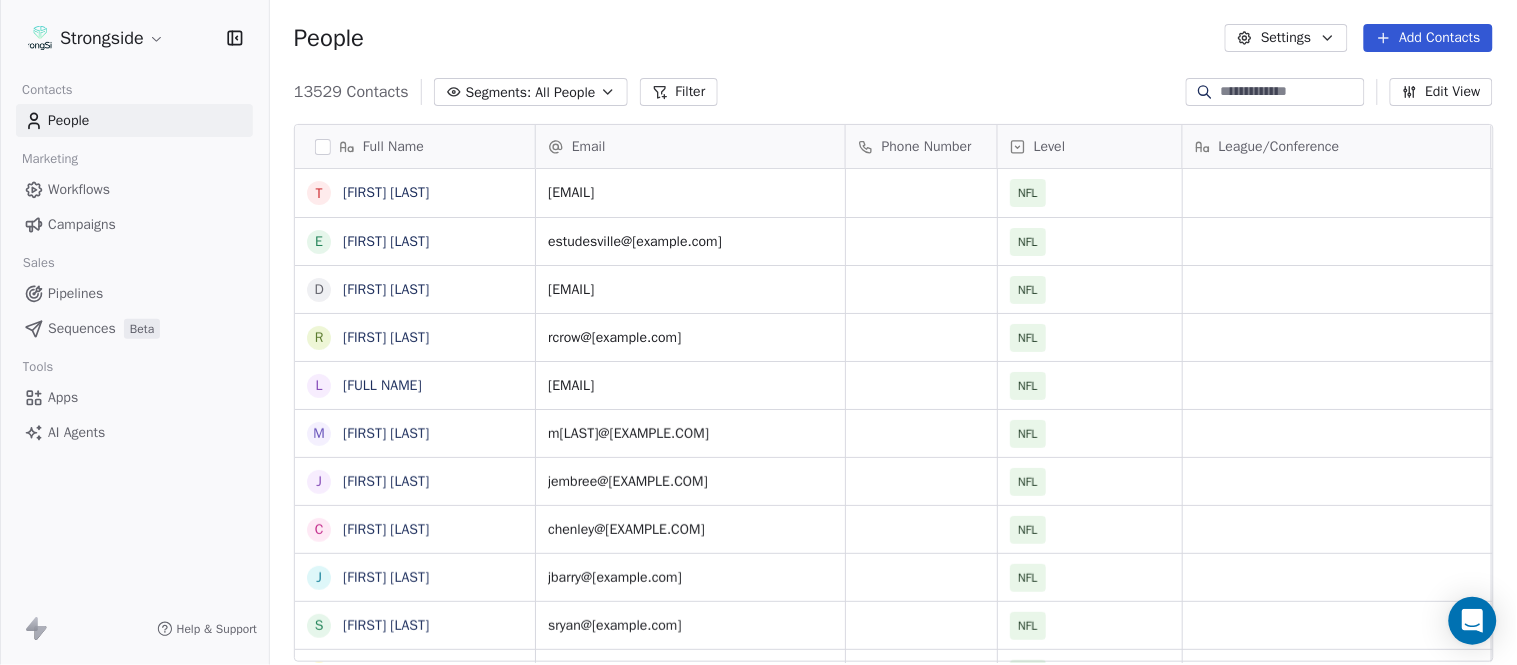 click on "13529 Contacts Segments: All People Filter  Edit View" at bounding box center (893, 92) 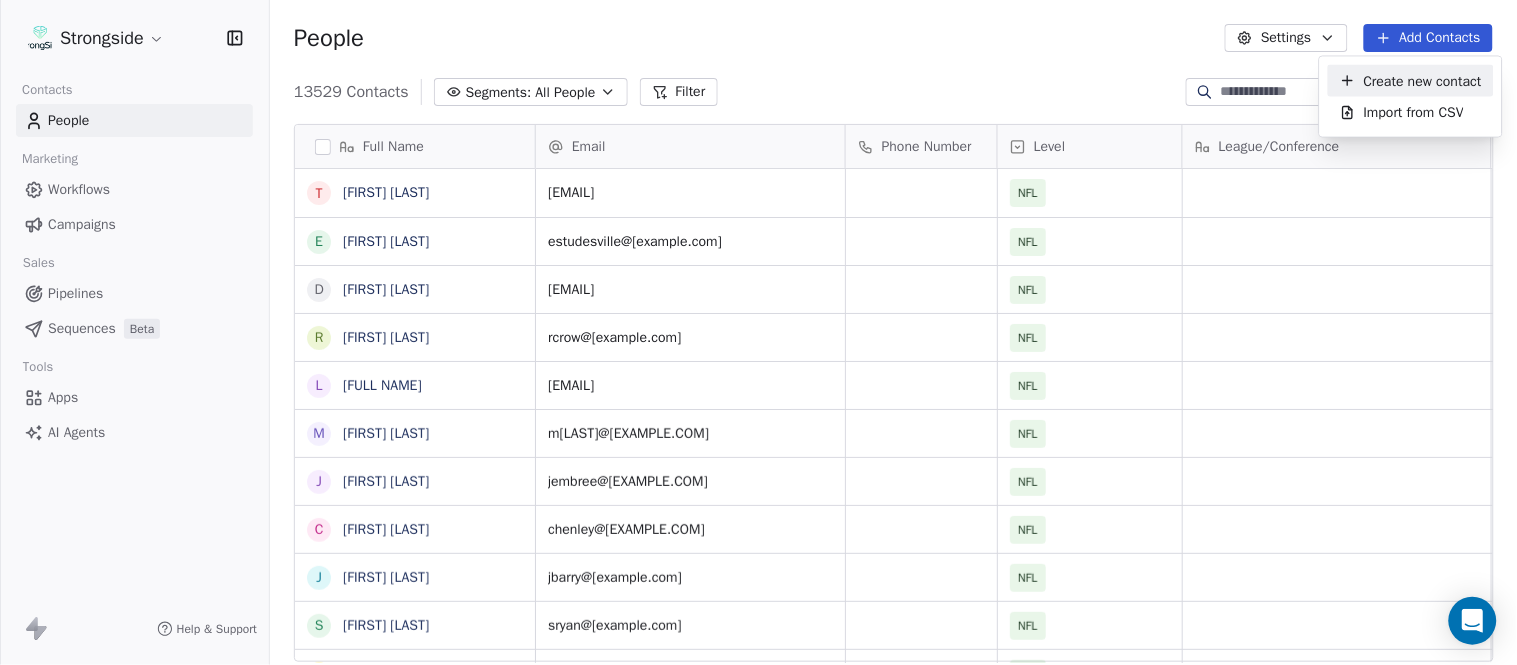 click on "Create new contact" at bounding box center (1423, 80) 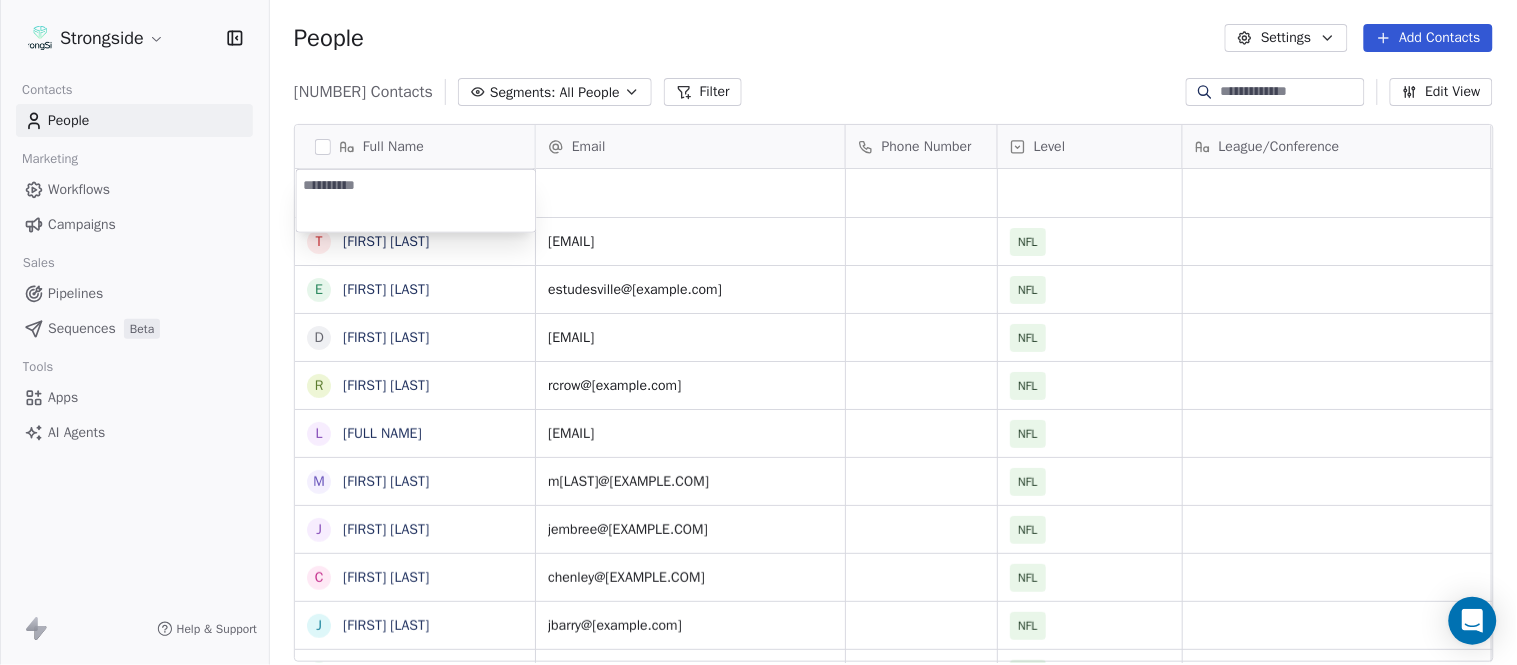 type on "**********" 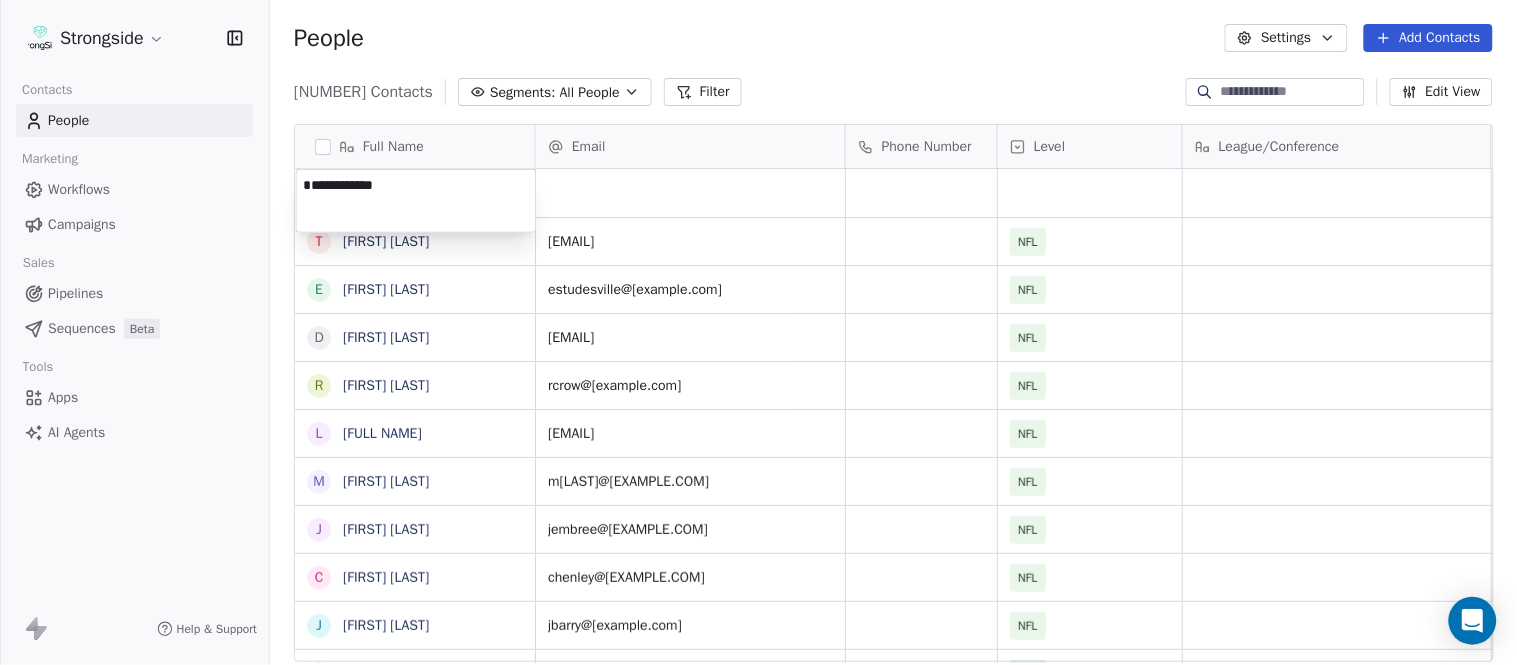 click on "Strongside Contacts People Marketing Workflows Campaigns Sales Pipelines Sequences Beta Tools Apps AI Agents Help & Support People Settings  Add Contacts 13530 Contacts Segments: All People Filter  Edit View Tag Add to Sequence Export Full Name T [LAST] E [LAST] D [LAST] R [LAST] L [LAST] M [LAST] J [LAST] C [LAST] J [LAST] S [LAST] R [LAST] D [LAST] E [LAST] C [LAST] H [LAST] S [LAST] S [LAST] G [LAST] T [LAST] M [LAST] A [LAST] A [LAST] L [LAST] S [LAST] J [LAST] J [LAST] M [LAST] B [LAST] D [LAST] K [LAST] Email Phone Number Level League/Conference Organization Job Title Tags Created Date BST [DATE] [TIME] tnielson@[example.com] NFL MIAMI DOLPHINS Assistant Coach [DATE] [TIME] estudesville@[example.com] NFL MIAMI DOLPHINS Assistant Coach [DATE] [TIME] dbevell@[example.com] NFL MIAMI DOLPHINS" at bounding box center (758, 332) 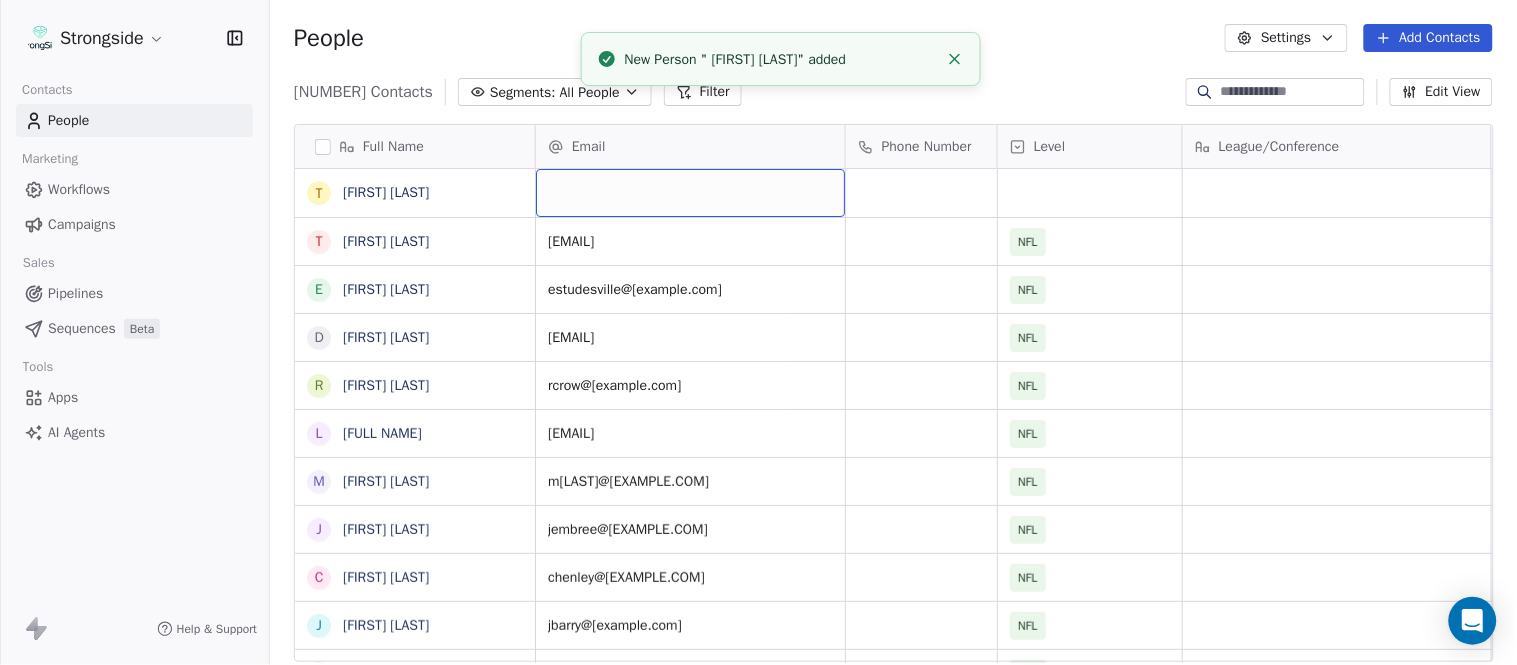 click at bounding box center [690, 193] 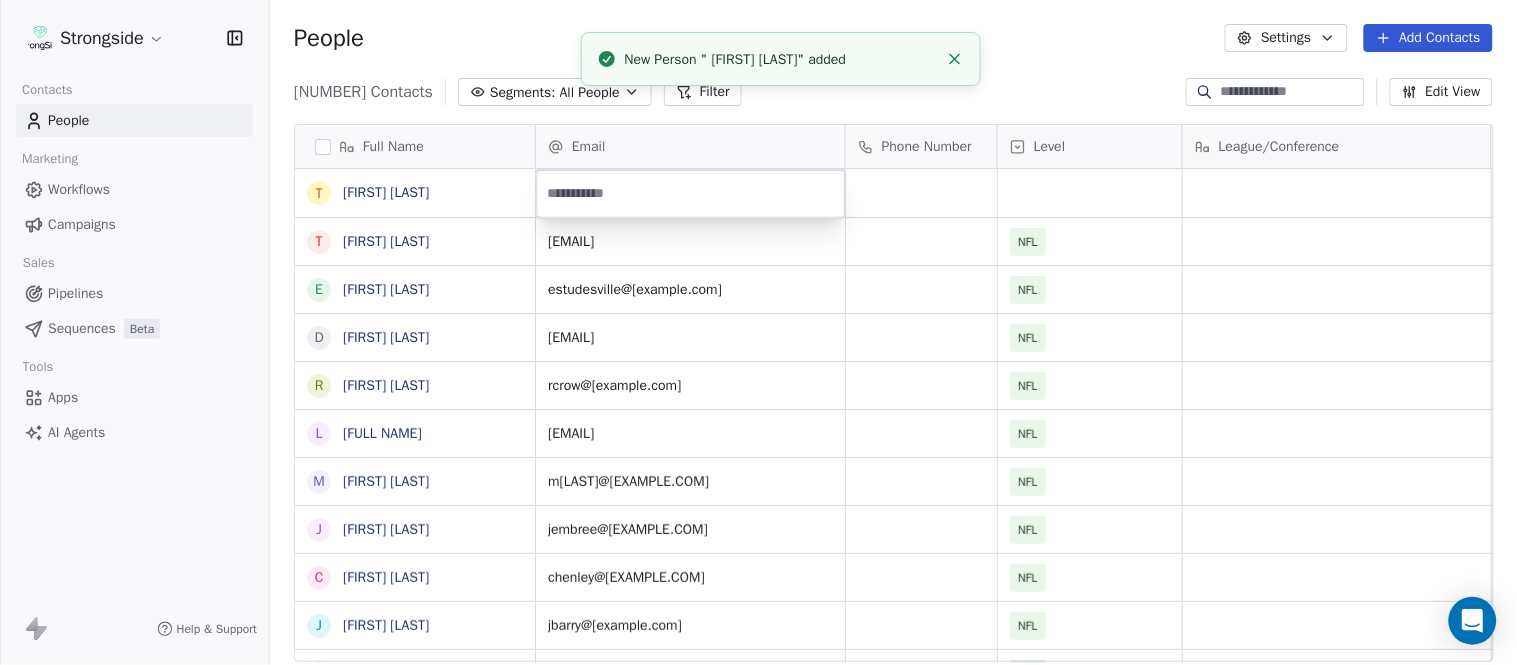 type on "**********" 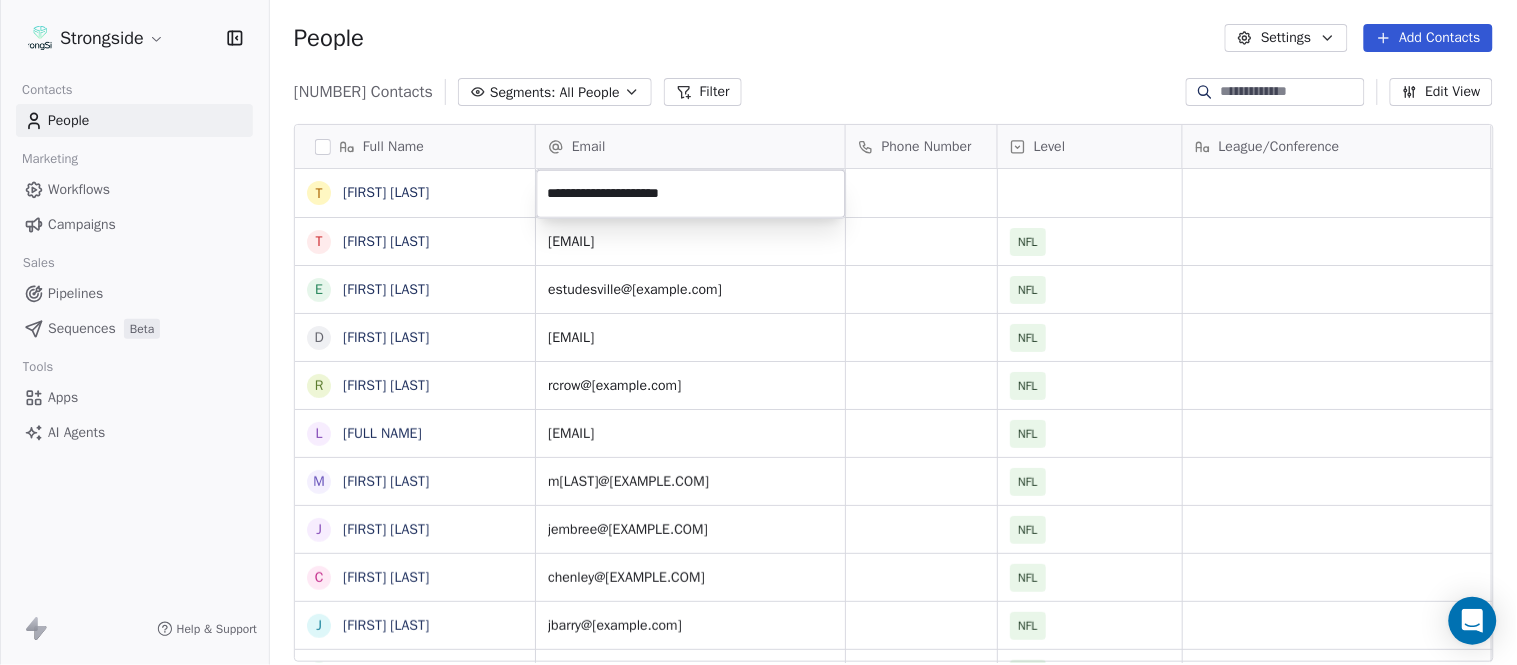 click on "Strongside Contacts People Marketing Workflows Campaigns Sales Pipelines Sequences Beta Tools Apps AI Agents Help & Support People Settings Add Contacts 13530 Contacts Segments: All People Filter Edit View Tag Add to Sequence Export Full Name T [FIRST] [LAST] T [FIRST] [LAST] E [FIRST] [LAST] D [FIRST] [LAST] R [FIRST] [LAST] L [FIRST] [LAST] M [FIRST] [LAST] J [FIRST] [LAST] C [FIRST] [LAST] J [FIRST] [LAST] S [FIRST] [LAST] R [FIRST] [LAST] D [FIRST] [LAST] E [FIRST] [LAST] C [FIRST] [LAST] H [FIRST] [LAST] S [FIRST] [LAST] S [FIRST] [LAST] G [FIRST] [LAST] T [FIRST] [LAST] M [FIRST] [LAST] A [FIRST] [LAST] A [FIRST] [LAST] L [FIRST] [LAST] S [FIRST] [LAST] J [FIRST] [LAST] J [FIRST] [LAST] M [FIRST] [LAST] B [FIRST] [LAST] D [FIRST] [LAST] K [FIRST] [LAST] Email Phone Number Level League/Conference Organization Job Title Tags Created Date BST Aug 03, 2025 01:16 AM [EMAIL] NFL MIAMI DOLPHINS Assistant Coach Aug 03, 2025 01:14 AM [EMAIL] NFL MIAMI DOLPHINS Assistant Coach Aug 03, 2025 01:12 AM [EMAIL] NFL" at bounding box center (758, 332) 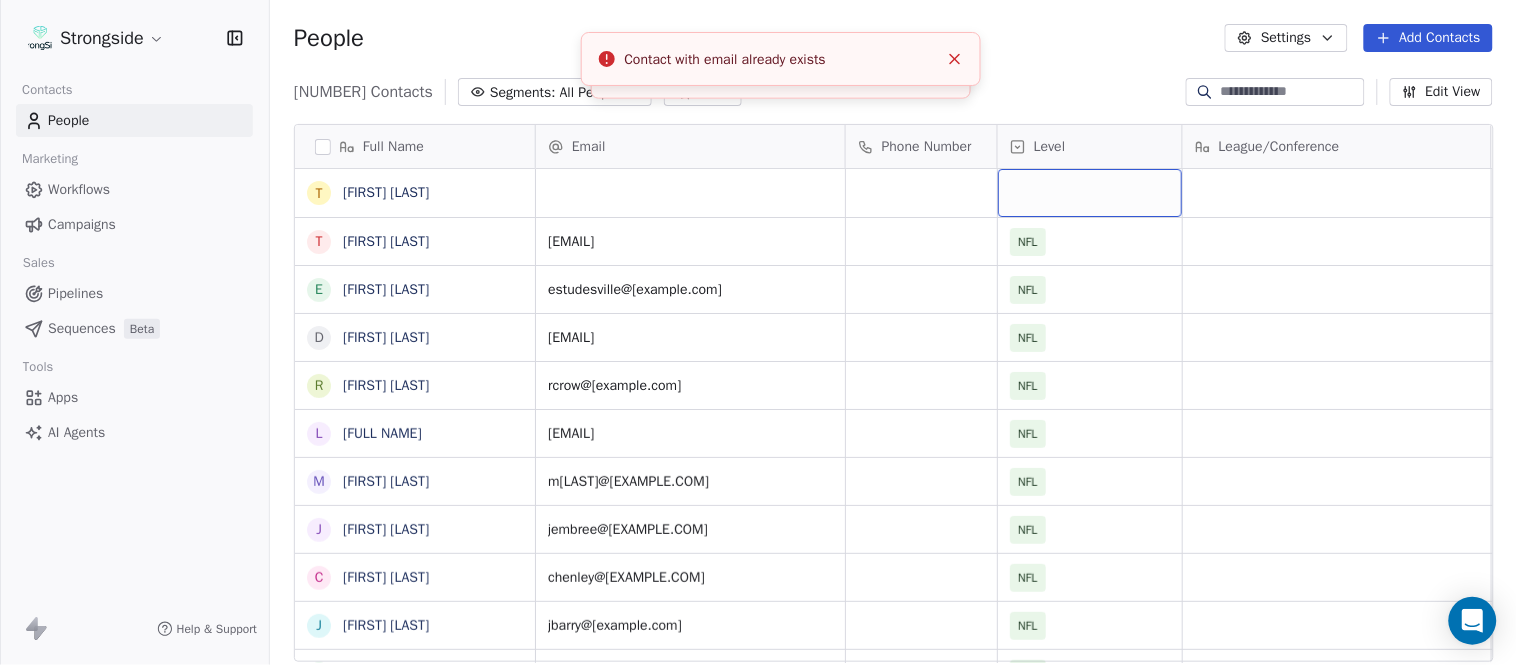 click at bounding box center (1090, 193) 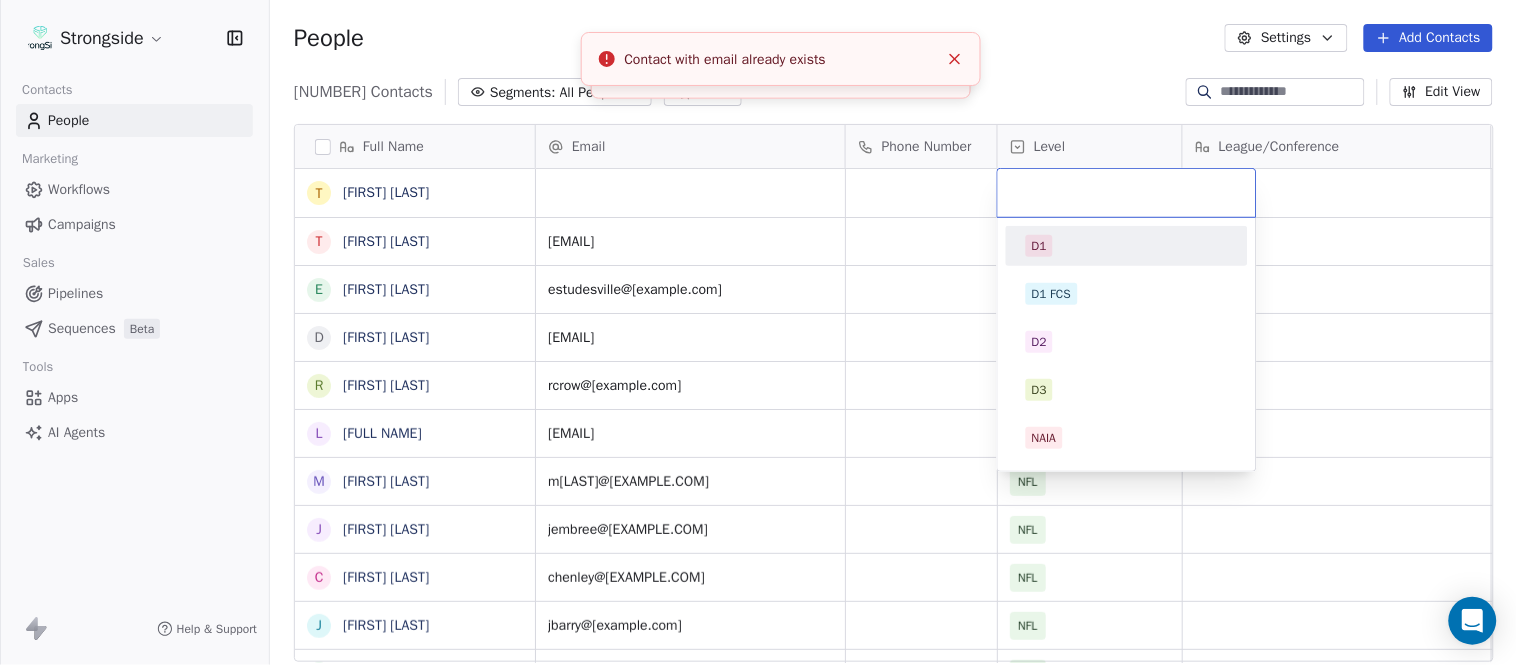 click on "Strongside Contacts People Marketing Workflows Campaigns Sales Pipelines Sequences Beta Tools Apps AI Agents Help & Support People Settings Add Contacts 13530 Contacts Segments: All People Filter Edit View Tag Add to Sequence Export Full Name T [FIRST] [LAST] T [FIRST] [LAST] E [FIRST] [LAST] D [FIRST] [LAST] R [FIRST] [LAST] L [FIRST] [LAST] M [FIRST] [LAST] J [FIRST] [LAST] C [FIRST] [LAST] J [FIRST] [LAST] S [FIRST] [LAST] R [FIRST] [LAST] D [FIRST] [LAST] E [FIRST] [LAST] C [FIRST] [LAST] H [FIRST] [LAST] S [FIRST] [LAST] S [FIRST] [LAST] G [FIRST] [LAST] T [FIRST] [LAST] M [FIRST] [LAST] A [FIRST] [LAST] A [FIRST] [LAST] L [FIRST] [LAST] S [FIRST] [LAST] J [FIRST] [LAST] J [FIRST] [LAST] M [FIRST] [LAST] B [FIRST] [LAST] D [FIRST] [LAST] K [FIRST] [LAST] Email Phone Number Level League/Conference Organization Job Title Tags Created Date BST Aug 03, 2025 01:16 AM [EMAIL] NFL MIAMI DOLPHINS Assistant Coach Aug 03, 2025 01:14 AM [EMAIL] NFL MIAMI DOLPHINS Assistant Coach Aug 03, 2025 01:12 AM [EMAIL] NFL" at bounding box center [758, 332] 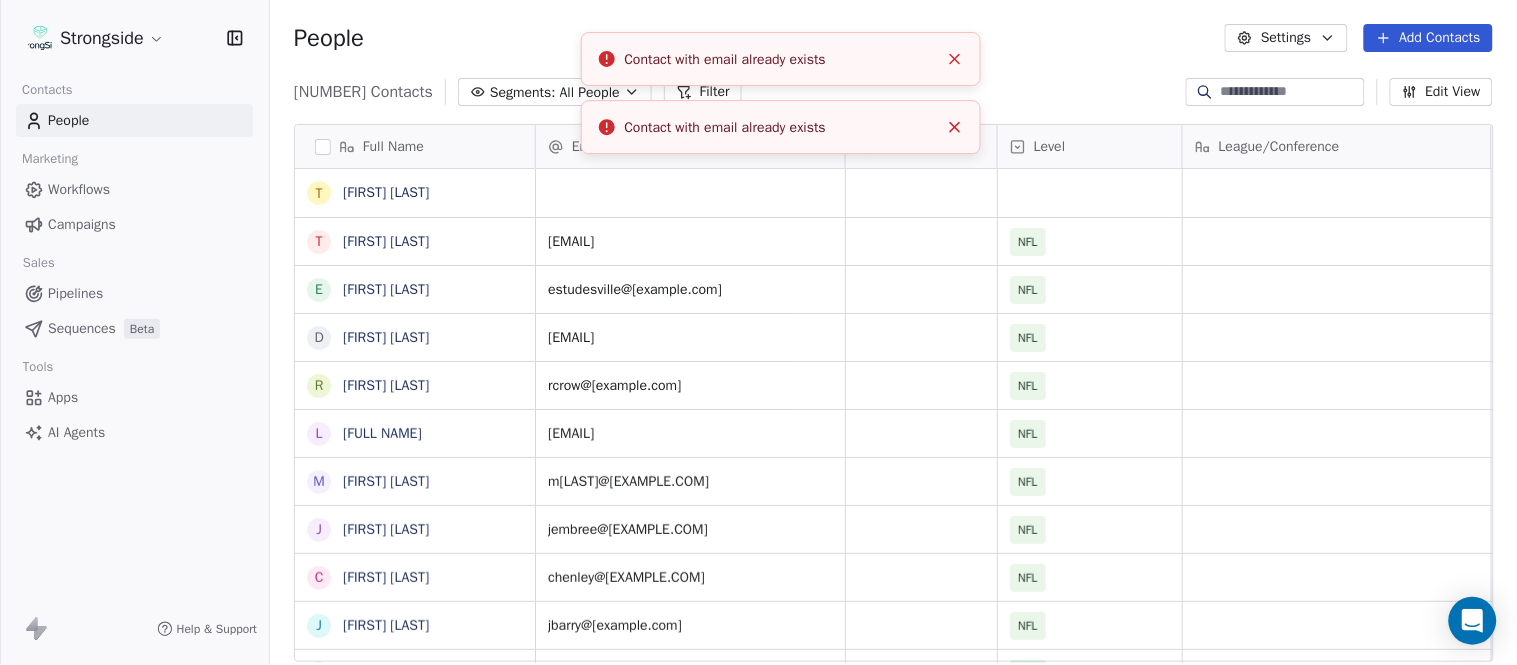 click 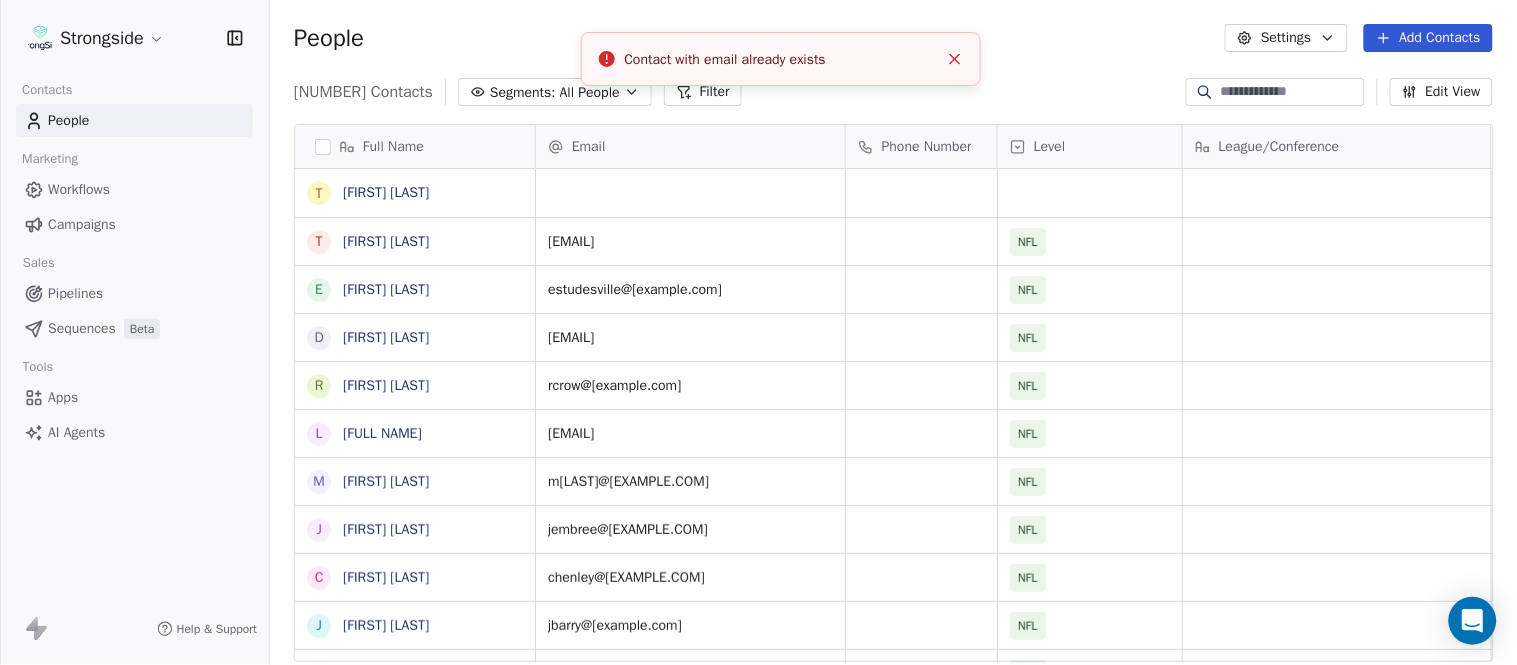 click 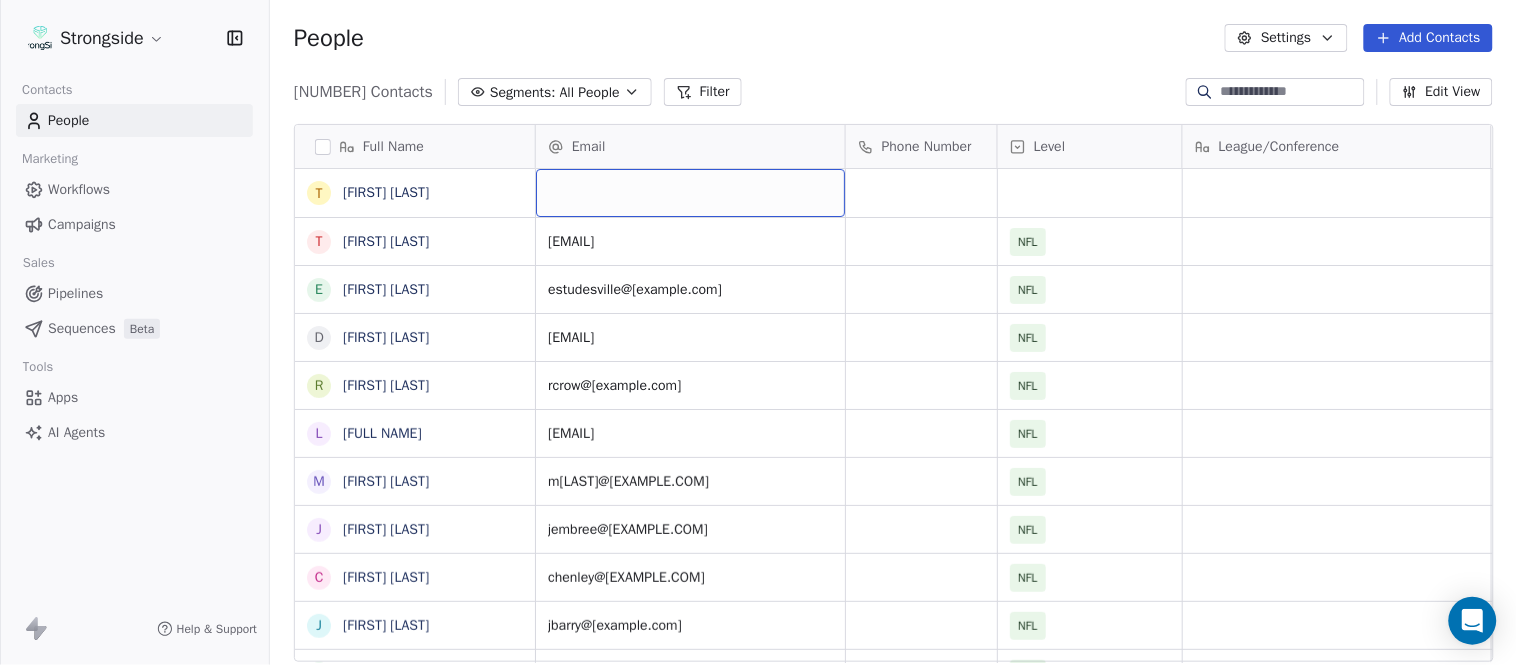 click at bounding box center [690, 193] 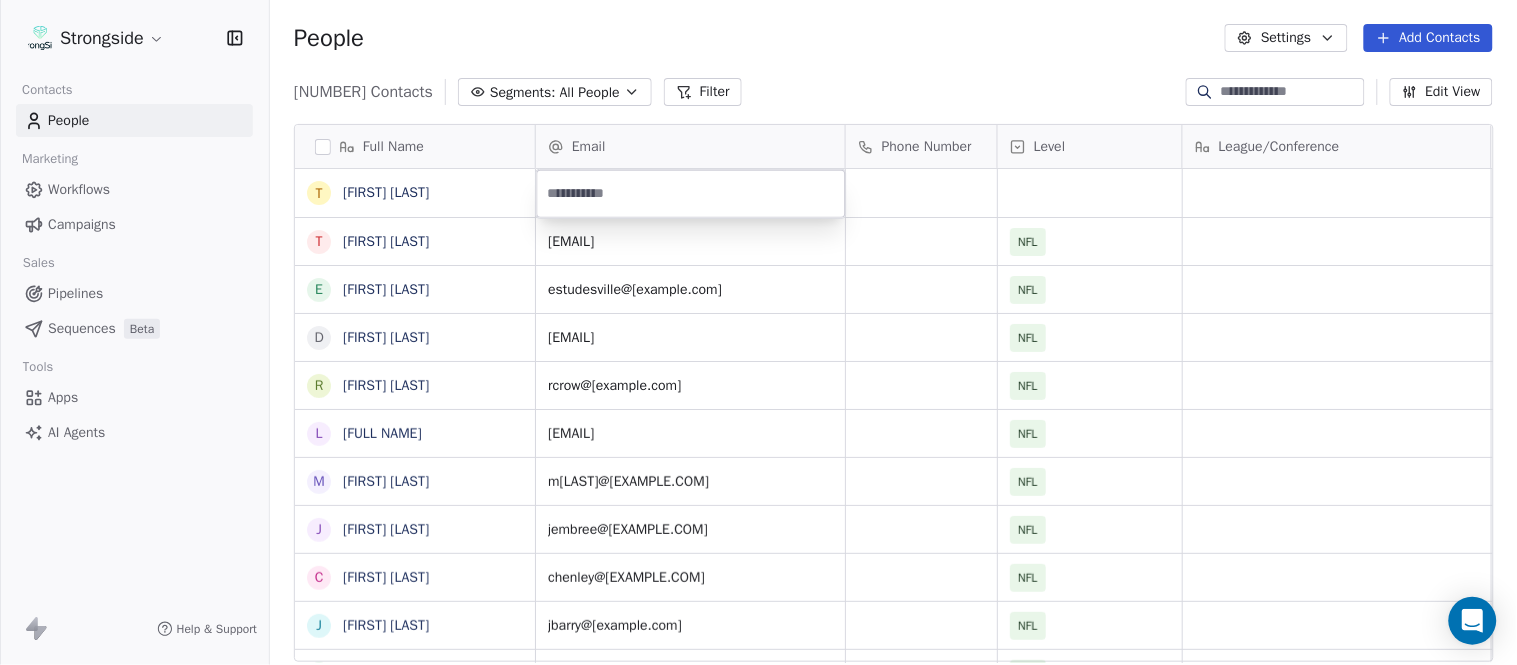 type on "**********" 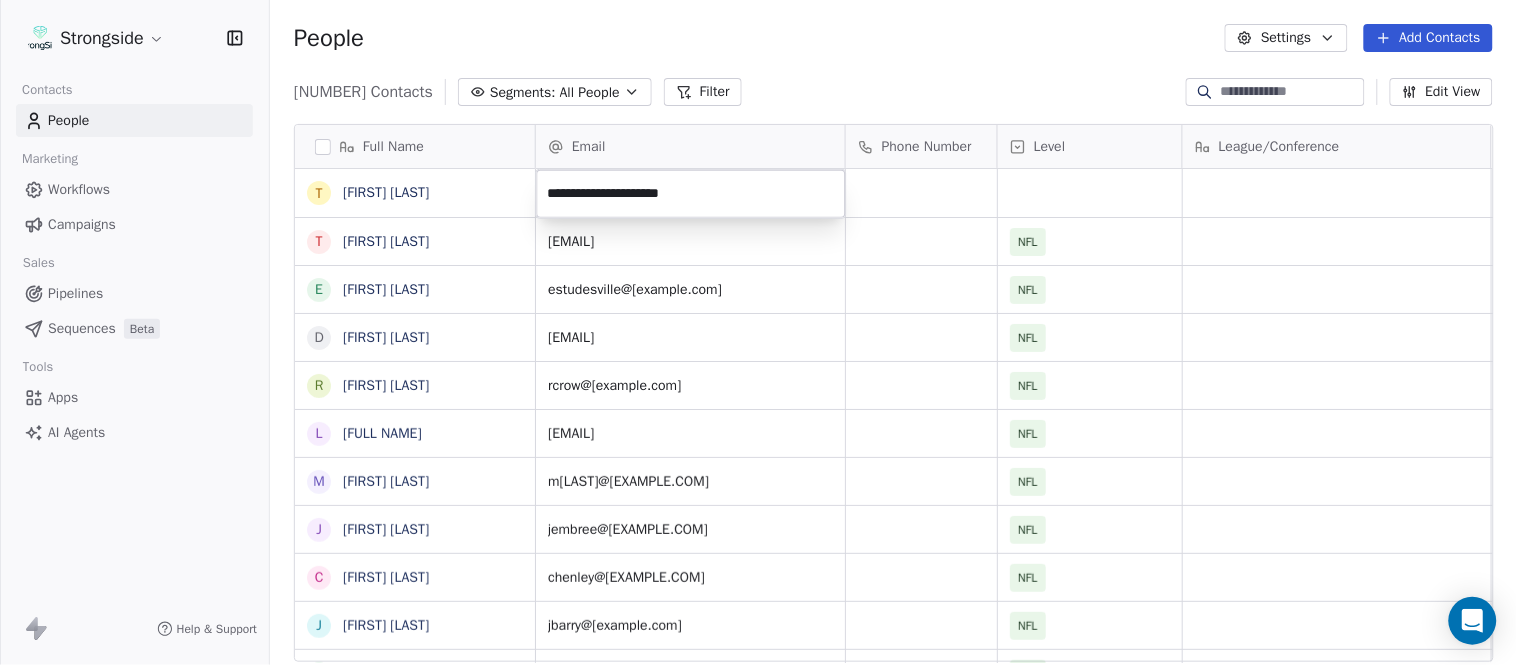 click on "Strongside Contacts People Marketing Workflows Campaigns Sales Pipelines Sequences Beta Tools Apps AI Agents Help & Support People Settings Add Contacts 13530 Contacts Segments: All People Filter Edit View Tag Add to Sequence Export Full Name T [FIRST] [LAST] T [FIRST] [LAST] E [FIRST] [LAST] D [FIRST] [LAST] R [FIRST] [LAST] L [FIRST] [LAST] M [FIRST] [LAST] J [FIRST] [LAST] C [FIRST] [LAST] J [FIRST] [LAST] S [FIRST] [LAST] R [FIRST] [LAST] D [FIRST] [LAST] E [FIRST] [LAST] C [FIRST] [LAST] H [FIRST] [LAST] S [FIRST] [LAST] S [FIRST] [LAST] G [FIRST] [LAST] T [FIRST] [LAST] M [FIRST] [LAST] A [FIRST] [LAST] A [FIRST] [LAST] L [FIRST] [LAST] S [FIRST] [LAST] J [FIRST] [LAST] J [FIRST] [LAST] M [FIRST] [LAST] B [FIRST] [LAST] D [FIRST] [LAST] K [FIRST] [LAST] Email Phone Number Level League/Conference Organization Job Title Tags Created Date BST Aug 03, 2025 01:16 AM [EMAIL] NFL MIAMI DOLPHINS Assistant Coach Aug 03, 2025 01:14 AM [EMAIL] NFL MIAMI DOLPHINS Assistant Coach Aug 03, 2025 01:12 AM [EMAIL] NFL" at bounding box center [758, 332] 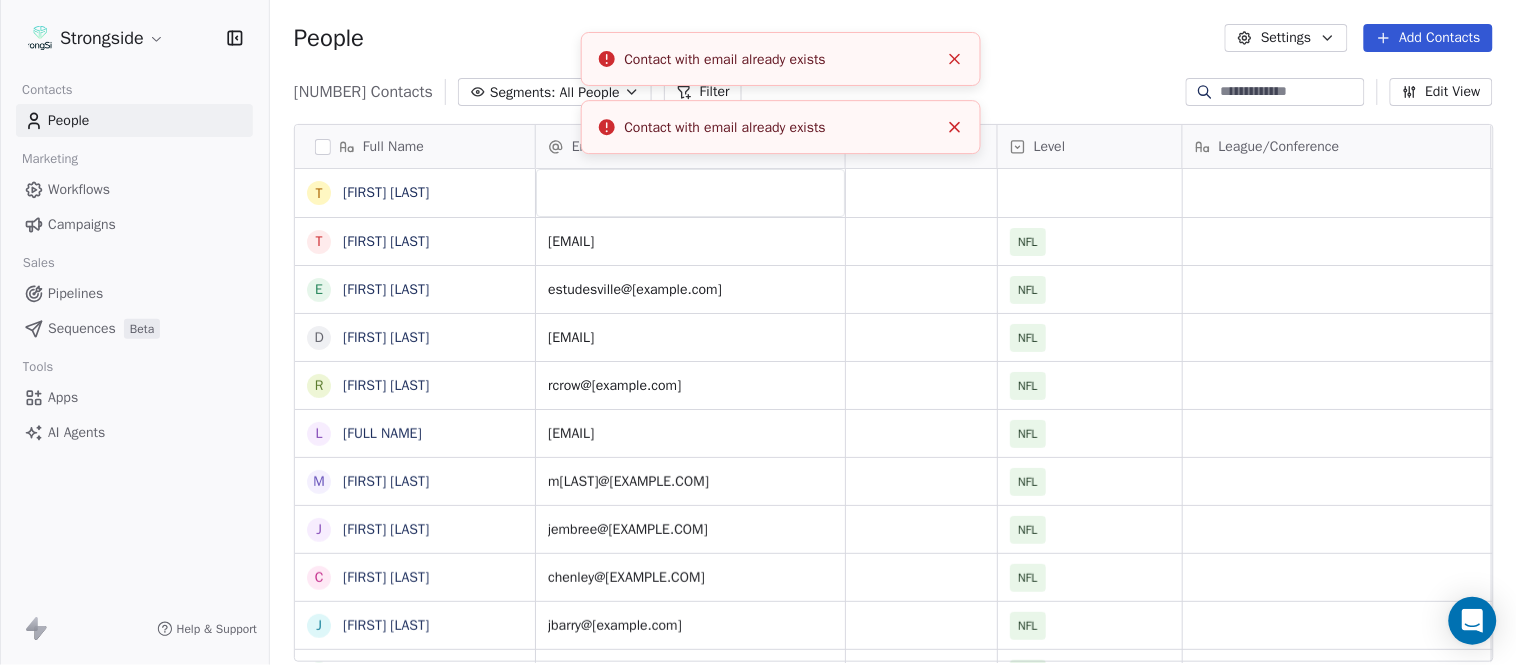 click 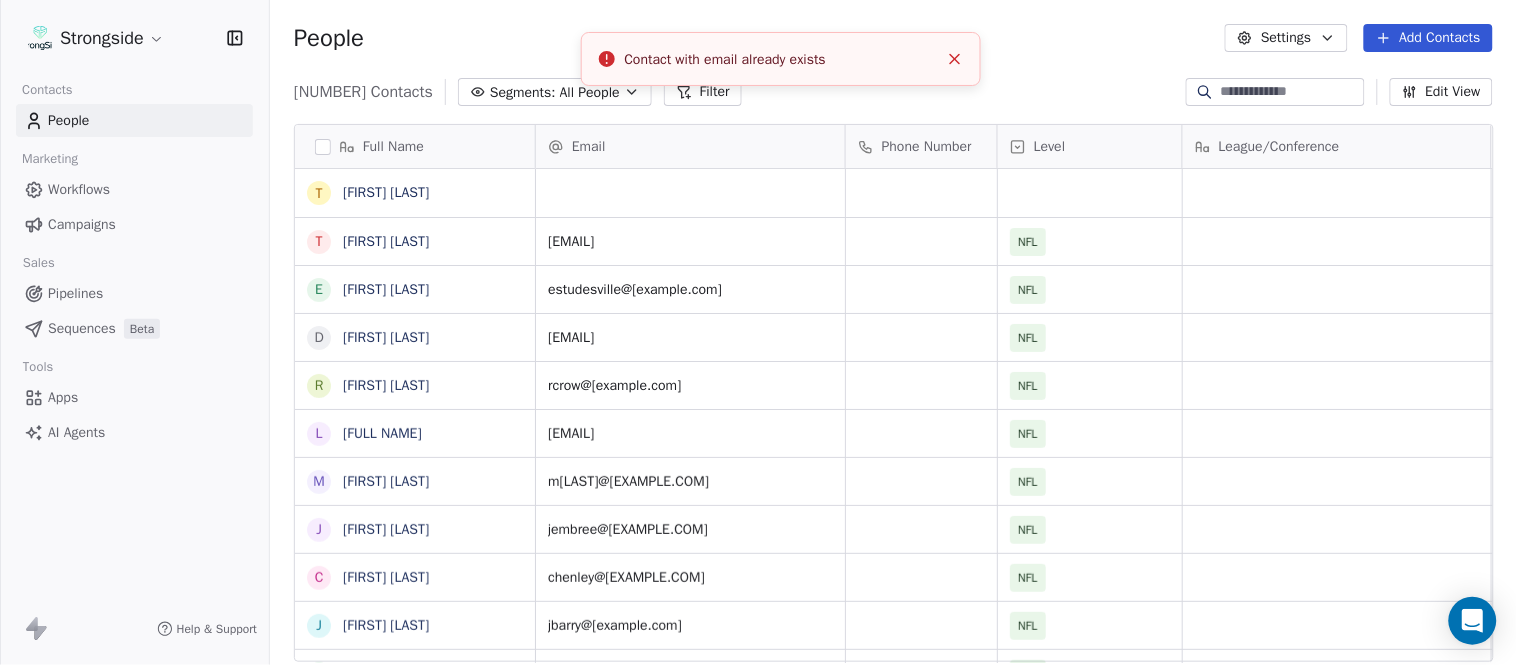 click 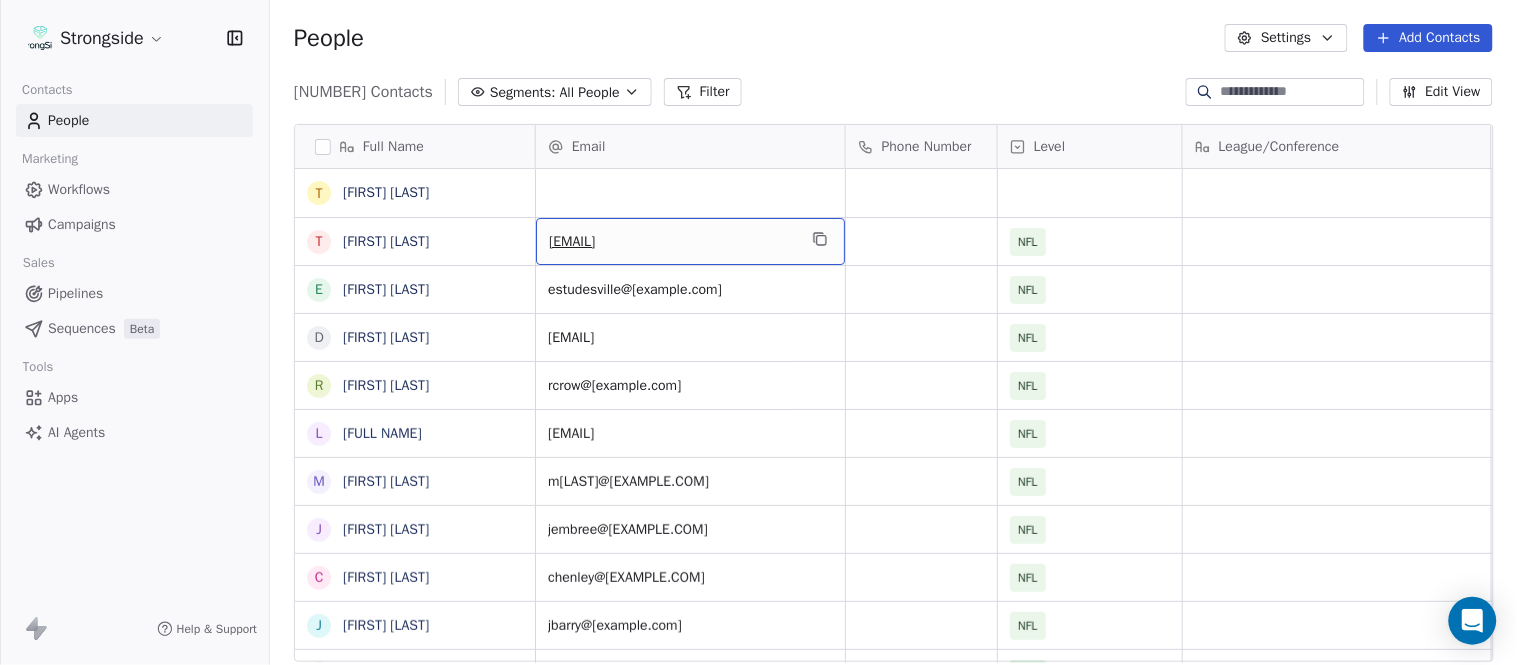 click on "[EMAIL]" at bounding box center (672, 242) 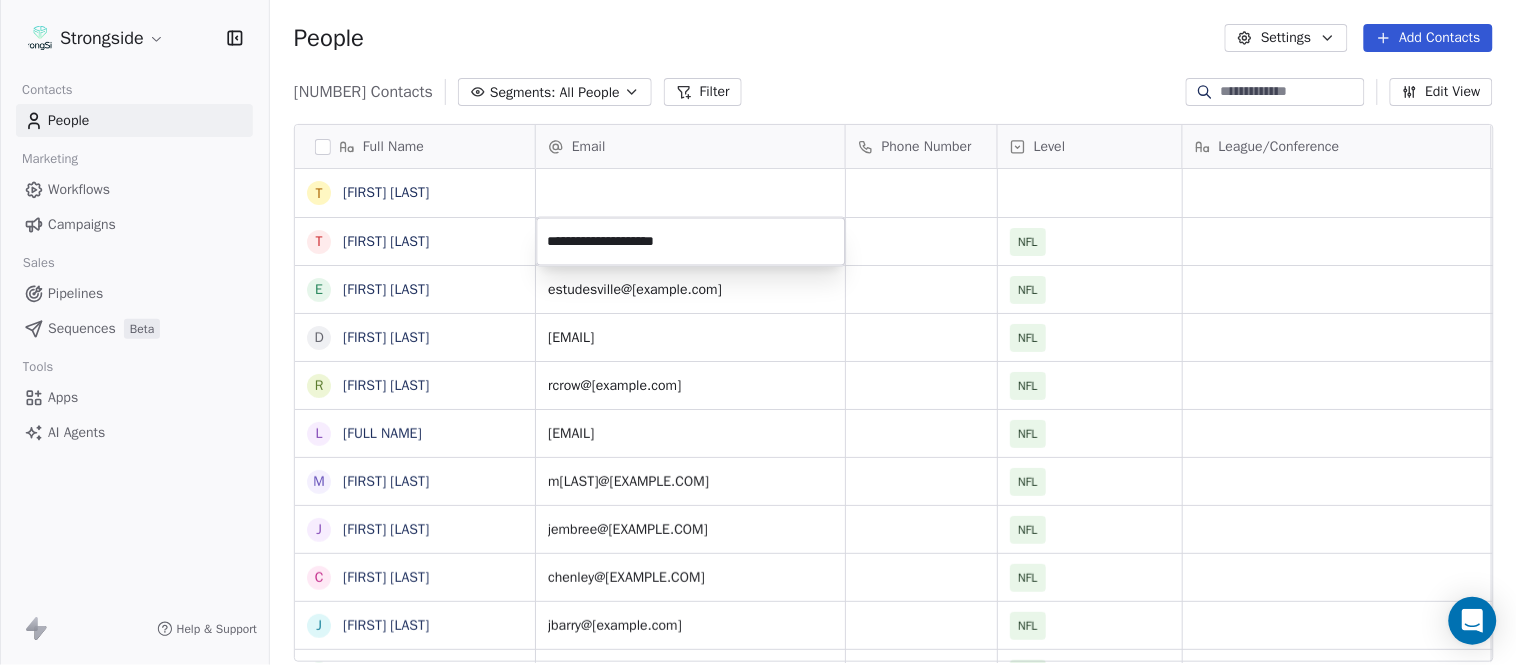 click on "Strongside Contacts People Marketing Workflows Campaigns Sales Pipelines Sequences Beta Tools Apps AI Agents Help & Support People Settings Add Contacts 13530 Contacts Segments: All People Filter Edit View Tag Add to Sequence Export Full Name T [FIRST] [LAST] T [FIRST] [LAST] E [FIRST] [LAST] D [FIRST] [LAST] R [FIRST] [LAST] L [FIRST] [LAST] M [FIRST] [LAST] J [FIRST] [LAST] C [FIRST] [LAST] J [FIRST] [LAST] S [FIRST] [LAST] R [FIRST] [LAST] D [FIRST] [LAST] E [FIRST] [LAST] C [FIRST] [LAST] H [FIRST] [LAST] S [FIRST] [LAST] S [FIRST] [LAST] G [FIRST] [LAST] T [FIRST] [LAST] M [FIRST] [LAST] A [FIRST] [LAST] A [FIRST] [LAST] L [FIRST] [LAST] S [FIRST] [LAST] J [FIRST] [LAST] J [FIRST] [LAST] M [FIRST] [LAST] B [FIRST] [LAST] D [FIRST] [LAST] K [FIRST] [LAST] Email Phone Number Level League/Conference Organization Job Title Tags Created Date BST Aug 03, 2025 01:16 AM [EMAIL] NFL MIAMI DOLPHINS Assistant Coach Aug 03, 2025 01:14 AM [EMAIL] NFL MIAMI DOLPHINS Assistant Coach Aug 03, 2025 01:12 AM [EMAIL] NFL" at bounding box center [758, 332] 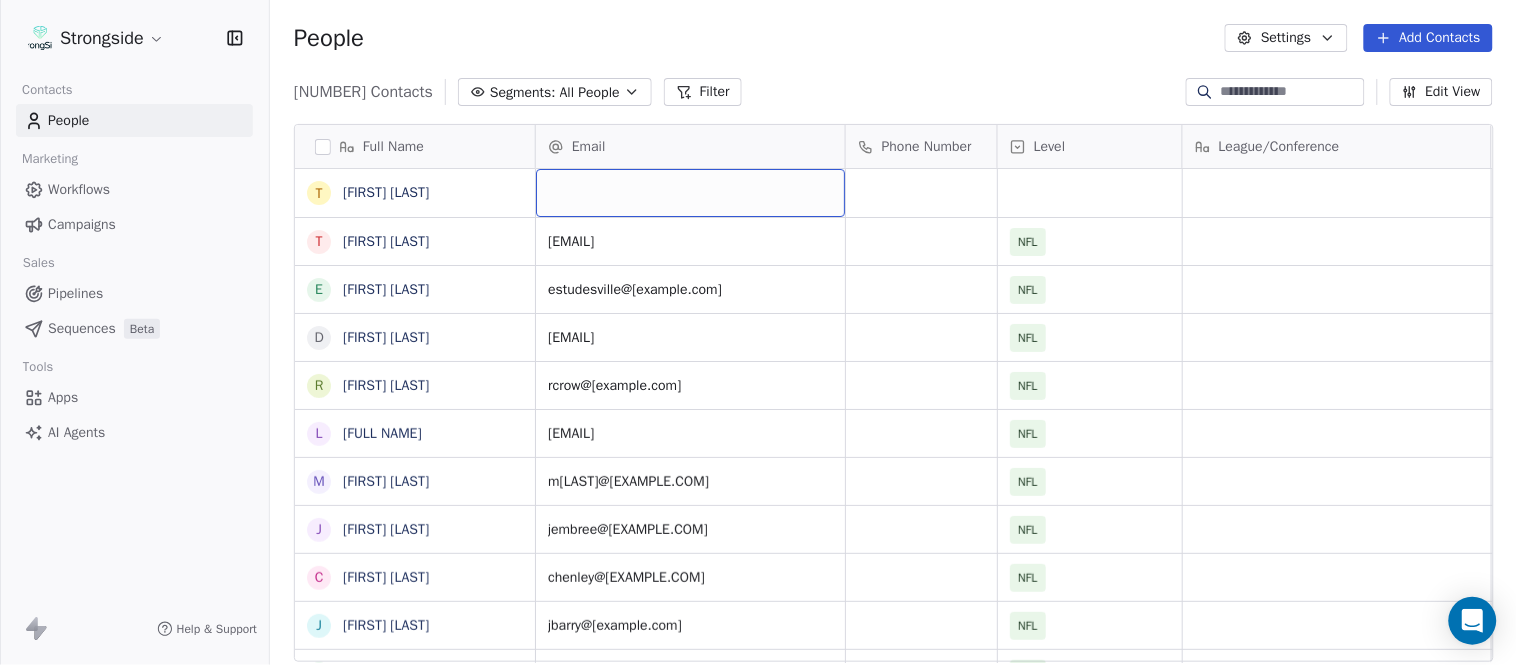 click at bounding box center [690, 193] 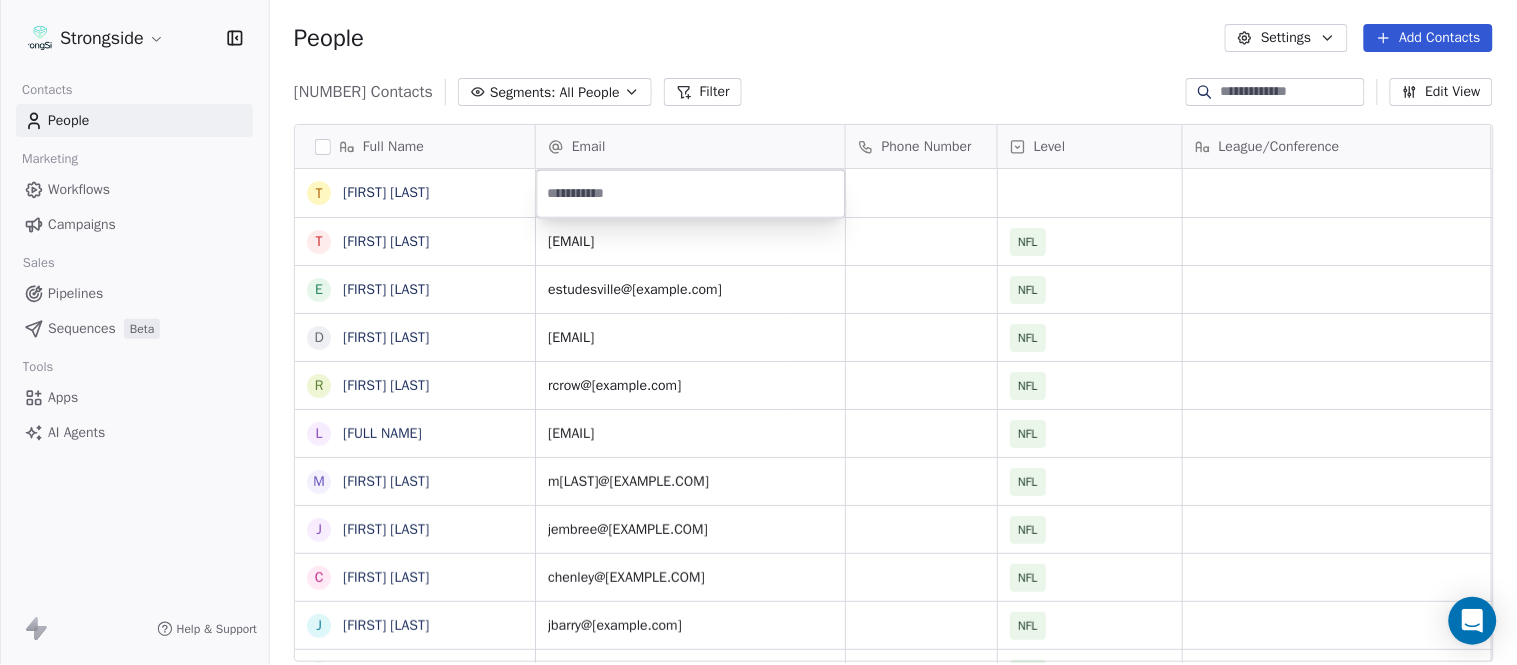 type on "**********" 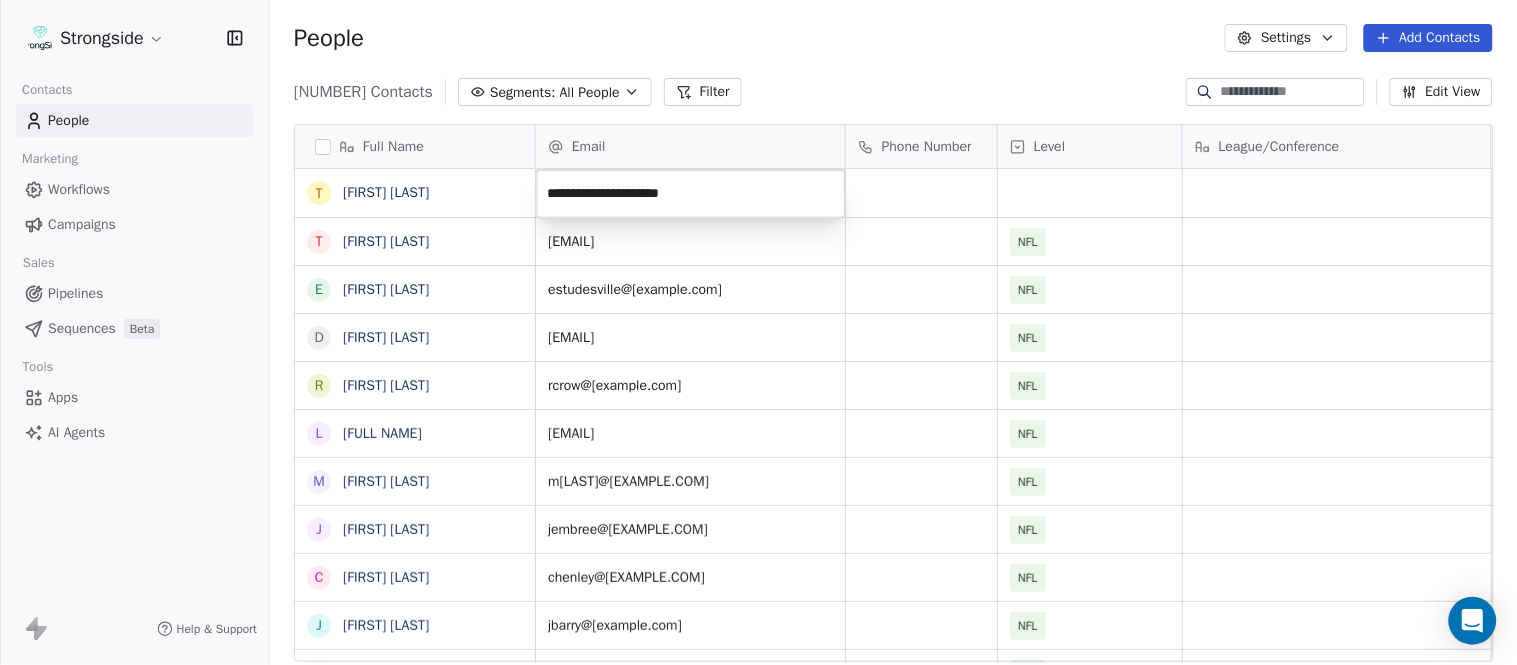 click on "Strongside Contacts People Marketing Workflows Campaigns Sales Pipelines Sequences Beta Tools Apps AI Agents Help & Support People Settings Add Contacts 13530 Contacts Segments: All People Filter Edit View Tag Add to Sequence Export Full Name T [FIRST] [LAST] T [FIRST] [LAST] E [FIRST] [LAST] D [FIRST] [LAST] R [FIRST] [LAST] L [FIRST] [LAST] M [FIRST] [LAST] J [FIRST] [LAST] C [FIRST] [LAST] J [FIRST] [LAST] S [FIRST] [LAST] R [FIRST] [LAST] D [FIRST] [LAST] E [FIRST] [LAST] C [FIRST] [LAST] H [FIRST] [LAST] S [FIRST] [LAST] S [FIRST] [LAST] G [FIRST] [LAST] T [FIRST] [LAST] M [FIRST] [LAST] A [FIRST] [LAST] A [FIRST] [LAST] L [FIRST] [LAST] S [FIRST] [LAST] J [FIRST] [LAST] J [FIRST] [LAST] M [FIRST] [LAST] B [FIRST] [LAST] D [FIRST] [LAST] K [FIRST] [LAST] Email Phone Number Level League/Conference Organization Job Title Tags Created Date BST Aug 03, 2025 01:16 AM [EMAIL] NFL MIAMI DOLPHINS Assistant Coach Aug 03, 2025 01:14 AM [EMAIL] NFL MIAMI DOLPHINS Assistant Coach Aug 03, 2025 01:12 AM [EMAIL] NFL" at bounding box center (758, 332) 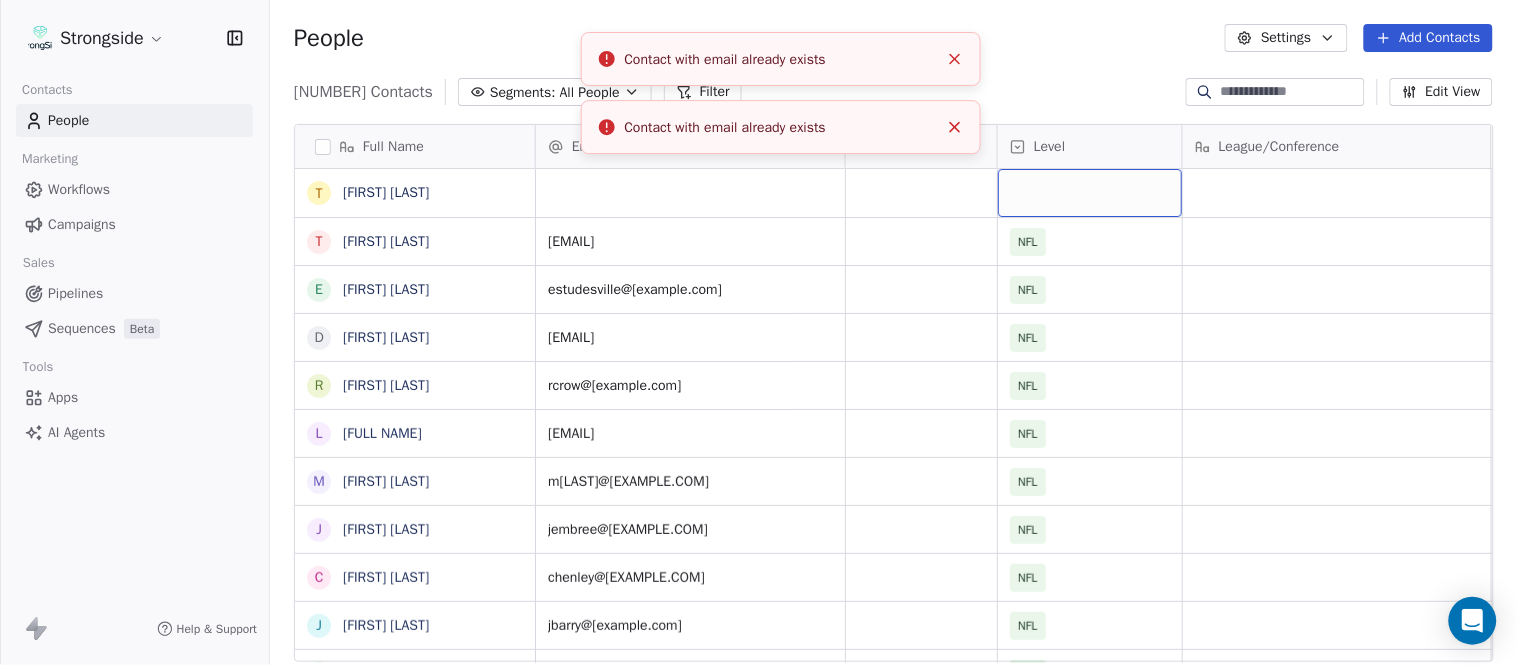 click 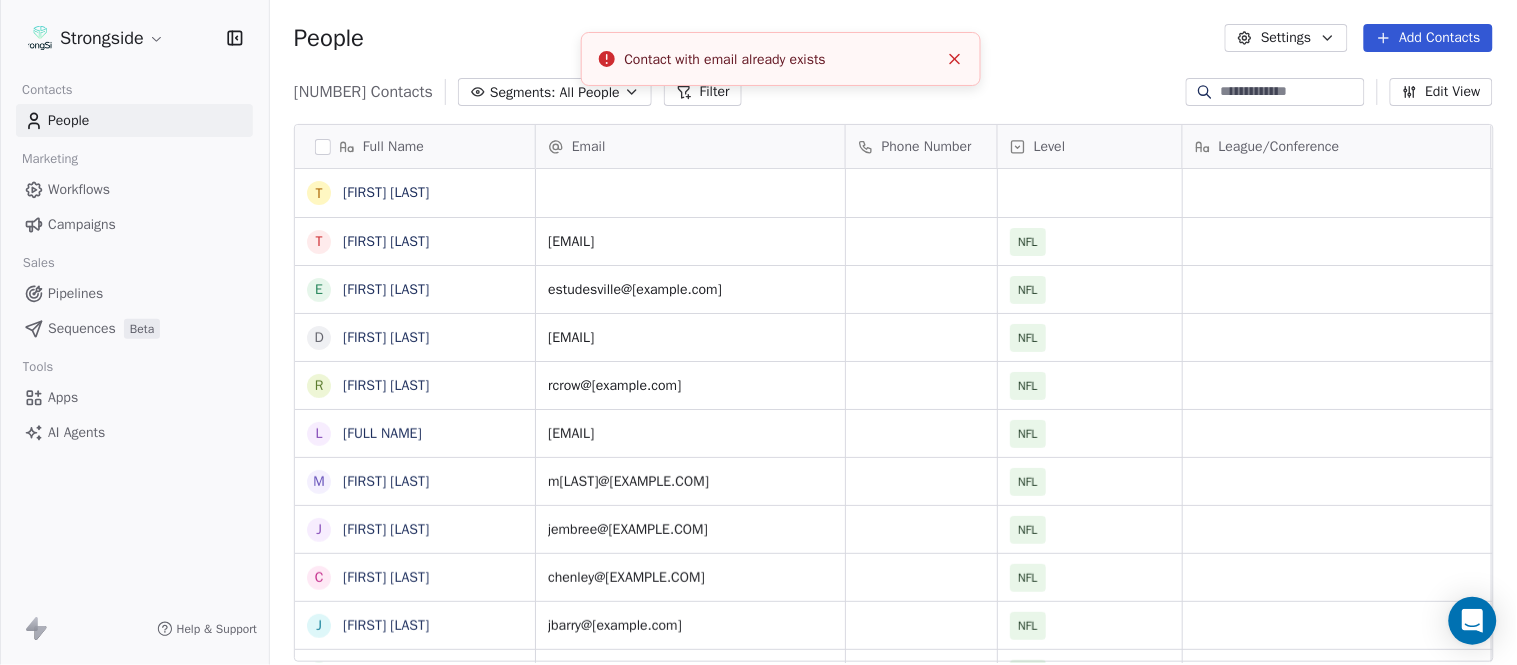 click 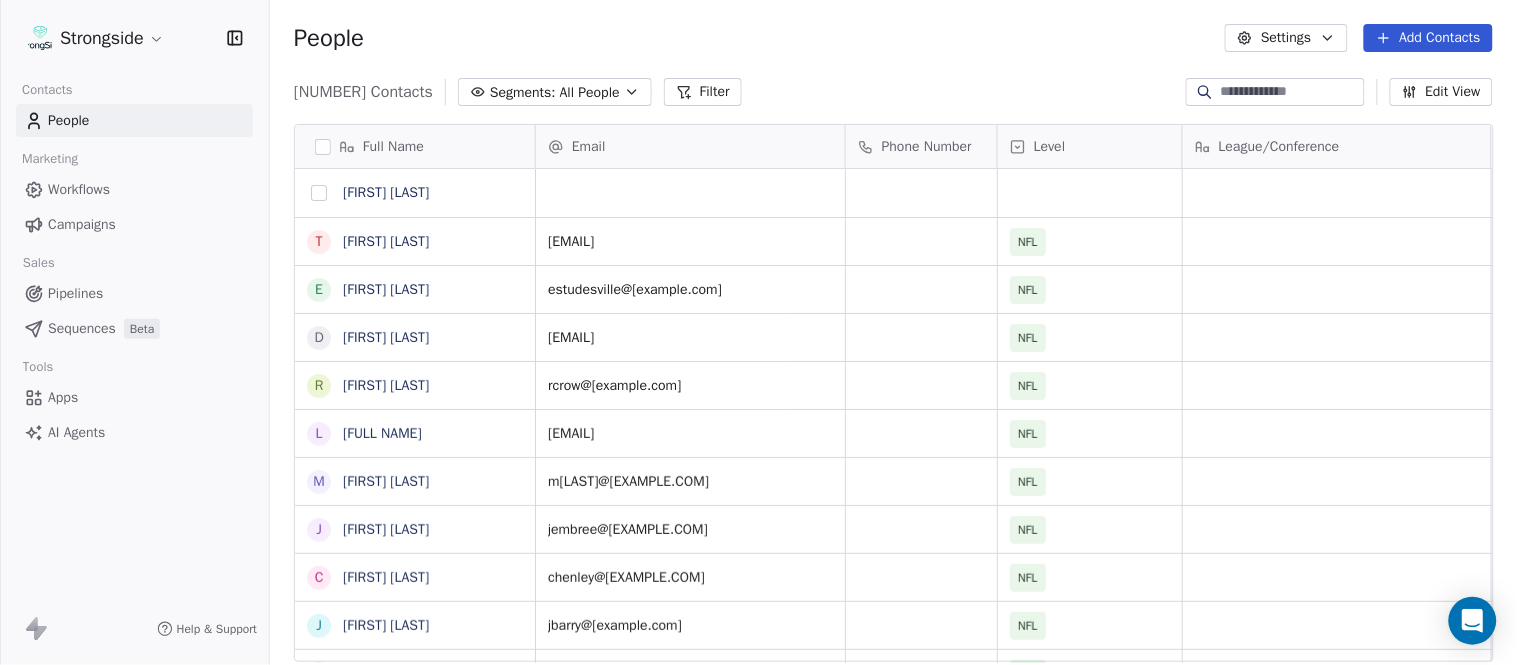 click at bounding box center (319, 193) 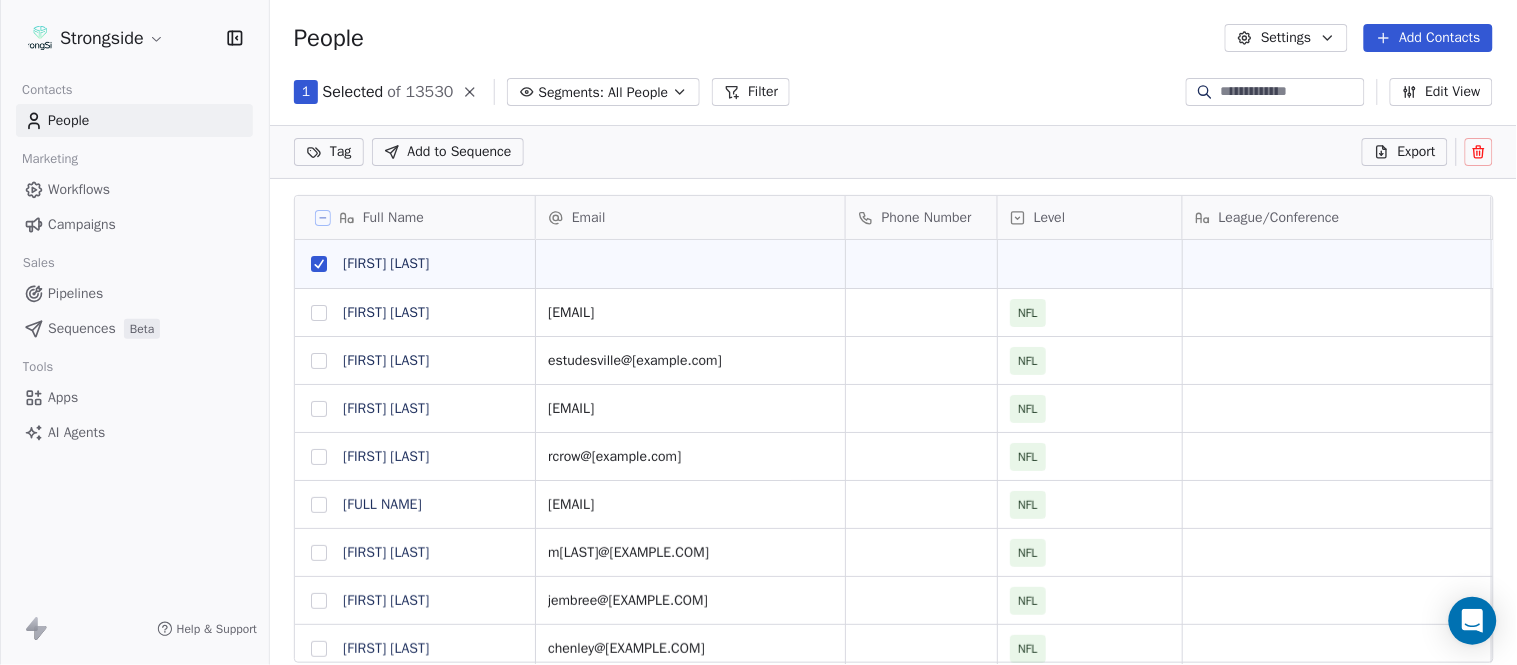 click 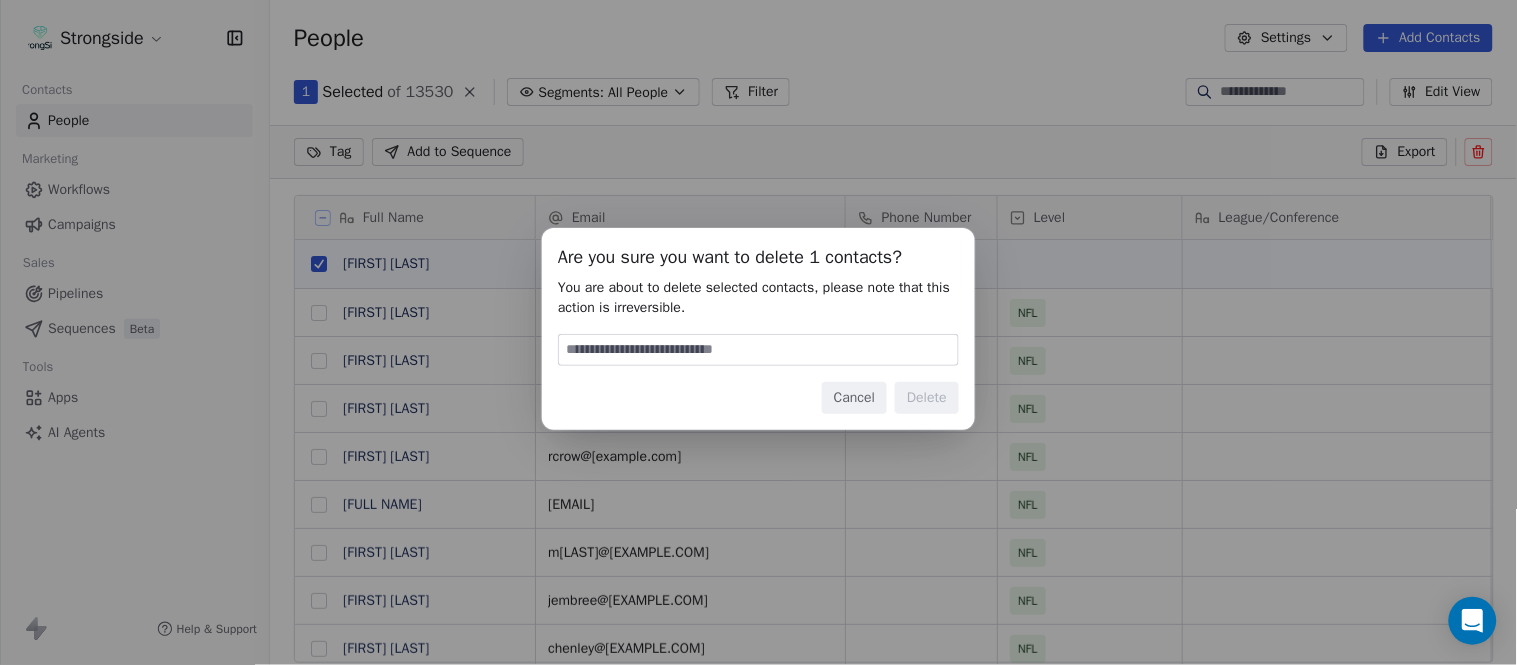click at bounding box center [758, 350] 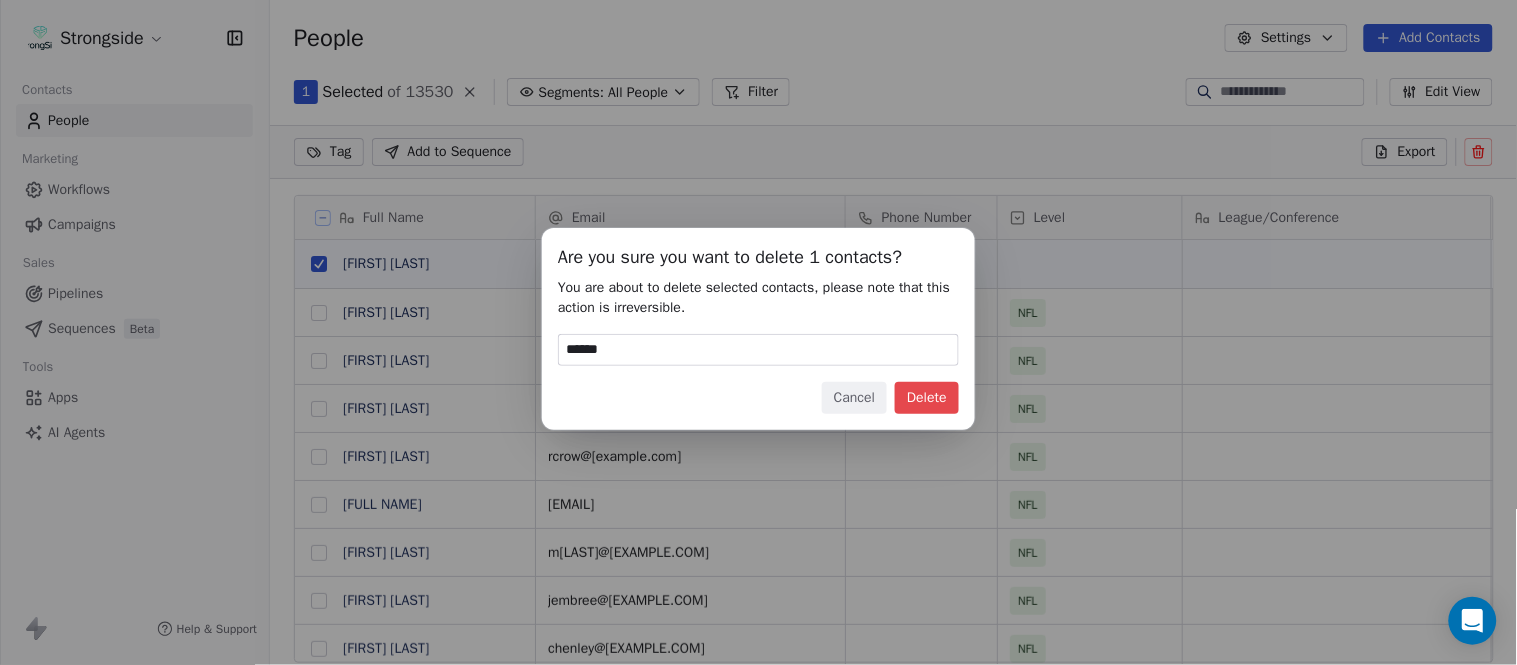 click on "Delete" at bounding box center (927, 398) 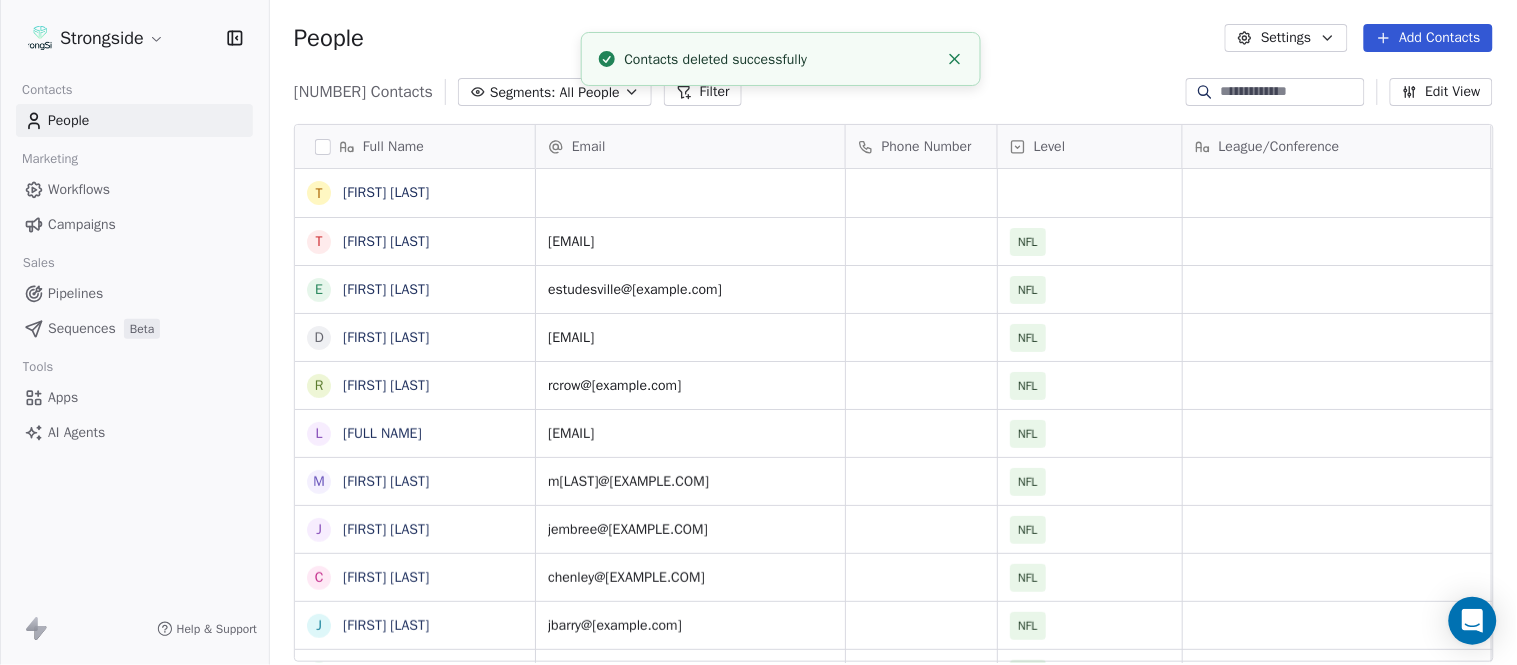 scroll, scrollTop: 17, scrollLeft: 17, axis: both 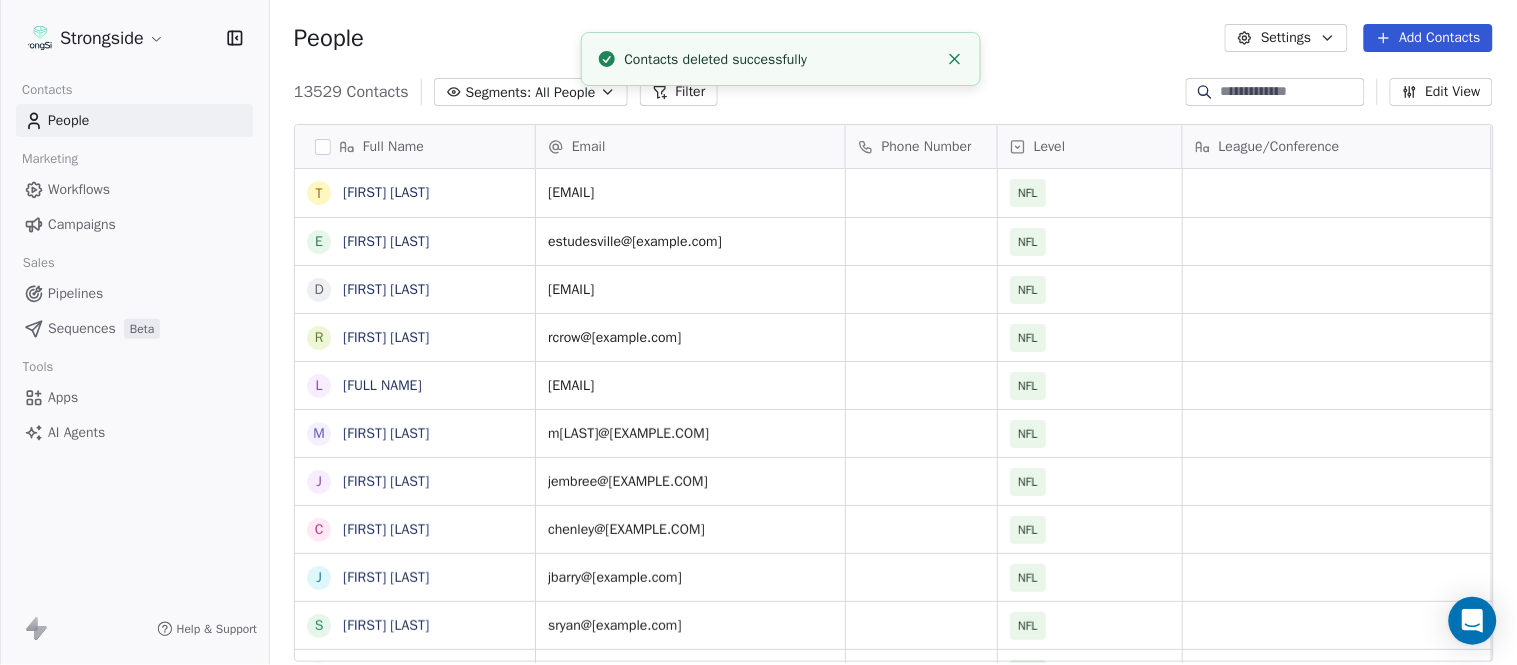 click 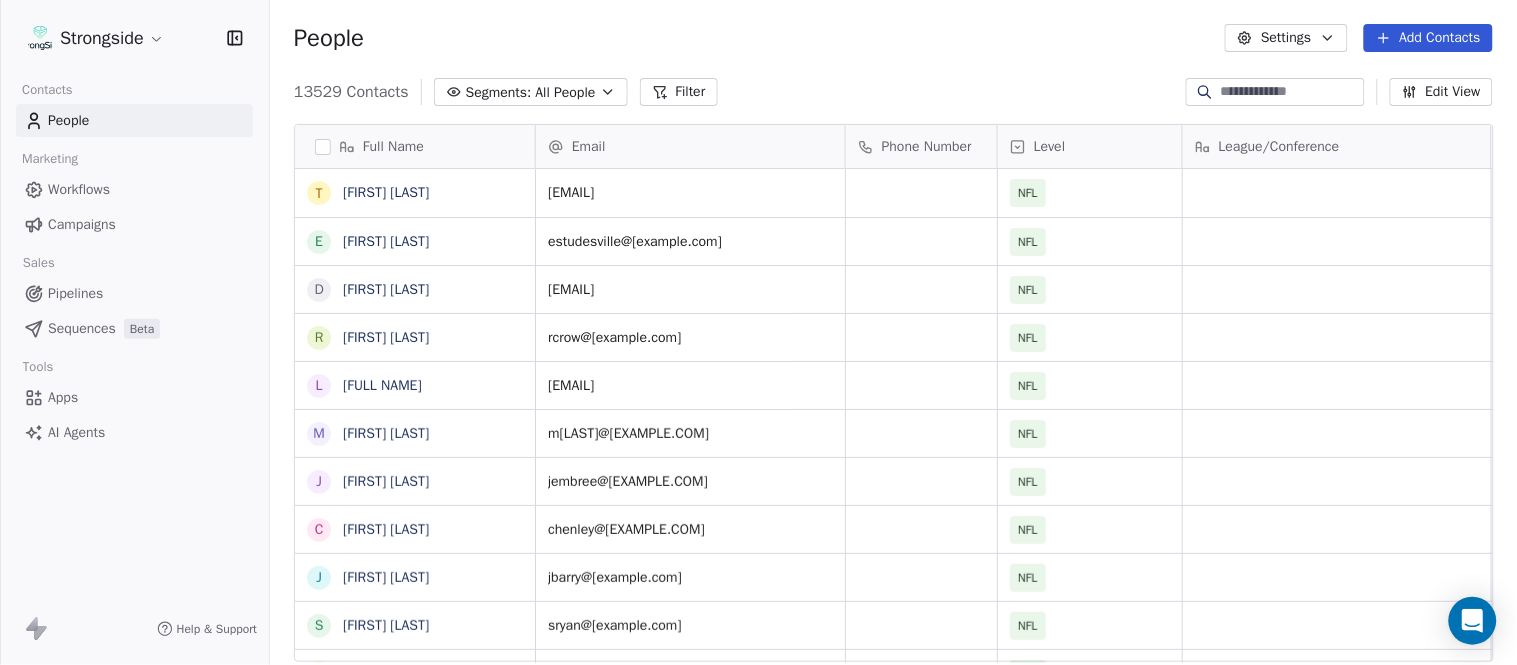 click on "People Settings  Add Contacts" at bounding box center (893, 38) 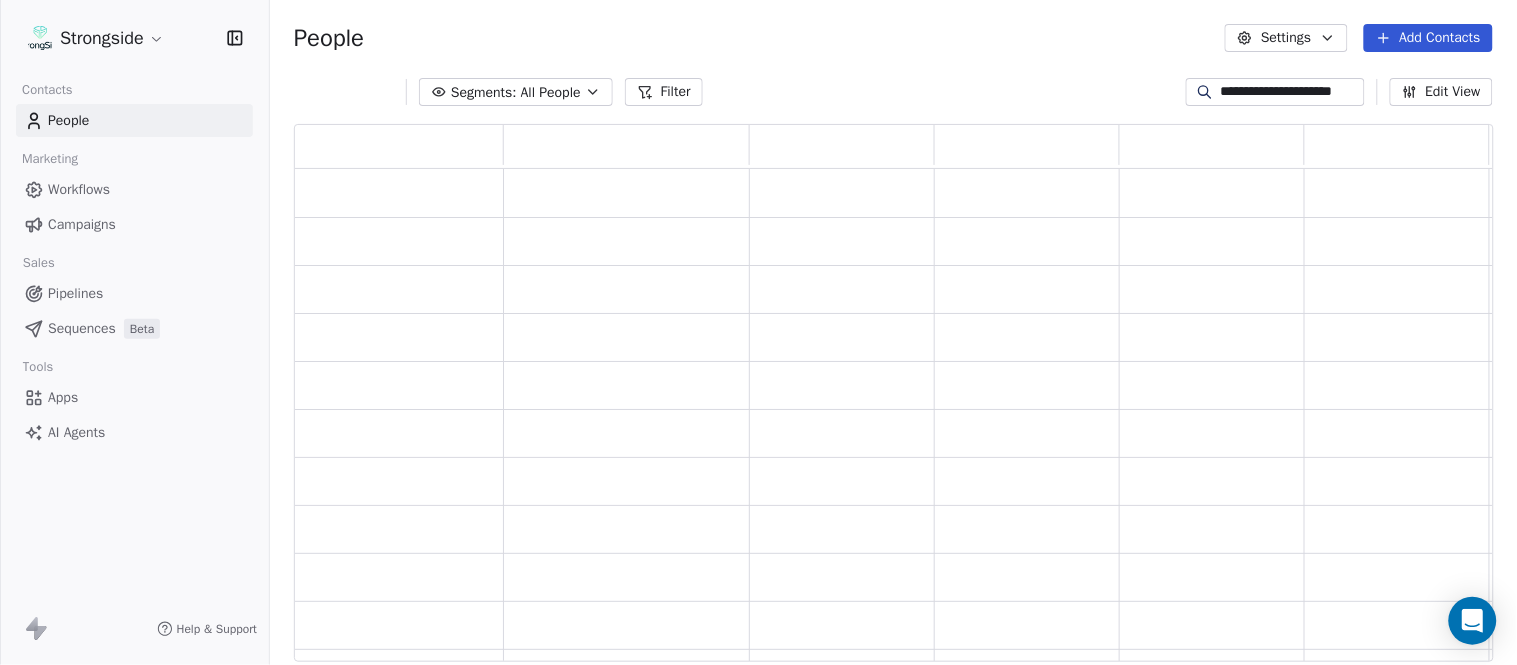 scroll, scrollTop: 17, scrollLeft: 17, axis: both 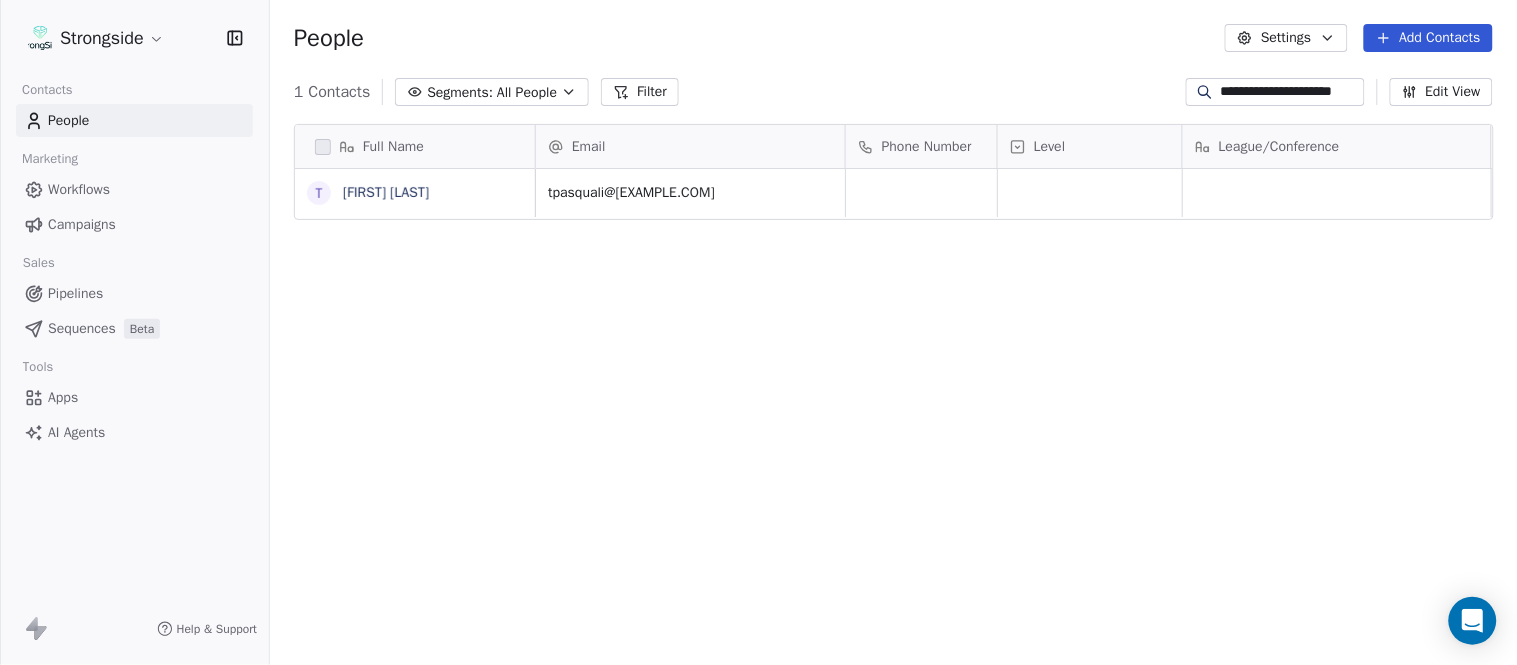 type on "**********" 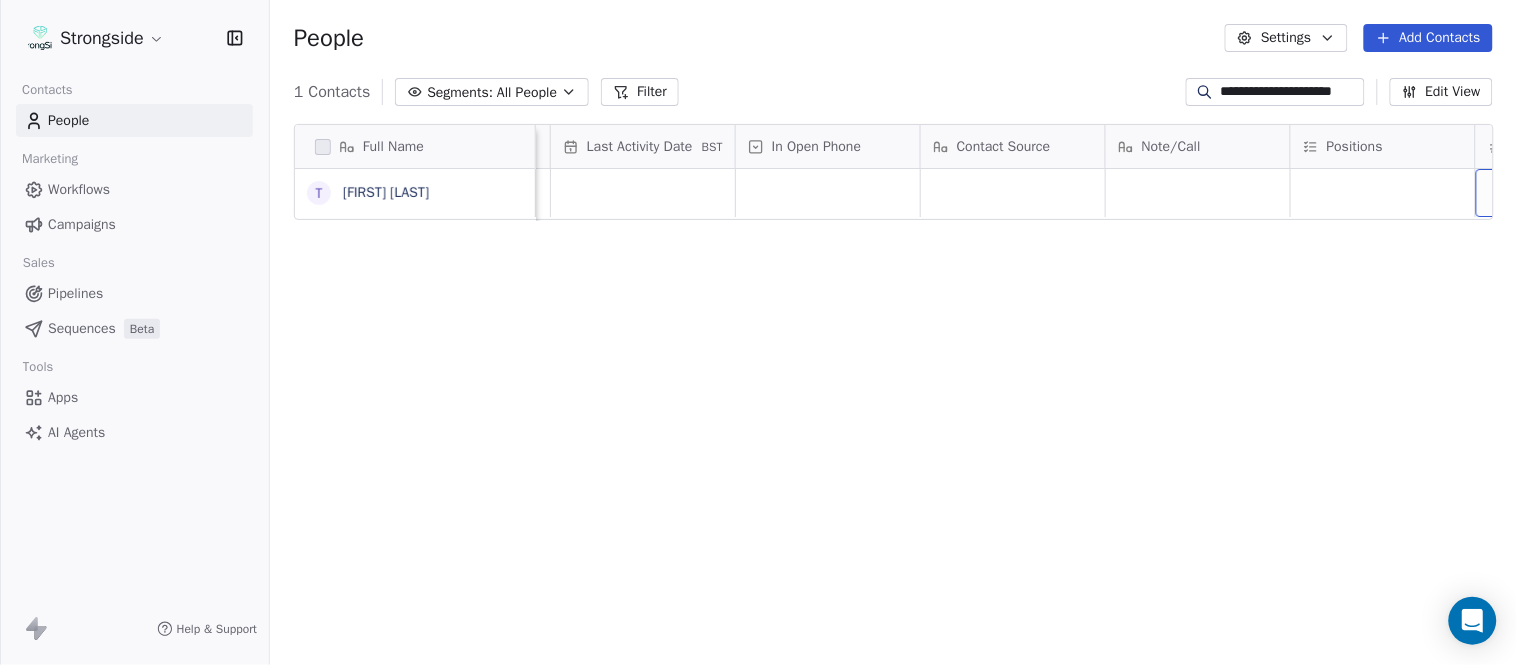 scroll, scrollTop: 0, scrollLeft: 2417, axis: horizontal 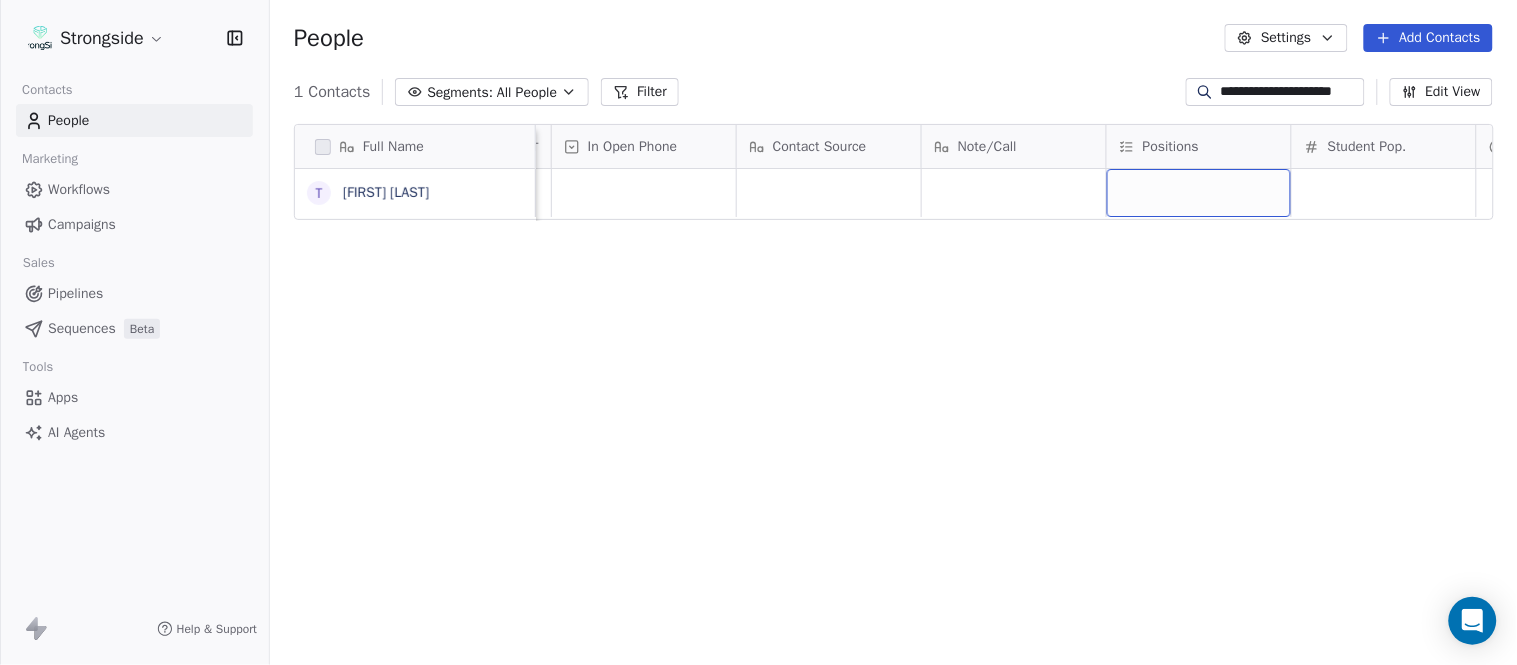 click at bounding box center [1199, 193] 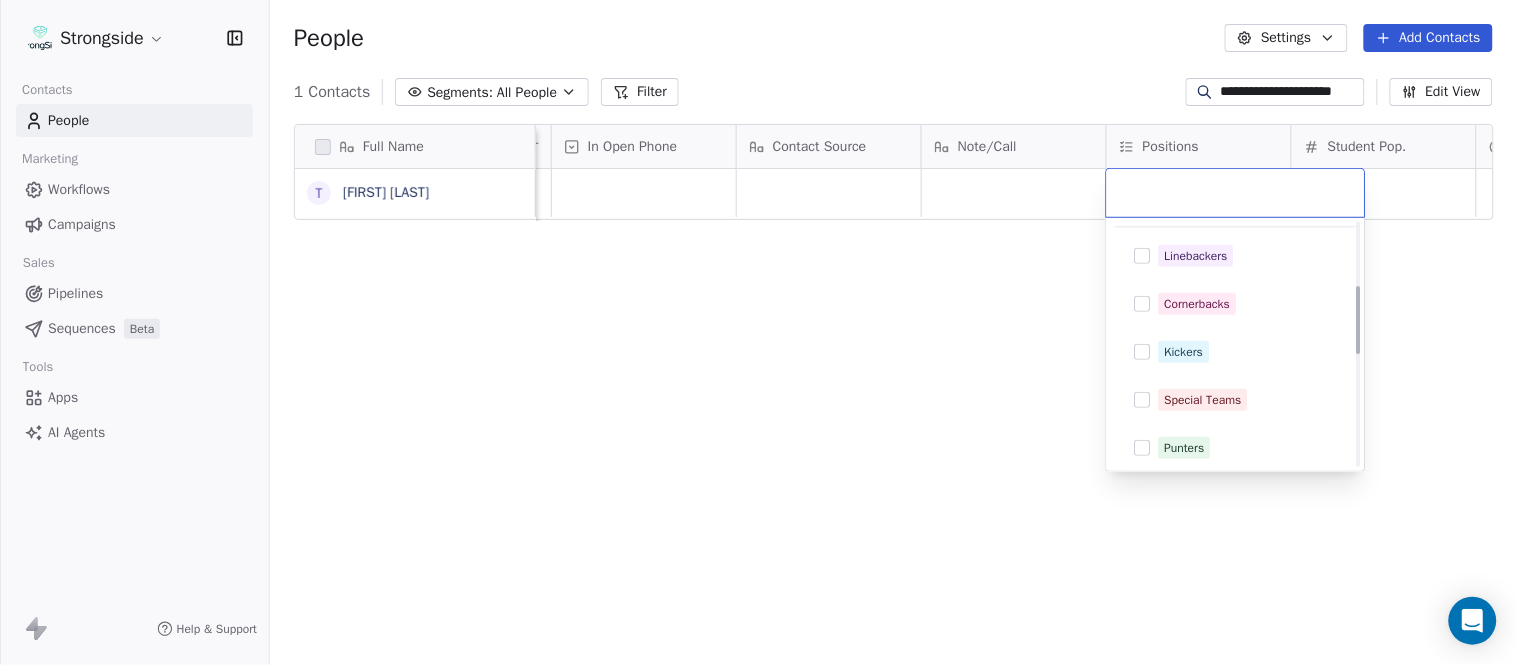 scroll, scrollTop: 333, scrollLeft: 0, axis: vertical 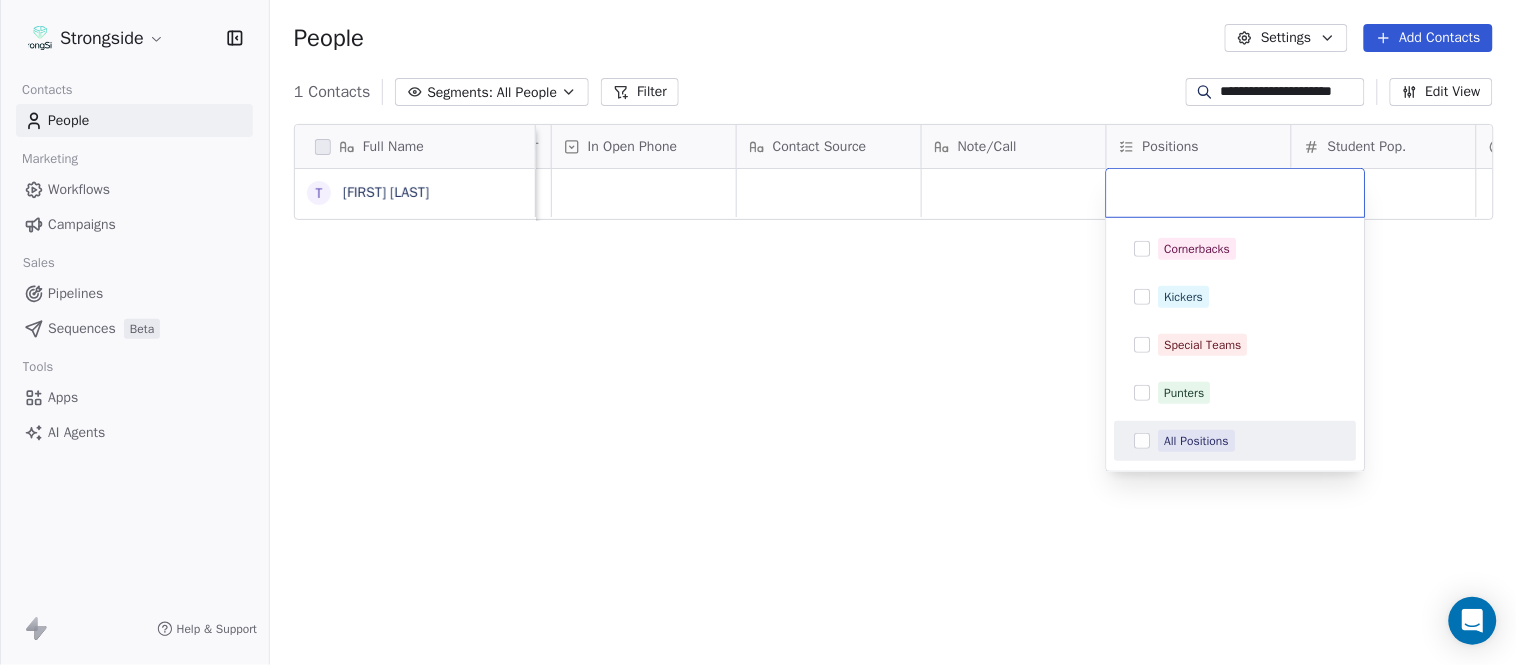 click on "All Positions" at bounding box center [1236, 441] 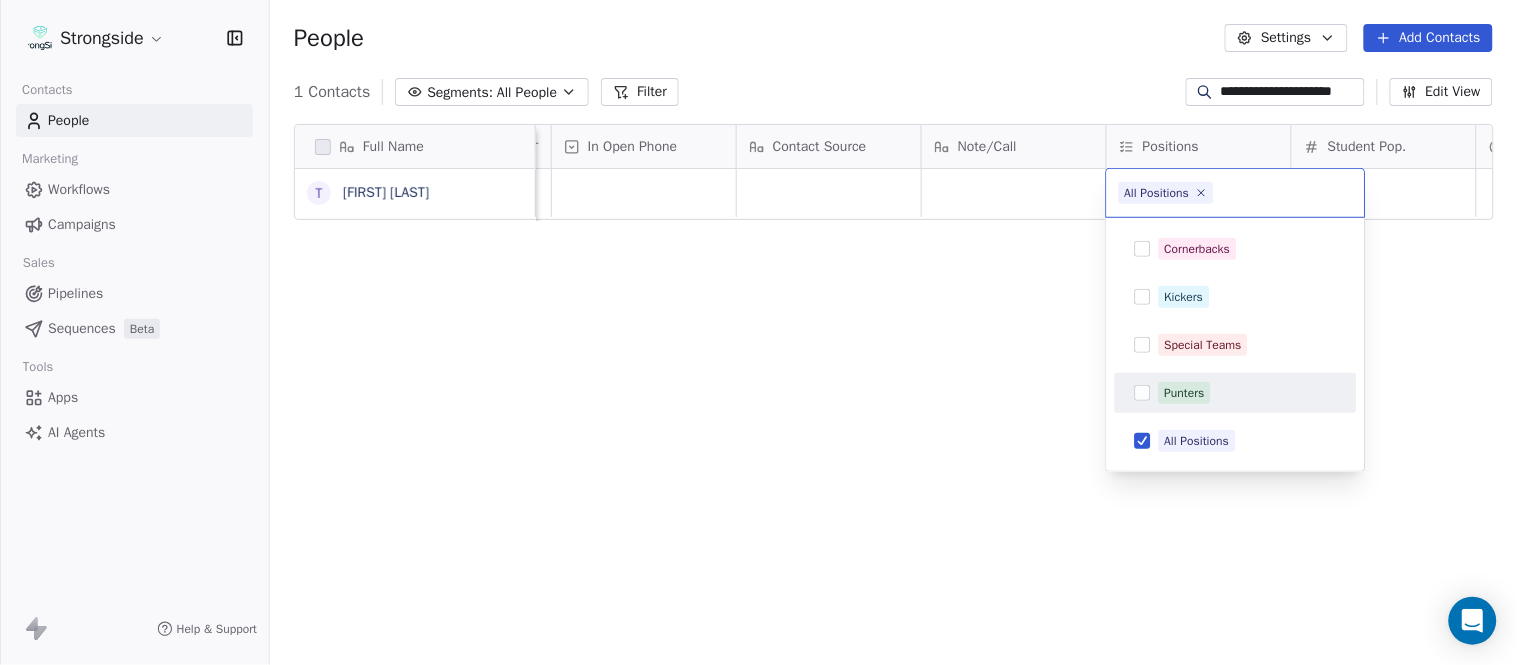 click on "**********" at bounding box center [758, 332] 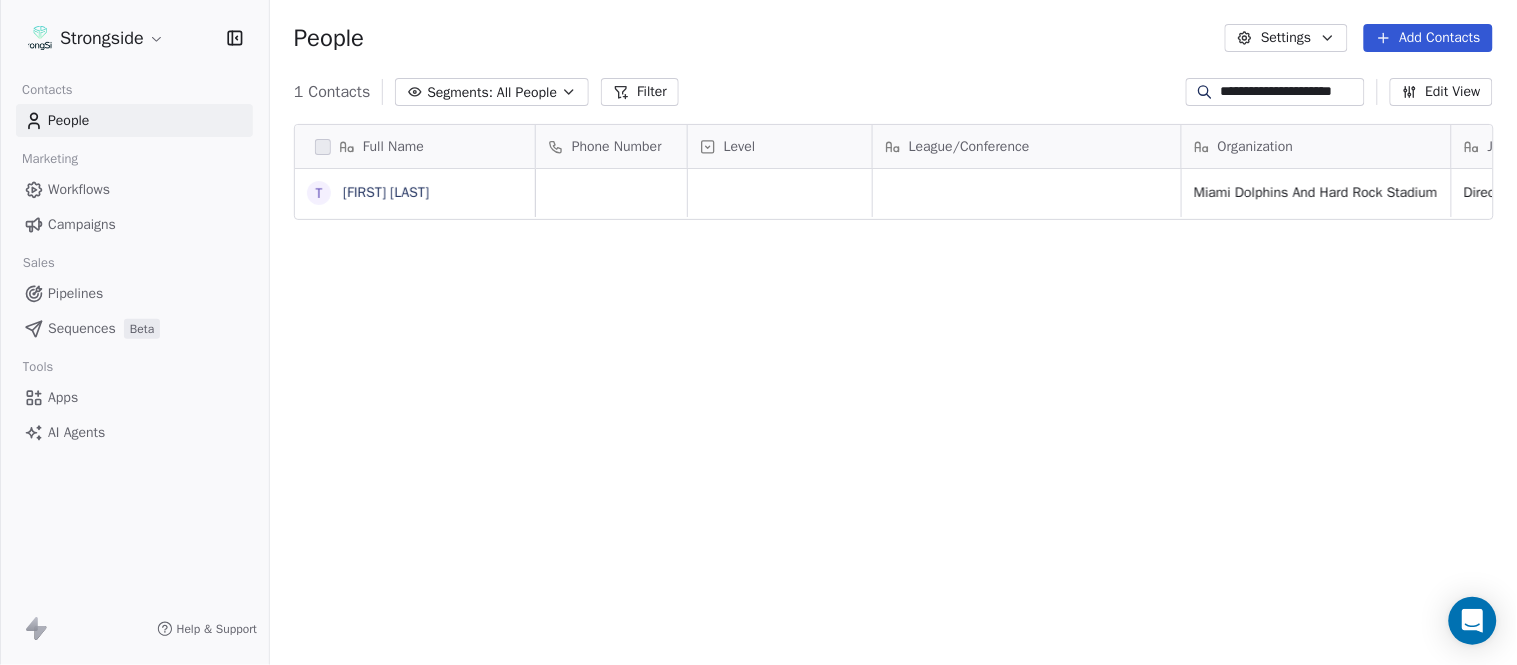 scroll, scrollTop: 0, scrollLeft: 0, axis: both 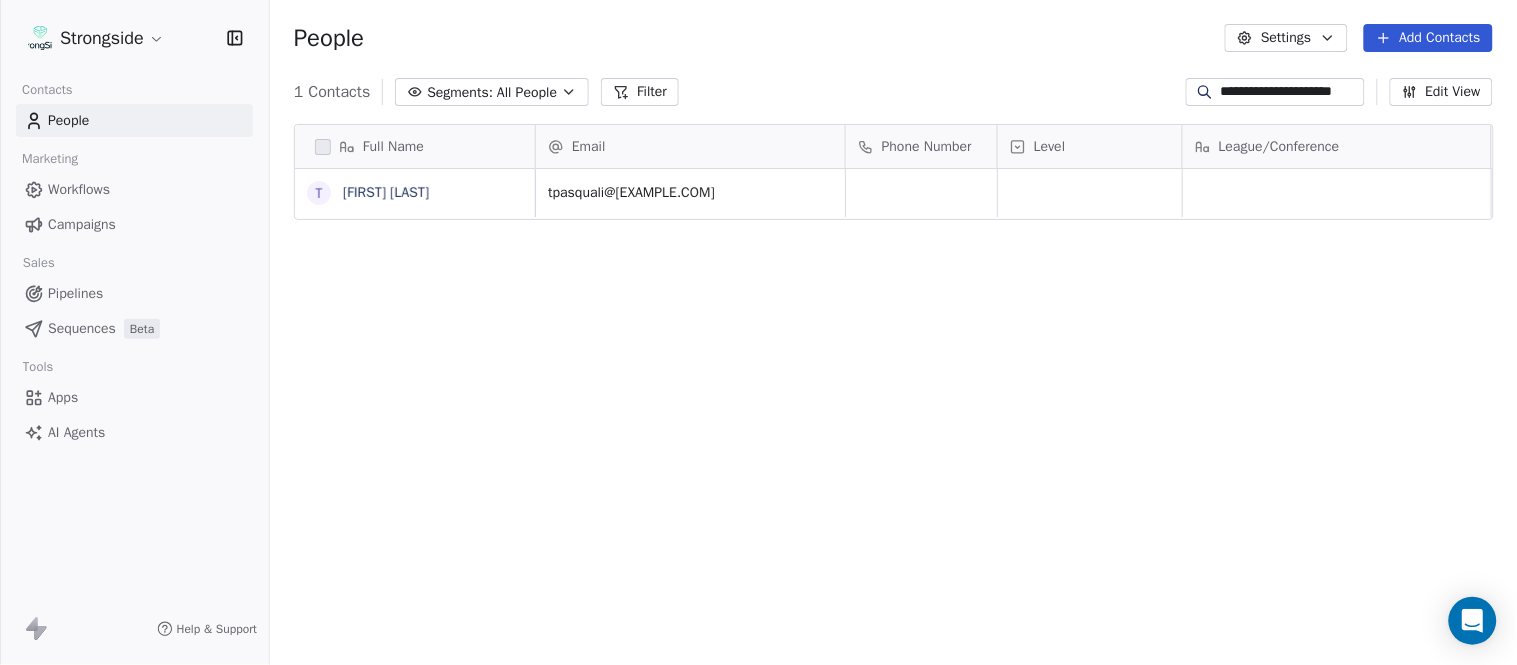 click on "**********" at bounding box center (1291, 92) 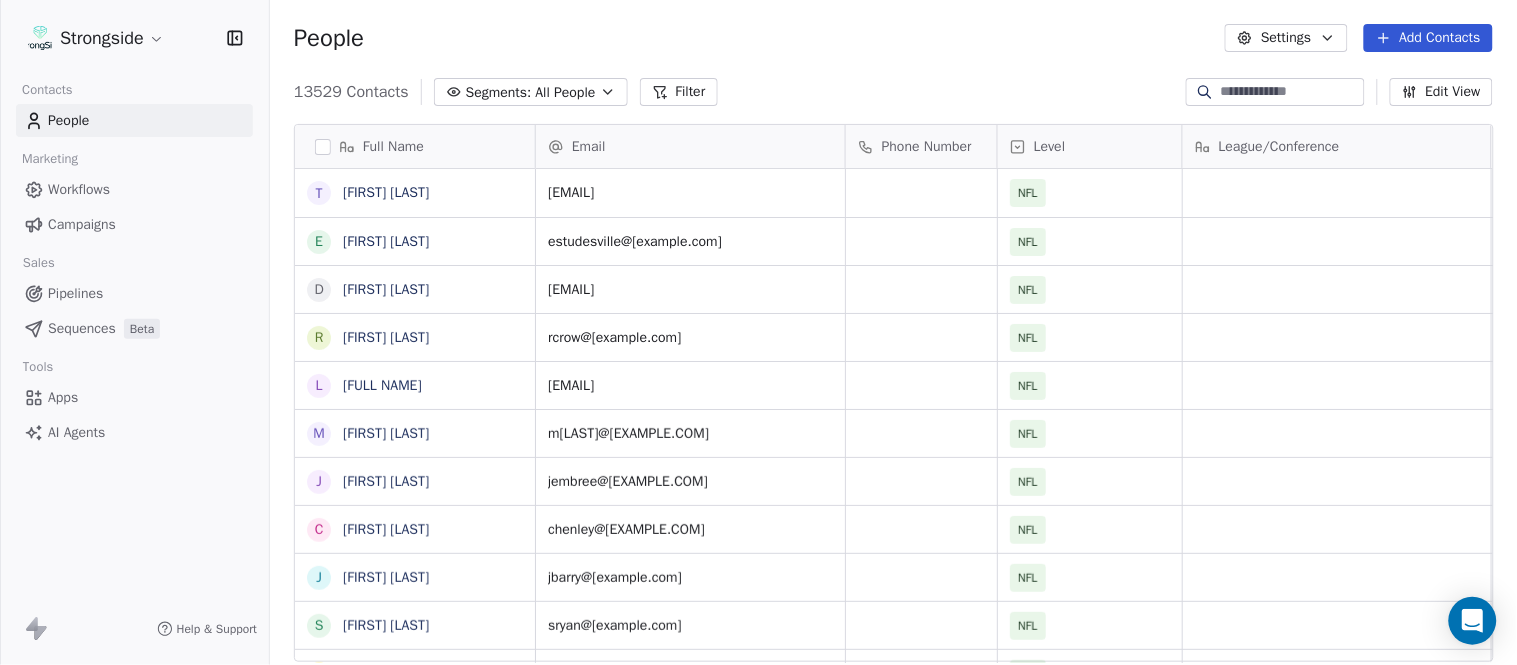 type 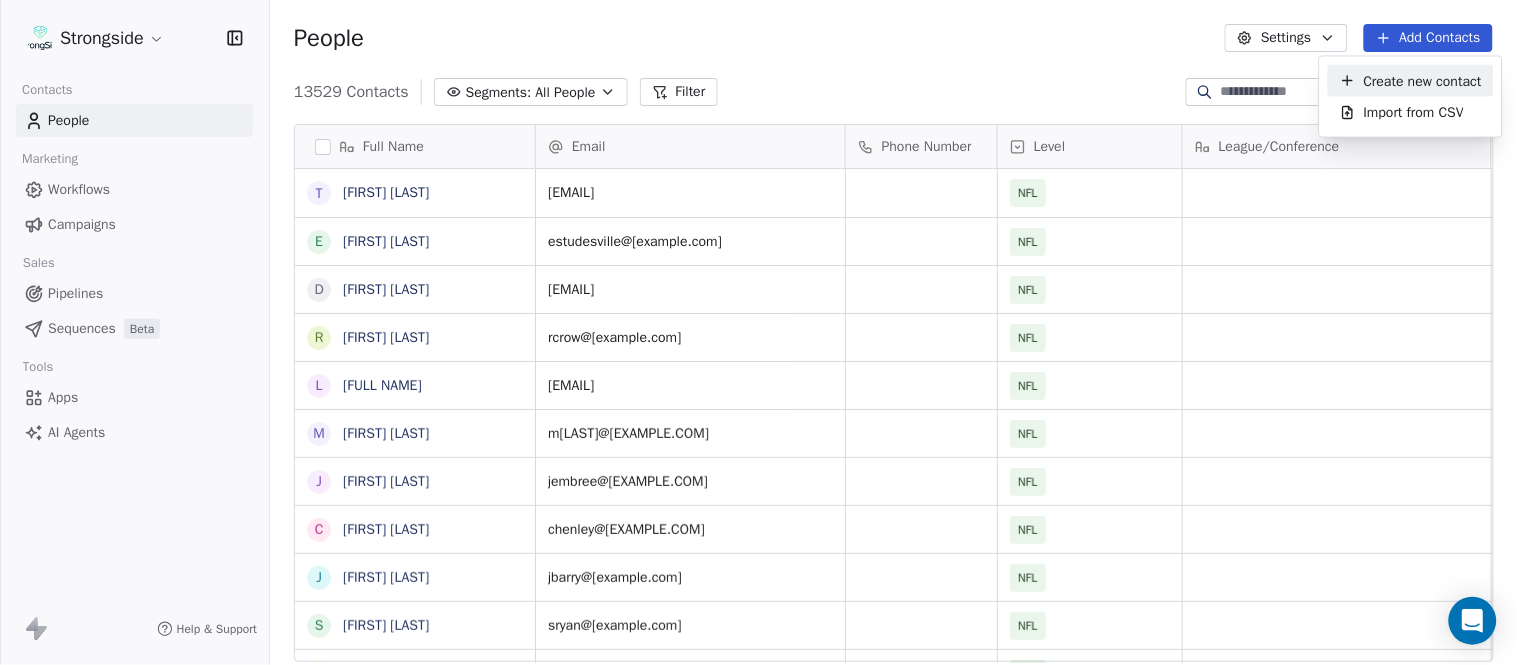 click on "Create new contact" at bounding box center [1423, 80] 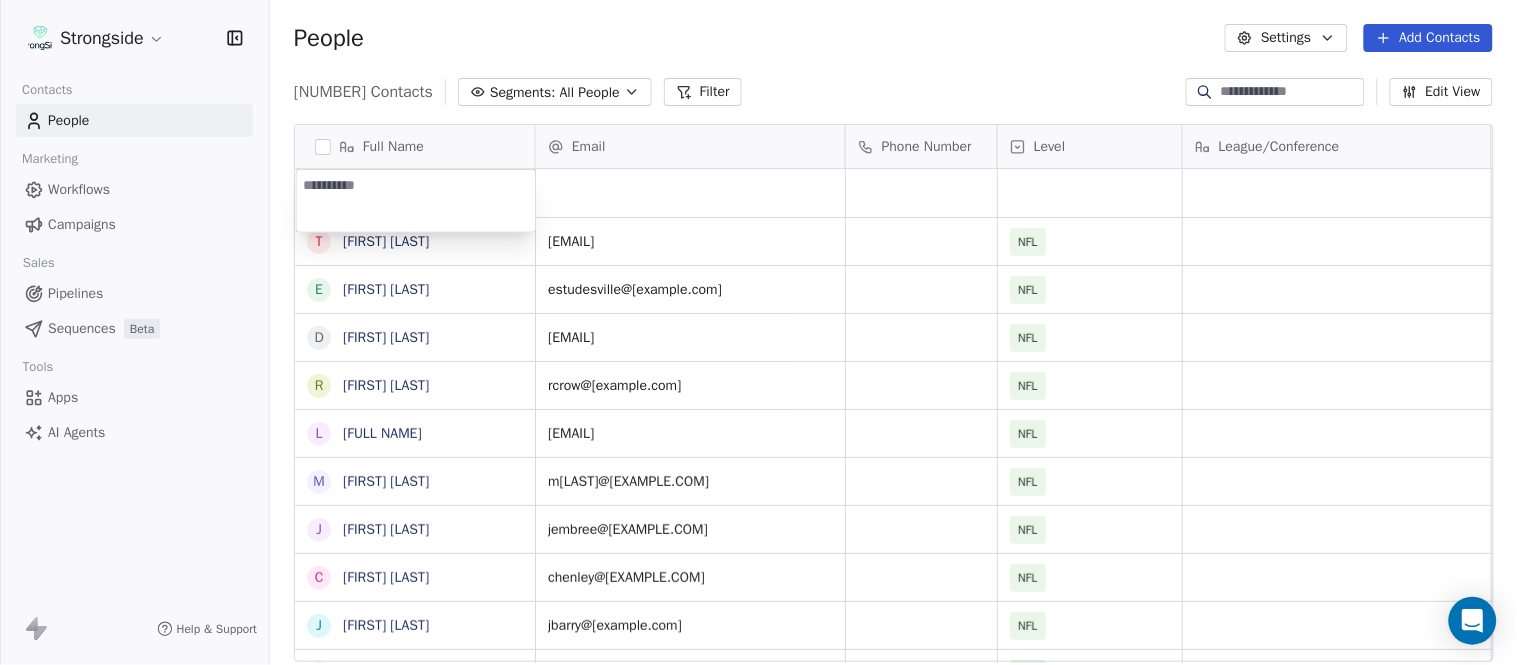 type on "**********" 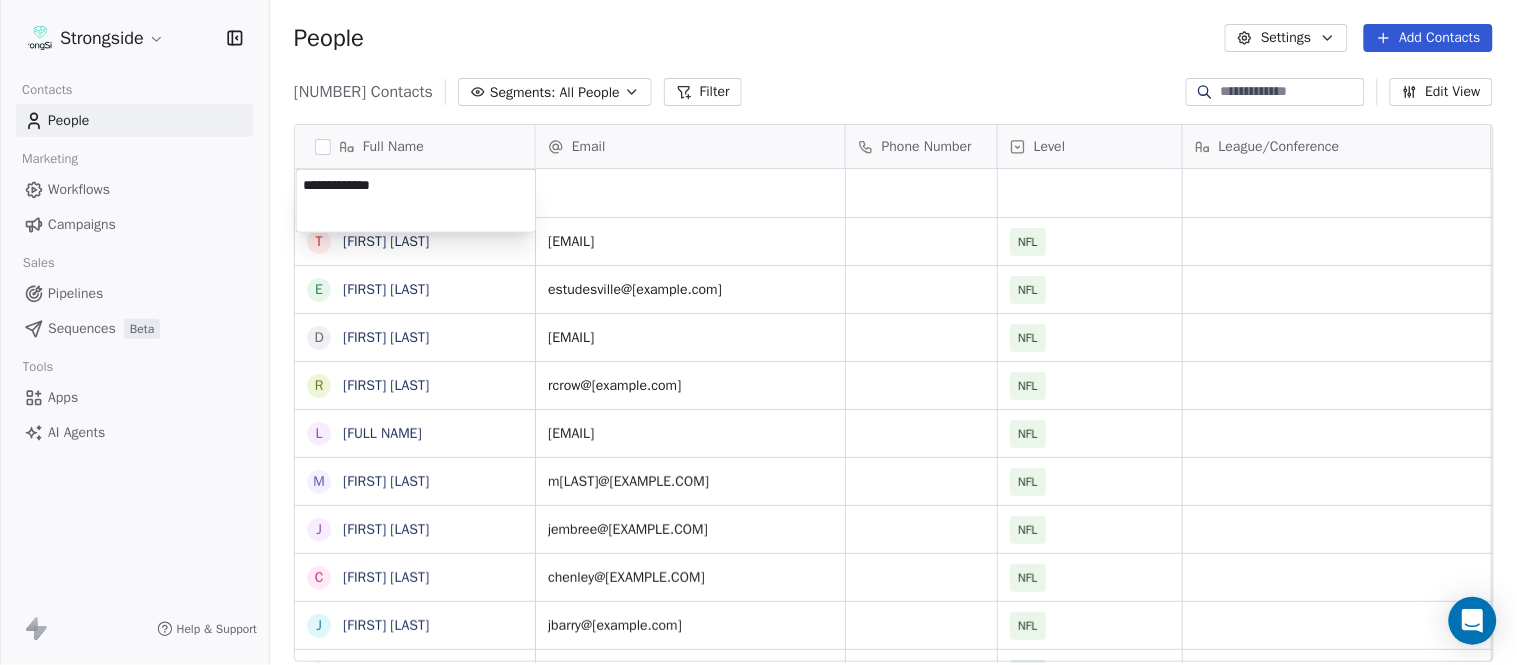 click on "Strongside Contacts People Marketing Workflows Campaigns Sales Pipelines Sequences Beta Tools Apps AI Agents Help & Support People Settings  Add Contacts 13530 Contacts Segments: All People Filter  Edit View Tag Add to Sequence Export Full Name T [LAST] N [LAST] E [LAST] S [LAST] D [LAST] B [LAST] R [LAST] C [LAST] L [LAST] J [LAST] M [LAST] A [LAST] J [LAST] E [LAST] C [LAST] H [LAST] F [LAST] S [LAST] W [LAST] S [LAST] S [LAST] G [LAST] U [LAST] T [LAST] L [LAST] M [LAST] E [LAST] A [LAST] P [LAST] L [LAST] C [LAST] S [LAST] W [LAST] J [LAST] D [LAST] J [LAST] K [LAST] W [LAST] D [LAST] L [LAST] R [LAST] M [LAST] K [LAST] K [LAST] T [LAST] T [LAST] J [LAST] L [LAST] M [LAST] F [LAST] J [LAST] R [LAST] K [LAST] C [LAST] Email Phone Number Level League/Conference Organization Job Title Tags Created Date BST Aug 03, 2025 01:20 AM tnielson@[EXAMPLE.COM] NFL MIAMI DOLPHINS Assistant Coach Aug 03, 2025 01:14 AM estudesville@[EXAMPLE.COM] NFL MIAMI DOLPHINS Assistant Coach Aug 03, 2025 01:12 AM dbevell@[EXAMPLE.COM] NFL MIAMI DOLPHINS" at bounding box center (758, 332) 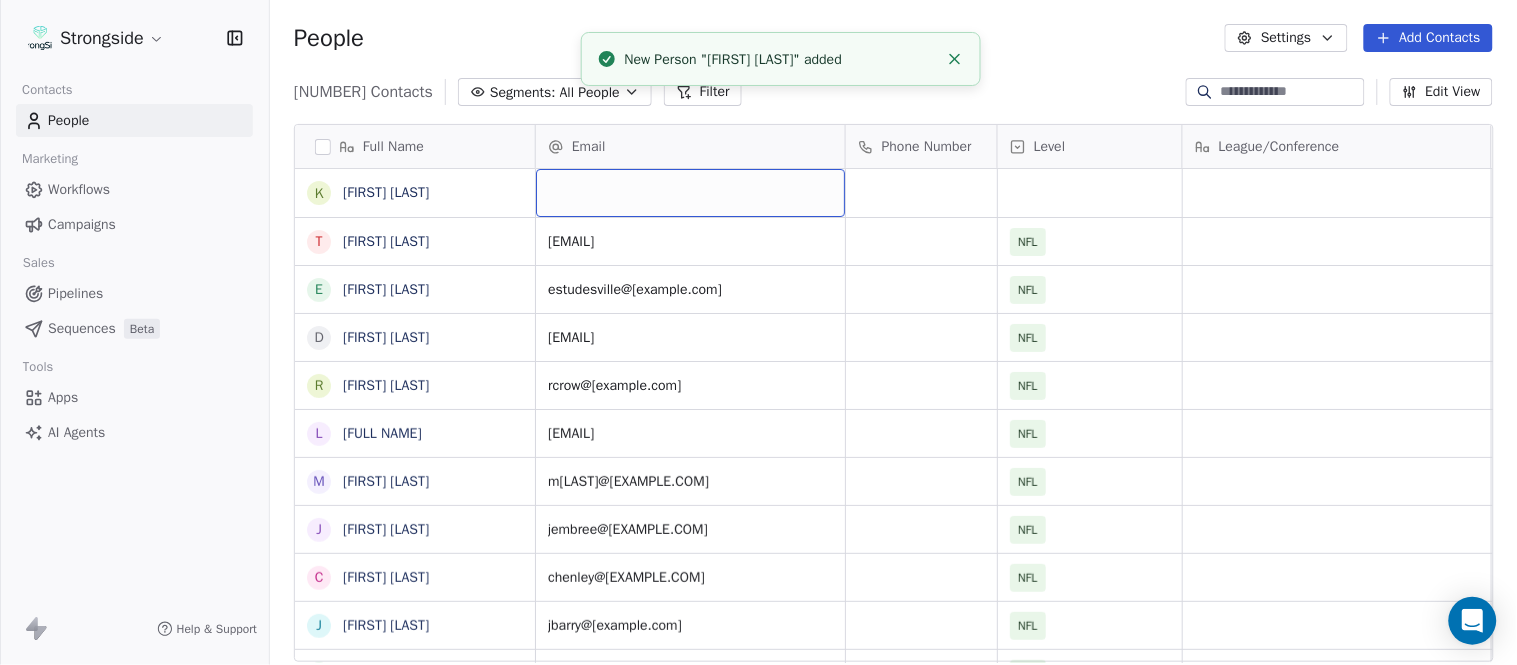 click at bounding box center (690, 193) 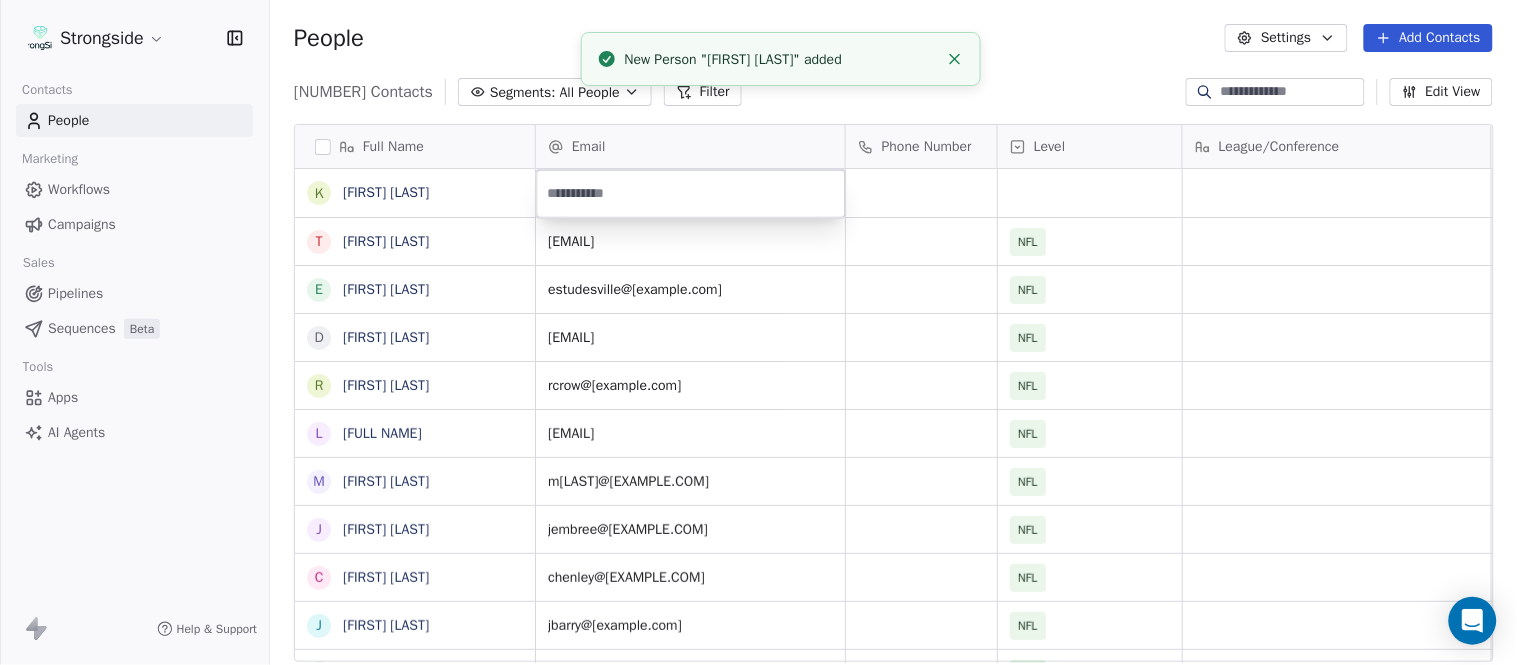 type on "**********" 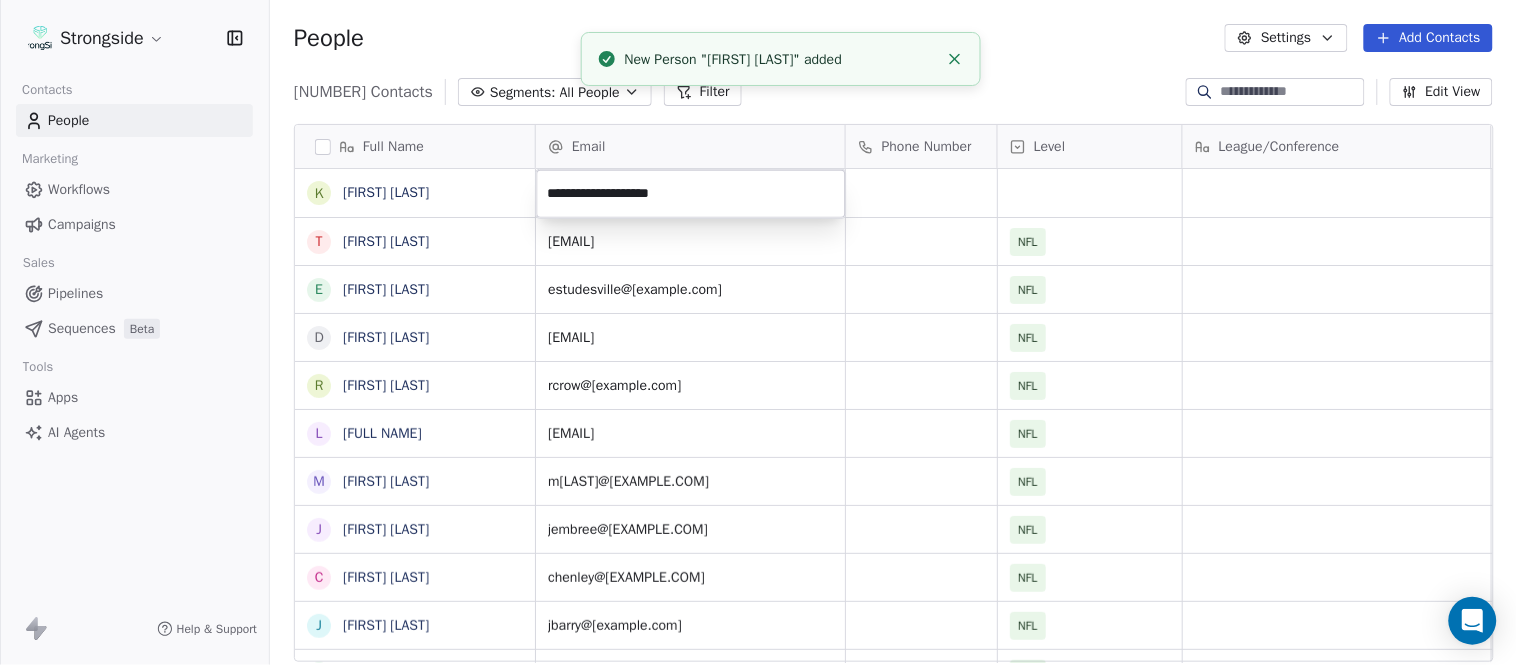 click on "Strongside Contacts People Marketing Workflows Campaigns Sales Pipelines Sequences Beta Tools Apps AI Agents Help & Support People Settings Add Contacts 13530 Contacts Segments: All People Filter Edit View Tag Add to Sequence Export Full Name K [LAST] T [LAST] E [LAST] D [LAST] R [LAST] L [LAST] M [LAST] J [LAST] C [LAST] J [LAST] S [LAST] R [LAST] D [LAST] E [LAST] C [LAST] H [LAST] S [LAST] S [LAST] G [LAST] T [LAST] M [LAST] A [LAST] A [LAST] L [LAST] S [LAST] J [LAST] J [LAST] M [LAST] B [LAST] D [LAST] K [LAST] Email Phone Number Level League/Conference Organization Job Title Tags Created Date BST Aug 03, 2025 01:20 AM [EMAIL] NFL MIAMI DOLPHINS Assistant Coach Aug 03, 2025 01:14 AM [EMAIL] NFL MIAMI DOLPHINS Assistant Coach Aug 03, 2025 01:12 AM [EMAIL] NFL" at bounding box center [758, 332] 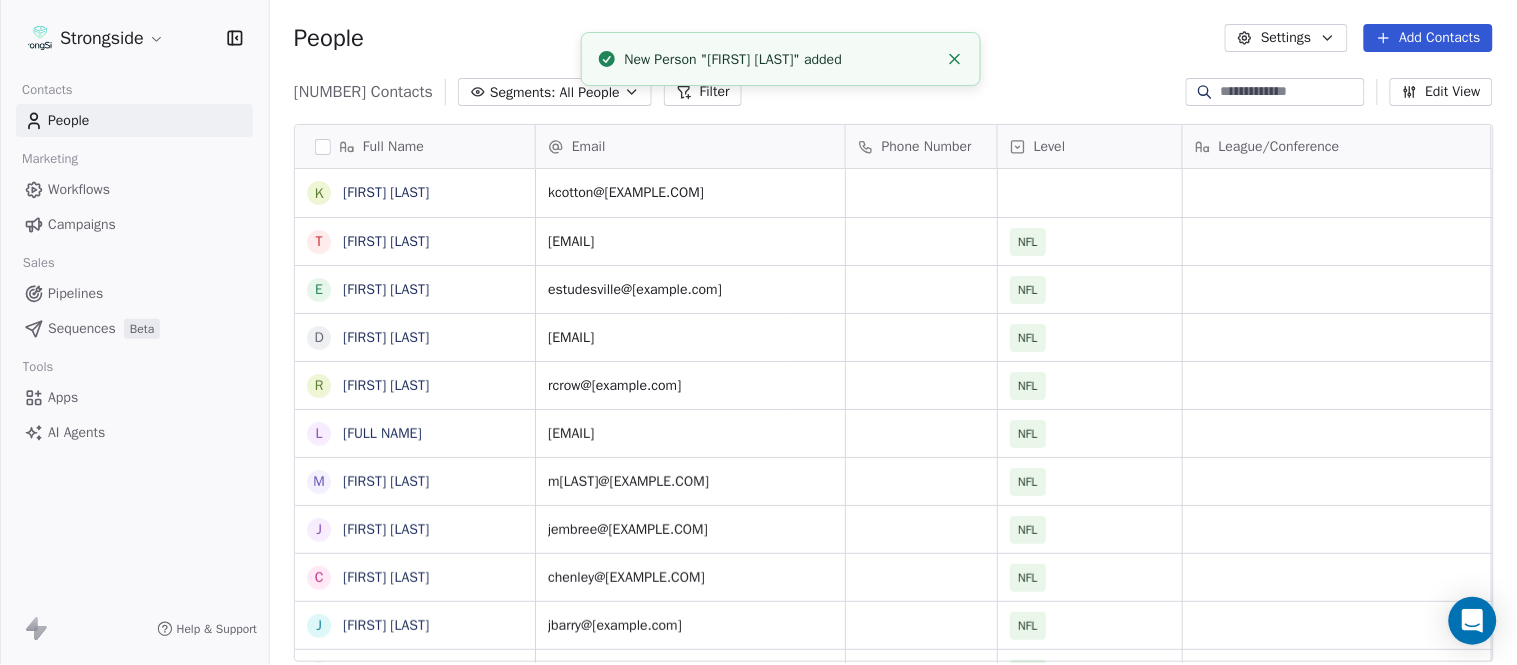 click at bounding box center [955, 59] 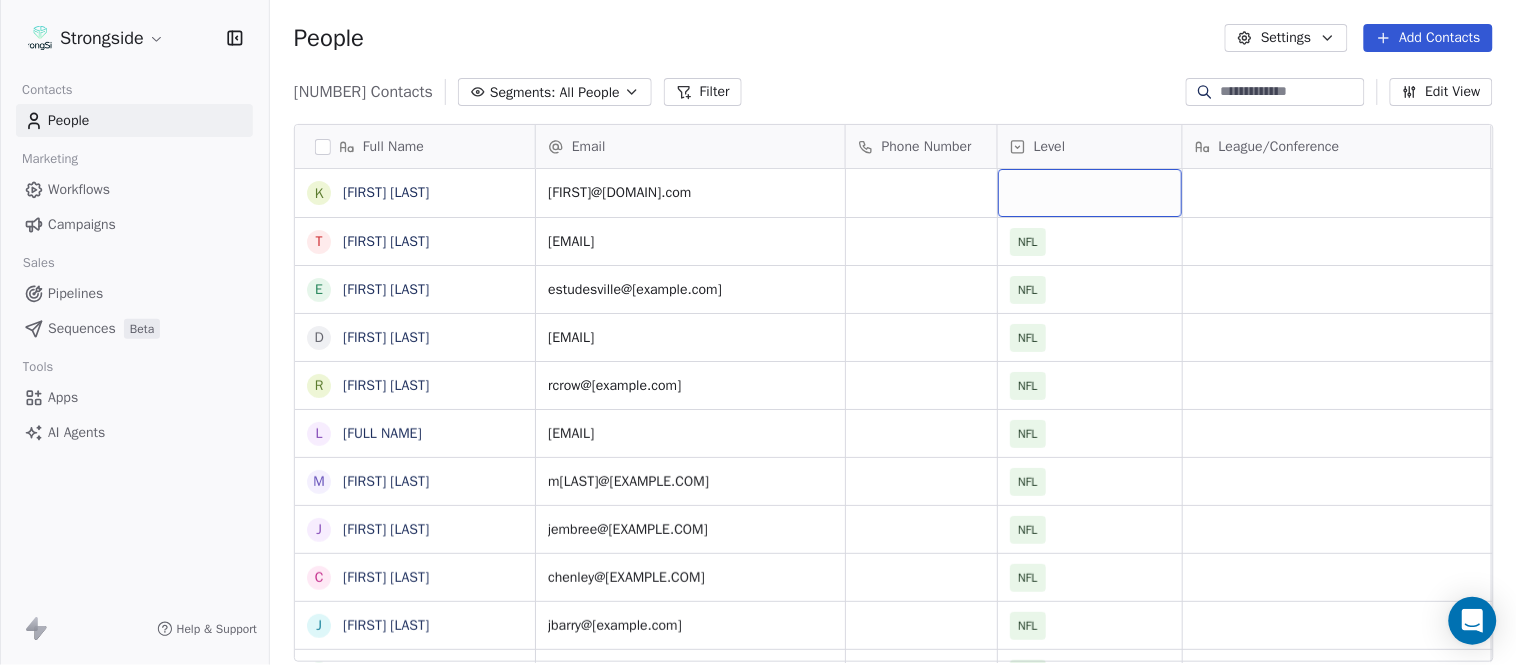 click at bounding box center (1090, 193) 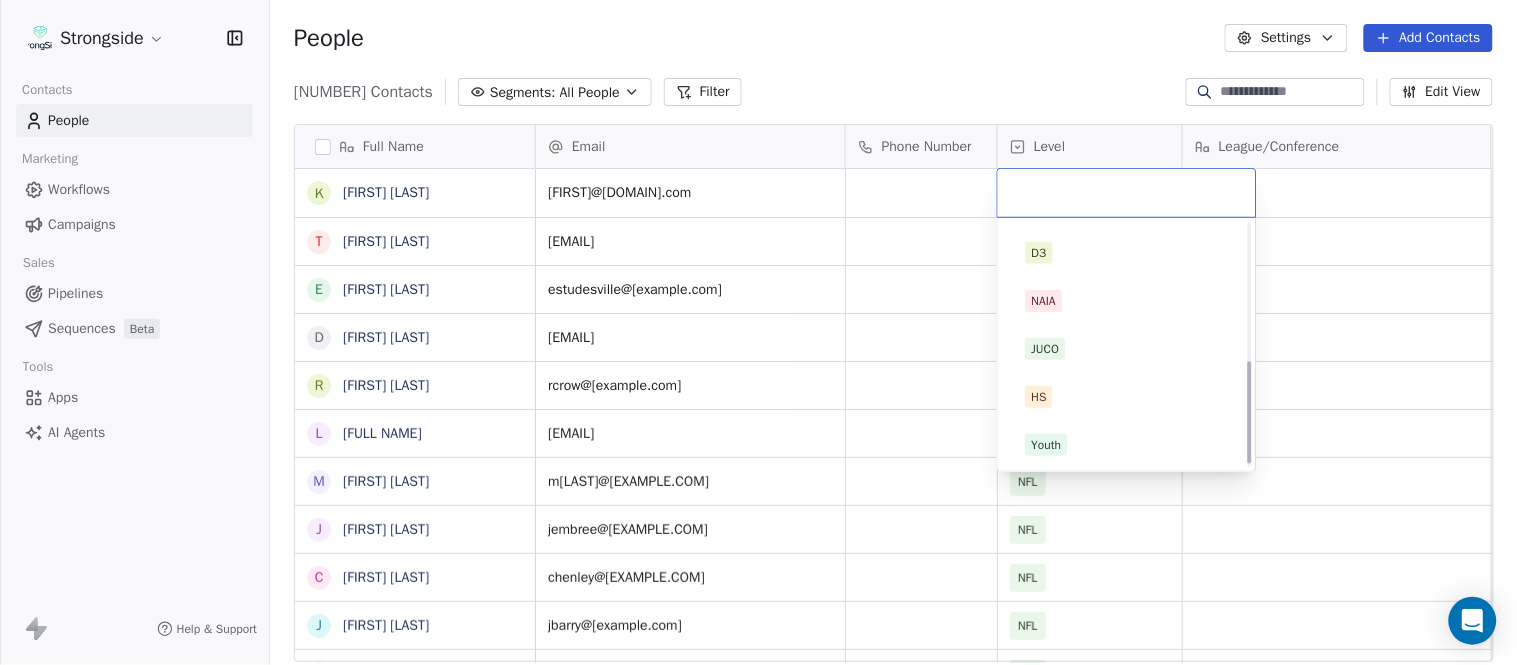 scroll, scrollTop: 330, scrollLeft: 0, axis: vertical 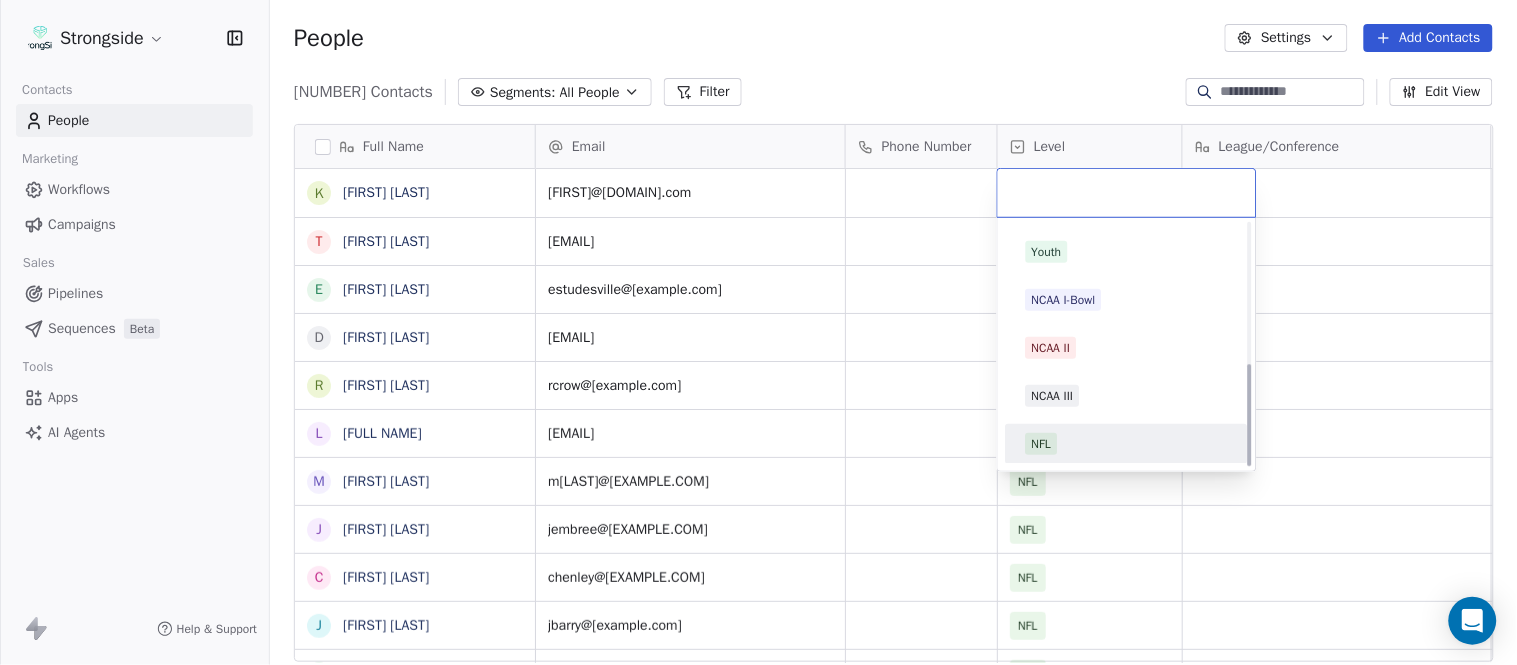 click on "NFL" at bounding box center [1127, 444] 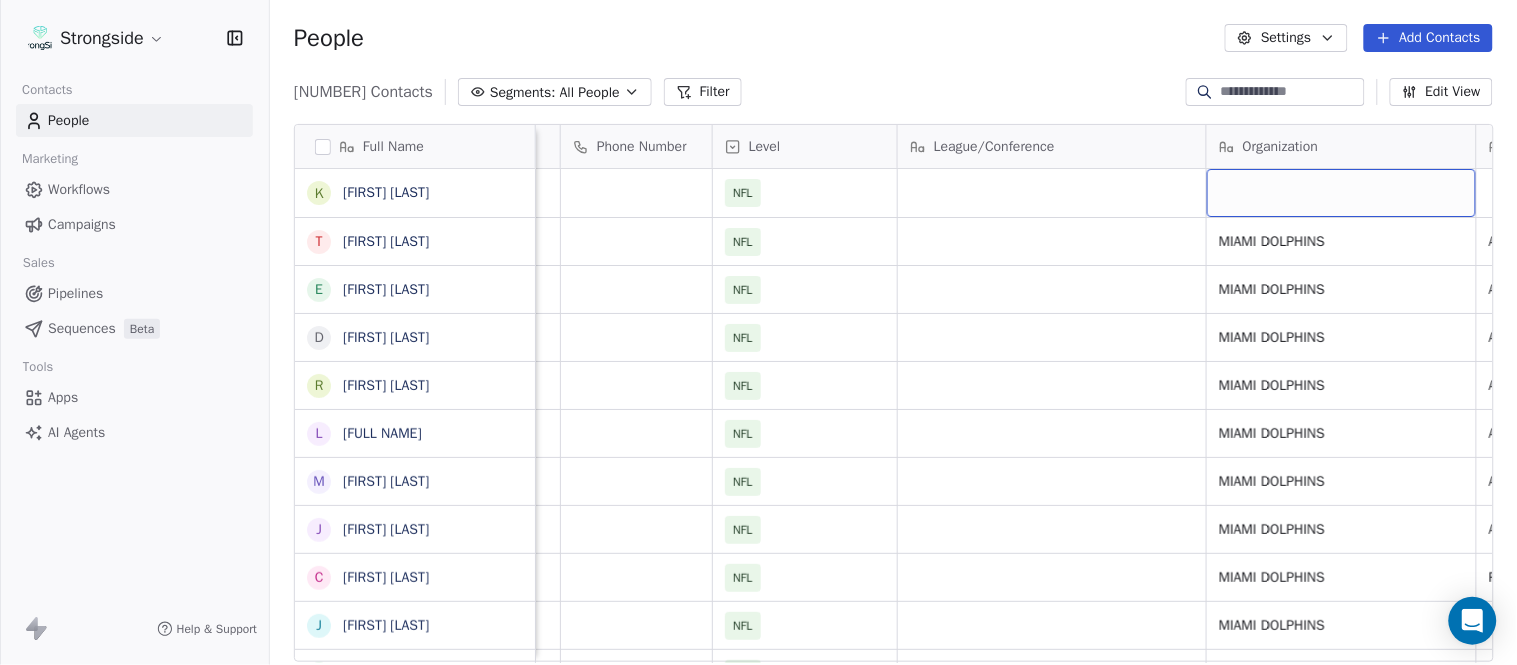 scroll, scrollTop: 0, scrollLeft: 553, axis: horizontal 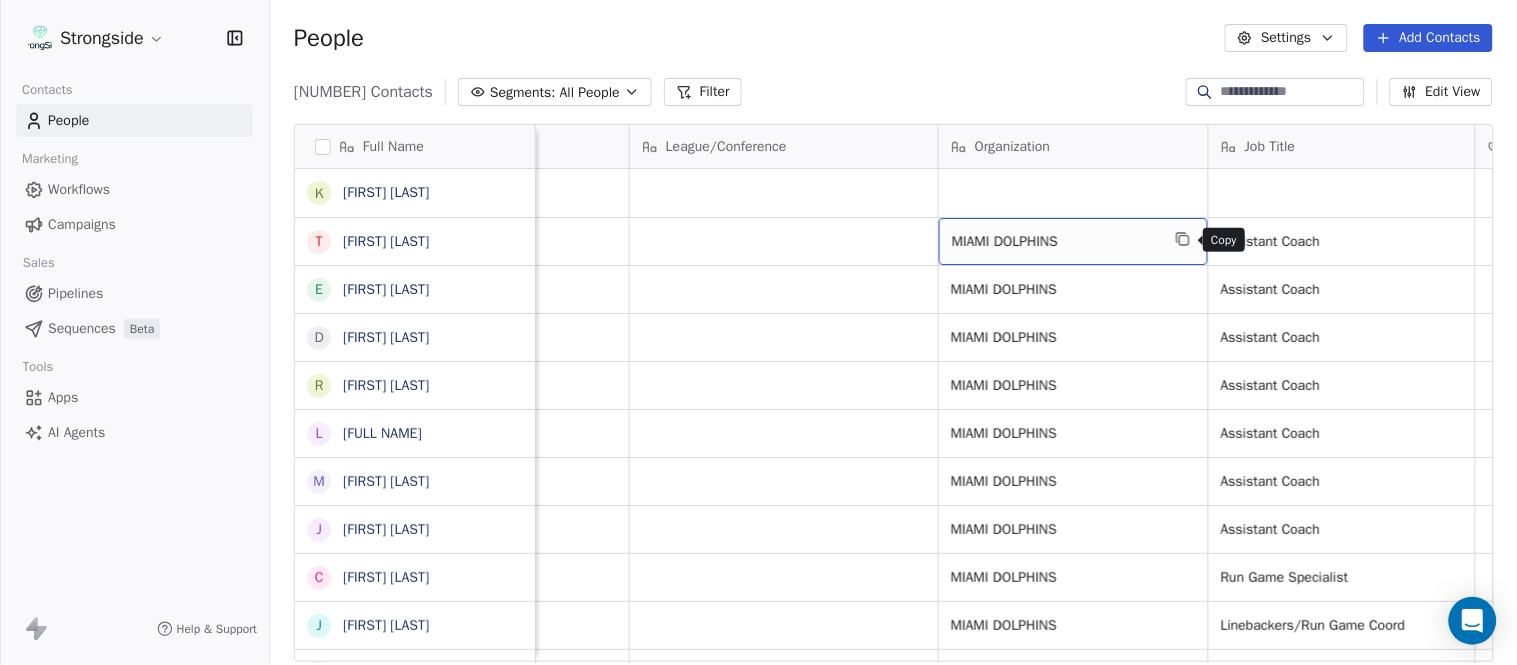 click on "MIAMI DOLPHINS" at bounding box center (1073, 241) 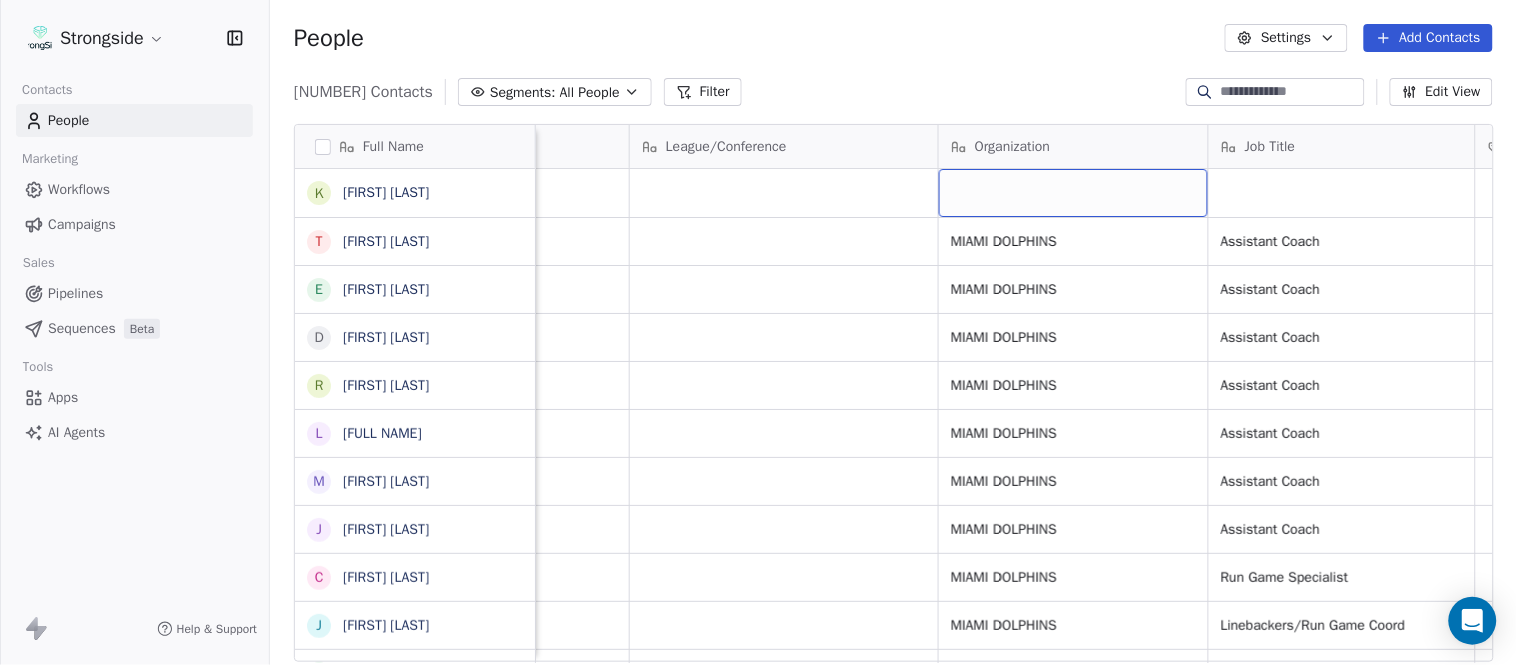click at bounding box center (1073, 193) 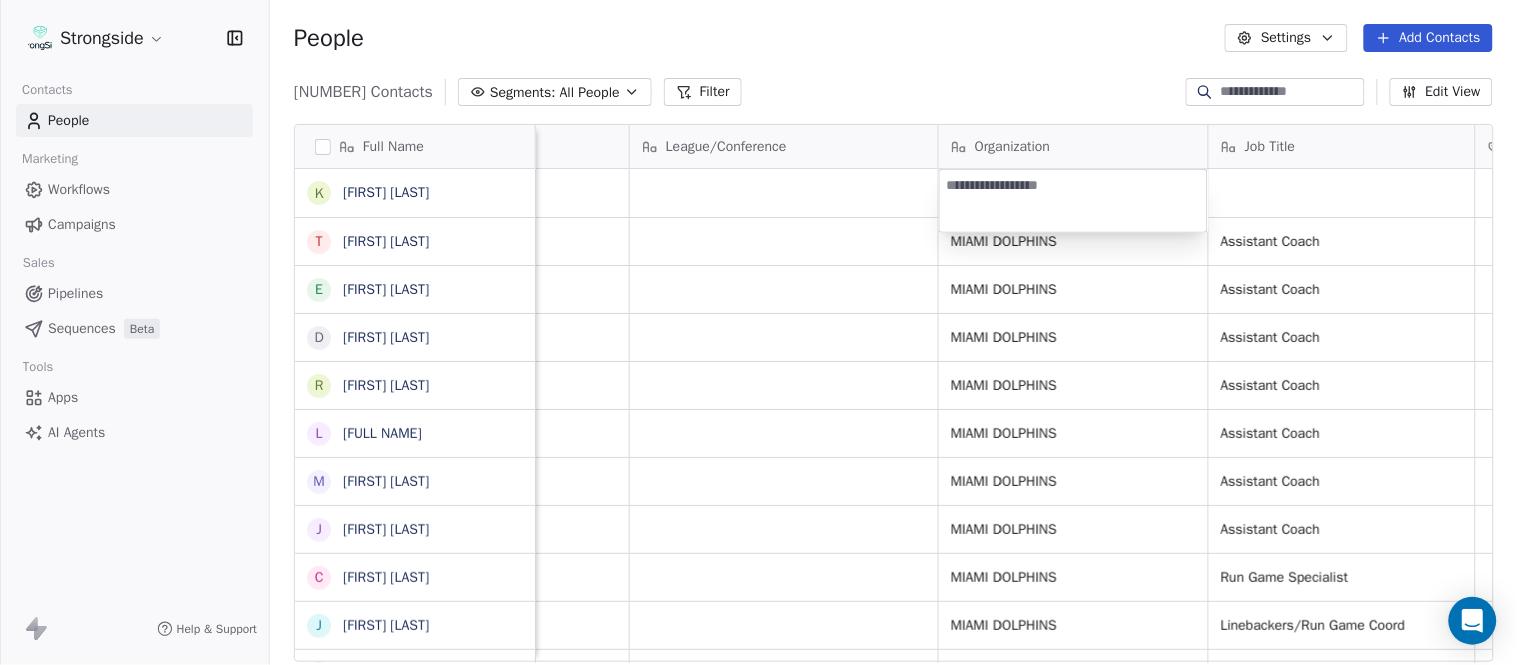 type on "**********" 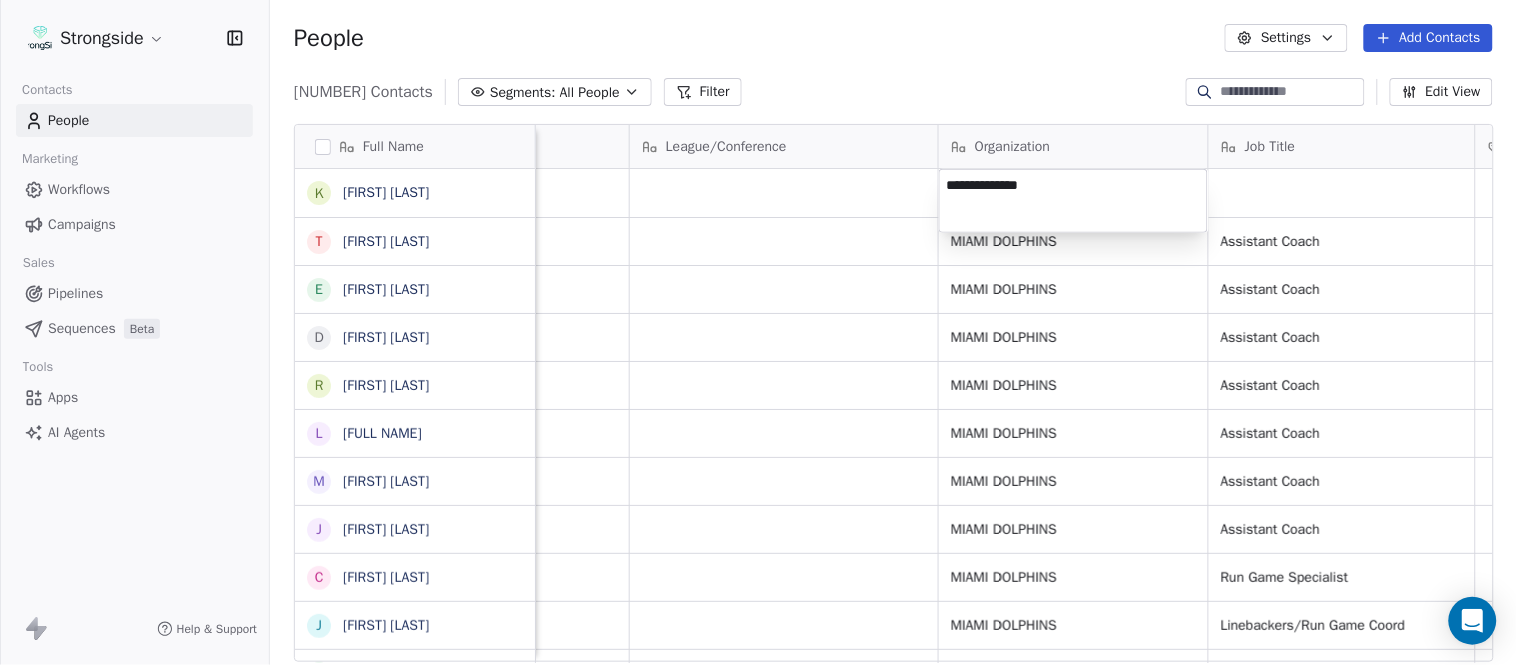 click on "Strongside Contacts People Marketing Workflows Campaigns Sales Pipelines Sequences Beta Tools Apps AI Agents Help & Support People Settings Add Contacts 13530 Contacts Segments: All People Filter Edit View Tag Add to Sequence Export Full Name K [LAST] T [LAST] E [LAST] D [LAST] R [LAST] L [LAST] M [LAST] J [LAST] C [LAST] J [LAST] S [LAST] R [LAST] D [LAST] E [LAST] C [LAST] H [LAST] S [LAST] S [LAST] G [LAST] T [LAST] M [LAST] A [LAST] A [LAST] L [LAST] S [LAST] J [LAST] J [LAST] M [LAST] B [LAST] D [LAST] K [LAST] Email Phone Number Level League/Conference Organization Job Title Tags Created Date BST Status Priority [EMAIL] NFL Aug 03, 2025 01:20 AM [EMAIL] NFL MIAMI DOLPHINS Assistant Coach Aug 03, 2025 01:14 AM [EMAIL] NFL MIAMI DOLPHINS Assistant Coach NFL" at bounding box center [758, 332] 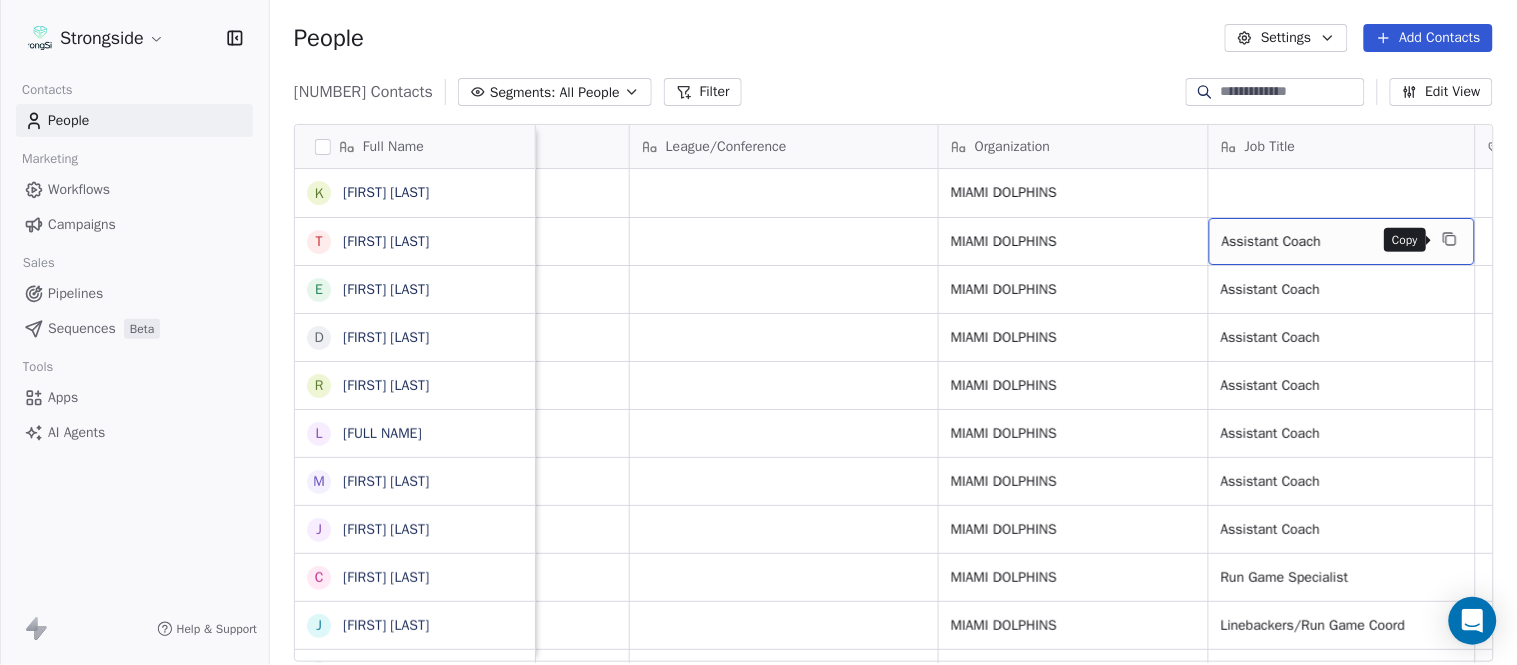 click 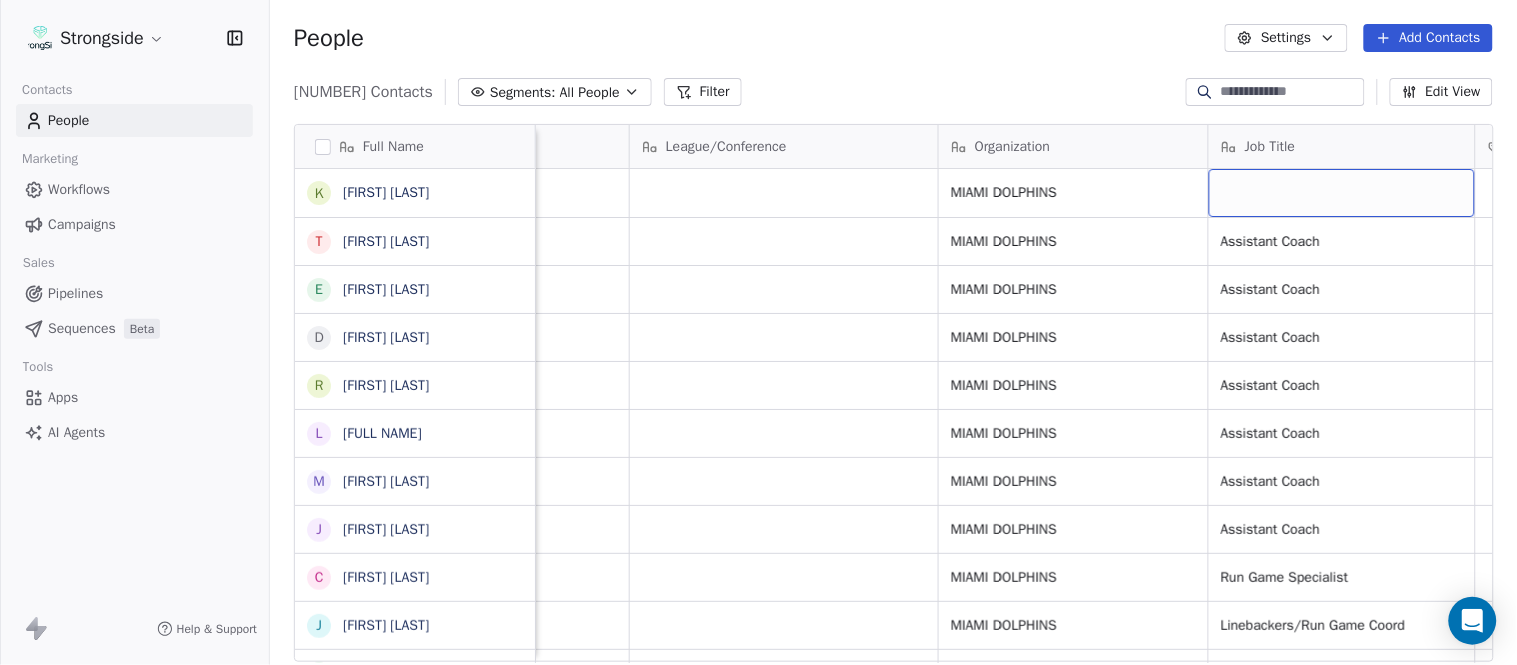 click at bounding box center (1342, 193) 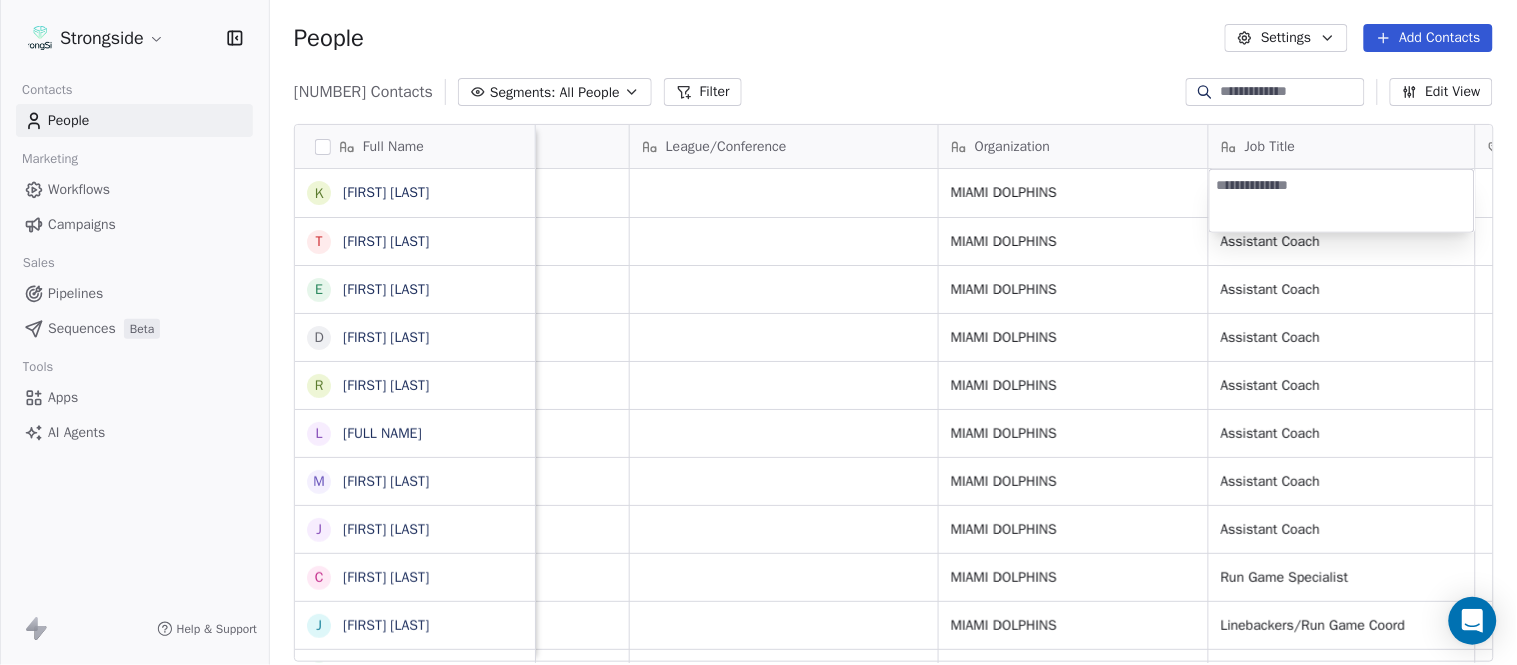type on "**********" 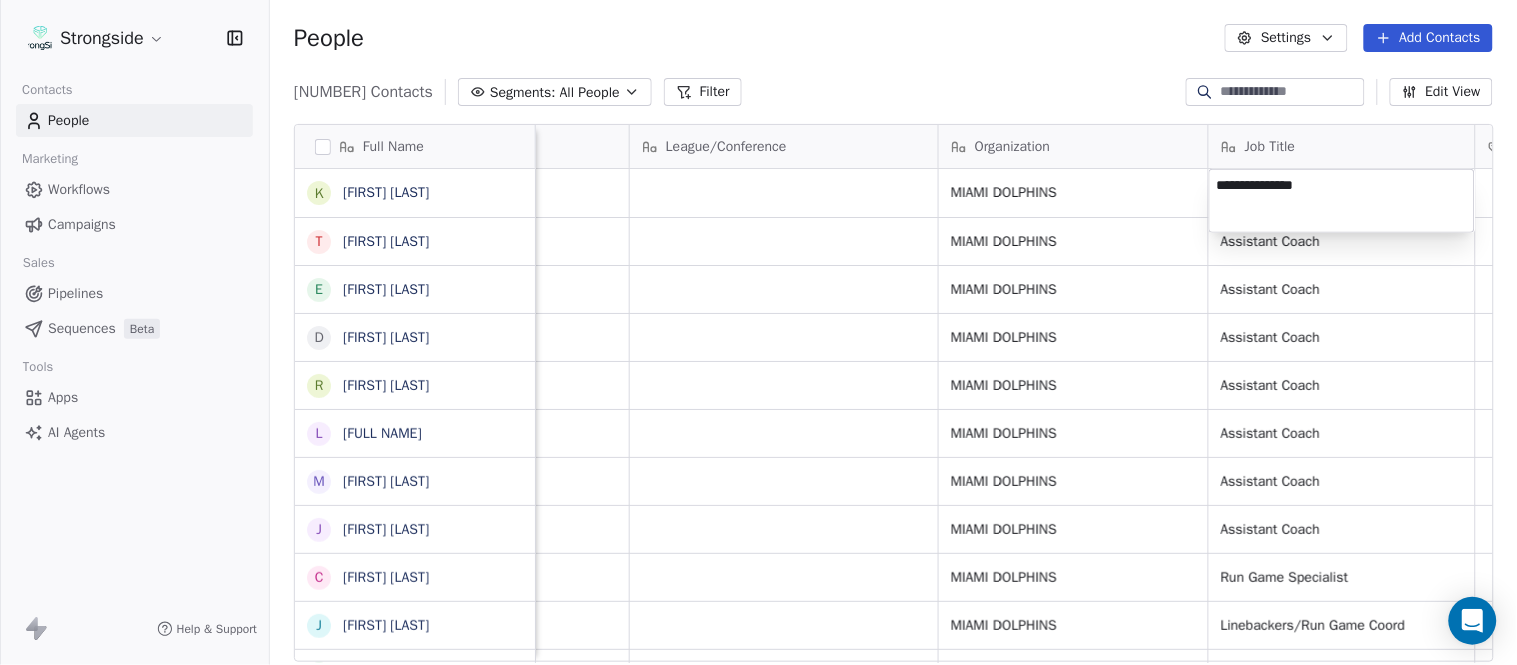 click on "Strongside Contacts People Marketing Workflows Campaigns Sales Pipelines Sequences Beta Tools Apps AI Agents Help & Support People Settings  Add Contacts 13530 Contacts Segments: All People Filter  Edit View Tag Add to Sequence Export Full Name K [LAST] C [LAST] T [LAST] N [LAST] E [LAST] S [LAST] D [LAST] B [LAST] R [LAST] C [LAST] L [LAST] J [LAST] M [LAST] A [LAST] J [LAST] E [LAST] C [LAST] H [LAST] F [LAST] S [LAST] W [LAST] S [LAST] S [LAST] G [LAST] U [LAST] T [LAST] L [LAST] M [LAST] E [LAST] A [LAST] P [LAST] L [LAST] C [LAST] S [LAST] W [LAST] J [LAST] D [LAST] J [LAST] K [LAST] W [LAST] D [LAST] L [LAST] R [LAST] M [LAST] K [LAST] K [LAST] T [LAST] T [LAST] J [LAST] L [LAST] M [LAST] F [LAST] J [LAST] R [LAST] K [LAST] C [LAST] Email Phone Number Level League/Conference Organization Job Title Tags Created Date BST kcotton@[EXAMPLE.COM] NFL MIAMI DOLPHINS Aug 03, 2025 01:20 AM tnielson@[EXAMPLE.COM] NFL MIAMI DOLPHINS Assistant Coach Aug 03, 2025 01:14 AM estudesville@[EXAMPLE.COM] NFL MIAMI DOLPHINS Assistant Coach Aug 03, 2025 01:12 AM dbevell@[EXAMPLE.COM] NFL MIAMI DOLPHINS Assistant Coach Aug 03, 2025 01:09 AM rcrow@[EXAMPLE.COM] NFL MIAMI DOLPHINS Assistant Coach Aug 03, 2025 01:07 AM ljeanpierre@[EXAMPLE.COM] NFL MIAMI DOLPHINS Assistant Coach Aug 03, 2025 01:05 AM maraujo@[EXAMPLE.COM] NFL MIAMI DOLPHINS Assistant Coach Aug 03, 2025 01:03 AM jembree@[EXAMPLE.COM] NFL MIAMI DOLPHINS Assistant Coach Aug 03, 2025 01:02 AM chenley@[EXAMPLE.COM] NFL MIAMI DOLPHINS Run Game Specialist Aug 03, 2025 01:01 AM jbarry@[EXAMPLE.COM] NFL MIAMI DOLPHINS Linebackers/Run Game Coord Aug 02, 2025 11:11 PM sryan@[EXAMPLE.COM] NFL MIAMI DOLPHINS Sr Defensive Asst Aug 02, 2025 11:10 PM rslowik@[EXAMPLE.COM] NFL MIAMI DOLPHINS Defensive Back/Pass Game Spec Aug 02, 2025 11:08 PM dpuloka@[EXAMPLE.COM] NFL MIAMI DOLPHINS Dir/Player Performance Aug 02, 2025 11:07 PM bennette@[EXAMPLE.COM] NFL JACKSONVILLE JAGUARS Assistant Coach Aug 02, 2025 11:05 PM mortonc@[EXAMPLE.COM] NFL JACKSONVILLE JAGUARS Assistant Coach Aug 02, 2025 11:04 PM farwellh@[EXAMPLE.COM] NFL JACKSONVILLE JAGUARS Assistant Coach Aug 02, 2025 11:03 PM NFL" at bounding box center (758, 332) 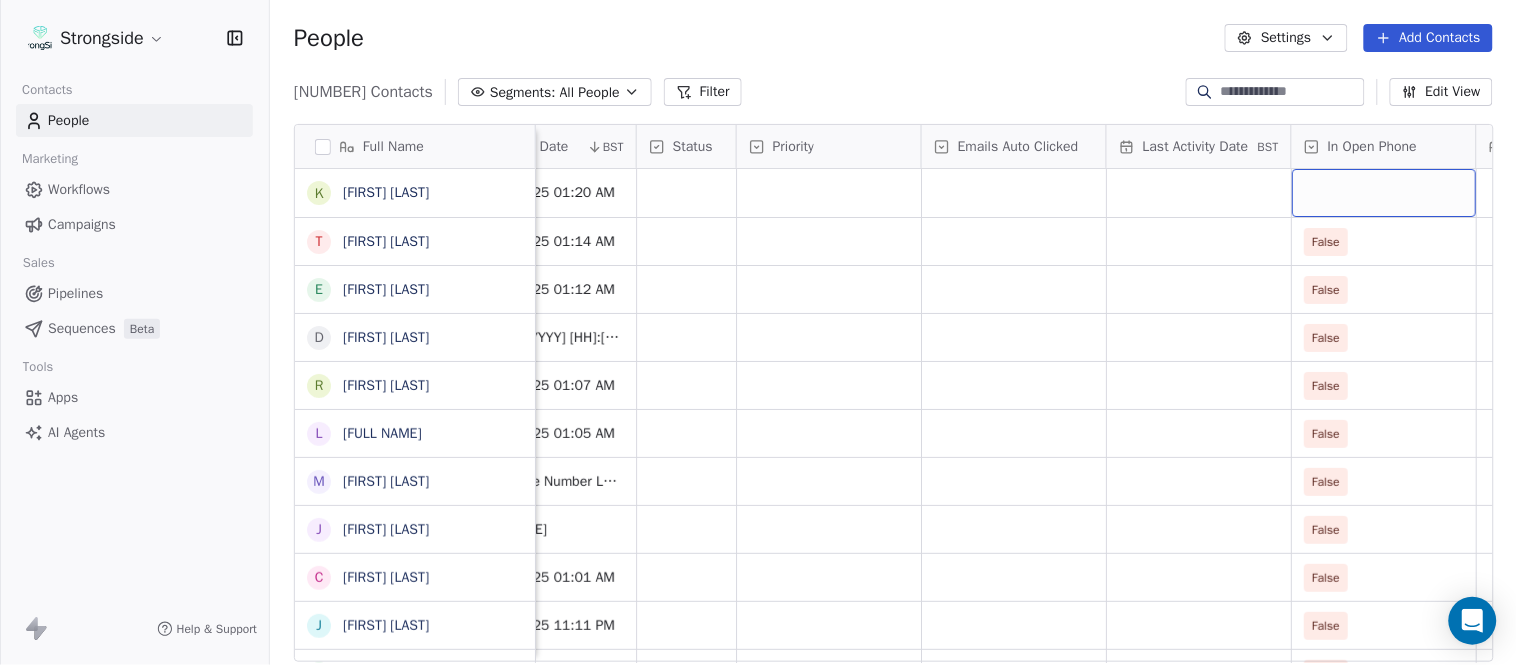 scroll, scrollTop: 0, scrollLeft: 1863, axis: horizontal 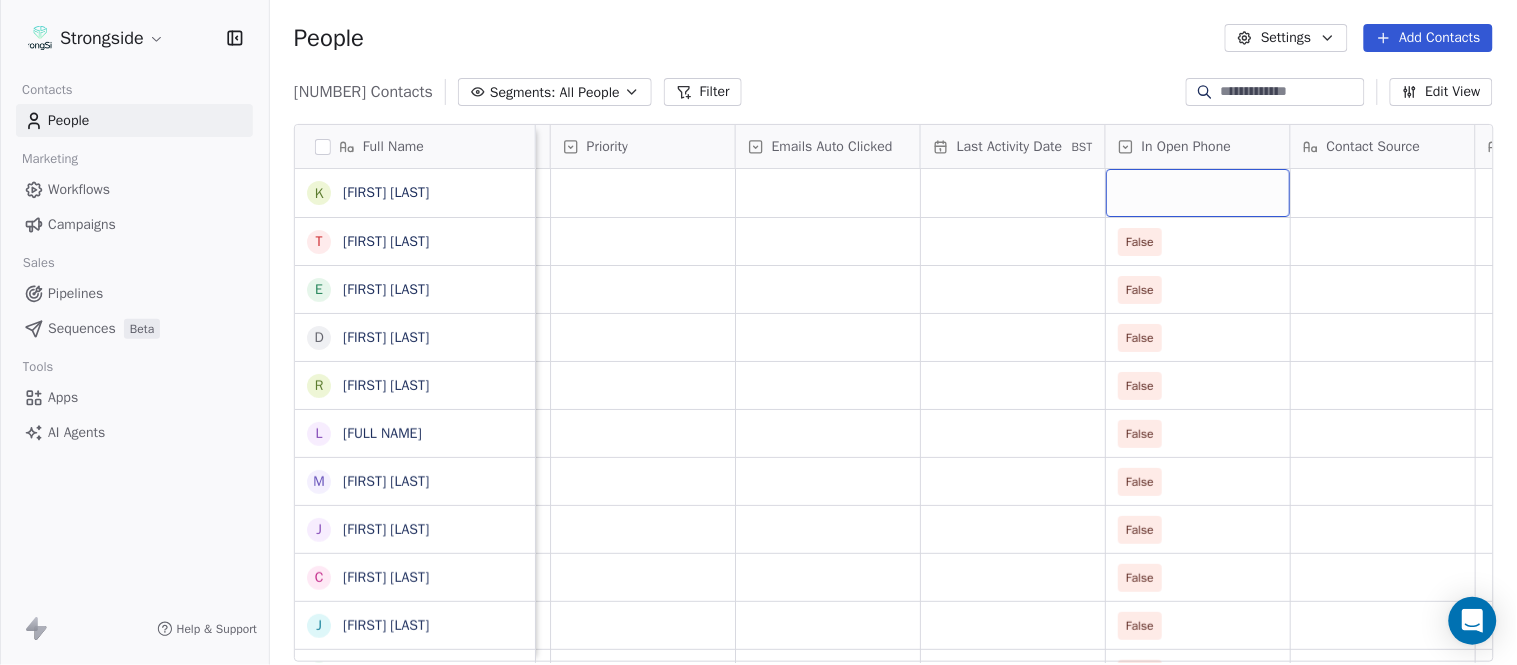 click at bounding box center (1198, 193) 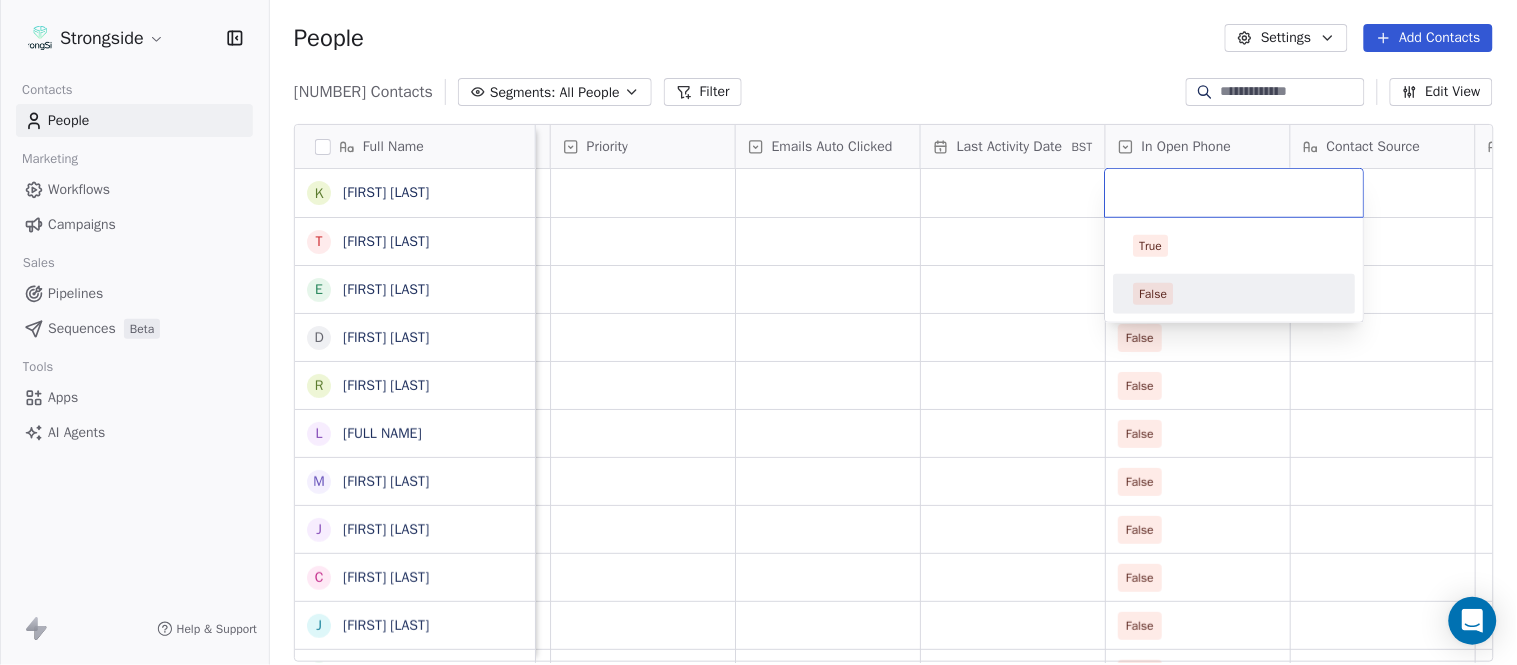 click on "False" at bounding box center (1235, 294) 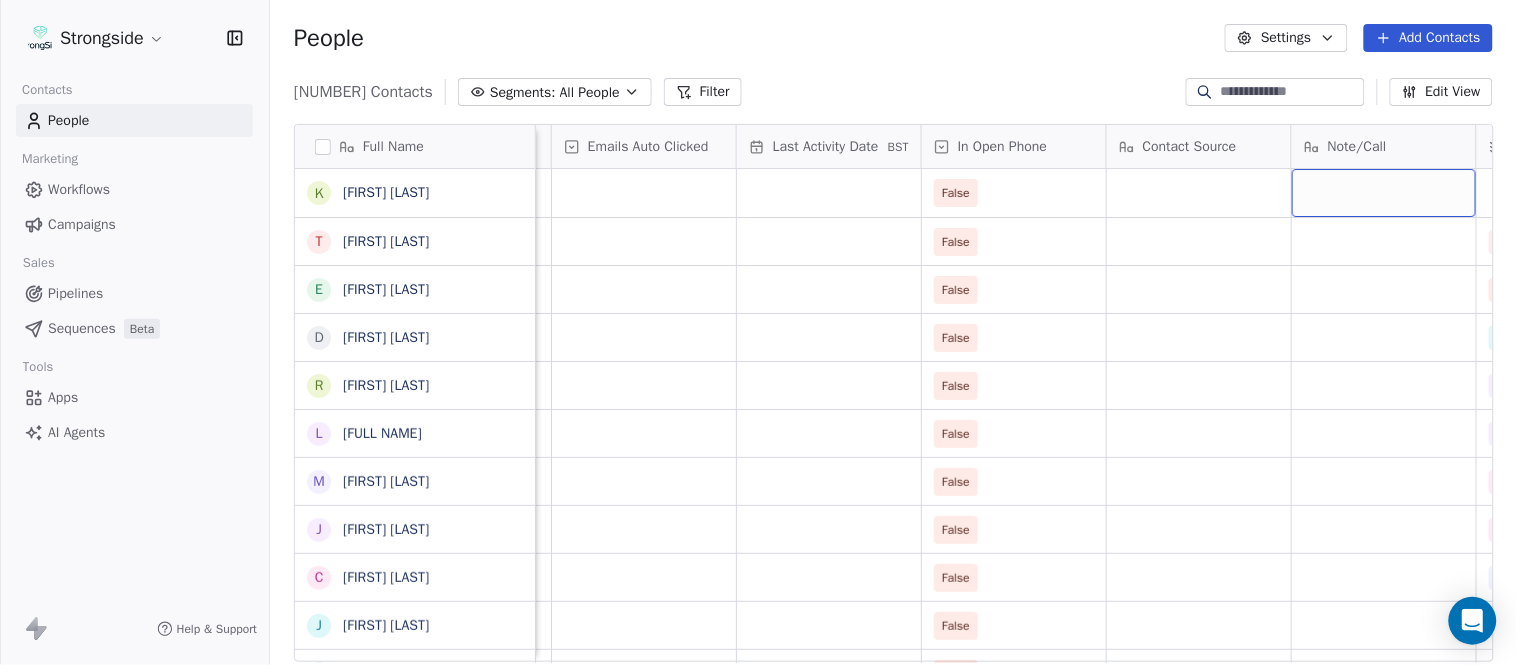 scroll, scrollTop: 0, scrollLeft: 2233, axis: horizontal 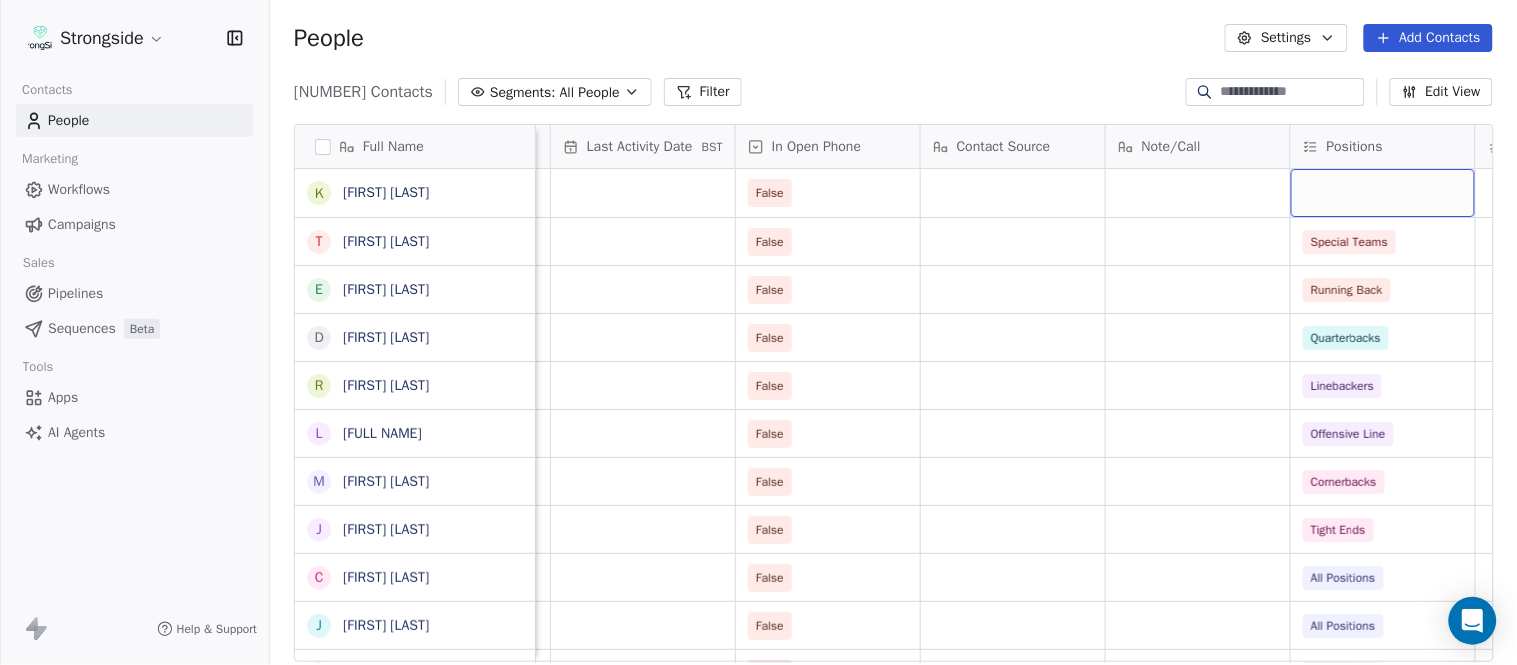 click at bounding box center (1383, 193) 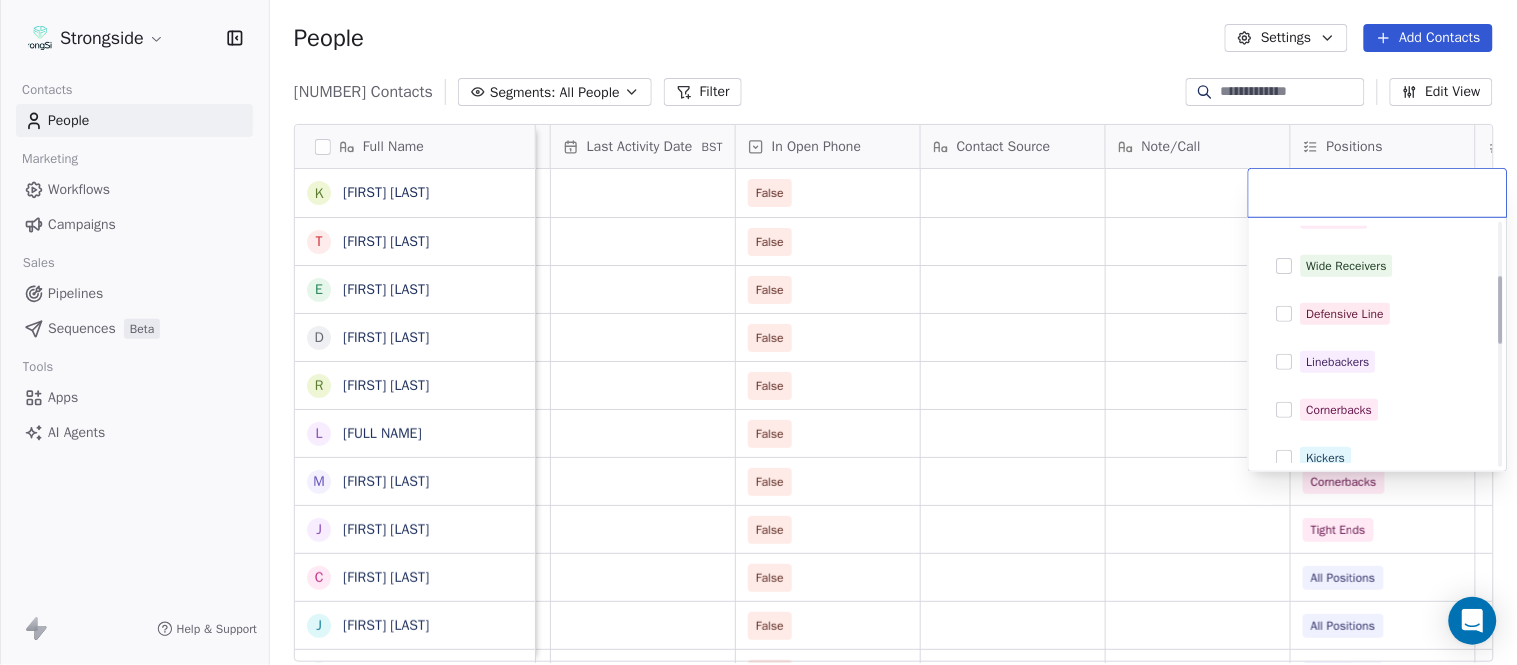 scroll, scrollTop: 222, scrollLeft: 0, axis: vertical 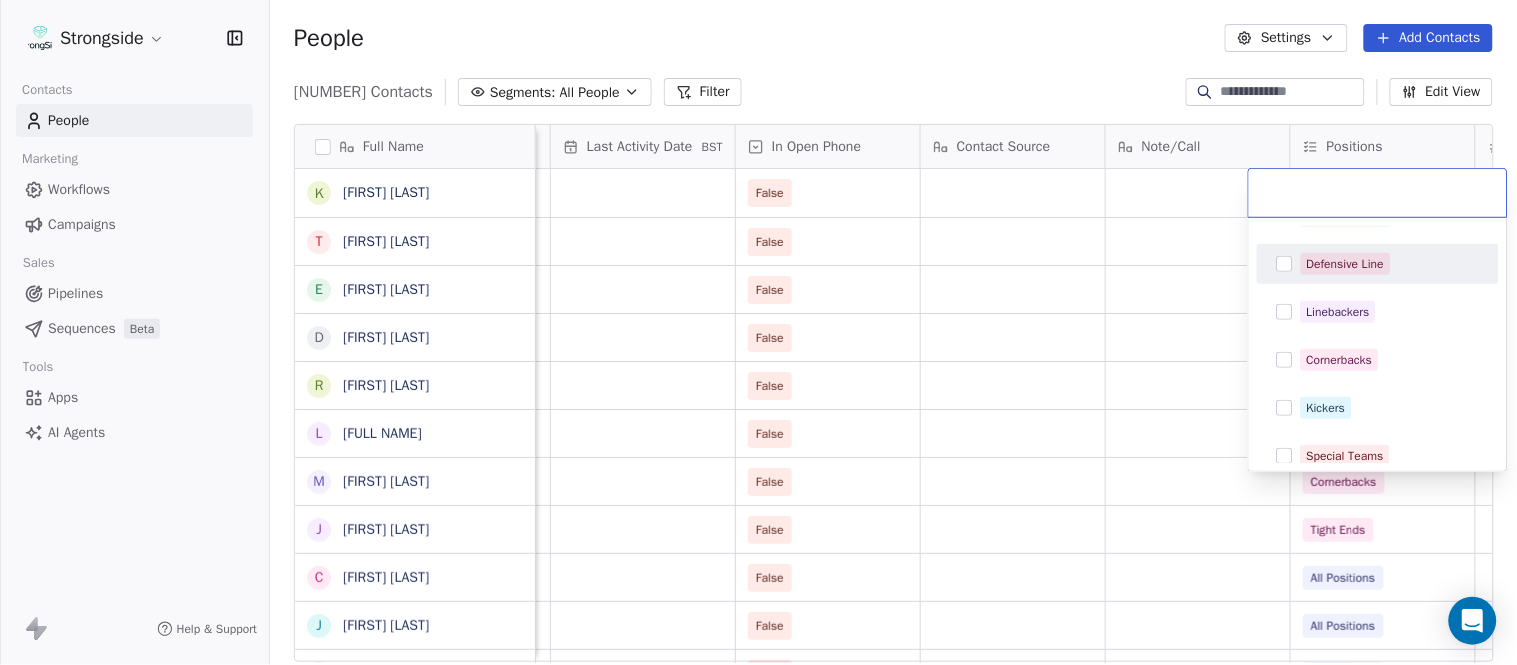 click on "Defensive Line" at bounding box center (1346, 264) 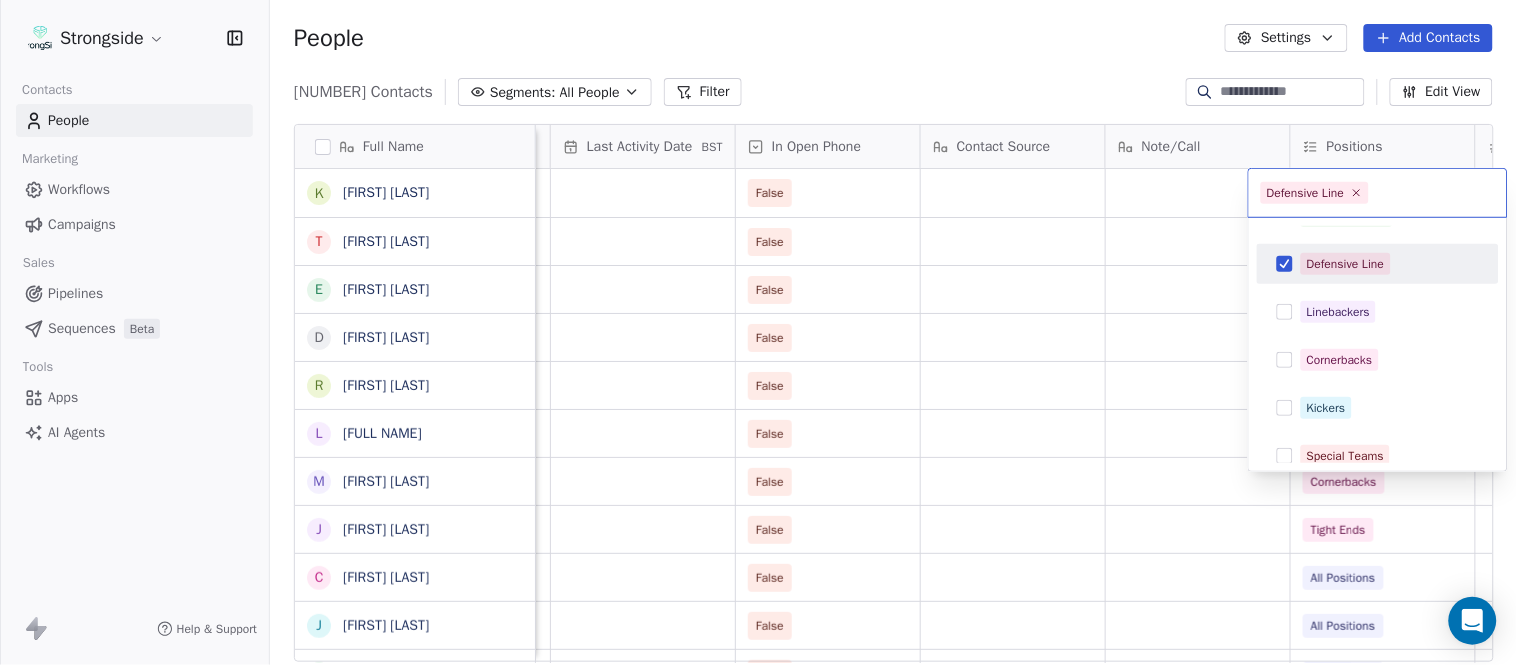 click on "Strongside Contacts People Marketing Workflows Campaigns Sales Pipelines Sequences Beta Tools Apps AI Agents Help & Support People Settings  Add Contacts 13530 Contacts Segments: All People Filter  Edit View Tag Add to Sequence Export Full Name K [FIRST] [LAST] T [FIRST] [LAST] E [FIRST] [LAST] D [FIRST] [LAST] R [FIRST] [LAST] L [FIRST] [LAST] M [FIRST] [LAST] J [FIRST] [LAST] C [FIRST] [LAST] J [FIRST] [LAST] S [FIRST] [LAST] R [FIRST] [LAST] D [FIRST] [LAST] E [FIRST] [LAST] C [FIRST] [LAST] H [FIRST] [LAST] S [FIRST] [LAST] S [FIRST] [LAST] G [FIRST] [LAST] T [FIRST] [LAST] M [FIRST] [LAST] A [FIRST] [LAST] A [FIRST] [LAST] L [FIRST] [LAST] S [FIRST] [LAST] J [FIRST] [LAST] J [FIRST] [LAST] M [FIRST] [LAST] B [FIRST] [LAST] D [FIRST] [LAST] K [FIRST] [LAST] Created Date BST Status Priority Emails Auto Clicked Last Activity Date BST In Open Phone Contact Source Note/Call Positions Student Pop. Lead Account   [DATE] [TIME] False   [DATE] [TIME] False Special Teams   [DATE] [TIME] False Running Back   [DATE] [TIME] False" at bounding box center [758, 332] 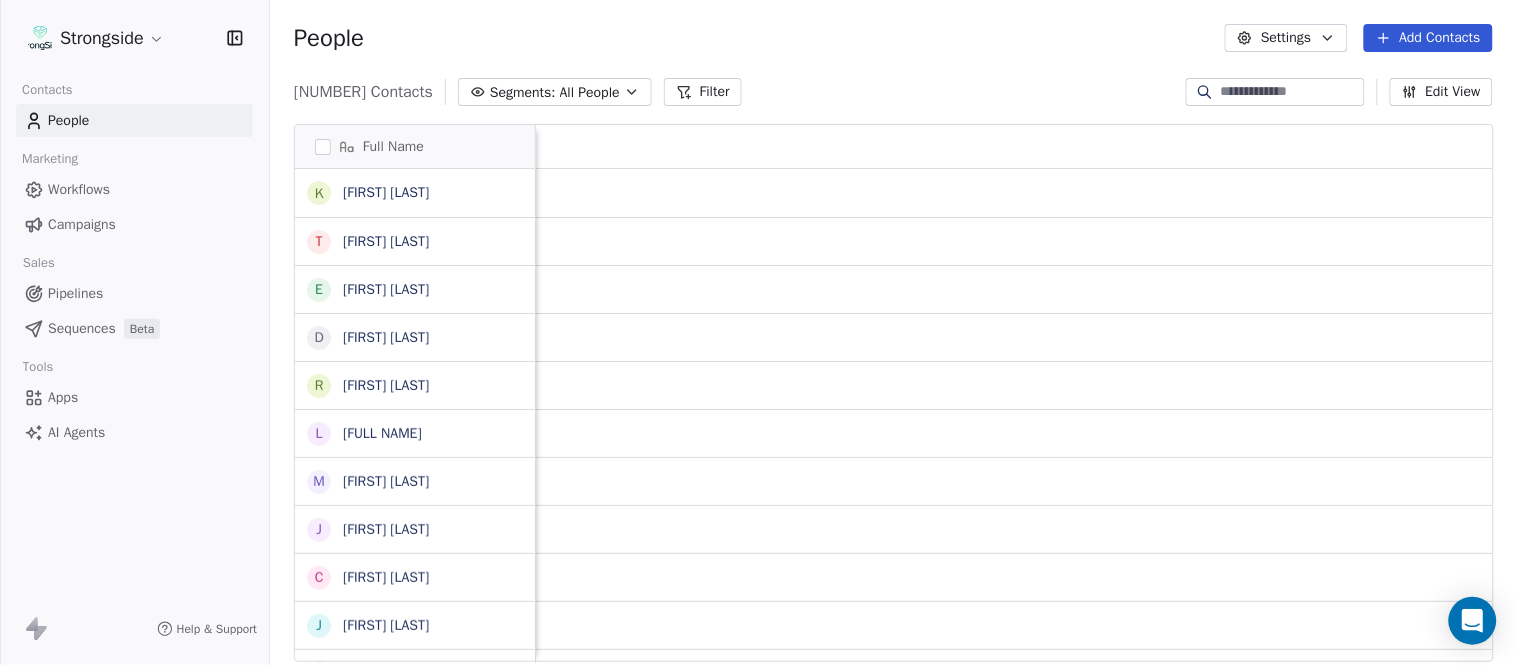 scroll, scrollTop: 0, scrollLeft: 0, axis: both 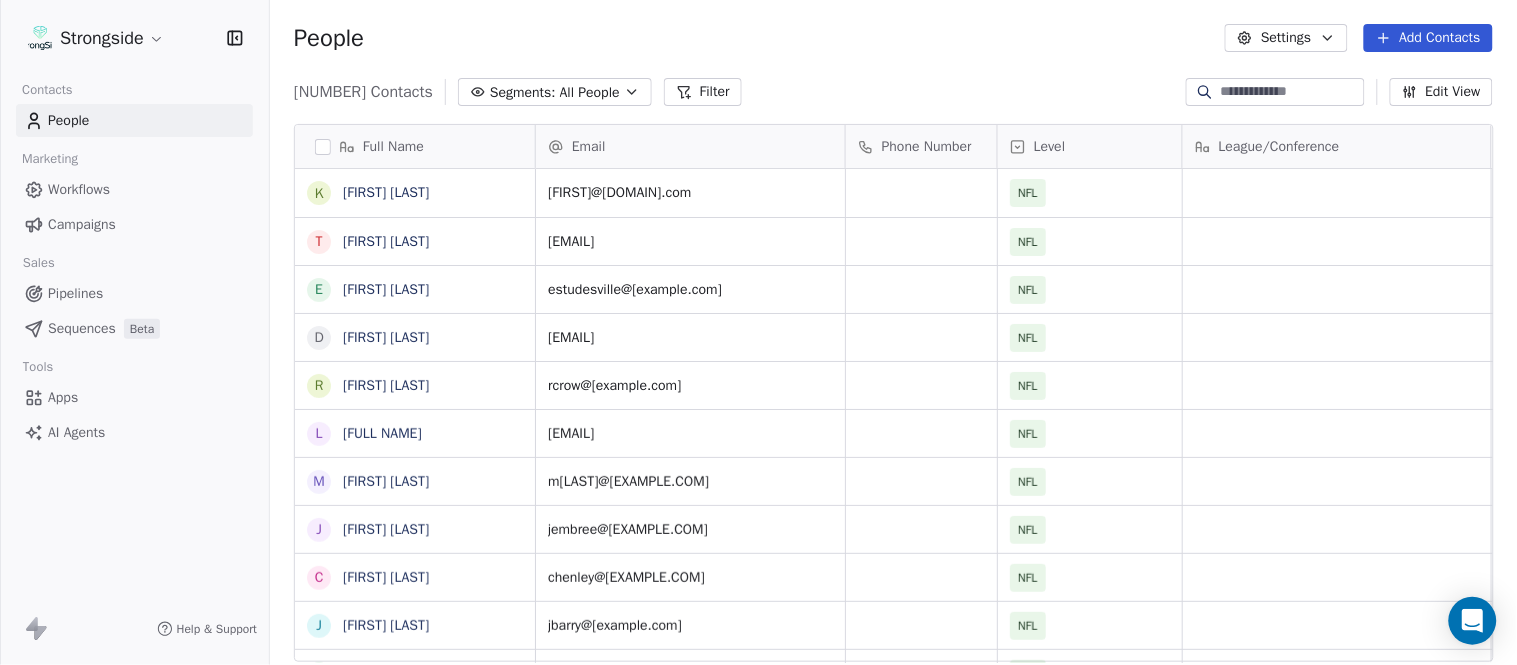 click on "Add Contacts" at bounding box center (1428, 38) 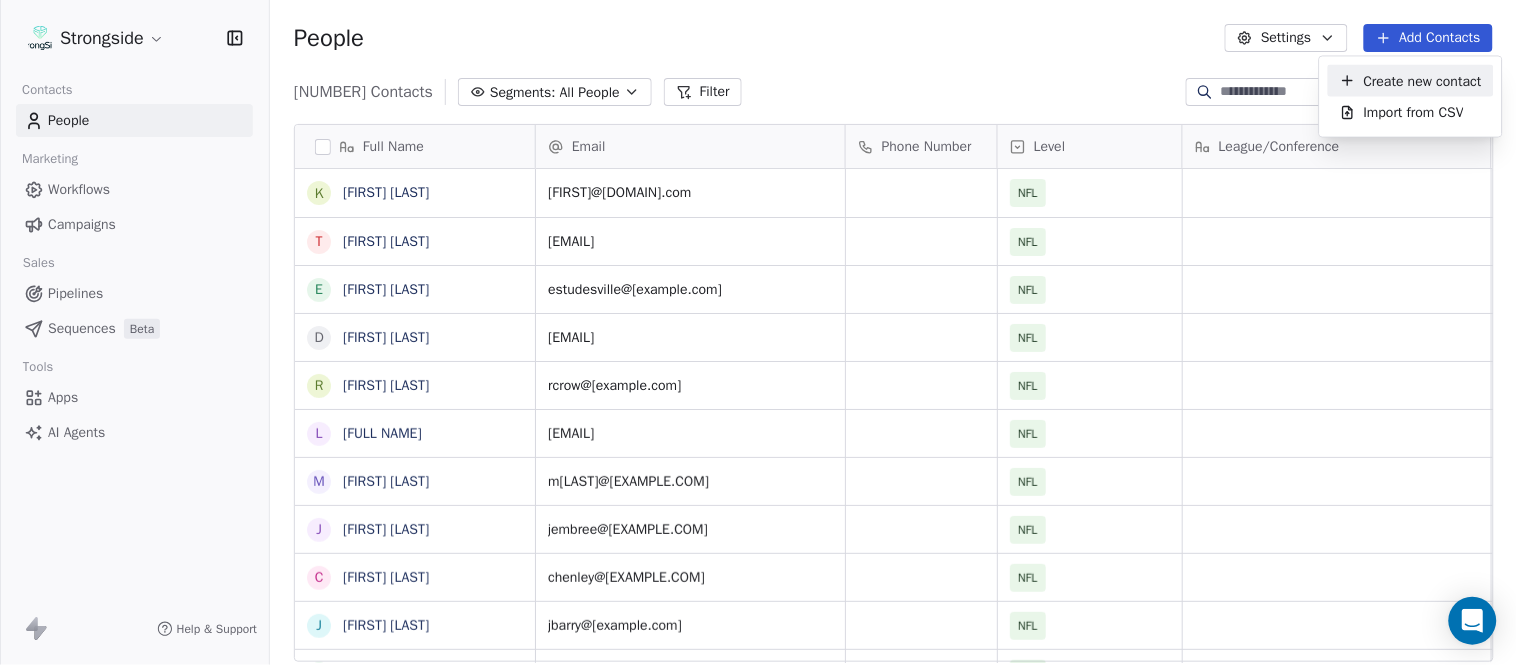 click on "Create new contact" at bounding box center [1423, 80] 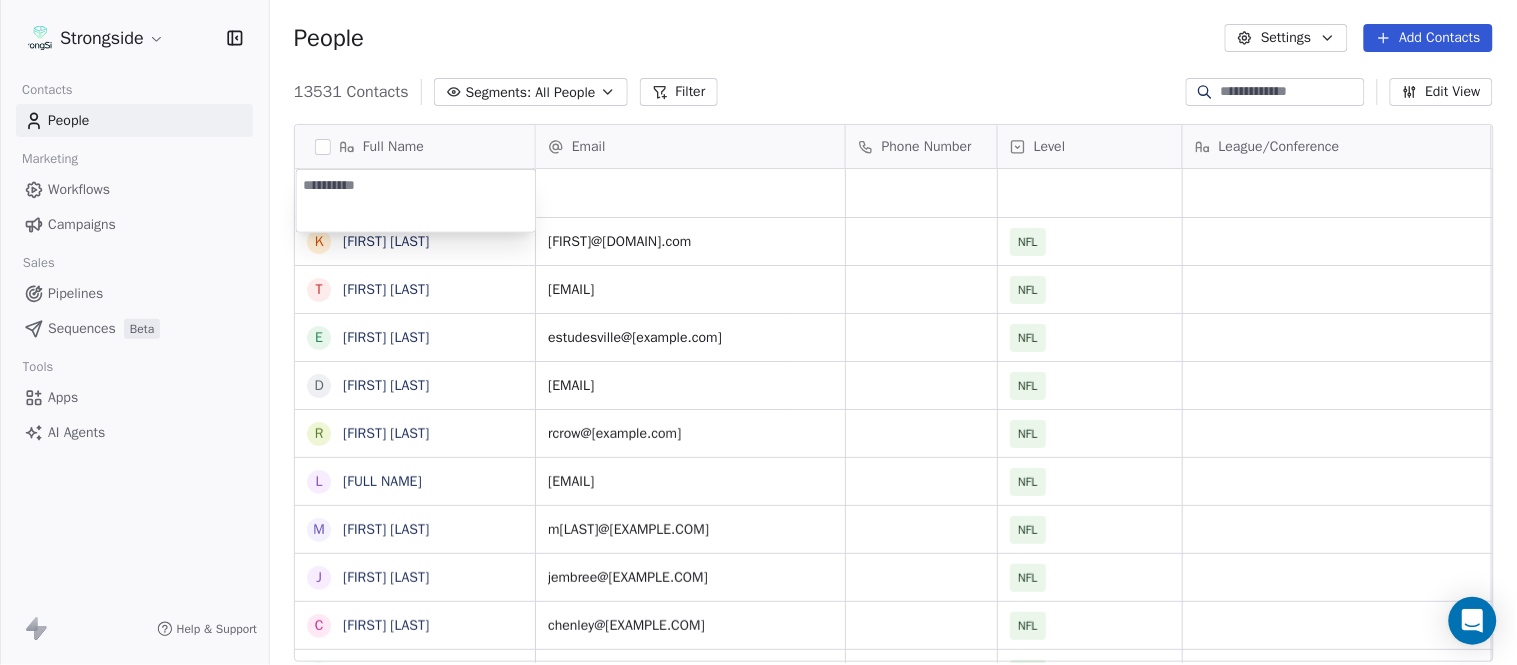click at bounding box center [416, 201] 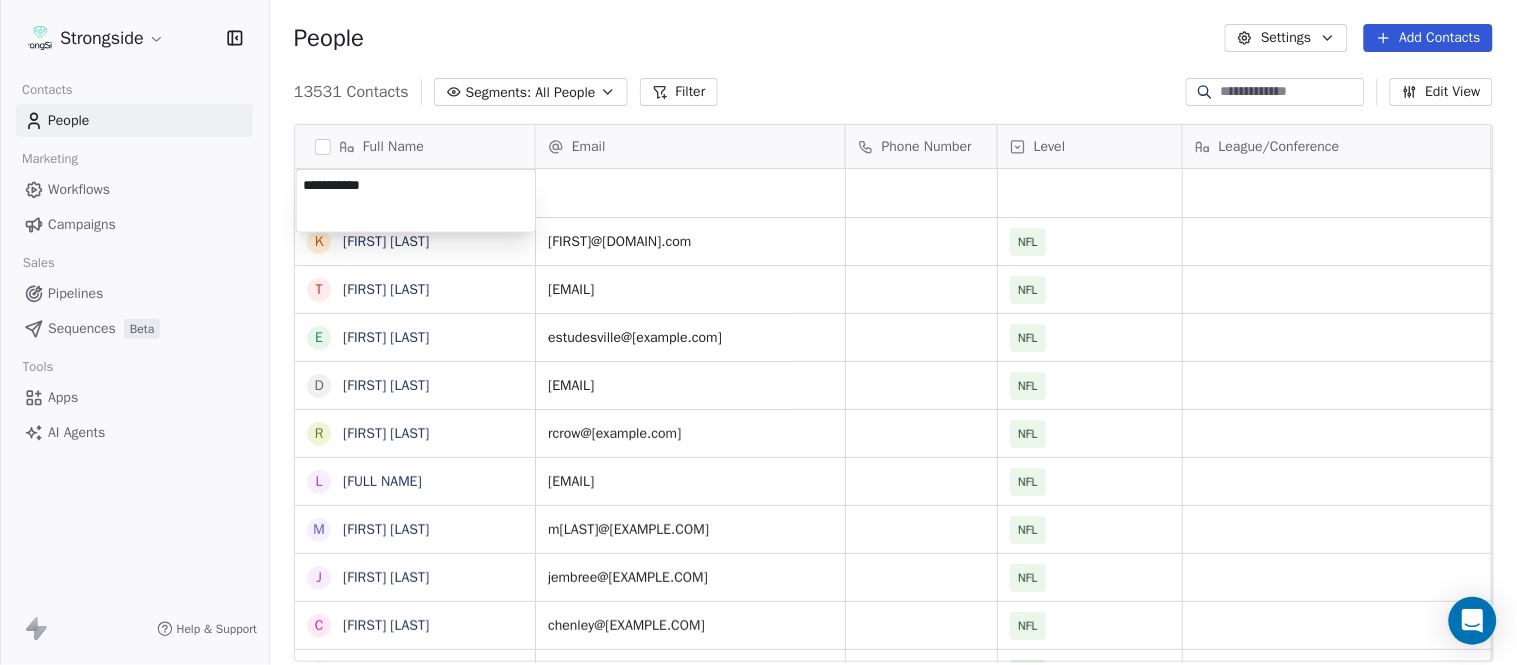 click on "Strongside Contacts People Marketing Workflows Campaigns Sales Pipelines Sequences Beta Tools Apps AI Agents Help & Support People Settings Add Contacts 13531 Contacts Segments: All People Filter Edit View Tag Add to Sequence Export Full Name K [FIRST] [LAST] T [FIRST] [LAST] E [FIRST] [LAST] D [FIRST] [LAST] R [FIRST] [LAST] L [FIRST] [LAST] M [FIRST] [LAST] J [FIRST] [LAST] C [FIRST] [LAST] J [FIRST] [LAST] S [FIRST] [LAST] R [FIRST] [LAST] D [FIRST] [LAST] E [FIRST] [LAST] C [FIRST] [LAST] H [FIRST] [LAST] S [FIRST] [LAST] S [FIRST] [LAST] G [FIRST] [LAST] T [FIRST] [LAST] M [FIRST] [LAST] A [FIRST] [LAST] A [FIRST] [LAST] L [FIRST] [LAST] S [FIRST] [LAST] J [FIRST] [LAST] J [FIRST] [LAST] M [FIRST] [LAST] B [FIRST] [LAST] D [FIRST] [LAST] K [FIRST] [LAST] Email Phone Number Level League/Conference Organization Job Title Tags Created Date BST Aug 03, 2025 01:25 AM [EMAIL] NFL MIAMI DOLPHINS Assistant Coach Aug 03, 2025 01:20 AM [EMAIL] NFL MIAMI DOLPHINS Assistant Coach Aug 03, 2025 01:14 AM [EMAIL] NFL MIAMI DOLPHINS" at bounding box center [758, 332] 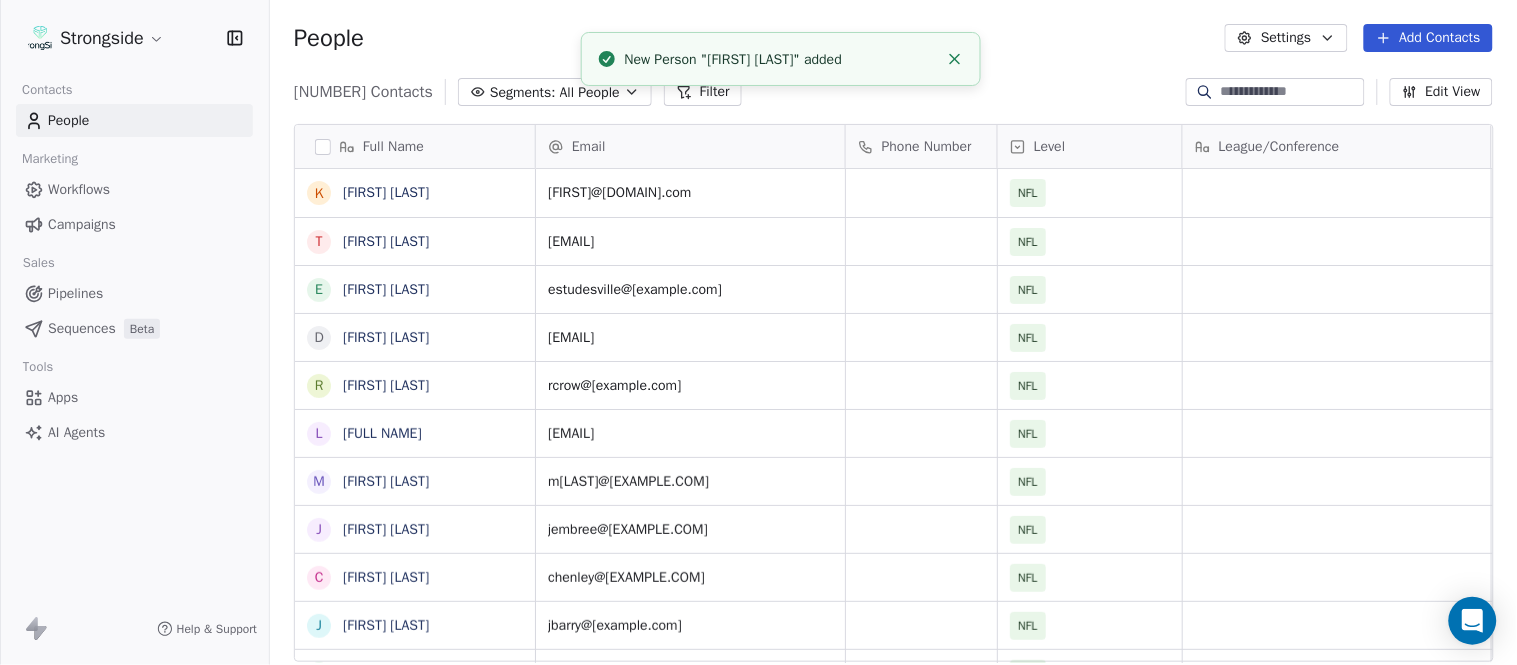 click 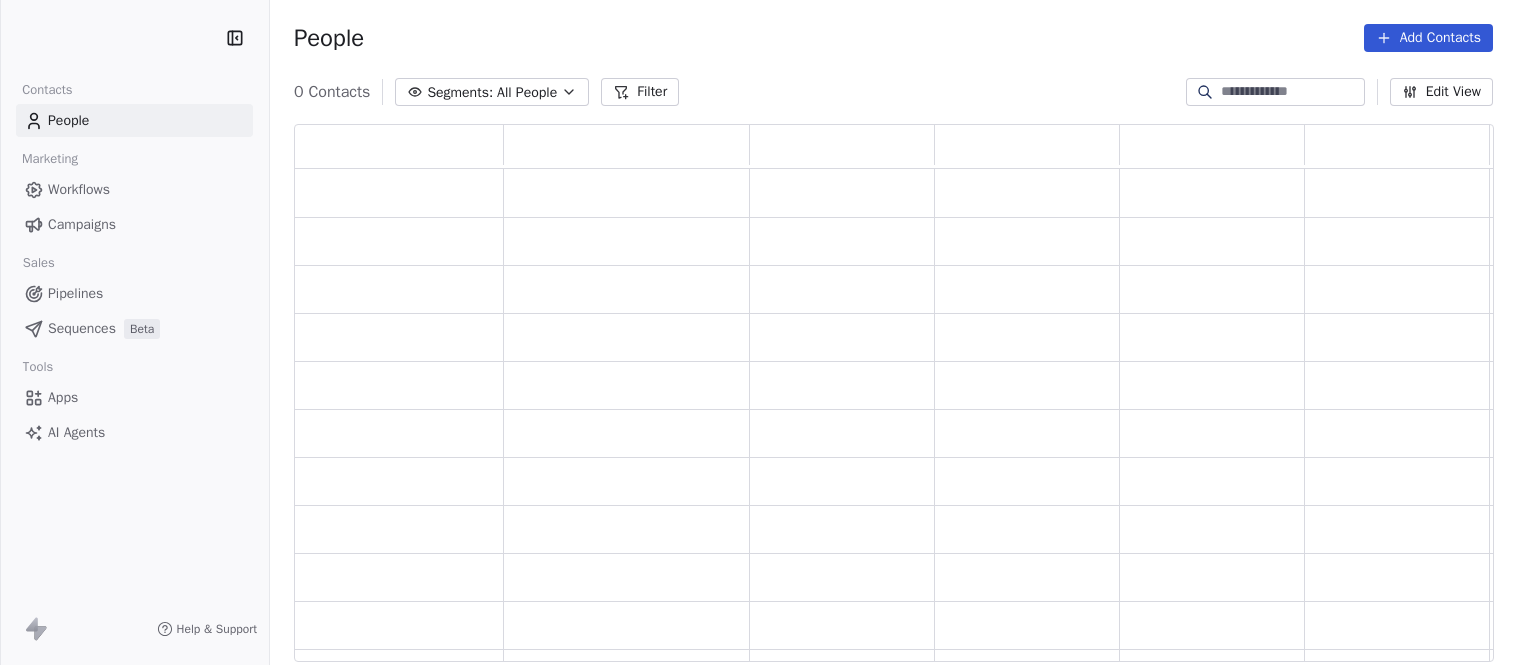 scroll, scrollTop: 0, scrollLeft: 0, axis: both 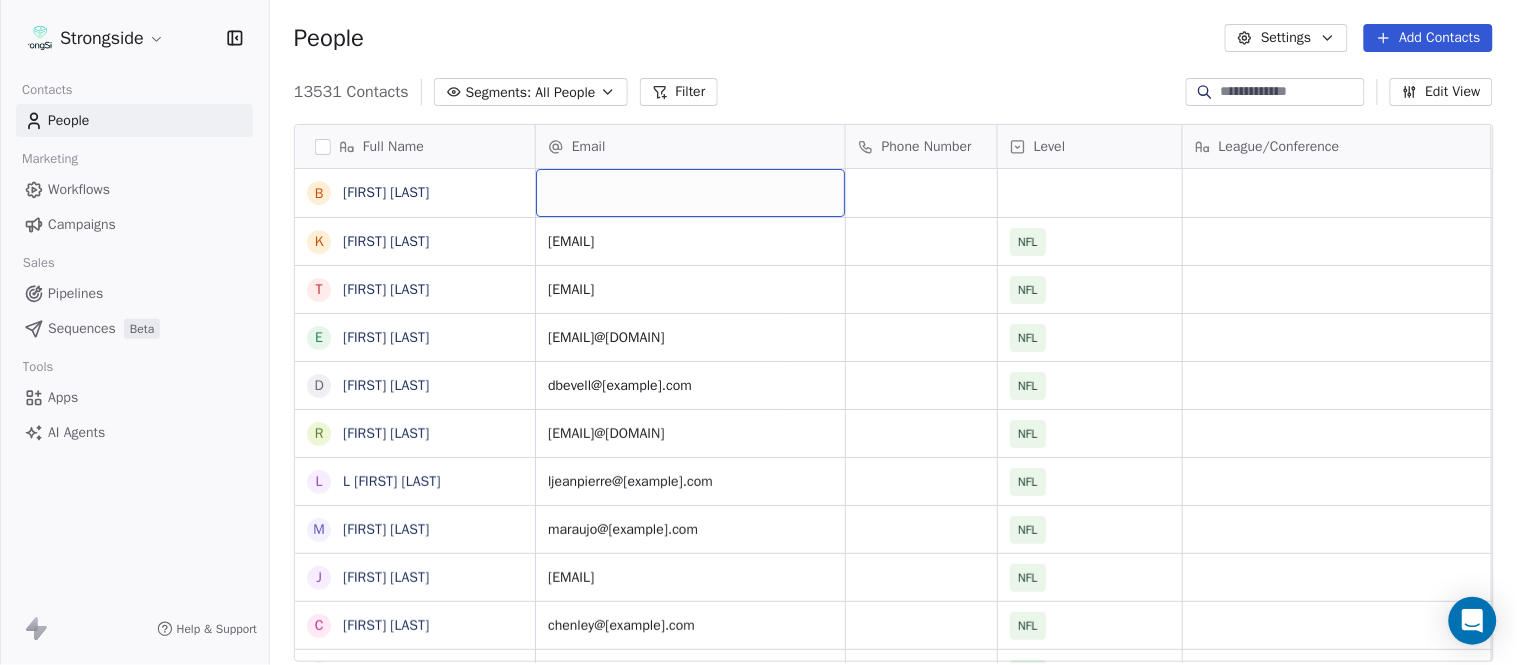 click at bounding box center [690, 193] 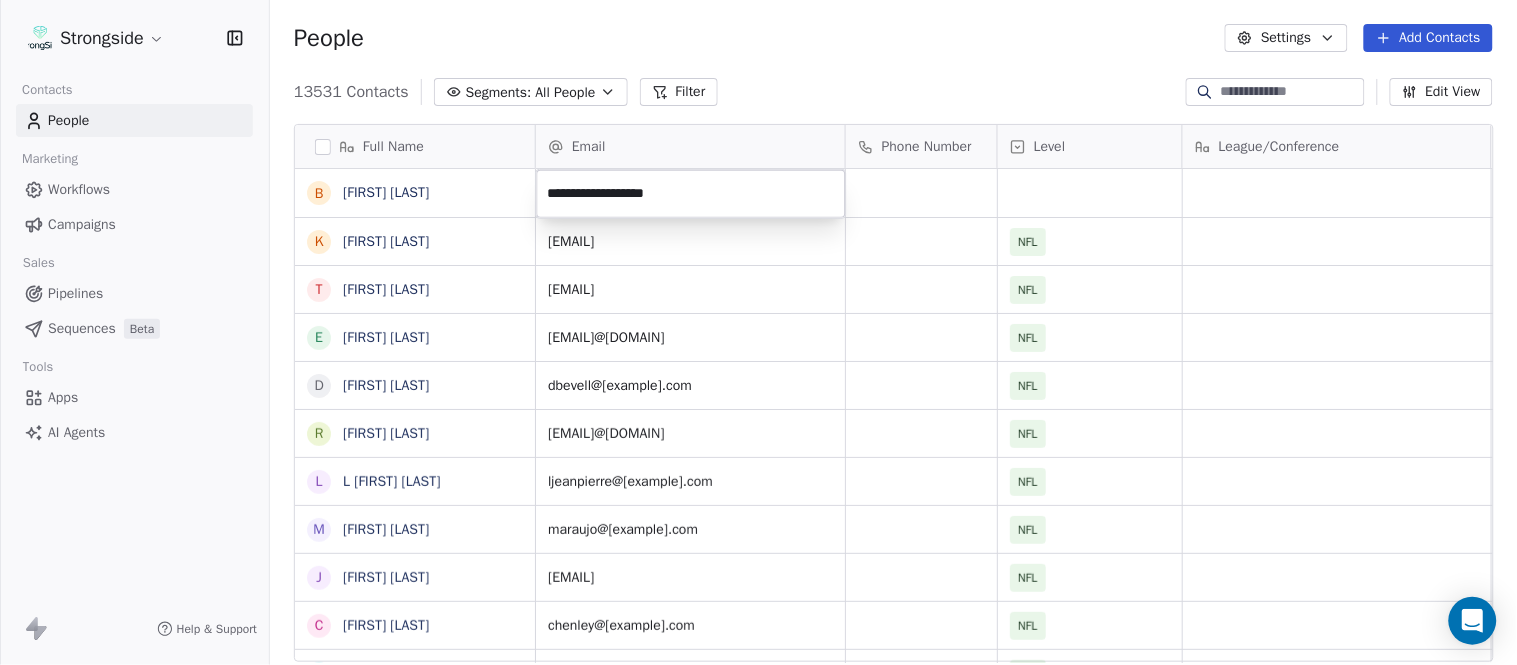 click on "Strongside Contacts People Marketing Workflows Campaigns Sales Pipelines Sequences Beta Tools Apps AI Agents Help & Support People Settings Add Contacts 13531 Contacts Segments: All People Filter Edit View Tag Add to Sequence Export Full Name B [FIRST] [LAST] K [FIRST] [LAST] T [FIRST] [LAST] E [FIRST] [LAST] D [FIRST] [LAST] R [FIRST] [LAST] L [FIRST] [LAST] M [FIRST] [LAST] J [FIRST] [LAST] C [FIRST] [LAST] J [FIRST] [LAST] S [FIRST] [LAST] R [FIRST] [LAST] D [FIRST] [LAST] E [FIRST] [LAST] C [FIRST] [LAST] H [FIRST] [LAST] S [FIRST] [LAST] S [FIRST] [LAST] G [FIRST] [LAST] T [FIRST] [LAST] M [FIRST] [LAST] A [FIRST] [LAST] A [FIRST] [LAST] L [FIRST] [LAST] S [FIRST] [LAST] J [FIRST] [LAST] J [FIRST] [LAST] M [FIRST] [LAST] B [FIRST] [LAST] D [FIRST] [LAST] Email Phone Number Level League/Conference Organization Job Title Tags Created Date BST Aug 03, 2025 01:25 AM [EMAIL] NFL MIAMI DOLPHINS Assistant Coach Aug 03, 2025 01:20 AM [EMAIL] NFL MIAMI DOLPHINS Assistant Coach Aug 03, 2025 01:14 AM [EMAIL] NFL" at bounding box center (758, 332) 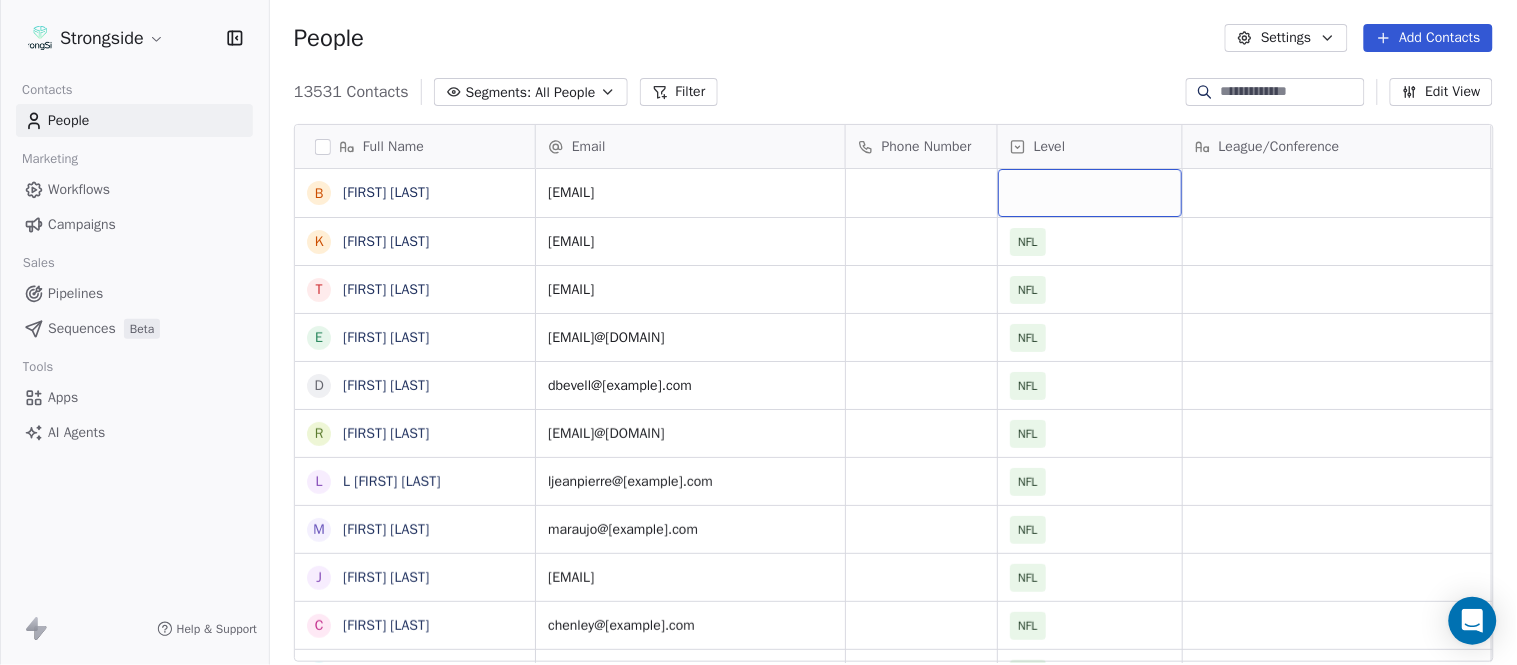 click at bounding box center (1090, 193) 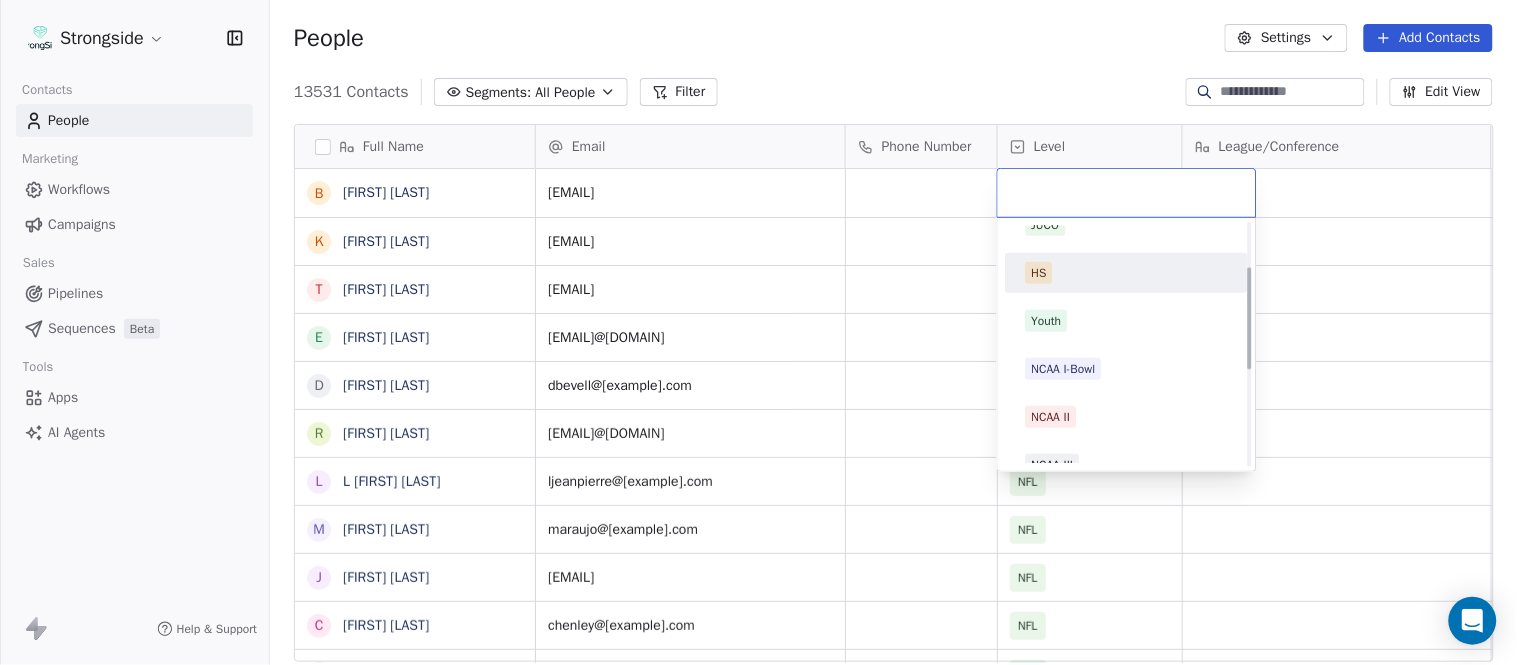 scroll, scrollTop: 330, scrollLeft: 0, axis: vertical 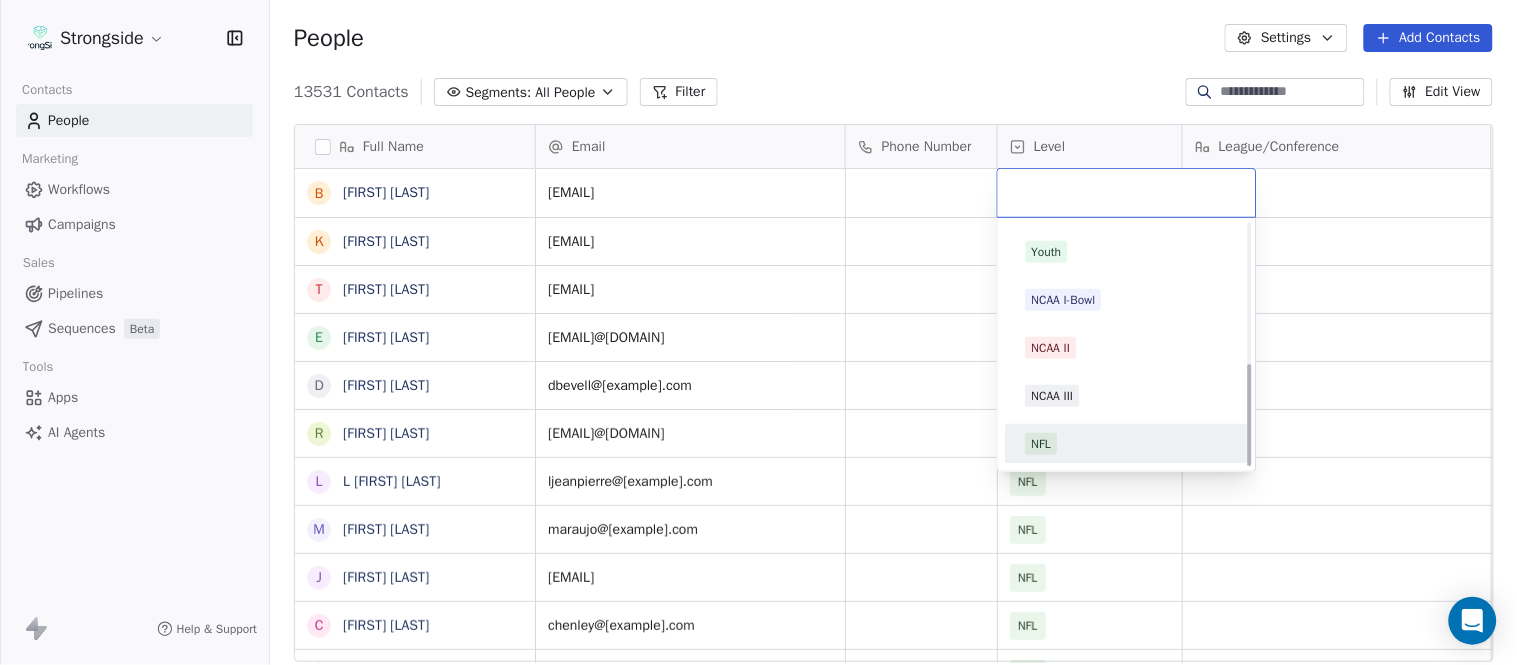 click on "NFL" at bounding box center (1127, 444) 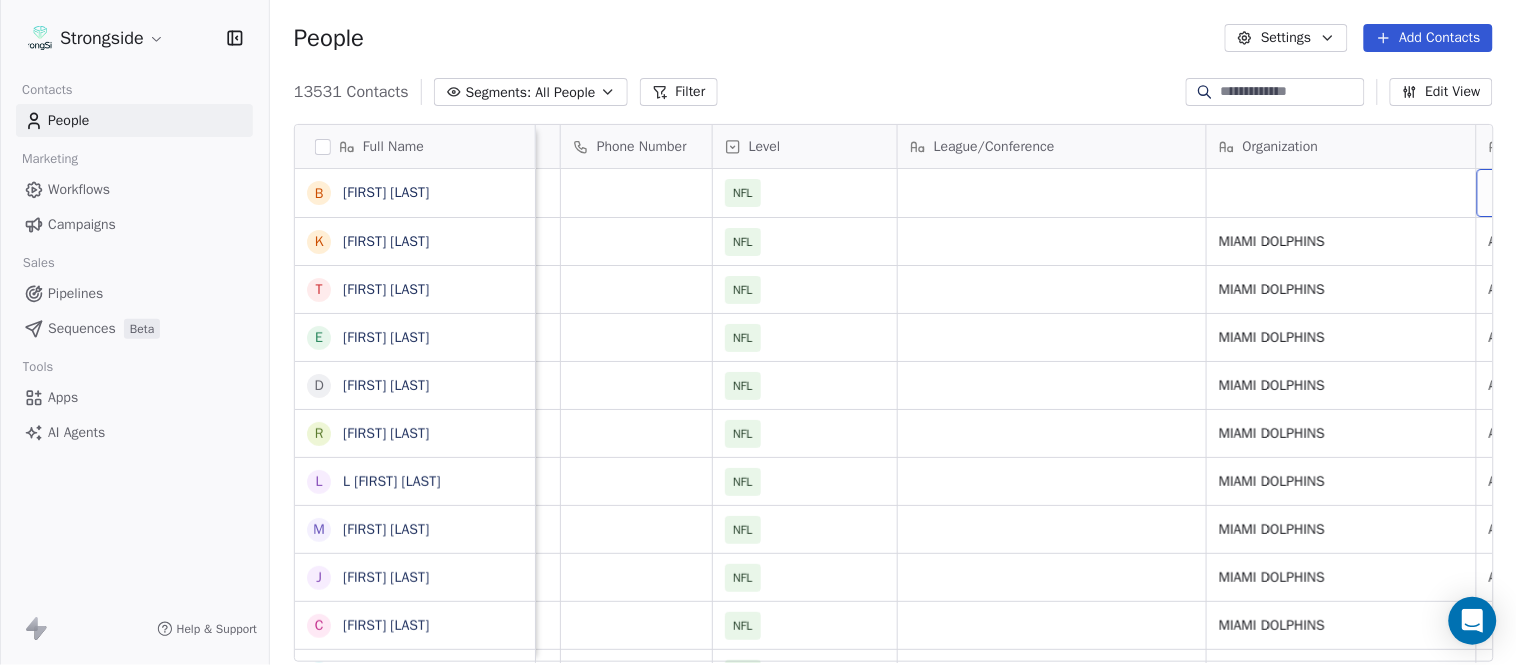 scroll, scrollTop: 0, scrollLeft: 553, axis: horizontal 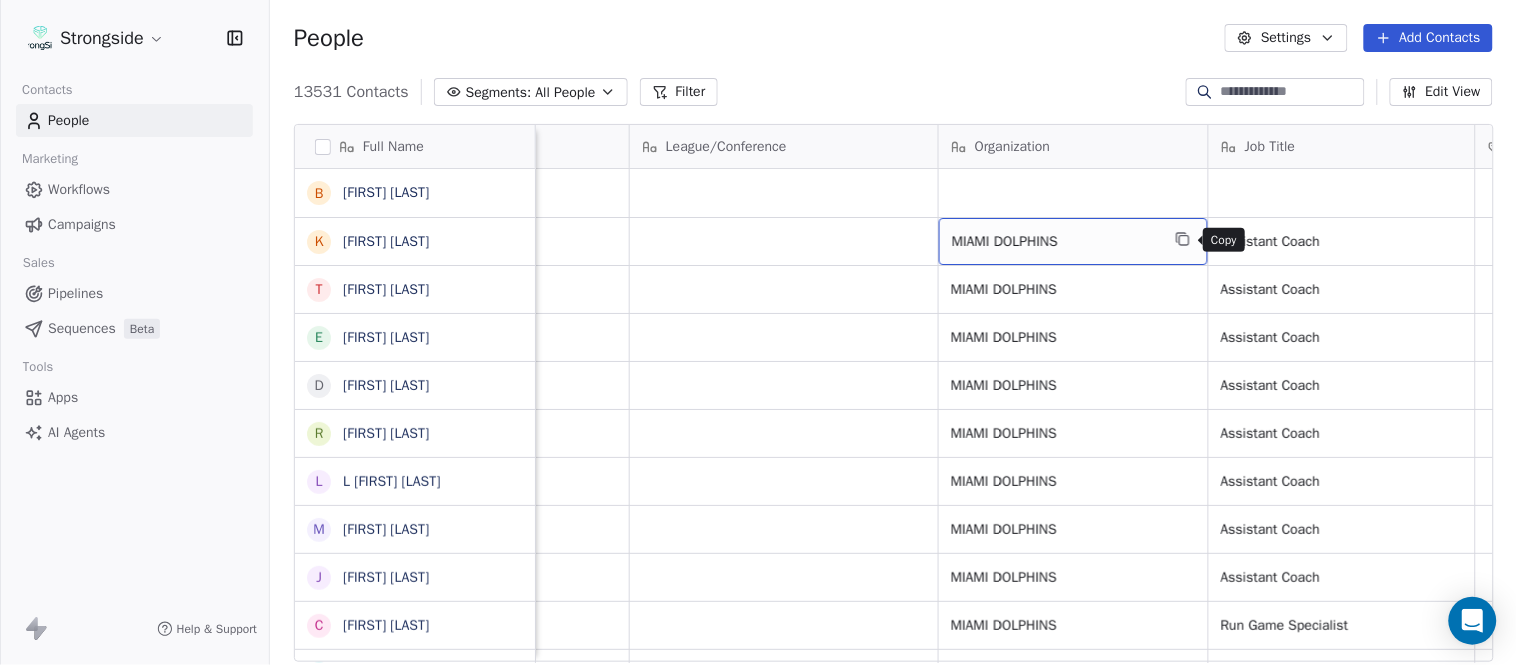 click at bounding box center (1183, 239) 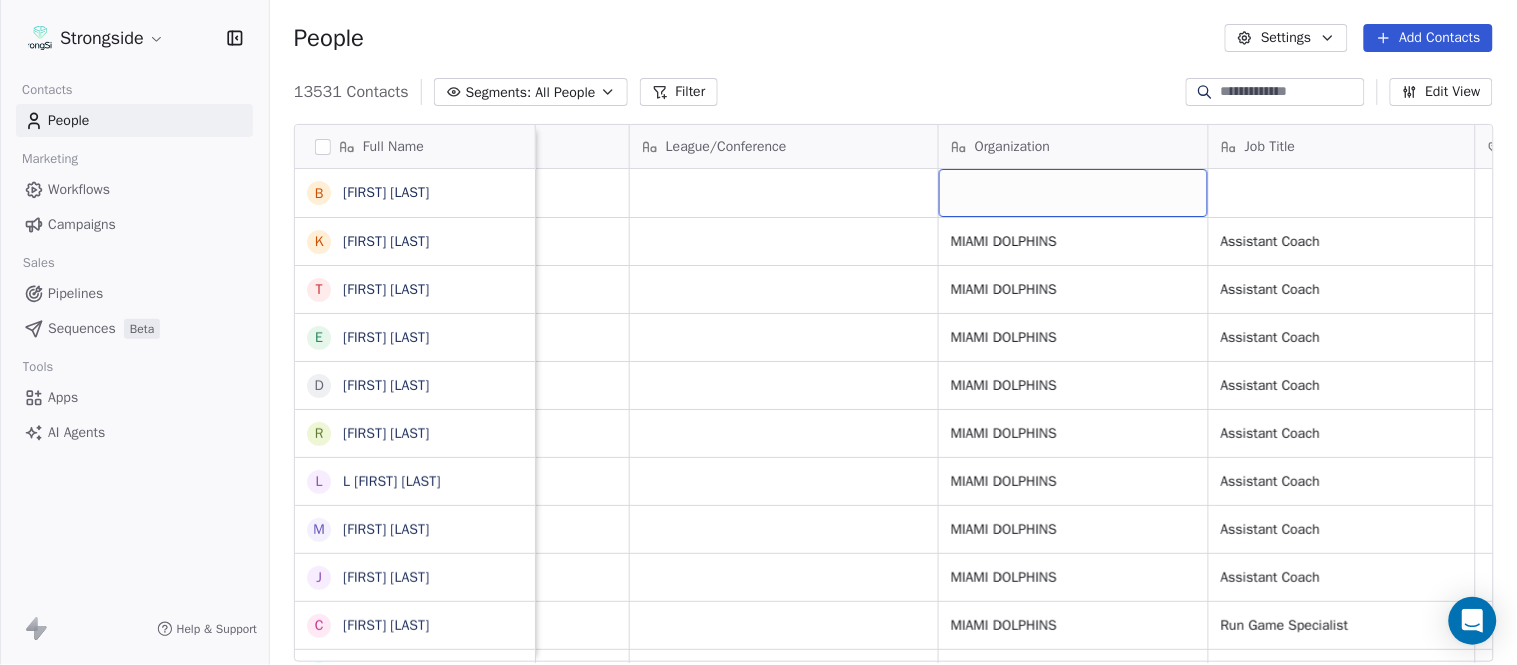 click at bounding box center [1073, 193] 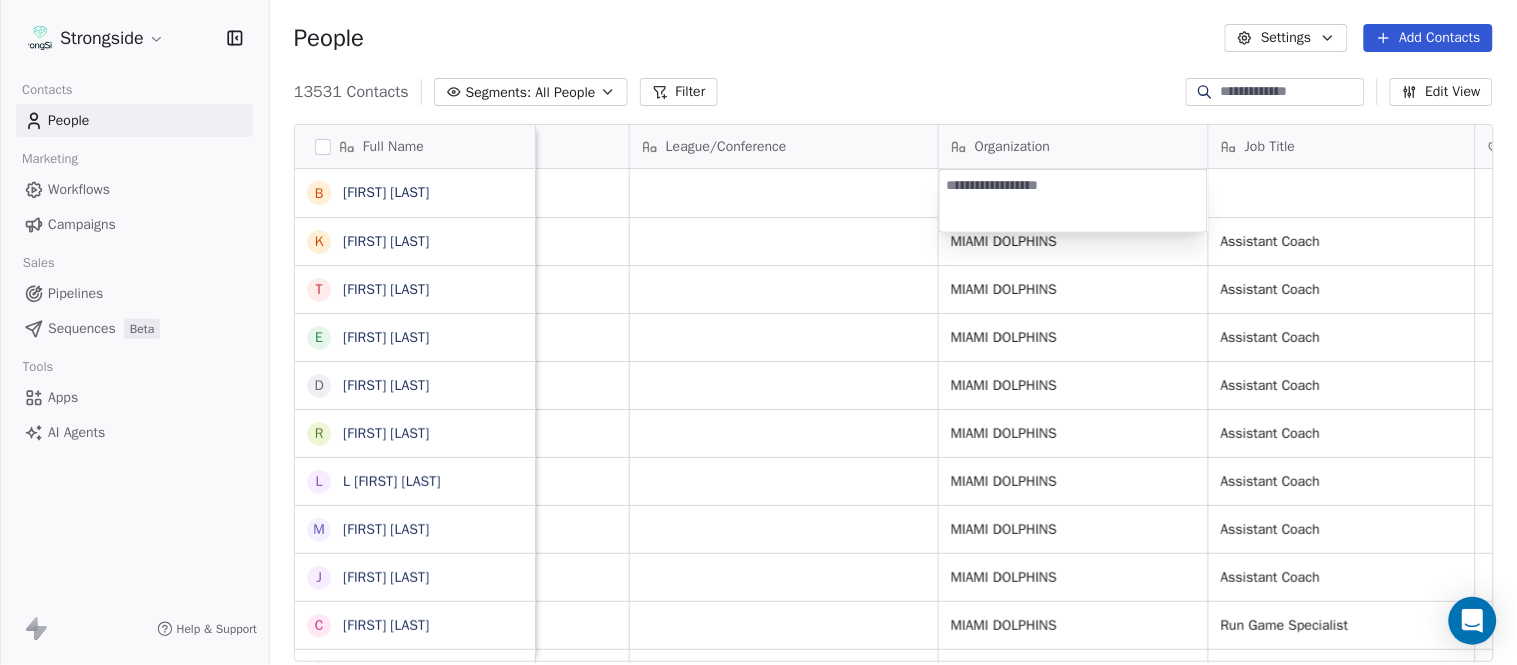 type on "**********" 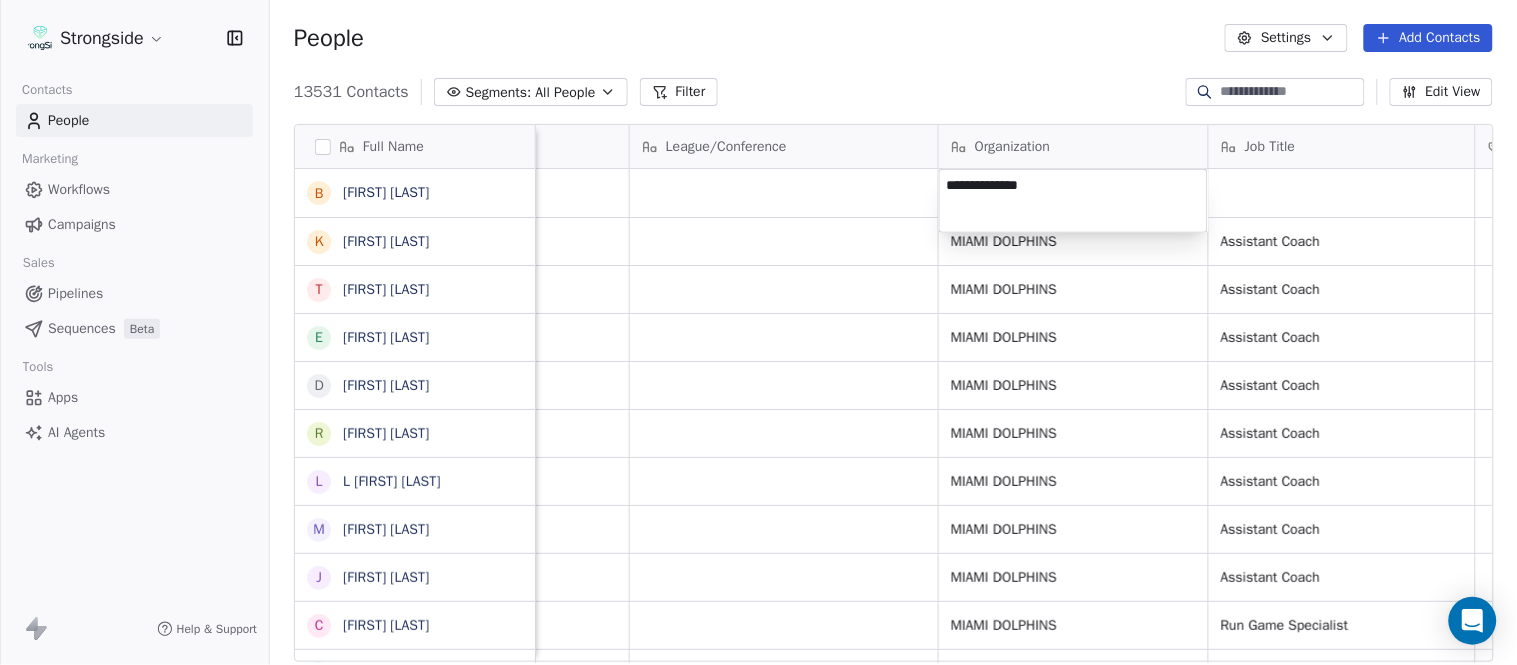 click on "Strongside Contacts People Marketing Workflows Campaigns Sales Pipelines Sequences Beta Tools Apps AI Agents Help & Support People Settings  Add Contacts 13531 Contacts Segments: All People Filter  Edit View Tag Add to Sequence Export Full Name B Brian Duker K Kynjee Cotton T Todd Nielson E Eric Studesville D Darrell Bevell R Ryan Crow L Lemuel Jeanpierre M Mathieu Araujo J Jon Embree C Chandler Henley J Joe Barry S Sean Ryan R Ryan Slowik D Dave Puloka E Edgar Bennett C Chad Morton H Heath Farwell S Spencer Whipple S Shaun Sarrett G Grant Udinski T Tem Lukabu M Matt Edwards A Anthony Campanile A Anthony Perkins L Liam Coen S Shane Waldron J Jon Dykema J Jay Kaiser M Mario Jeberaeel B Bill Sheridan D Drew Lascari Email Phone Number Level League/Conference Organization Job Title Tags Created Date BST Status Priority bduker@dolphins.com NFL Aug 03, 2025 01:25 AM kcotton@dolphins.com NFL MIAMI DOLPHINS Assistant Coach Aug 03, 2025 01:20 AM tnielson@dolphins.com NFL MIAMI DOLPHINS Assistant Coach NFL NFL NFL" at bounding box center [758, 332] 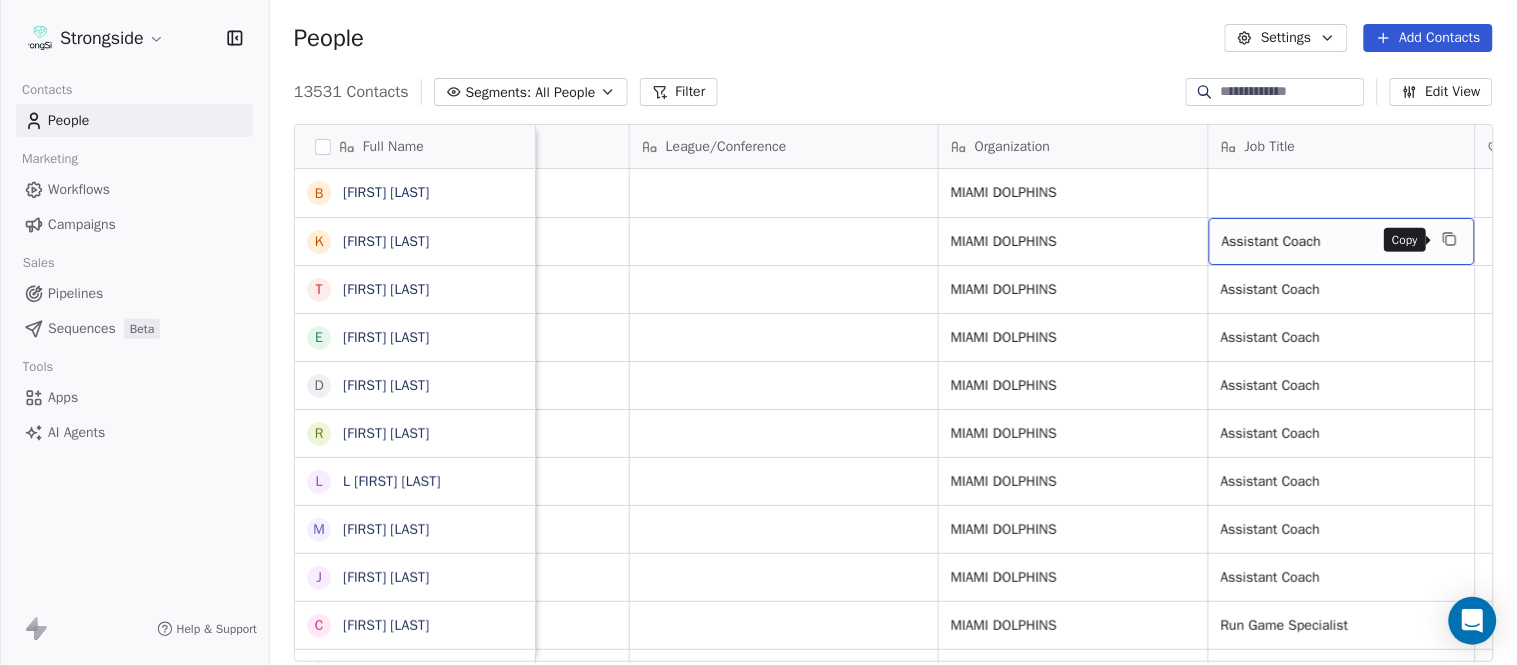 click 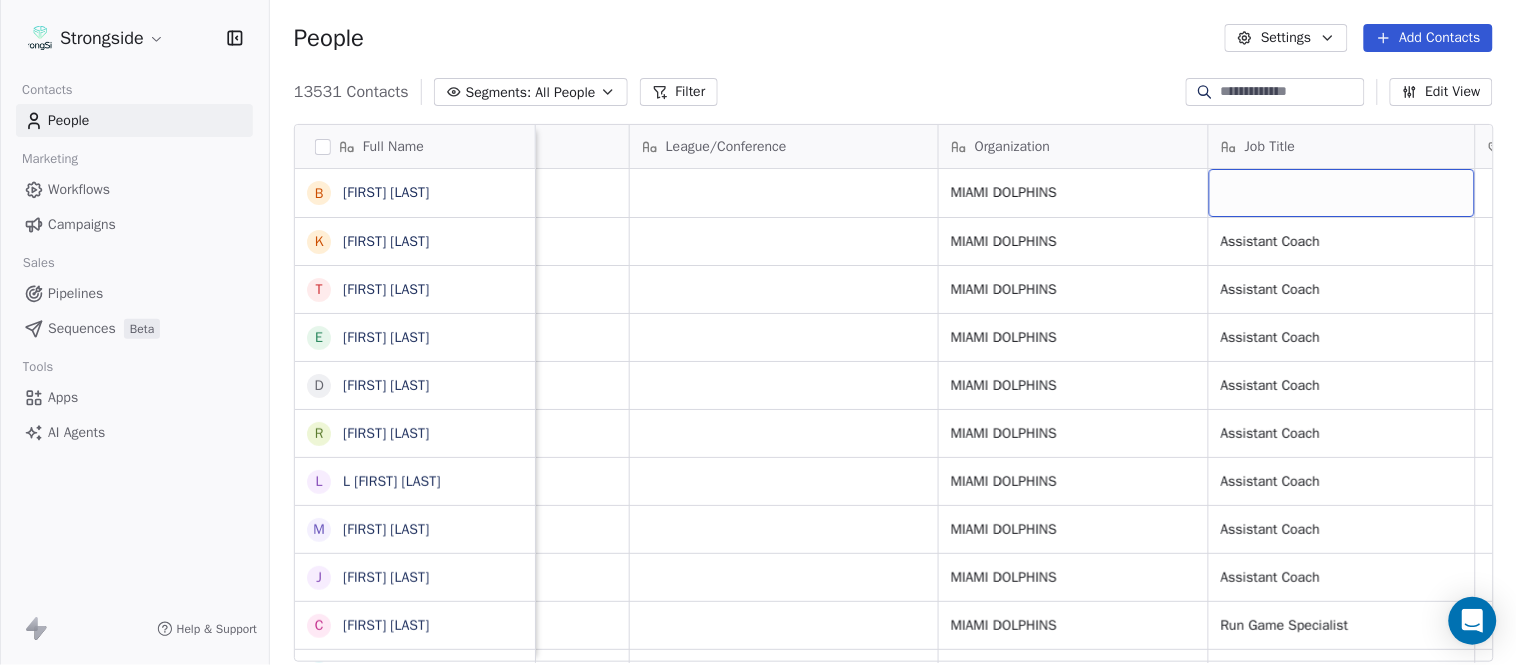 click at bounding box center [1342, 193] 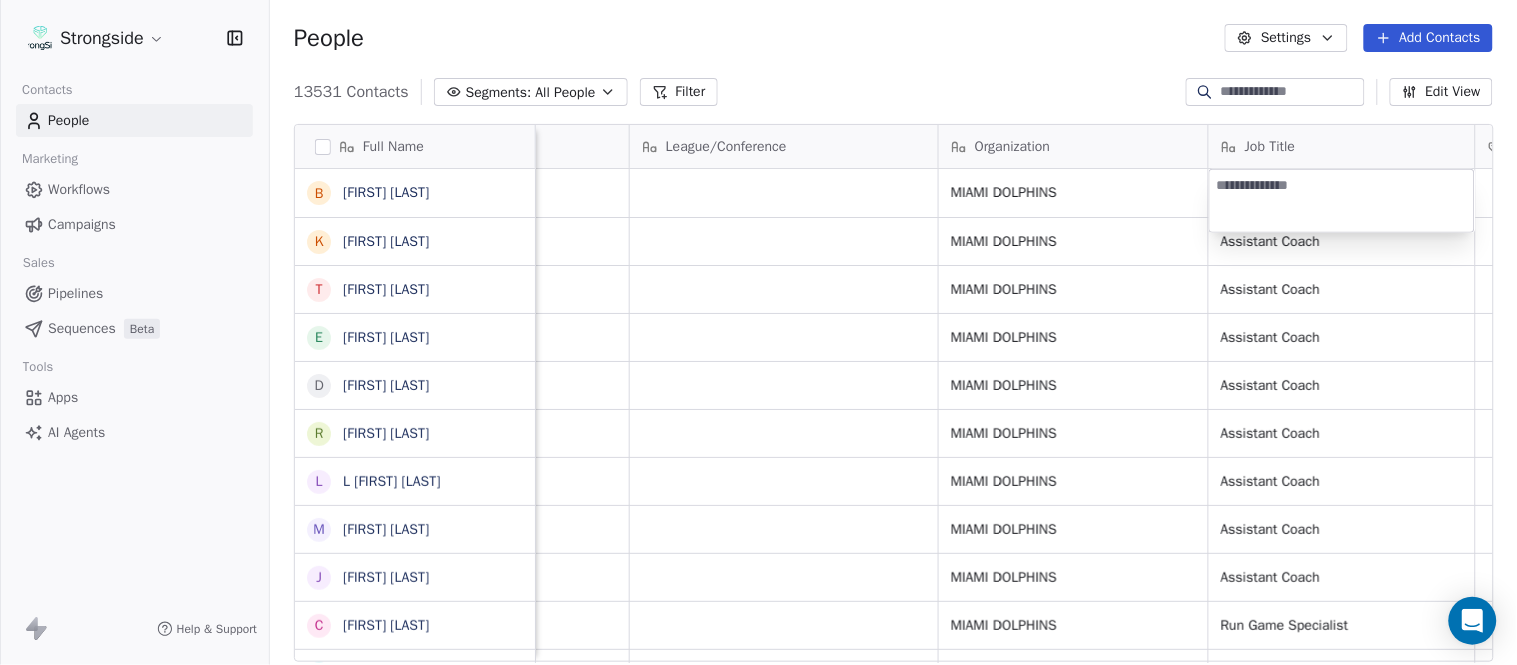 type on "**********" 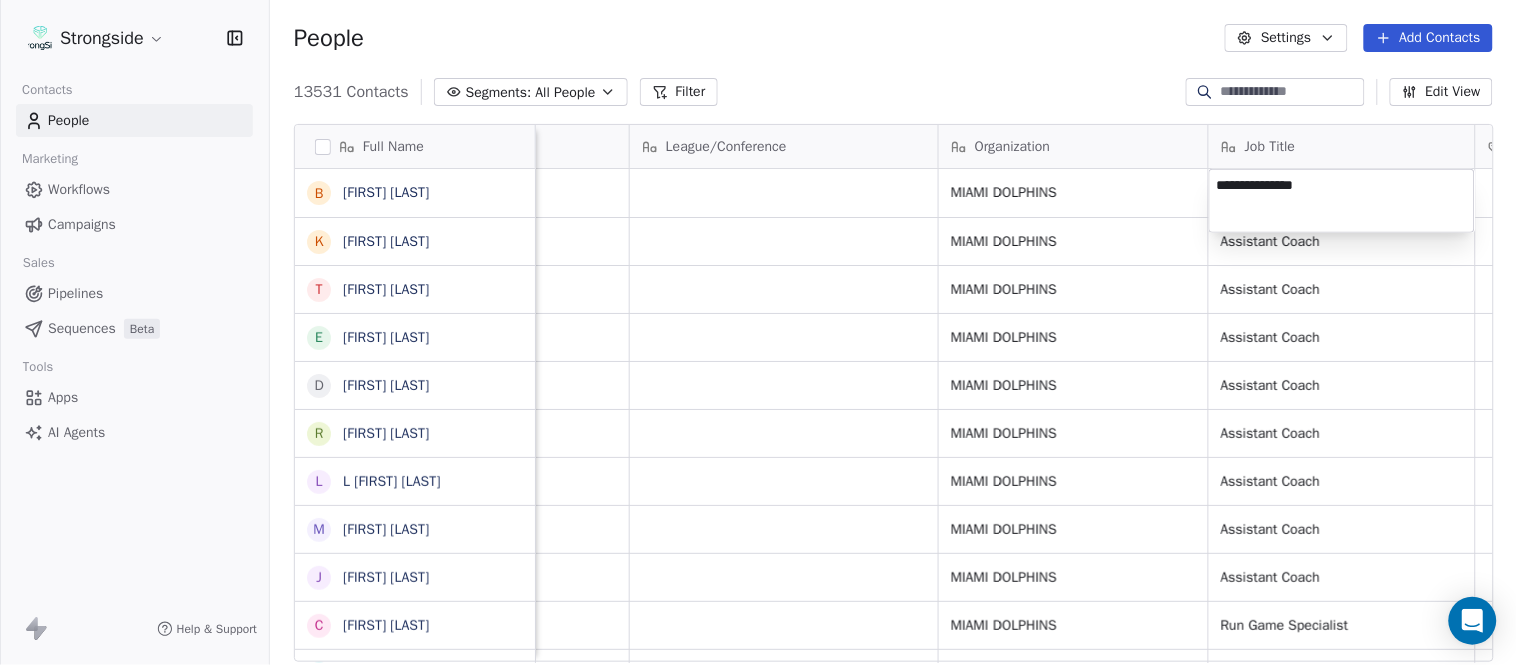 click on "Strongside Contacts People Marketing Workflows Campaigns Sales Pipelines Sequences Beta Tools Apps AI Agents Help & Support People Settings  Add Contacts 13531 Contacts Segments: All People Filter  Edit View Tag Add to Sequence Export Full Name B Brian Duker K Kynjee Cotton T Todd Nielson E Eric Studesville D Darrell Bevell R Ryan Crow L Lemuel Jeanpierre M Mathieu Araujo J Jon Embree C Chandler Henley J Joe Barry S Sean Ryan R Ryan Slowik D Dave Puloka E Edgar Bennett C Chad Morton H Heath Farwell S Spencer Whipple S Shaun Sarrett G Grant Udinski T Tem Lukabu M Matt Edwards A Anthony Campanile A Anthony Perkins L Liam Coen S Shane Waldron J Jon Dykema J Jay Kaiser M Mario Jeberaeel B Bill Sheridan D Drew Lascari Email Phone Number Level League/Conference Organization Job Title Tags Created Date BST Status Priority bduker@dolphins.com NFL MIAMI DOLPHINS Aug 03, 2025 01:25 AM kcotton@dolphins.com NFL MIAMI DOLPHINS Assistant Coach Aug 03, 2025 01:20 AM tnielson@dolphins.com NFL MIAMI DOLPHINS Assistant Coach" at bounding box center (758, 332) 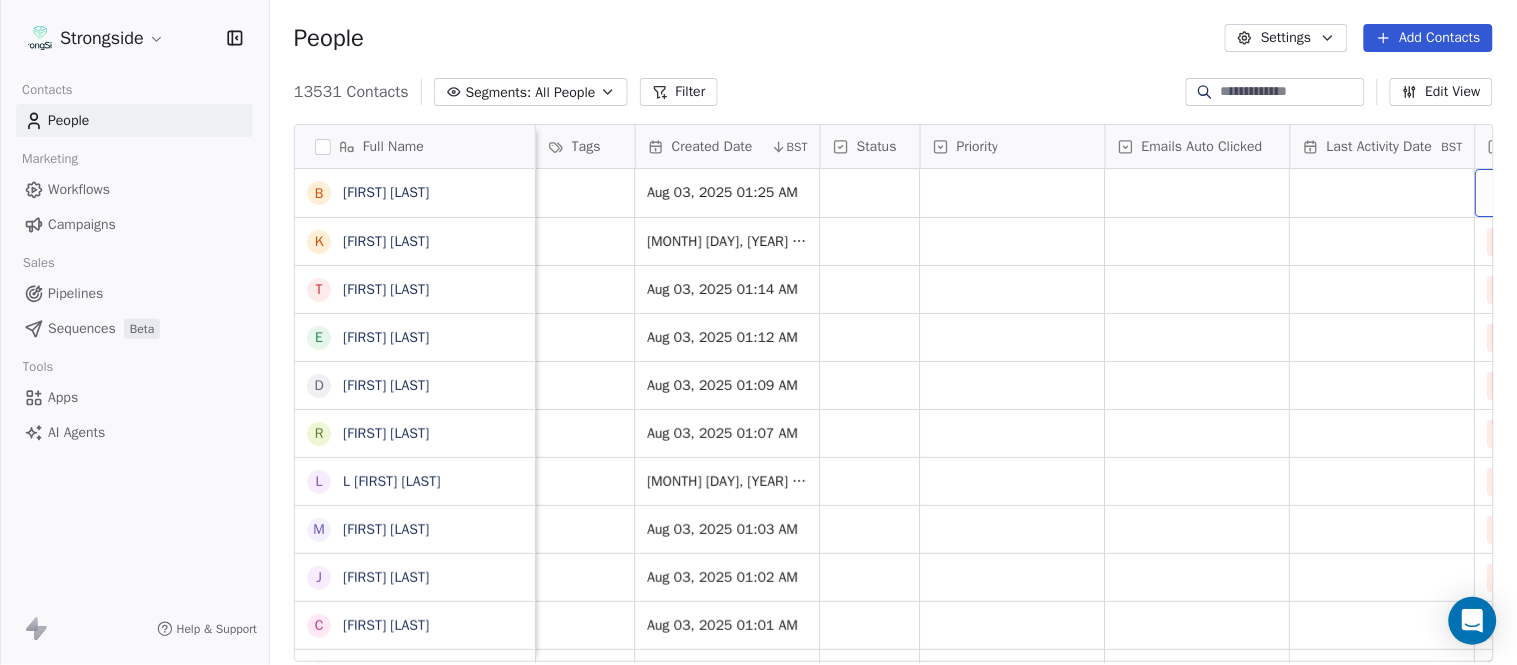 scroll, scrollTop: 0, scrollLeft: 1677, axis: horizontal 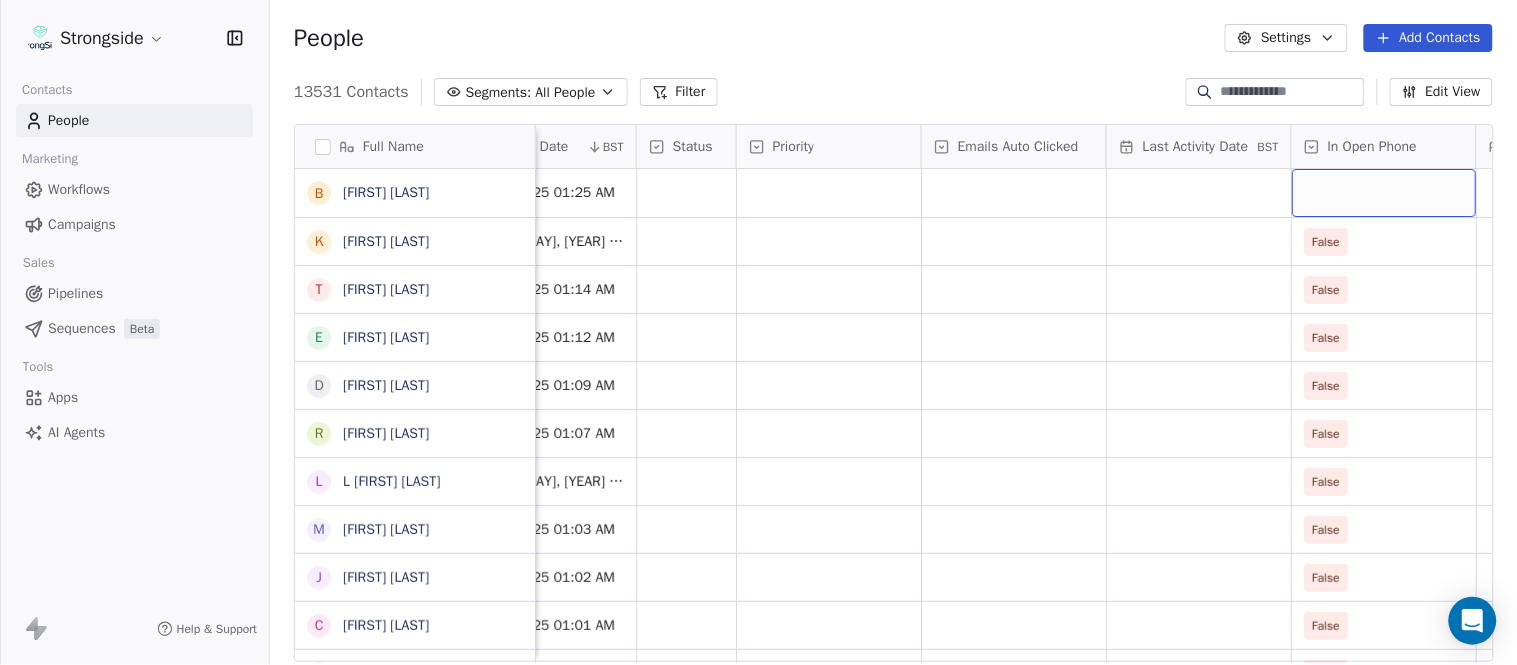 click at bounding box center [1384, 193] 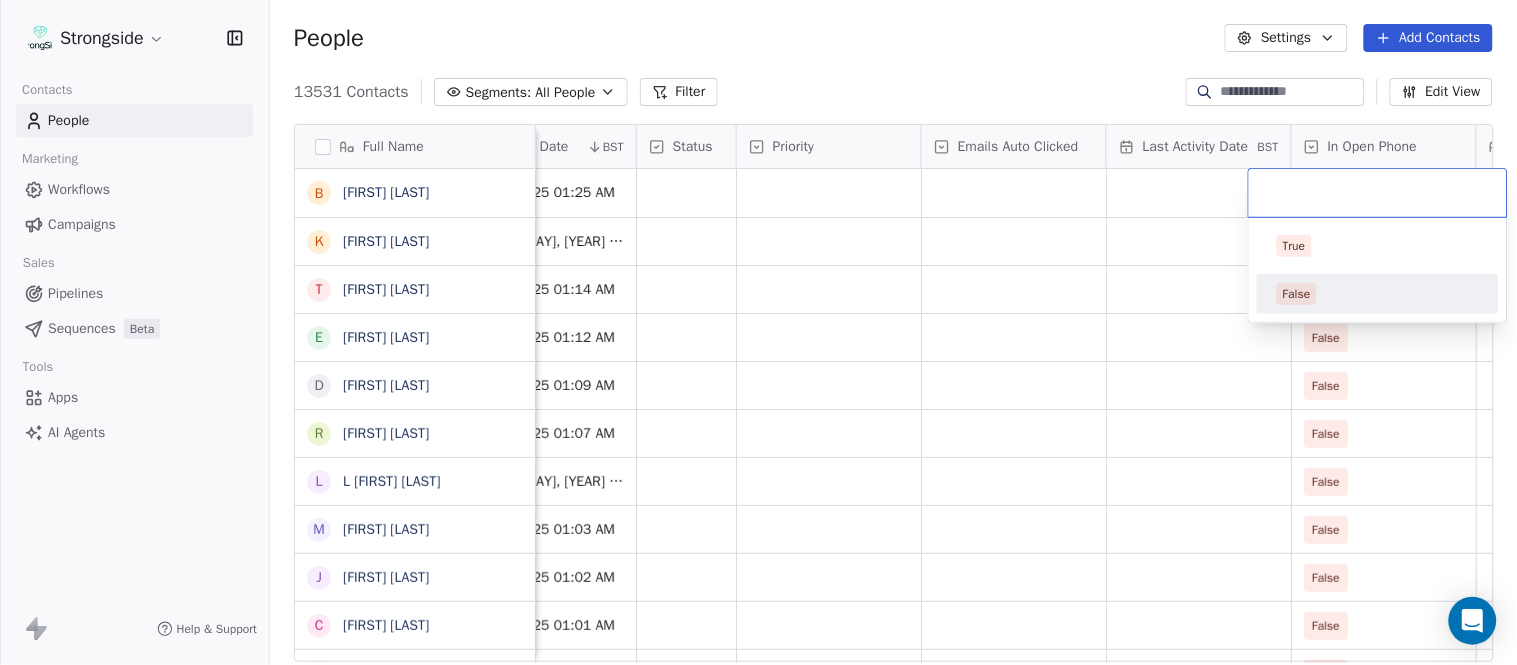 click on "False" at bounding box center [1378, 294] 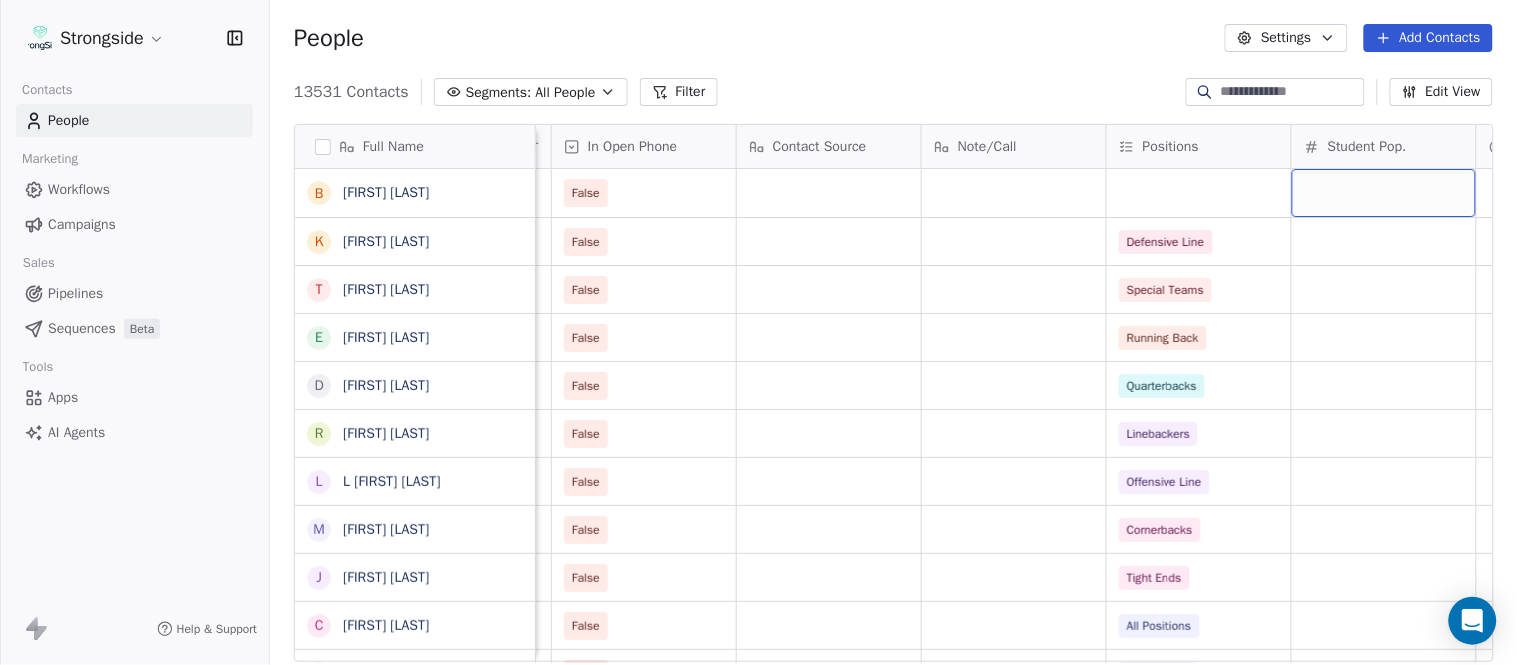 scroll, scrollTop: 0, scrollLeft: 2603, axis: horizontal 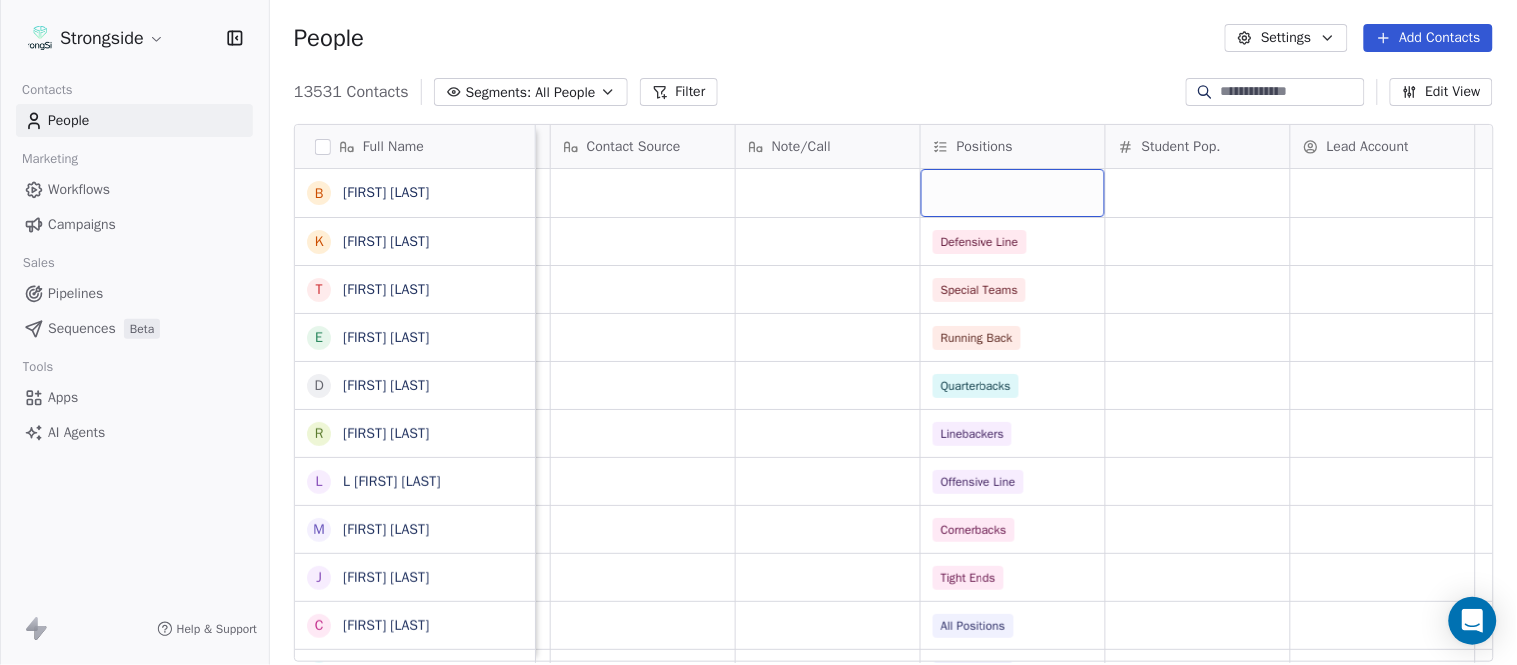 click at bounding box center (1013, 193) 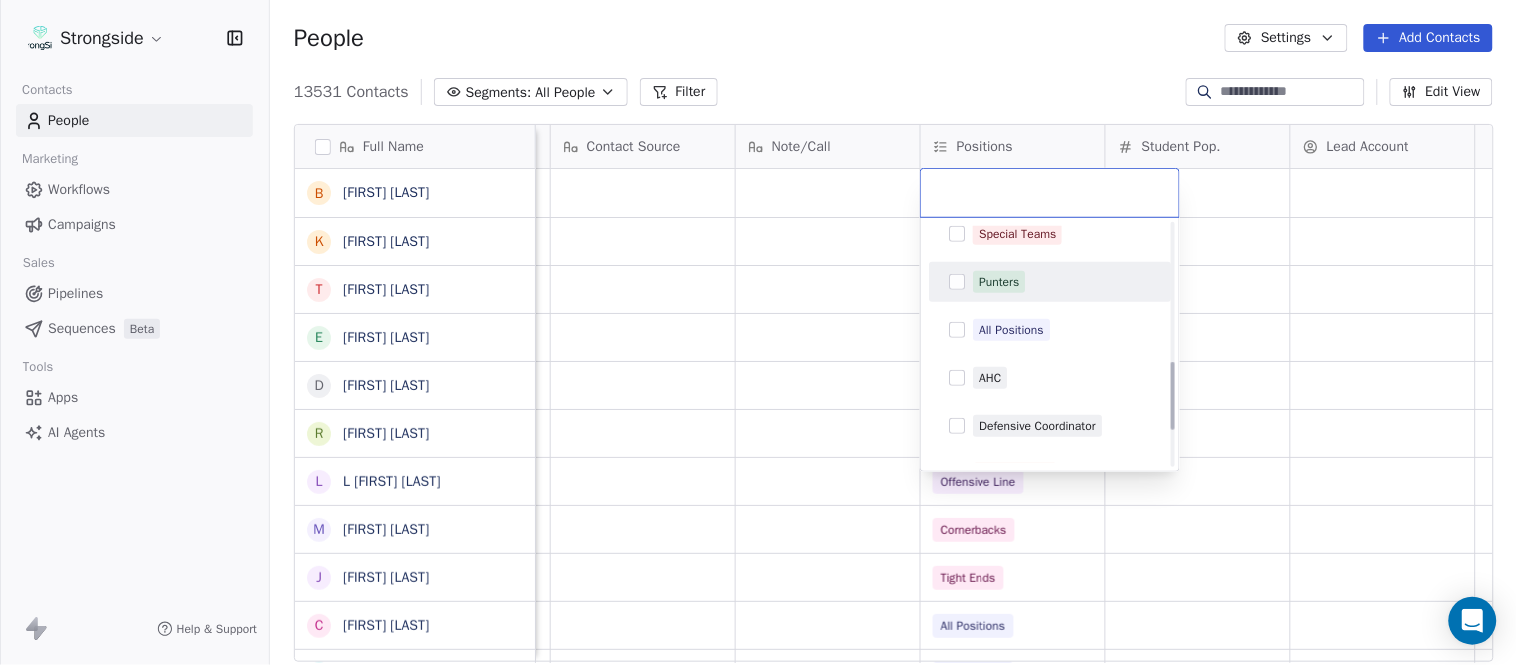 scroll, scrollTop: 555, scrollLeft: 0, axis: vertical 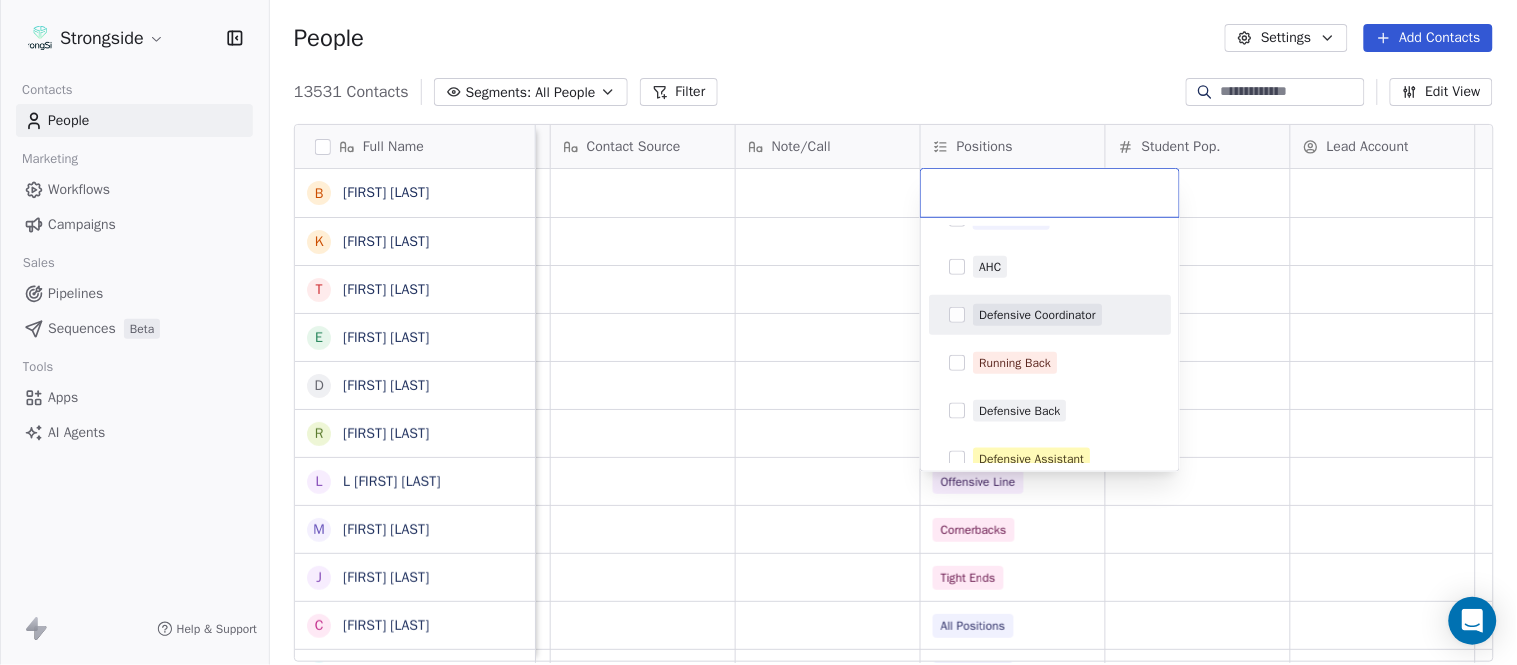 click on "Defensive Coordinator" at bounding box center (1037, 315) 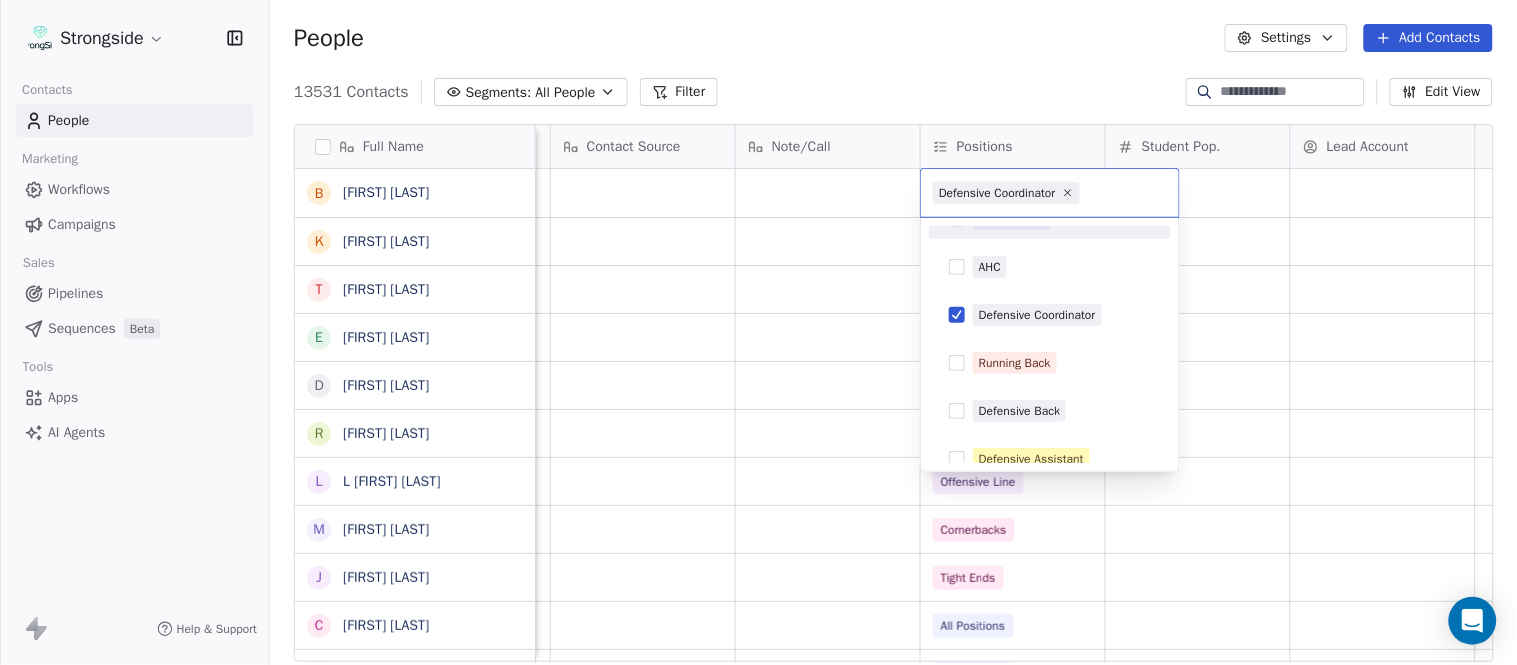 click on "Strongside Contacts People Marketing Workflows Campaigns Sales Pipelines Sequences Beta Tools Apps AI Agents Help & Support People Settings  Add Contacts 13531 Contacts Segments: All People Filter  Edit View Tag Add to Sequence Export Full Name B Brian Duker K Kynjee Cotton T Todd Nielson E Eric Studesville D Darrell Bevell R Ryan Crow L Lemuel Jeanpierre M Mathieu Araujo J Jon Embree C Chandler Henley J Joe Barry S Sean Ryan R Ryan Slowik D Dave Puloka E Edgar Bennett C Chad Morton H Heath Farwell S Spencer Whipple S Shaun Sarrett G Grant Udinski T Tem Lukabu M Matt Edwards A Anthony Campanile A Anthony Perkins L Liam Coen S Shane Waldron J Jon Dykema J Jay Kaiser M Mario Jeberaeel B Bill Sheridan D Drew Lascari Priority Emails Auto Clicked Last Activity Date BST In Open Phone Contact Source Note/Call Positions Student Pop. Lead Account   False   False Defensive Line   False Special Teams   False Running Back   False Quarterbacks   False Linebackers   False Offensive Line   False Cornerbacks   False" at bounding box center [758, 332] 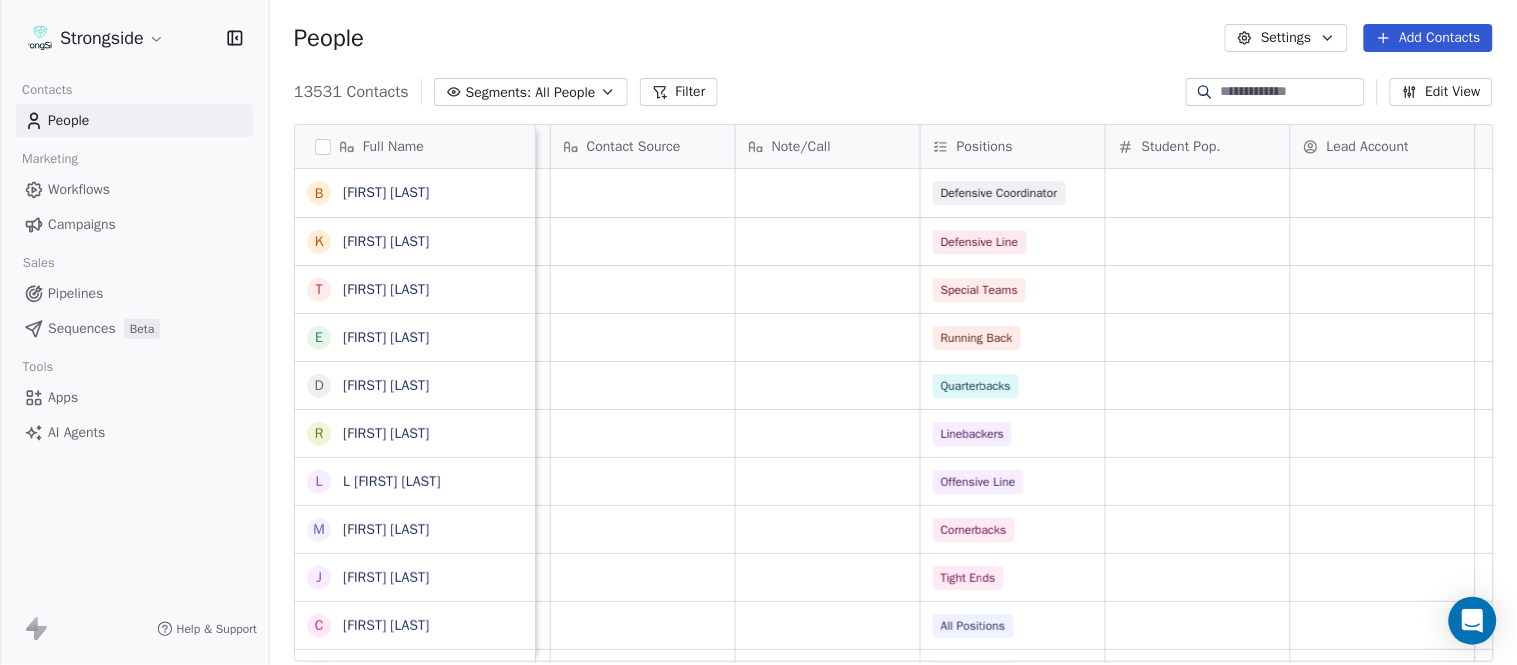 click on "Add Contacts" at bounding box center (1428, 38) 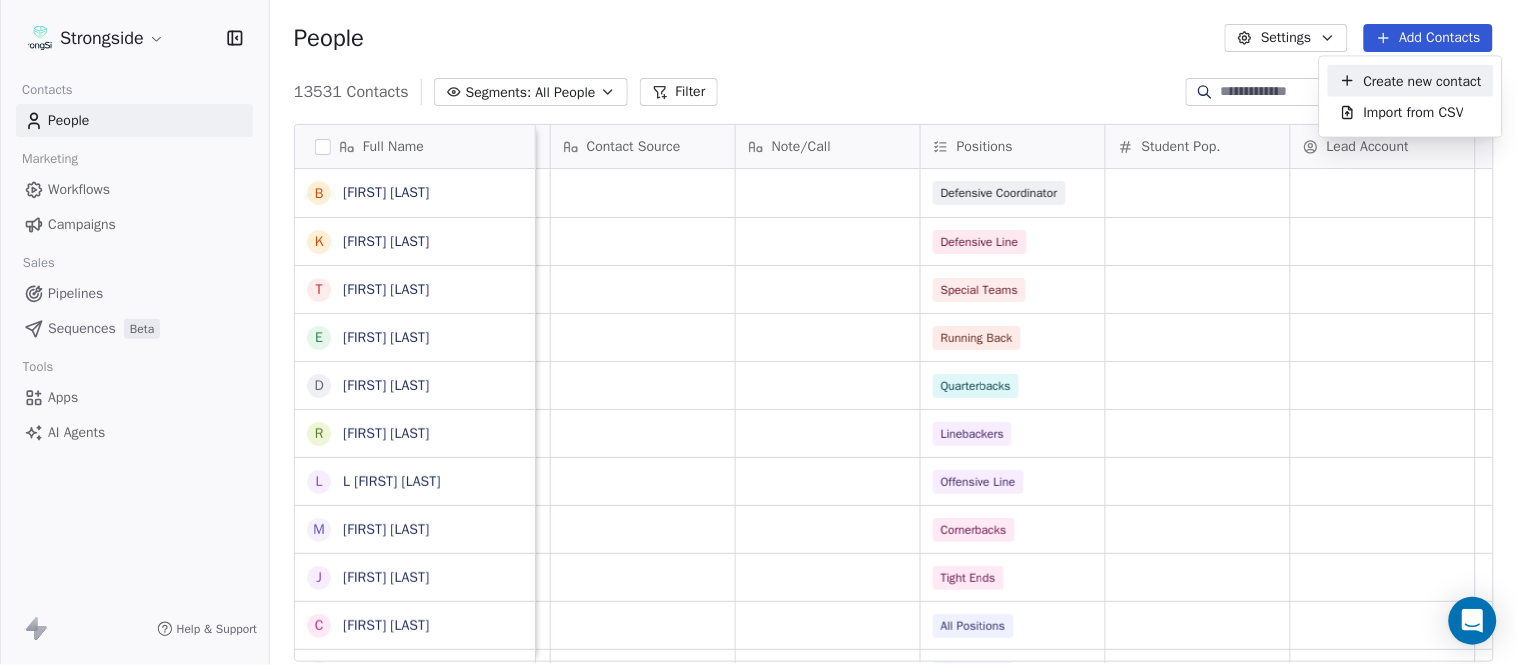 click on "Create new contact" at bounding box center [1423, 80] 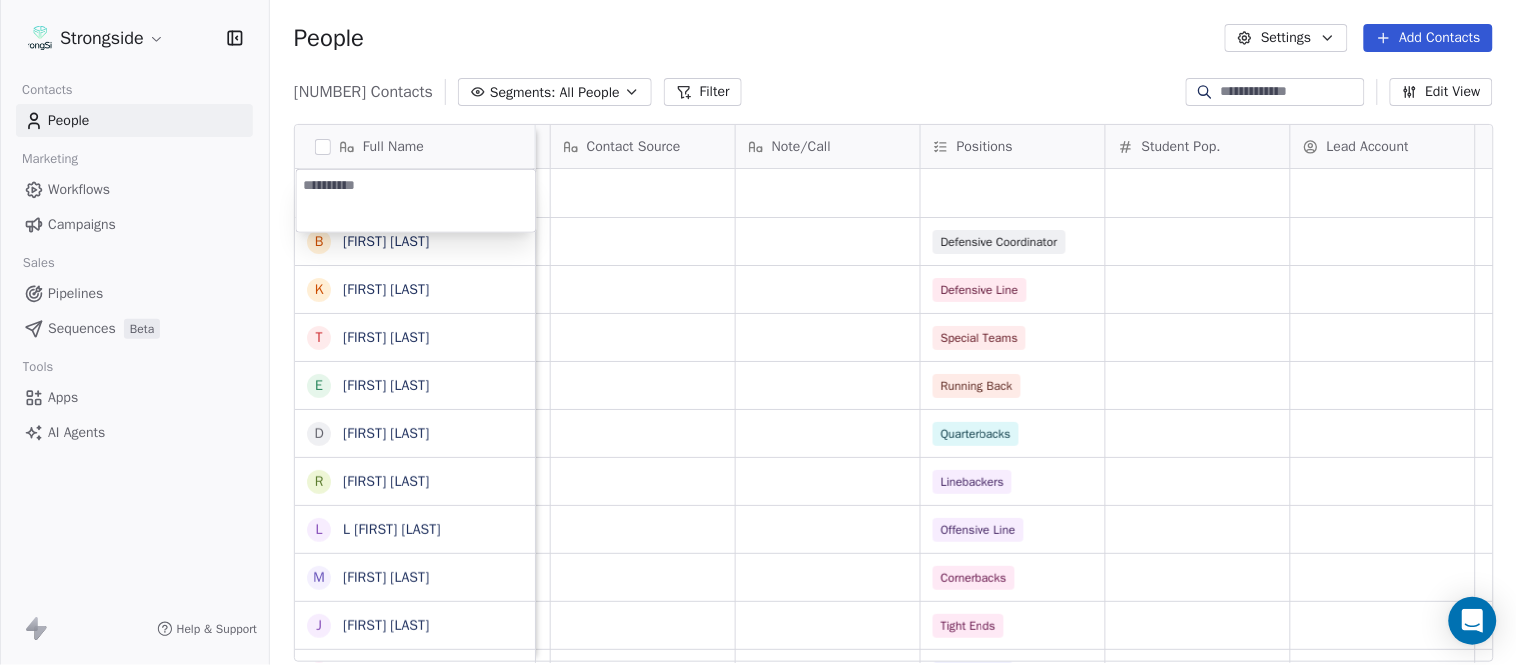 type on "**********" 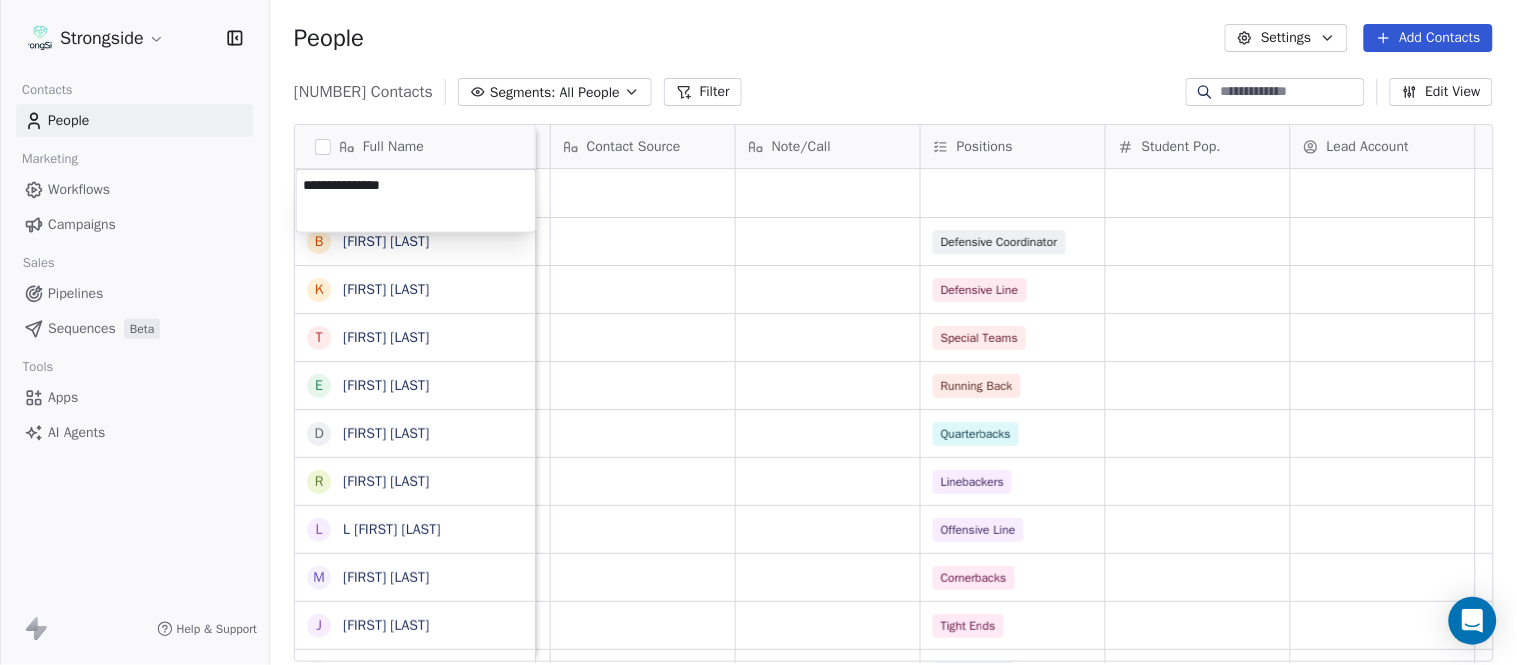 click on "Strongside Contacts People Marketing Workflows Campaigns Sales Pipelines Sequences Beta Tools Apps AI Agents Help & Support People Settings  Add Contacts 13532 Contacts Segments: All People Filter  Edit View Tag Add to Sequence Export Full Name B Brian Duker K Kynjee Cotton T Todd Nielson E Eric Studesville D Darrell Bevell R Ryan Crow L Lemuel Jeanpierre M Mathieu Araujo J Jon Embree C Chandler Henley J Joe Barry S Sean Ryan R Ryan Slowik D Dave Puloka E Edgar Bennett C Chad Morton H Heath Farwell S Spencer Whipple S Shaun Sarrett G Grant Udinski T Tem Lukabu M Matt Edwards A Anthony Campanile A Anthony Perkins L Liam Coen S Shane Waldron J Jon Dykema J Jay Kaiser M Mario Jeberaeel B Bill Sheridan Priority Emails Auto Clicked Last Activity Date BST In Open Phone Contact Source Note/Call Positions Student Pop. Lead Account     False Defensive Coordinator   False Defensive Line   False Special Teams   False Running Back   False Quarterbacks   False Linebackers   False Offensive Line   False Cornerbacks" at bounding box center [758, 332] 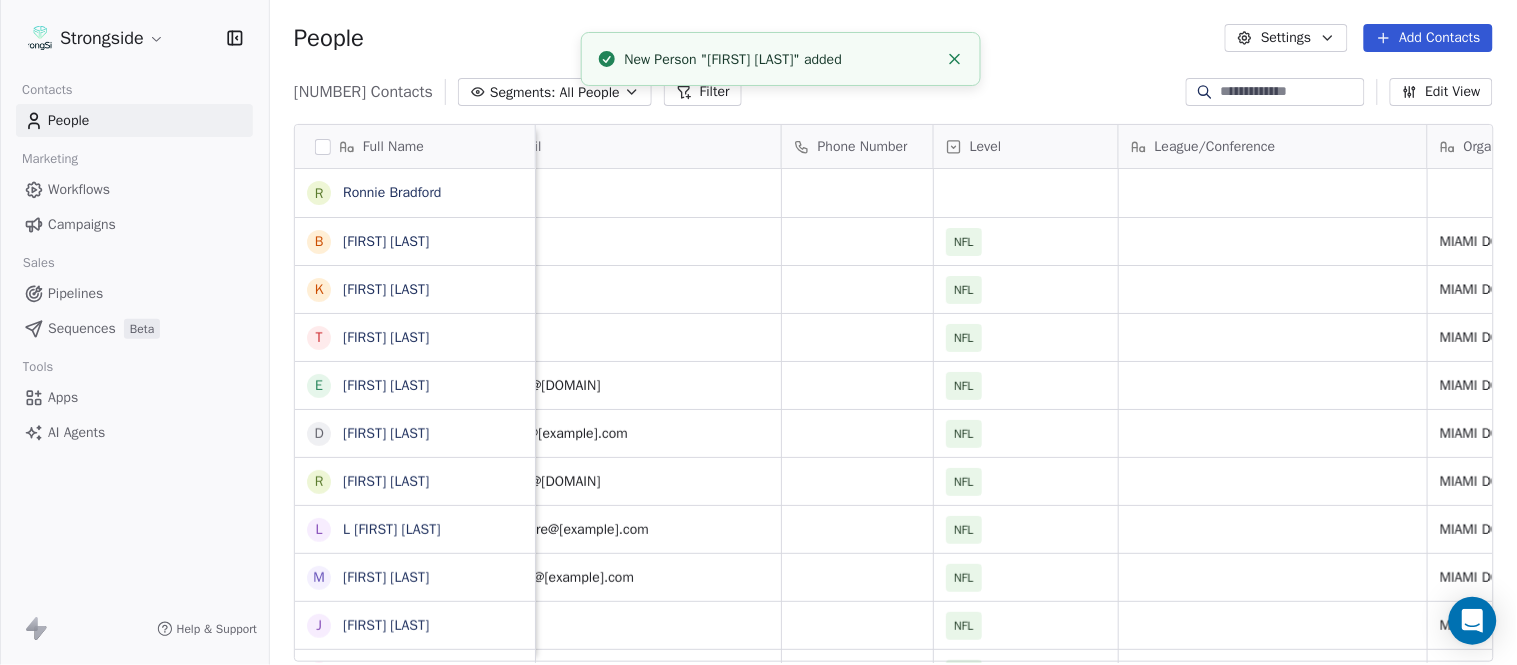 scroll, scrollTop: 0, scrollLeft: 0, axis: both 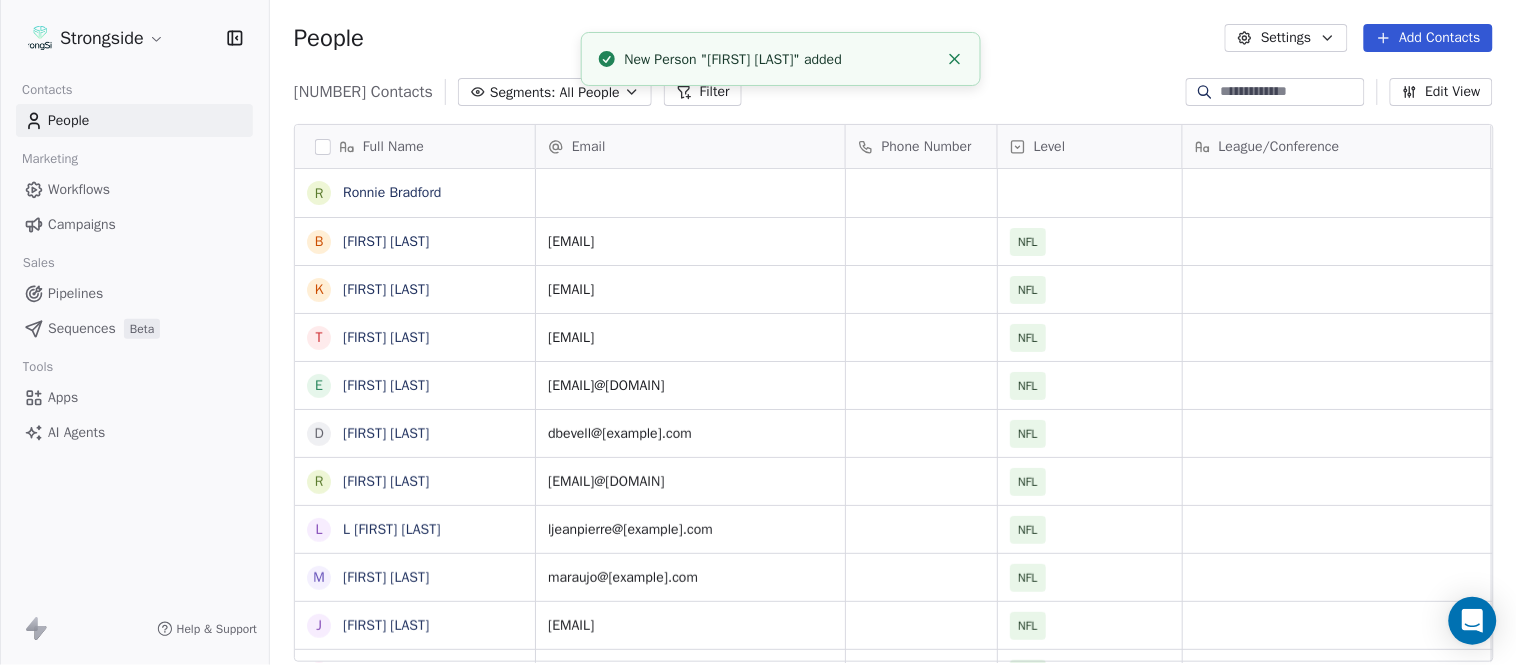 click 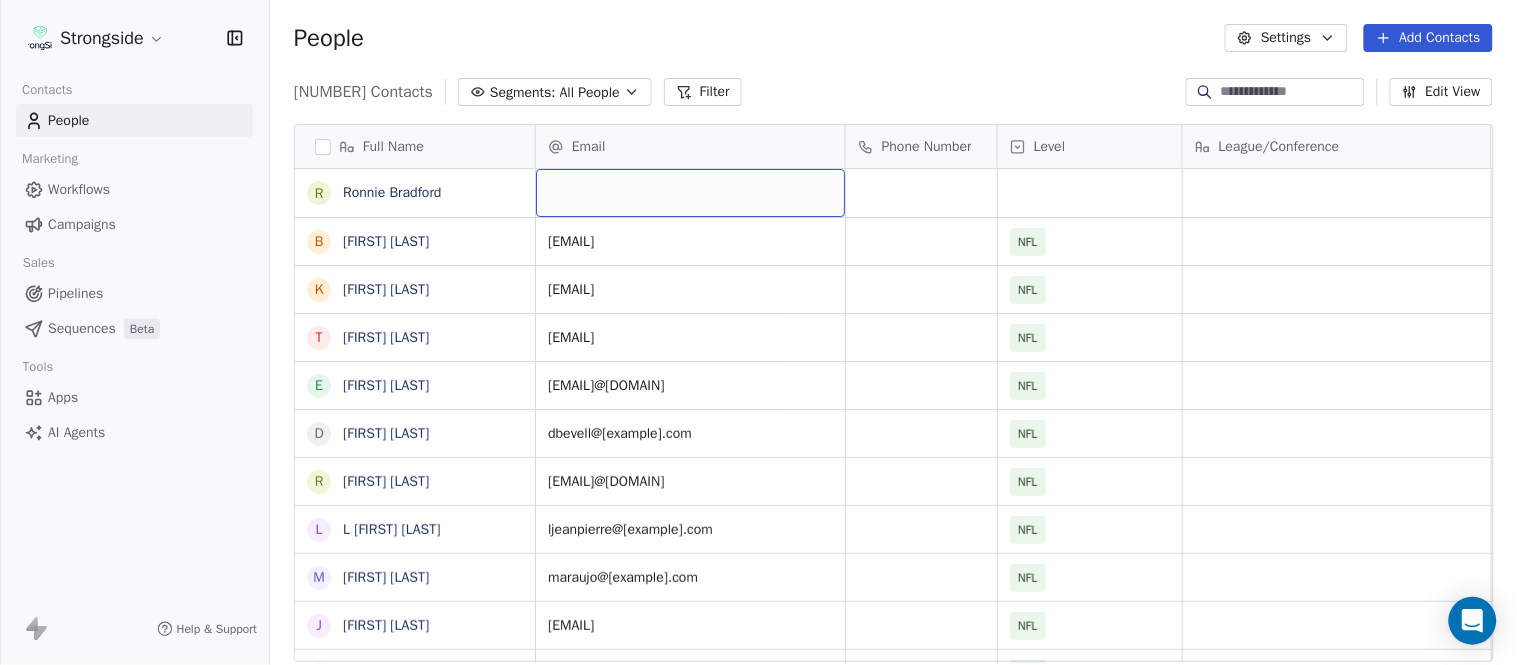 click at bounding box center (690, 193) 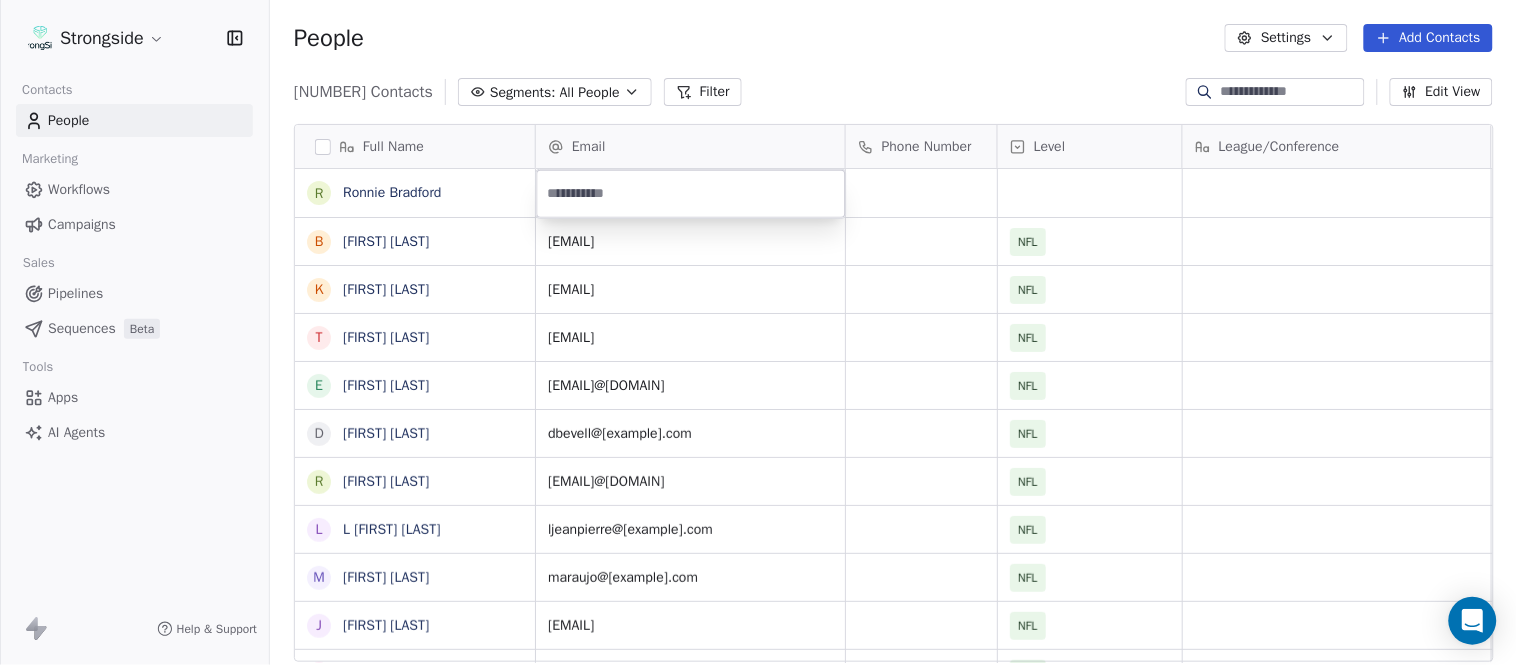 type on "**********" 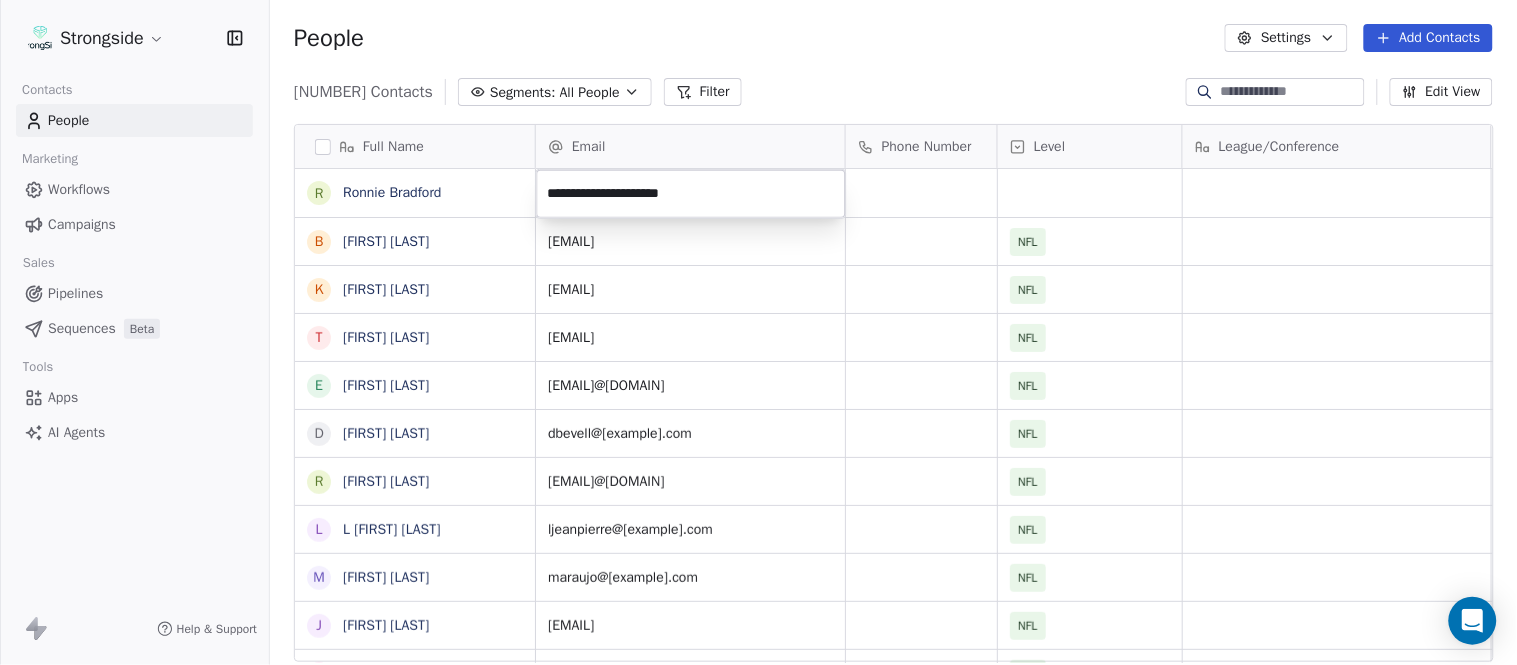 click on "Strongside Contacts People Marketing Workflows Campaigns Sales Pipelines Sequences Beta Tools Apps AI Agents Help & Support People Settings  Add Contacts 13532 Contacts Segments: All People Filter  Edit View Tag Add to Sequence Export Full Name R Ronnie Bradford B Brian Duker K Kynjee Cotton T Todd Nielson E Eric Studesville D Darrell Bevell R Ryan Crow L Lemuel Jeanpierre M Mathieu Araujo J Jon Embree C Chandler Henley J Joe Barry S Sean Ryan R Ryan Slowik D Dave Puloka E Edgar Bennett C Chad Morton H Heath Farwell S Spencer Whipple S Shaun Sarrett G Grant Udinski T Tem Lukabu M Matt Edwards A Anthony Campanile A Anthony Perkins L Liam Coen S Shane Waldron J Jon Dykema J Jay Kaiser M Mario Jeberaeel B Bill Sheridan Email Phone Number Level League/Conference Organization Job Title Tags Created Date BST Aug 03, 2025 01:27 AM bduker@dolphins.com NFL MIAMI DOLPHINS Assistant Coach Aug 03, 2025 01:25 AM kcotton@dolphins.com NFL MIAMI DOLPHINS Assistant Coach Aug 03, 2025 01:20 AM tnielson@dolphins.com NFL NFL" at bounding box center (758, 332) 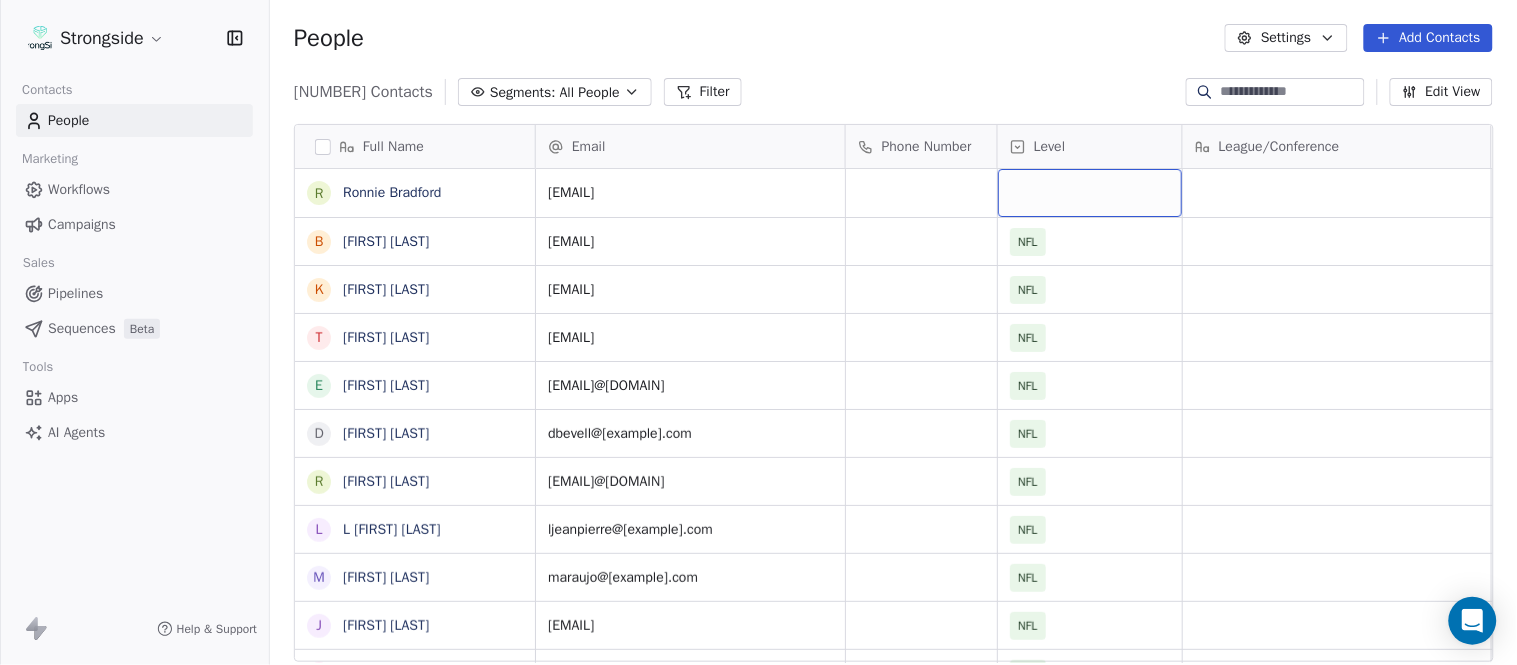 click at bounding box center (1090, 193) 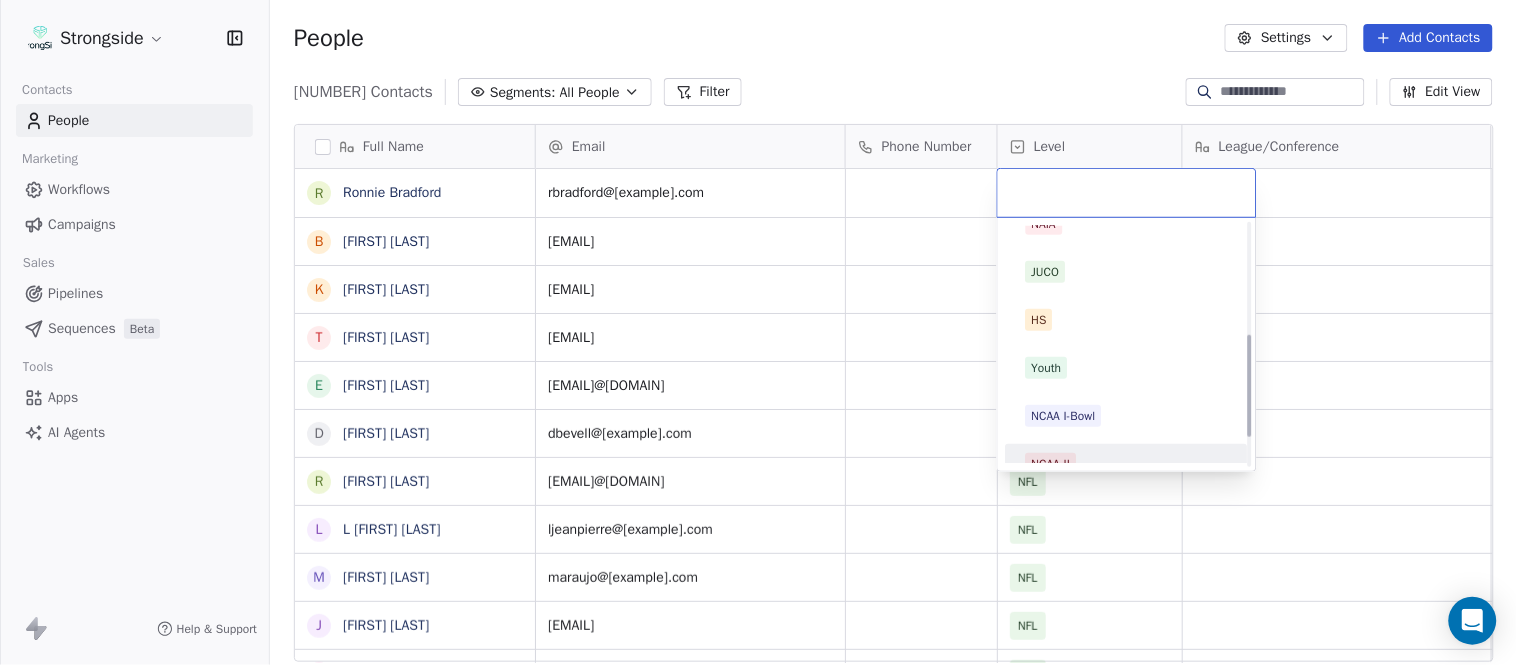 scroll, scrollTop: 330, scrollLeft: 0, axis: vertical 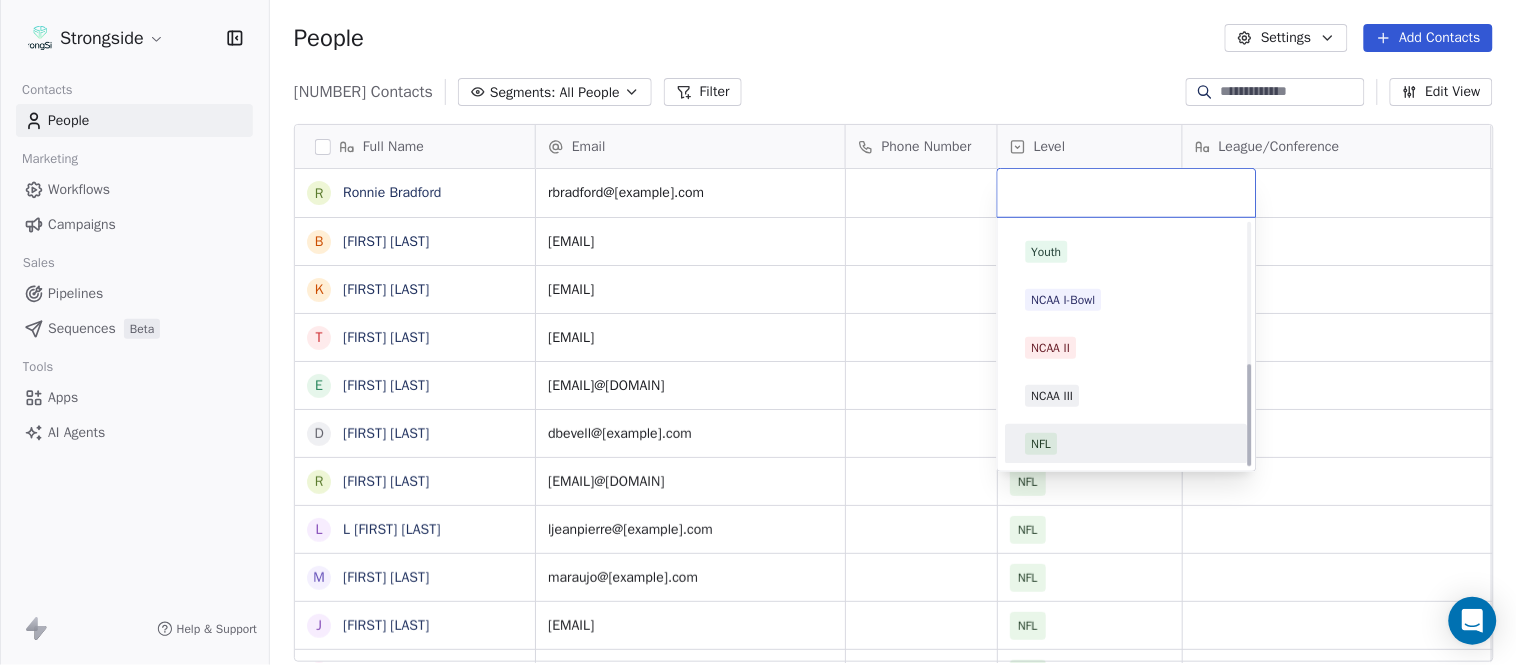 click on "NFL" at bounding box center [1127, 444] 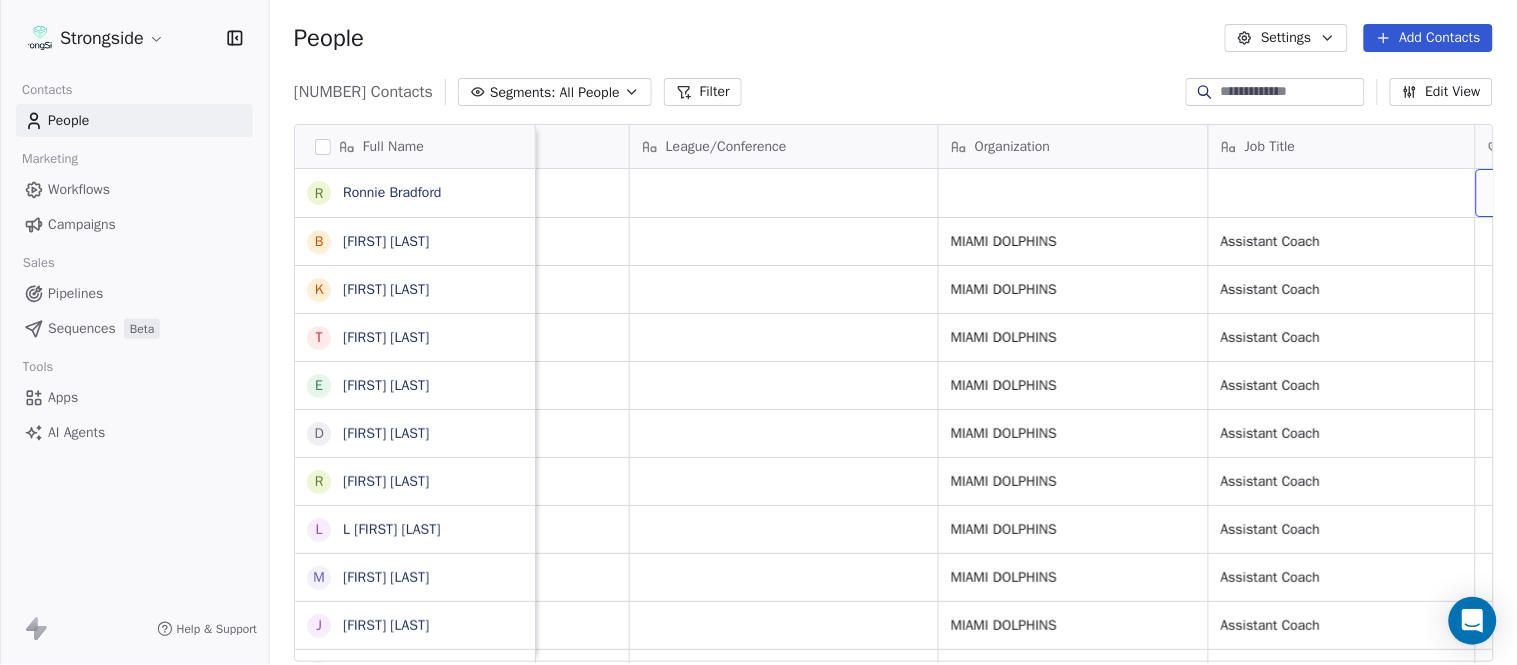 scroll, scrollTop: 0, scrollLeft: 653, axis: horizontal 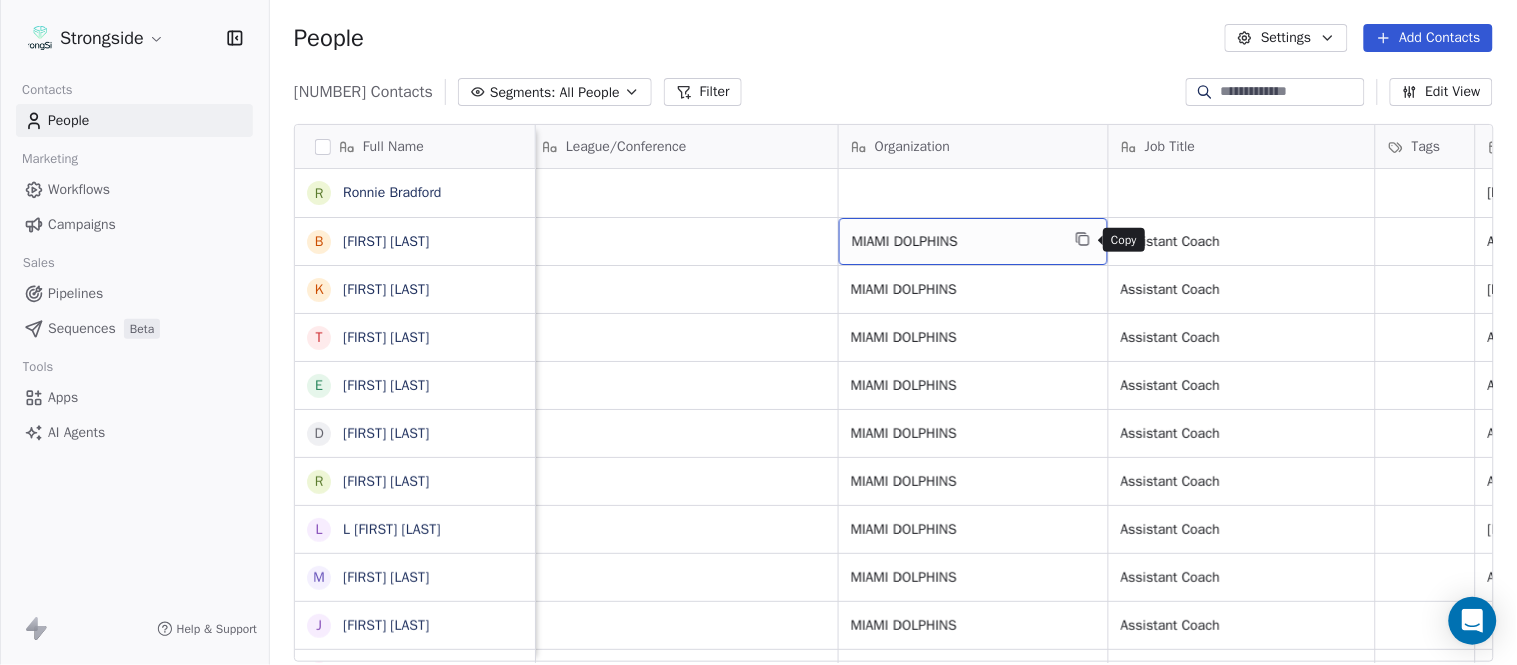 click 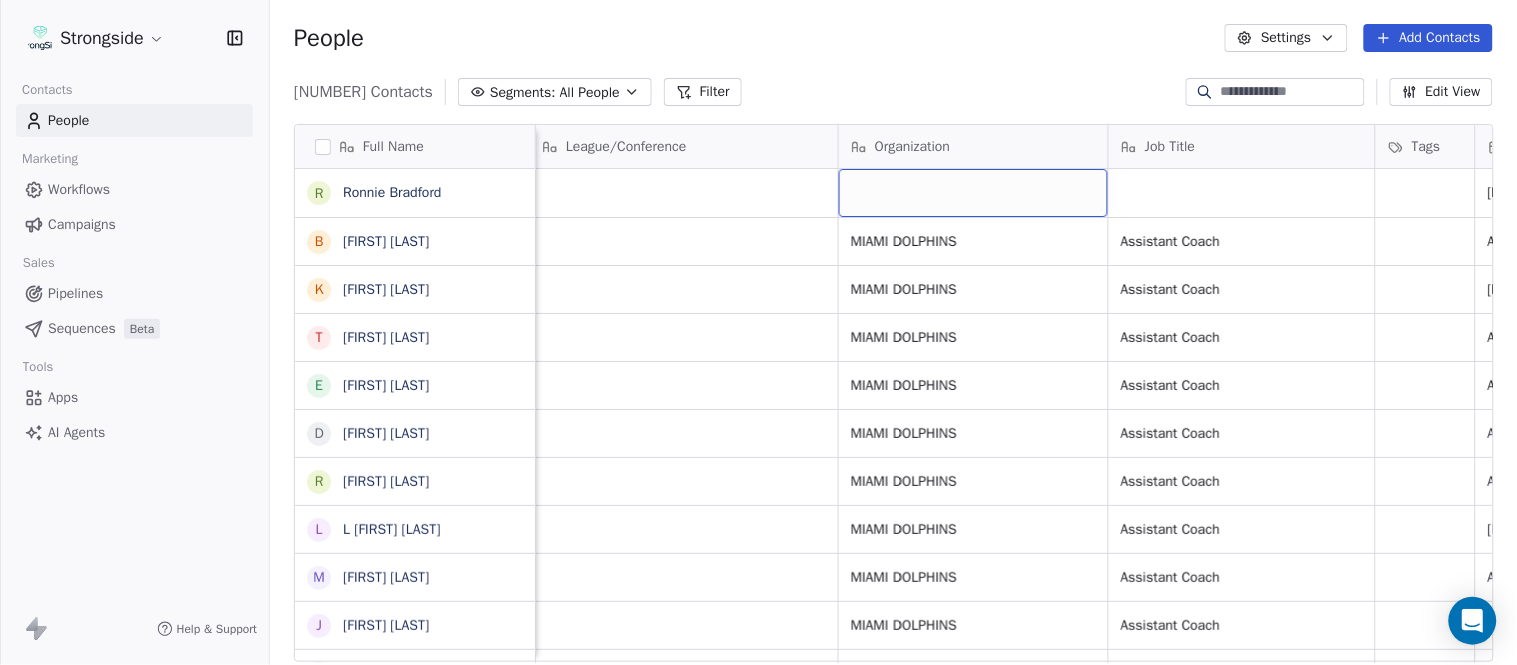 click at bounding box center [973, 193] 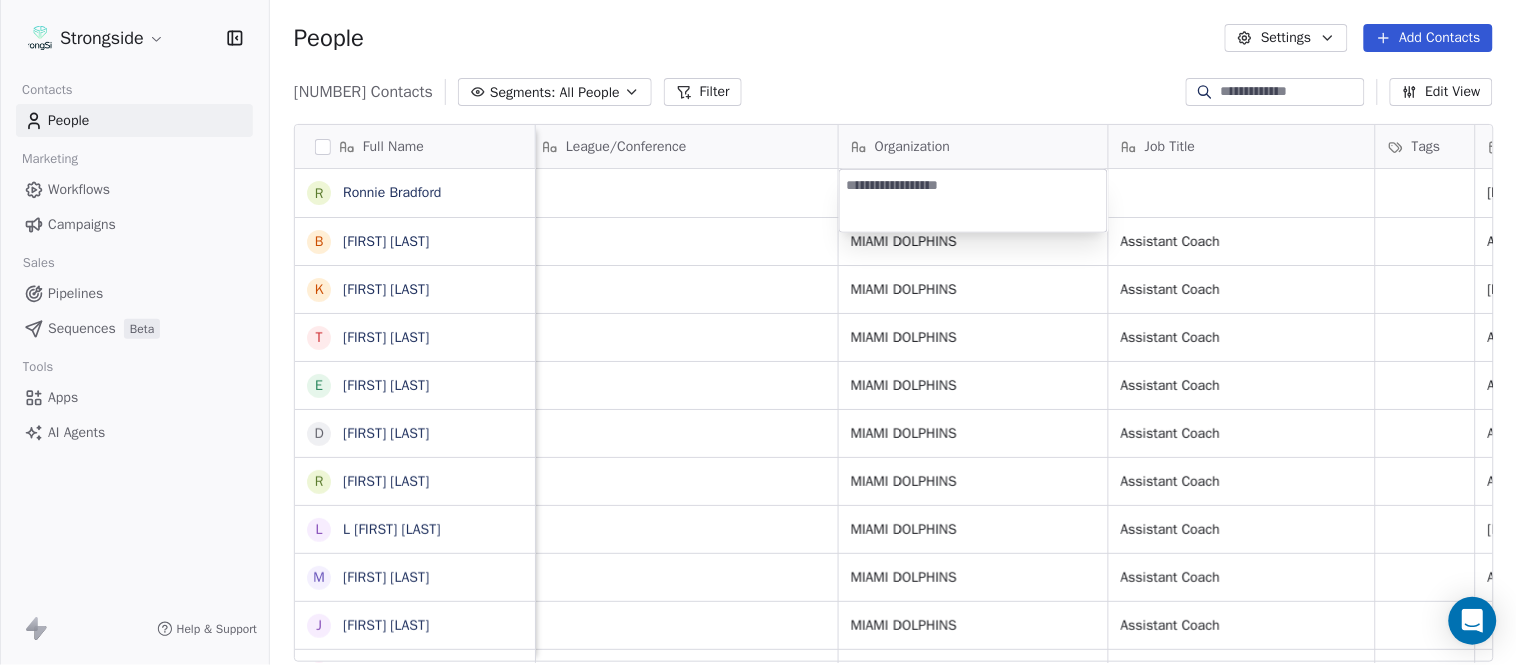 type on "**********" 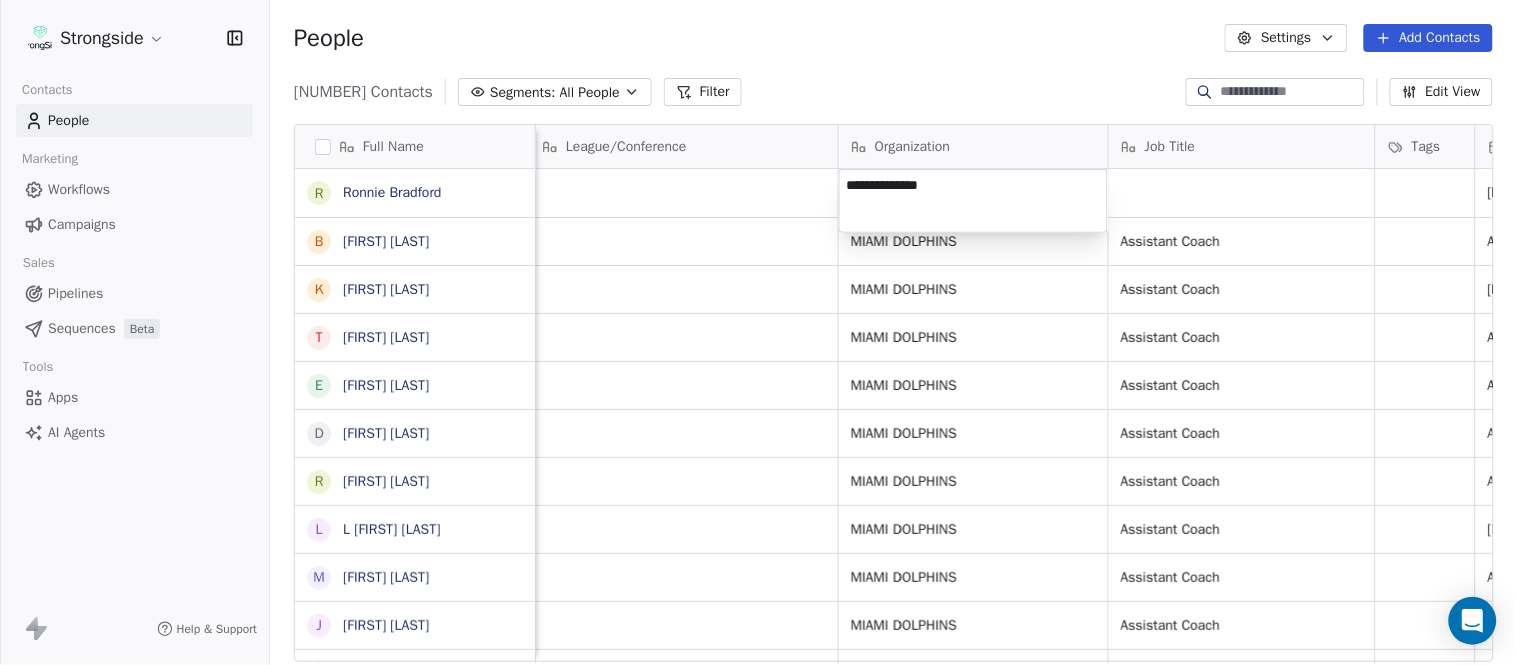 click on "Strongside Contacts People Marketing Workflows Campaigns Sales Pipelines Sequences Beta Tools Apps AI Agents Help & Support People Settings  Add Contacts 13532 Contacts Segments: All People Filter  Edit View Tag Add to Sequence Export Full Name R Ronnie Bradford B Brian Duker K Kynjee Cotton T Todd Nielson E Eric Studesville D Darrell Bevell R Ryan Crow L Lemuel Jeanpierre M Mathieu Araujo J Jon Embree C Chandler Henley J Joe Barry S Sean Ryan R Ryan Slowik D Dave Puloka E Edgar Bennett C Chad Morton H Heath Farwell S Spencer Whipple S Shaun Sarrett G Grant Udinski T Tem Lukabu M Matt Edwards A Anthony Campanile A Anthony Perkins L Liam Coen S Shane Waldron J Jon Dykema J Jay Kaiser M Mario Jeberaeel B Bill Sheridan Email Phone Number Level League/Conference Organization Job Title Tags Created Date BST Status Priority Emails Auto Clicked rbradford@dolphins.com NFL Aug 03, 2025 01:27 AM bduker@dolphins.com NFL MIAMI DOLPHINS Assistant Coach Aug 03, 2025 01:25 AM kcotton@dolphins.com NFL MIAMI DOLPHINS NFL" at bounding box center (758, 332) 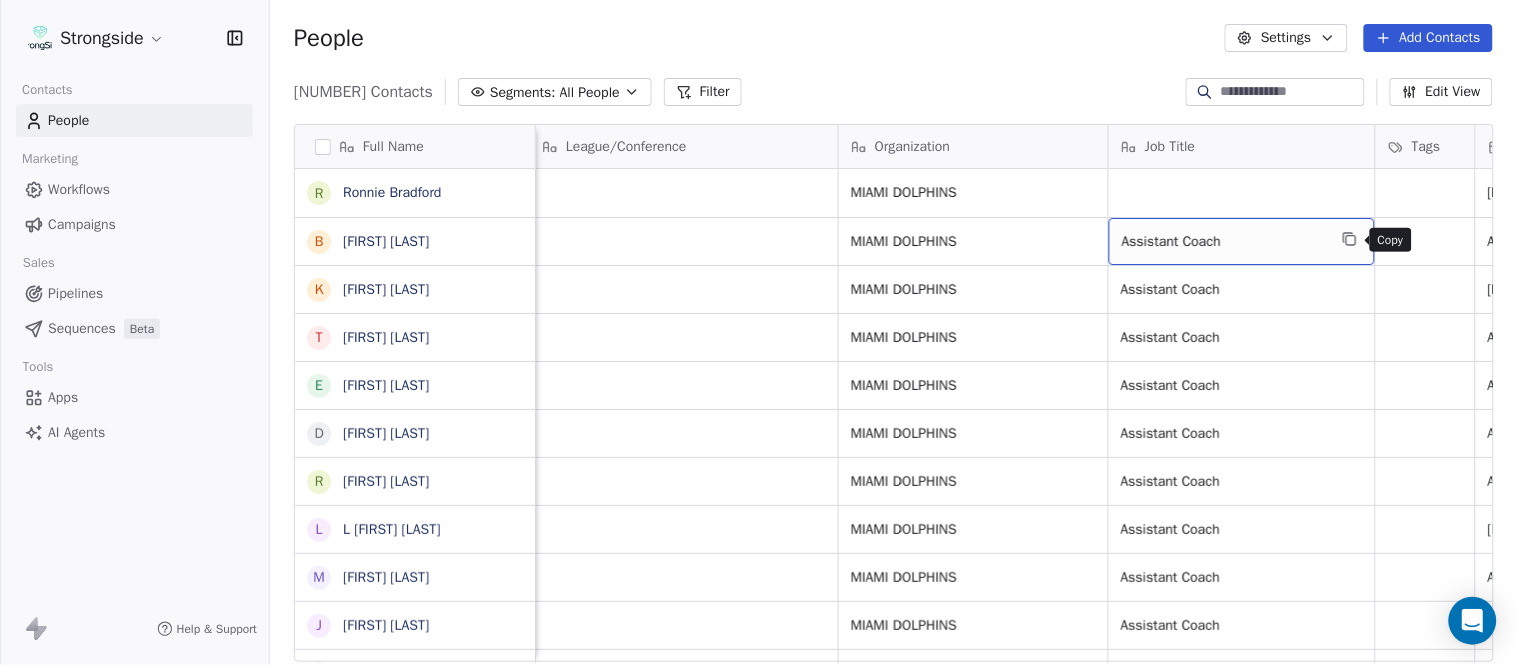 click at bounding box center [1350, 239] 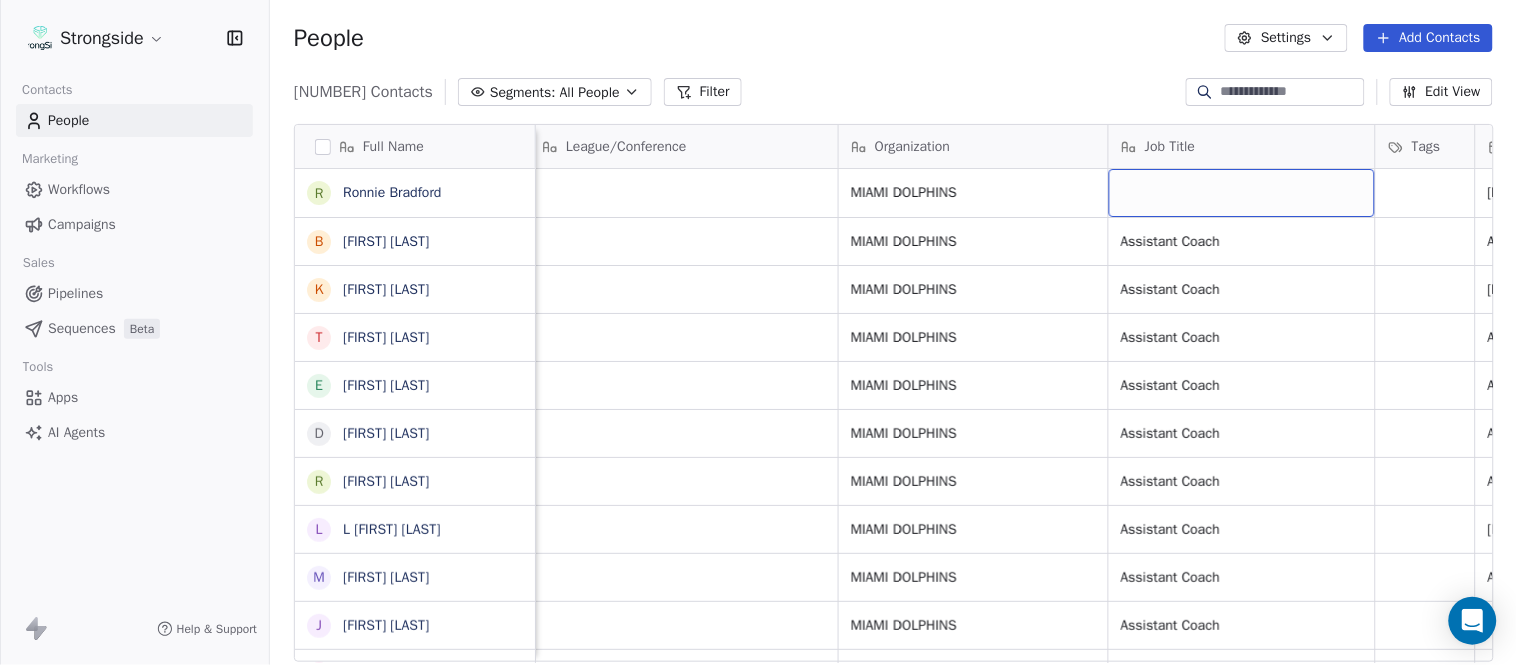 click at bounding box center (1242, 193) 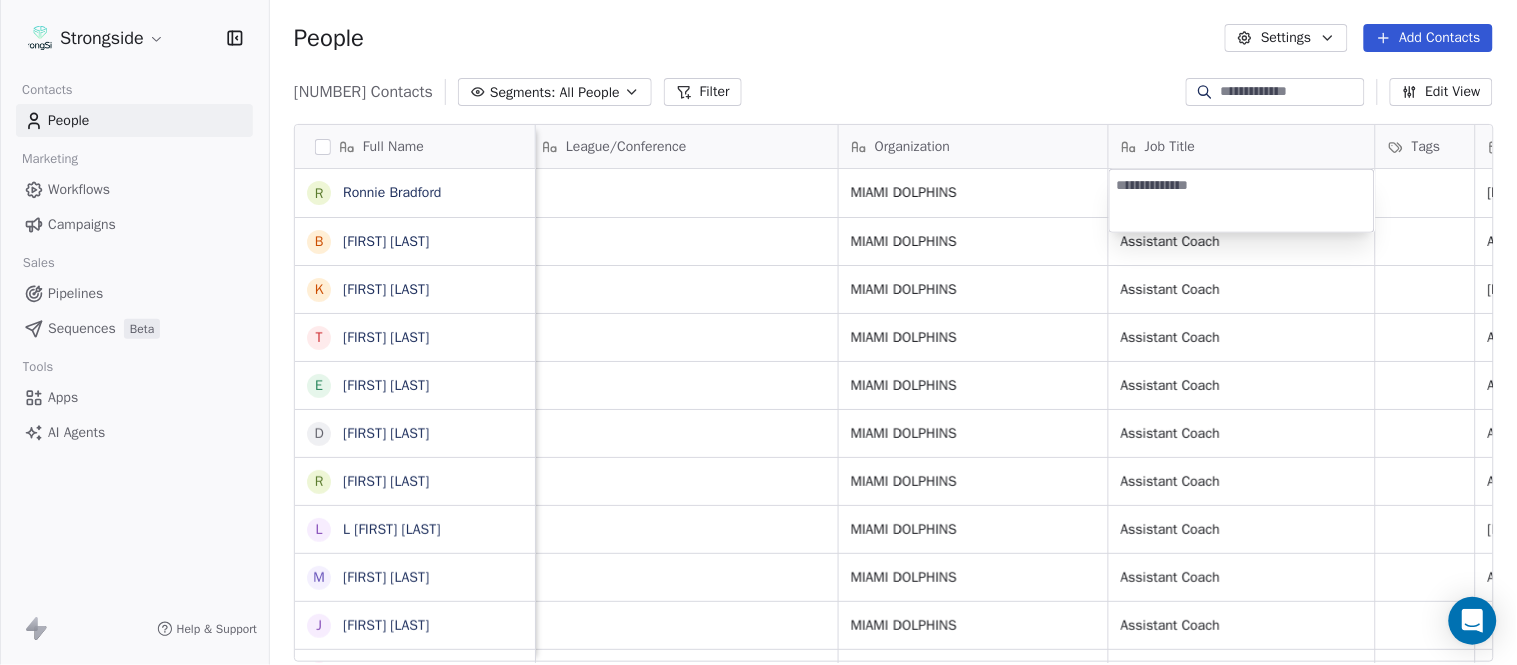 type on "**********" 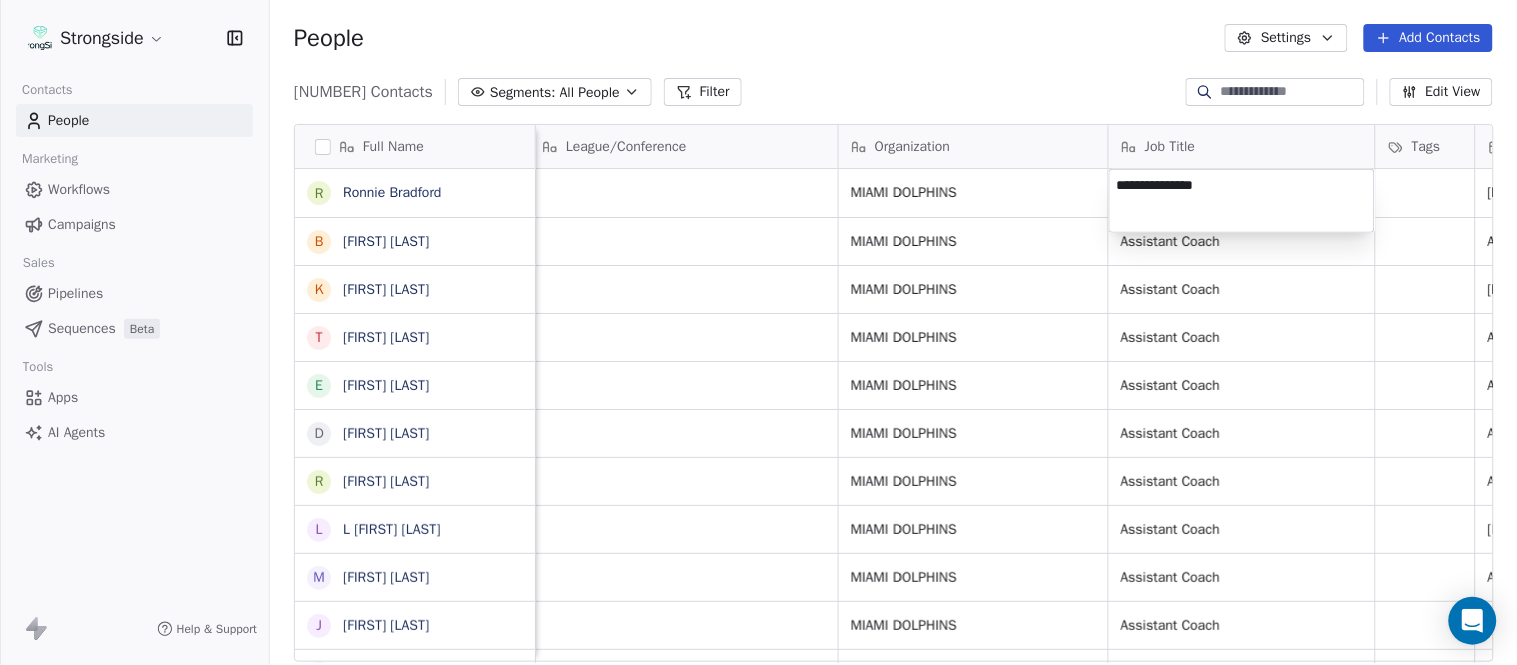 click on "Strongside Contacts People Marketing Workflows Campaigns Sales Pipelines Sequences Beta Tools Apps AI Agents Help & Support People Settings  Add Contacts 13532 Contacts Segments: All People Filter  Edit View Tag Add to Sequence Export Full Name R Ronnie Bradford B Brian Duker K Kynjee Cotton T Todd Nielson E Eric Studesville D Darrell Bevell R Ryan Crow L Lemuel Jeanpierre M Mathieu Araujo J Jon Embree C Chandler Henley J Joe Barry S Sean Ryan R Ryan Slowik D Dave Puloka E Edgar Bennett C Chad Morton H Heath Farwell S Spencer Whipple S Shaun Sarrett G Grant Udinski T Tem Lukabu M Matt Edwards A Anthony Campanile A Anthony Perkins L Liam Coen S Shane Waldron J Jon Dykema J Jay Kaiser M Mario Jeberaeel B Bill Sheridan Email Phone Number Level League/Conference Organization Job Title Tags Created Date BST Status Priority Emails Auto Clicked rbradford@dolphins.com NFL MIAMI DOLPHINS Aug 03, 2025 01:27 AM bduker@dolphins.com NFL MIAMI DOLPHINS Assistant Coach Aug 03, 2025 01:25 AM kcotton@dolphins.com NFL NFL" at bounding box center (758, 332) 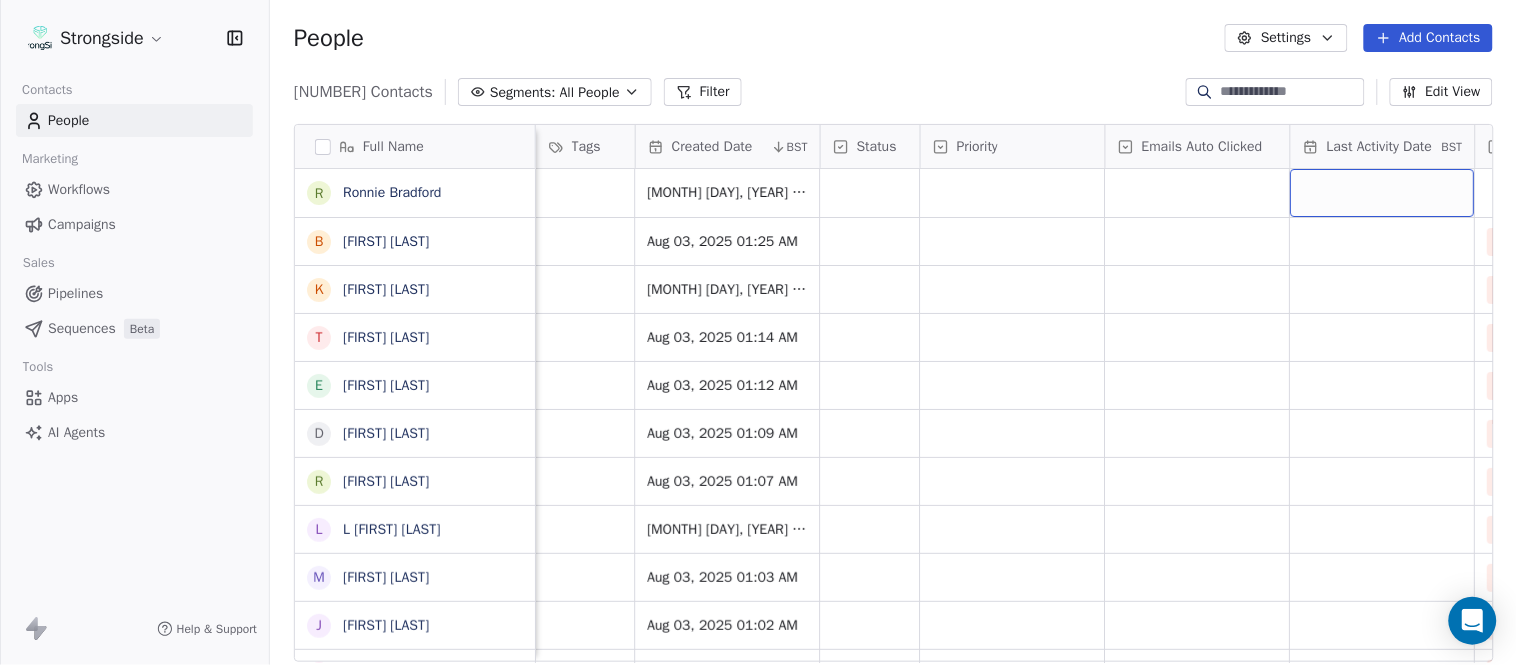 scroll, scrollTop: 0, scrollLeft: 1677, axis: horizontal 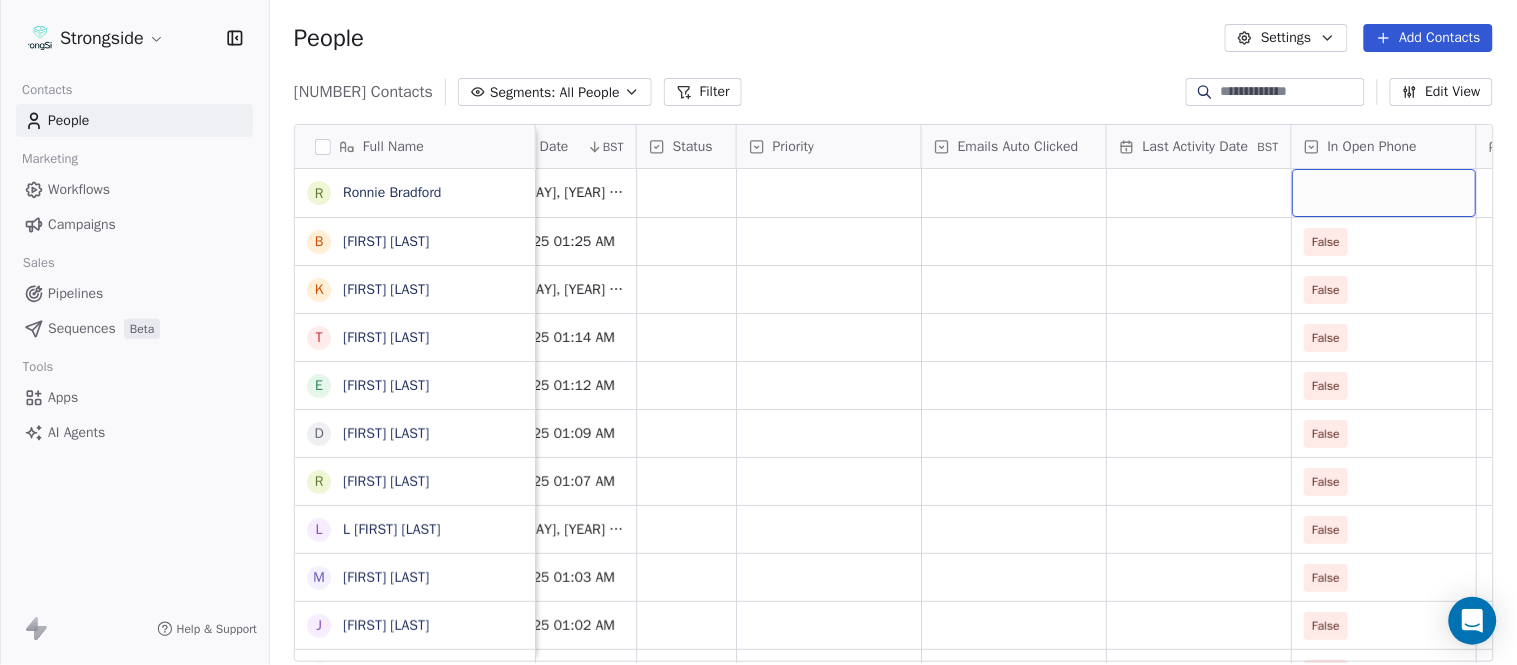click at bounding box center (1384, 193) 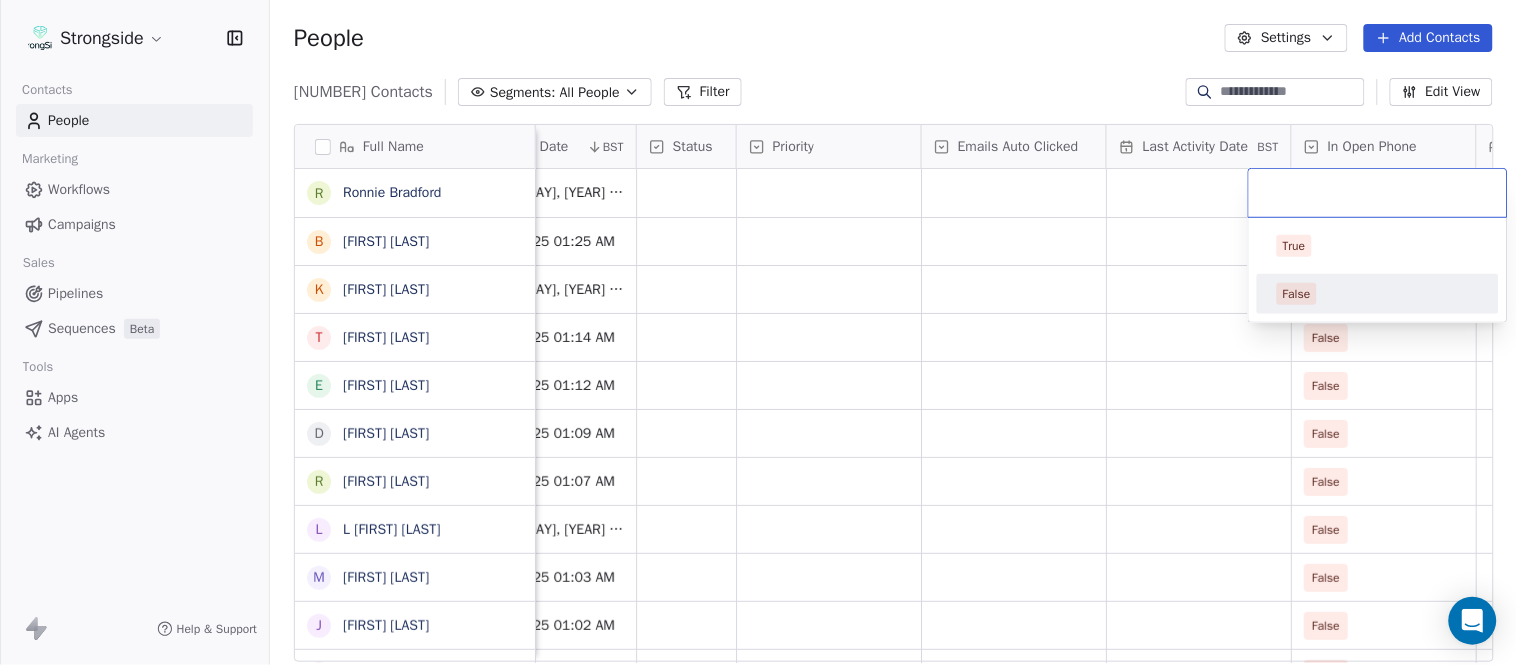 click on "False" at bounding box center (1378, 294) 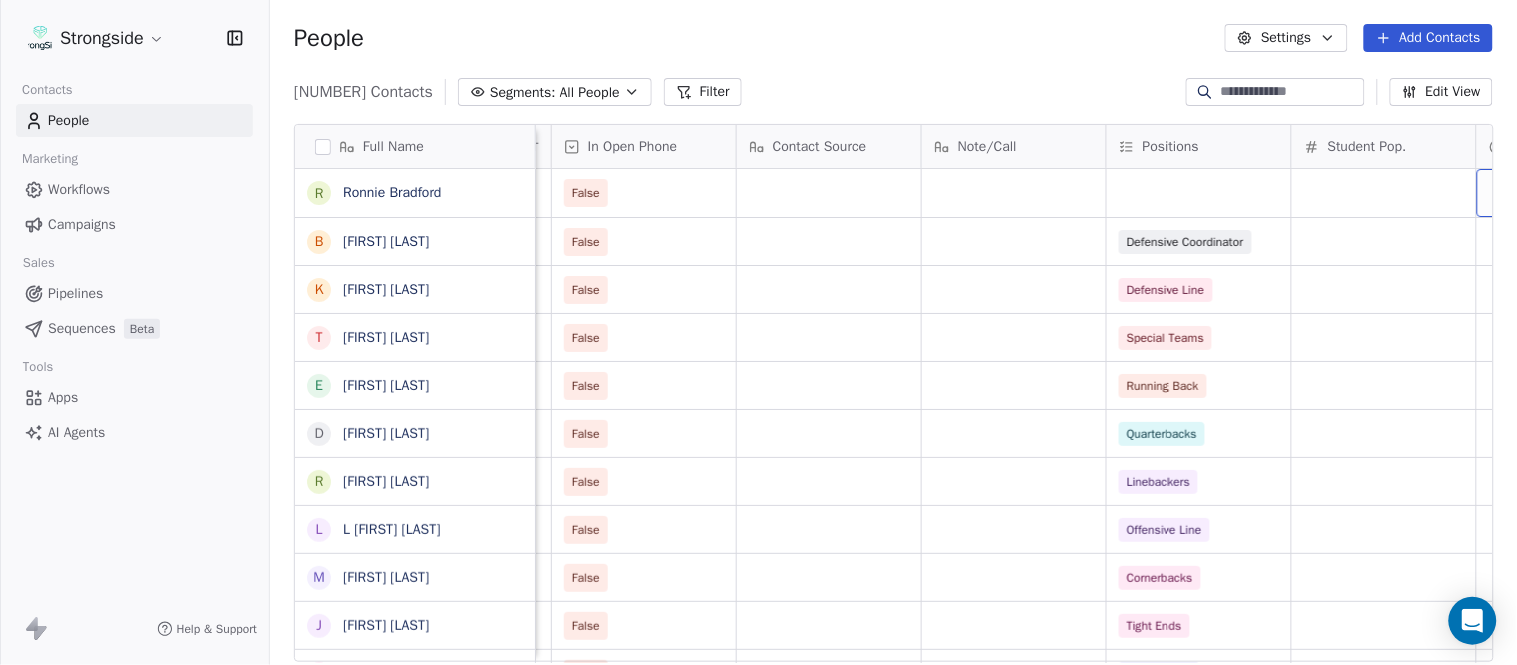 scroll, scrollTop: 0, scrollLeft: 2603, axis: horizontal 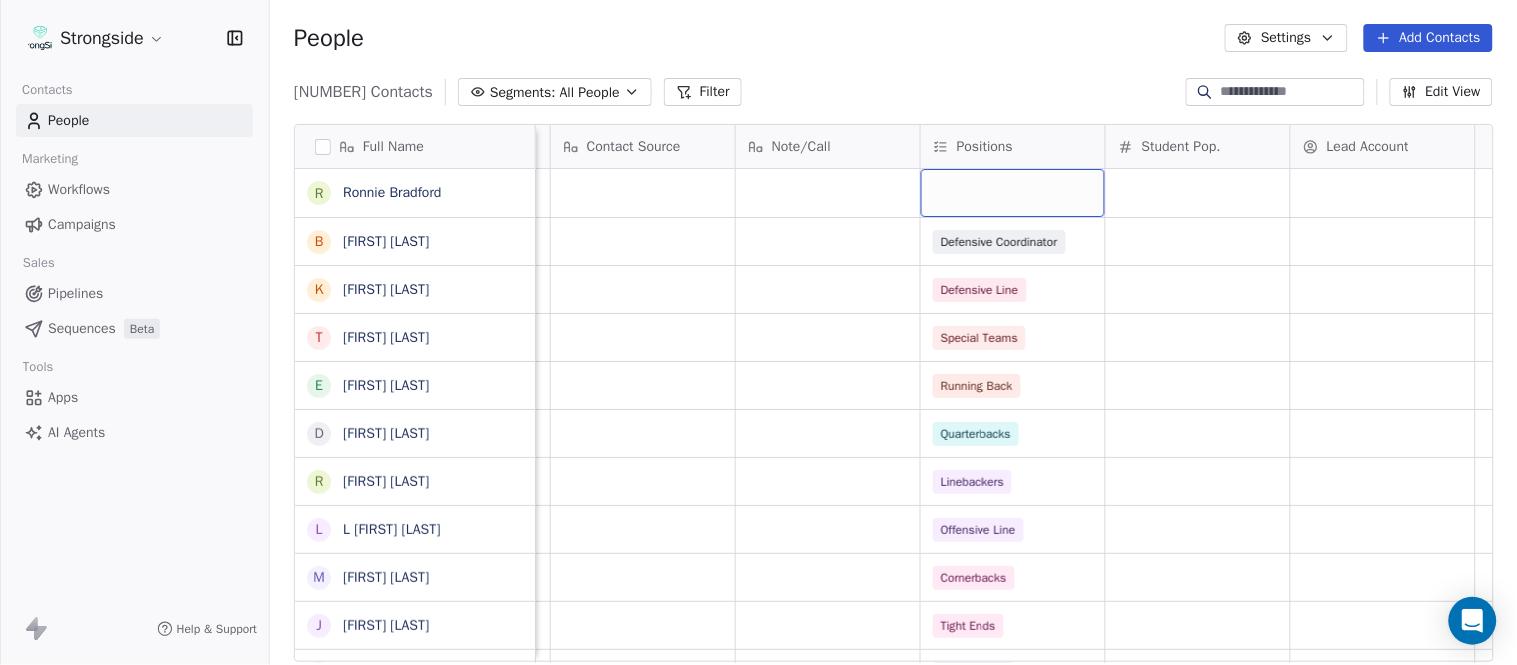 click at bounding box center [1013, 193] 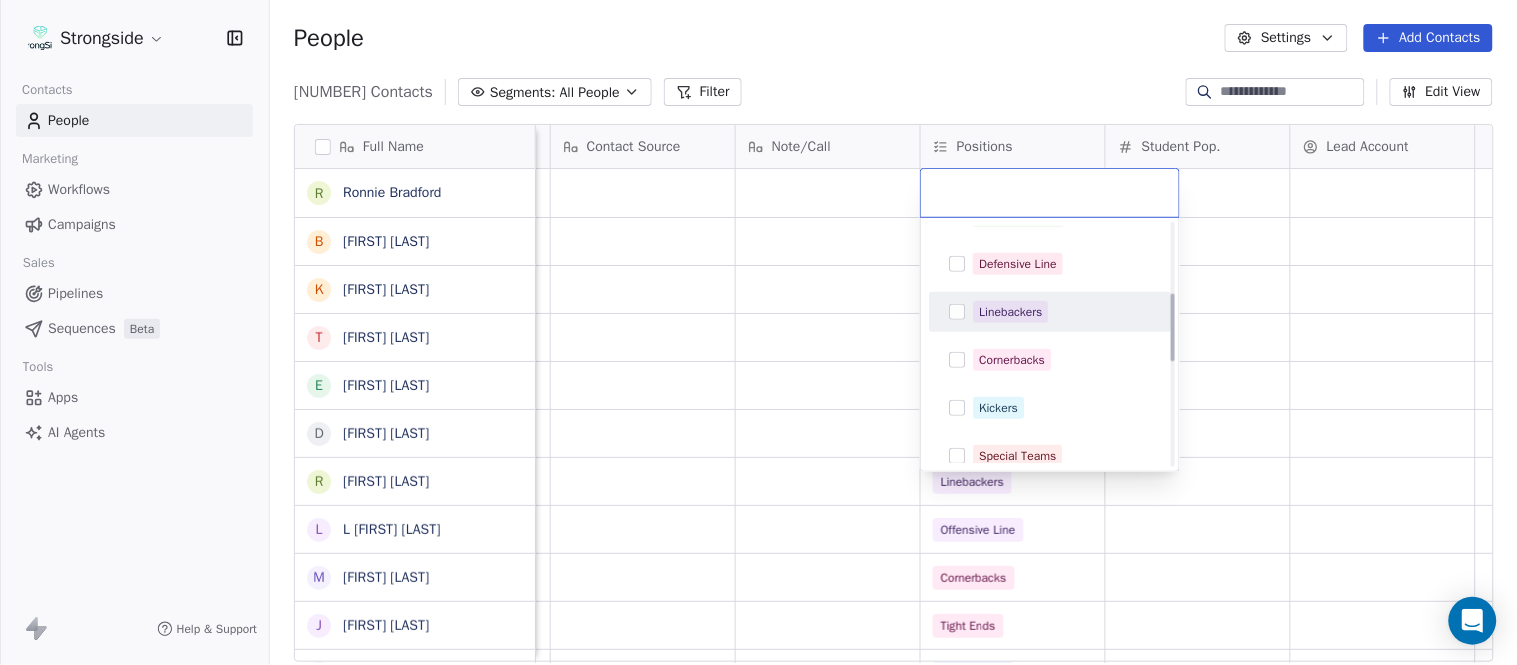 scroll, scrollTop: 333, scrollLeft: 0, axis: vertical 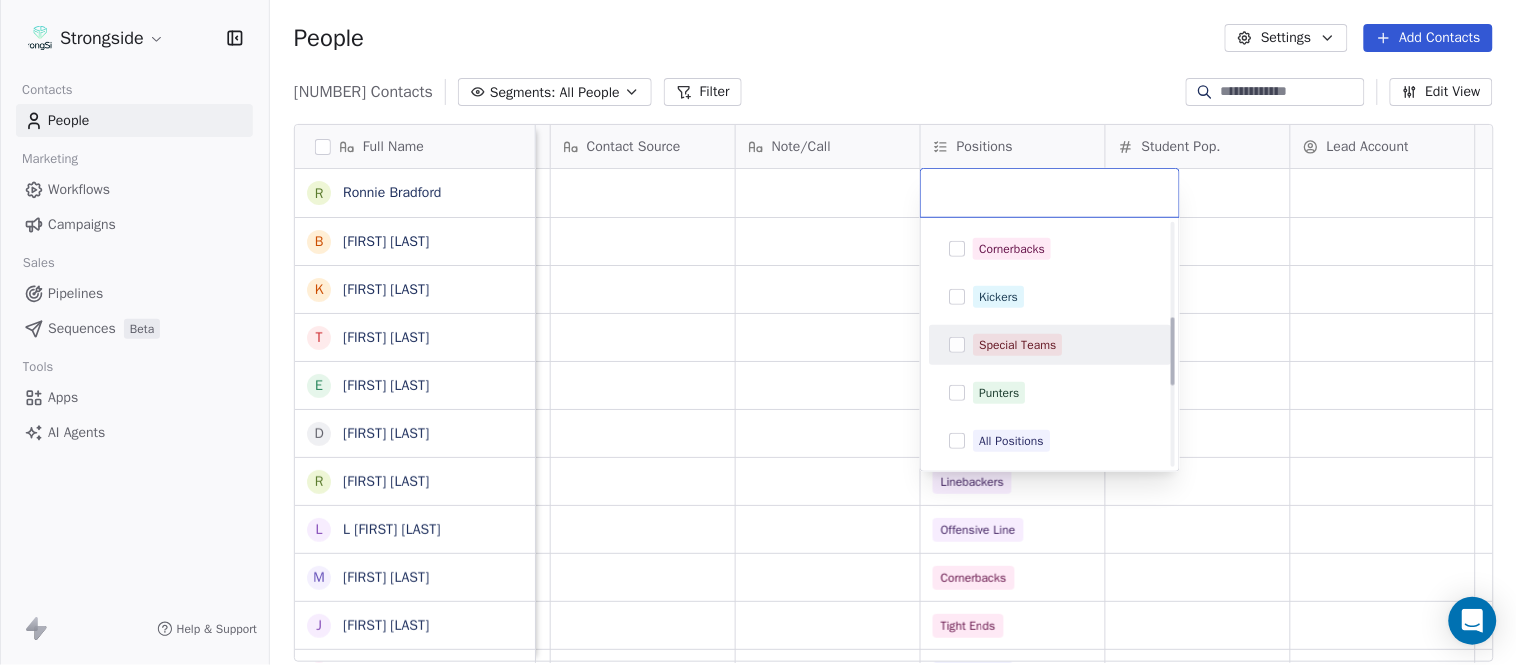click on "Special Teams" at bounding box center [1017, 345] 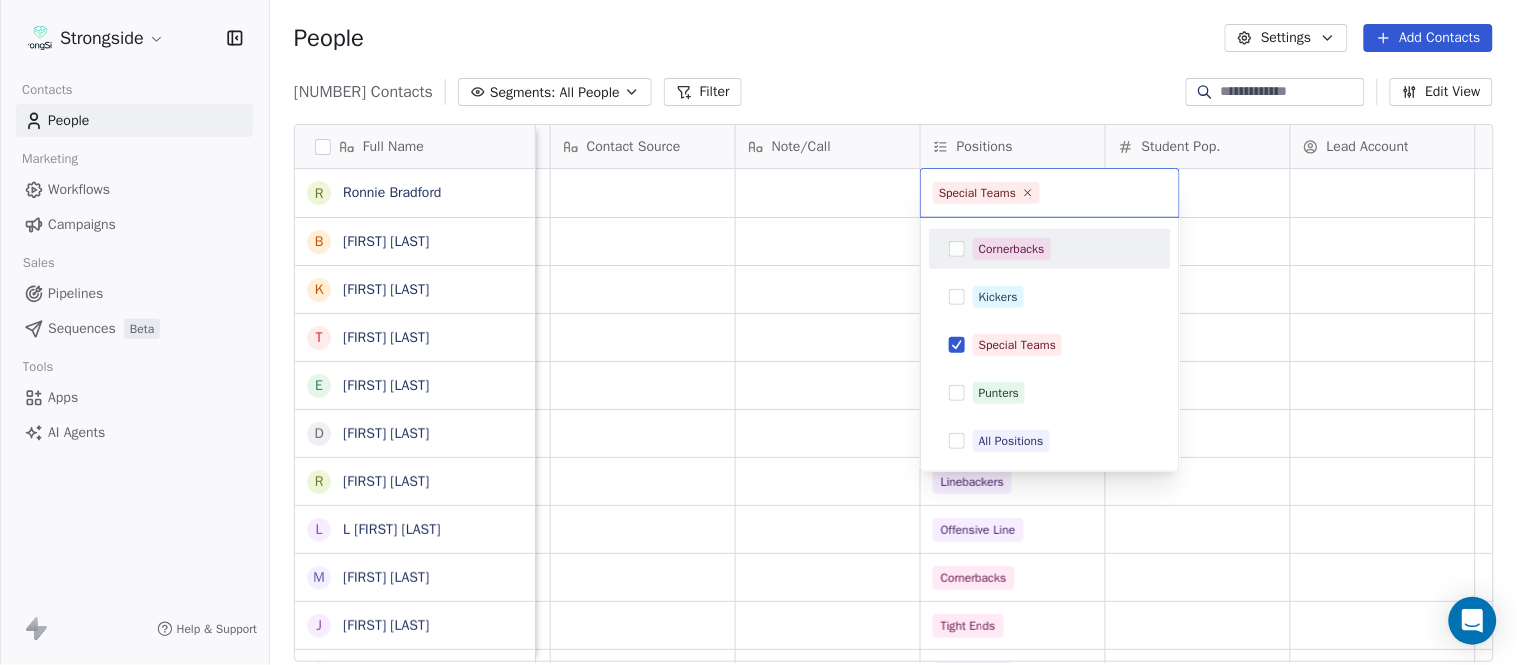click on "Strongside Contacts People Marketing Workflows Campaigns Sales Pipelines Sequences Beta Tools Apps AI Agents Help & Support People Settings  Add Contacts 13532 Contacts Segments: All People Filter  Edit View Tag Add to Sequence Export Full Name R Ronnie Bradford B Brian Duker K Kynjee Cotton T Todd Nielson E Eric Studesville D Darrell Bevell R Ryan Crow L Lemuel Jeanpierre M Mathieu Araujo J Jon Embree C Chandler Henley J Joe Barry S Sean Ryan R Ryan Slowik D Dave Puloka E Edgar Bennett C Chad Morton H Heath Farwell S Spencer Whipple S Shaun Sarrett G Grant Udinski T Tem Lukabu M Matt Edwards A Anthony Campanile A Anthony Perkins L Liam Coen S Shane Waldron J Jon Dykema J Jay Kaiser M Mario Jeberaeel B Bill Sheridan Priority Emails Auto Clicked Last Activity Date BST In Open Phone Contact Source Note/Call Positions Student Pop. Lead Account   False   False Defensive Coordinator   False Defensive Line   False Special Teams   False Running Back   False Quarterbacks   False Linebackers   False Offensive Line" at bounding box center [758, 332] 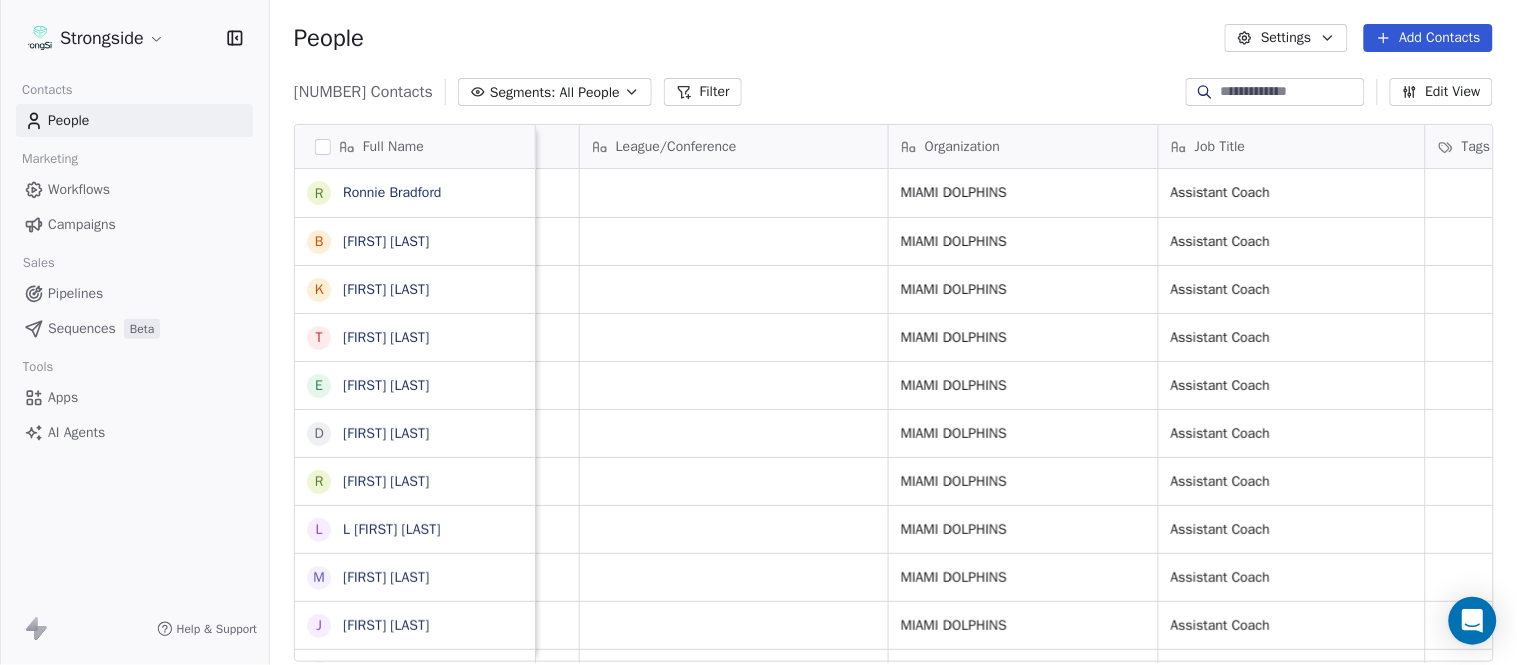 scroll, scrollTop: 0, scrollLeft: 0, axis: both 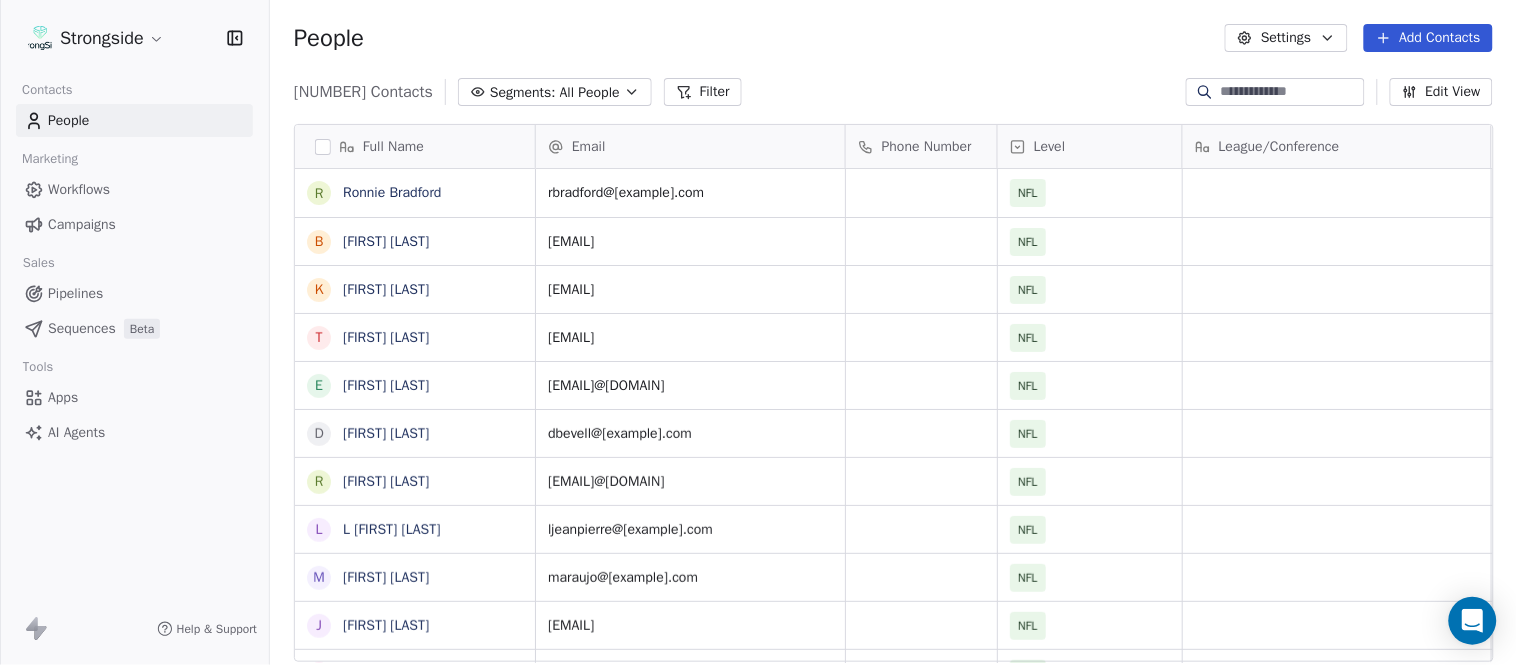 click on "Add Contacts" at bounding box center [1428, 38] 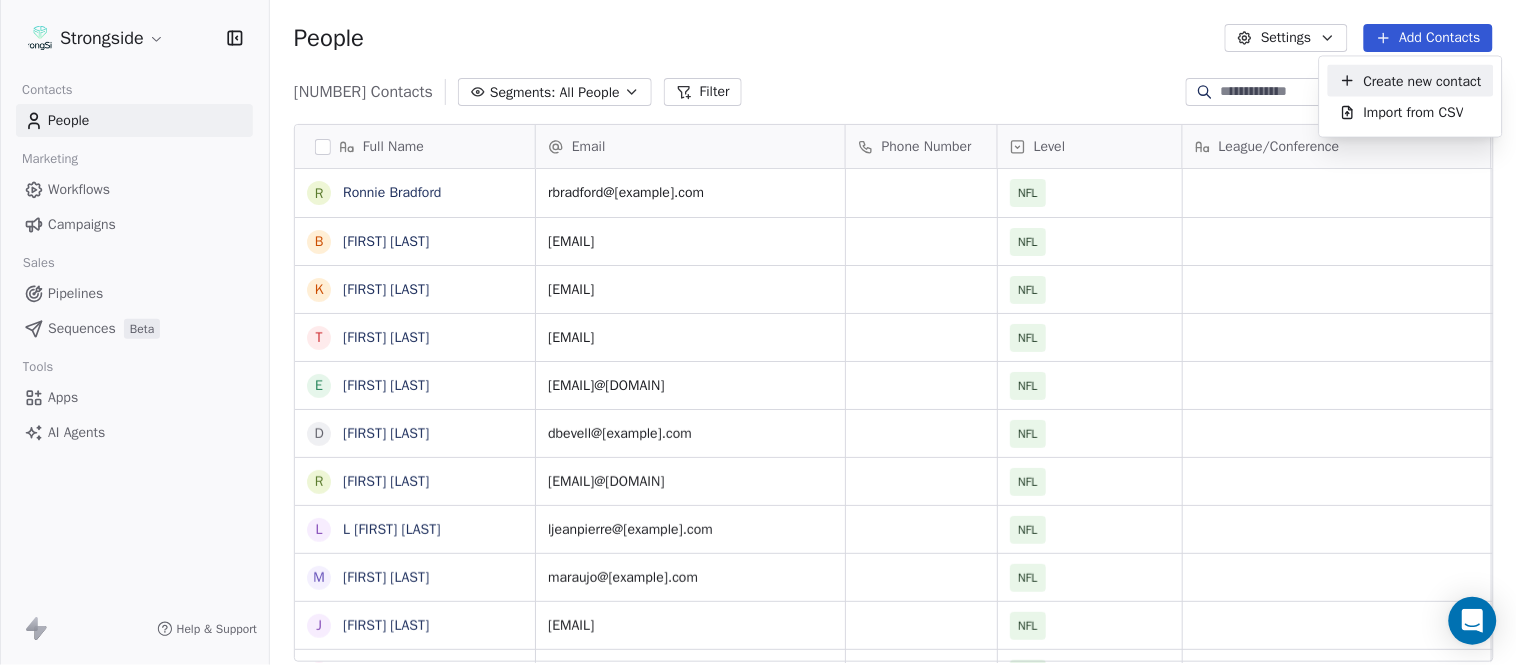 click on "Create new contact" at bounding box center (1423, 80) 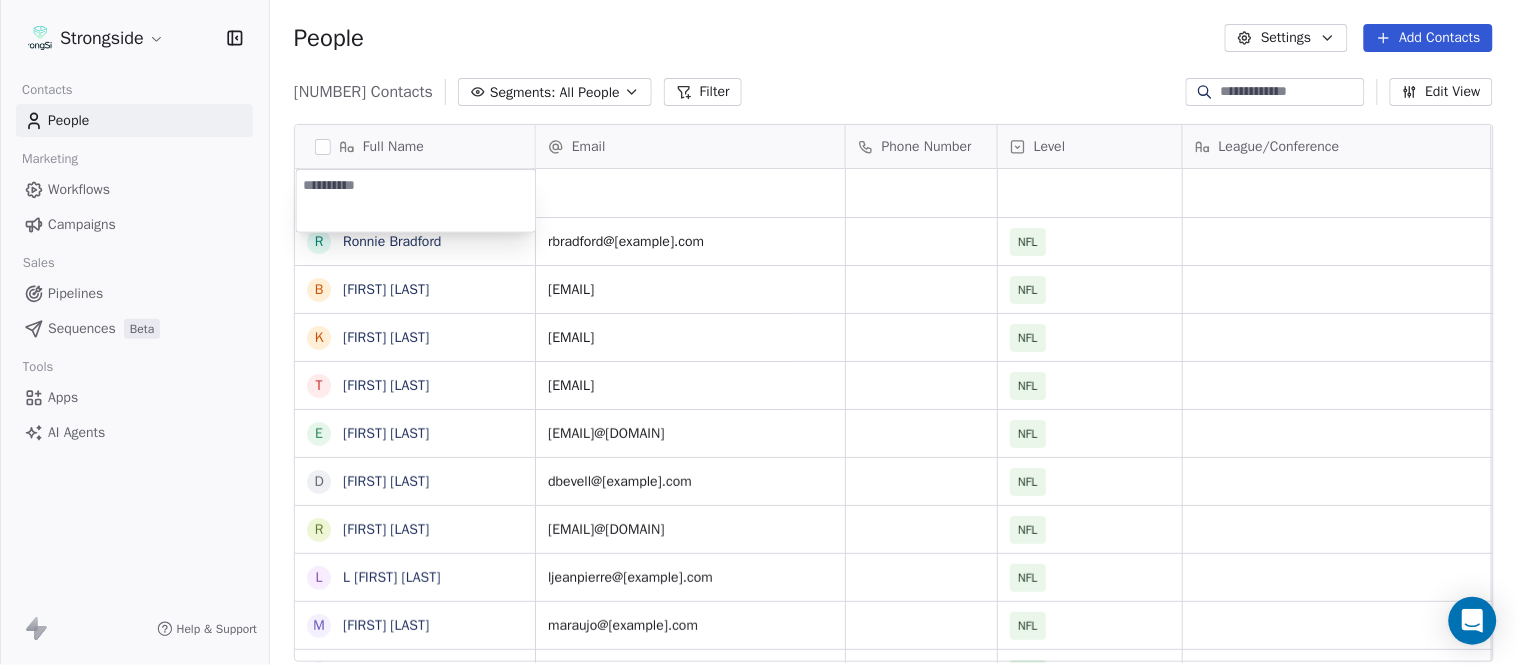 type on "**********" 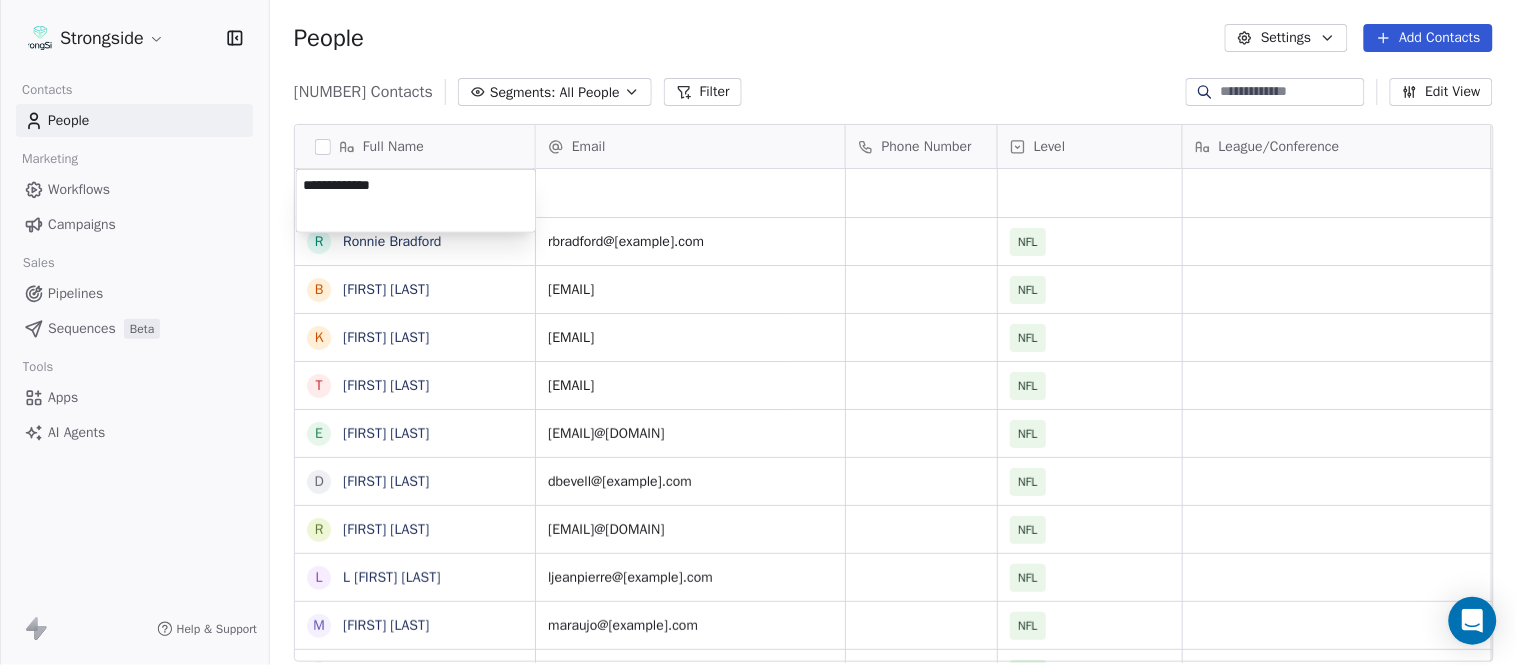 click on "Strongside Contacts People Marketing Workflows Campaigns Sales Pipelines Sequences Beta Tools Apps AI Agents Help & Support People Settings  Add Contacts 13533 Contacts Segments: All People Filter  Edit View Tag Add to Sequence Export Full Name R Ronnie Bradford B Brian Duker K Kynjee Cotton T Todd Nielson E Eric Studesville D Darrell Bevell R Ryan Crow L Lemuel Jeanpierre M Mathieu Araujo J Jon Embree C Chandler Henley J Joe Barry S Sean Ryan R Ryan Slowik D Dave Puloka E Edgar Bennett C Chad Morton H Heath Farwell S Spencer Whipple S Shaun Sarrett G Grant Udinski T Tem Lukabu M Matt Edwards A Anthony Campanile A Anthony Perkins L Liam Coen S Shane Waldron J Jon Dykema J Jay Kaiser M Mario Jeberaeel Email Phone Number Level League/Conference Organization Job Title Tags Created Date BST Aug 03, 2025 01:28 AM rbradford@dolphins.com NFL MIAMI DOLPHINS Assistant Coach Aug 03, 2025 01:27 AM bduker@dolphins.com NFL MIAMI DOLPHINS Assistant Coach Aug 03, 2025 01:25 AM kcotton@dolphins.com NFL MIAMI DOLPHINS NFL" at bounding box center [758, 332] 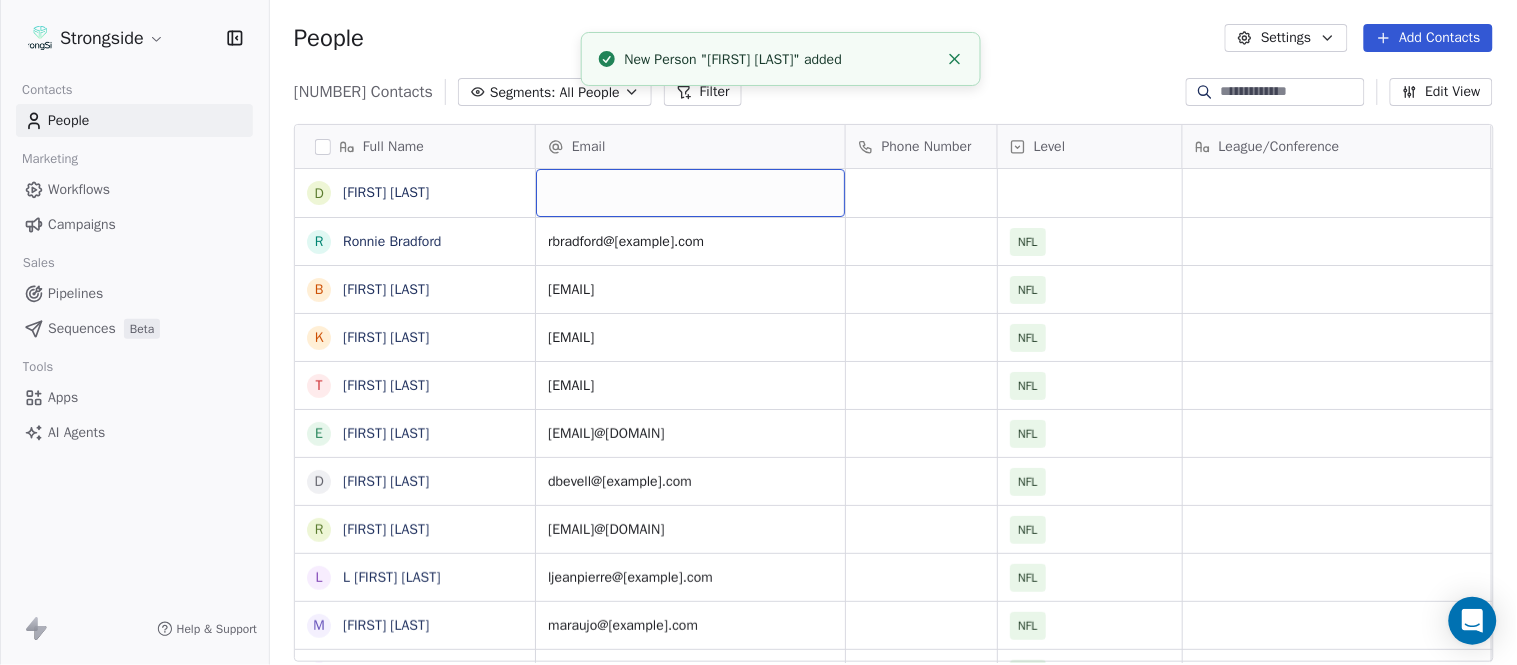 click at bounding box center (690, 193) 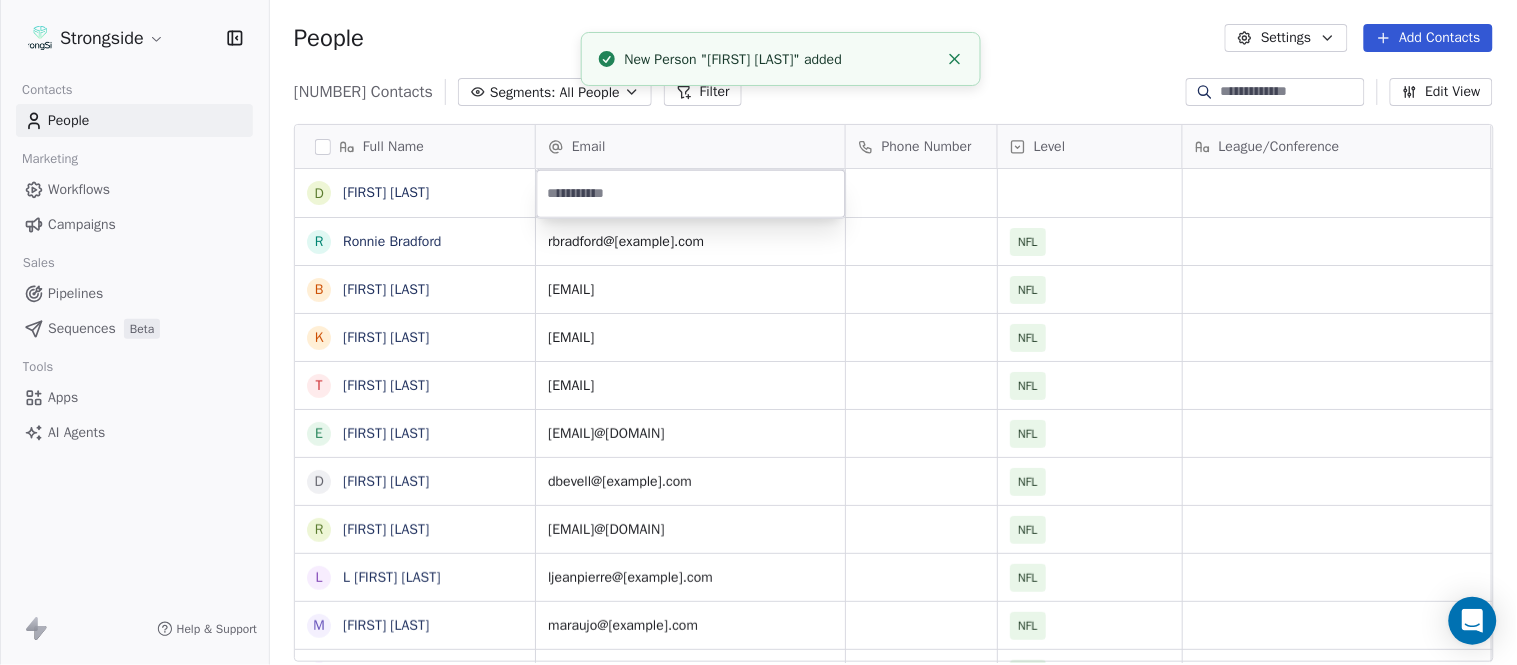 type on "**********" 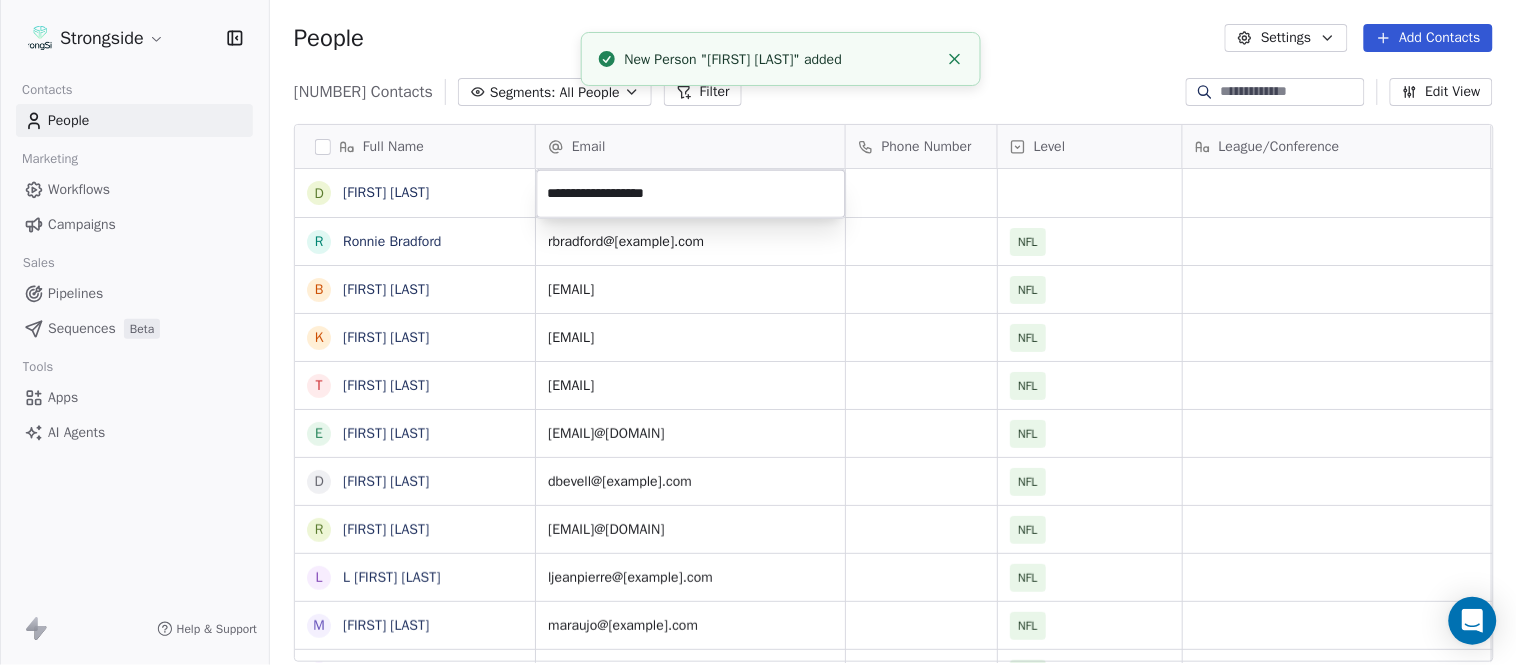 drag, startPoint x: 958, startPoint y: 44, endPoint x: 953, endPoint y: 55, distance: 12.083046 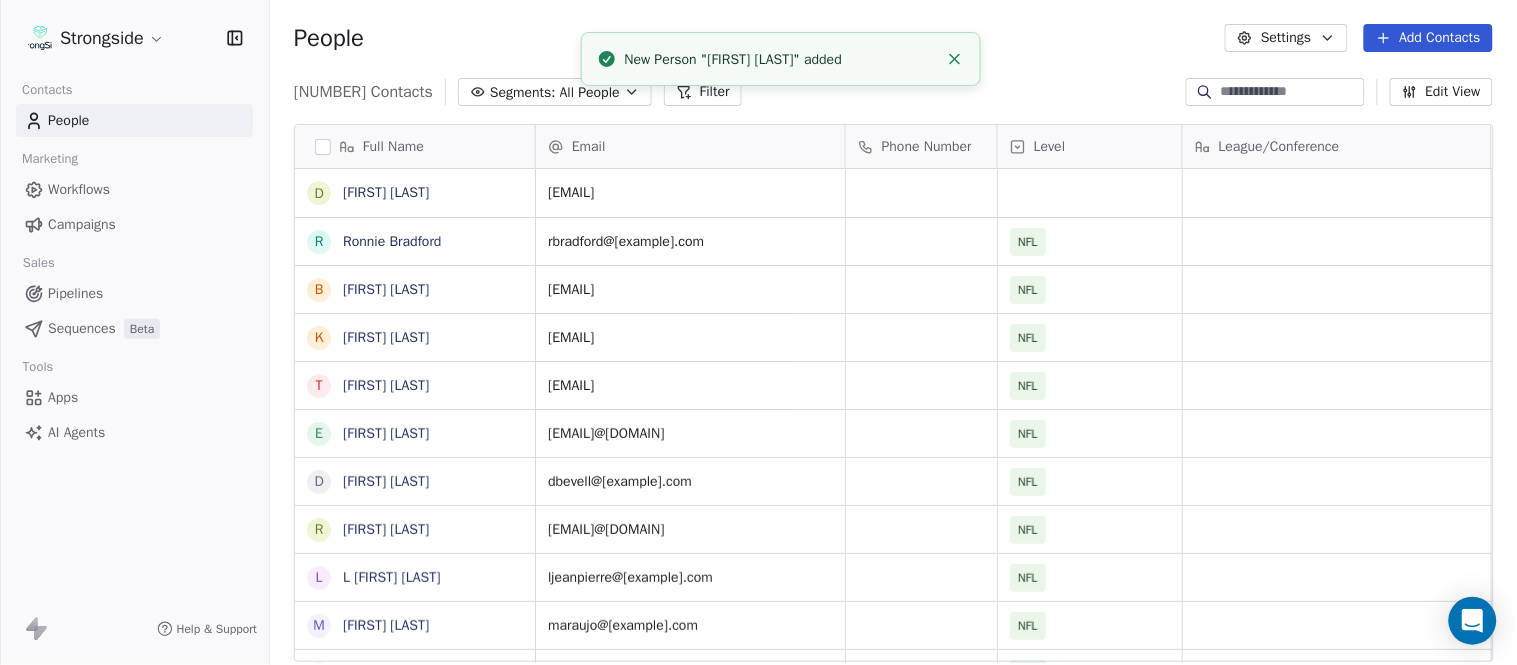 click 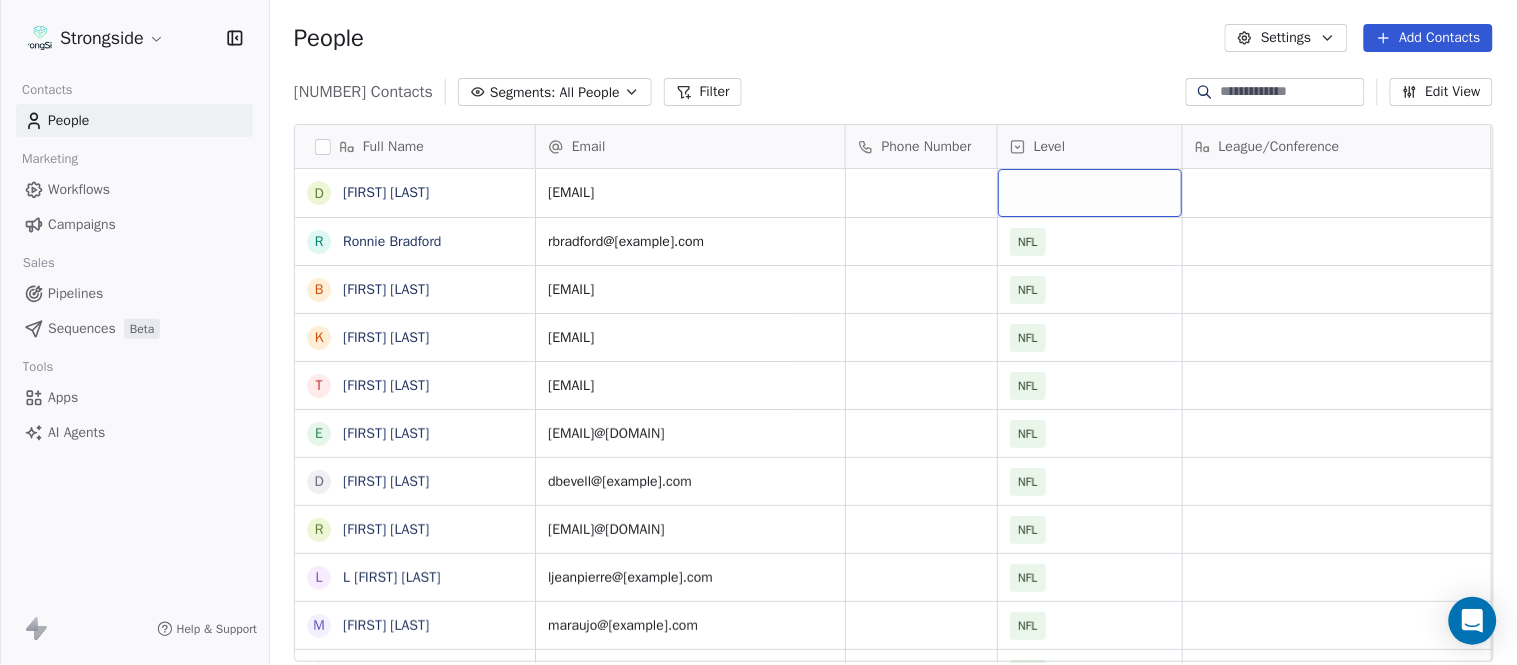 click at bounding box center [1090, 193] 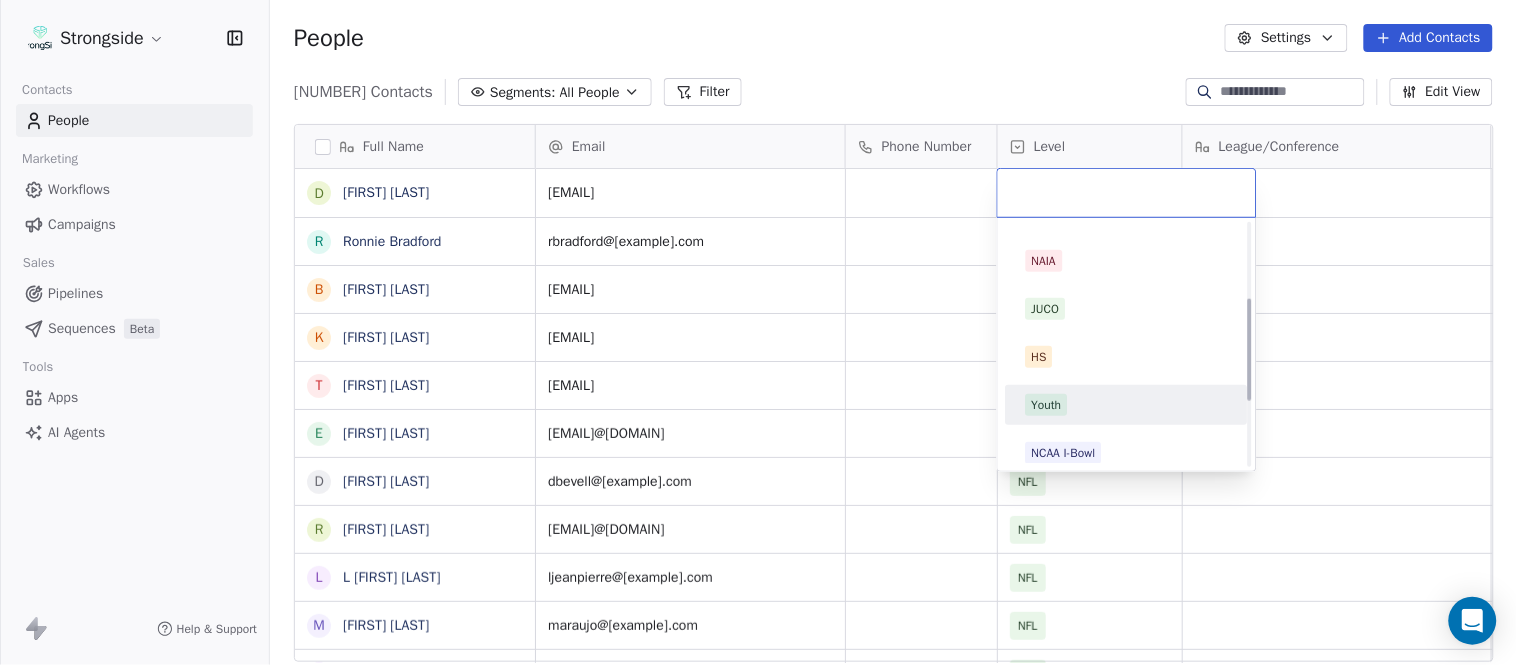 scroll, scrollTop: 330, scrollLeft: 0, axis: vertical 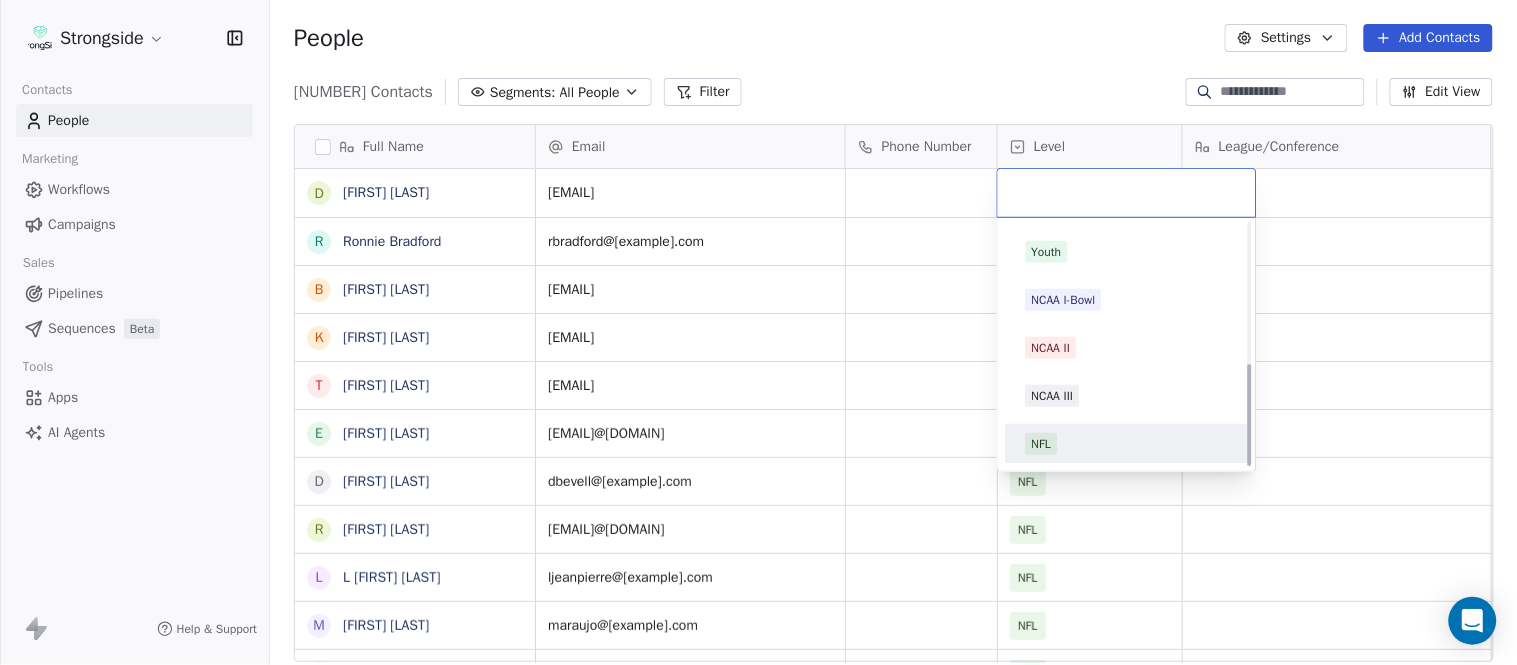 click on "NFL" at bounding box center [1127, 444] 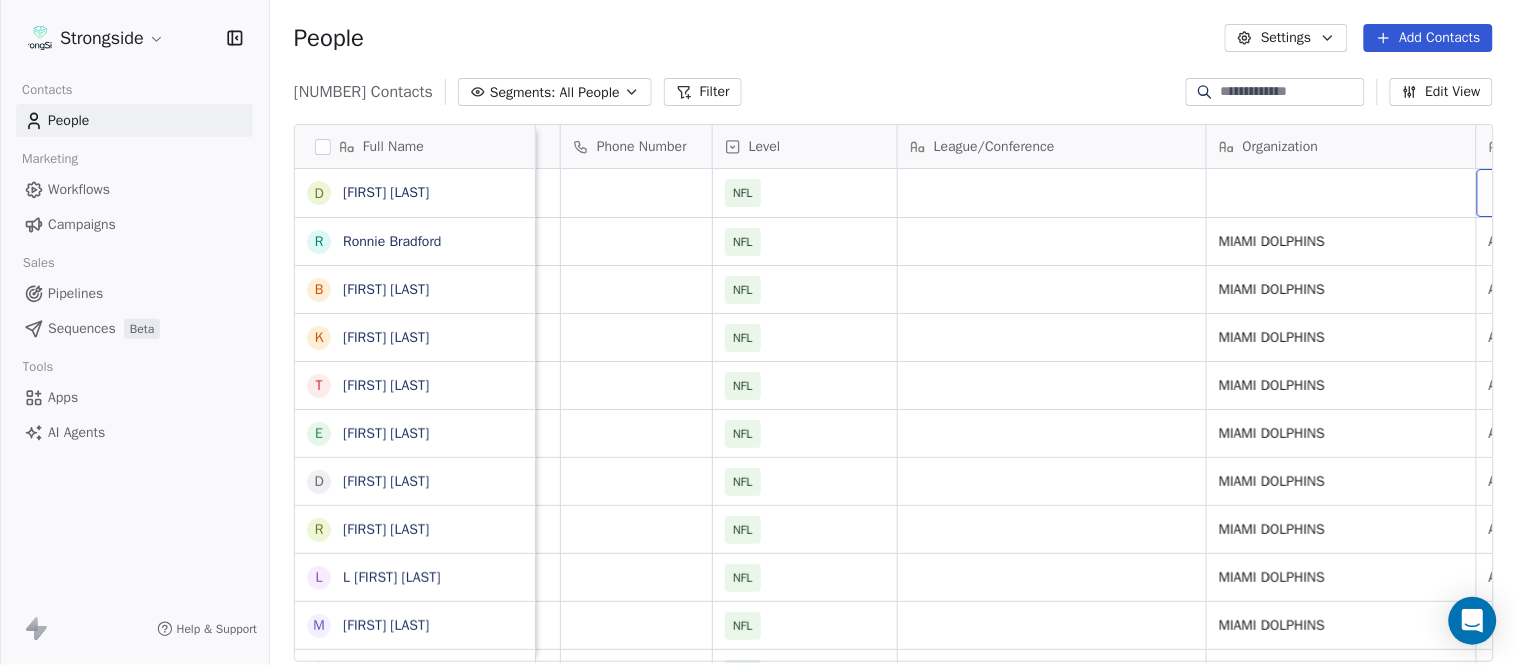 scroll, scrollTop: 0, scrollLeft: 653, axis: horizontal 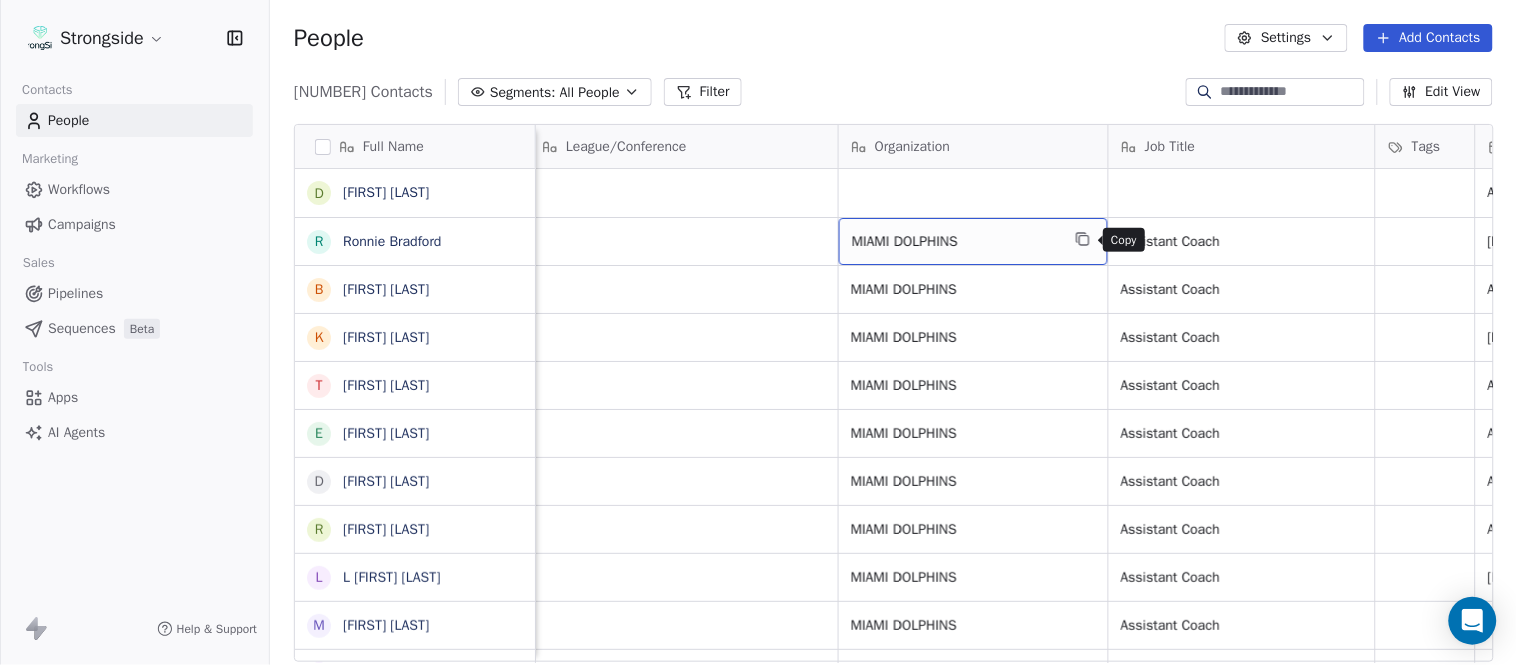 click 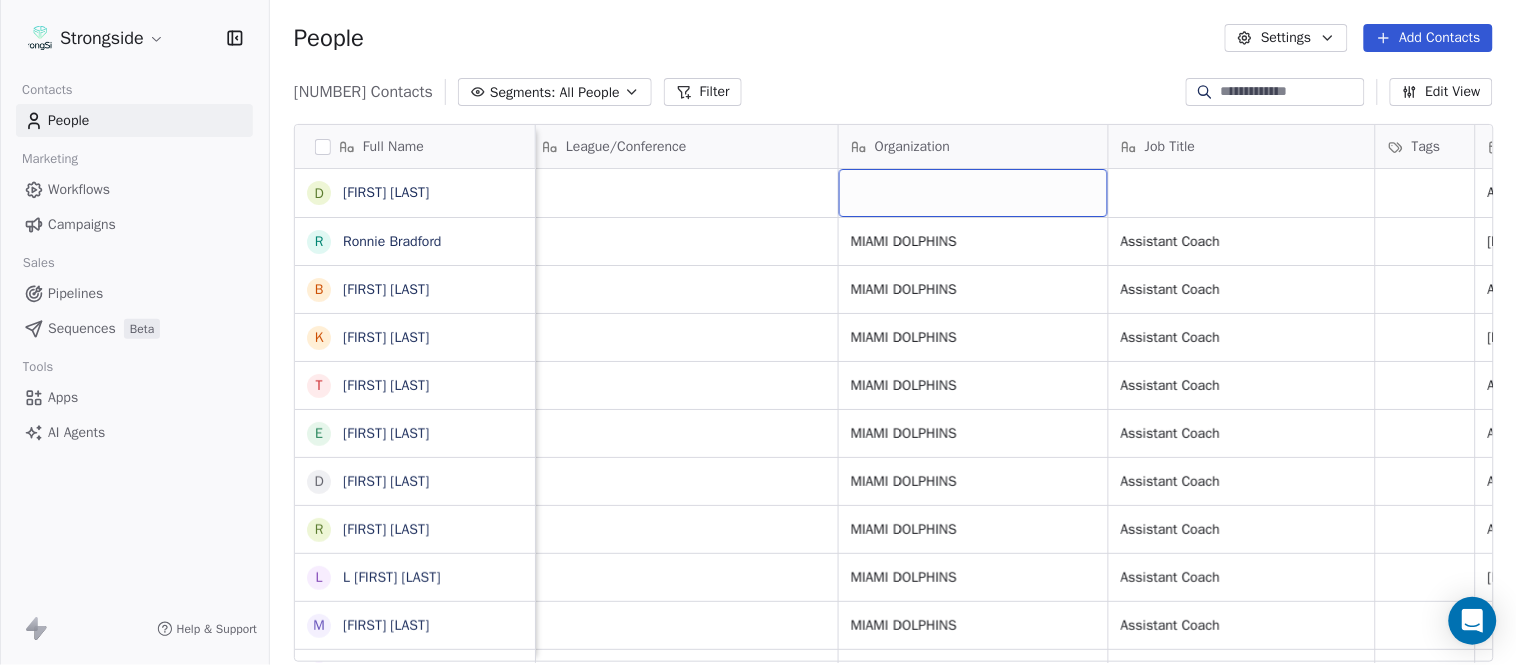 click at bounding box center (973, 193) 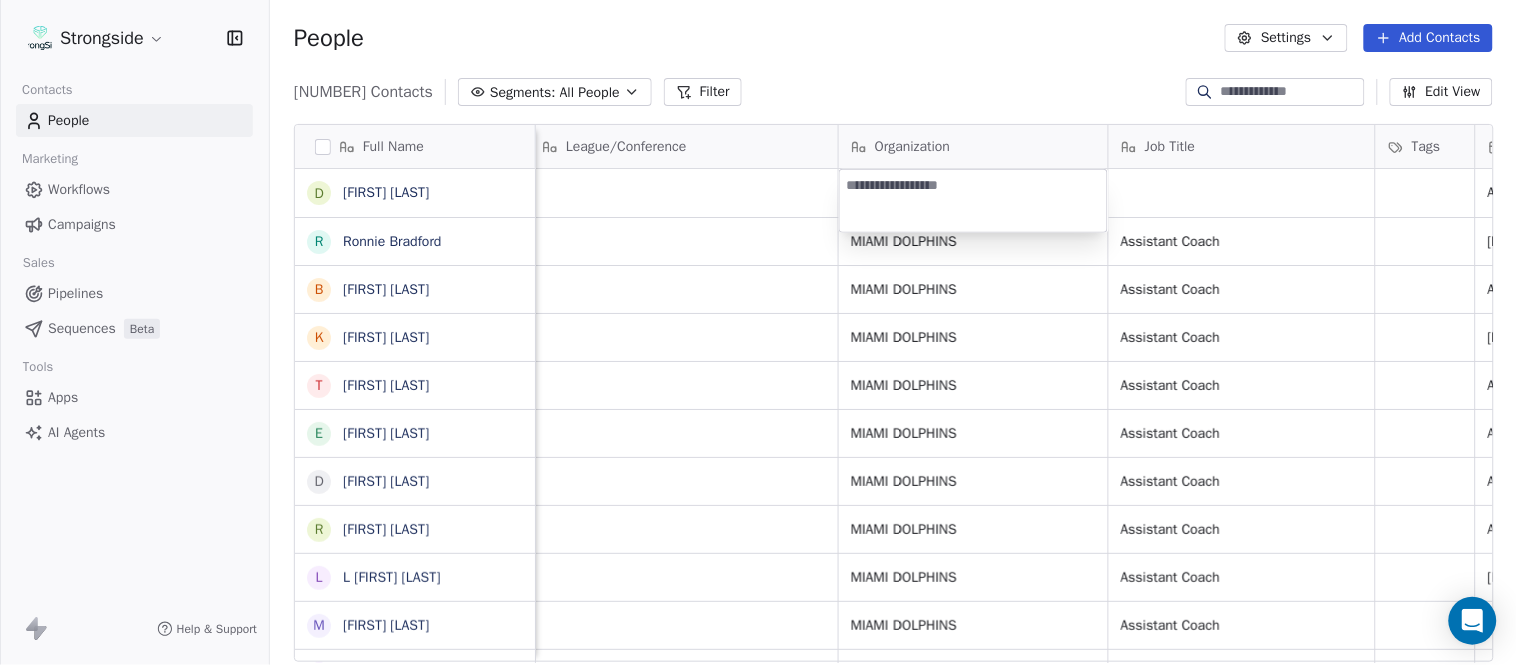 type on "**********" 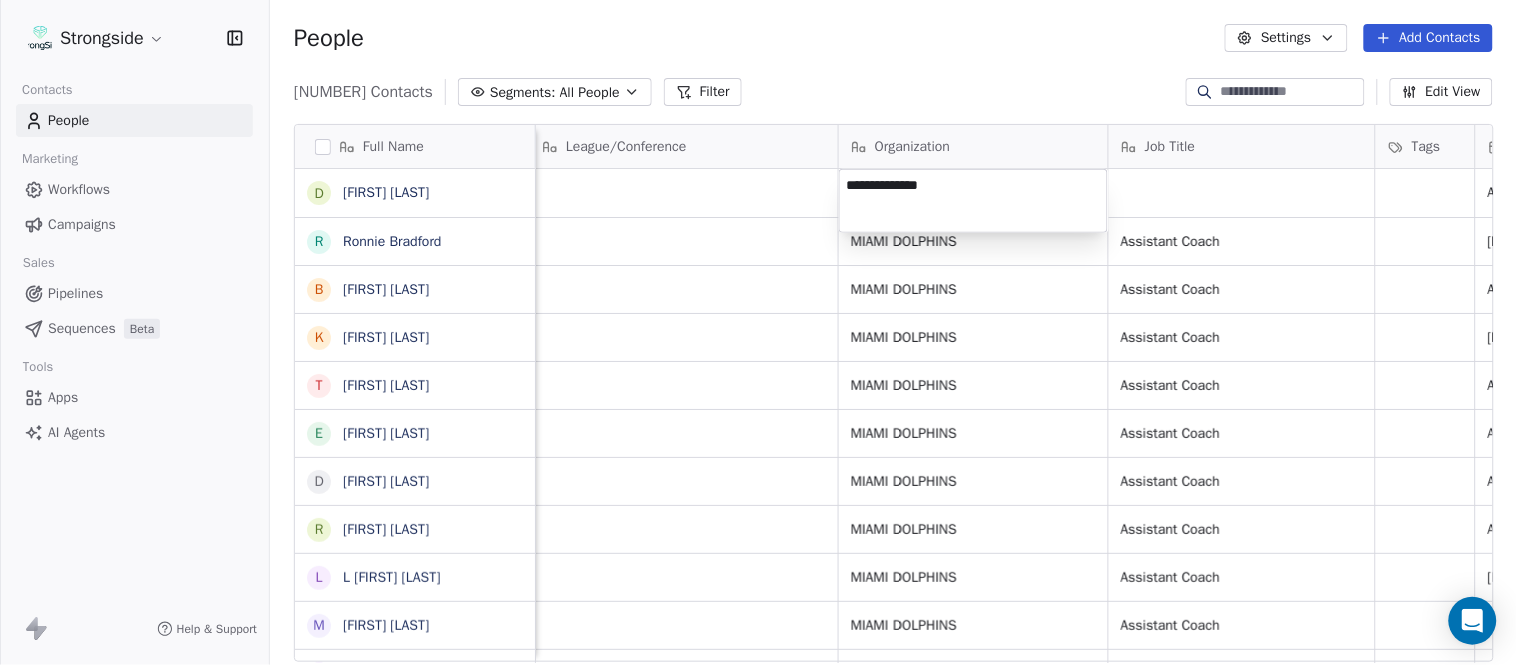 click on "Strongside Contacts People Marketing Workflows Campaigns Sales Pipelines Sequences Beta Tools Apps AI Agents Help & Support People Settings  Add Contacts 13533 Contacts Segments: All People Filter  Edit View Tag Add to Sequence Export Full Name D Deshawn Shead R Ronnie Bradford B Brian Duker K Kynjee Cotton T Todd Nielson E Eric Studesville D Darrell Bevell R Ryan Crow L Lemuel Jeanpierre M Mathieu Araujo J Jon Embree C Chandler Henley J Joe Barry S Sean Ryan R Ryan Slowik D Dave Puloka E Edgar Bennett C Chad Morton H Heath Farwell S Spencer Whipple S Shaun Sarrett G Grant Udinski T Tem Lukabu M Matt Edwards A Anthony Campanile A Anthony Perkins L Liam Coen S Shane Waldron J Jon Dykema J Jay Kaiser M Mario Jeberaeel Email Phone Number Level League/Conference Organization Job Title Tags Created Date BST Status Priority Emails Auto Clicked dshead@dolphins.com NFL Aug 03, 2025 01:28 AM rbradford@dolphins.com NFL MIAMI DOLPHINS Assistant Coach Aug 03, 2025 01:27 AM bduker@dolphins.com NFL MIAMI DOLPHINS NFL NFL" at bounding box center [758, 332] 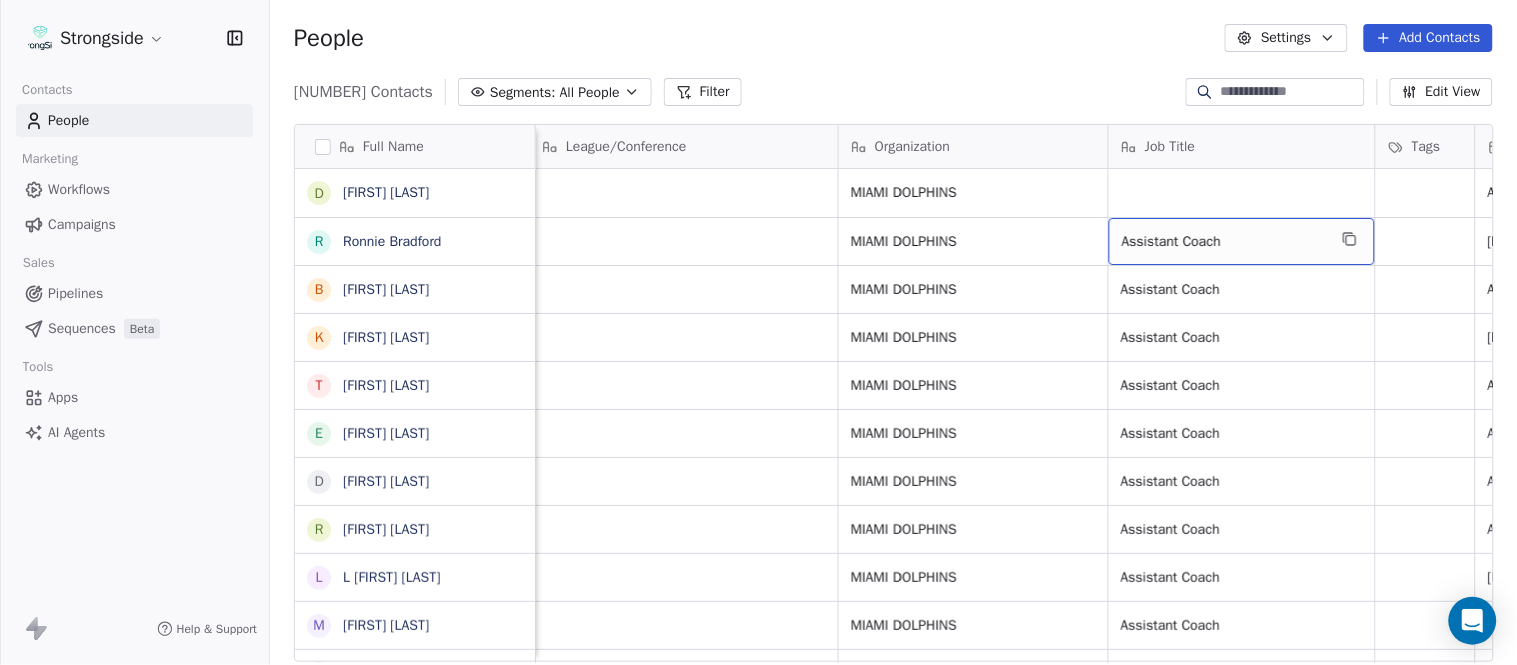 click 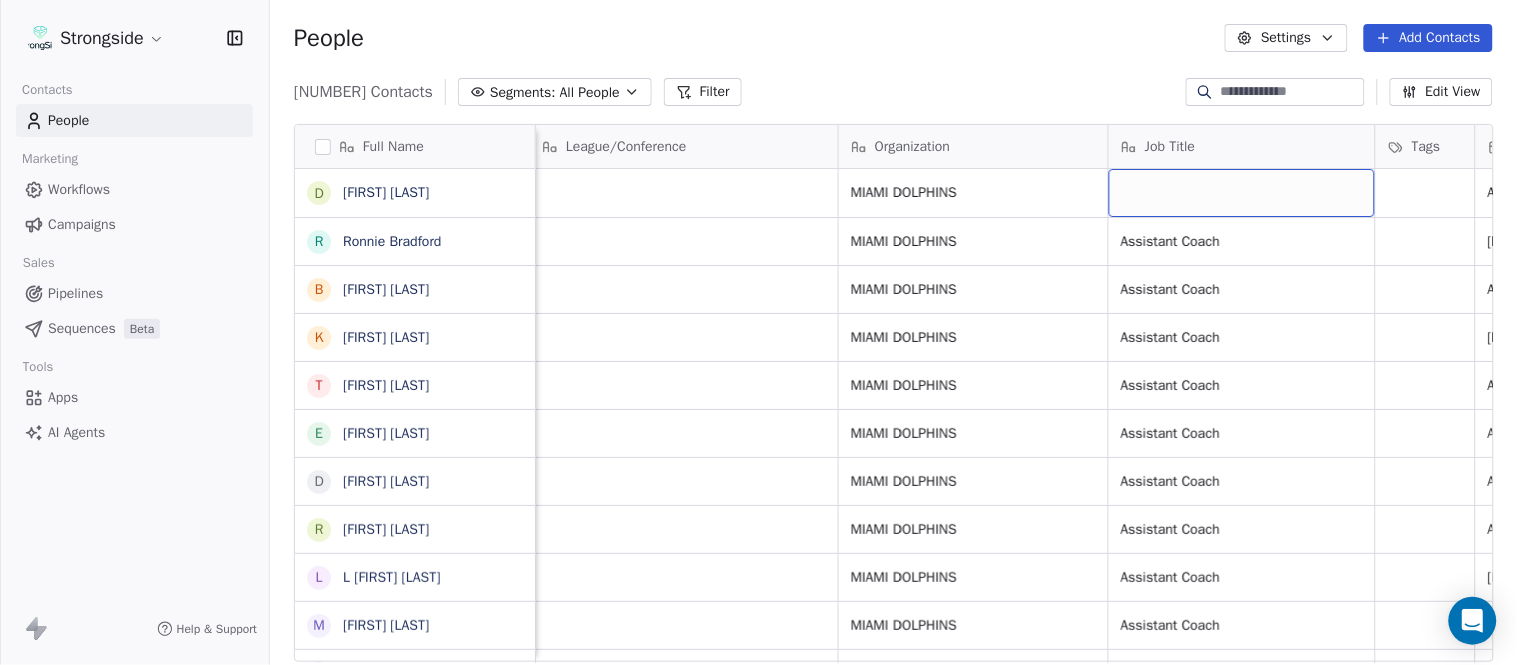 click at bounding box center [1242, 193] 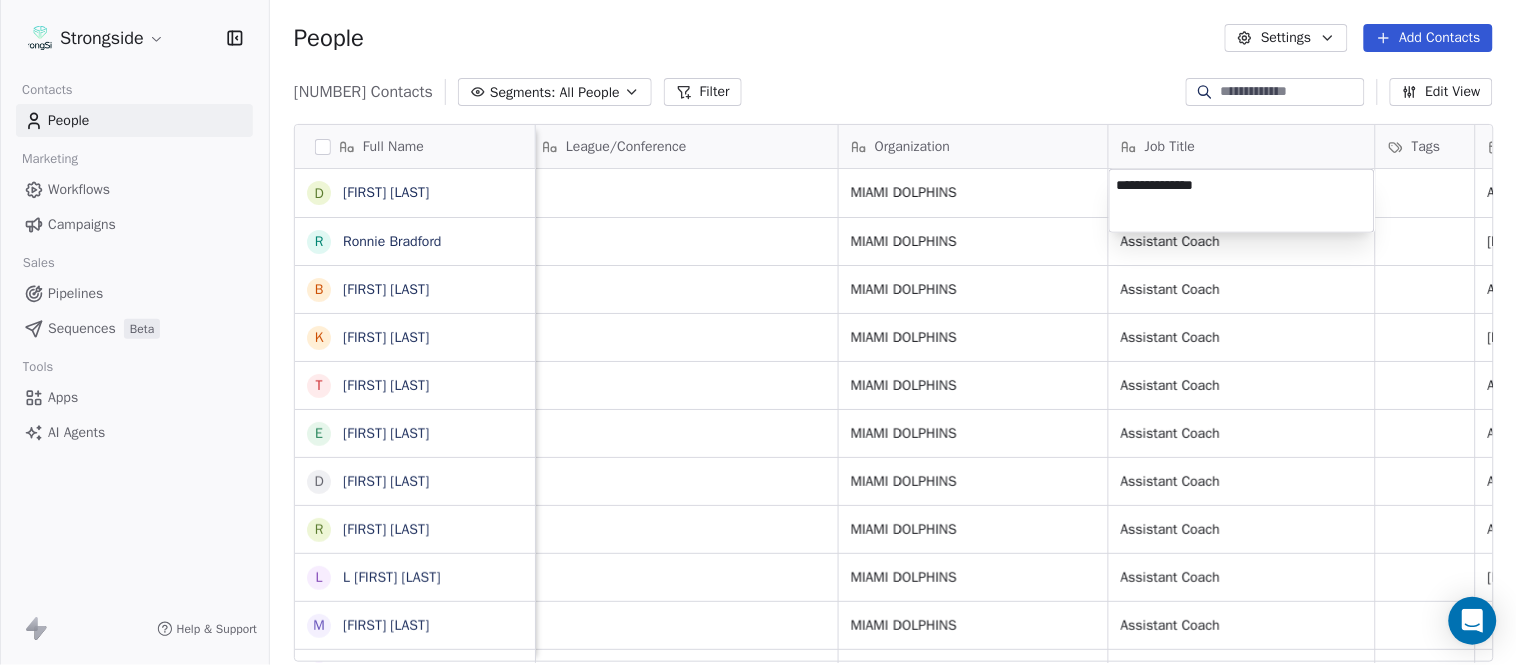 click on "Strongside Contacts People Marketing Workflows Campaigns Sales Pipelines Sequences Beta Tools Apps AI Agents Help & Support People Settings  Add Contacts 13533 Contacts Segments: All People Filter  Edit View Tag Add to Sequence Export Full Name D Deshawn Shead R Ronnie Bradford B Brian Duker K Kynjee Cotton T Todd Nielson E Eric Studesville D Darrell Bevell R Ryan Crow L Lemuel Jeanpierre M Mathieu Araujo J Jon Embree C Chandler Henley J Joe Barry S Sean Ryan R Ryan Slowik D Dave Puloka E Edgar Bennett C Chad Morton H Heath Farwell S Spencer Whipple S Shaun Sarrett G Grant Udinski T Tem Lukabu M Matt Edwards A Anthony Campanile A Anthony Perkins L Liam Coen S Shane Waldron J Jon Dykema J Jay Kaiser M Mario Jeberaeel Email Phone Number Level League/Conference Organization Job Title Tags Created Date BST Status Priority Emails Auto Clicked dshead@dolphins.com NFL MIAMI DOLPHINS Aug 03, 2025 01:28 AM rbradford@dolphins.com NFL MIAMI DOLPHINS Assistant Coach Aug 03, 2025 01:27 AM bduker@dolphins.com NFL NFL NFL" at bounding box center [758, 332] 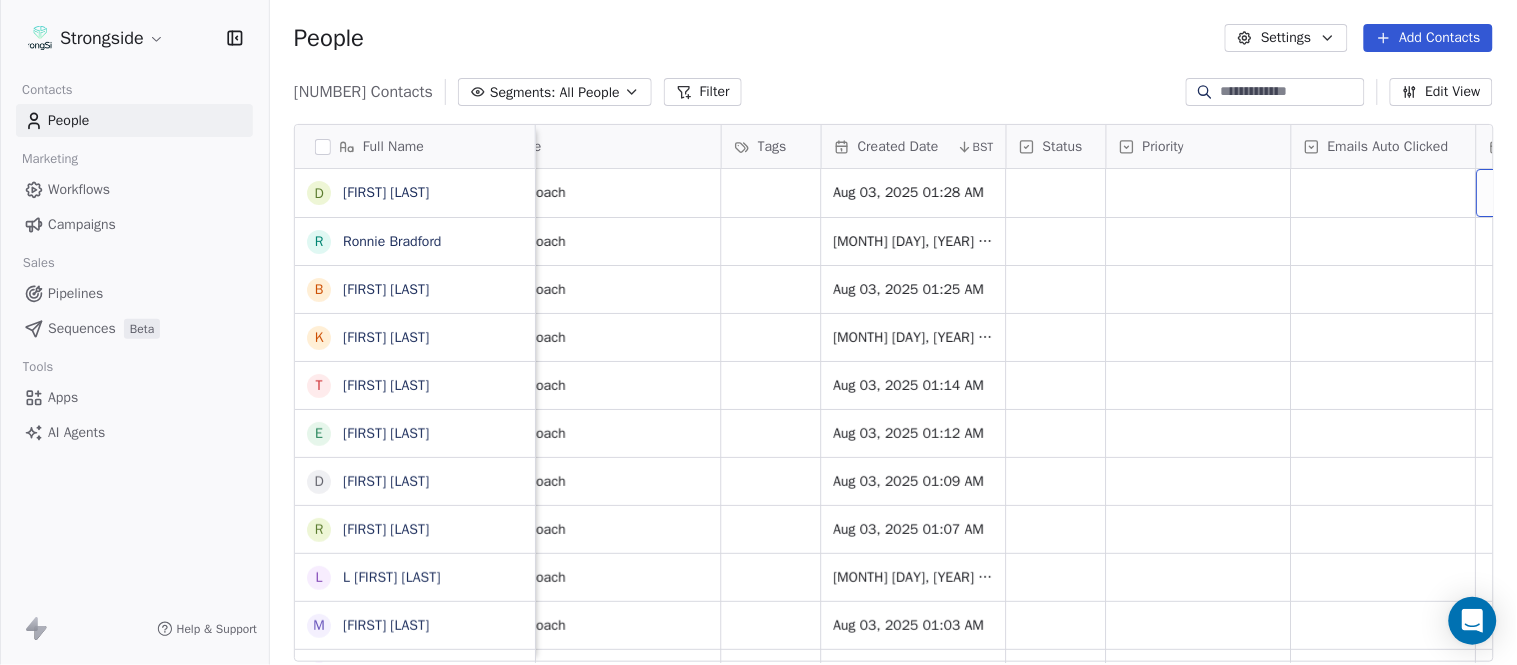 scroll, scrollTop: 0, scrollLeft: 1677, axis: horizontal 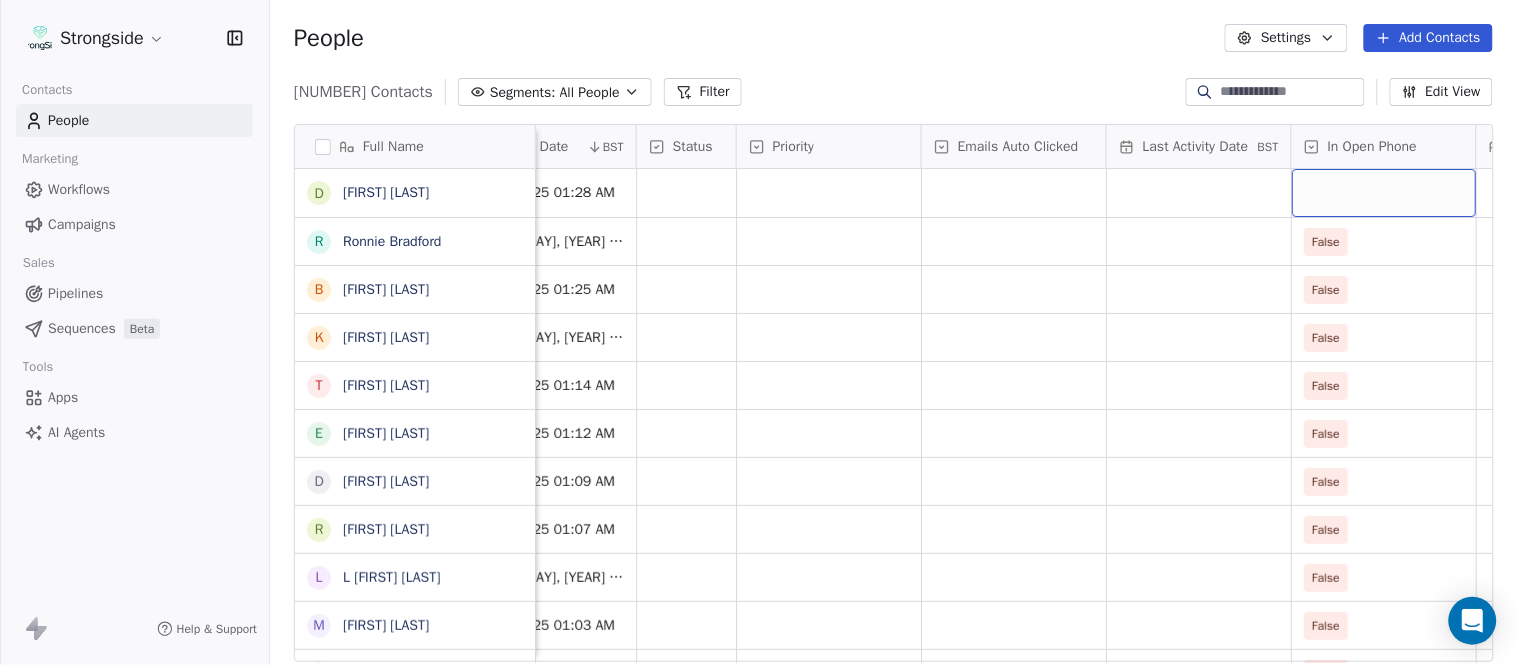 click at bounding box center (1384, 193) 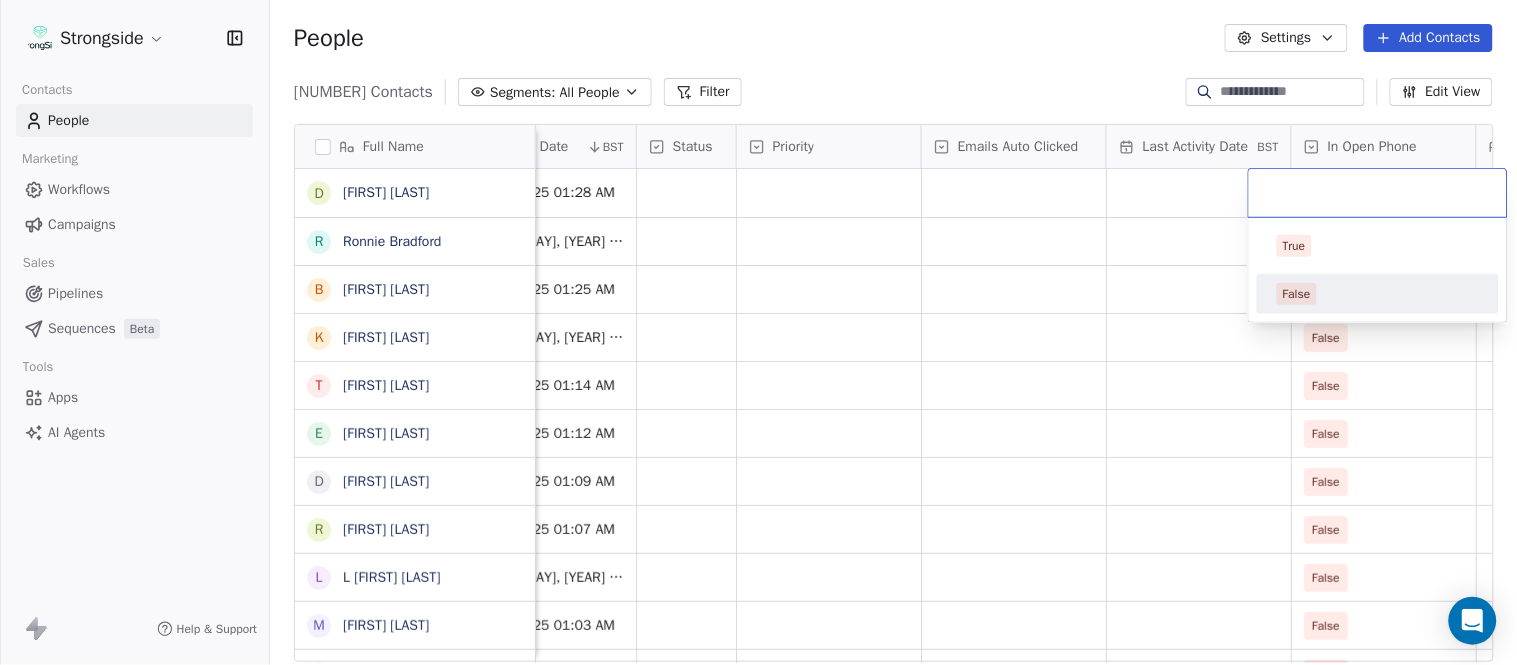 click on "False" at bounding box center (1378, 294) 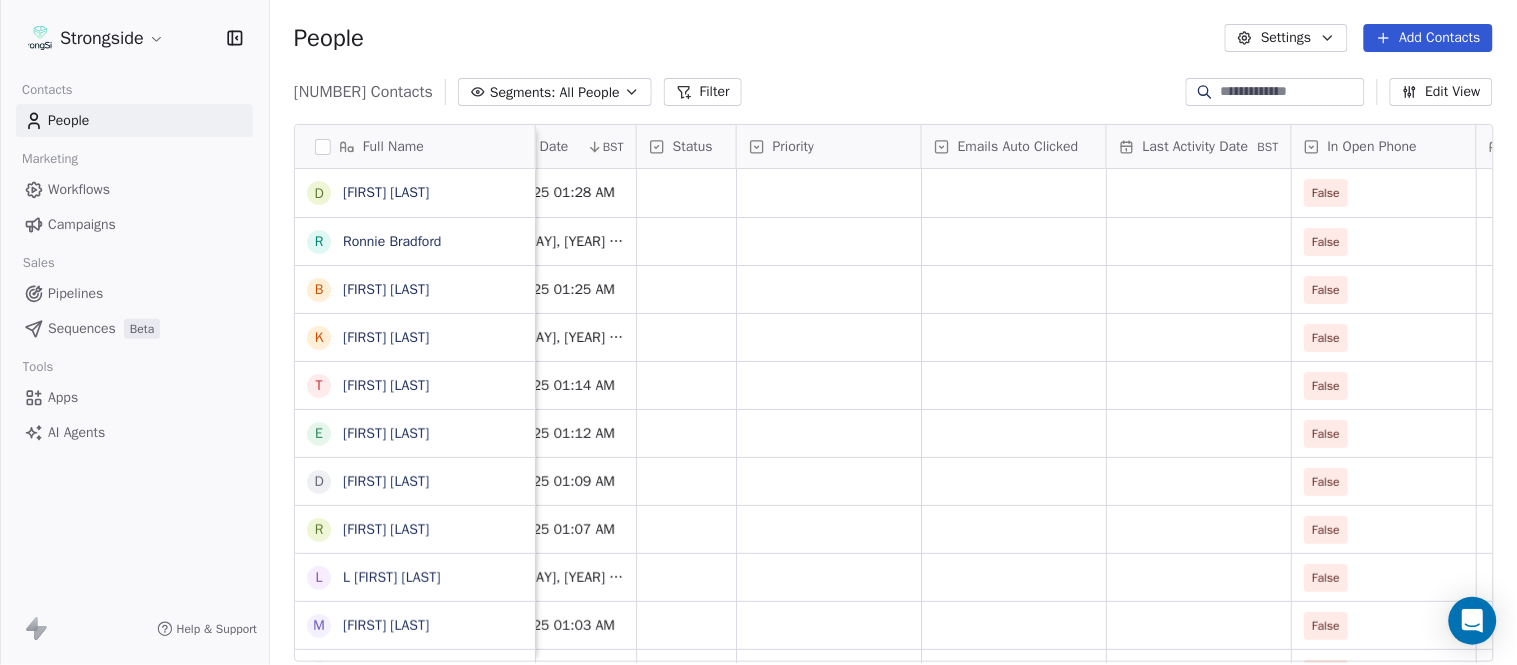 click on "13533 Contacts Segments: All People Filter  Edit View" at bounding box center (893, 92) 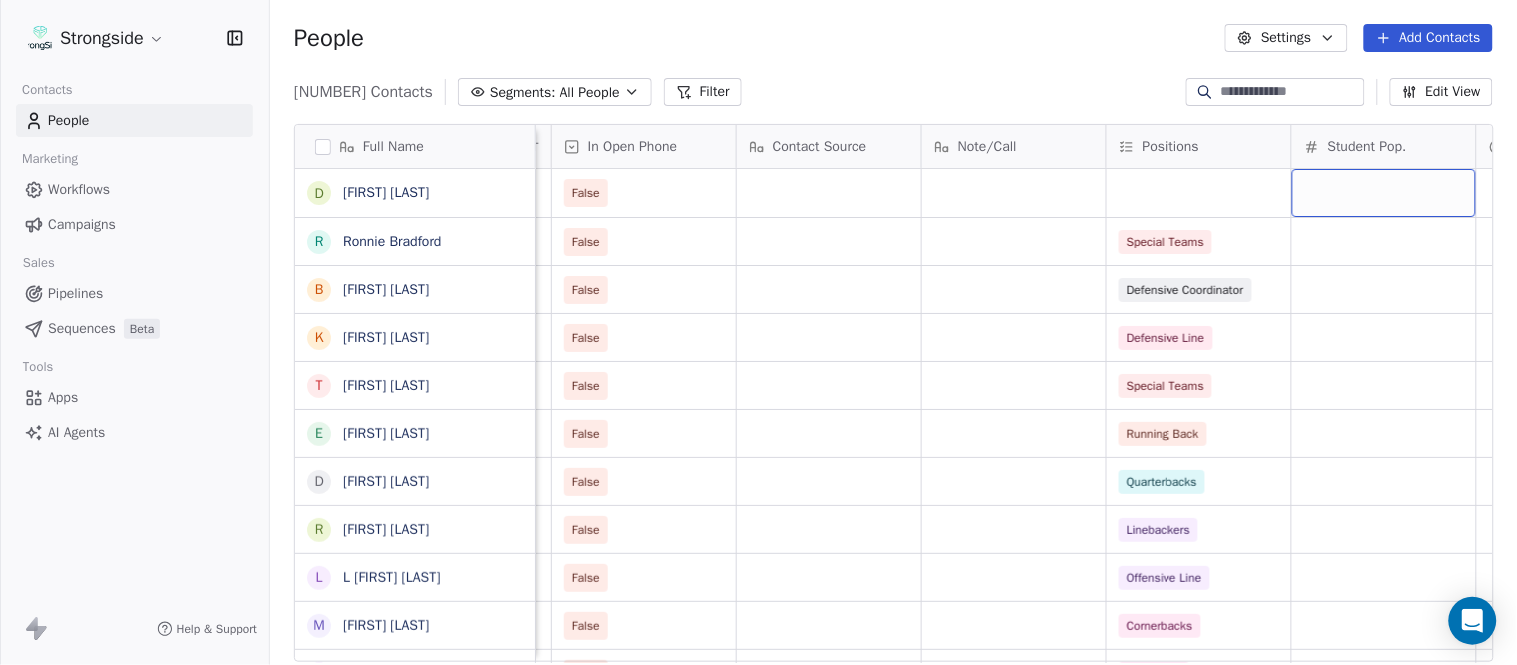 scroll, scrollTop: 0, scrollLeft: 2603, axis: horizontal 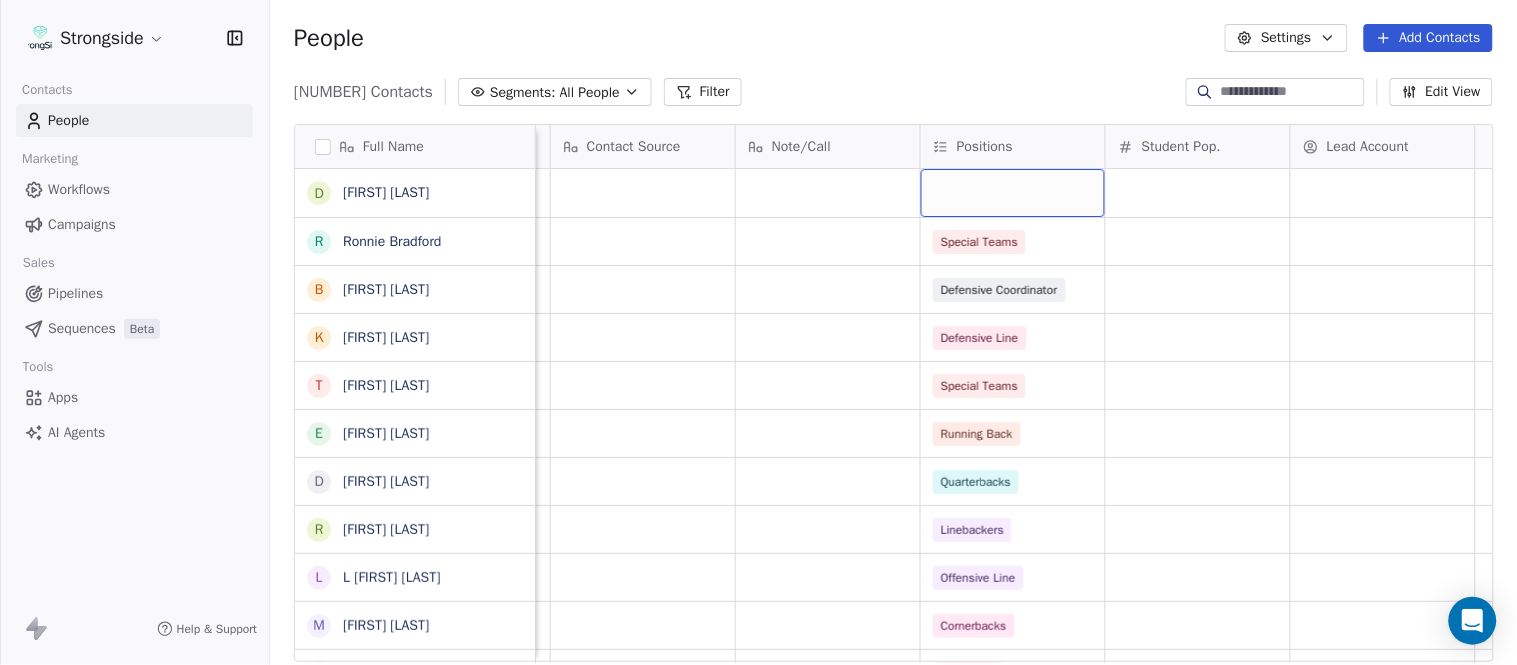 click at bounding box center [1013, 193] 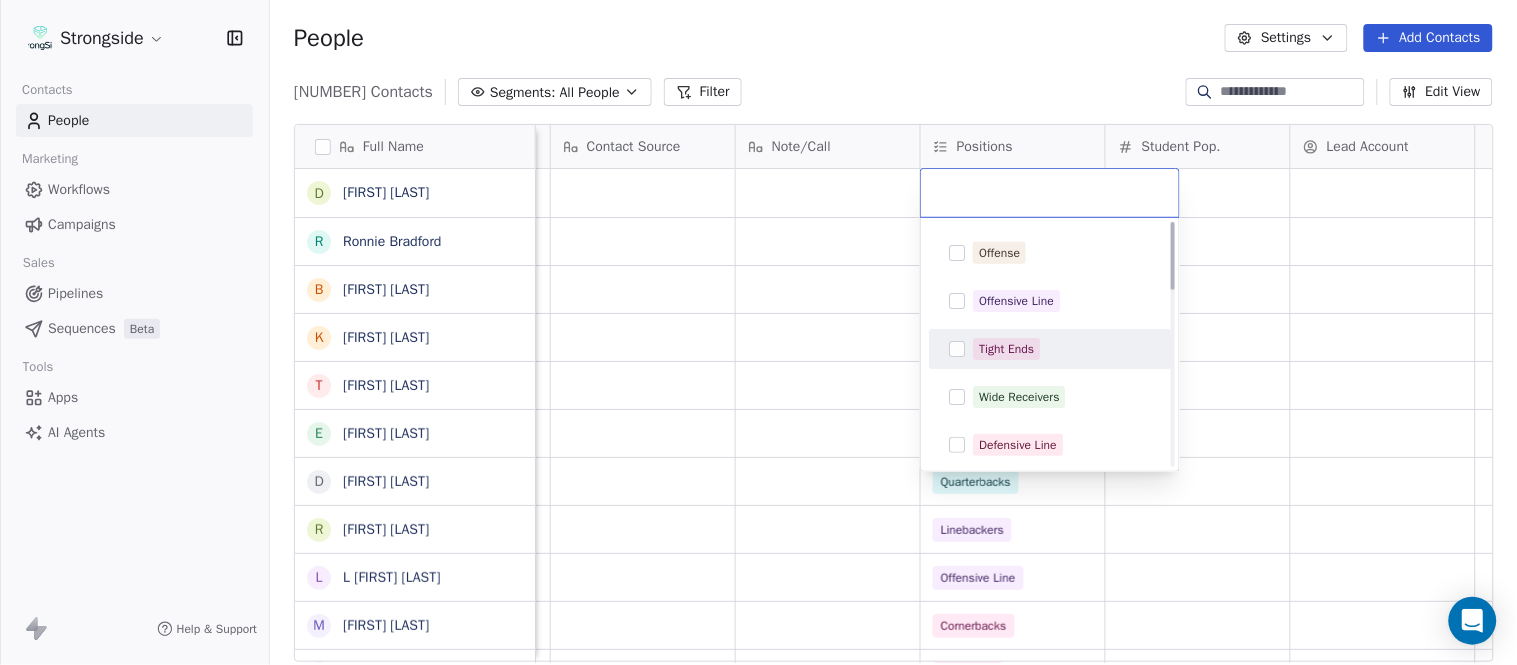 scroll, scrollTop: 0, scrollLeft: 0, axis: both 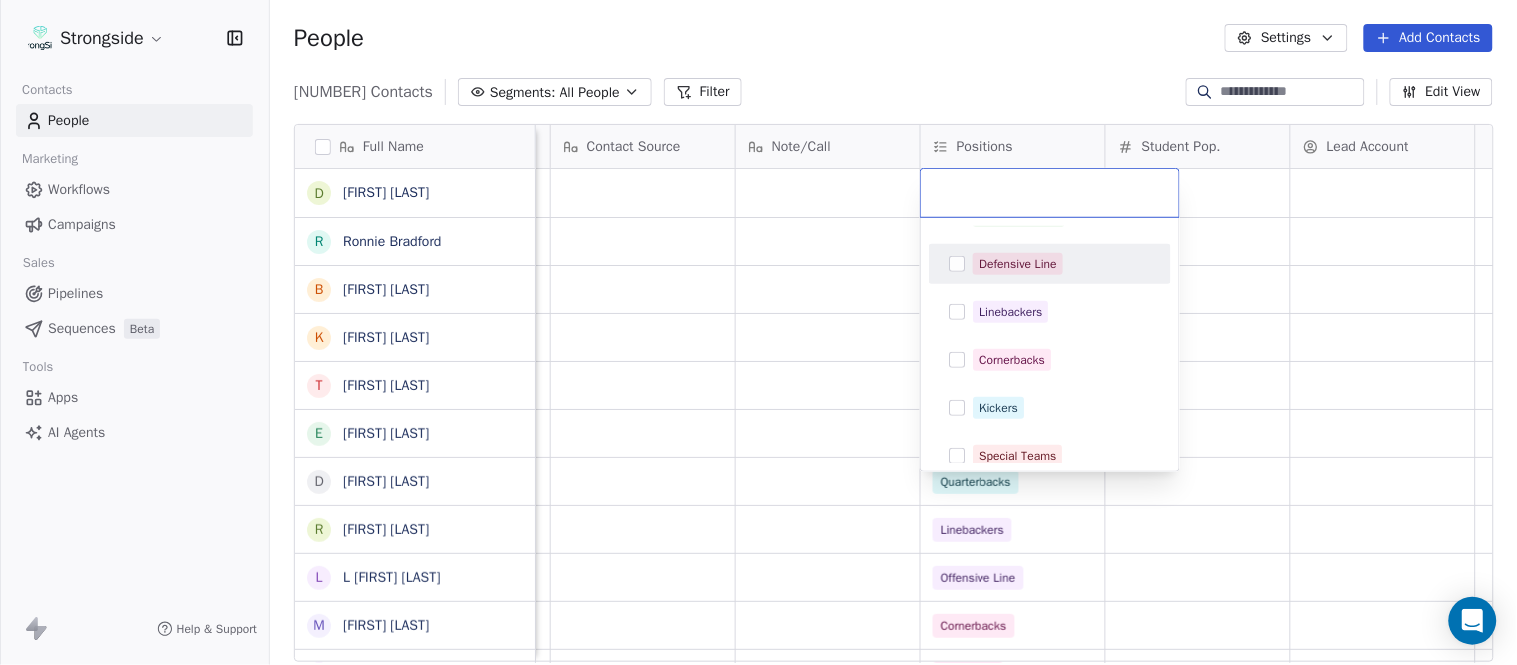 click on "Defensive Line" at bounding box center (1018, 264) 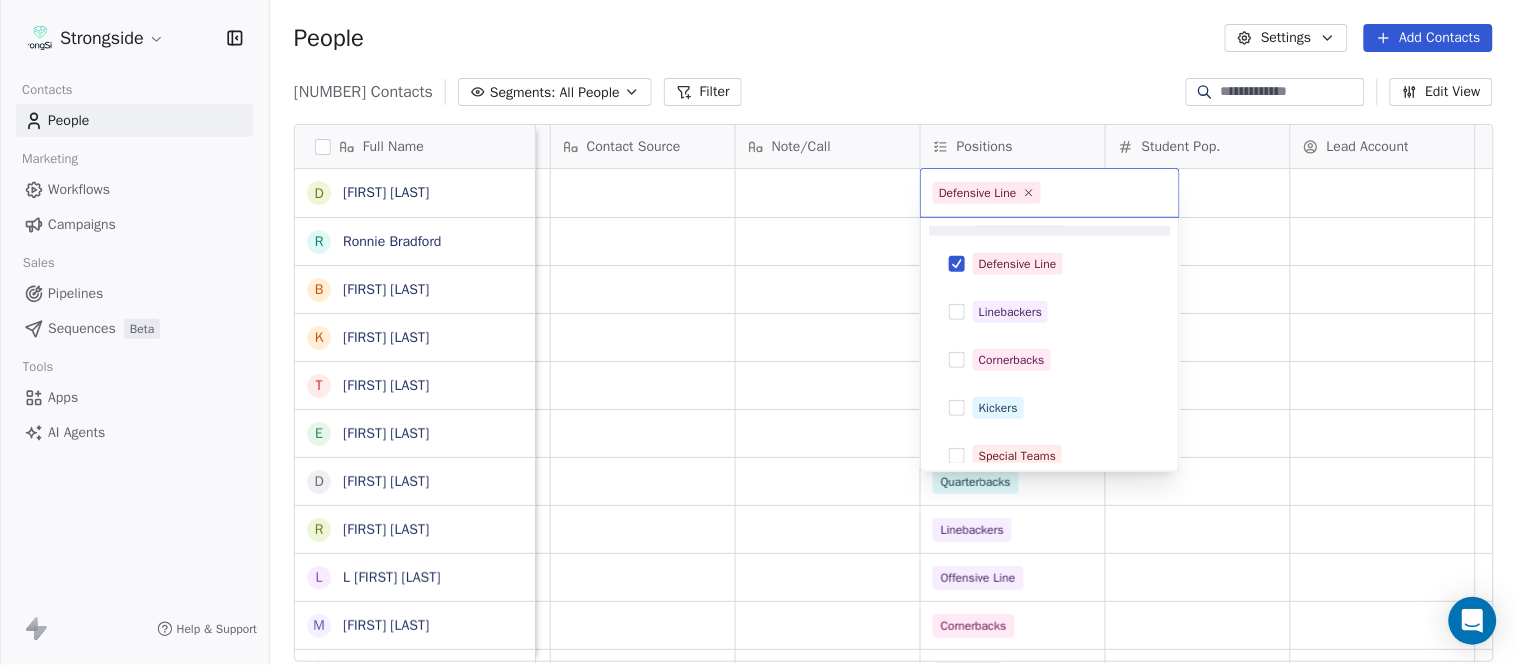 click on "Strongside Contacts People Marketing Workflows Campaigns Sales Pipelines Sequences Beta Tools Apps AI Agents Help & Support People Settings  Add Contacts 13533 Contacts Segments: All People Filter  Edit View Tag Add to Sequence Export Full Name D Deshawn Shead R Ronnie Bradford B Brian Duker K Kynjee Cotton T Todd Nielson E Eric Studesville D Darrell Bevell R Ryan Crow L Lemuel Jeanpierre M Mathieu Araujo J Jon Embree C Chandler Henley J Joe Barry S Sean Ryan R Ryan Slowik D Dave Puloka E Edgar Bennett C Chad Morton H Heath Farwell S Spencer Whipple S Shaun Sarrett G Grant Udinski T Tem Lukabu M Matt Edwards A Anthony Campanile A Anthony Perkins L Liam Coen S Shane Waldron J Jon Dykema J Jay Kaiser M Mario Jeberaeel Priority Emails Auto Clicked Last Activity Date BST In Open Phone Contact Source Note/Call Positions Student Pop. Lead Account   False   False Special Teams   False Defensive Coordinator   False Defensive Line   False Special Teams   False Running Back   False Quarterbacks   False Linebackers" at bounding box center [758, 332] 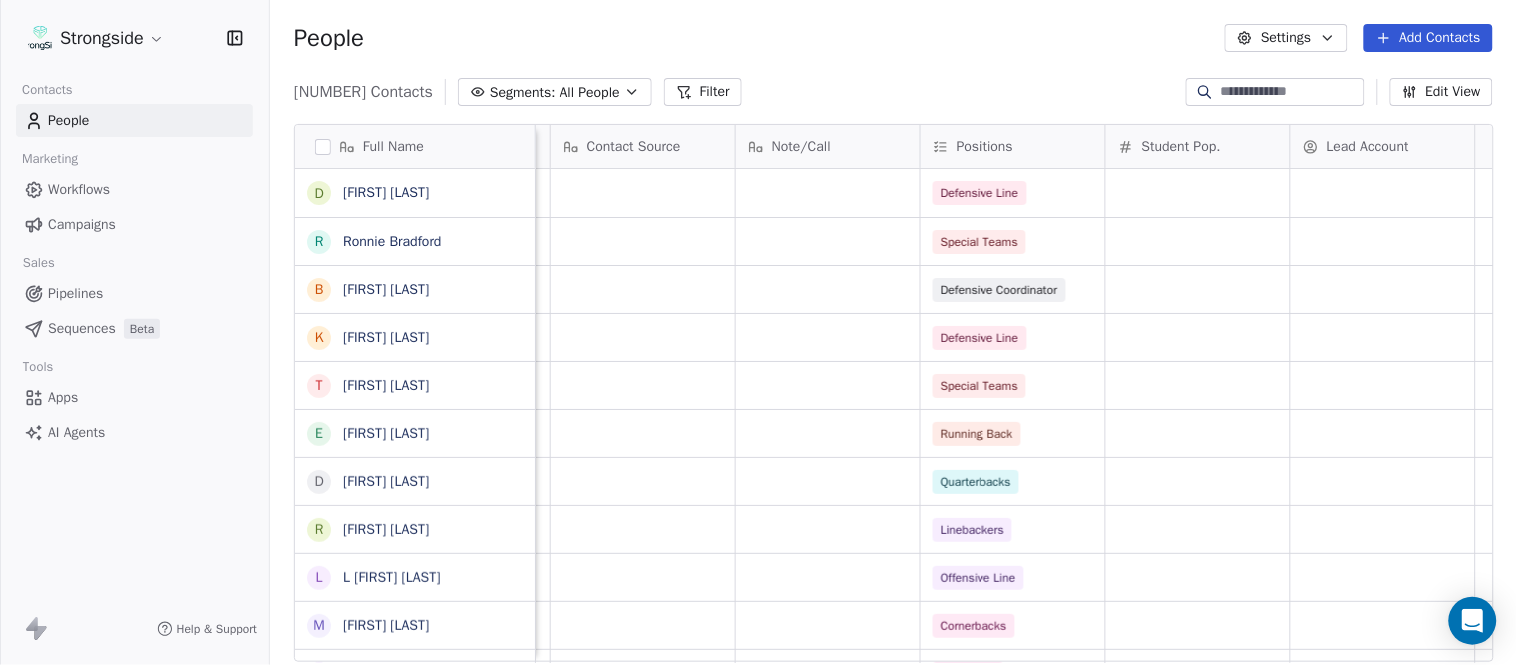 click on "13533 Contacts Segments: All People Filter  Edit View" at bounding box center [893, 92] 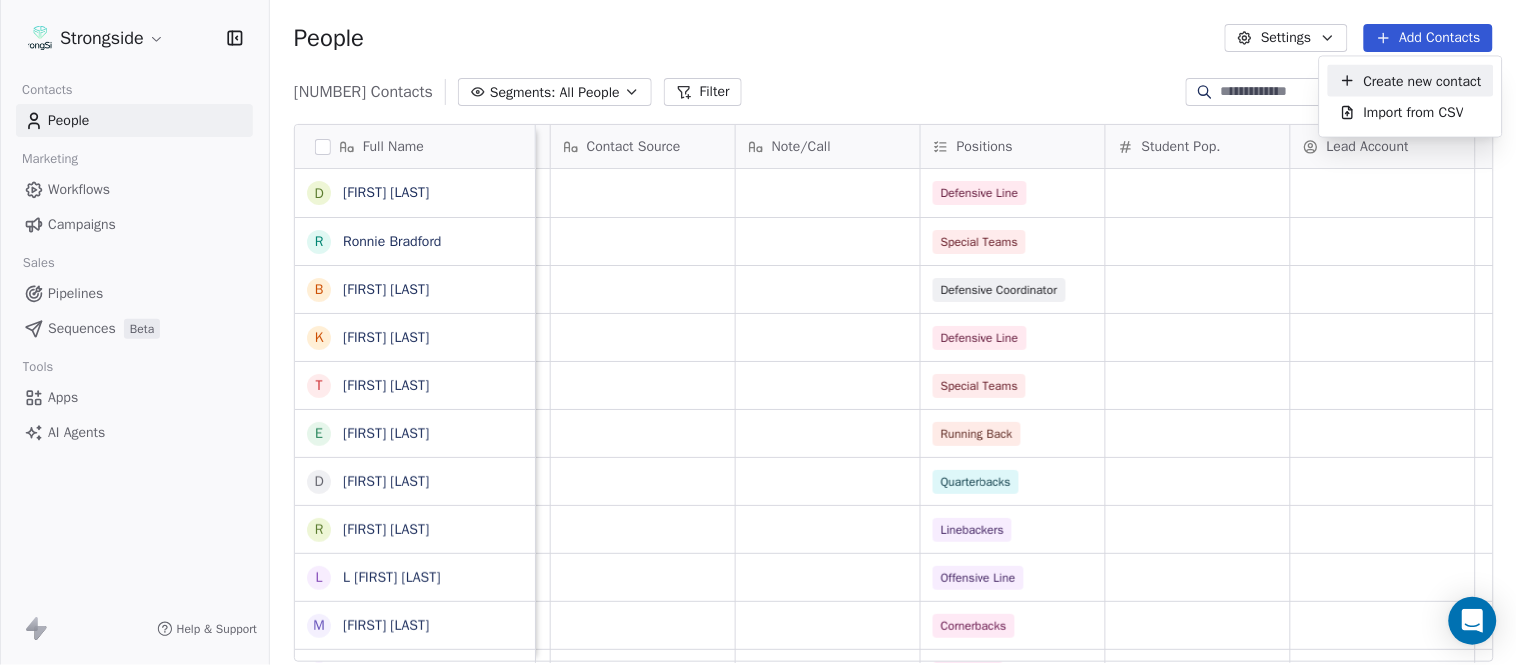 click on "Create new contact" at bounding box center (1423, 80) 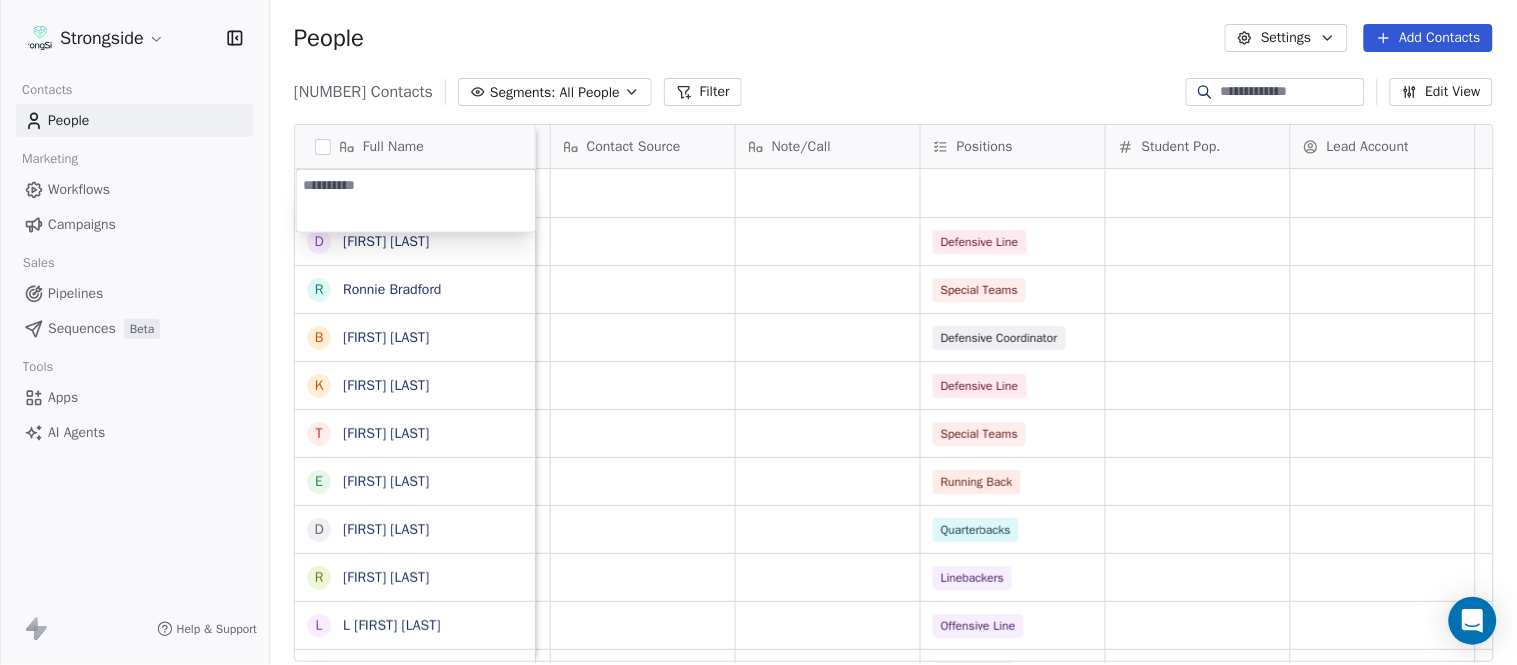 type on "**********" 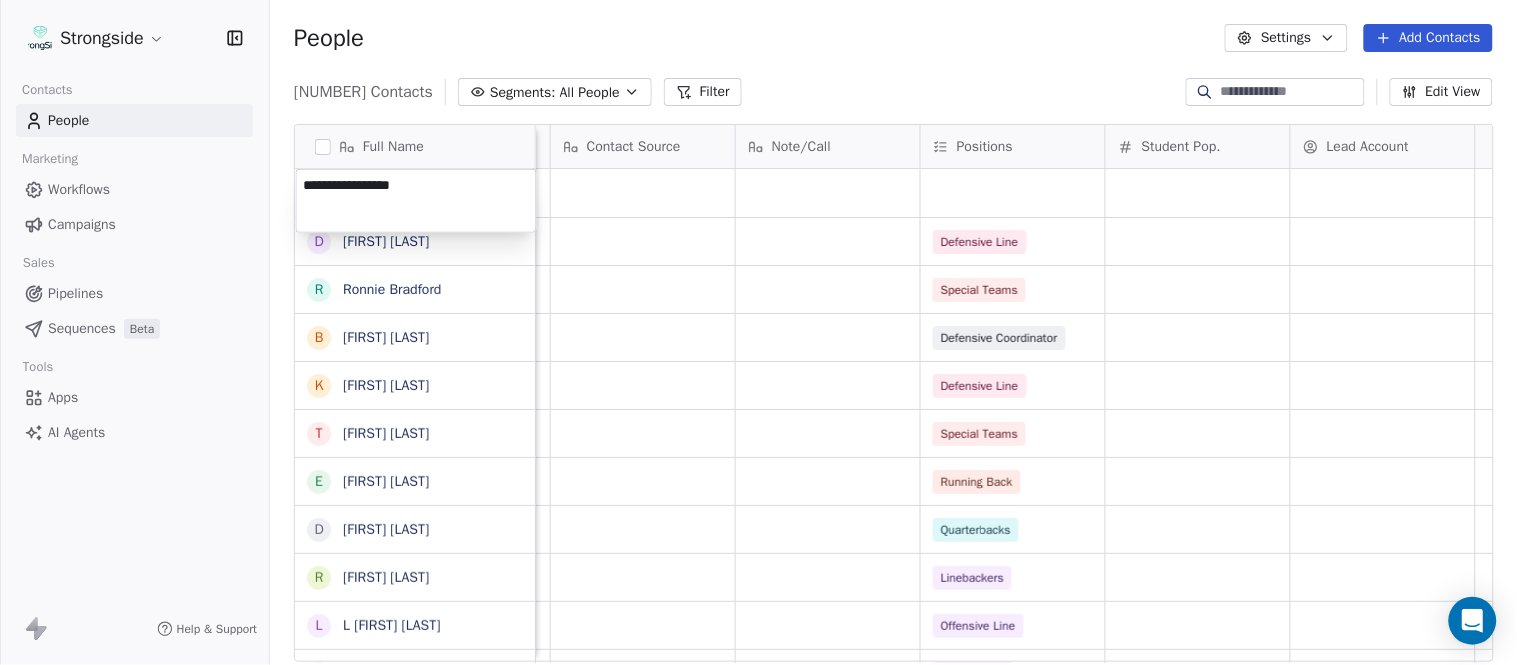 click on "Strongside Contacts People Marketing Workflows Campaigns Sales Pipelines Sequences Beta Tools Apps AI Agents Help & Support People Settings  Add Contacts 13534 Contacts Segments: All People Filter  Edit View Tag Add to Sequence Export Full Name D Deshawn Shead R Ronnie Bradford B Brian Duker K Kynjee Cotton T Todd Nielson E Eric Studesville D Darrell Bevell R Ryan Crow L Lemuel Jeanpierre M Mathieu Araujo J Jon Embree C Chandler Henley J Joe Barry S Sean Ryan R Ryan Slowik D Dave Puloka E Edgar Bennett C Chad Morton H Heath Farwell S Spencer Whipple S Shaun Sarrett G Grant Udinski T Tem Lukabu M Matt Edwards A Anthony Campanile A Anthony Perkins L Liam Coen S Shane Waldron J Jon Dykema J Jay Kaiser Priority Emails Auto Clicked Last Activity Date BST In Open Phone Contact Source Note/Call Positions Student Pop. Lead Account     False Defensive Line   False Special Teams   False Defensive Coordinator   False Defensive Line   False Special Teams   False Running Back   False Quarterbacks   False Linebackers" at bounding box center [758, 332] 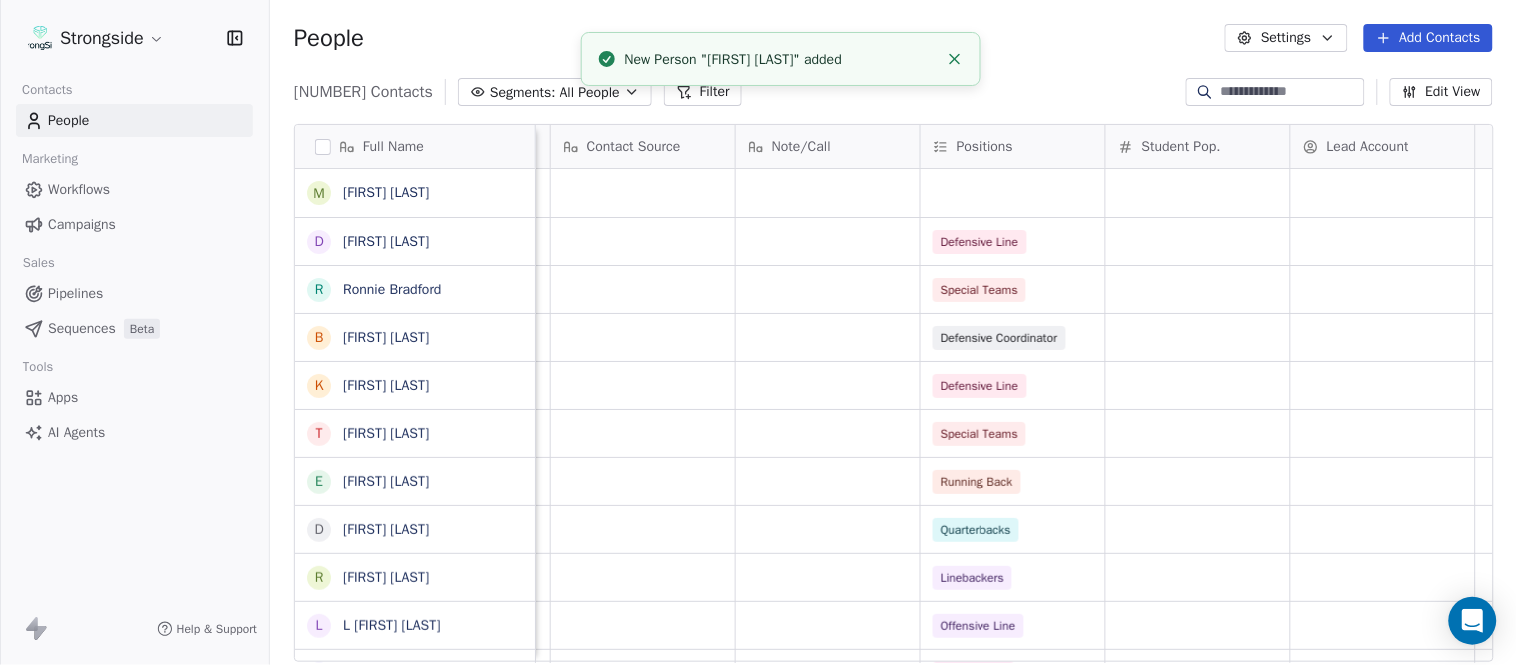 click 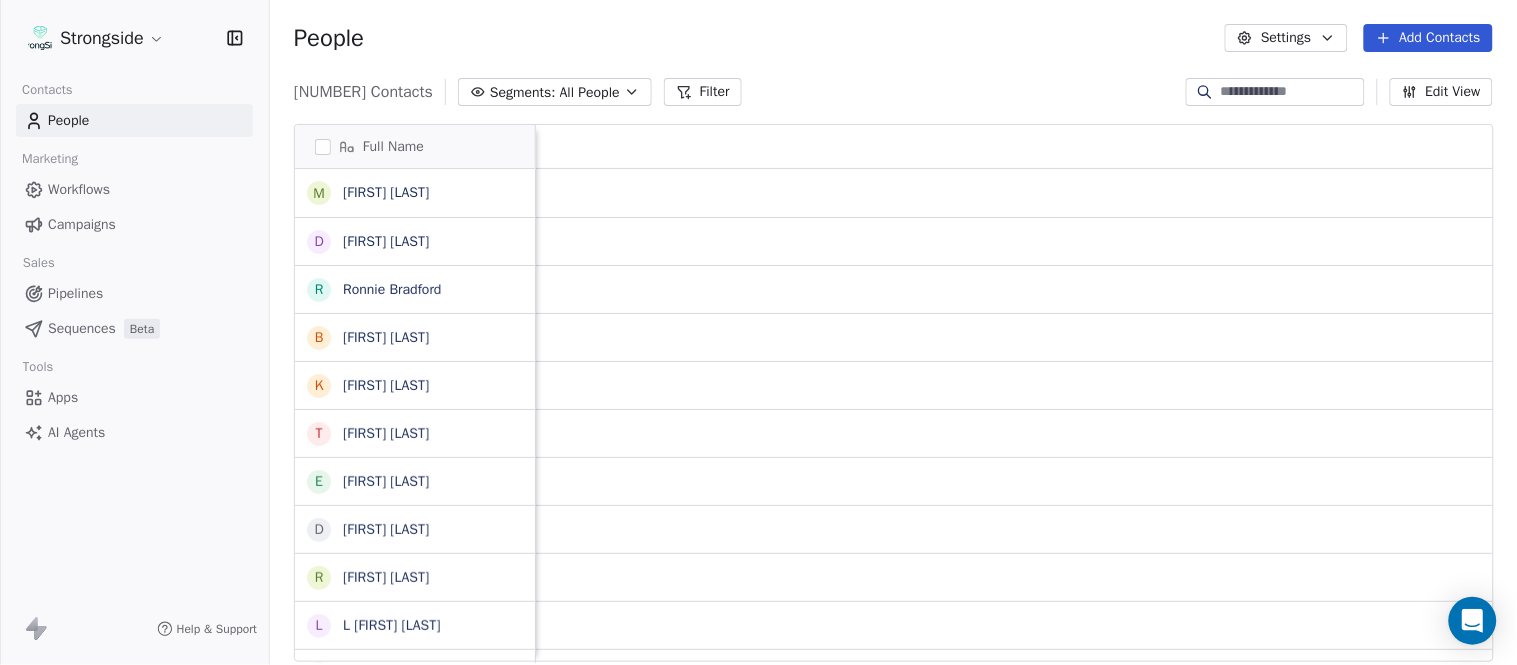 scroll, scrollTop: 0, scrollLeft: 0, axis: both 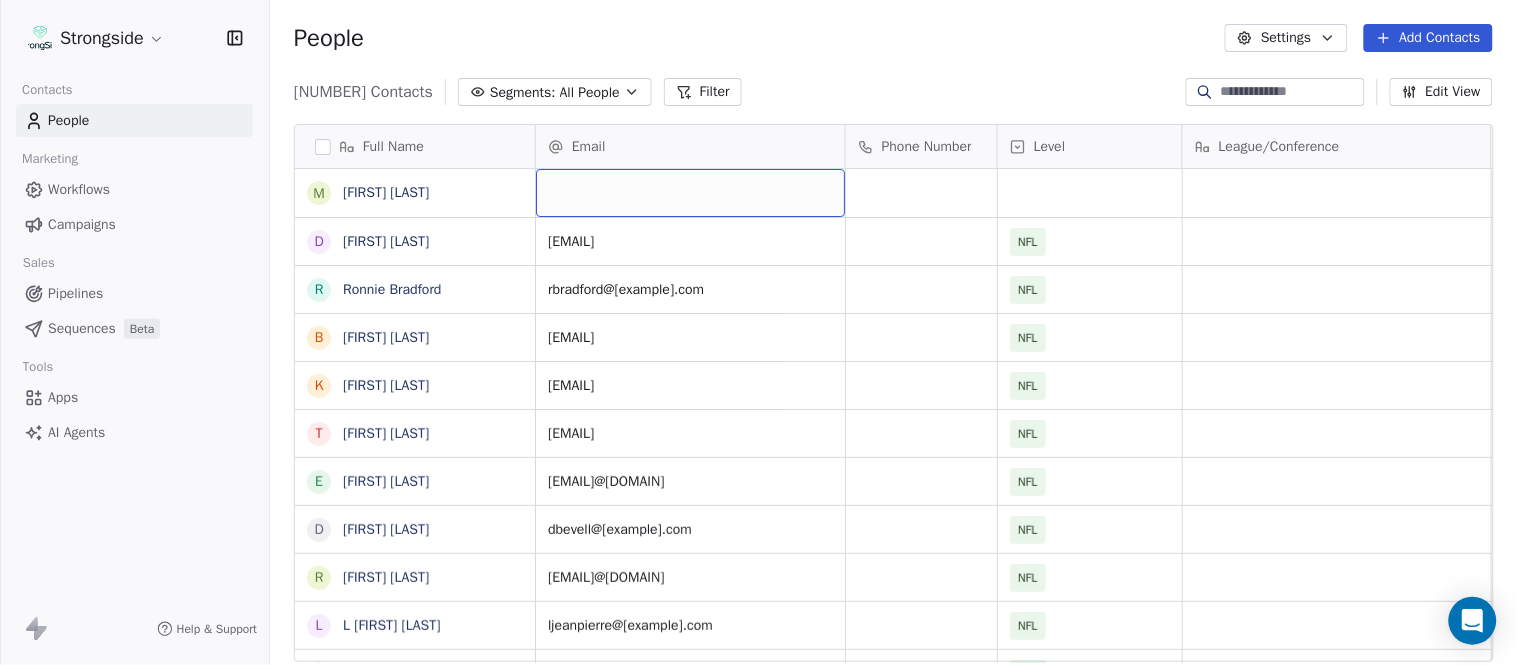 click at bounding box center (690, 193) 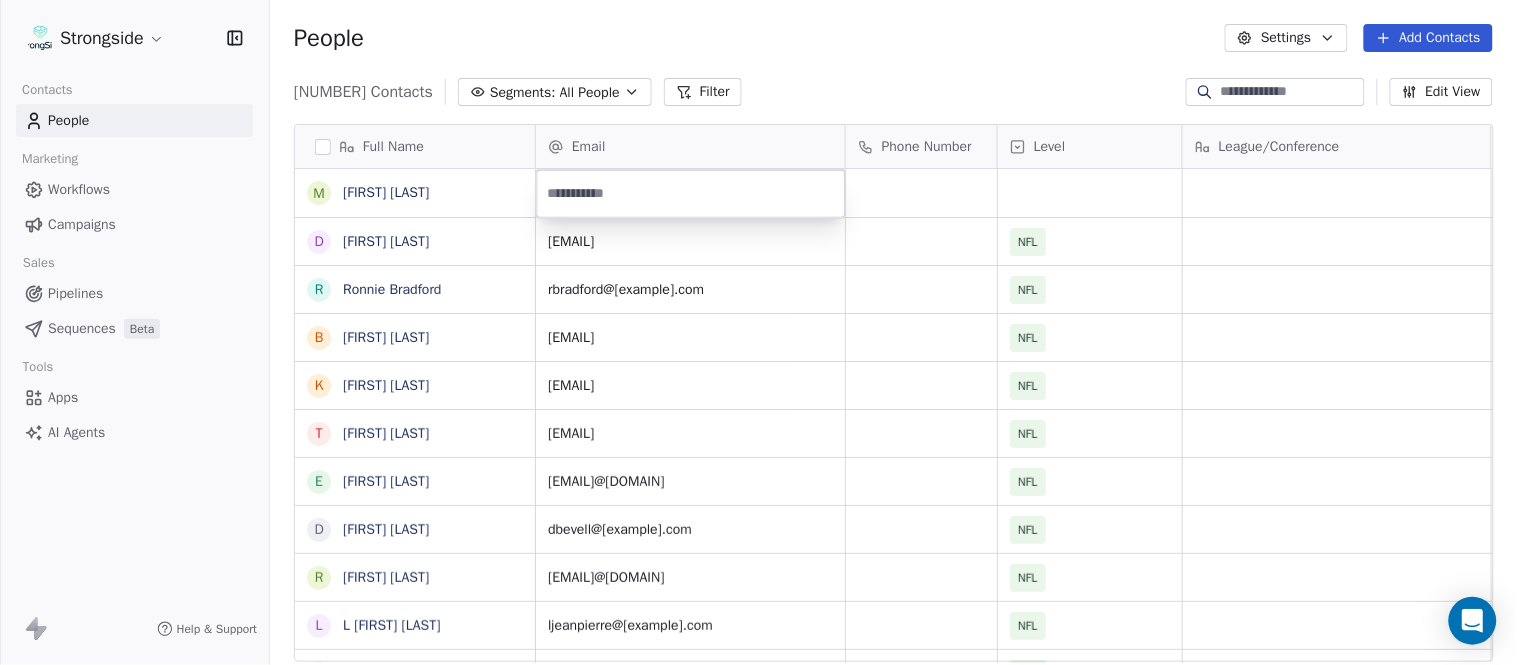type on "**********" 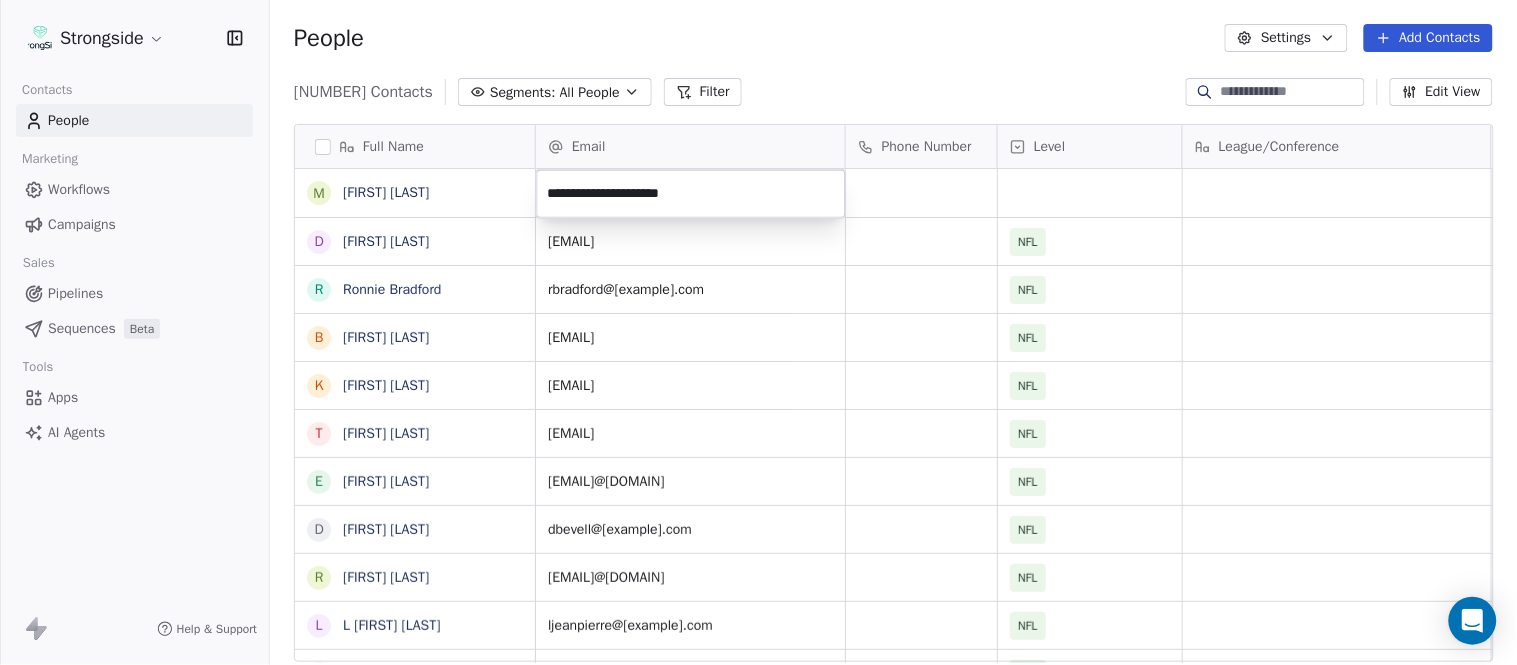 click on "Strongside Contacts People Marketing Workflows Campaigns Sales Pipelines Sequences Beta Tools Apps AI Agents Help & Support People Settings  Add Contacts 13534 Contacts Segments: All People Filter  Edit View Tag Add to Sequence Export Full Name M Matthew O'Donnell D Deshawn Shead R Ronnie Bradford B Brian Duker K Kynjee Cotton T Todd Nielson E Eric Studesville D Darrell Bevell R Ryan Crow L Lemuel Jeanpierre M Mathieu Araujo J Jon Embree C Chandler Henley J Joe Barry S Sean Ryan R Ryan Slowik D Dave Puloka E Edgar Bennett C Chad Morton H Heath Farwell S Spencer Whipple S Shaun Sarrett G Grant Udinski T Tem Lukabu M Matt Edwards A Anthony Campanile A Anthony Perkins L Liam Coen S Shane Waldron J Jon Dykema J Jay Kaiser Email Phone Number Level League/Conference Organization Job Title Tags Created Date BST Aug 03, 2025 01:29 AM dshead@dolphins.com NFL MIAMI DOLPHINS Assistant Coach Aug 03, 2025 01:28 AM rbradford@dolphins.com NFL MIAMI DOLPHINS Assistant Coach Aug 03, 2025 01:27 AM bduker@dolphins.com NFL NFL" at bounding box center (758, 332) 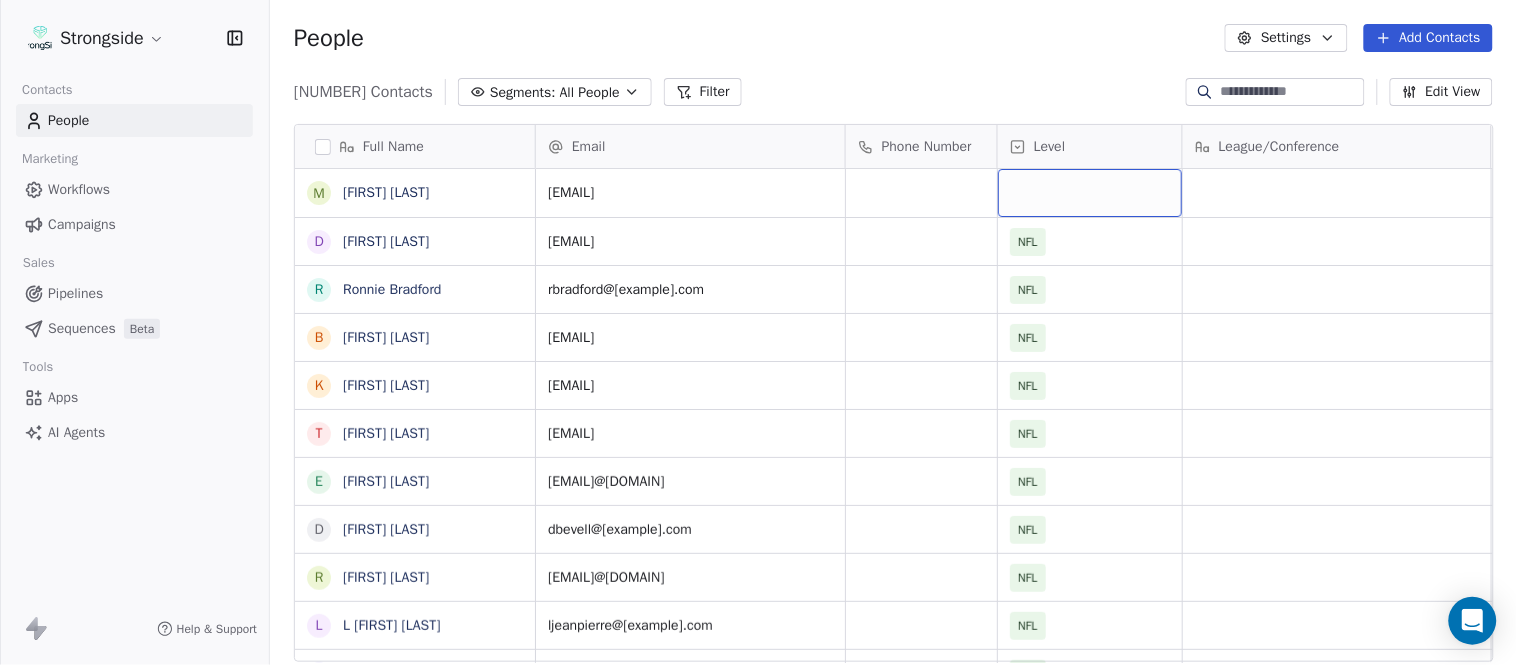 click at bounding box center (1090, 193) 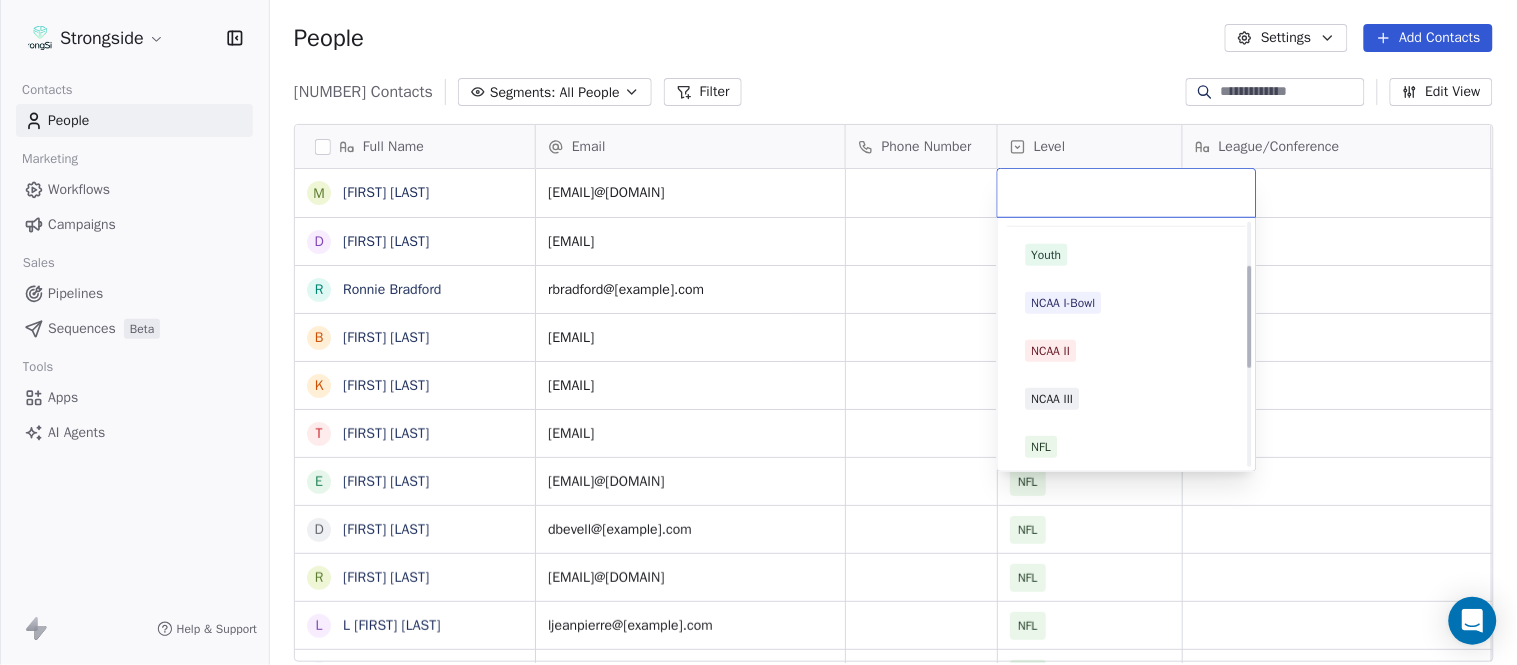 scroll, scrollTop: 330, scrollLeft: 0, axis: vertical 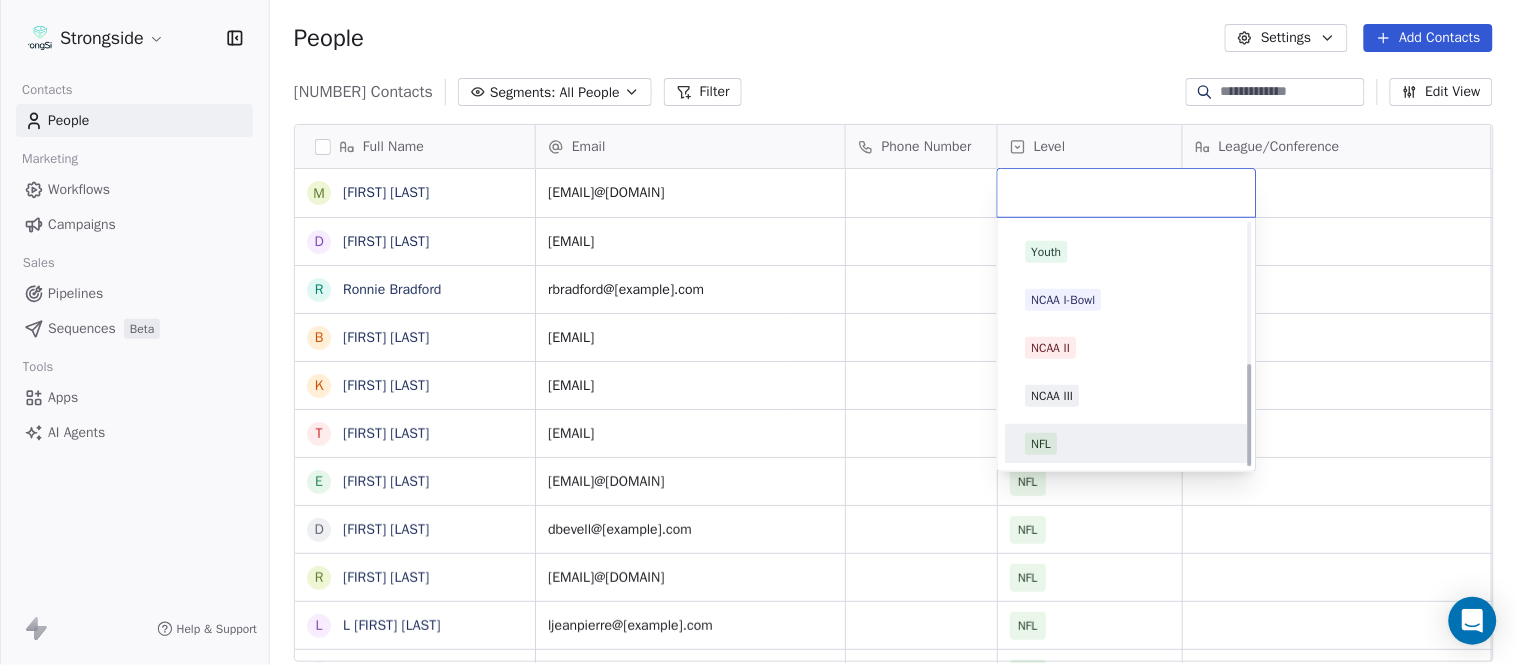 click on "NFL" at bounding box center (1127, 444) 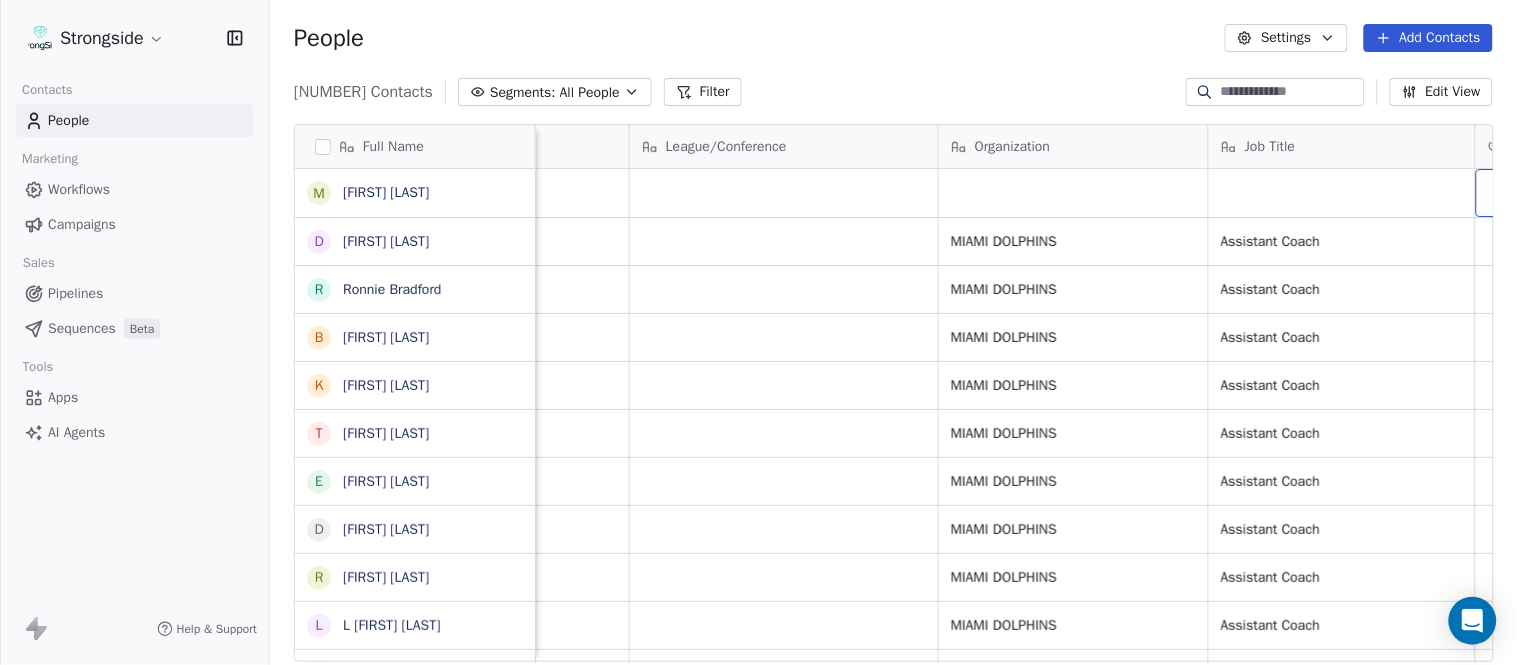 scroll, scrollTop: 0, scrollLeft: 653, axis: horizontal 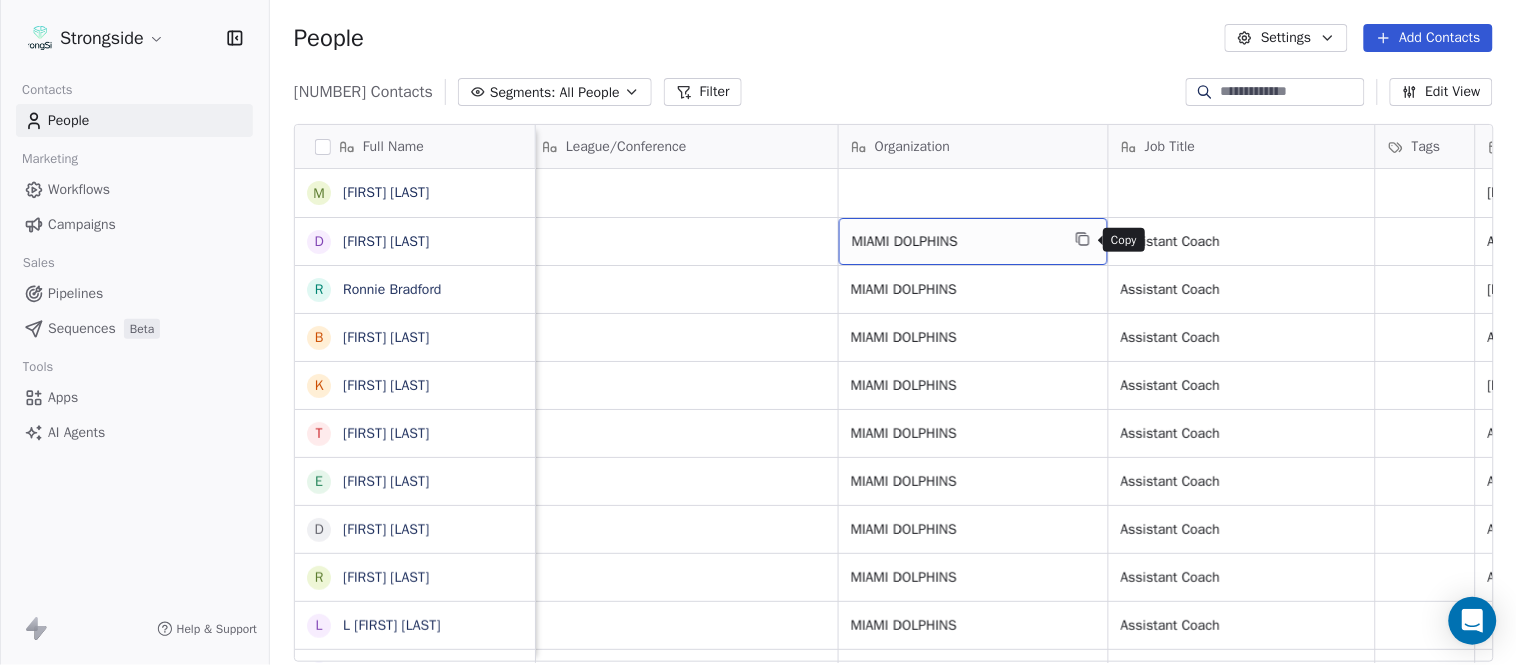 click 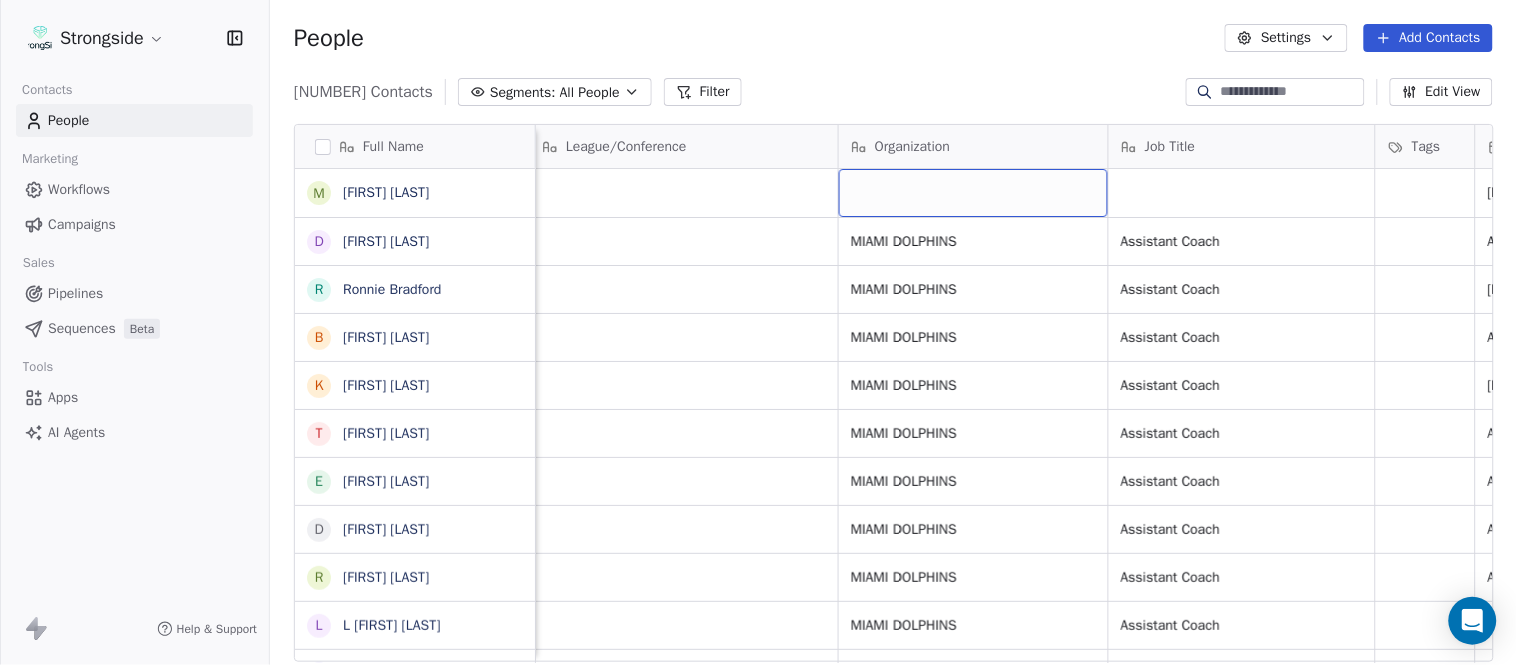 click at bounding box center (973, 193) 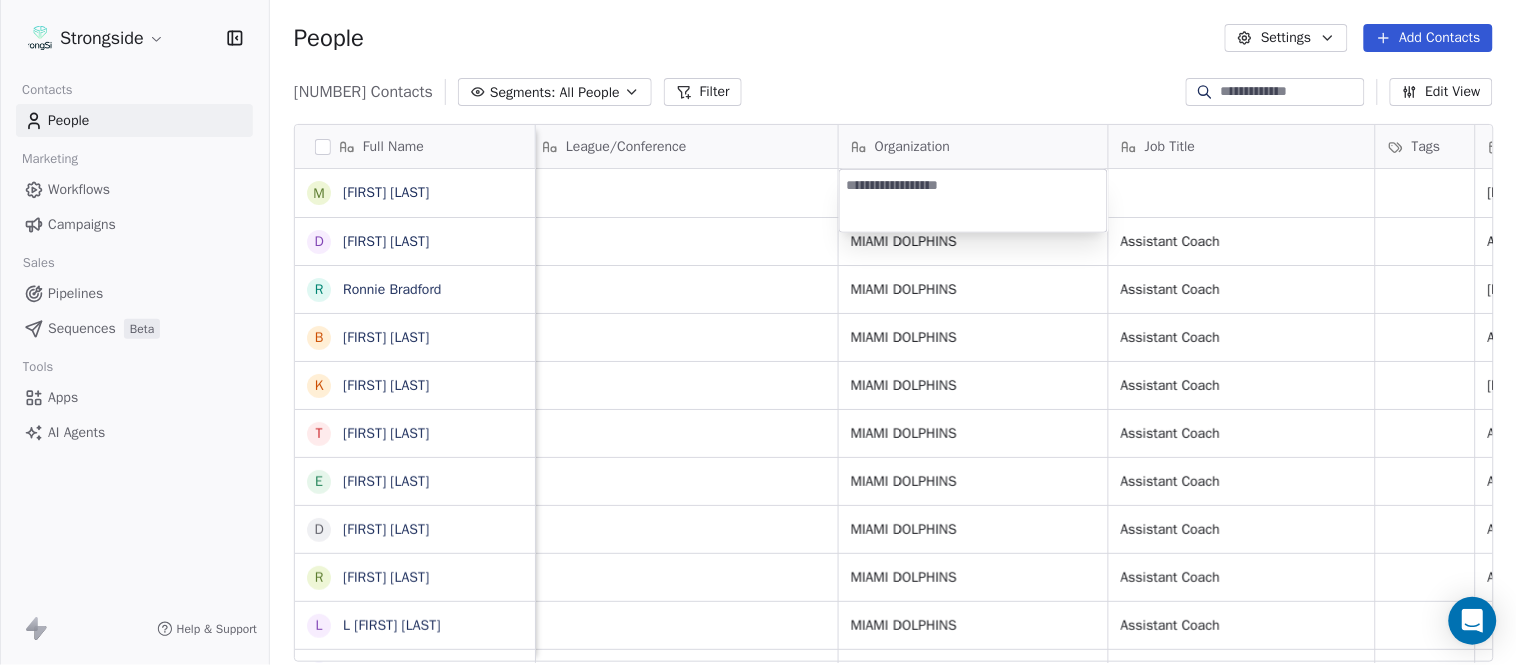 type on "**********" 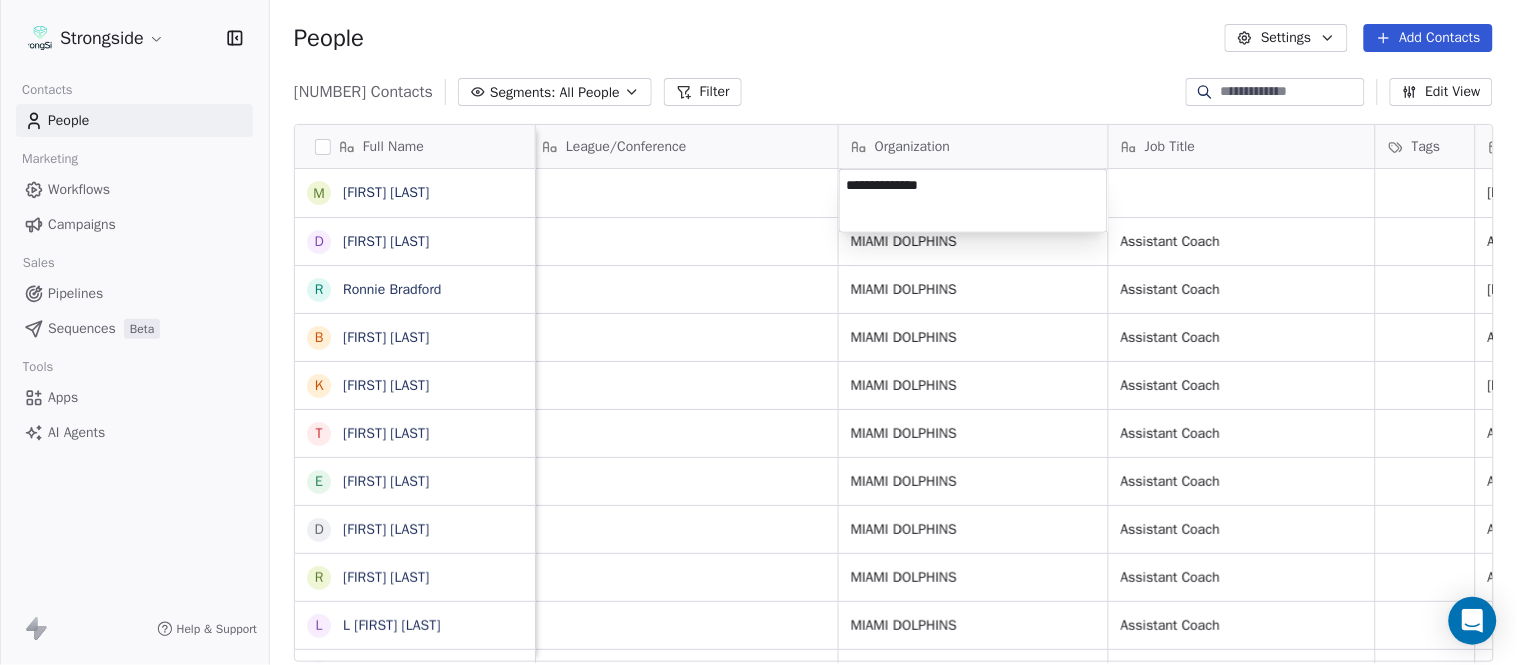 click on "Strongside Contacts People Marketing Workflows Campaigns Sales Pipelines Sequences Beta Tools Apps AI Agents Help & Support People Settings  Add Contacts 13534 Contacts Segments: All People Filter  Edit View Tag Add to Sequence Export Full Name M Matthew O'Donnell D Deshawn Shead R Ronnie Bradford B Brian Duker K Kynjee Cotton T Todd Nielson E Eric Studesville D Darrell Bevell R Ryan Crow L Lemuel Jeanpierre M Mathieu Araujo J Jon Embree C Chandler Henley J Joe Barry S Sean Ryan R Ryan Slowik D Dave Puloka E Edgar Bennett C Chad Morton H Heath Farwell S Spencer Whipple S Shaun Sarrett G Grant Udinski T Tem Lukabu M Matt Edwards A Anthony Campanile A Anthony Perkins L Liam Coen S Shane Waldron J Jon Dykema J Jay Kaiser Email Phone Number Level League/Conference Organization Job Title Tags Created Date BST Status Priority Emails Auto Clicked modonnell@dolphins.com NFL Aug 03, 2025 01:29 AM dshead@dolphins.com NFL MIAMI DOLPHINS Assistant Coach Aug 03, 2025 01:28 AM rbradford@dolphins.com NFL MIAMI DOLPHINS" at bounding box center [758, 332] 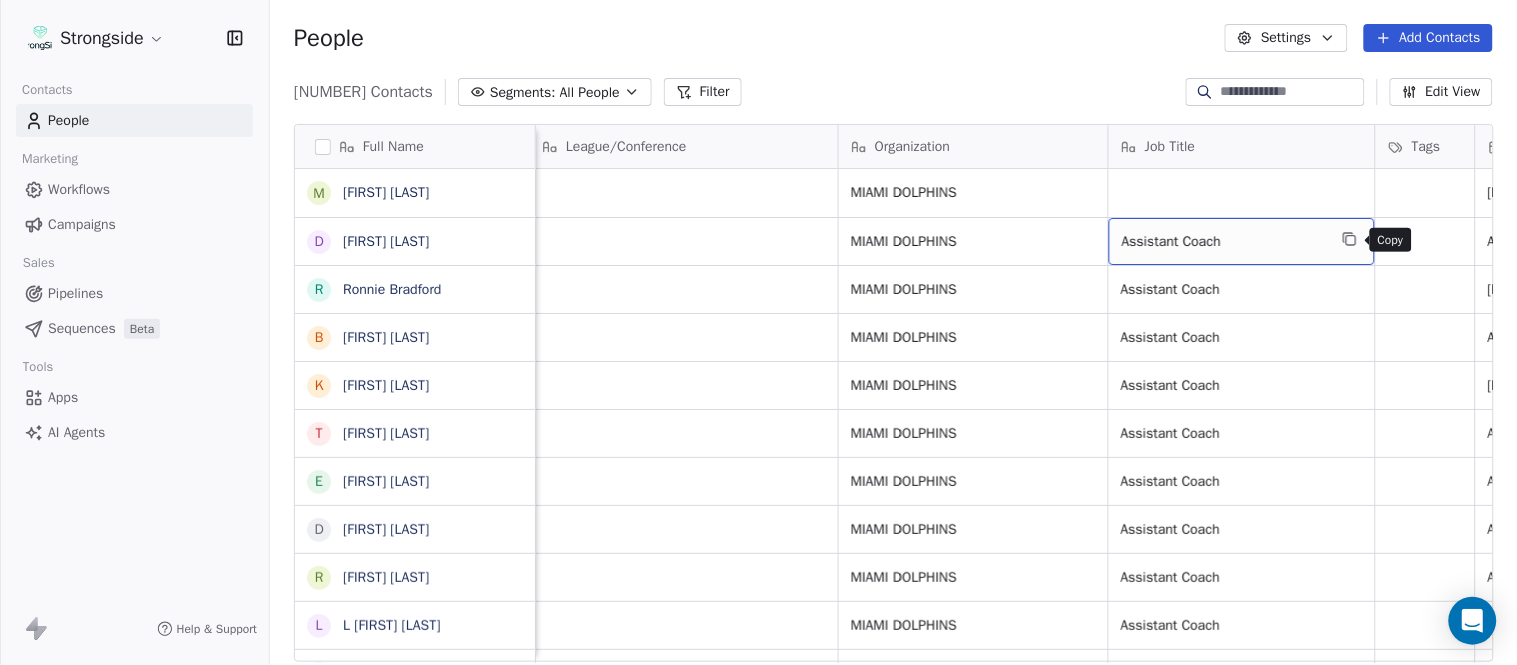 click 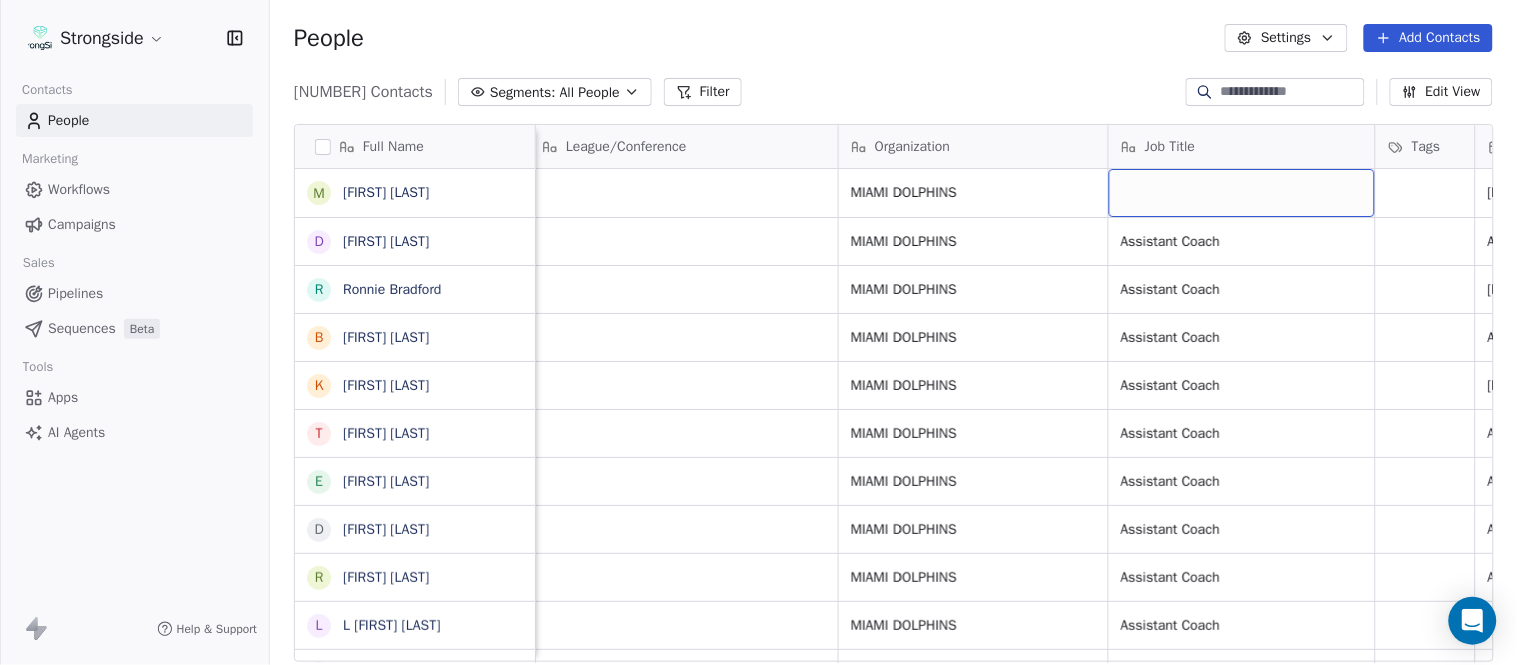click at bounding box center [1242, 193] 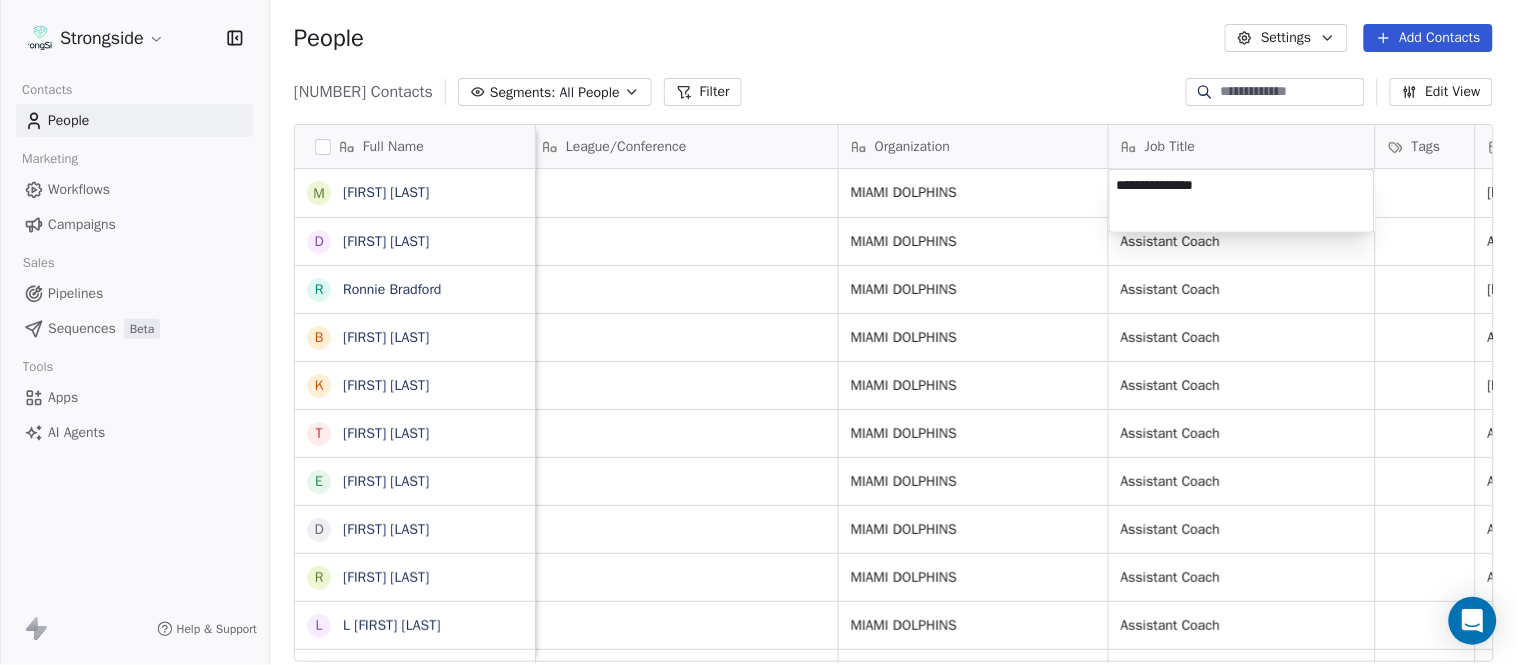 click on "Strongside Contacts People Marketing Workflows Campaigns Sales Pipelines Sequences Beta Tools Apps AI Agents Help & Support People Settings  Add Contacts 13534 Contacts Segments: All People Filter  Edit View Tag Add to Sequence Export Full Name M Matthew O'Donnell D Deshawn Shead R Ronnie Bradford B Brian Duker K Kynjee Cotton T Todd Nielson E Eric Studesville D Darrell Bevell R Ryan Crow L Lemuel Jeanpierre M Mathieu Araujo J Jon Embree C Chandler Henley J Joe Barry S Sean Ryan R Ryan Slowik D Dave Puloka E Edgar Bennett C Chad Morton H Heath Farwell S Spencer Whipple S Shaun Sarrett G Grant Udinski T Tem Lukabu M Matt Edwards A Anthony Campanile A Anthony Perkins L Liam Coen S Shane Waldron J Jon Dykema J Jay Kaiser Email Phone Number Level League/Conference Organization Job Title Tags Created Date BST Status Priority Emails Auto Clicked modonnell@dolphins.com NFL MIAMI DOLPHINS Aug 03, 2025 01:29 AM dshead@dolphins.com NFL MIAMI DOLPHINS Assistant Coach Aug 03, 2025 01:28 AM rbradford@dolphins.com NFL" at bounding box center (758, 332) 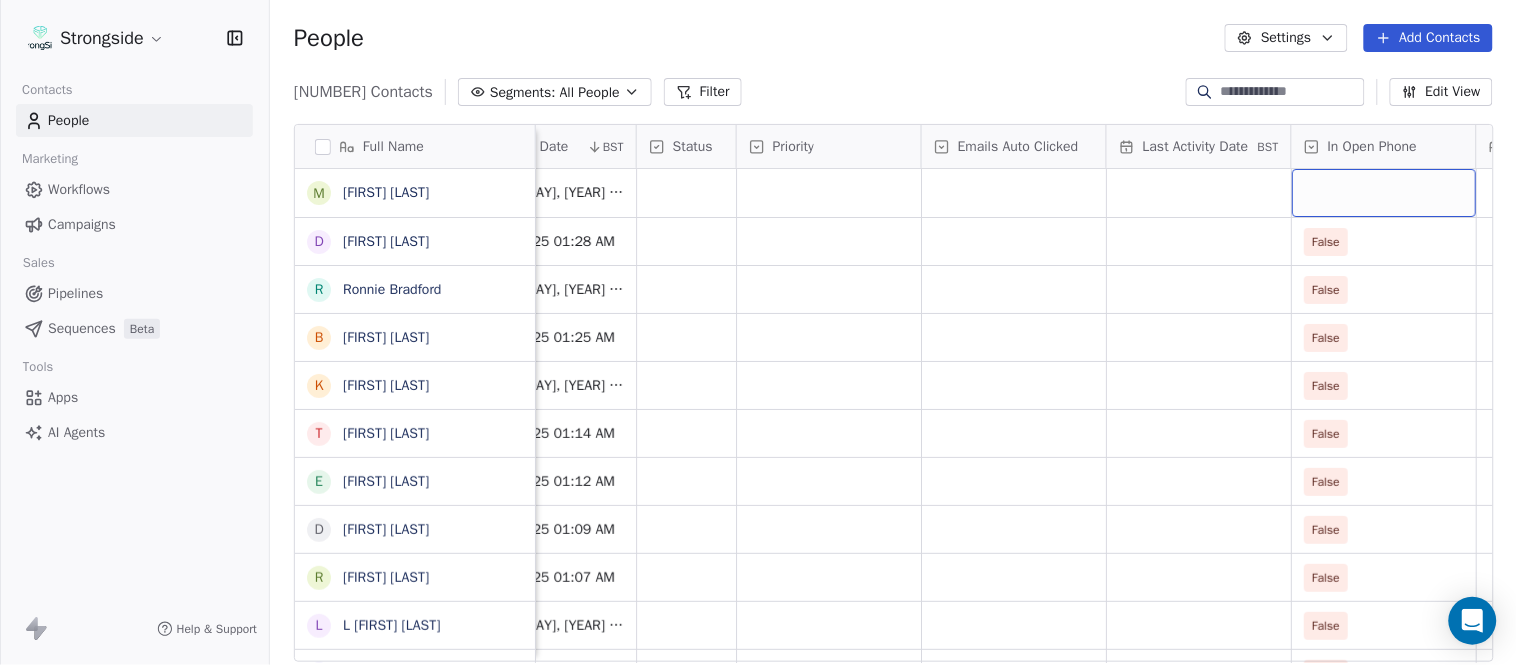 scroll, scrollTop: 0, scrollLeft: 1863, axis: horizontal 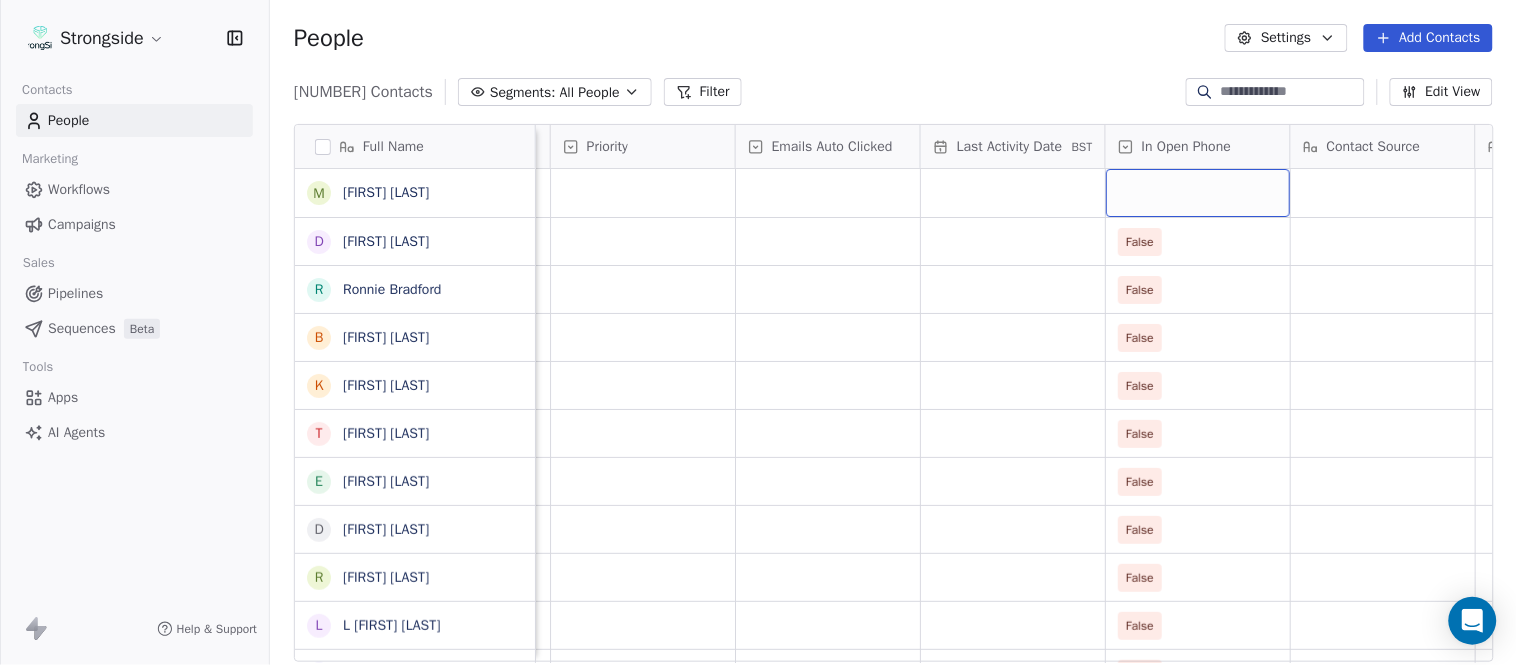 click at bounding box center (1198, 193) 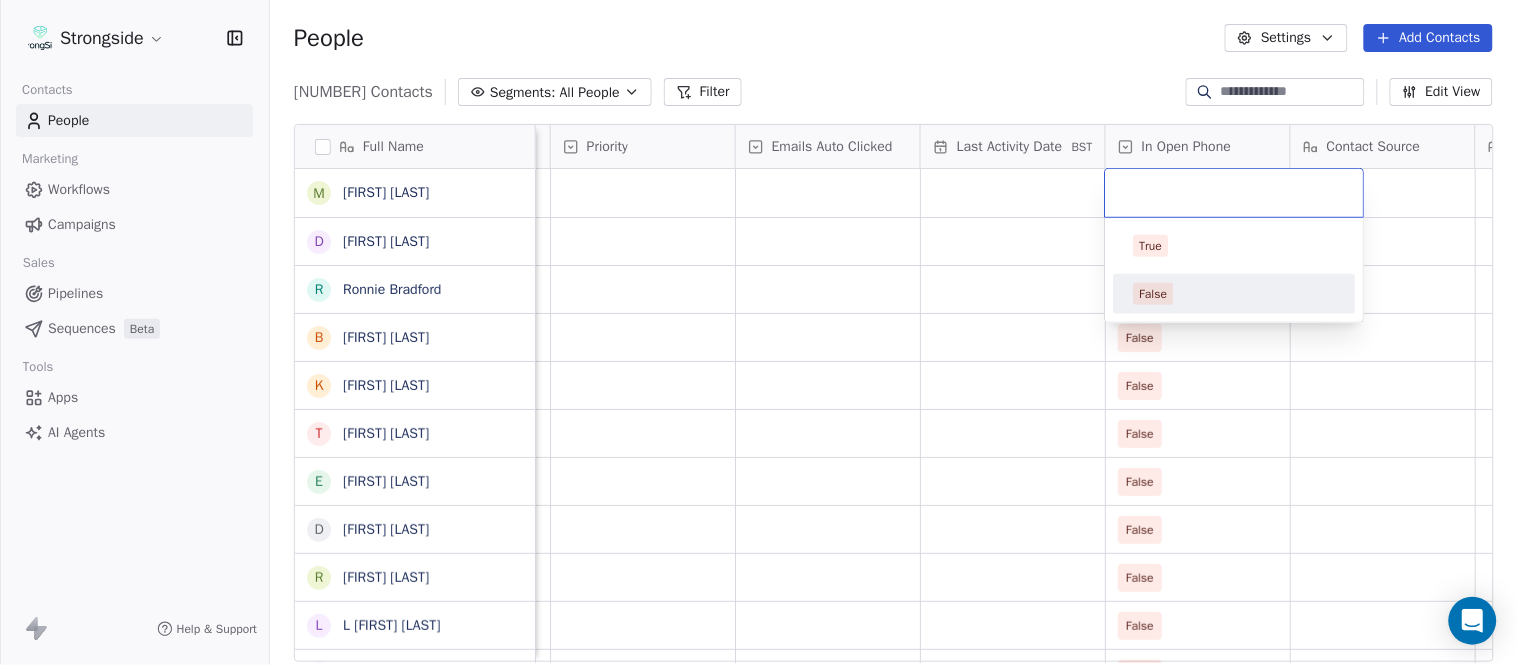 click on "False" at bounding box center [1235, 294] 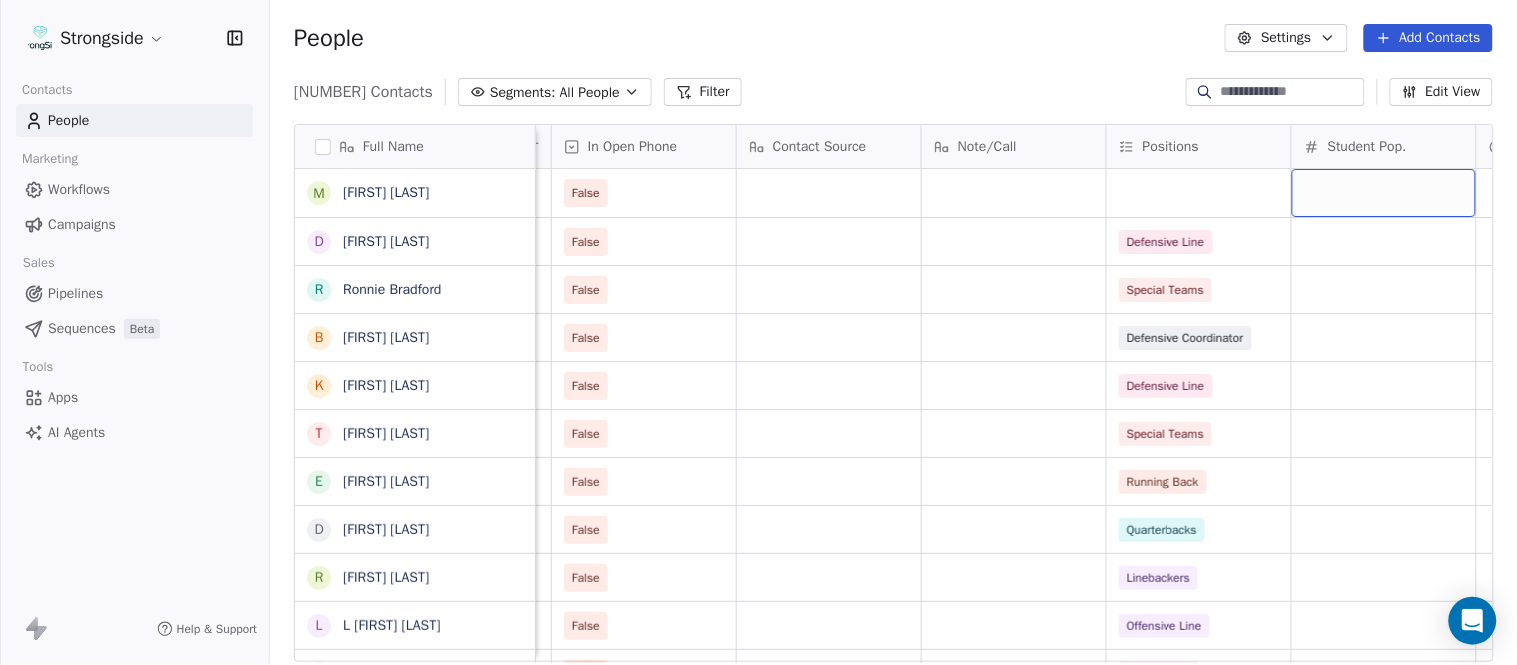 scroll, scrollTop: 0, scrollLeft: 2603, axis: horizontal 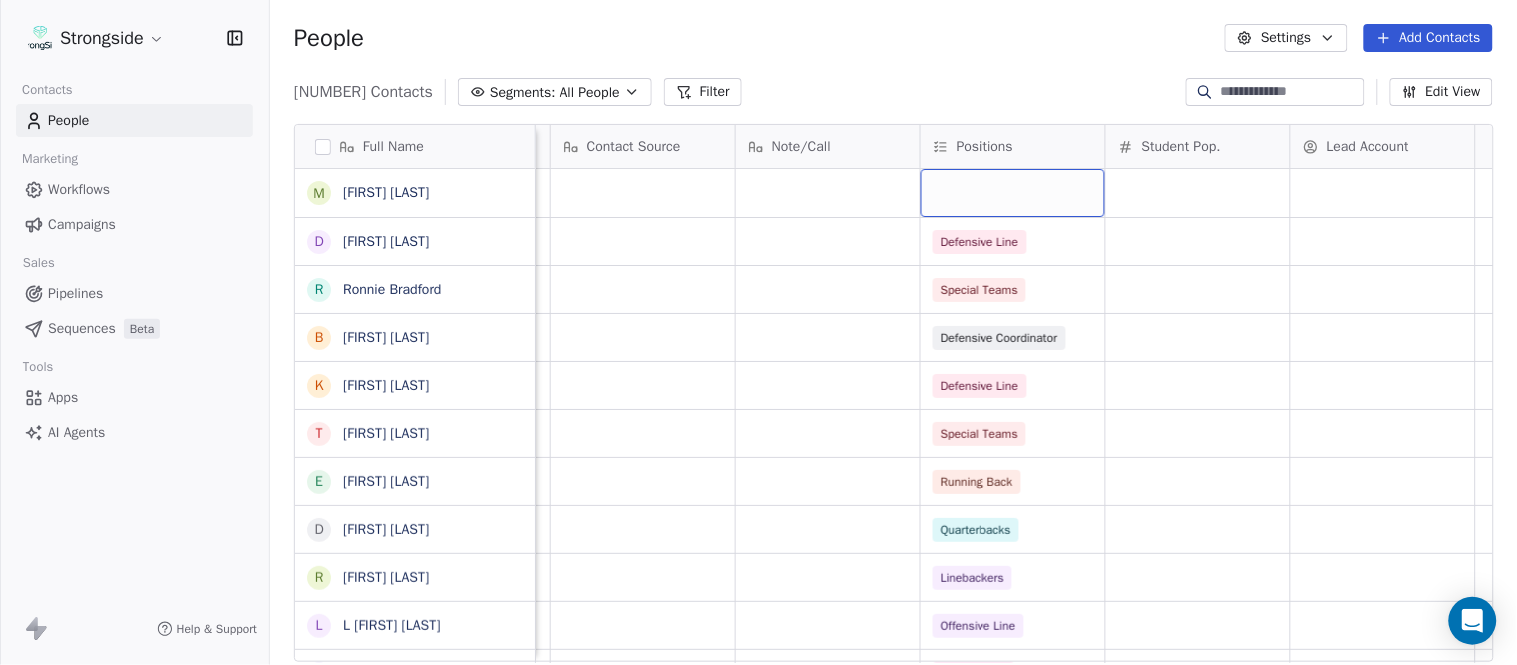 click at bounding box center (1013, 193) 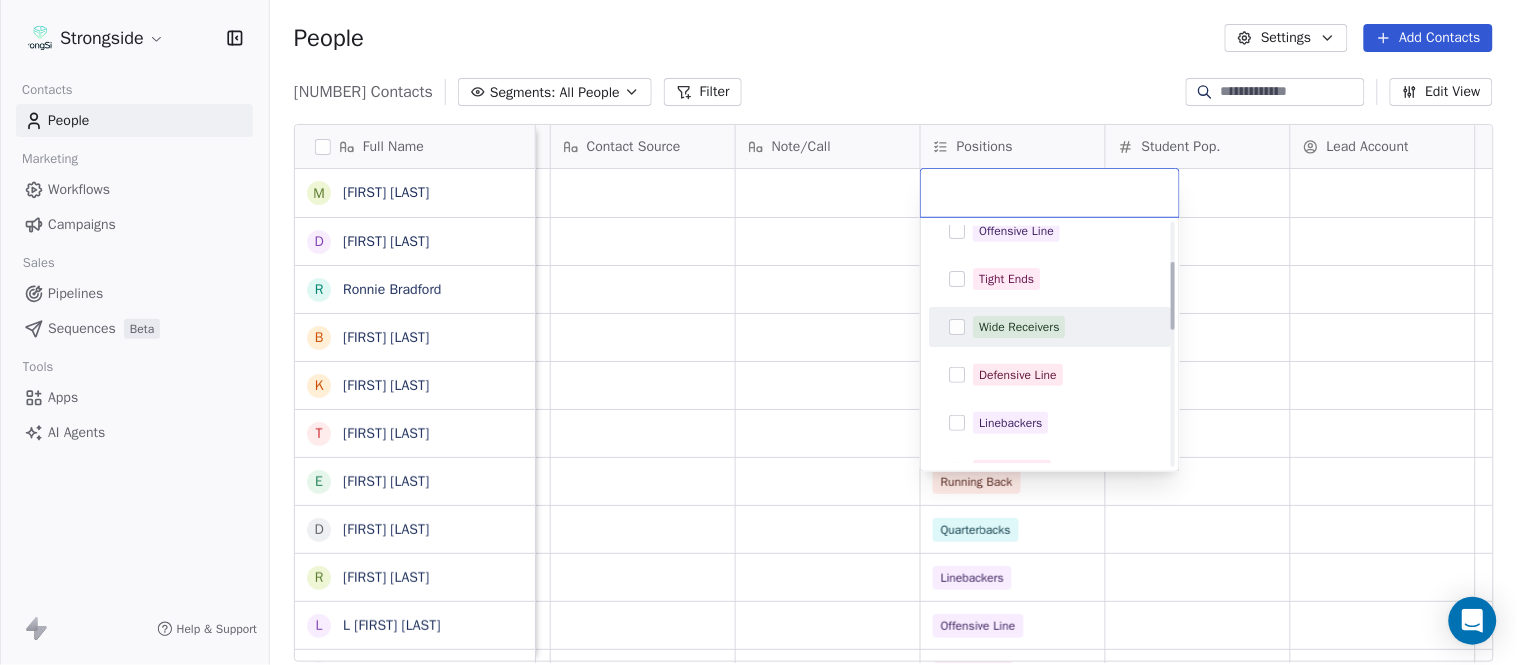 scroll, scrollTop: 222, scrollLeft: 0, axis: vertical 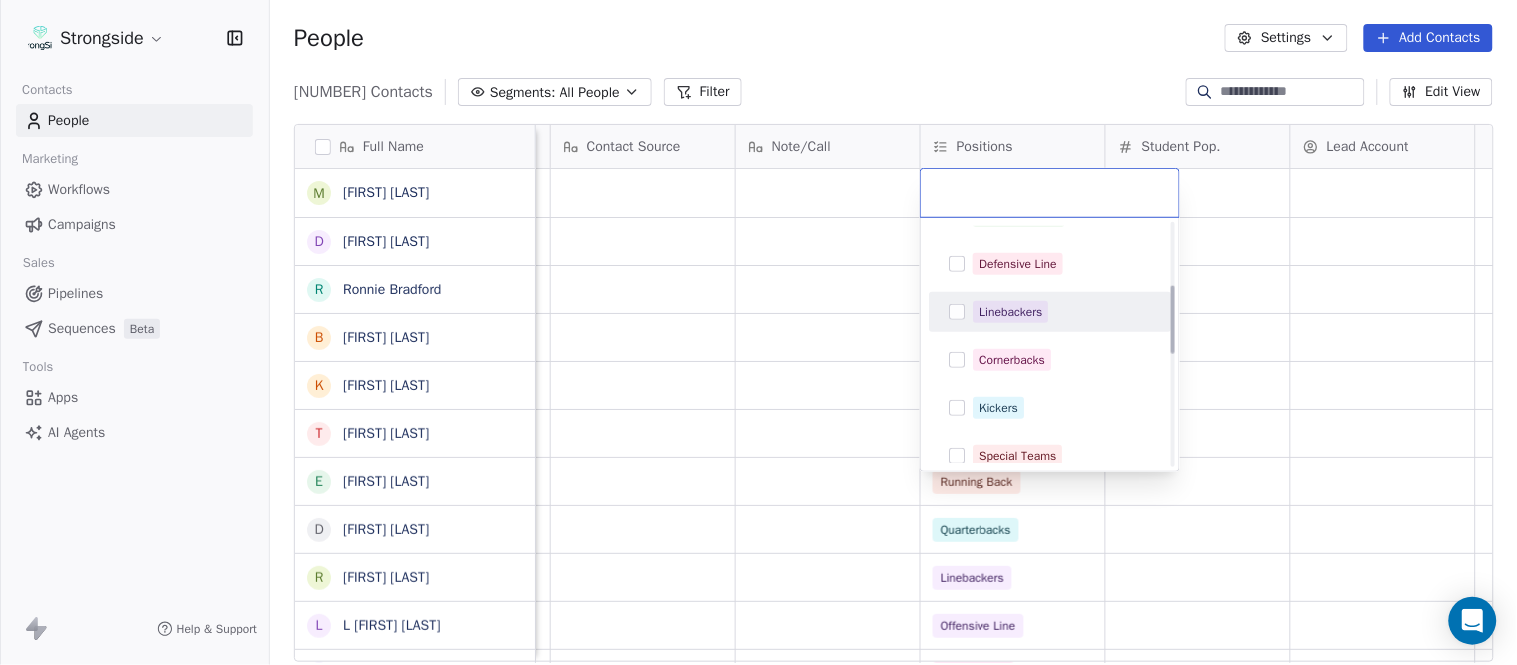 click on "Linebackers" at bounding box center [1010, 312] 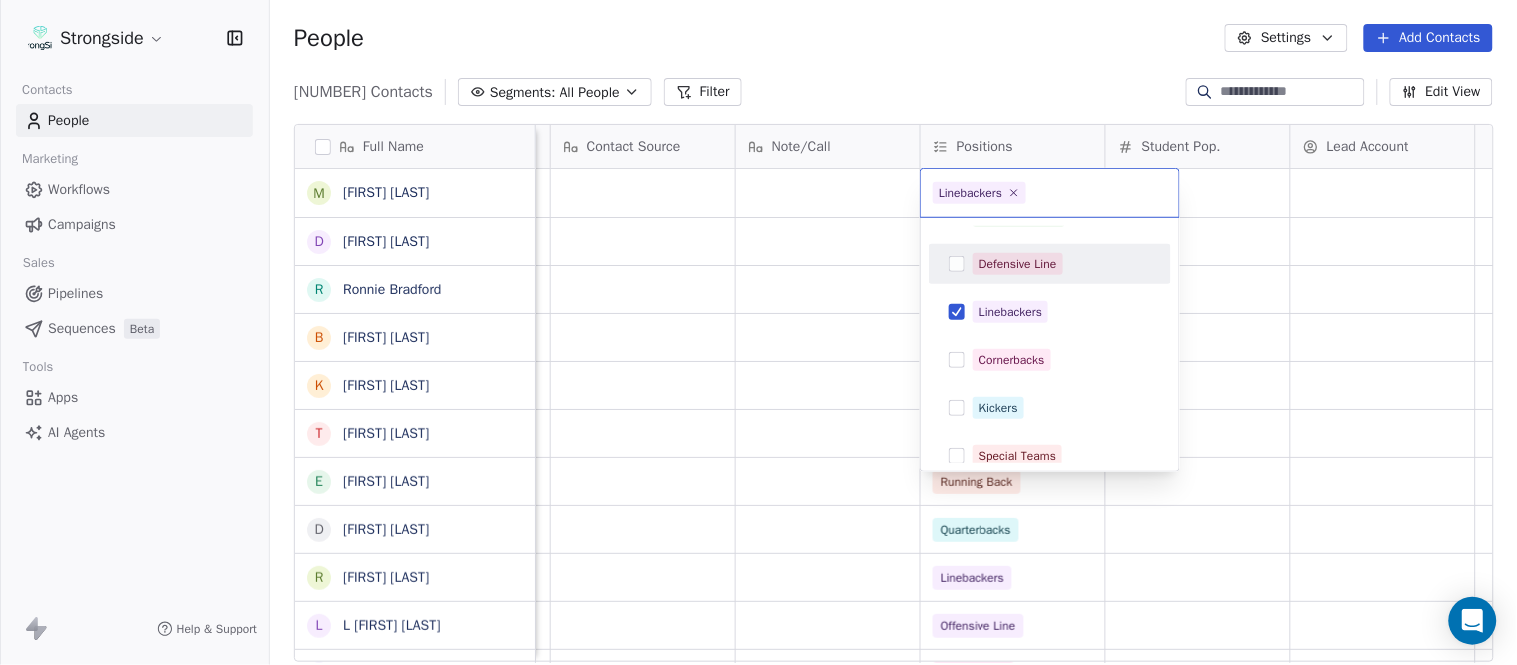 click on "Strongside Contacts People Marketing Workflows Campaigns Sales Pipelines Sequences Beta Tools Apps AI Agents Help & Support People Settings  Add Contacts 13534 Contacts Segments: All People Filter  Edit View Tag Add to Sequence Export Full Name M Matthew O'Donnell D Deshawn Shead R Ronnie Bradford B Brian Duker K Kynjee Cotton T Todd Nielson E Eric Studesville D Darrell Bevell R Ryan Crow L Lemuel Jeanpierre M Mathieu Araujo J Jon Embree C Chandler Henley J Joe Barry S Sean Ryan R Ryan Slowik D Dave Puloka E Edgar Bennett C Chad Morton H Heath Farwell S Spencer Whipple S Shaun Sarrett G Grant Udinski T Tem Lukabu M Matt Edwards A Anthony Campanile A Anthony Perkins L Liam Coen S Shane Waldron J Jon Dykema J Jay Kaiser Priority Emails Auto Clicked Last Activity Date BST In Open Phone Contact Source Note/Call Positions Student Pop. Lead Account   False   False Defensive Line   False Special Teams   False Defensive Coordinator   False Defensive Line   False Special Teams   False Running Back   False   False" at bounding box center [758, 332] 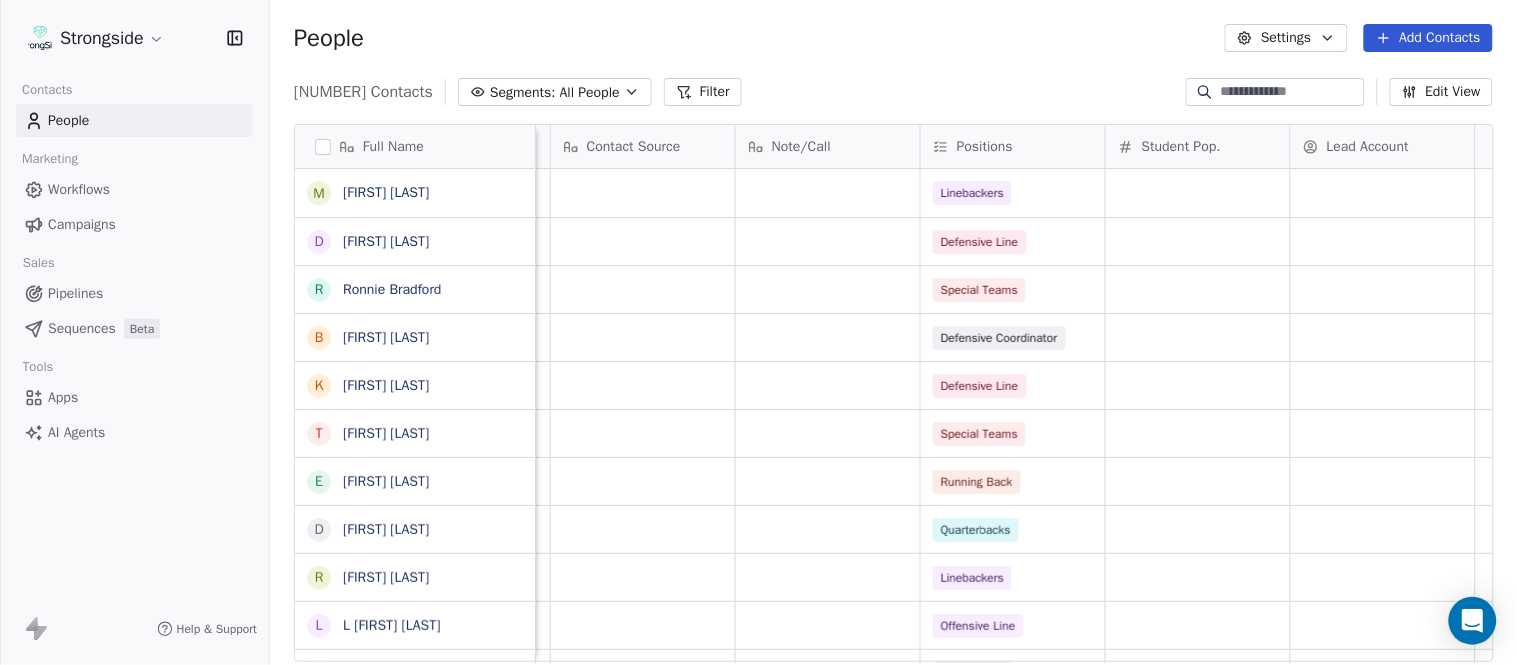 click on "Add Contacts" at bounding box center (1428, 38) 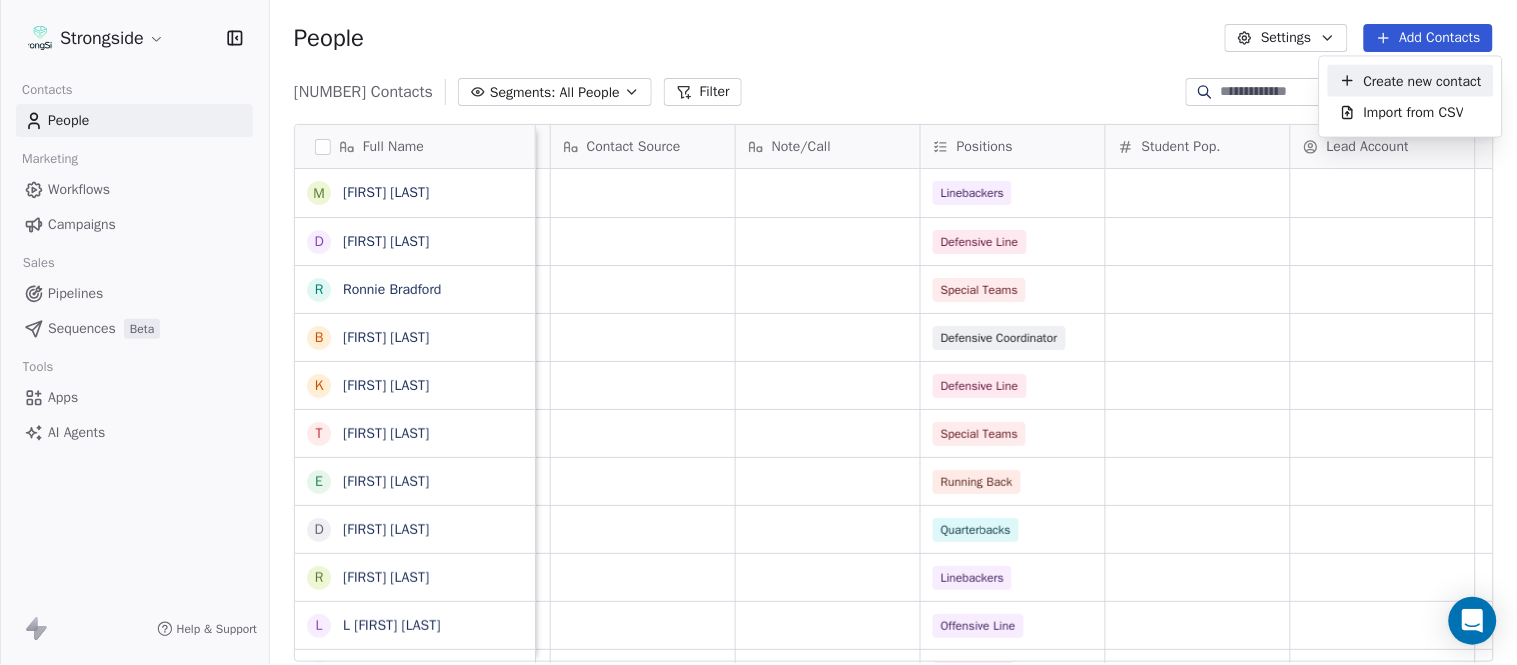 click on "Create new contact" at bounding box center [1423, 80] 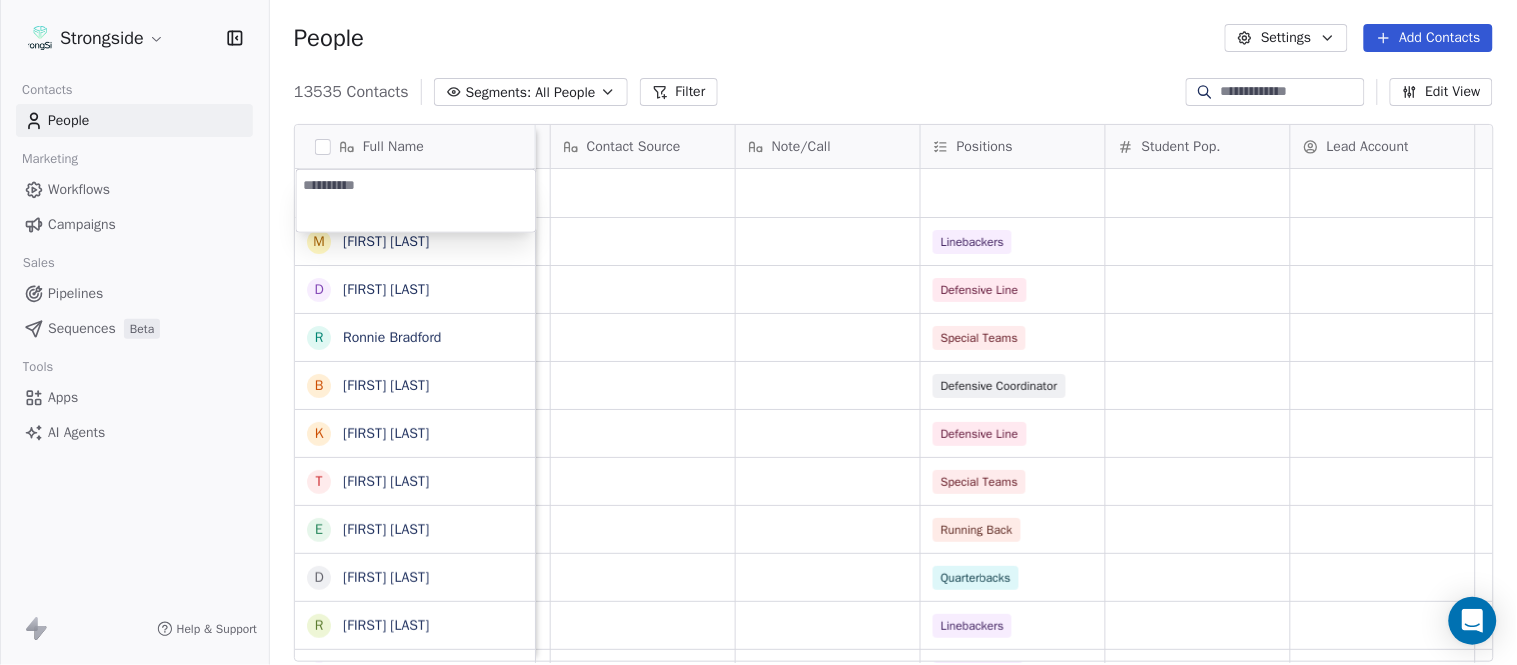 type on "**********" 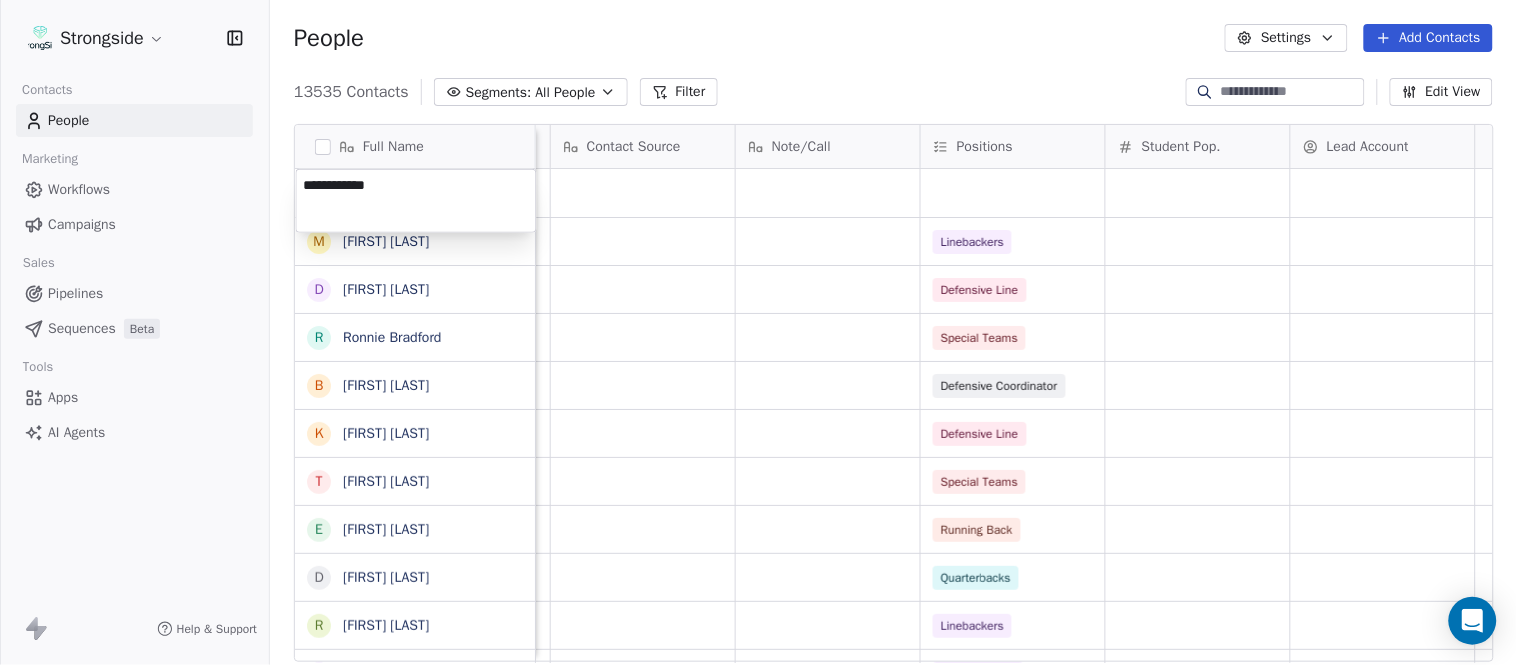 click on "Strongside Contacts People Marketing Workflows Campaigns Sales Pipelines Sequences Beta Tools Apps AI Agents Help & Support People Settings  Add Contacts 13535 Contacts Segments: All People Filter  Edit View Tag Add to Sequence Export Full Name M Matthew O'Donnell D Deshawn Shead R Ronnie Bradford B Brian Duker K Kynjee Cotton T Todd Nielson E Eric Studesville D Darrell Bevell R Ryan Crow L Lemuel Jeanpierre M Mathieu Araujo J Jon Embree C Chandler Henley J Joe Barry S Sean Ryan R Ryan Slowik D Dave Puloka E Edgar Bennett C Chad Morton H Heath Farwell S Spencer Whipple S Shaun Sarrett G Grant Udinski T Tem Lukabu M Matt Edwards A Anthony Campanile A Anthony Perkins L Liam Coen S Shane Waldron J Jon Dykema Priority Emails Auto Clicked Last Activity Date BST In Open Phone Contact Source Note/Call Positions Student Pop. Lead Account     False Linebackers   False Defensive Line   False Special Teams   False Defensive Coordinator   False Defensive Line   False Special Teams   False Running Back   False   False" at bounding box center (758, 332) 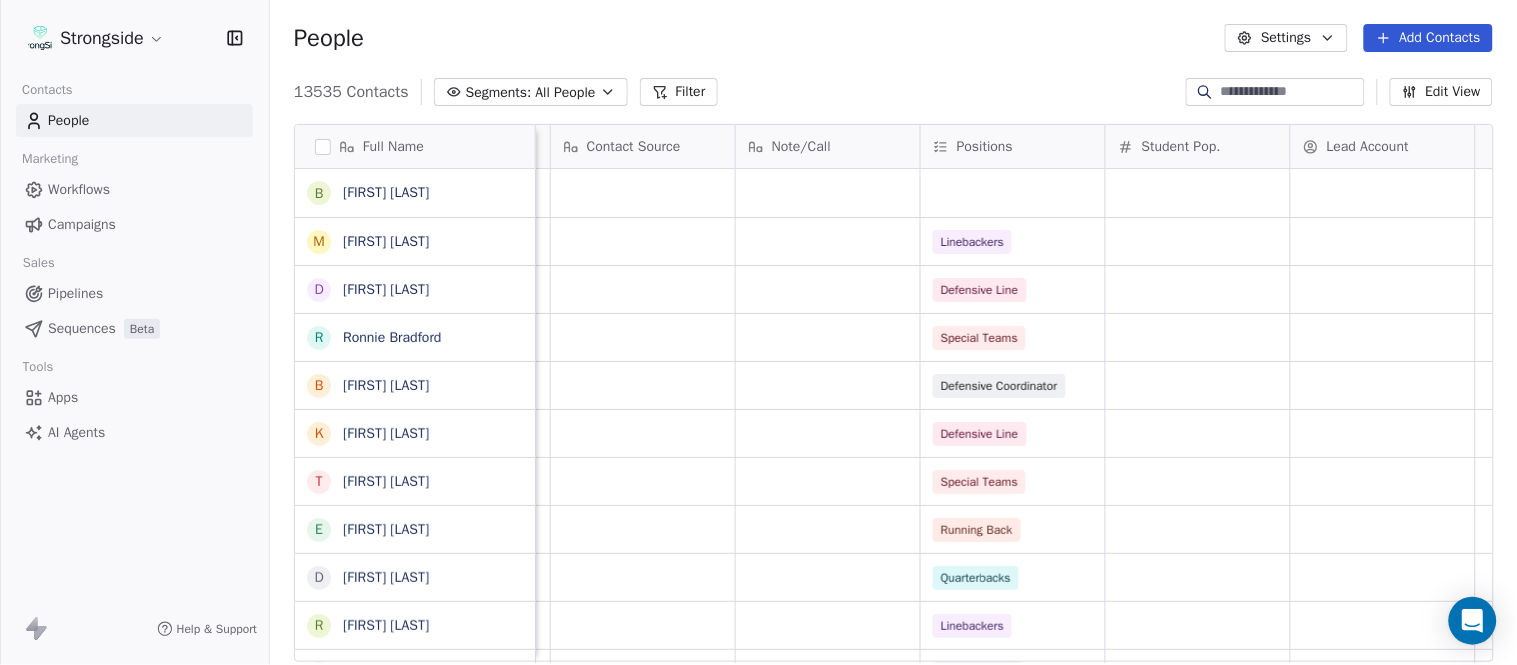 click on "People Settings  Add Contacts" at bounding box center [893, 38] 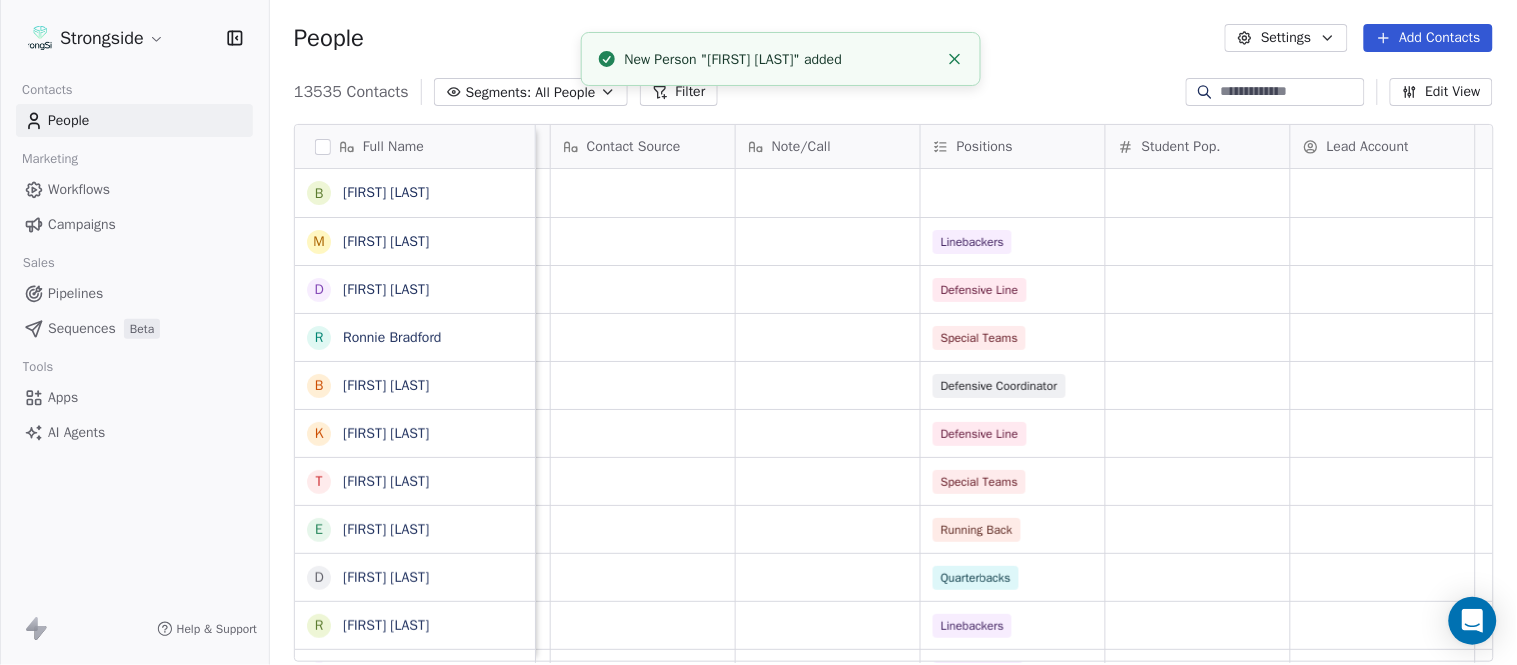 click 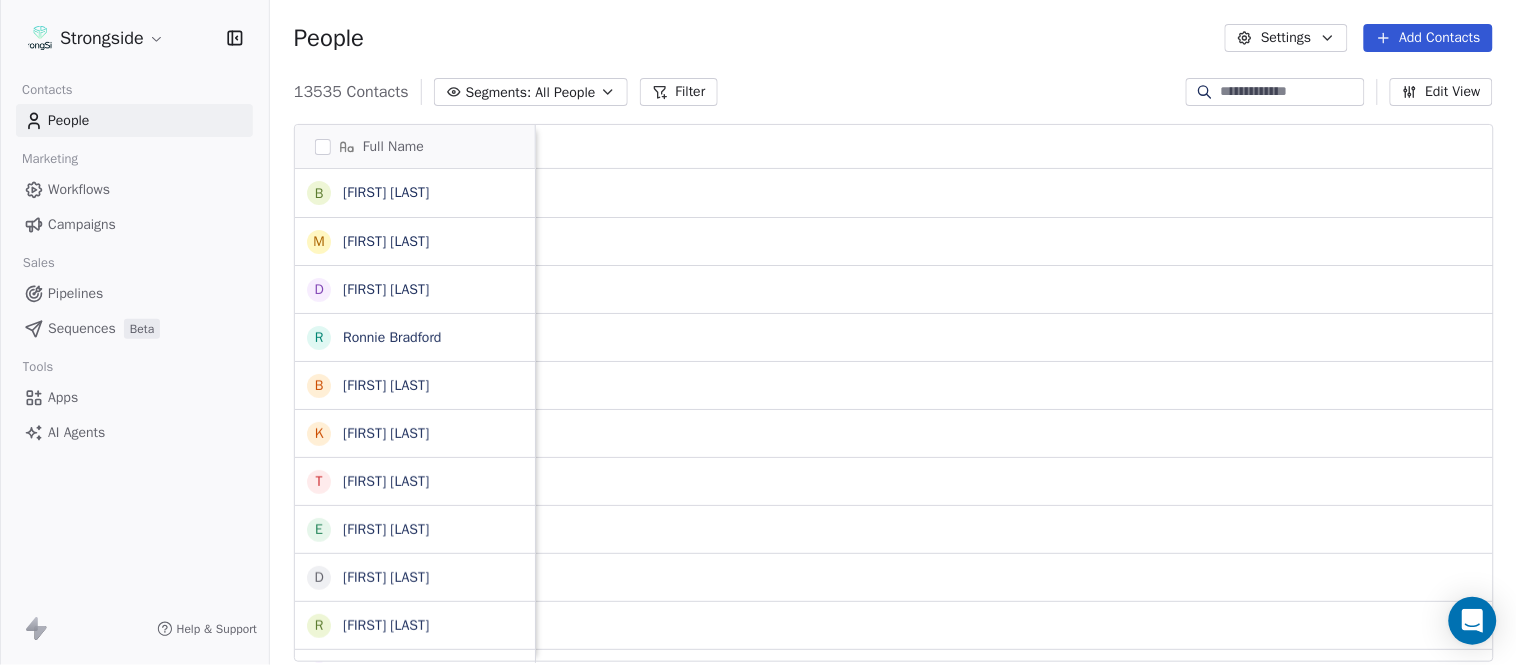 scroll, scrollTop: 0, scrollLeft: 0, axis: both 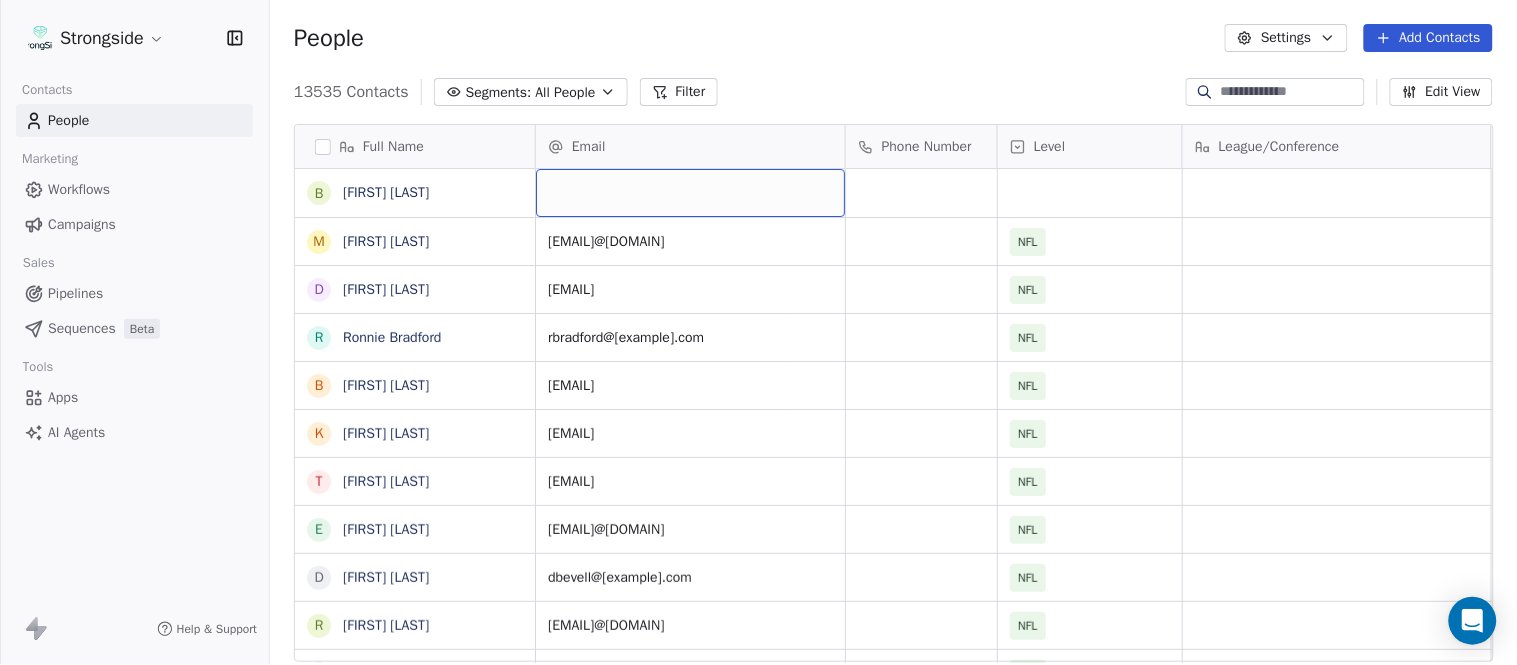 click at bounding box center [690, 193] 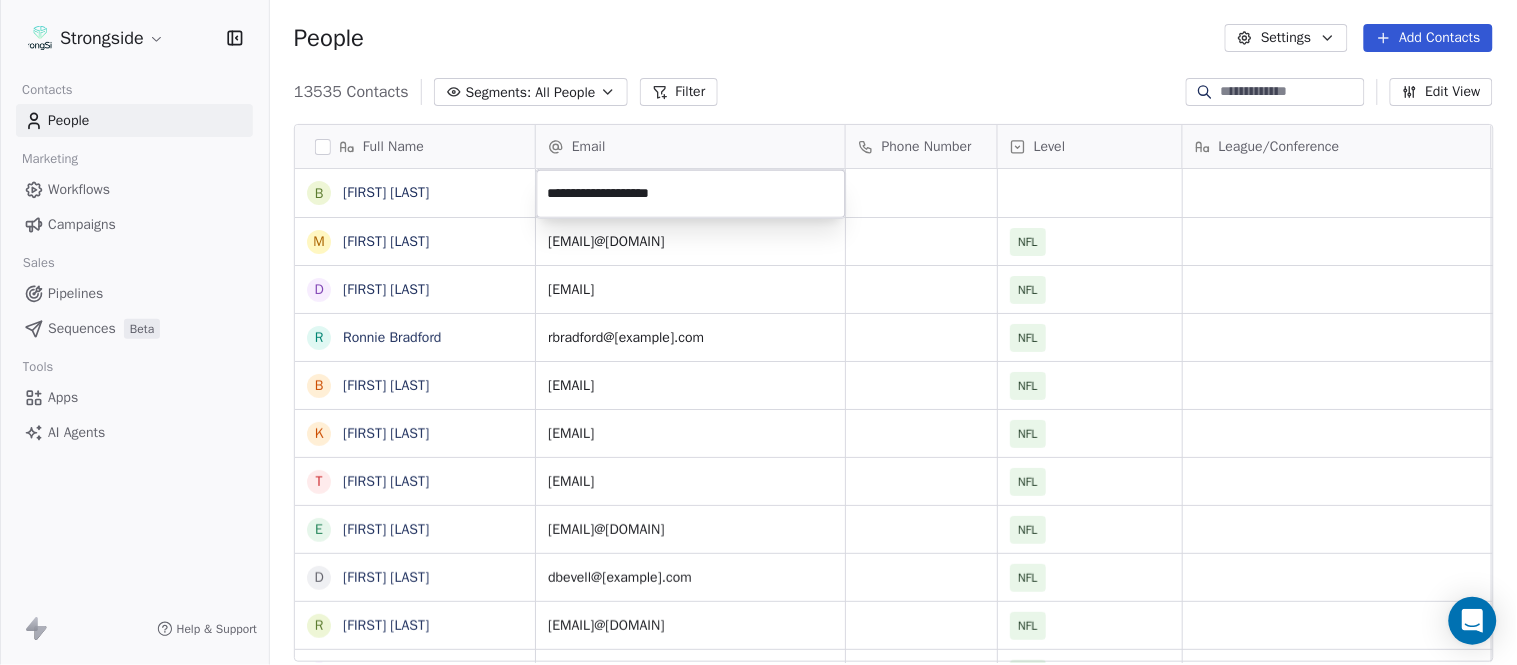 click on "Strongside Contacts People Marketing Workflows Campaigns Sales Pipelines Sequences Beta Tools Apps AI Agents Help & Support People Settings  Add Contacts 13535 Contacts Segments: All People Filter  Edit View Tag Add to Sequence Export Full Name B Bobby Slowik M Matthew O'Donnell D Deshawn Shead R Ronnie Bradford B Brian Duker K Kynjee Cotton T Todd Nielson E Eric Studesville D Darrell Bevell R Ryan Crow L Lemuel Jeanpierre M Mathieu Araujo J Jon Embree C Chandler Henley J Joe Barry S Sean Ryan R Ryan Slowik D Dave Puloka E Edgar Bennett C Chad Morton H Heath Farwell S Spencer Whipple S Shaun Sarrett G Grant Udinski T Tem Lukabu M Matt Edwards A Anthony Campanile A Anthony Perkins L Liam Coen S Shane Waldron J Jon Dykema Email Phone Number Level League/Conference Organization Job Title Tags Created Date BST Aug 03, 2025 01:30 AM modonnell@dolphins.com NFL MIAMI DOLPHINS Assistant Coach Aug 03, 2025 01:29 AM dshead@dolphins.com NFL MIAMI DOLPHINS Assistant Coach Aug 03, 2025 01:28 AM rbradford@dolphins.com" at bounding box center [758, 332] 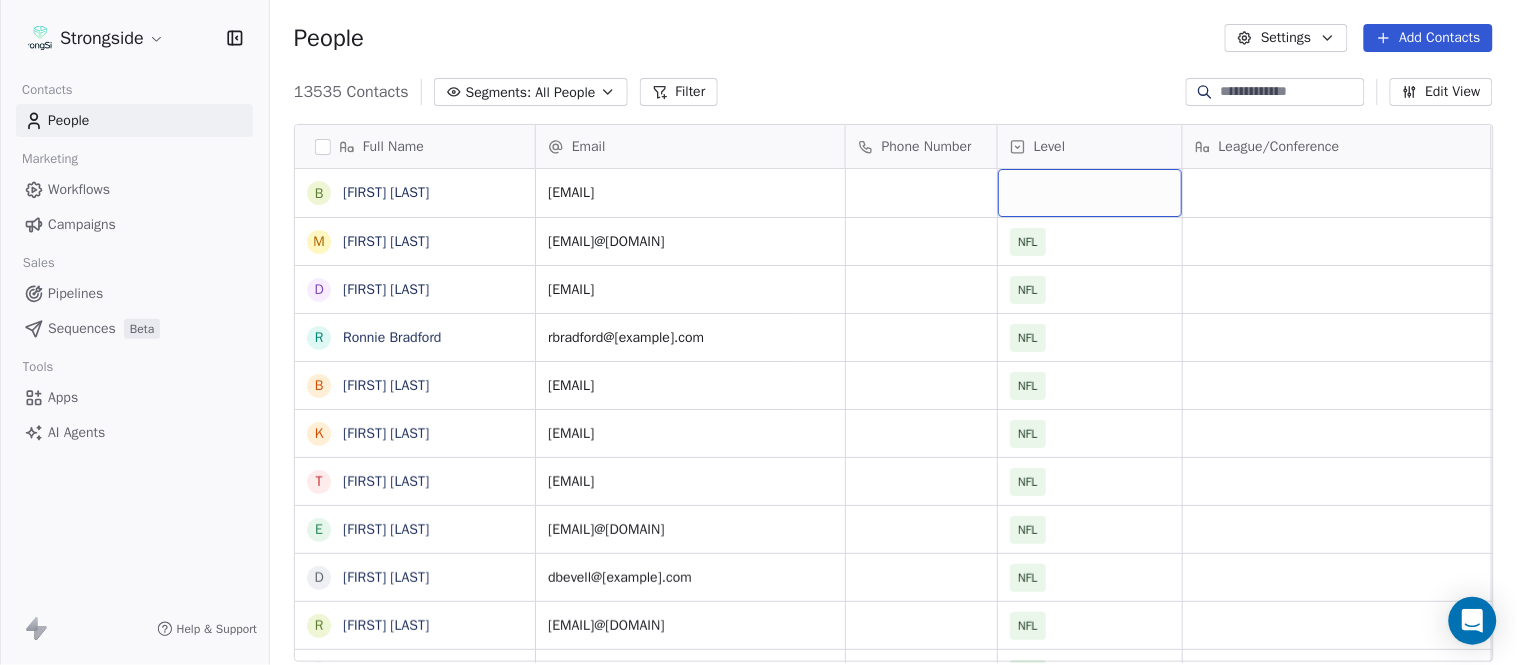 click at bounding box center [1090, 193] 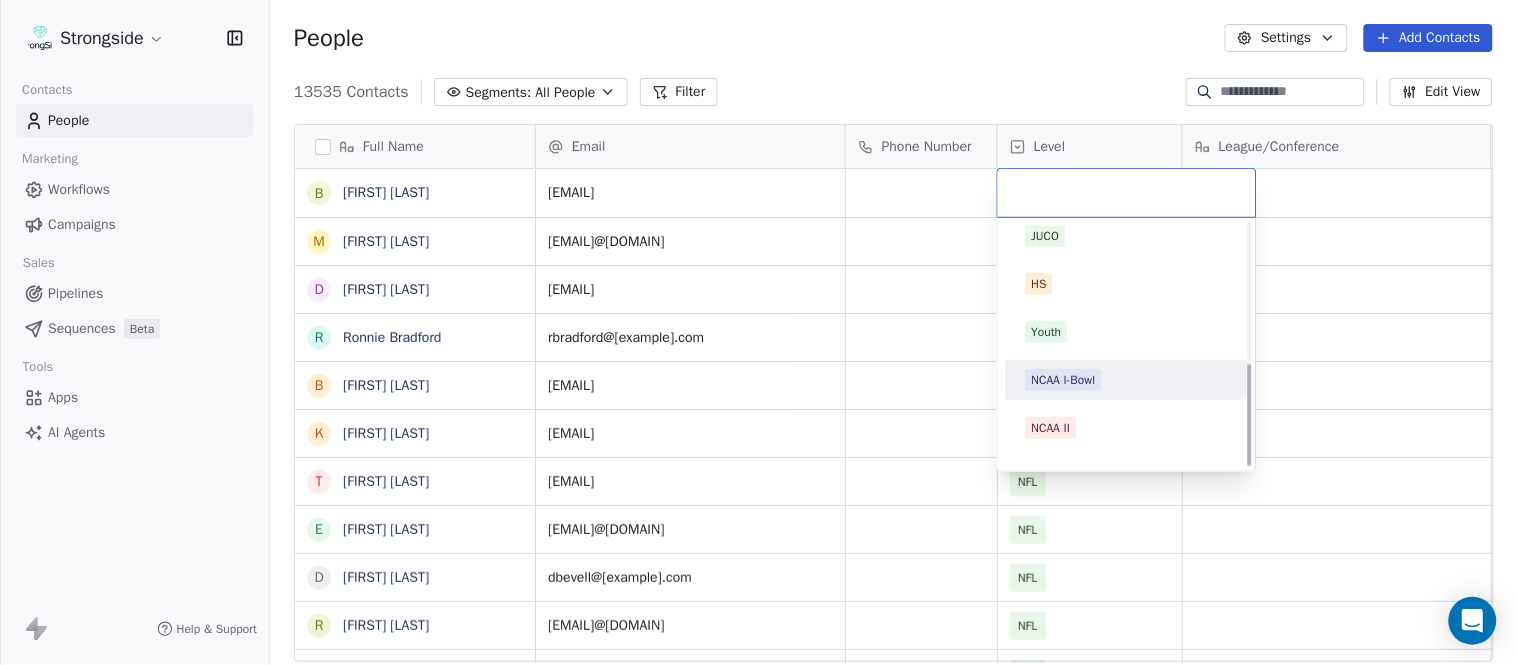 scroll, scrollTop: 330, scrollLeft: 0, axis: vertical 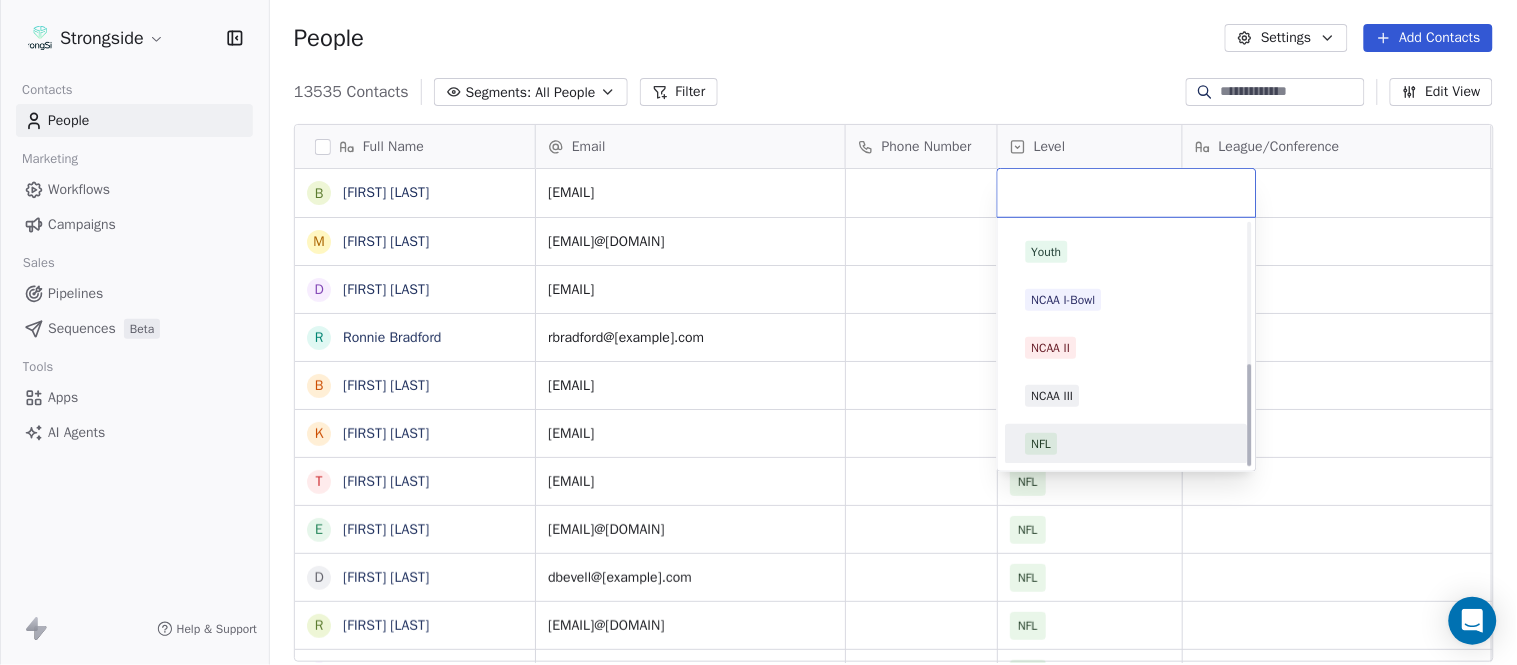click on "NFL" at bounding box center (1127, 444) 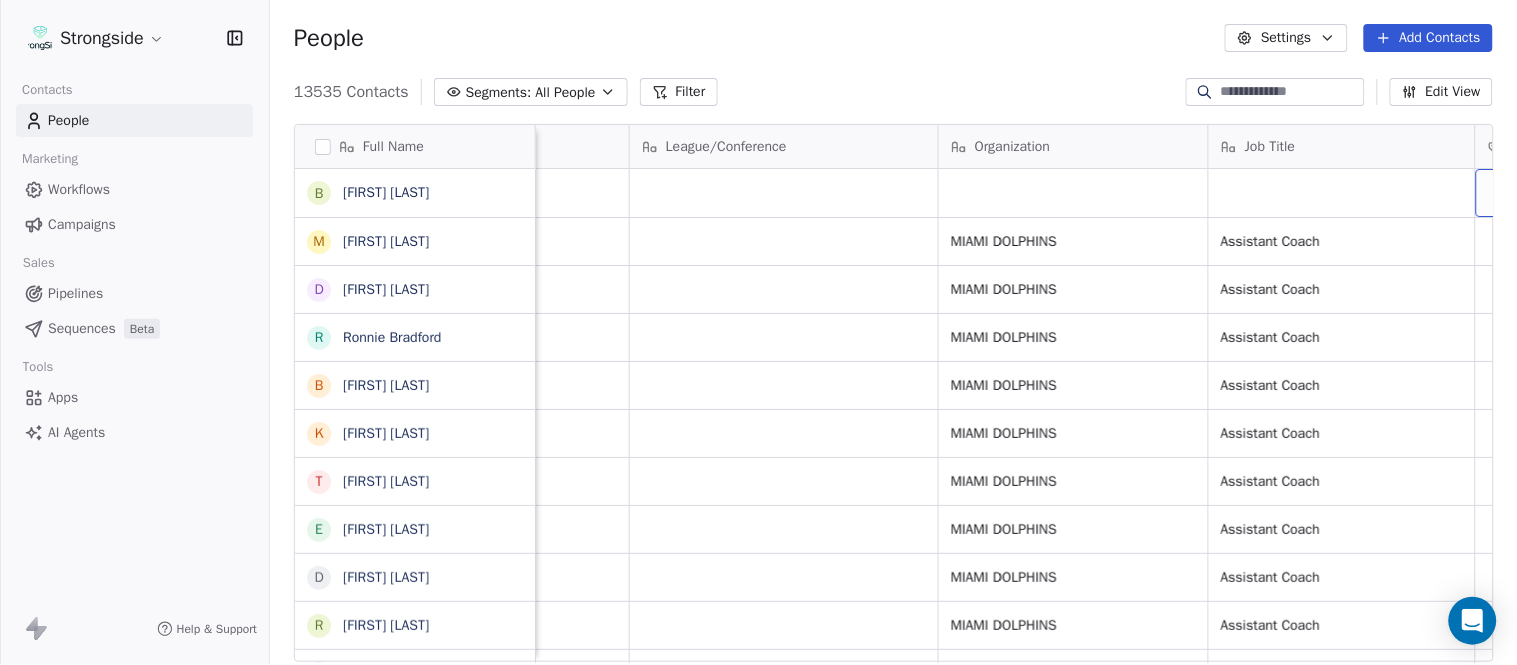 scroll, scrollTop: 0, scrollLeft: 653, axis: horizontal 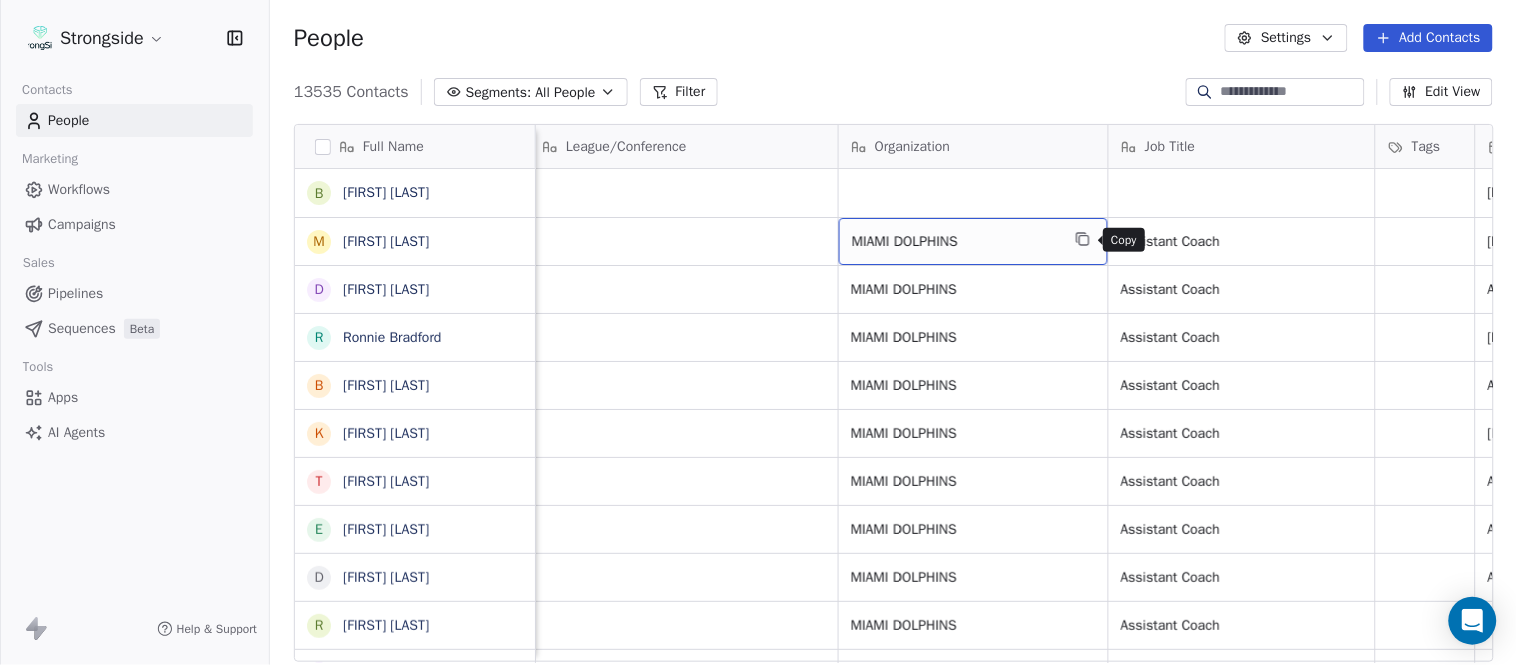click 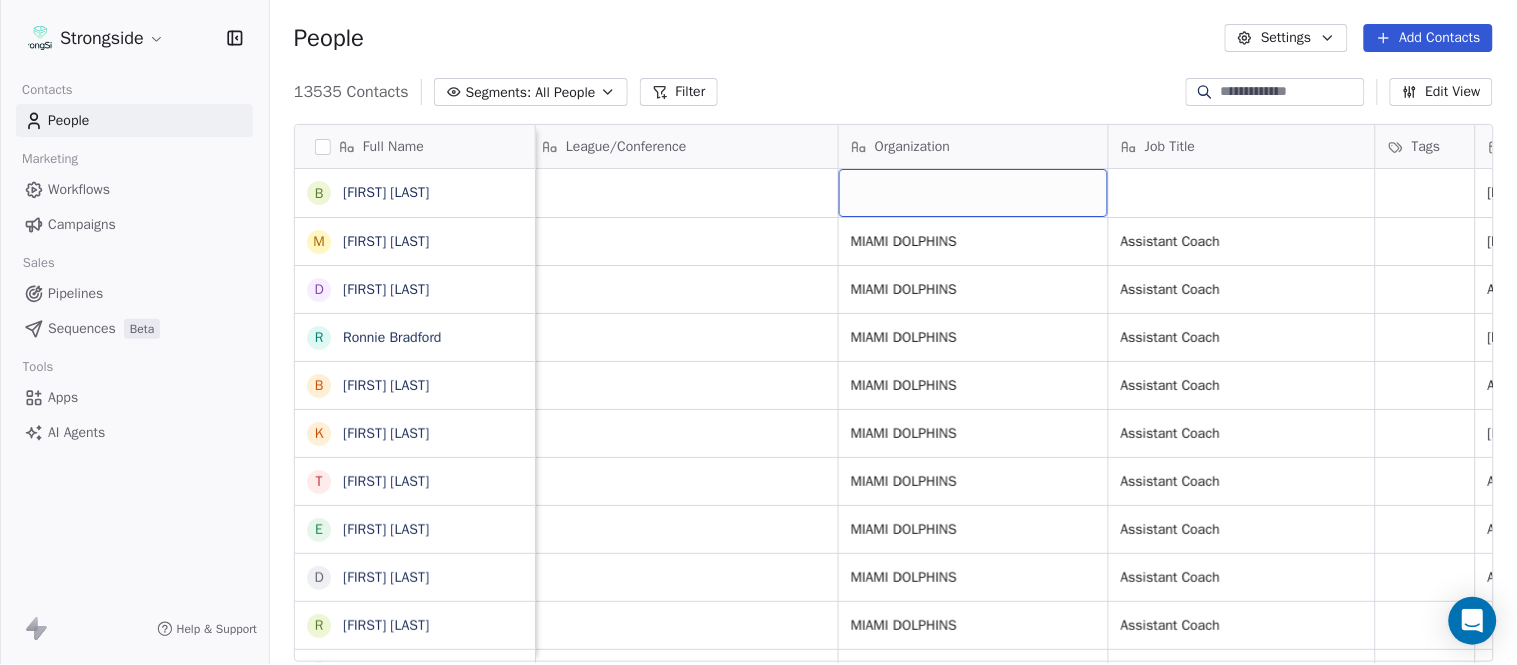 click at bounding box center [973, 193] 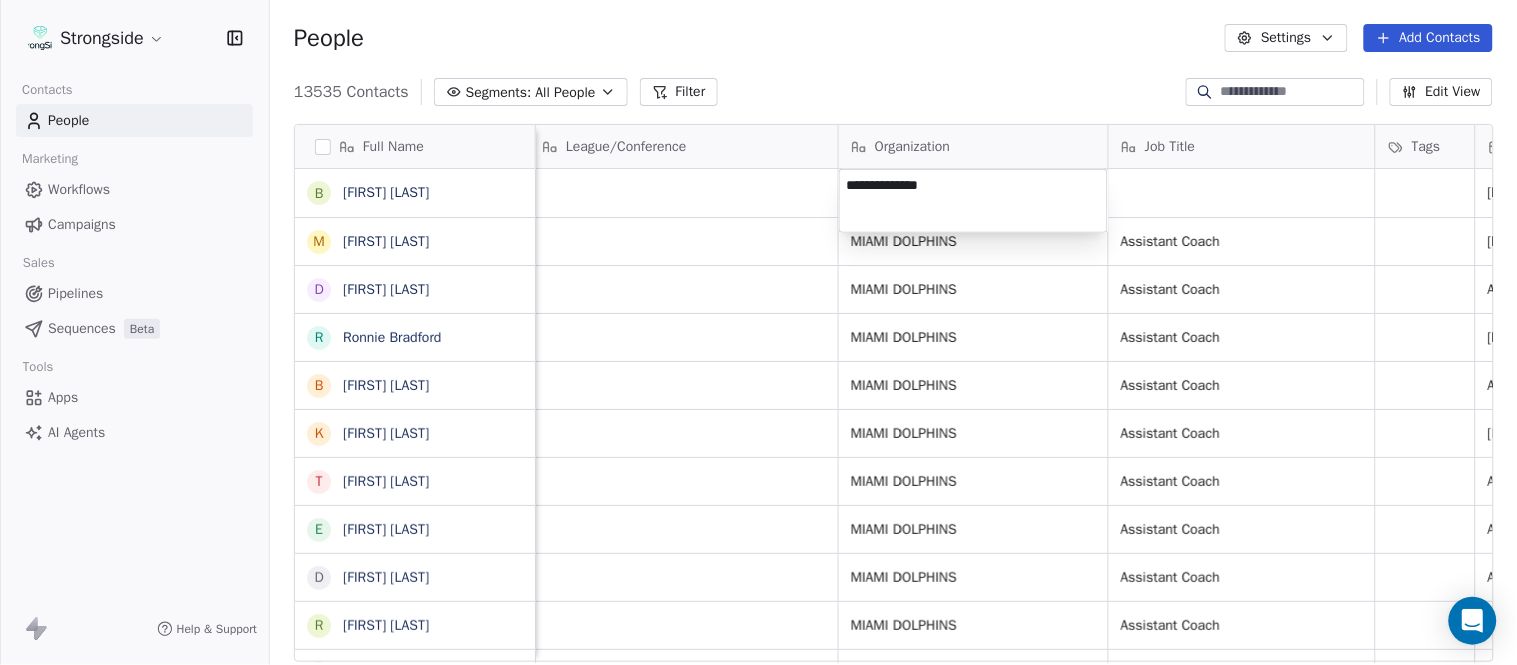 click on "Strongside Contacts People Marketing Workflows Campaigns Sales Pipelines Sequences Beta Tools Apps AI Agents Help & Support People Settings  Add Contacts 13535 Contacts Segments: All People Filter  Edit View Tag Add to Sequence Export Full Name B Bobby Slowik M Matthew O'Donnell D Deshawn Shead R Ronnie Bradford B Brian Duker K Kynjee Cotton T Todd Nielson E Eric Studesville D Darrell Bevell R Ryan Crow L Lemuel Jeanpierre M Mathieu Araujo J Jon Embree C Chandler Henley J Joe Barry S Sean Ryan R Ryan Slowik D Dave Puloka E Edgar Bennett C Chad Morton H Heath Farwell S Spencer Whipple S Shaun Sarrett G Grant Udinski T Tem Lukabu M Matt Edwards A Anthony Campanile A Anthony Perkins L Liam Coen S Shane Waldron J Jon Dykema Email Phone Number Level League/Conference Organization Job Title Tags Created Date BST Status Priority Emails Auto Clicked bslowik@dolphins.com NFL Aug 03, 2025 01:30 AM modonnell@dolphins.com NFL MIAMI DOLPHINS Assistant Coach Aug 03, 2025 01:29 AM dshead@dolphins.com NFL MIAMI DOLPHINS" at bounding box center [758, 332] 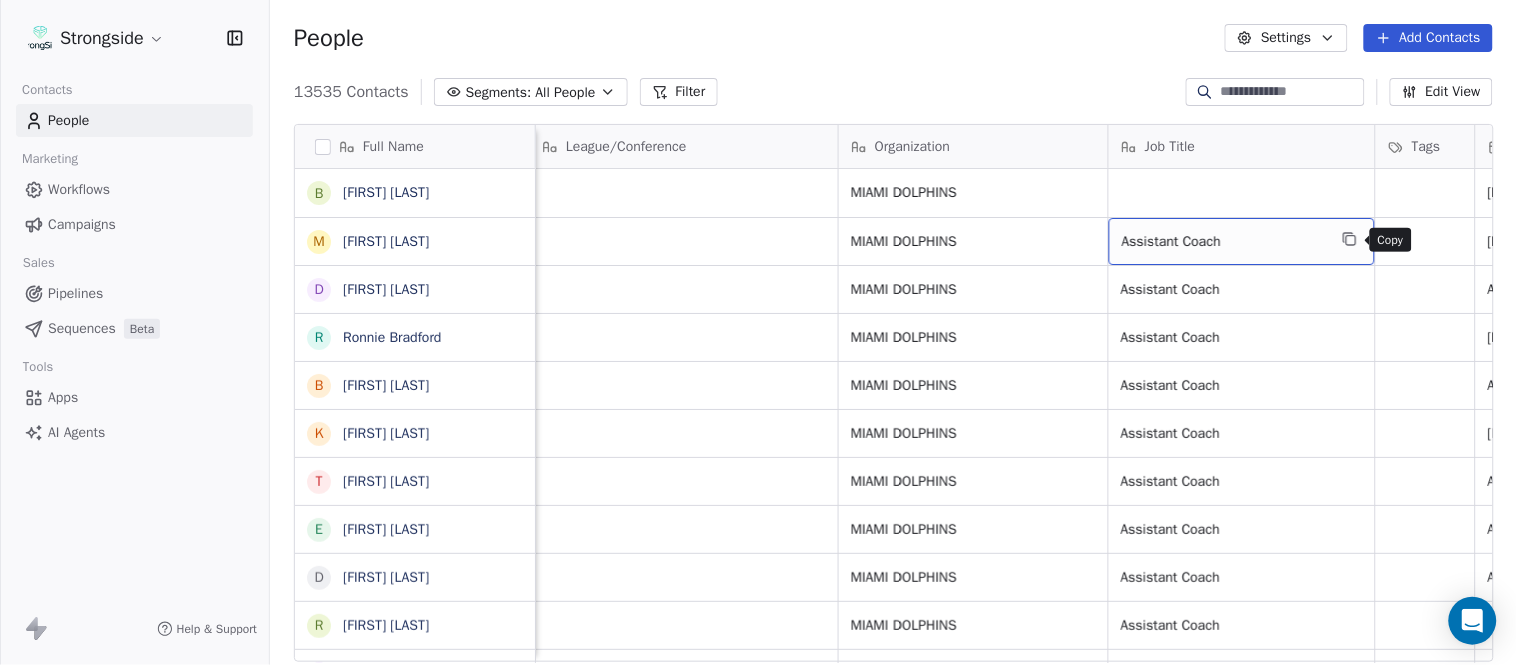 click 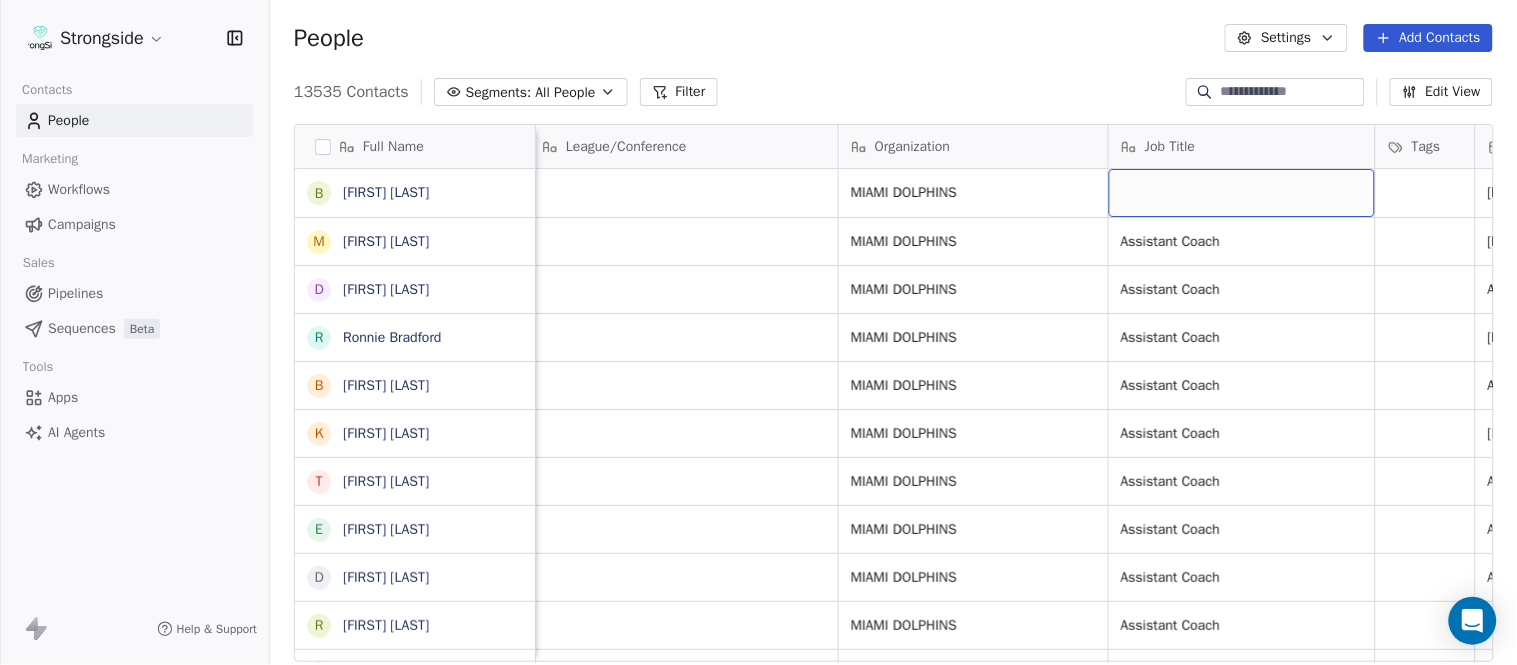 click at bounding box center (1242, 193) 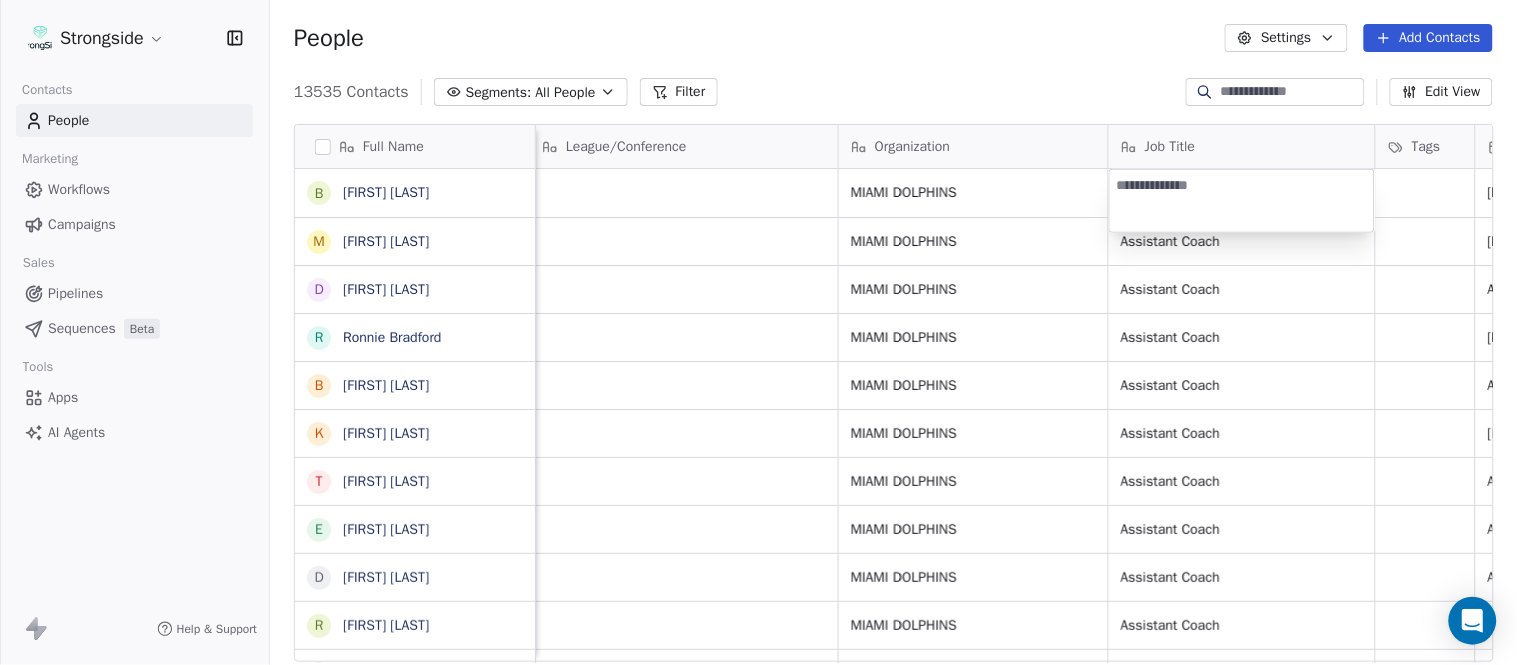 type on "**********" 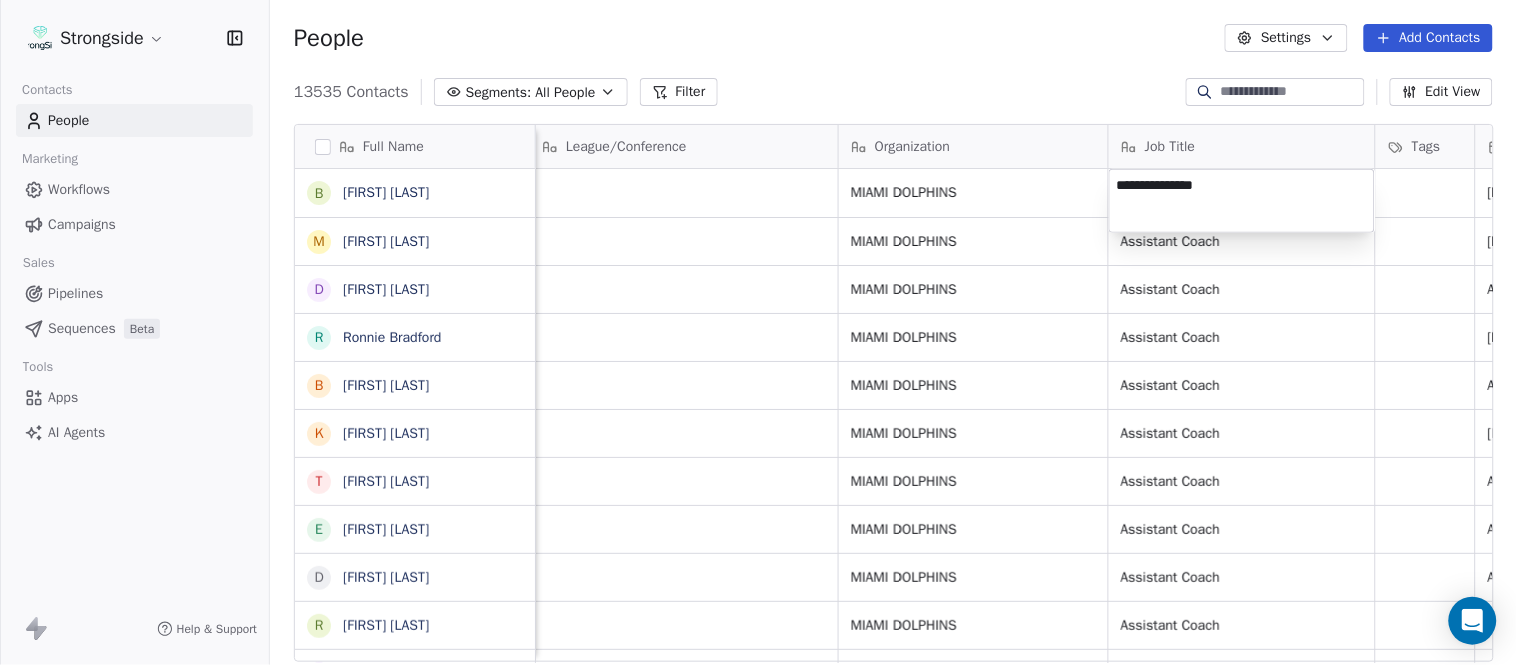 click on "Strongside Contacts People Marketing Workflows Campaigns Sales Pipelines Sequences Beta Tools Apps AI Agents Help & Support People Settings  Add Contacts 13535 Contacts Segments: All People Filter  Edit View Tag Add to Sequence Export Full Name B Bobby Slowik M Matthew O'Donnell D Deshawn Shead R Ronnie Bradford B Brian Duker K Kynjee Cotton T Todd Nielson E Eric Studesville D Darrell Bevell R Ryan Crow L Lemuel Jeanpierre M Mathieu Araujo J Jon Embree C Chandler Henley J Joe Barry S Sean Ryan R Ryan Slowik D Dave Puloka E Edgar Bennett C Chad Morton H Heath Farwell S Spencer Whipple S Shaun Sarrett G Grant Udinski T Tem Lukabu M Matt Edwards A Anthony Campanile A Anthony Perkins L Liam Coen S Shane Waldron J Jon Dykema Email Phone Number Level League/Conference Organization Job Title Tags Created Date BST Status Priority Emails Auto Clicked bslowik@dolphins.com NFL MIAMI DOLPHINS Aug 03, 2025 01:30 AM modonnell@dolphins.com NFL MIAMI DOLPHINS Assistant Coach Aug 03, 2025 01:29 AM dshead@dolphins.com NFL" at bounding box center [758, 332] 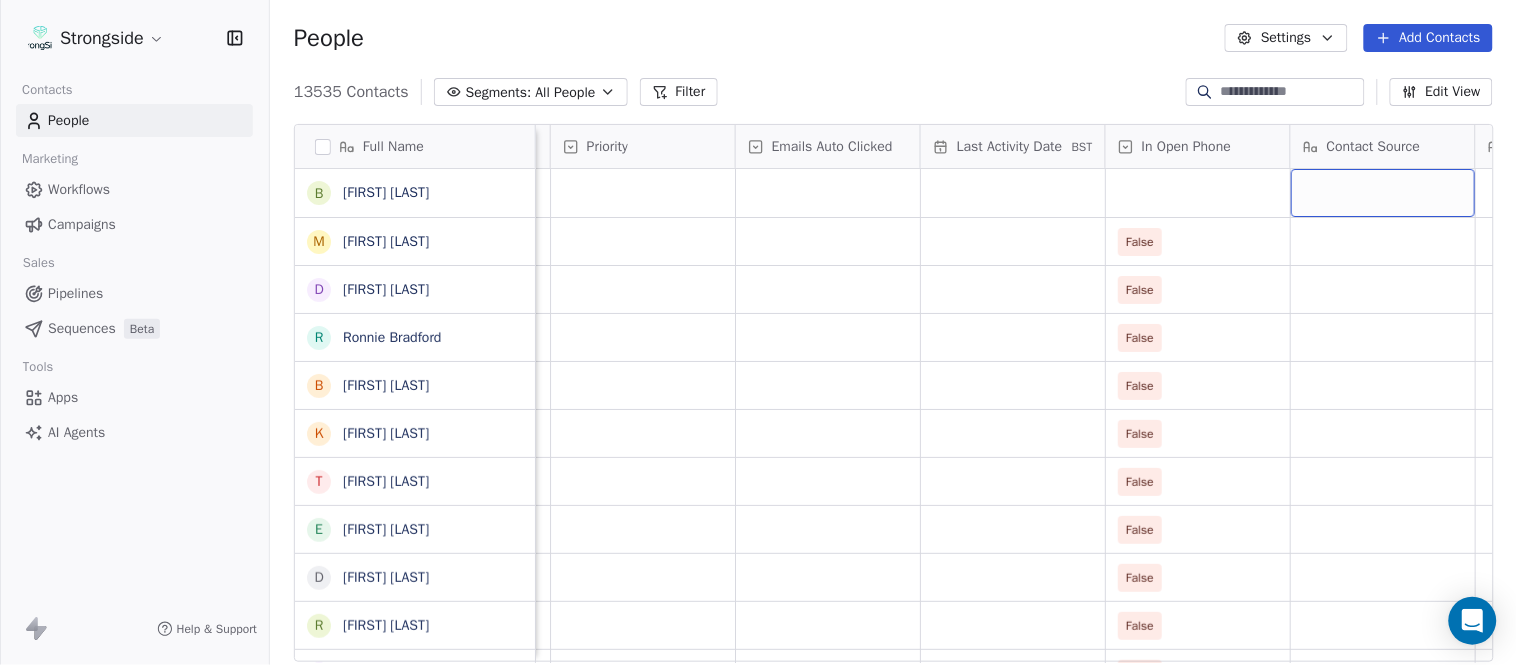 scroll, scrollTop: 0, scrollLeft: 2047, axis: horizontal 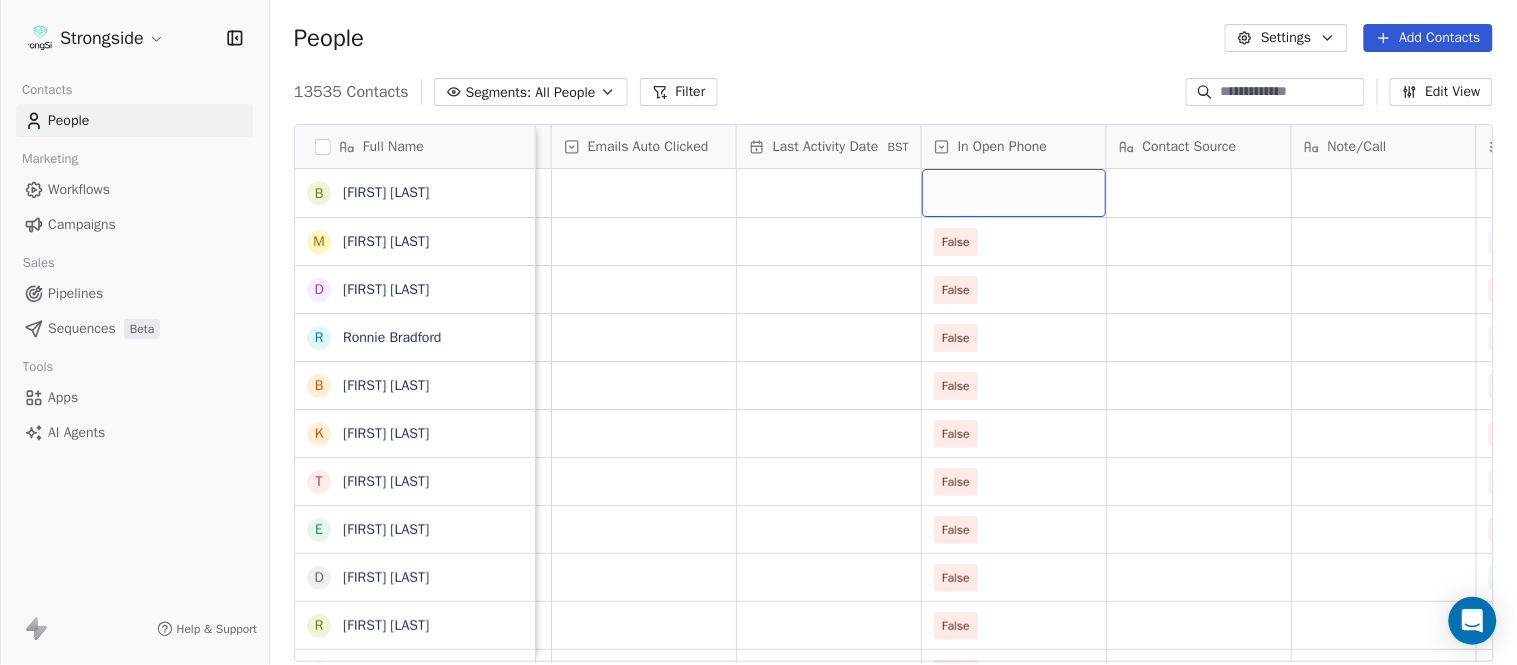click at bounding box center [1014, 193] 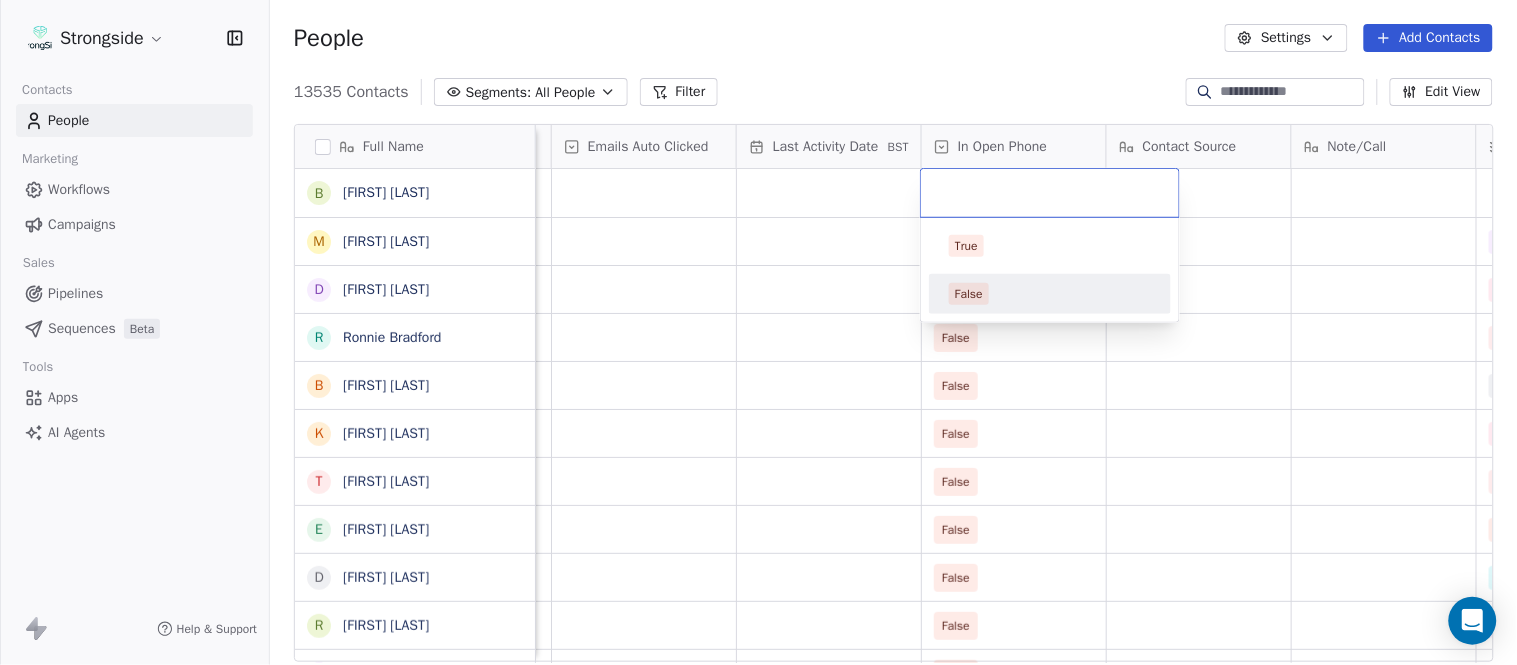 click on "False" at bounding box center [1050, 294] 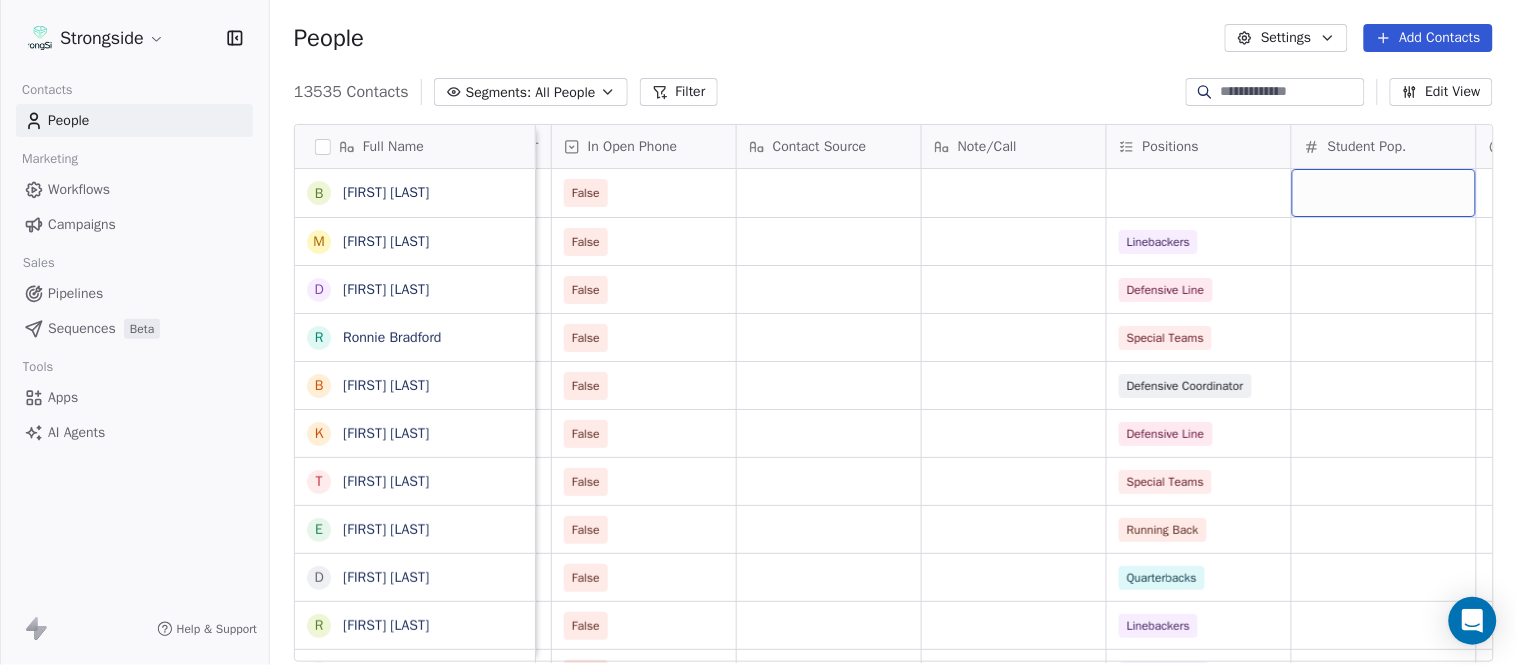 scroll, scrollTop: 0, scrollLeft: 2603, axis: horizontal 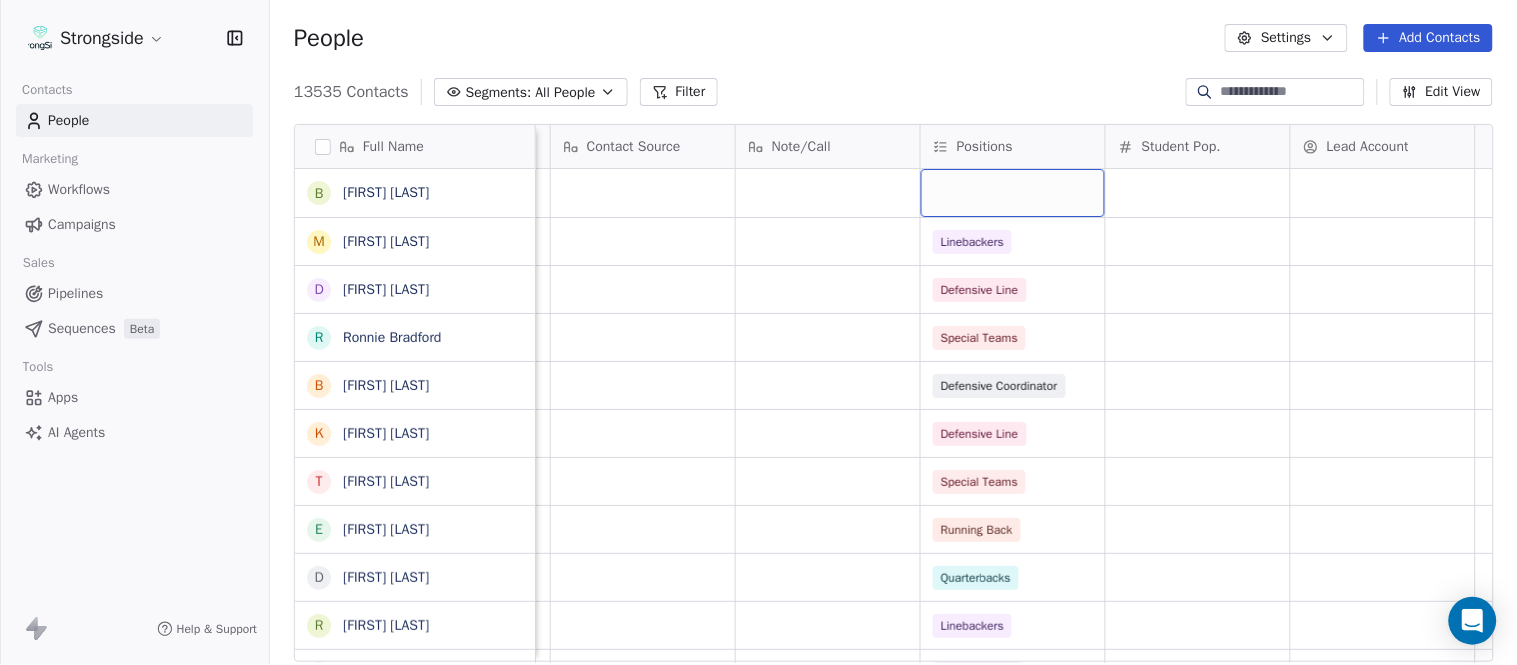 click at bounding box center (1013, 193) 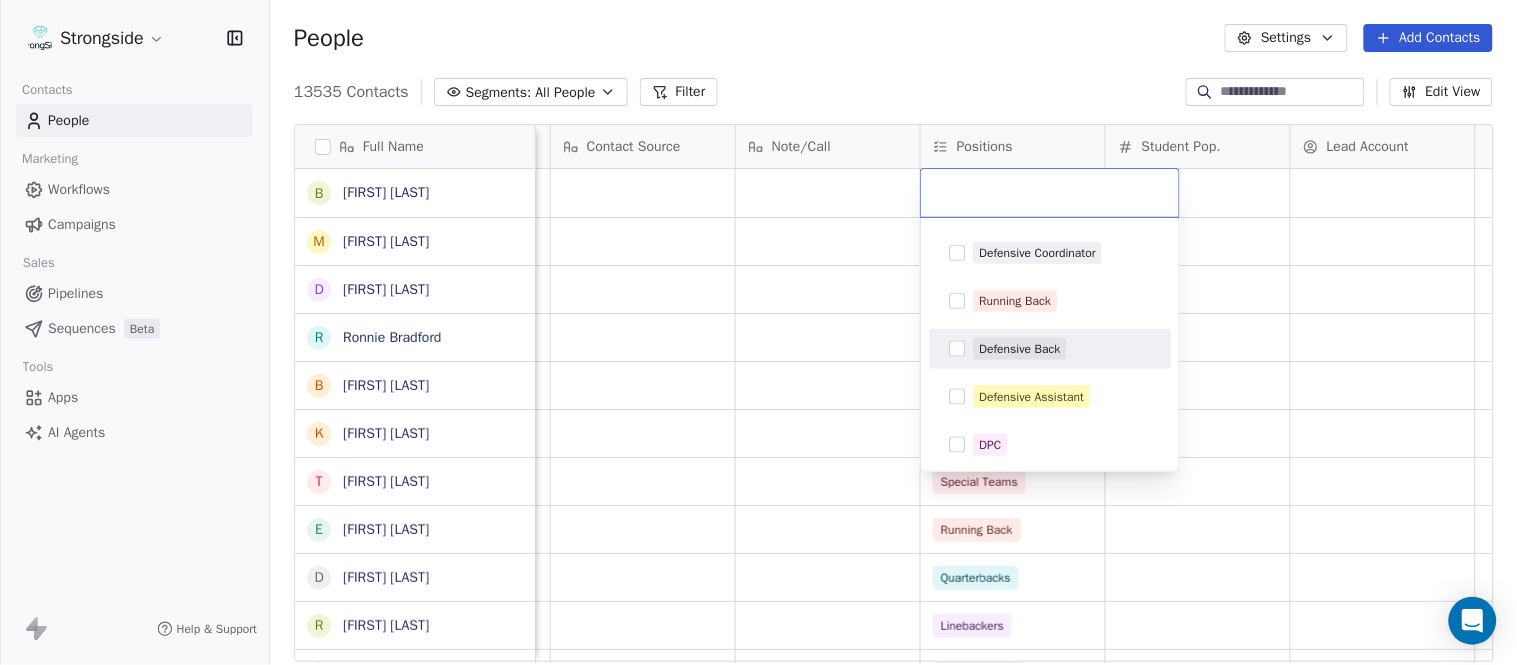 scroll, scrollTop: 506, scrollLeft: 0, axis: vertical 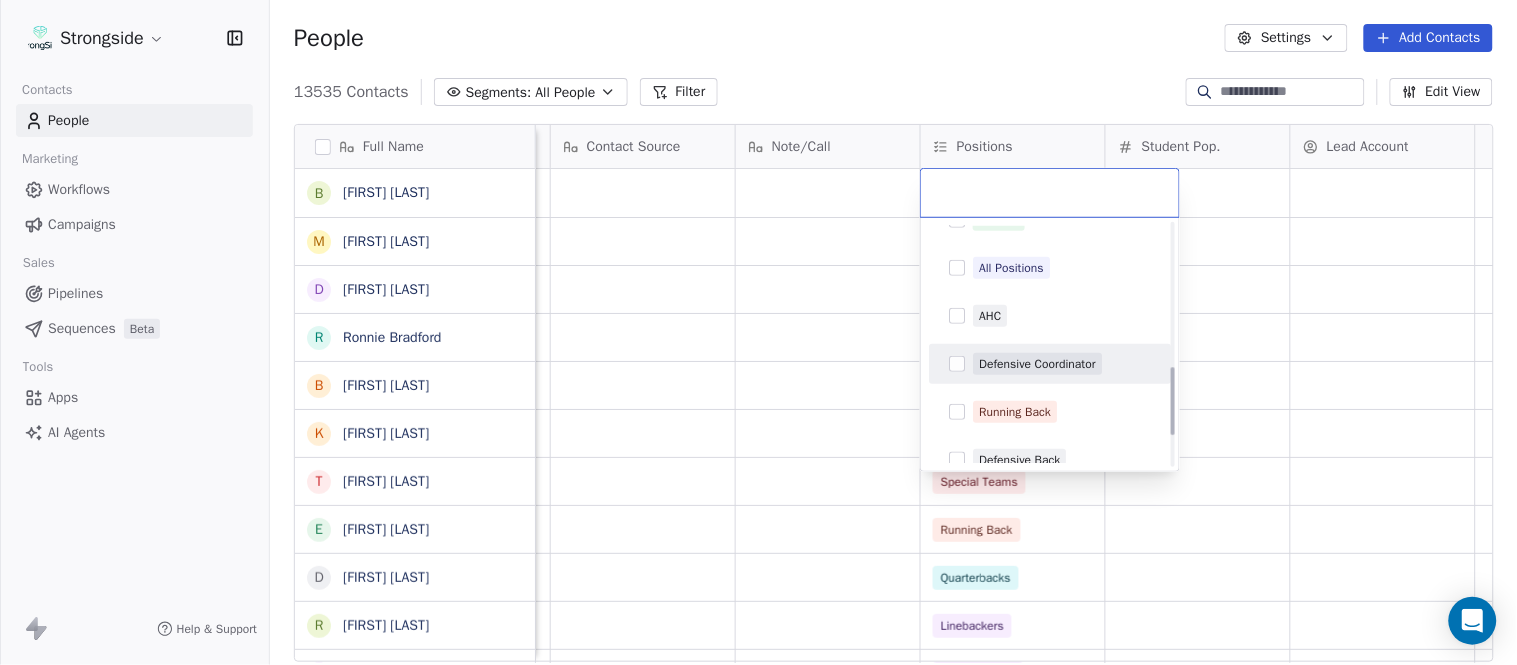 click on "Defensive Coordinator" at bounding box center (1037, 364) 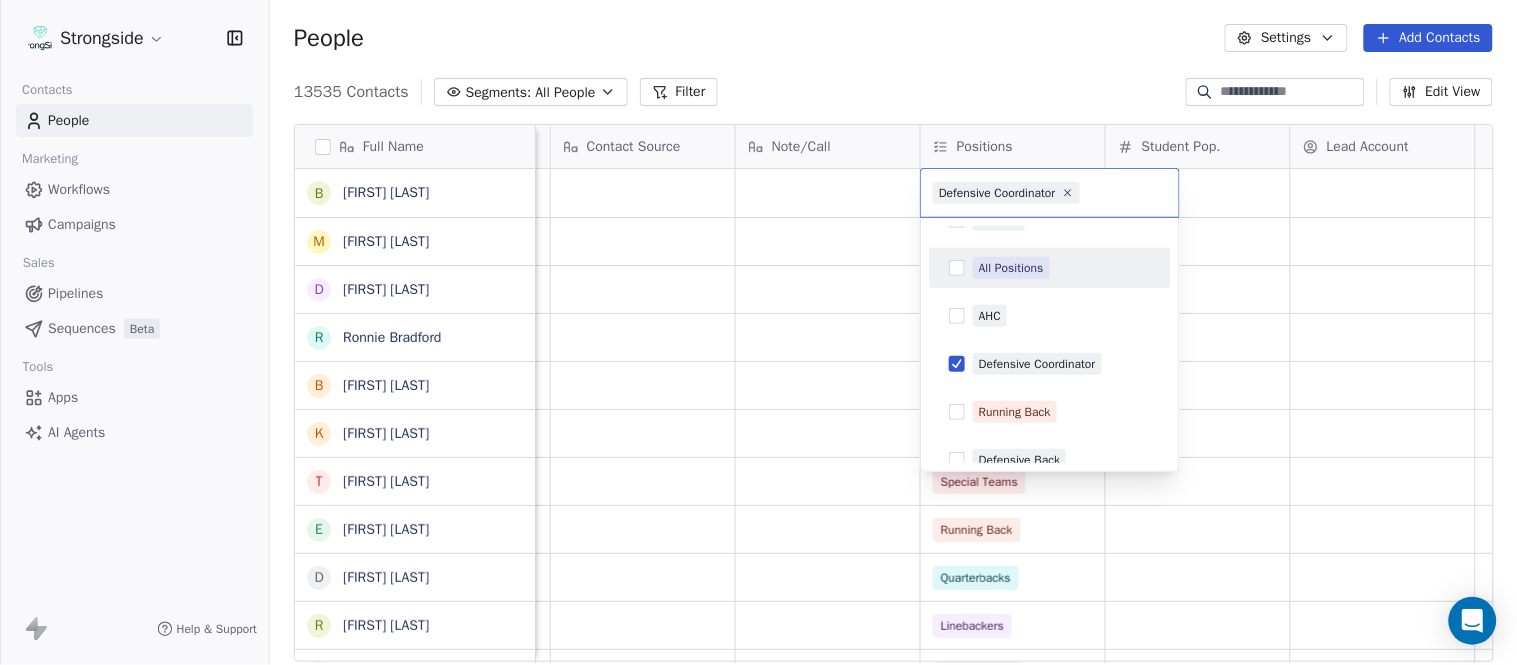 click on "Strongside Contacts People Marketing Workflows Campaigns Sales Pipelines Sequences Beta Tools Apps AI Agents Help & Support People Settings  Add Contacts 13535 Contacts Segments: All People Filter  Edit View Tag Add to Sequence Export Full Name B Bobby Slowik M Matthew O'Donnell D Deshawn Shead R Ronnie Bradford B Brian Duker K Kynjee Cotton T Todd Nielson E Eric Studesville D Darrell Bevell R Ryan Crow L Lemuel Jeanpierre M Mathieu Araujo J Jon Embree C Chandler Henley J Joe Barry S Sean Ryan R Ryan Slowik D Dave Puloka E Edgar Bennett C Chad Morton H Heath Farwell S Spencer Whipple S Shaun Sarrett G Grant Udinski T Tem Lukabu M Matt Edwards A Anthony Campanile A Anthony Perkins L Liam Coen S Shane Waldron J Jon Dykema Priority Emails Auto Clicked Last Activity Date BST In Open Phone Contact Source Note/Call Positions Student Pop. Lead Account   False   False Linebackers   False Defensive Line   False Special Teams   False Defensive Coordinator   False Defensive Line   False Special Teams   False   False" at bounding box center (758, 332) 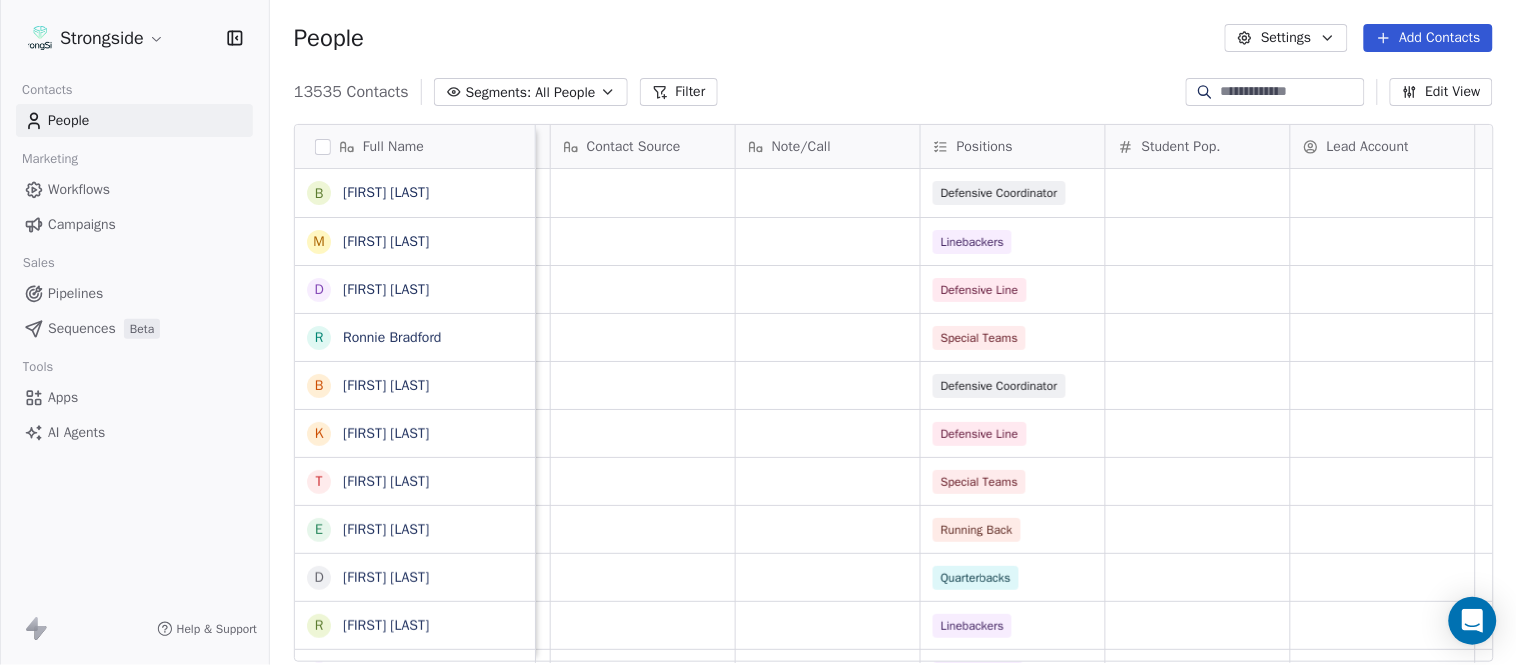 click on "People Settings  Add Contacts" at bounding box center [893, 38] 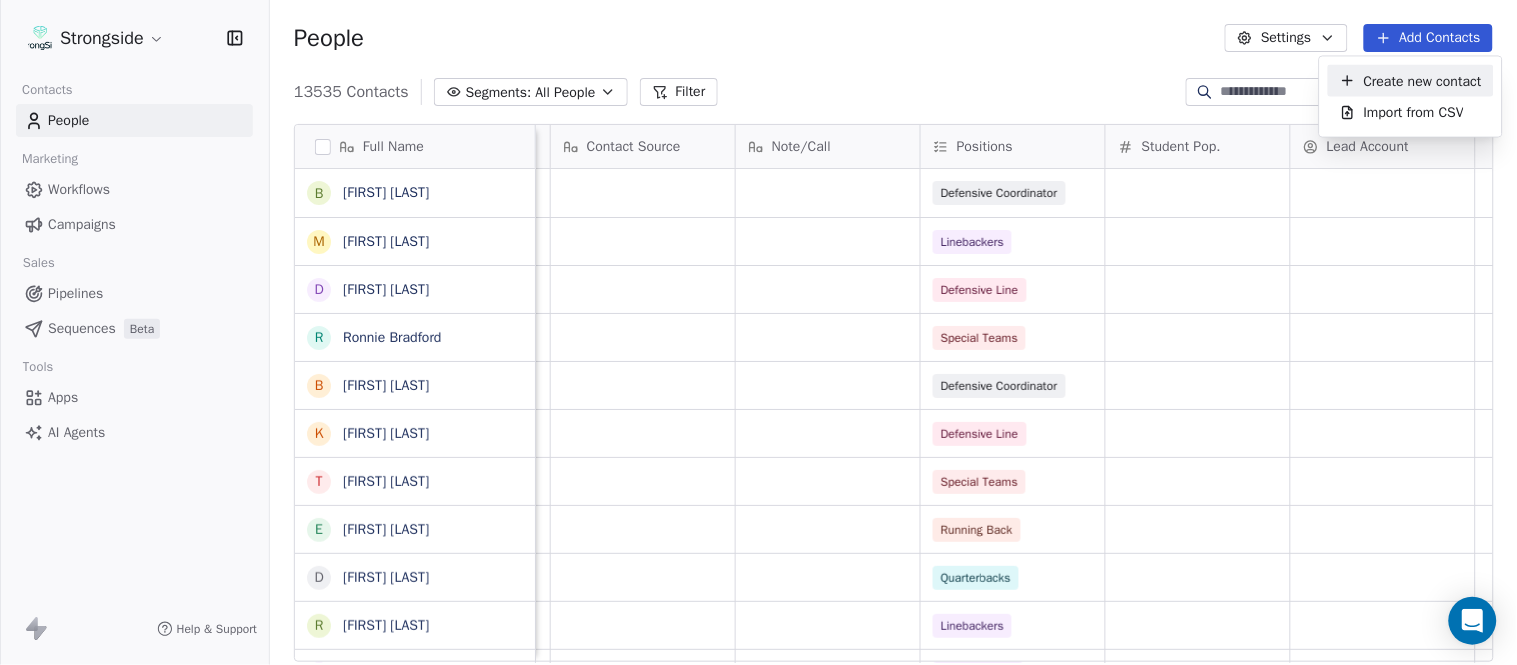 click on "Create new contact" at bounding box center (1423, 80) 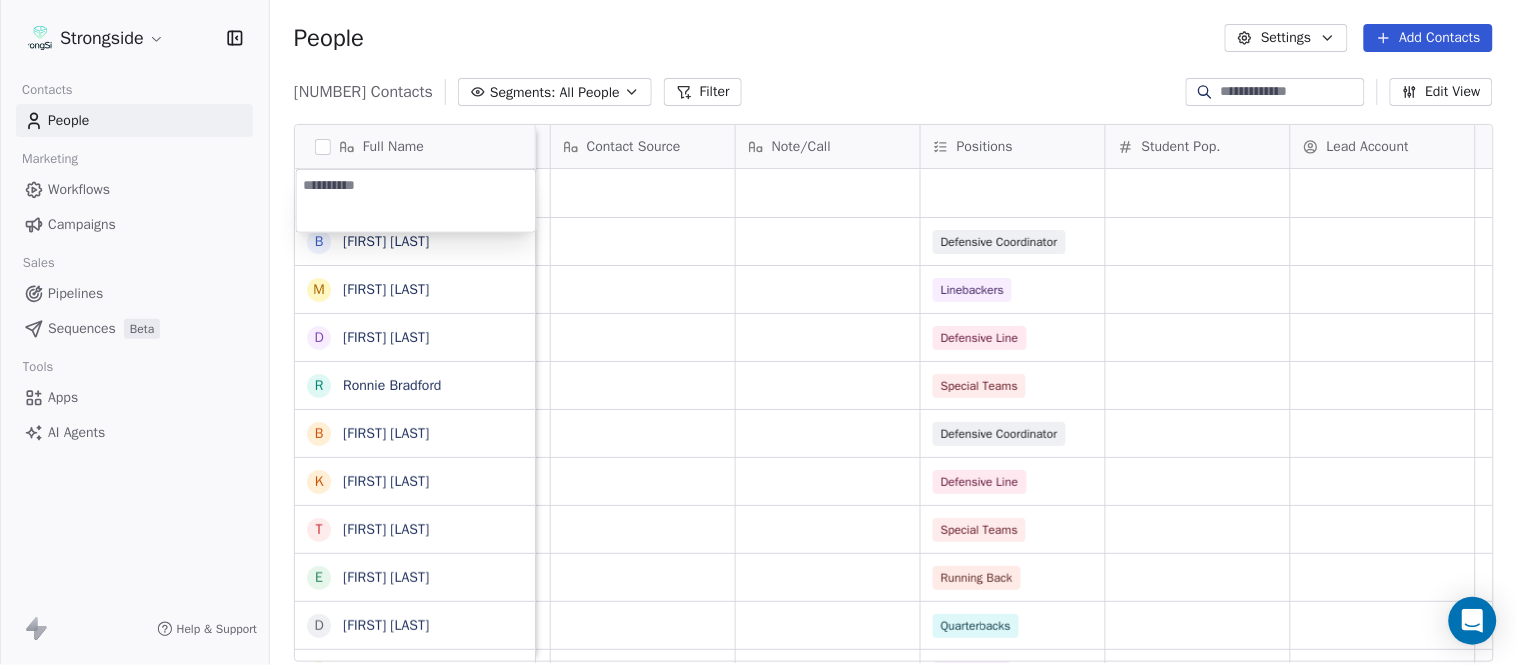 type on "**********" 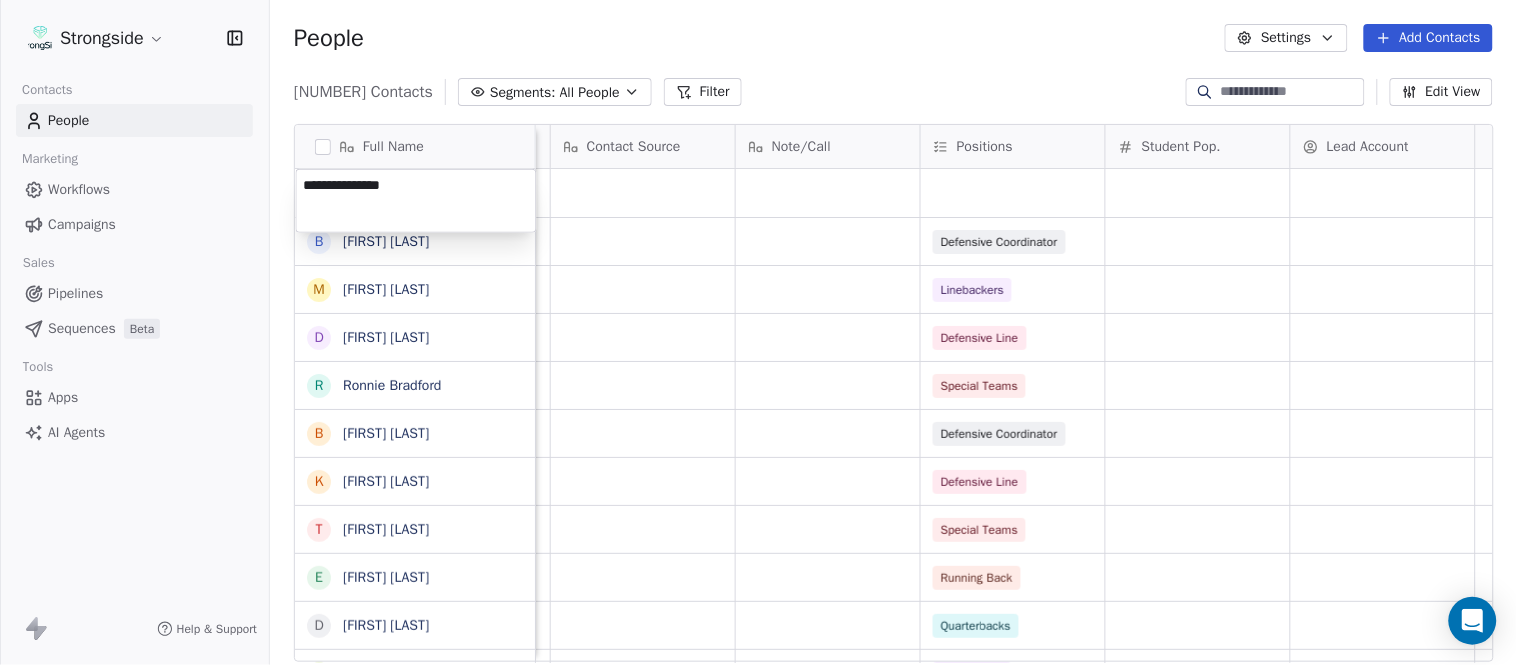 click on "Strongside Contacts People Marketing Workflows Campaigns Sales Pipelines Sequences Beta Tools Apps AI Agents Help & Support People Settings  Add Contacts 13536 Contacts Segments: All People Filter  Edit View Tag Add to Sequence Export Full Name B Bobby Slowik M Matthew O'Donnell D Deshawn Shead R Ronnie Bradford B Brian Duker K Kynjee Cotton T Todd Nielson E Eric Studesville D Darrell Bevell R Ryan Crow L Lemuel Jeanpierre M Mathieu Araujo J Jon Embree C Chandler Henley J Joe Barry S Sean Ryan R Ryan Slowik D Dave Puloka E Edgar Bennett C Chad Morton H Heath Farwell S Spencer Whipple S Shaun Sarrett G Grant Udinski T Tem Lukabu M Matt Edwards A Anthony Campanile A Anthony Perkins L Liam Coen S Shane Waldron Priority Emails Auto Clicked Last Activity Date BST In Open Phone Contact Source Note/Call Positions Student Pop. Lead Account     False Defensive Coordinator   False Linebackers   False Defensive Line   False Special Teams   False Defensive Coordinator   False Defensive Line   False Special Teams" at bounding box center [758, 332] 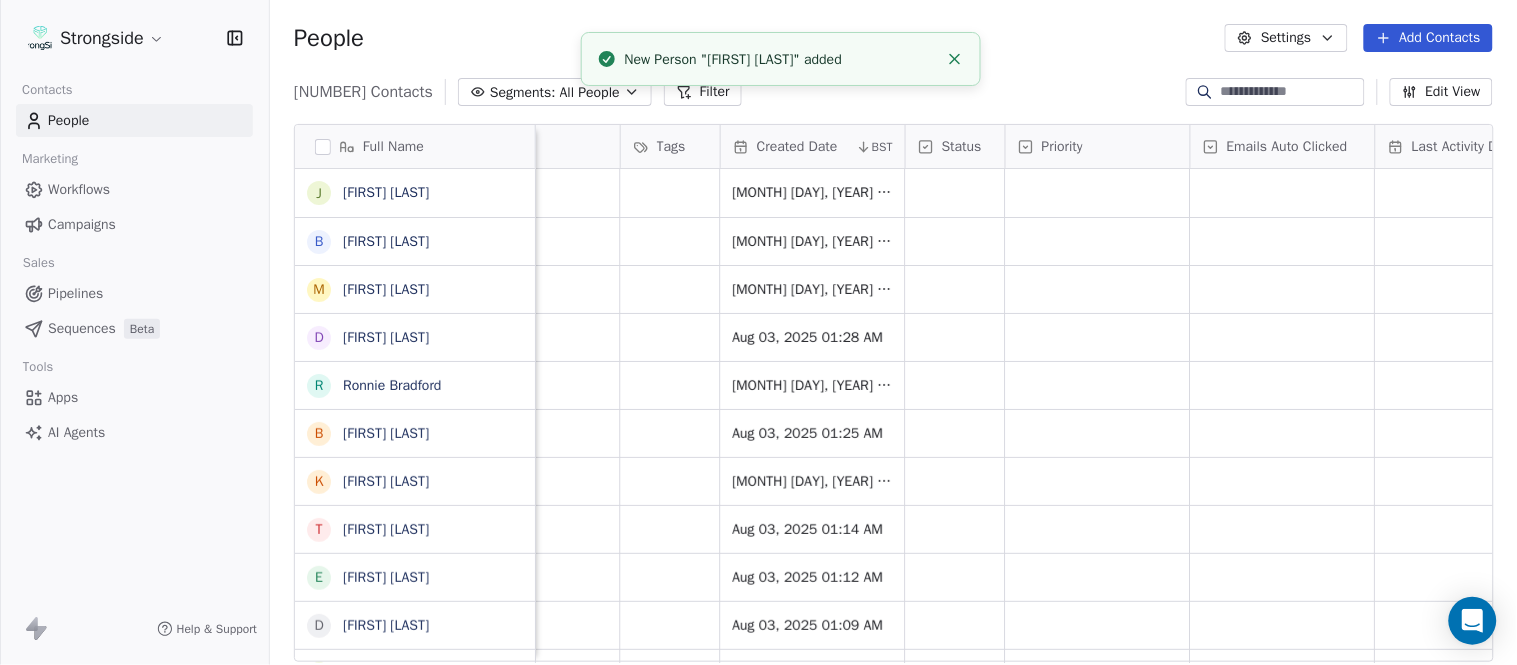 scroll, scrollTop: 0, scrollLeft: 0, axis: both 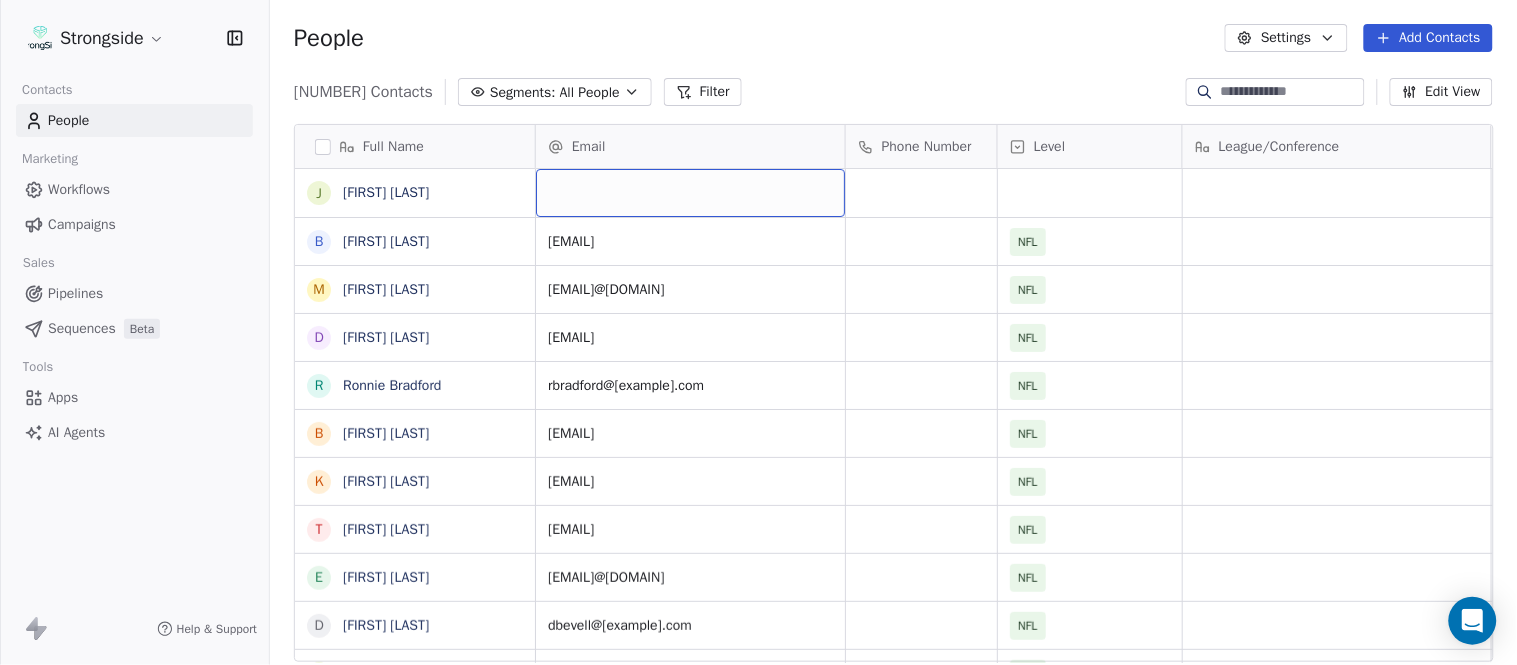 click at bounding box center (690, 193) 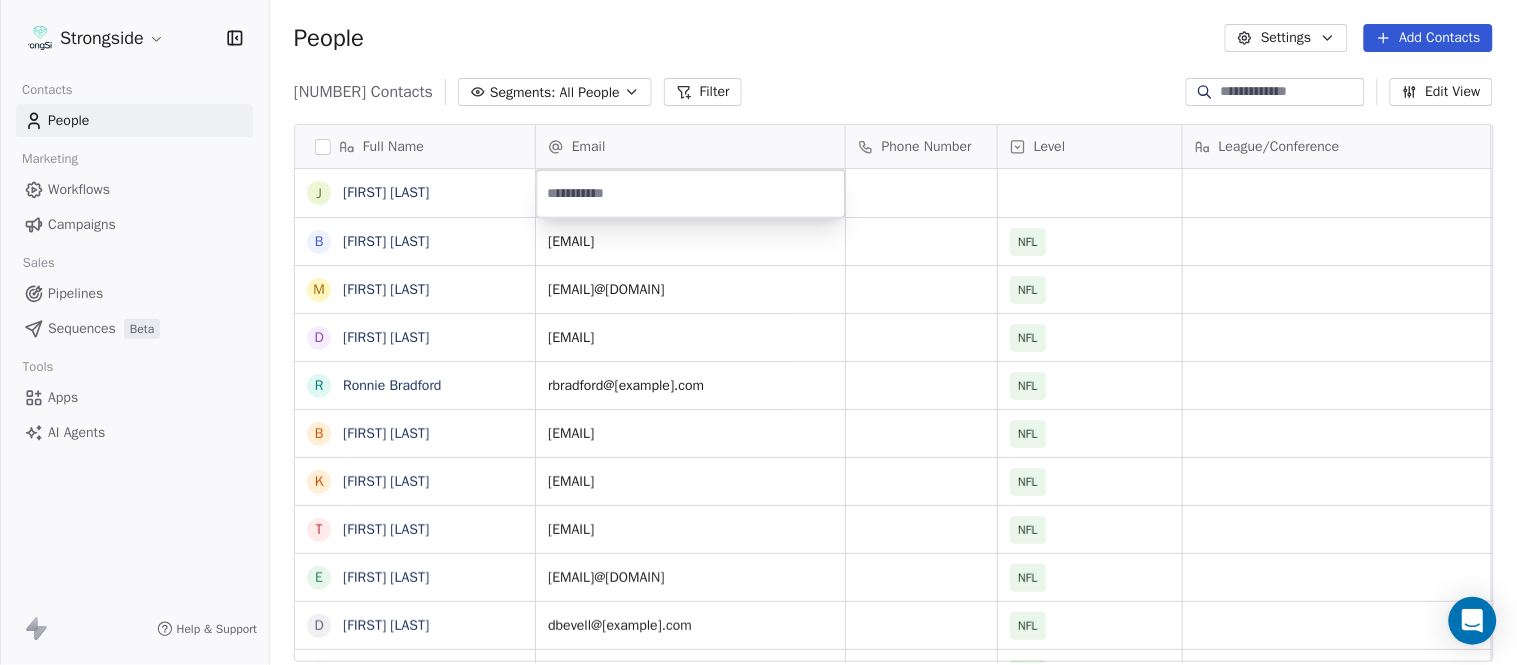 type on "**********" 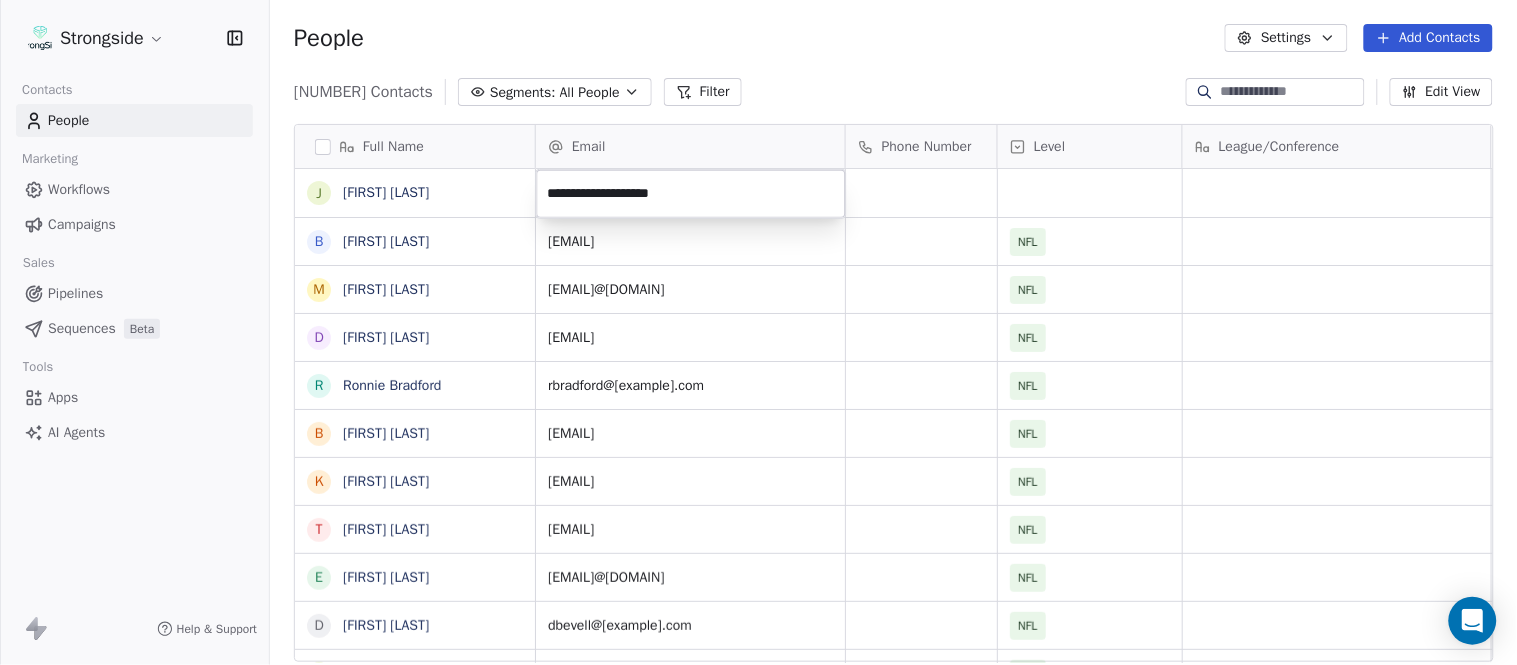 click on "Strongside Contacts People Marketing Workflows Campaigns Sales Pipelines Sequences Beta Tools Apps AI Agents Help & Support People Settings  Add Contacts 13536 Contacts Segments: All People Filter  Edit View Tag Add to Sequence Export Full Name J Jonathan Krause B Bobby Slowik M Matthew O'Donnell D Deshawn Shead R Ronnie Bradford B Brian Duker K Kynjee Cotton T Todd Nielson E Eric Studesville D Darrell Bevell R Ryan Crow L Lemuel Jeanpierre M Mathieu Araujo J Jon Embree C Chandler Henley J Joe Barry S Sean Ryan R Ryan Slowik D Dave Puloka E Edgar Bennett C Chad Morton H Heath Farwell S Spencer Whipple S Shaun Sarrett G Grant Udinski T Tem Lukabu M Matt Edwards A Anthony Campanile A Anthony Perkins L Liam Coen S Shane Waldron Email Phone Number Level League/Conference Organization Job Title Tags Created Date BST Aug 03, 2025 01:31 AM bslowik@dolphins.com NFL MIAMI DOLPHINS Assistant Coach Aug 03, 2025 01:30 AM modonnell@dolphins.com NFL MIAMI DOLPHINS Assistant Coach Aug 03, 2025 01:29 AM dshead@dolphins.com" at bounding box center [758, 332] 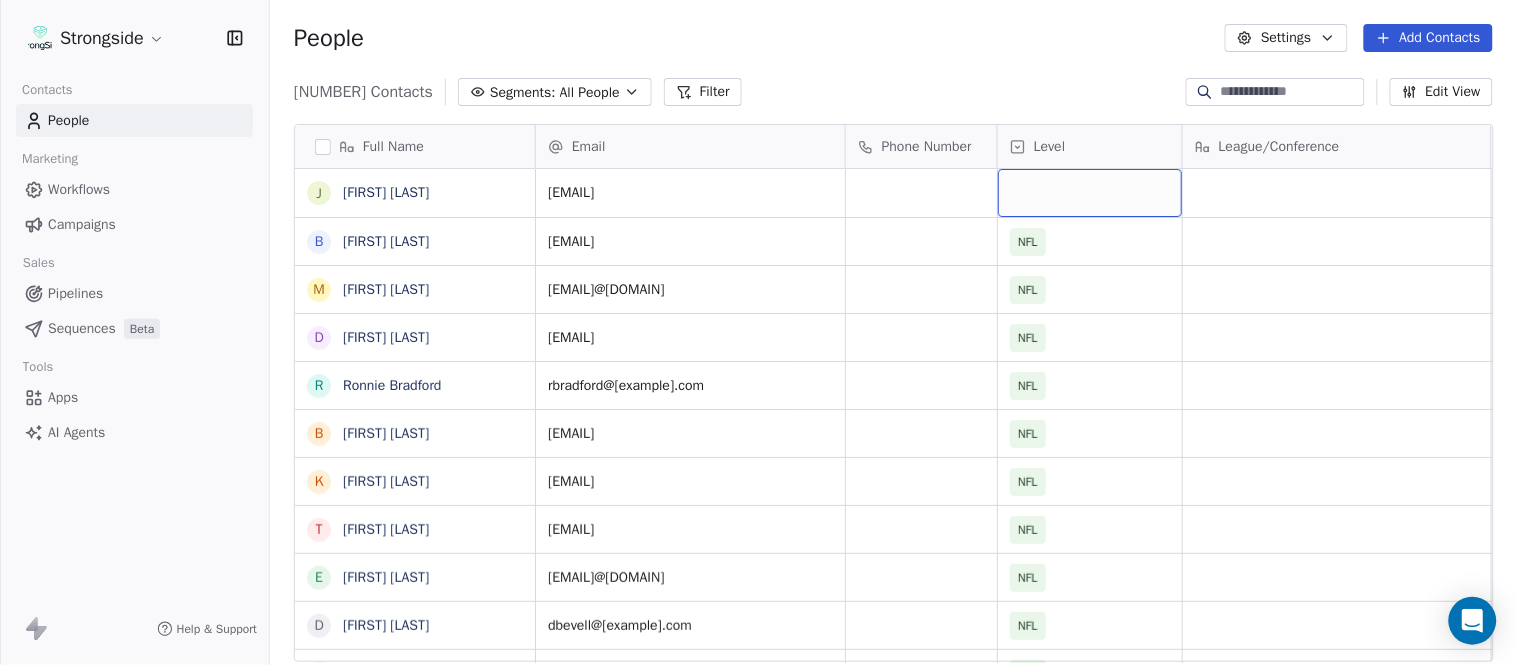 click at bounding box center [1090, 193] 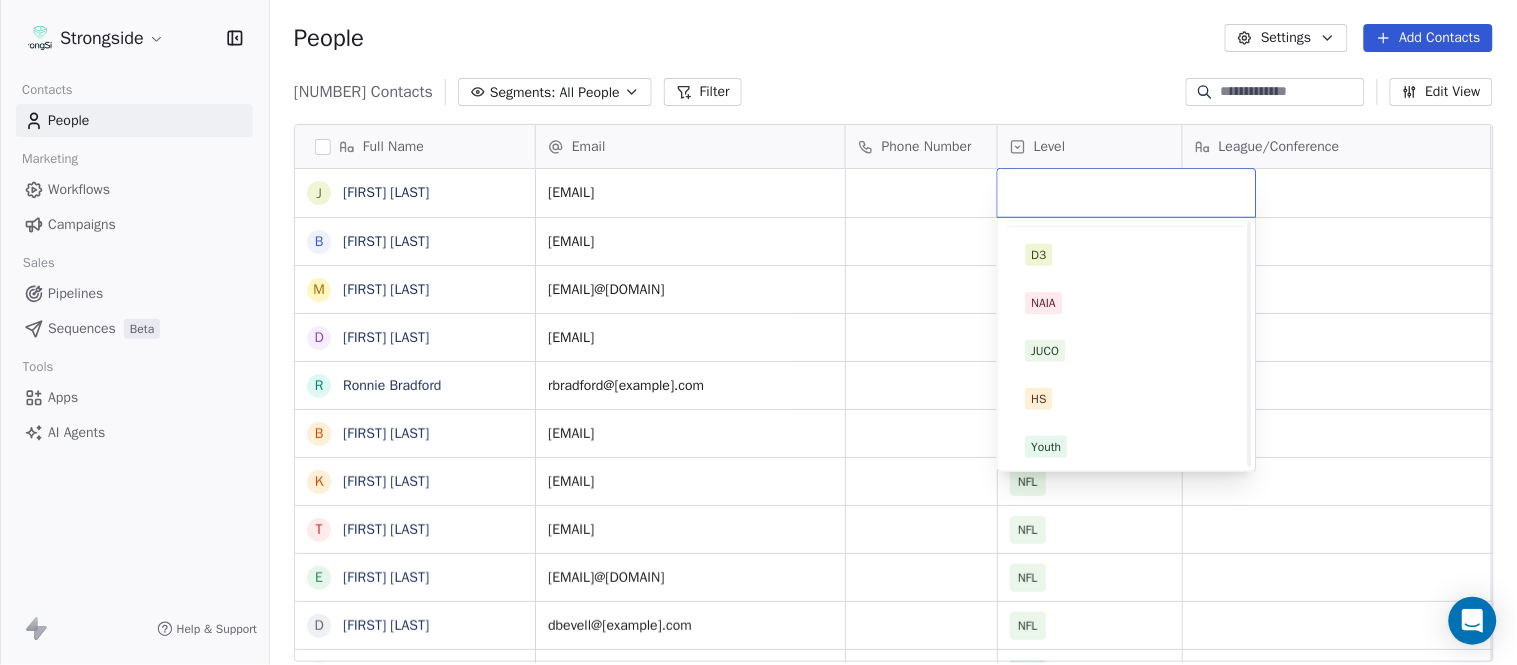 scroll, scrollTop: 330, scrollLeft: 0, axis: vertical 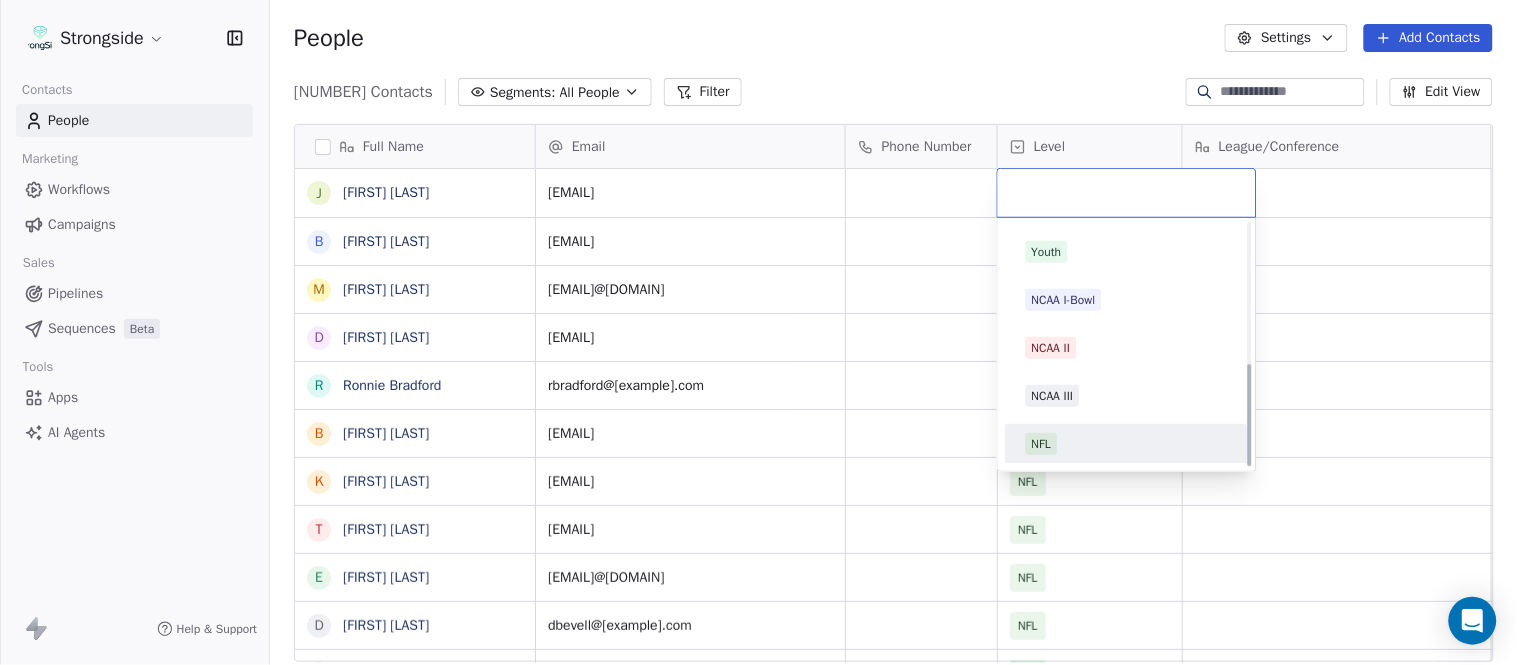 click on "NFL" at bounding box center [1127, 444] 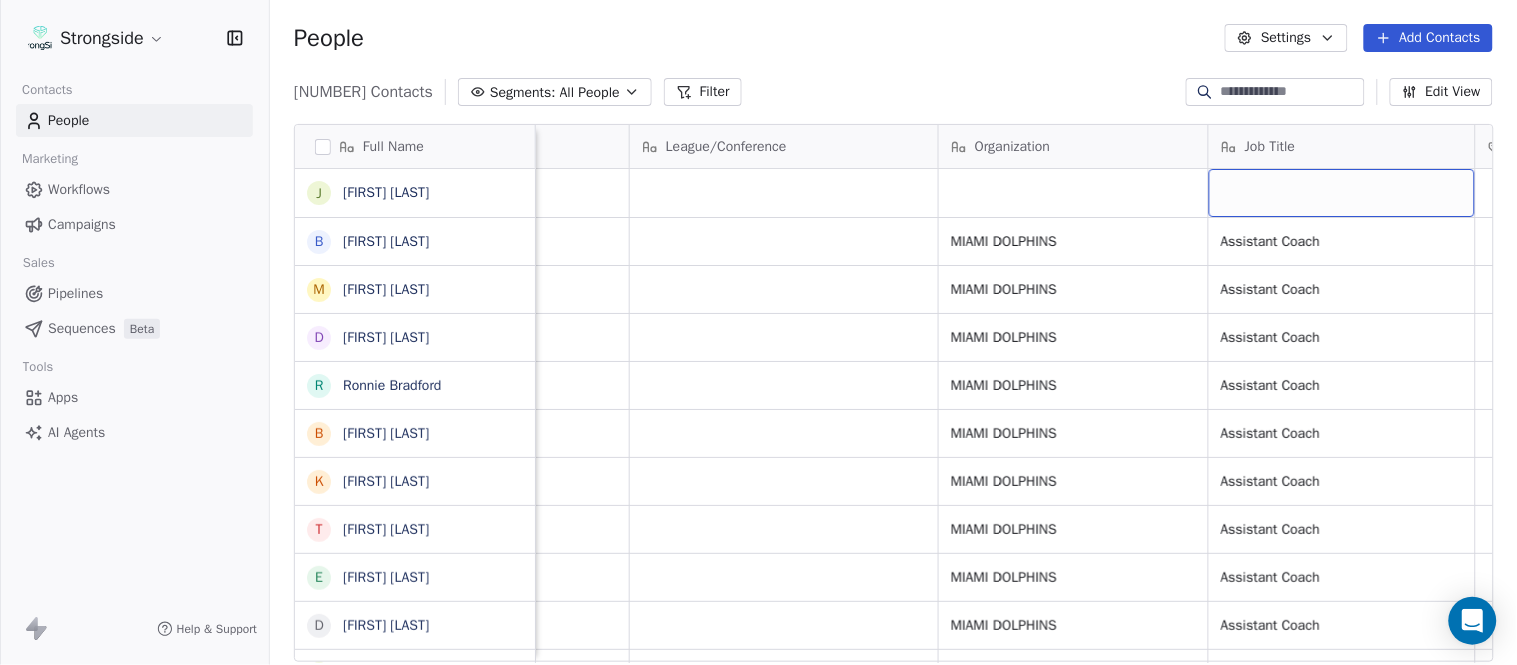 scroll, scrollTop: 0, scrollLeft: 653, axis: horizontal 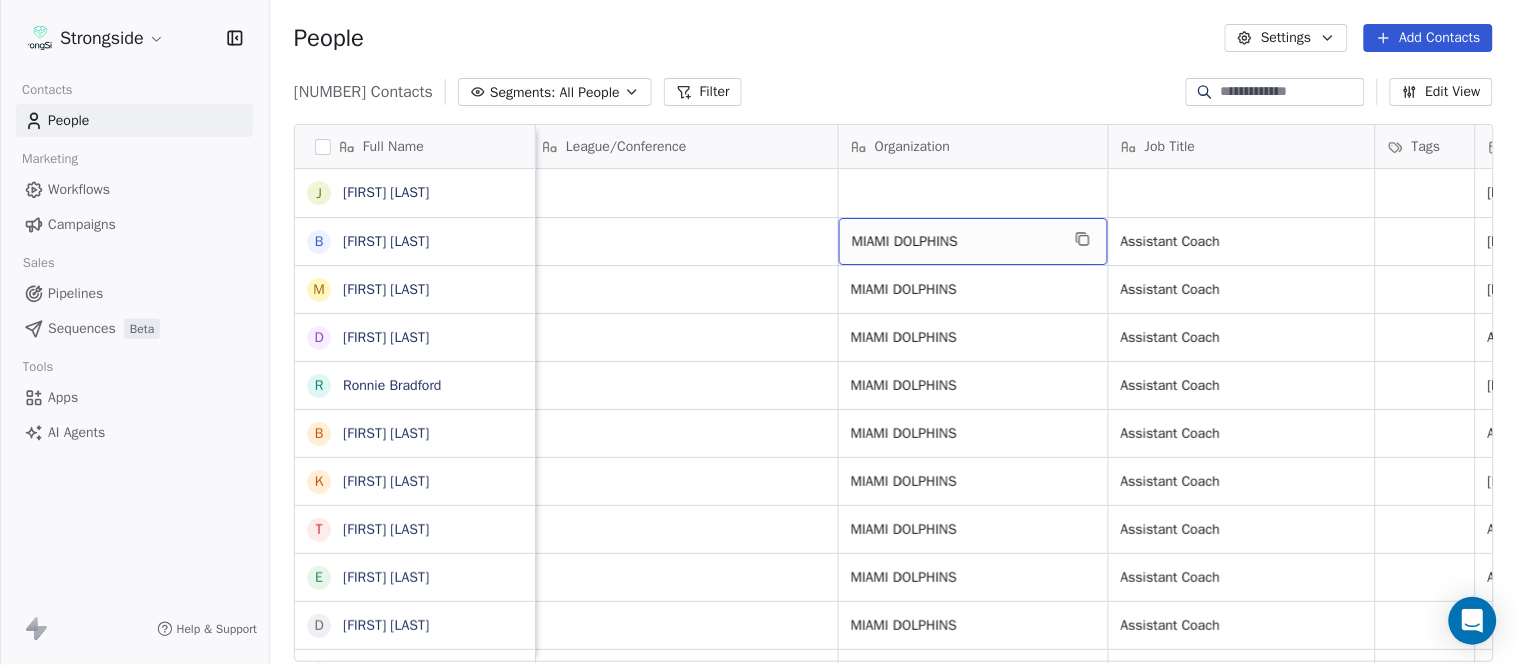 click 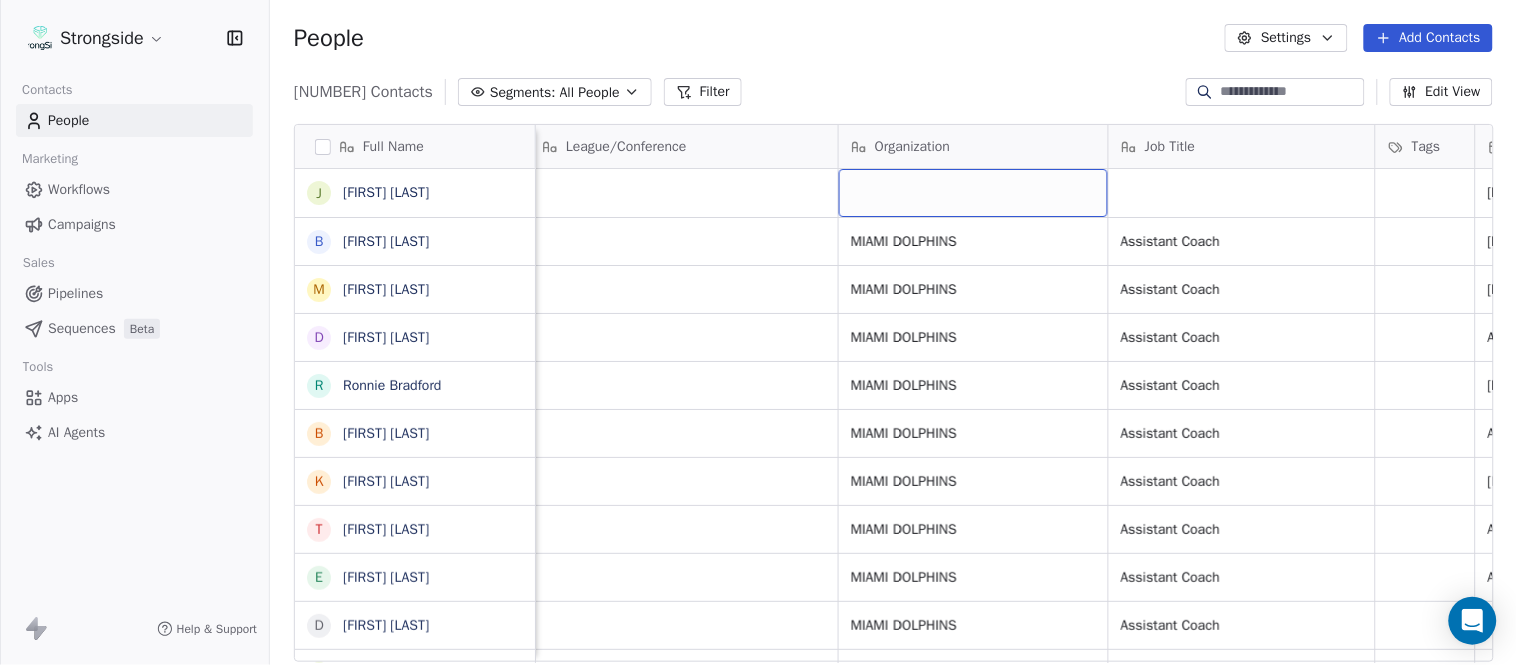 click at bounding box center (973, 193) 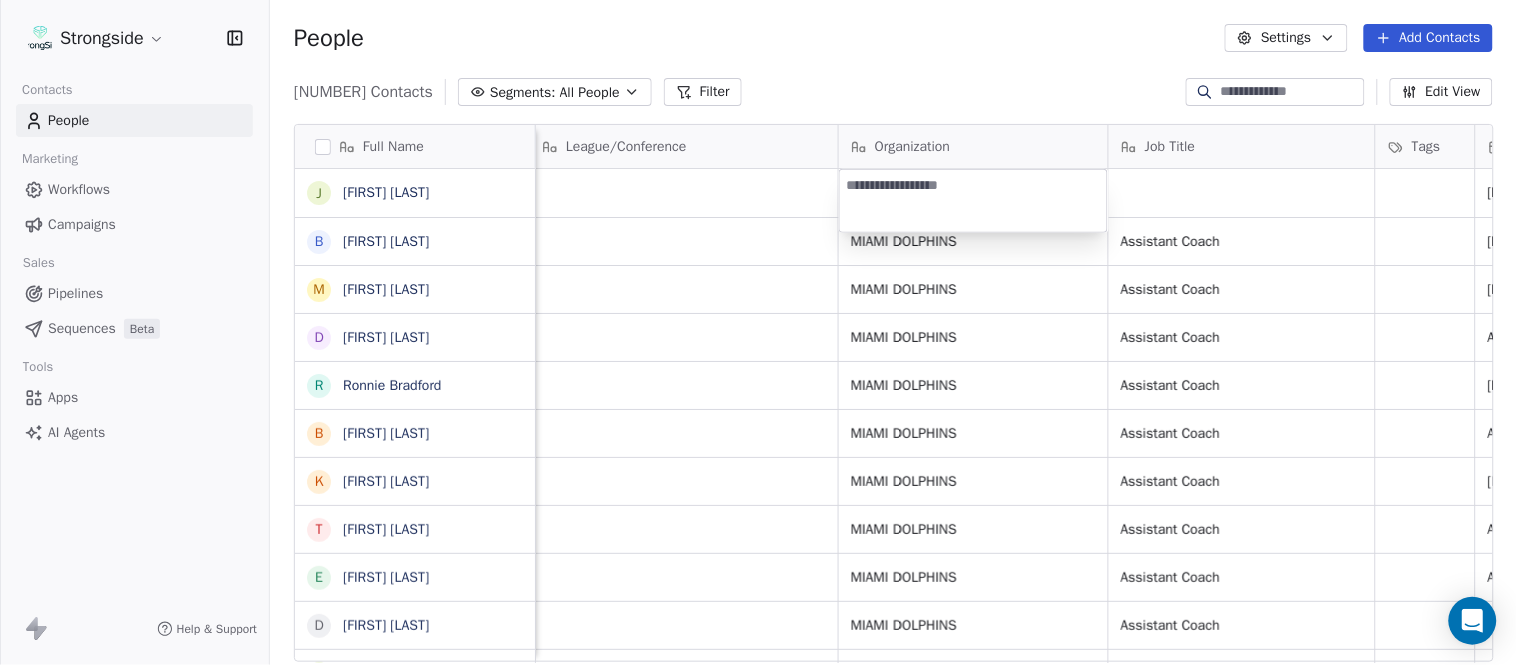 type on "**********" 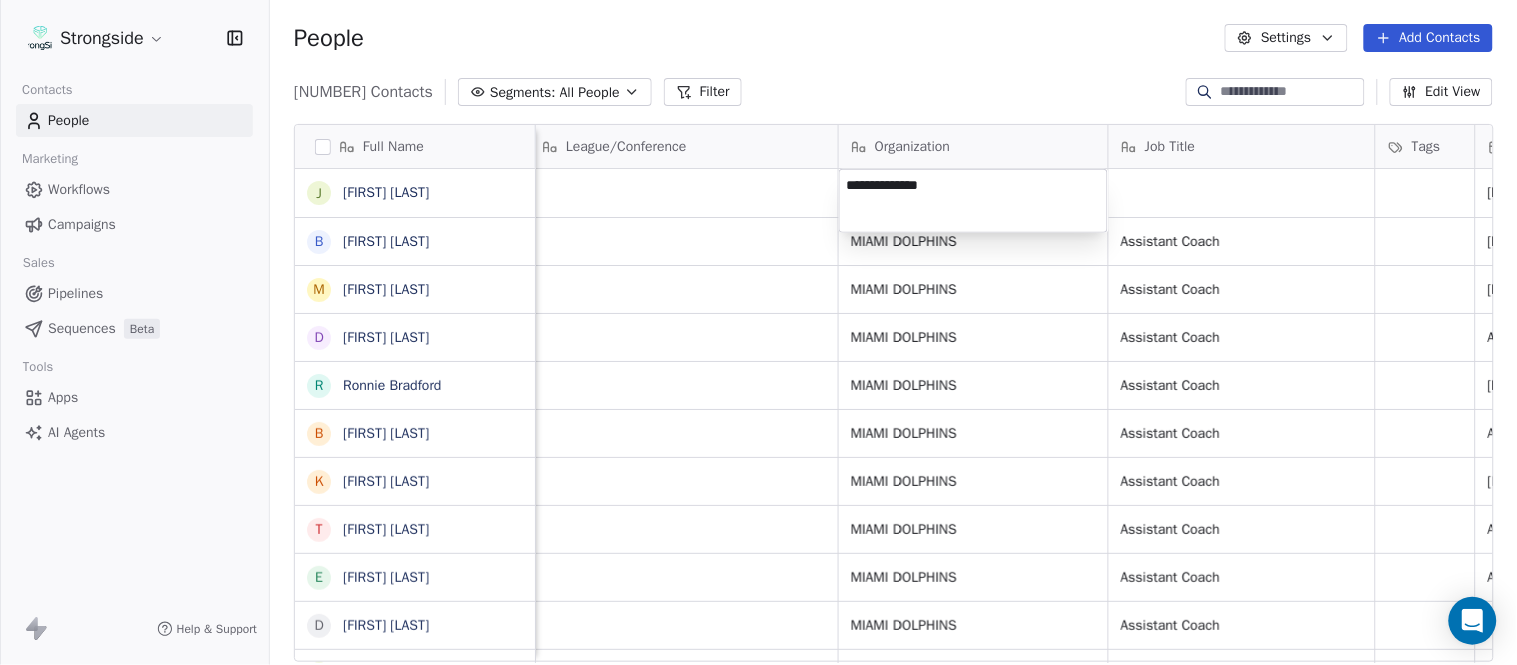 click on "Strongside Contacts People Marketing Workflows Campaigns Sales Pipelines Sequences Beta Tools Apps AI Agents Help & Support People Settings  Add Contacts 13536 Contacts Segments: All People Filter  Edit View Tag Add to Sequence Export Full Name J Jonathan Krause B Bobby Slowik M Matthew O'Donnell D Deshawn Shead R Ronnie Bradford B Brian Duker K Kynjee Cotton T Todd Nielson E Eric Studesville D Darrell Bevell R Ryan Crow L Lemuel Jeanpierre M Mathieu Araujo J Jon Embree C Chandler Henley J Joe Barry S Sean Ryan R Ryan Slowik D Dave Puloka E Edgar Bennett C Chad Morton H Heath Farwell S Spencer Whipple S Shaun Sarrett G Grant Udinski T Tem Lukabu M Matt Edwards A Anthony Campanile A Anthony Perkins L Liam Coen S Shane Waldron Email Phone Number Level League/Conference Organization Job Title Tags Created Date BST Status Priority Emails Auto Clicked jkrause@dolphins.com NFL Aug 03, 2025 01:31 AM bslowik@dolphins.com NFL MIAMI DOLPHINS Assistant Coach Aug 03, 2025 01:30 AM modonnell@dolphins.com NFL NFL NFL NFL" at bounding box center [758, 332] 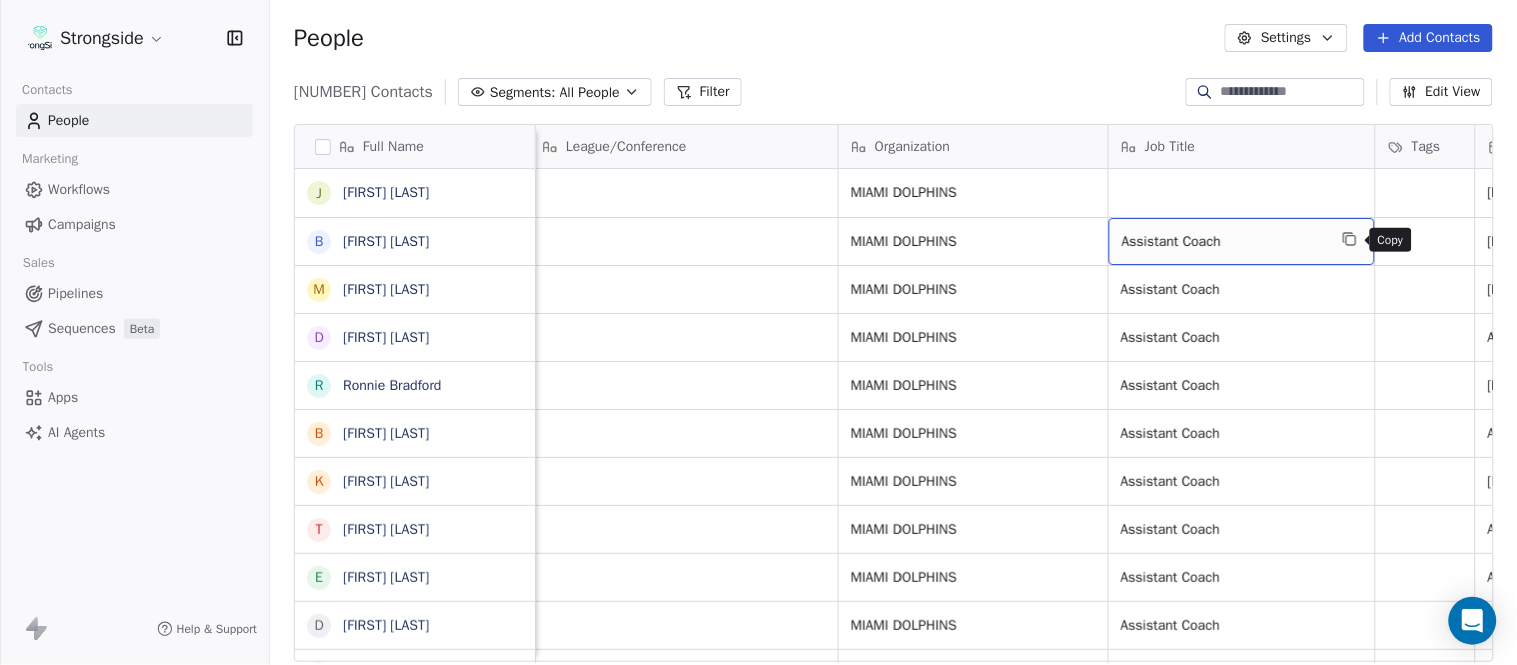 click 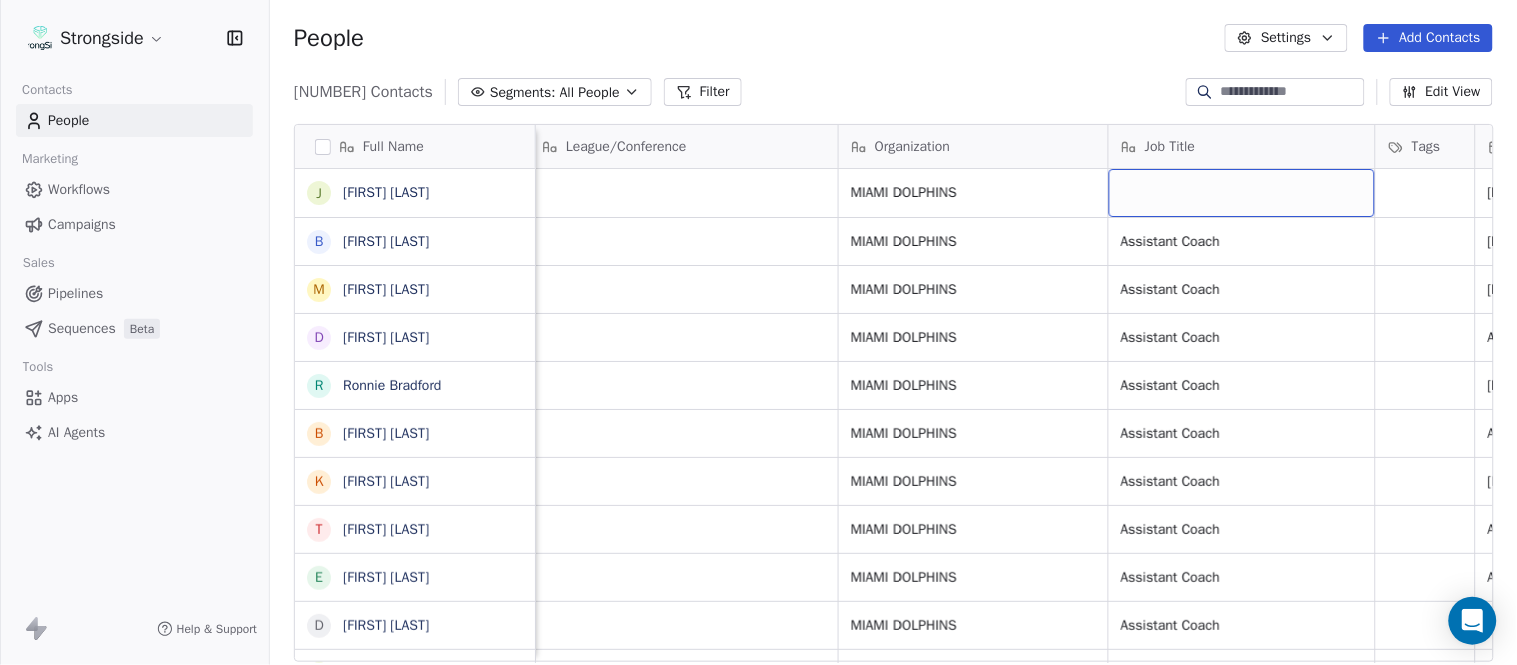click at bounding box center [1242, 193] 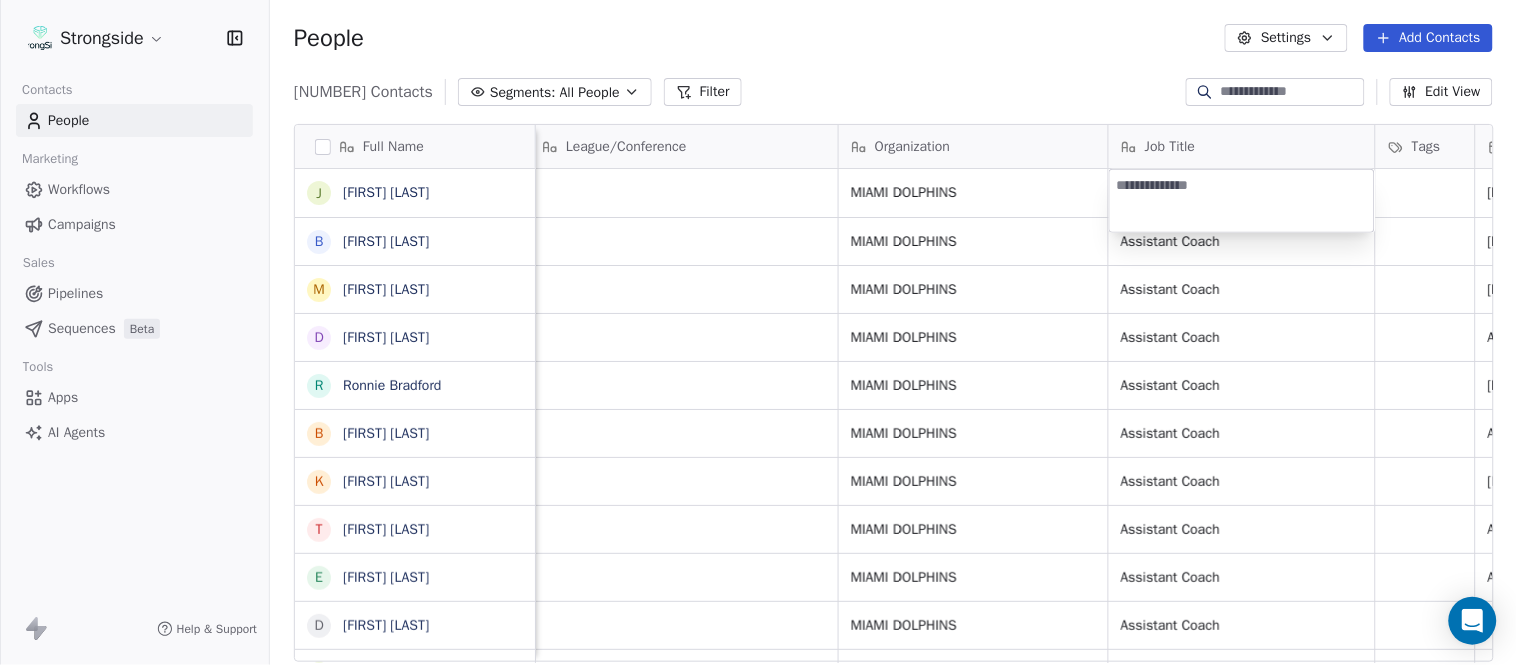 type on "**********" 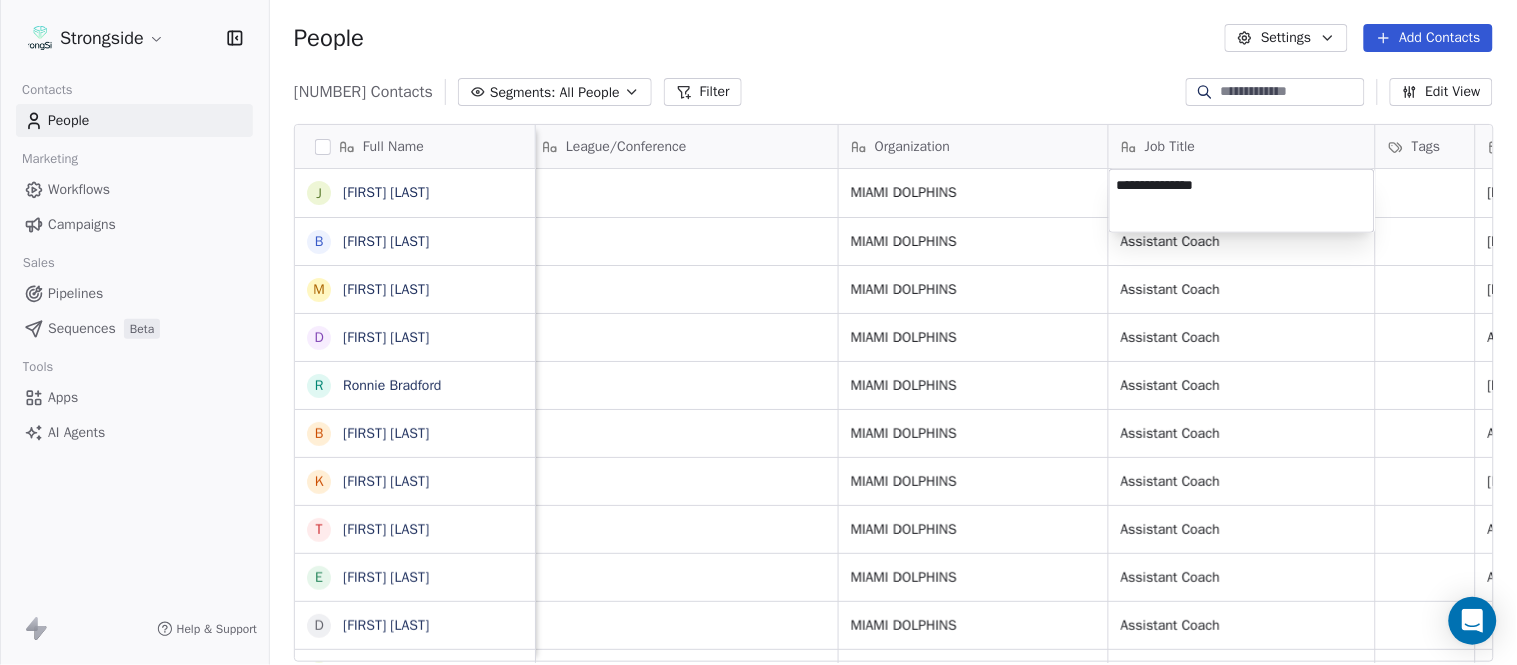 click on "Strongside Contacts People Marketing Workflows Campaigns Sales Pipelines Sequences Beta Tools Apps AI Agents Help & Support People Settings  Add Contacts 13536 Contacts Segments: All People Filter  Edit View Tag Add to Sequence Export Full Name J Jonathan Krause B Bobby Slowik M Matthew O'Donnell D Deshawn Shead R Ronnie Bradford B Brian Duker K Kynjee Cotton T Todd Nielson E Eric Studesville D Darrell Bevell R Ryan Crow L Lemuel Jeanpierre M Mathieu Araujo J Jon Embree C Chandler Henley J Joe Barry S Sean Ryan R Ryan Slowik D Dave Puloka E Edgar Bennett C Chad Morton H Heath Farwell S Spencer Whipple S Shaun Sarrett G Grant Udinski T Tem Lukabu M Matt Edwards A Anthony Campanile A Anthony Perkins L Liam Coen S Shane Waldron Email Phone Number Level League/Conference Organization Job Title Tags Created Date BST Status Priority Emails Auto Clicked jkrause@dolphins.com NFL MIAMI DOLPHINS Aug 03, 2025 01:31 AM bslowik@dolphins.com NFL MIAMI DOLPHINS Assistant Coach Aug 03, 2025 01:30 AM modonnell@dolphins.com" at bounding box center [758, 332] 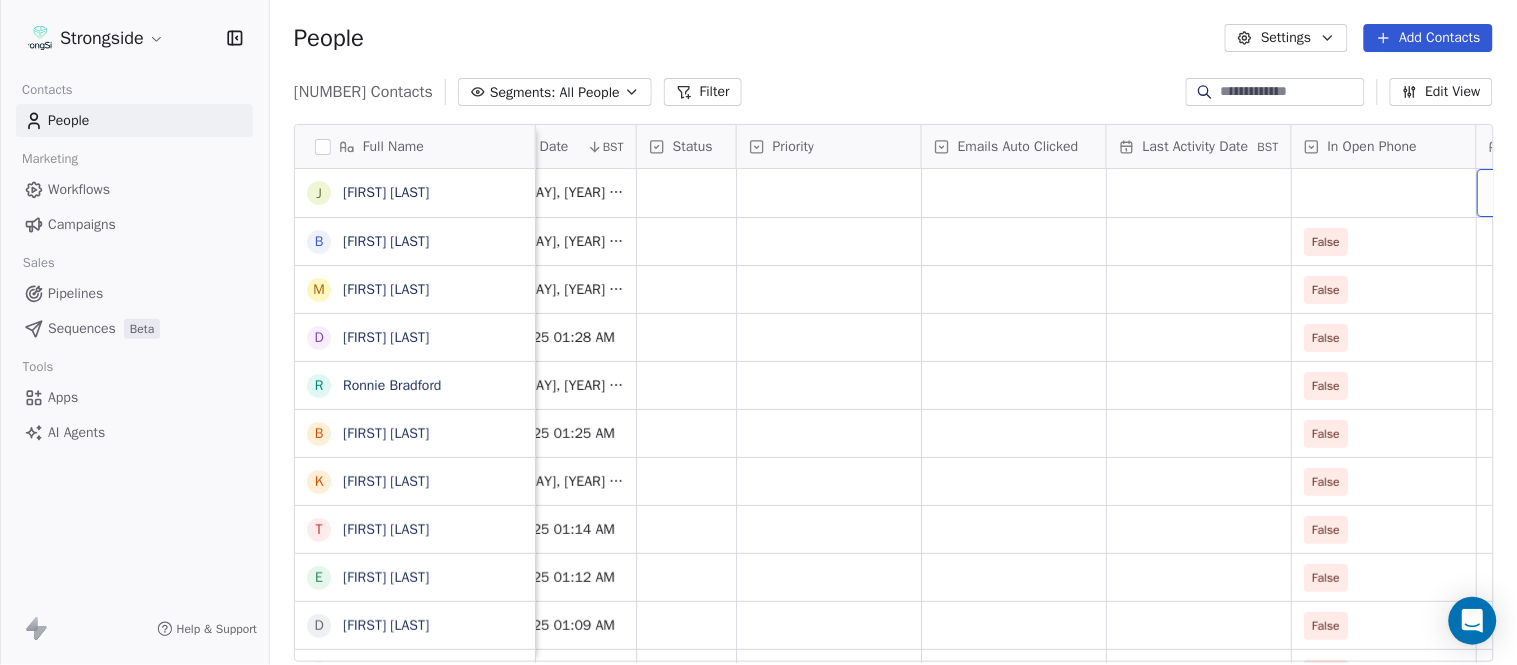 scroll, scrollTop: 0, scrollLeft: 1863, axis: horizontal 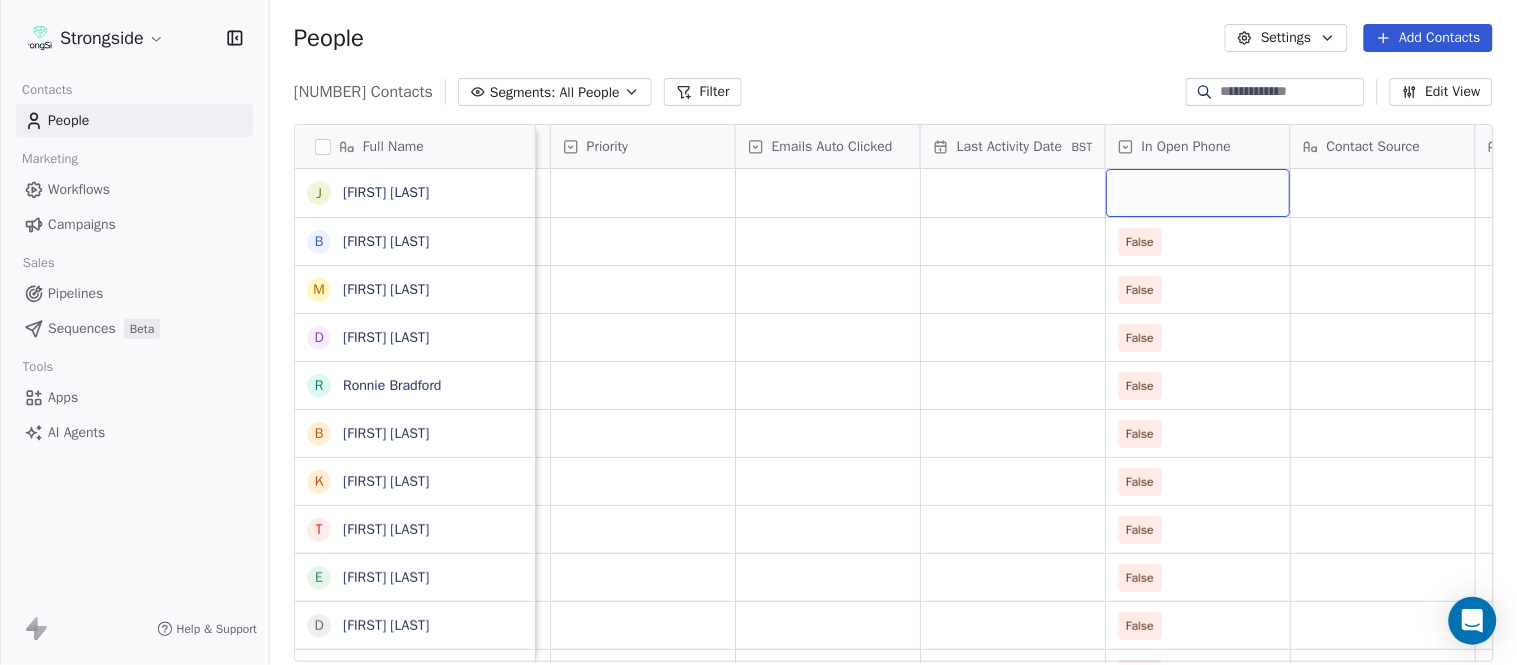 click at bounding box center (1198, 193) 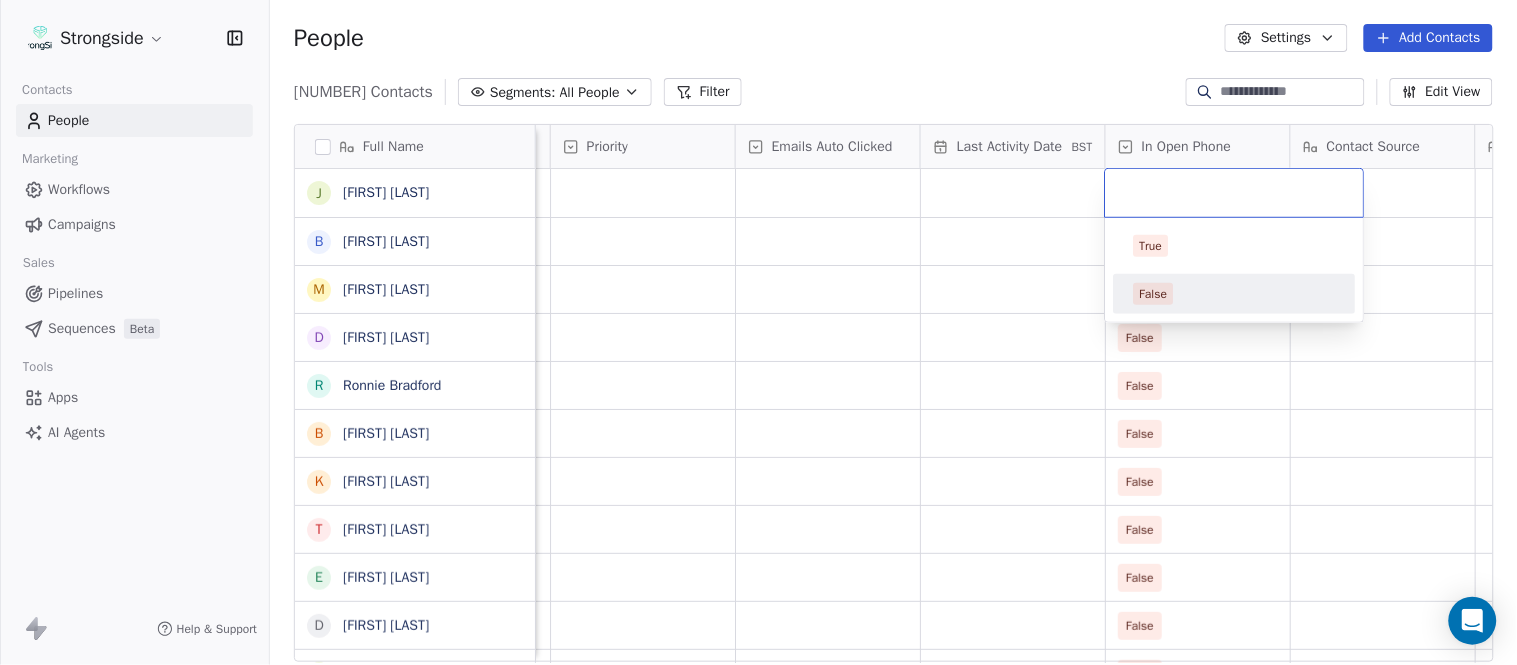 click on "False" at bounding box center (1235, 294) 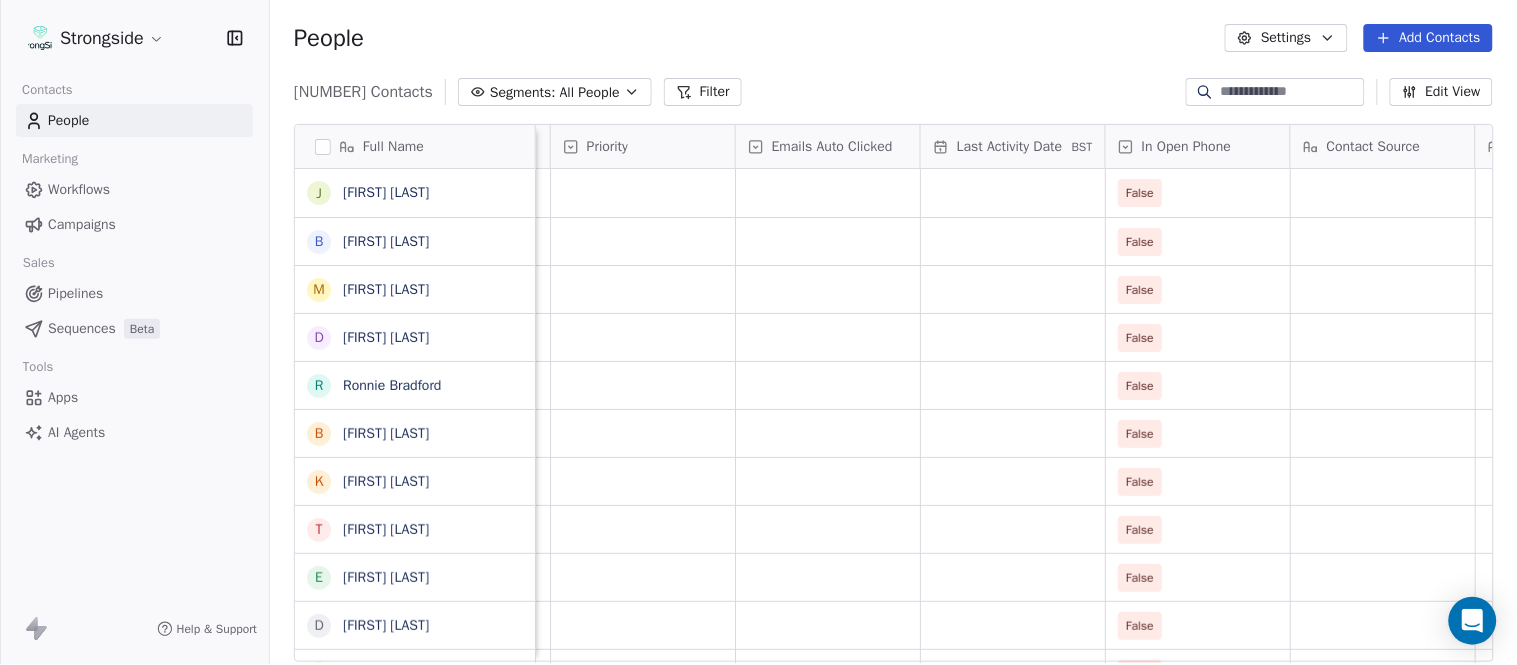 click on "People Settings  Add Contacts" at bounding box center (893, 38) 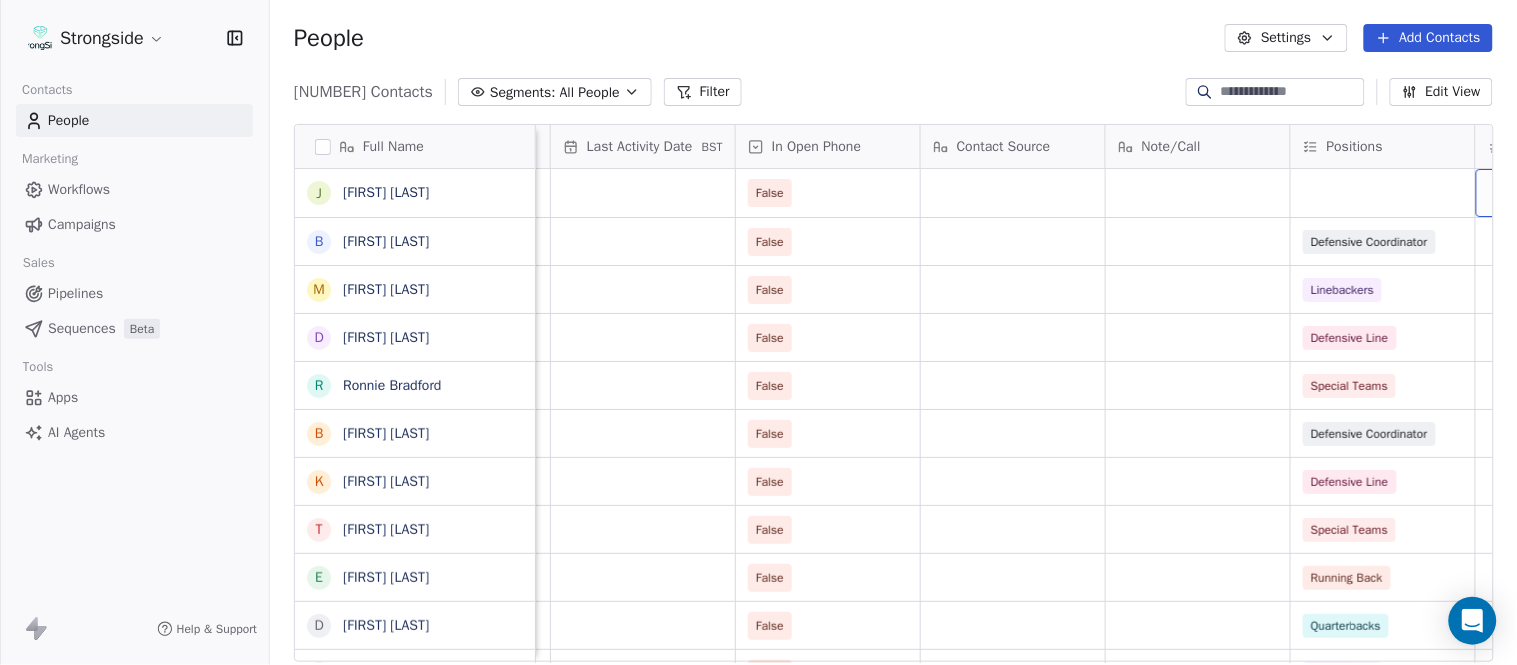 scroll, scrollTop: 0, scrollLeft: 2417, axis: horizontal 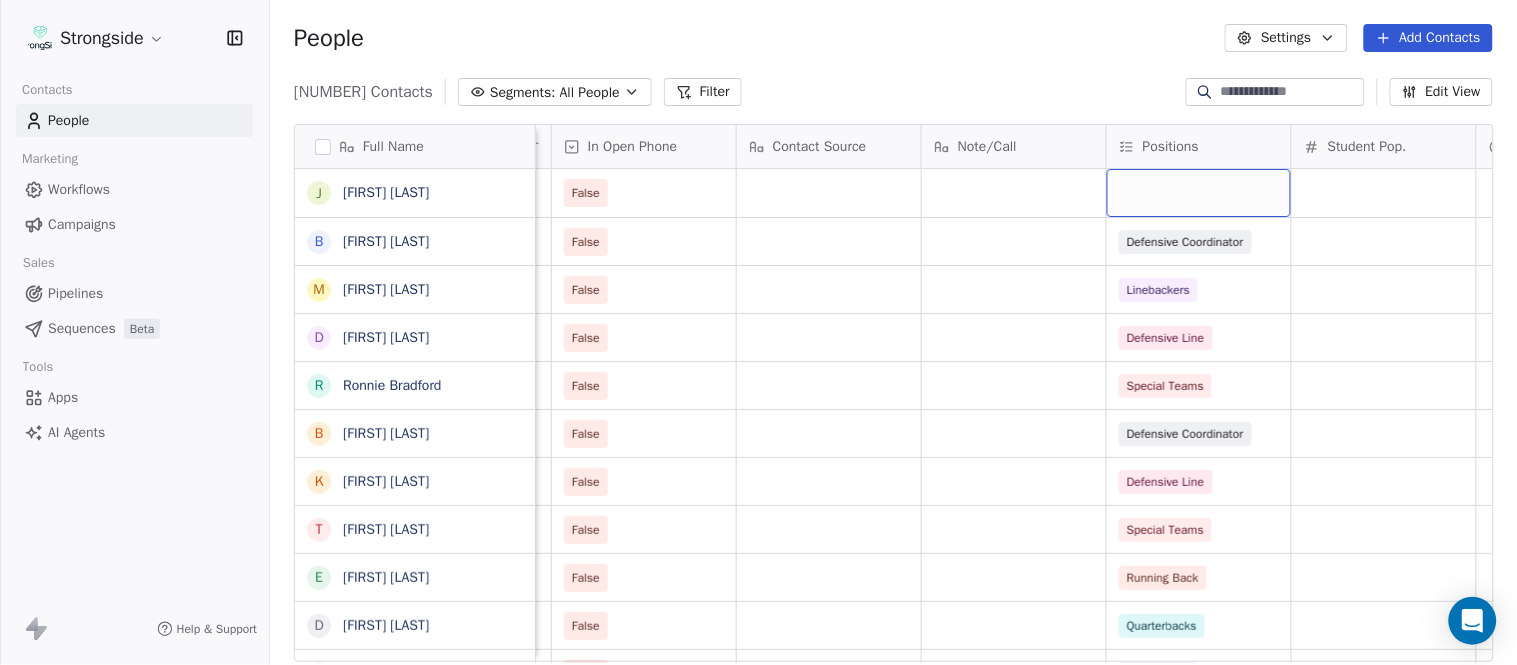 click at bounding box center (1199, 193) 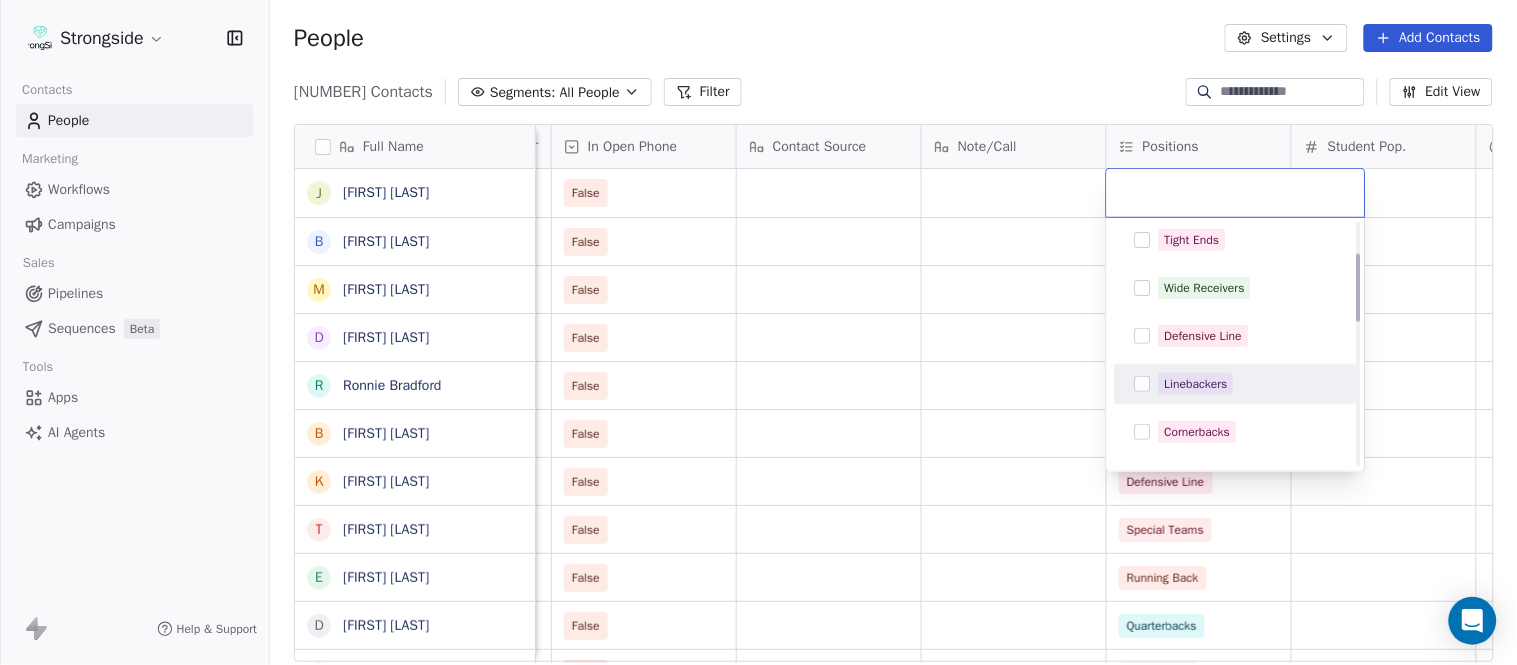 scroll, scrollTop: 111, scrollLeft: 0, axis: vertical 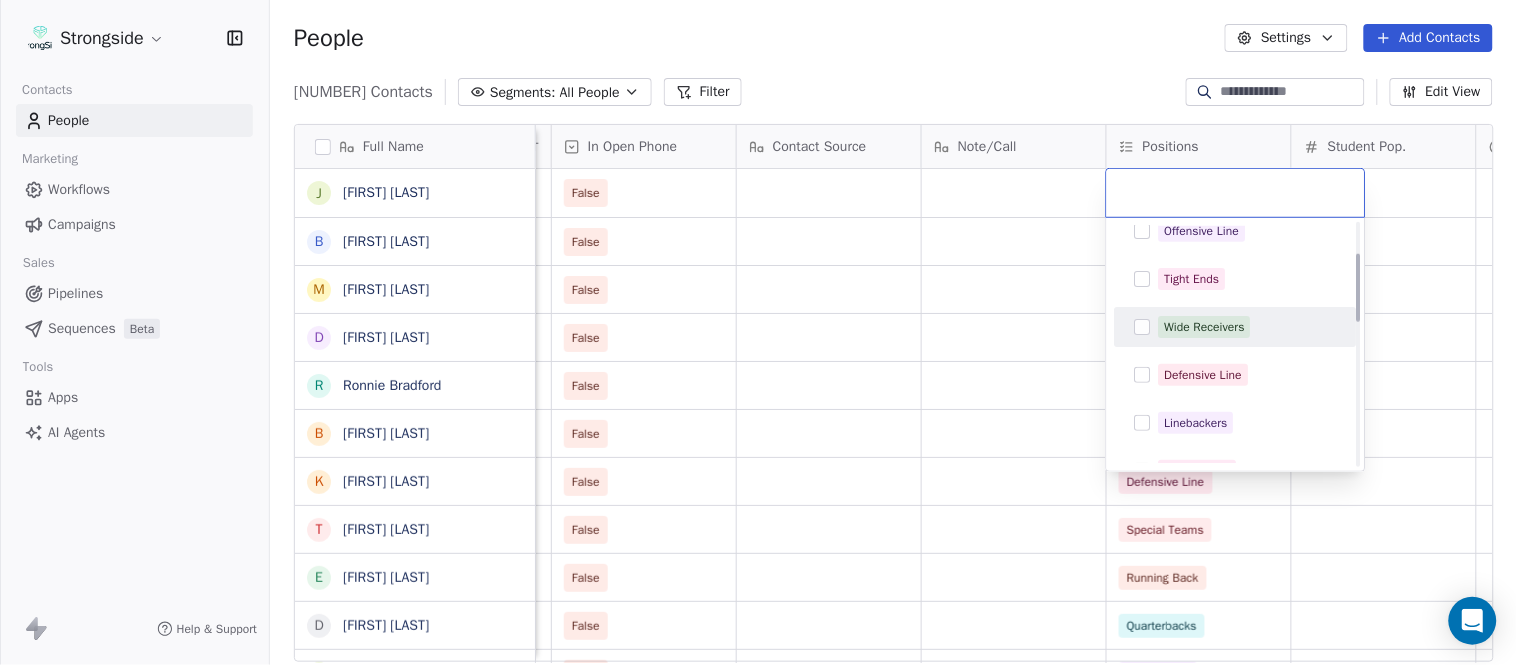click on "Wide Receivers" at bounding box center [1205, 327] 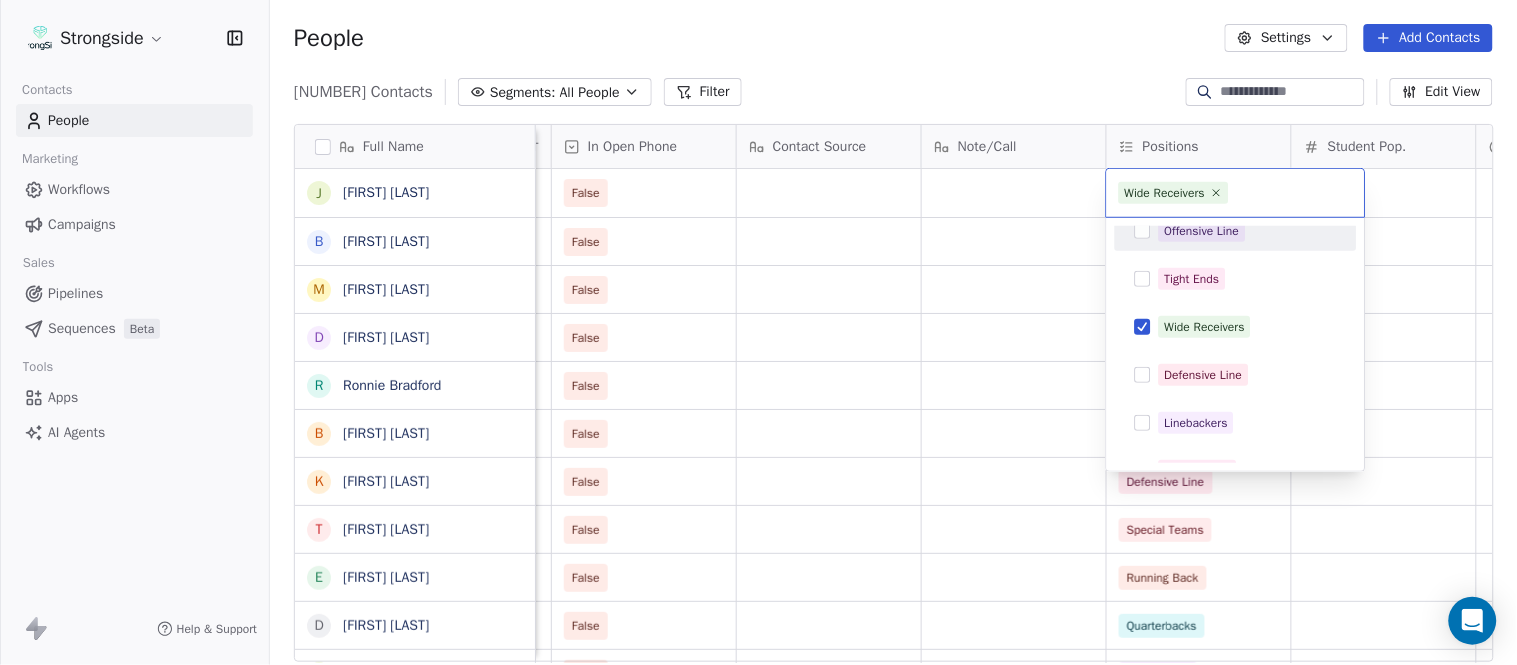 click on "Strongside Contacts People Marketing Workflows Campaigns Sales Pipelines Sequences Beta Tools Apps AI Agents Help & Support People Settings  Add Contacts 13536 Contacts Segments: All People Filter  Edit View Tag Add to Sequence Export Full Name J Jonathan Krause B Bobby Slowik M Matthew O'Donnell D Deshawn Shead R Ronnie Bradford B Brian Duker K Kynjee Cotton T Todd Nielson E Eric Studesville D Darrell Bevell R Ryan Crow L Lemuel Jeanpierre M Mathieu Araujo J Jon Embree C Chandler Henley J Joe Barry S Sean Ryan R Ryan Slowik D Dave Puloka E Edgar Bennett C Chad Morton H Heath Farwell S Spencer Whipple S Shaun Sarrett G Grant Udinski T Tem Lukabu M Matt Edwards A Anthony Campanile A Anthony Perkins L Liam Coen S Shane Waldron Status Priority Emails Auto Clicked Last Activity Date BST In Open Phone Contact Source Note/Call Positions Student Pop. Lead Account   False   False Defensive Coordinator   False Linebackers   False Defensive Line   False Special Teams   False Defensive Coordinator   False   False" at bounding box center [758, 332] 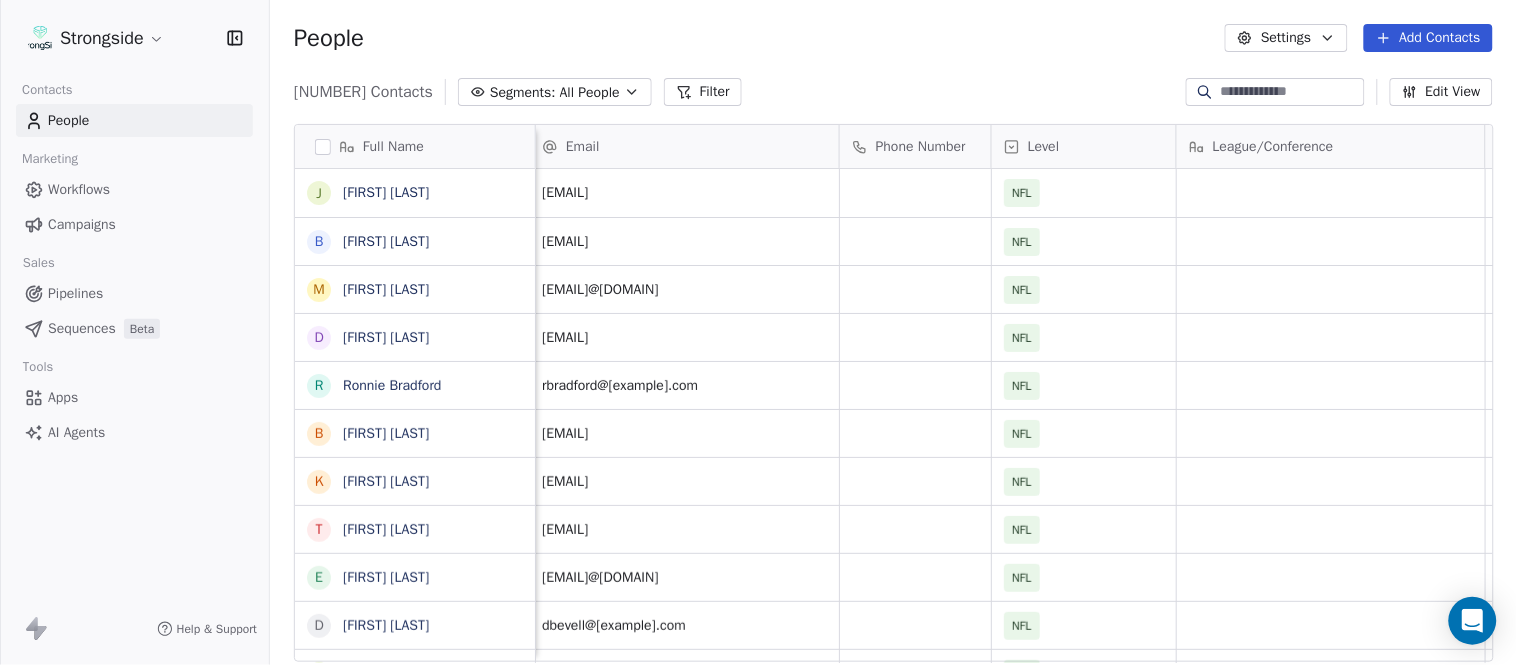 scroll, scrollTop: 0, scrollLeft: 0, axis: both 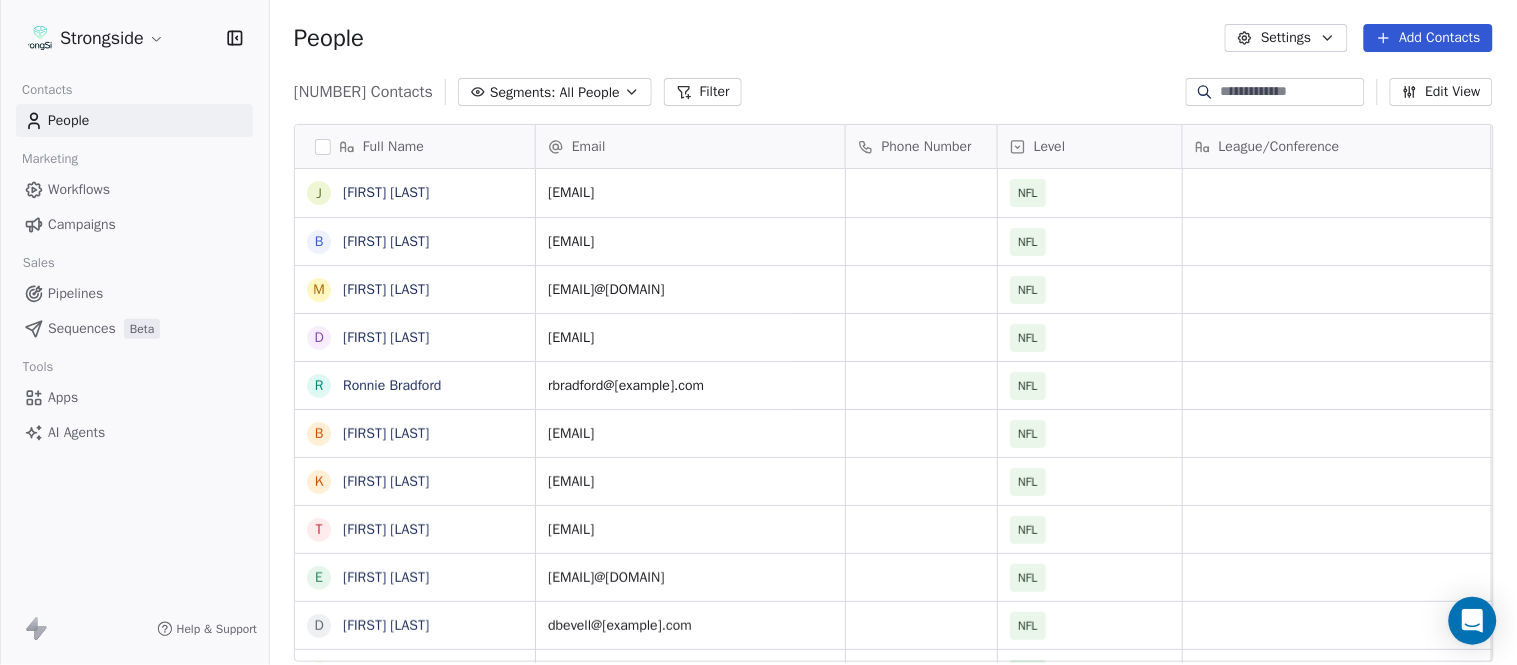 click on "Add Contacts" at bounding box center [1428, 38] 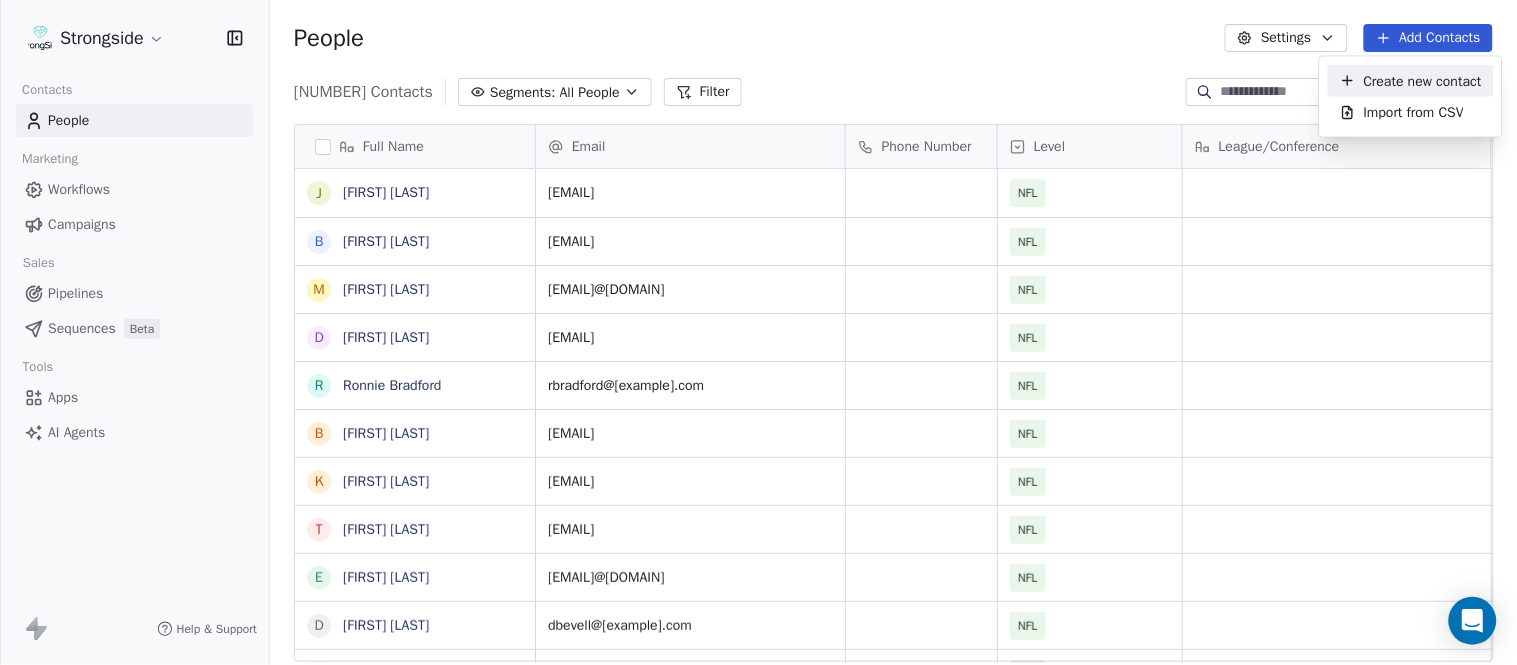 click on "Create new contact" at bounding box center (1423, 80) 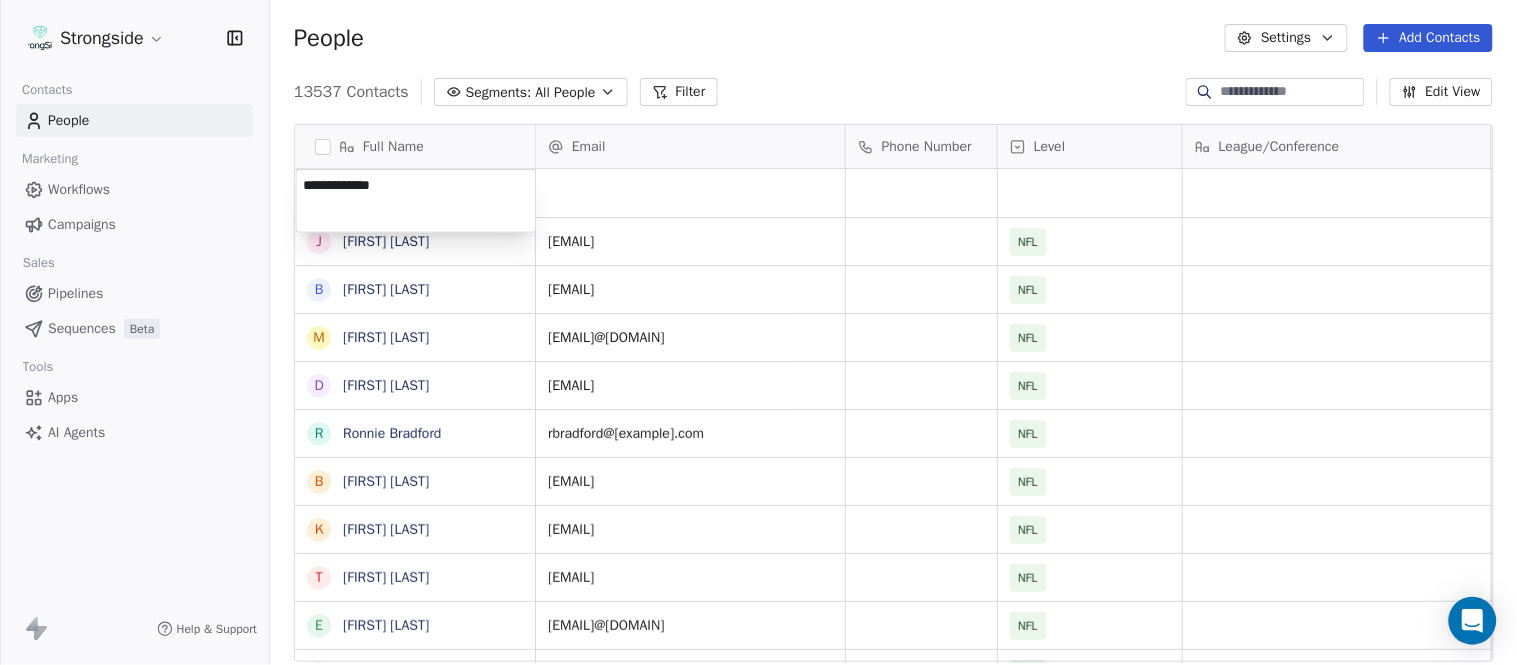 type on "**********" 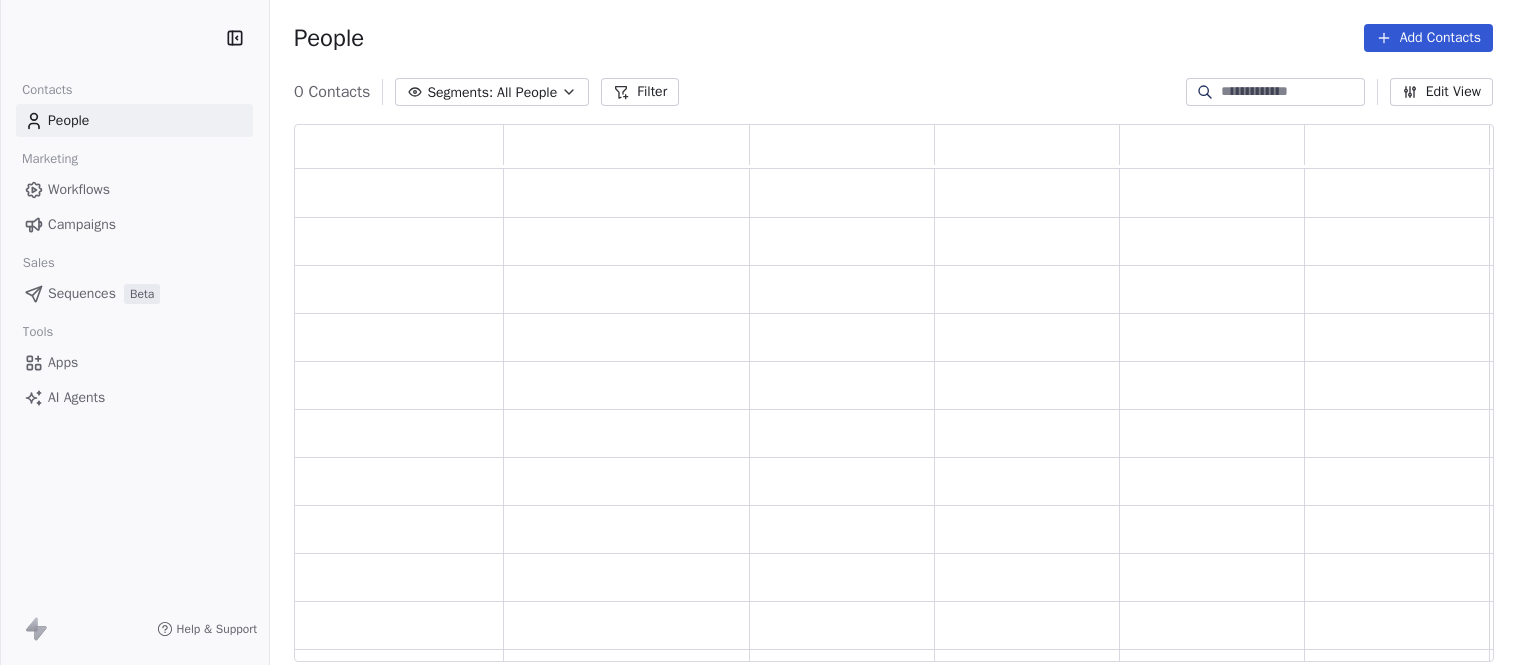 scroll, scrollTop: 0, scrollLeft: 0, axis: both 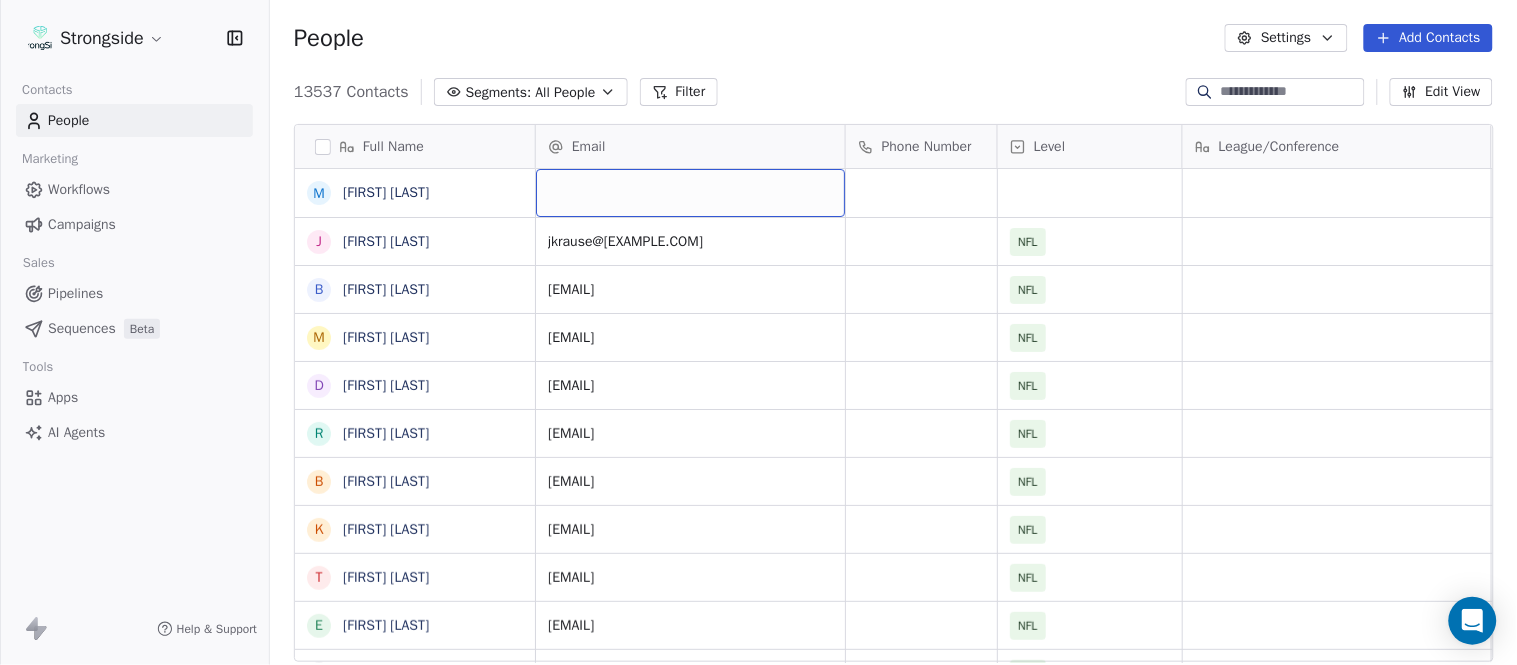 click at bounding box center (690, 193) 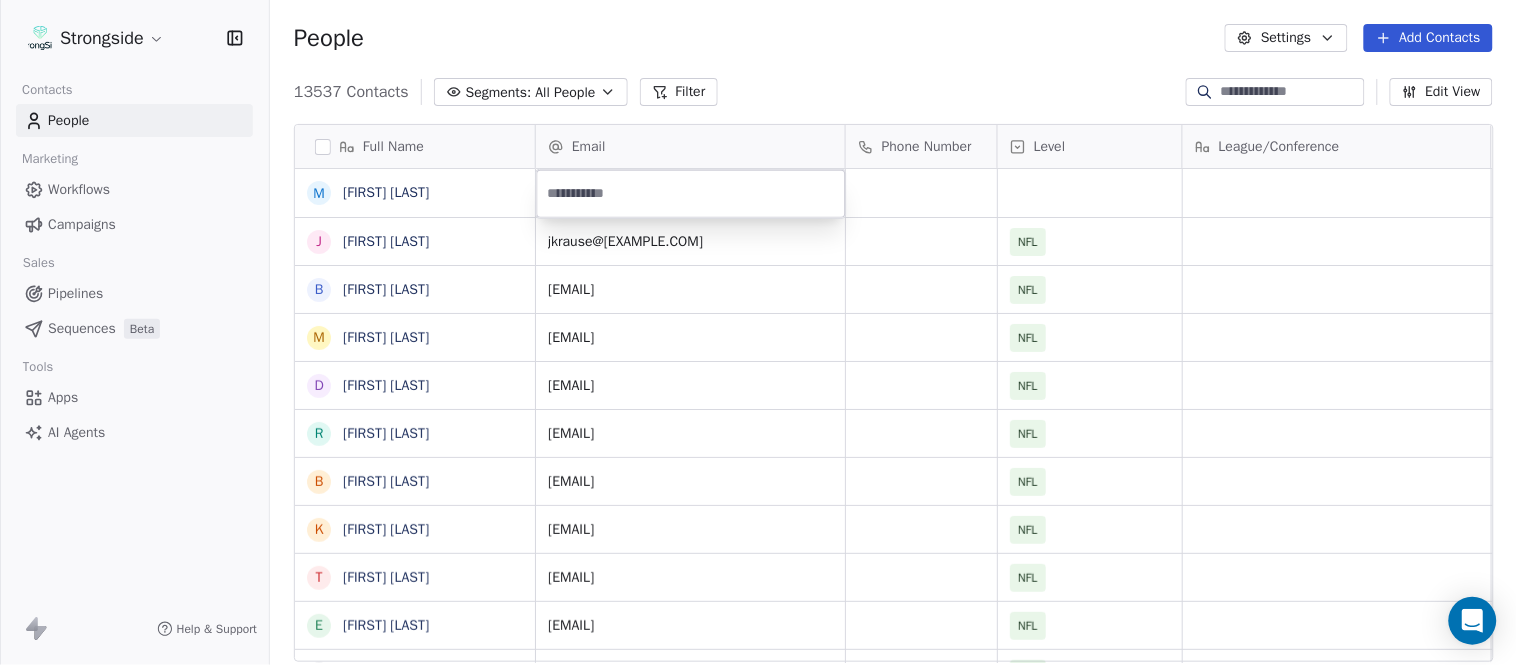 type on "**********" 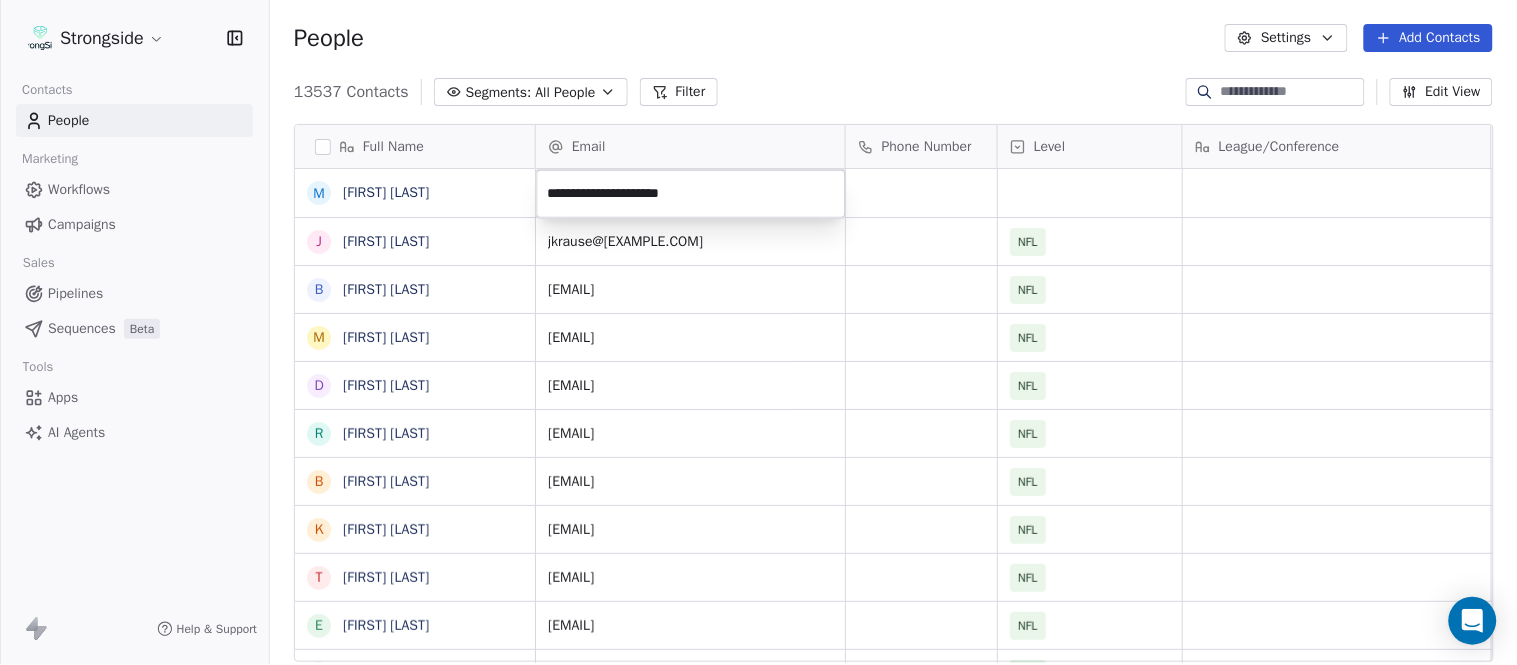 click on "Strongside Contacts People Marketing Workflows Campaigns Sales Pipelines Sequences Beta Tools Apps AI Agents Help & Support People Settings  Add Contacts 13537 Contacts Segments: All People Filter  Edit View Tag Add to Sequence Export Full Name M Mike McDaniel J Jonathan Krause B Bobby Slowik M Matthew O'Donnell D Deshawn Shead R Ronnie Bradford B Brian Duker K Kynjee Cotton T Todd Nielson E Eric Studesville D Darrell Bevell R Ryan Crow L Lemuel Jeanpierre M Mathieu Araujo J Jon Embree C Chandler Henley J Joe Barry S Sean Ryan R Ryan Slowik D Dave Puloka E Edgar Bennett C Chad Morton H Heath Farwell S Spencer Whipple S Shaun Sarrett G Grant Udinski T Tem Lukabu M Matt Edwards A Anthony Campanile A Anthony Perkins L Liam Coen Email Phone Number Level League/Conference Organization Job Title Tags Created Date BST Aug 03, 2025 01:33 AM jkrause@dolphins.com NFL MIAMI DOLPHINS Assistant Coach Aug 03, 2025 01:31 AM bslowik@dolphins.com NFL MIAMI DOLPHINS Assistant Coach Aug 03, 2025 01:30 AM NFL MIAMI DOLPHINS" at bounding box center [758, 332] 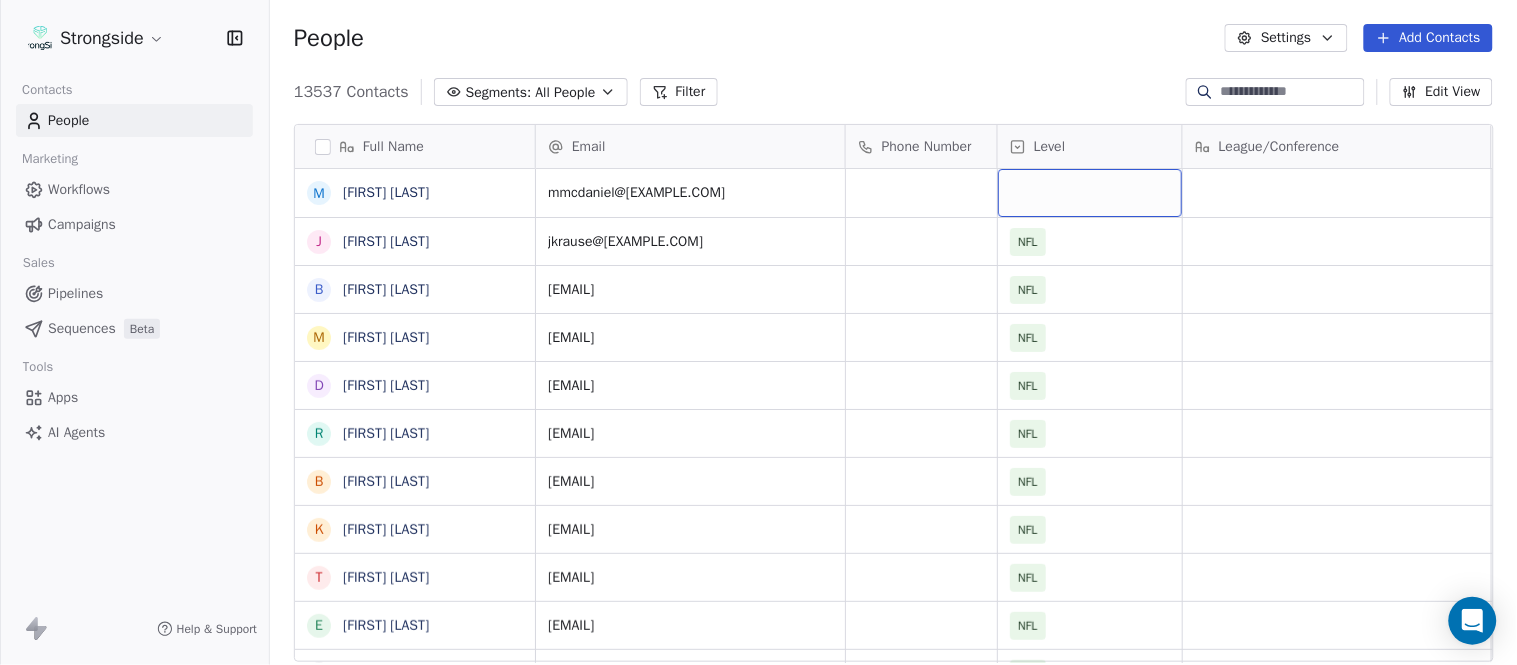 click at bounding box center (1090, 193) 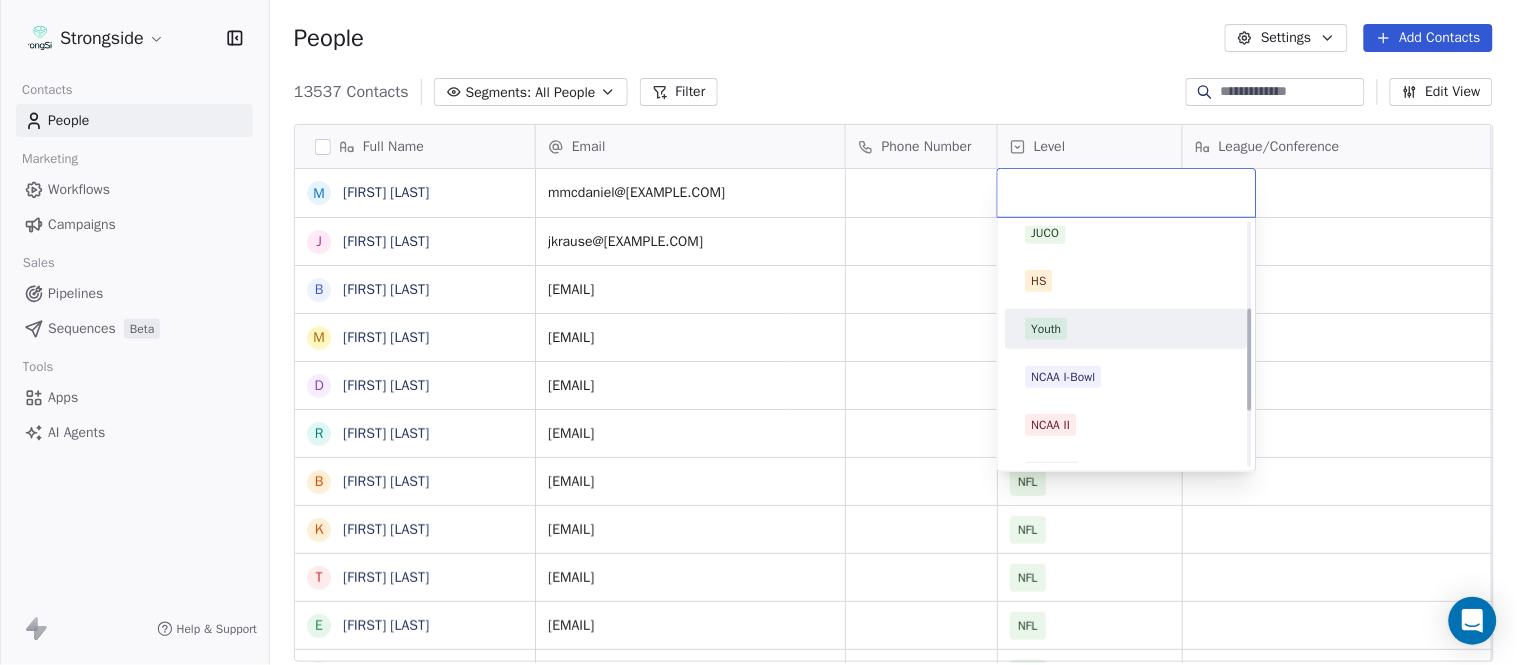 scroll, scrollTop: 330, scrollLeft: 0, axis: vertical 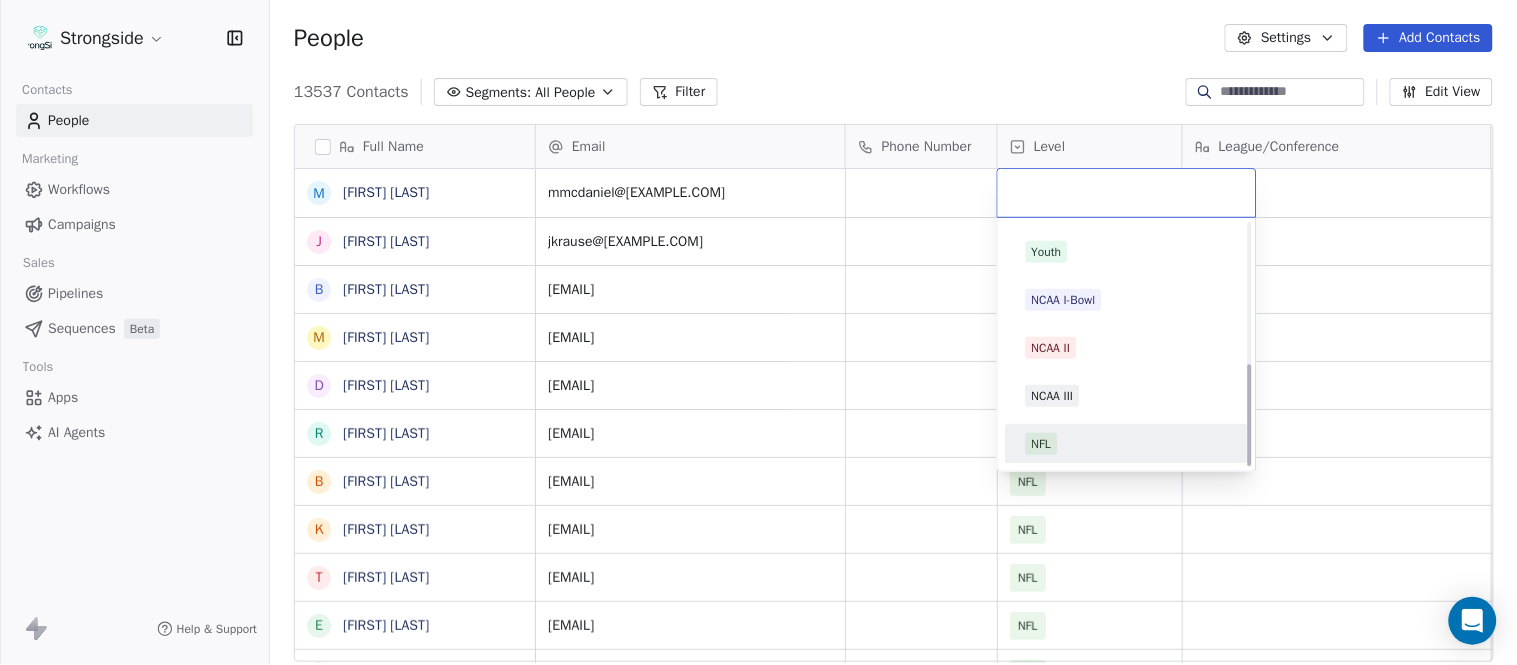click on "NFL" at bounding box center [1127, 444] 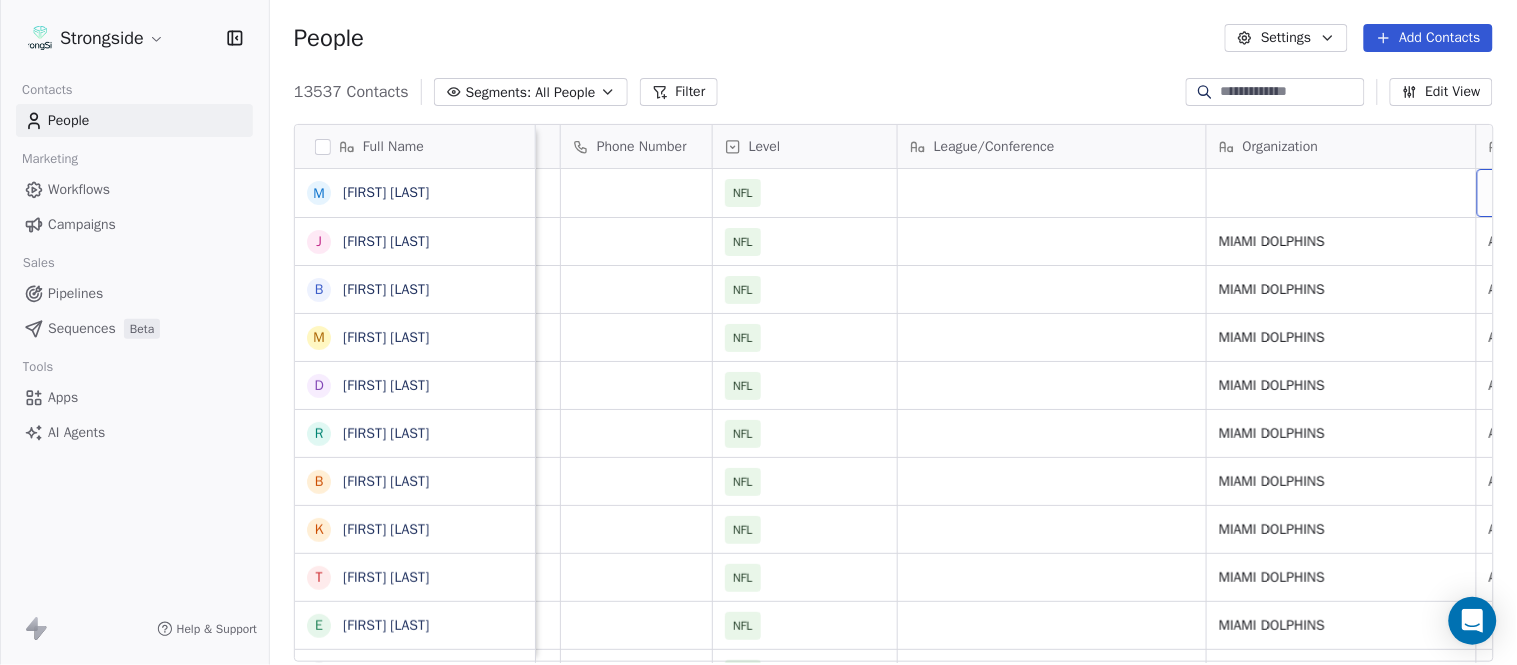 scroll, scrollTop: 0, scrollLeft: 653, axis: horizontal 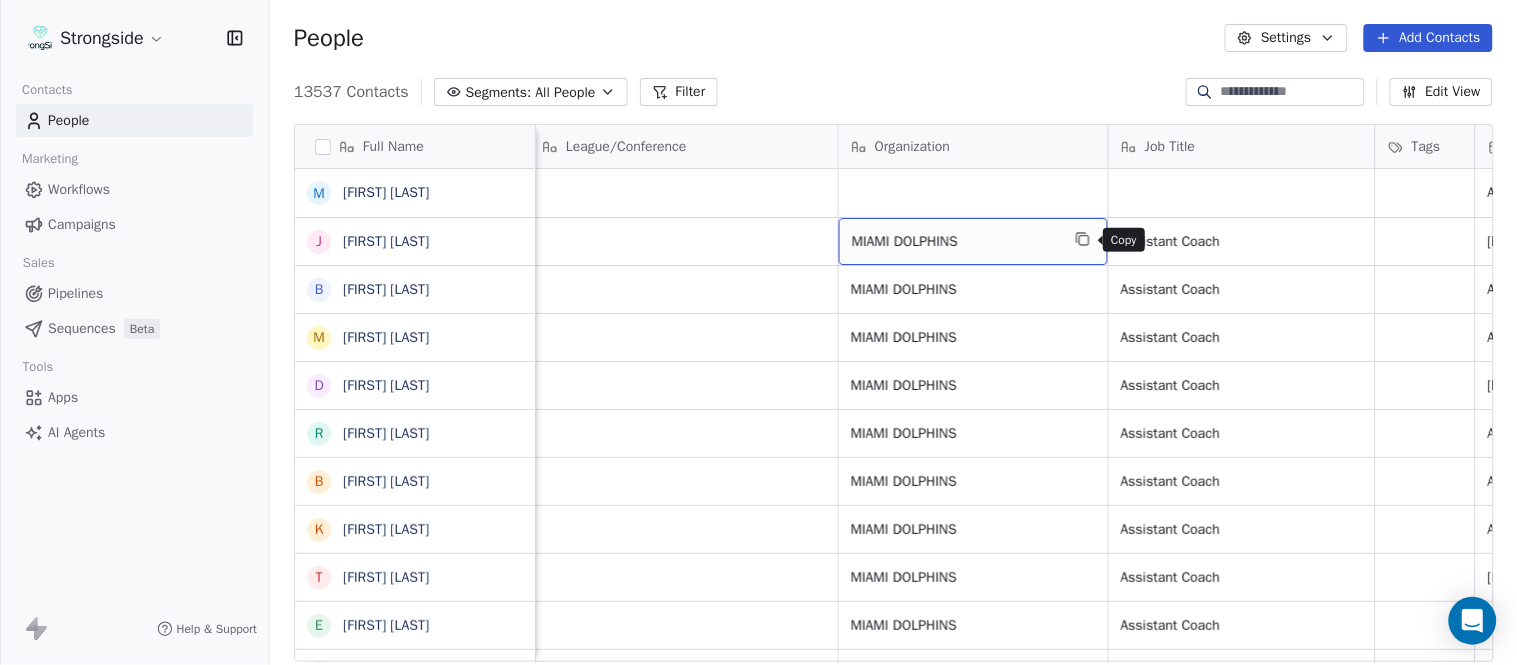 click 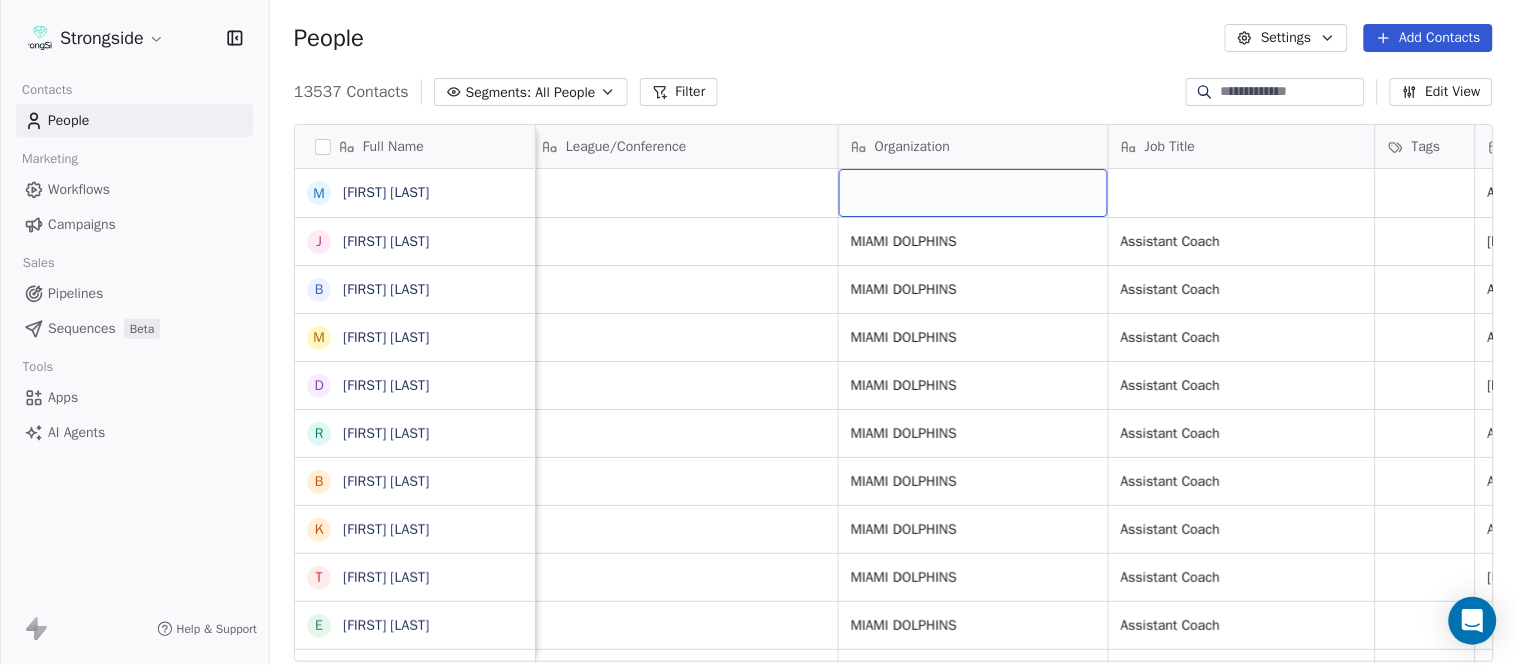 click at bounding box center (973, 193) 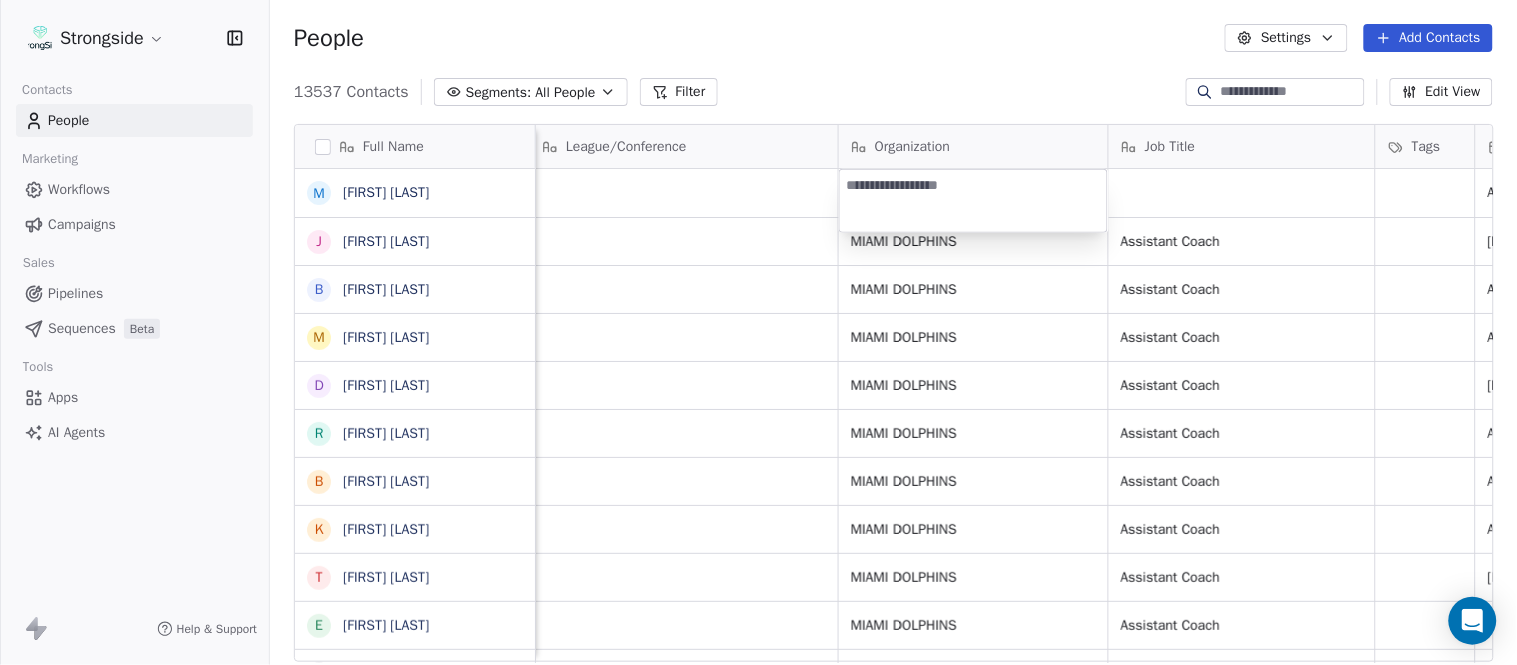 type on "**********" 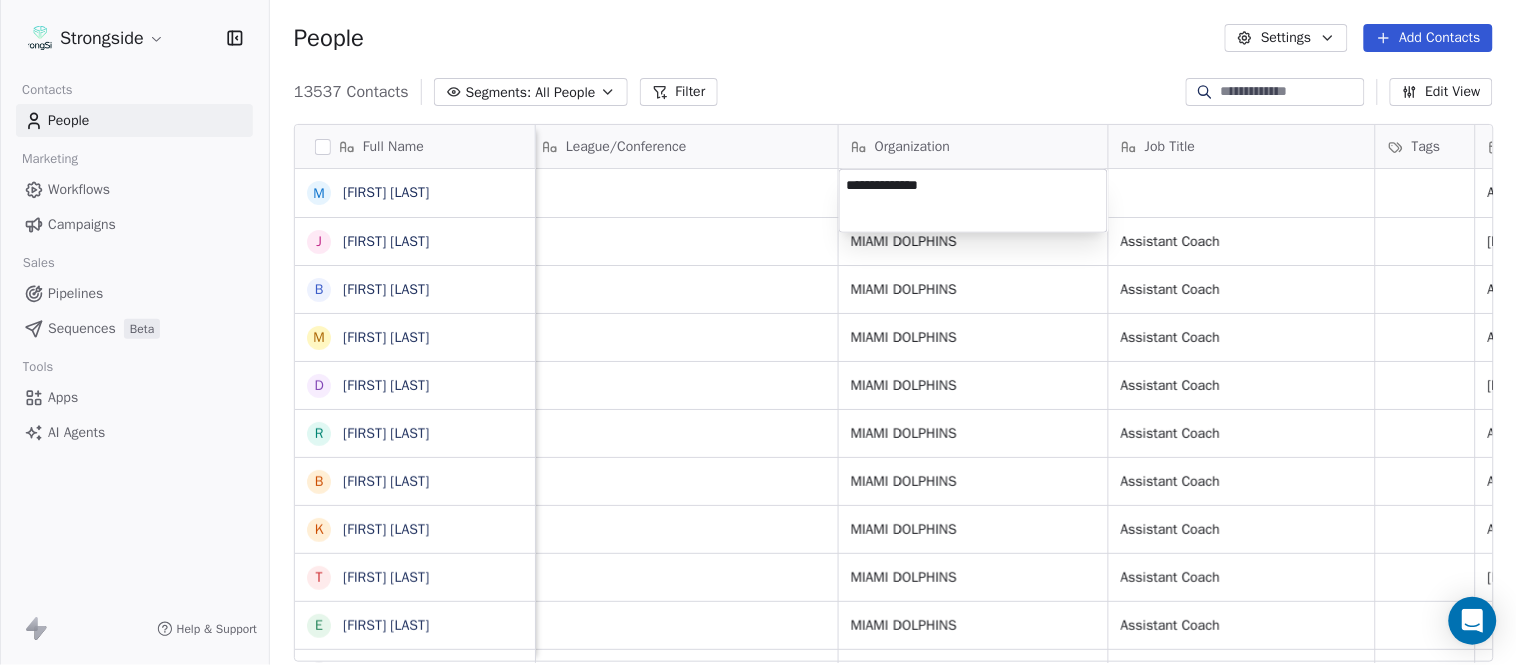 click on "Strongside Contacts People Marketing Workflows Campaigns Sales Pipelines Sequences Beta Tools Apps AI Agents Help & Support People Settings  Add Contacts 13537 Contacts Segments: All People Filter  Edit View Tag Add to Sequence Export Full Name M Mike McDaniel J Jonathan Krause B Bobby Slowik M Matthew O'Donnell D Deshawn Shead R Ronnie Bradford B Brian Duker K Kynjee Cotton T Todd Nielson E Eric Studesville D Darrell Bevell R Ryan Crow L Lemuel Jeanpierre M Mathieu Araujo J Jon Embree C Chandler Henley J Joe Barry S Sean Ryan R Ryan Slowik D Dave Puloka E Edgar Bennett C Chad Morton H Heath Farwell S Spencer Whipple S Shaun Sarrett G Grant Udinski T Tem Lukabu M Matt Edwards A Anthony Campanile A Anthony Perkins L Liam Coen Email Phone Number Level League/Conference Organization Job Title Tags Created Date BST Status Priority Emails Auto Clicked mmcdaniel@dolphins.com NFL Aug 03, 2025 01:33 AM jkrause@dolphins.com NFL MIAMI DOLPHINS Assistant Coach Aug 03, 2025 01:31 AM bslowik@dolphins.com NFL NFL NFL NFL" at bounding box center [758, 332] 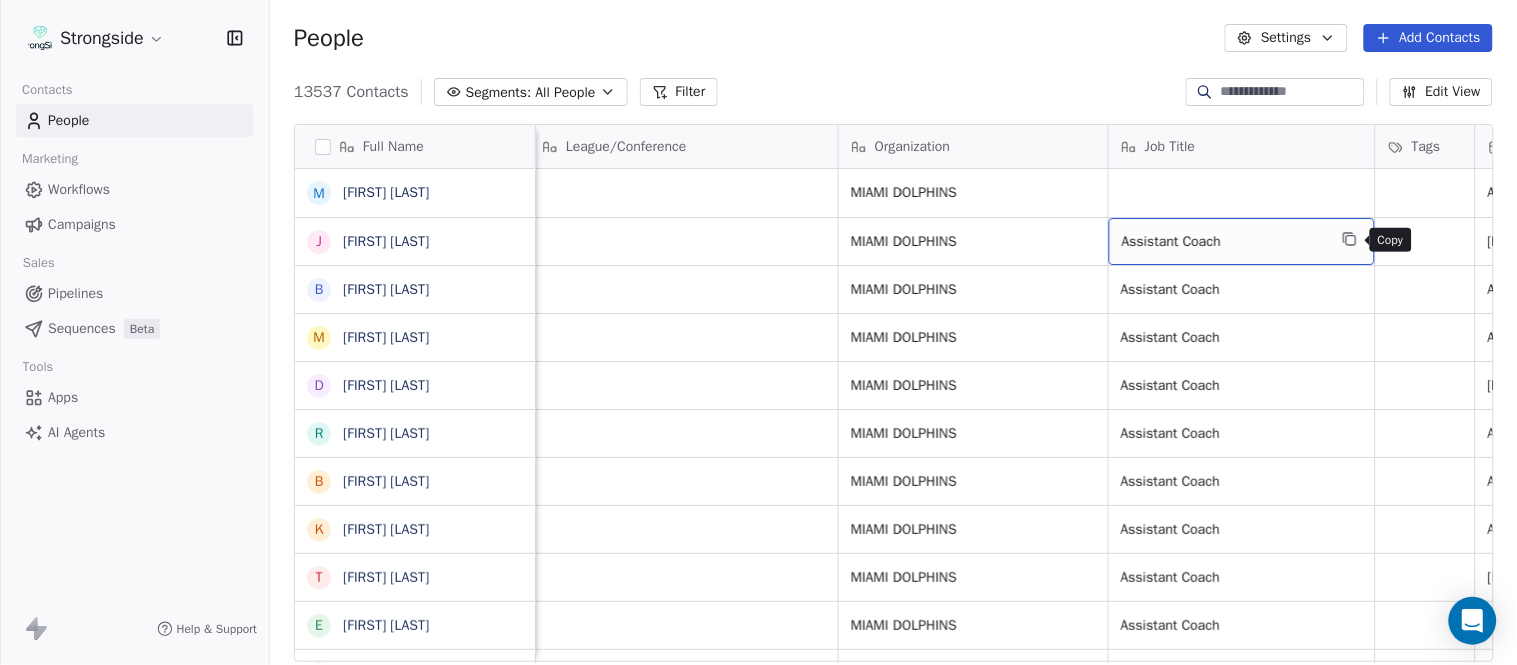 click 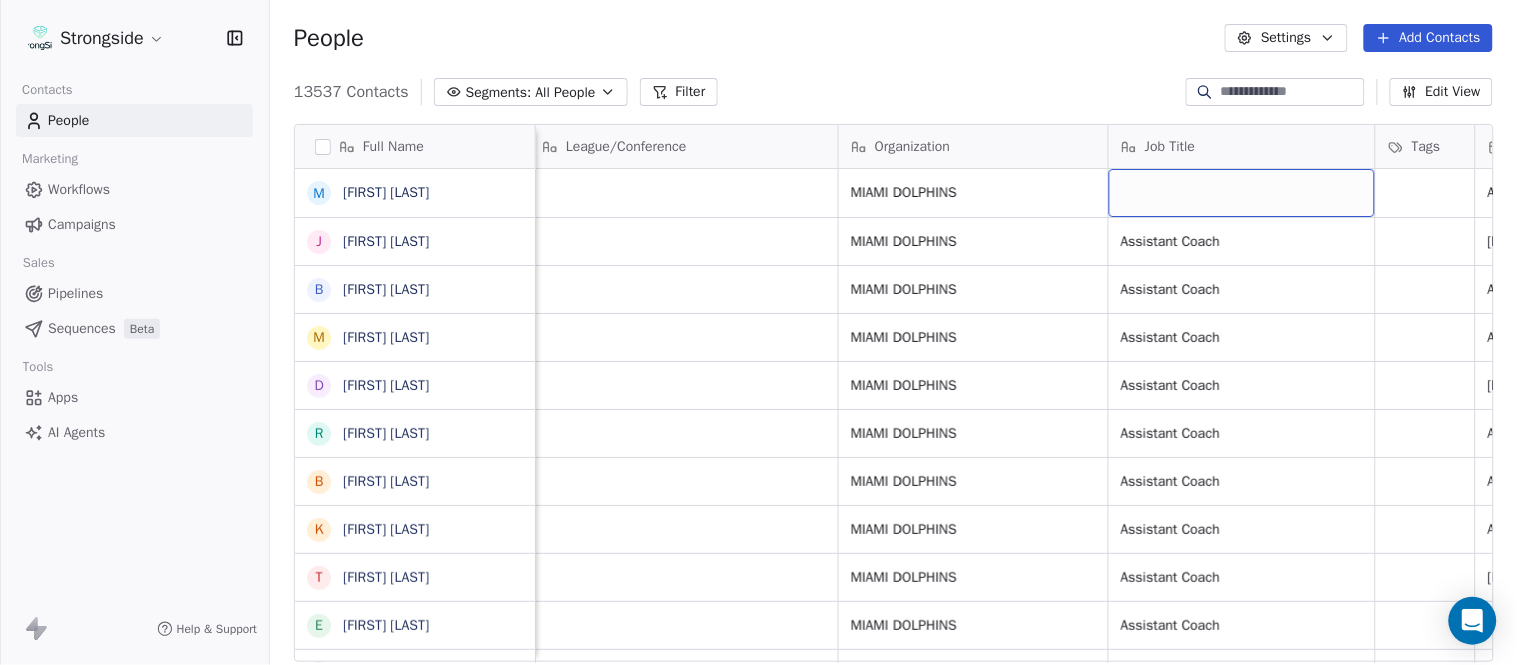 click at bounding box center (1242, 193) 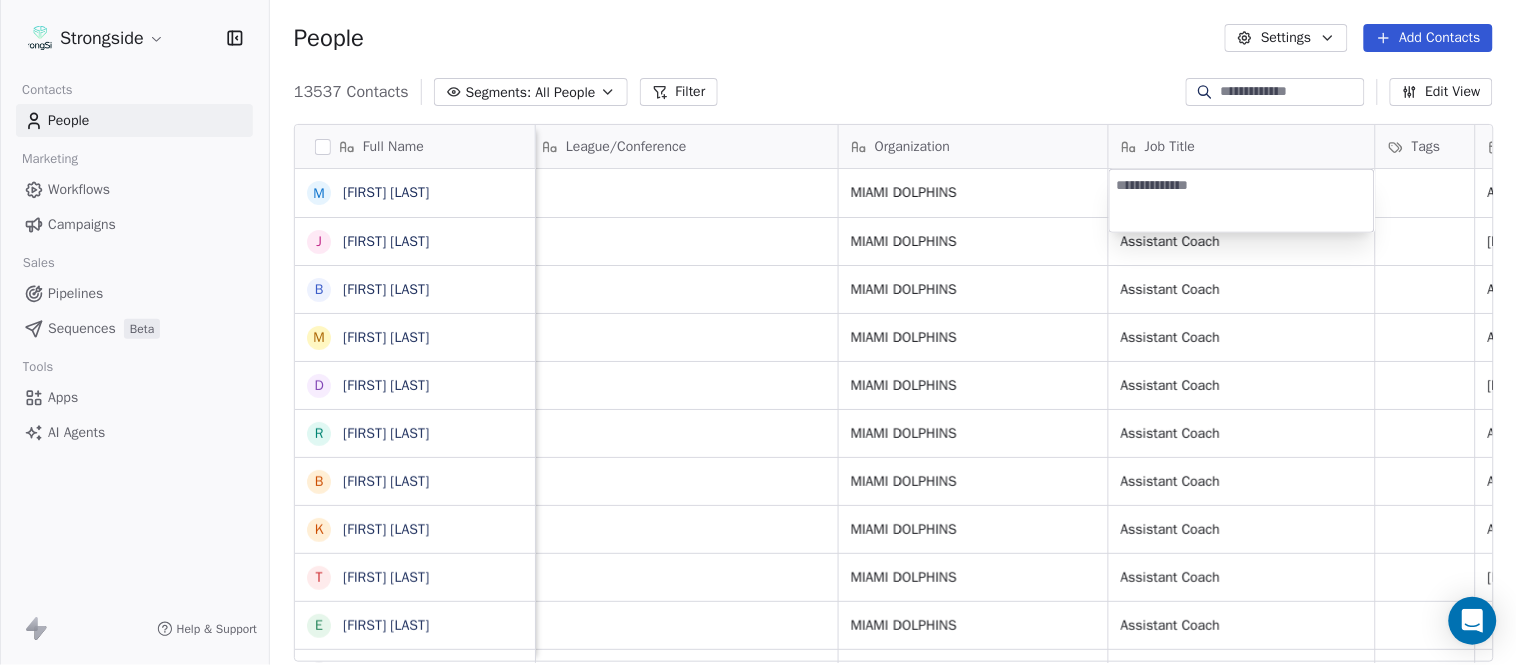 type on "**********" 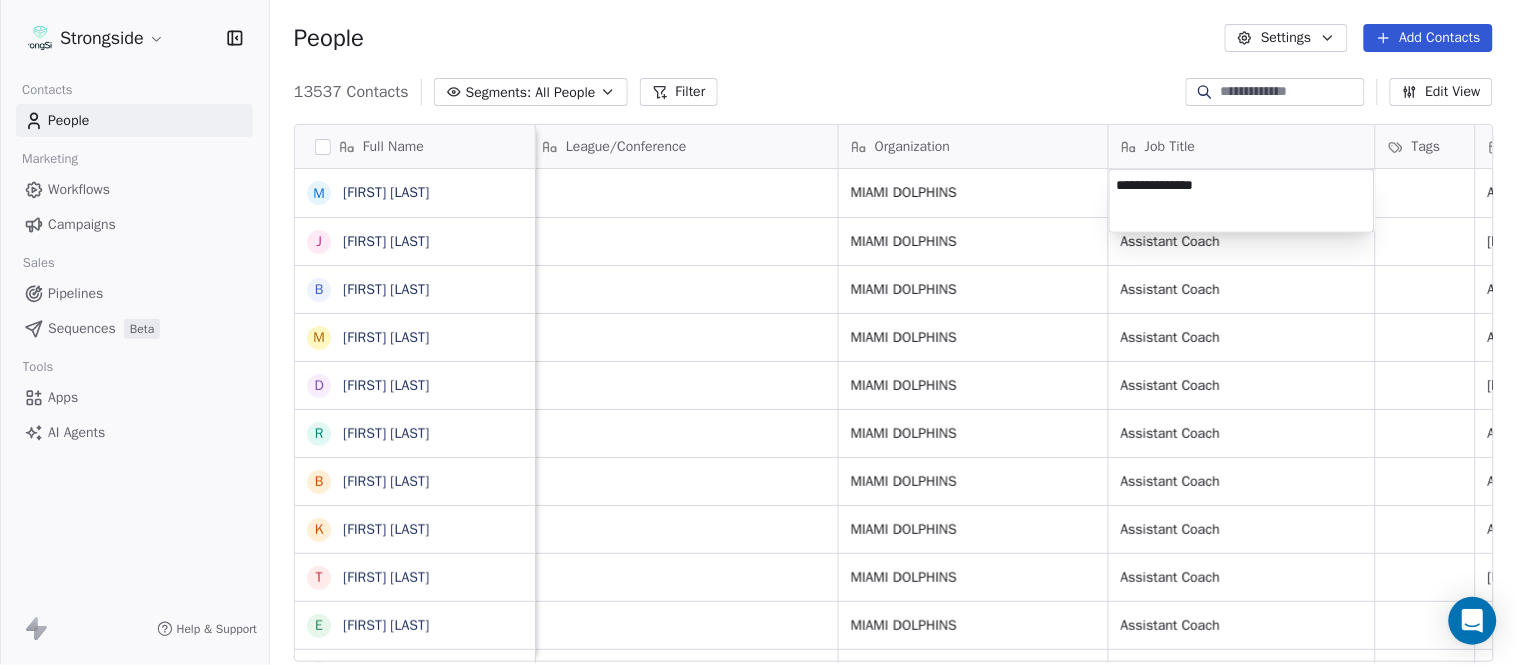 click on "Strongside Contacts People Marketing Workflows Campaigns Sales Pipelines Sequences Beta Tools Apps AI Agents Help & Support People Settings  Add Contacts 13537 Contacts Segments: All People Filter  Edit View Tag Add to Sequence Export Full Name M Mike McDaniel J Jonathan Krause B Bobby Slowik M Matthew O'Donnell D Deshawn Shead R Ronnie Bradford B Brian Duker K Kynjee Cotton T Todd Nielson E Eric Studesville D Darrell Bevell R Ryan Crow L Lemuel Jeanpierre M Mathieu Araujo J Jon Embree C Chandler Henley J Joe Barry S Sean Ryan R Ryan Slowik D Dave Puloka E Edgar Bennett C Chad Morton H Heath Farwell S Spencer Whipple S Shaun Sarrett G Grant Udinski T Tem Lukabu M Matt Edwards A Anthony Campanile A Anthony Perkins L Liam Coen Email Phone Number Level League/Conference Organization Job Title Tags Created Date BST Status Priority Emails Auto Clicked mmcdaniel@dolphins.com NFL MIAMI DOLPHINS Aug 03, 2025 01:33 AM jkrause@dolphins.com NFL MIAMI DOLPHINS Assistant Coach Aug 03, 2025 01:31 AM bslowik@dolphins.com" at bounding box center [758, 332] 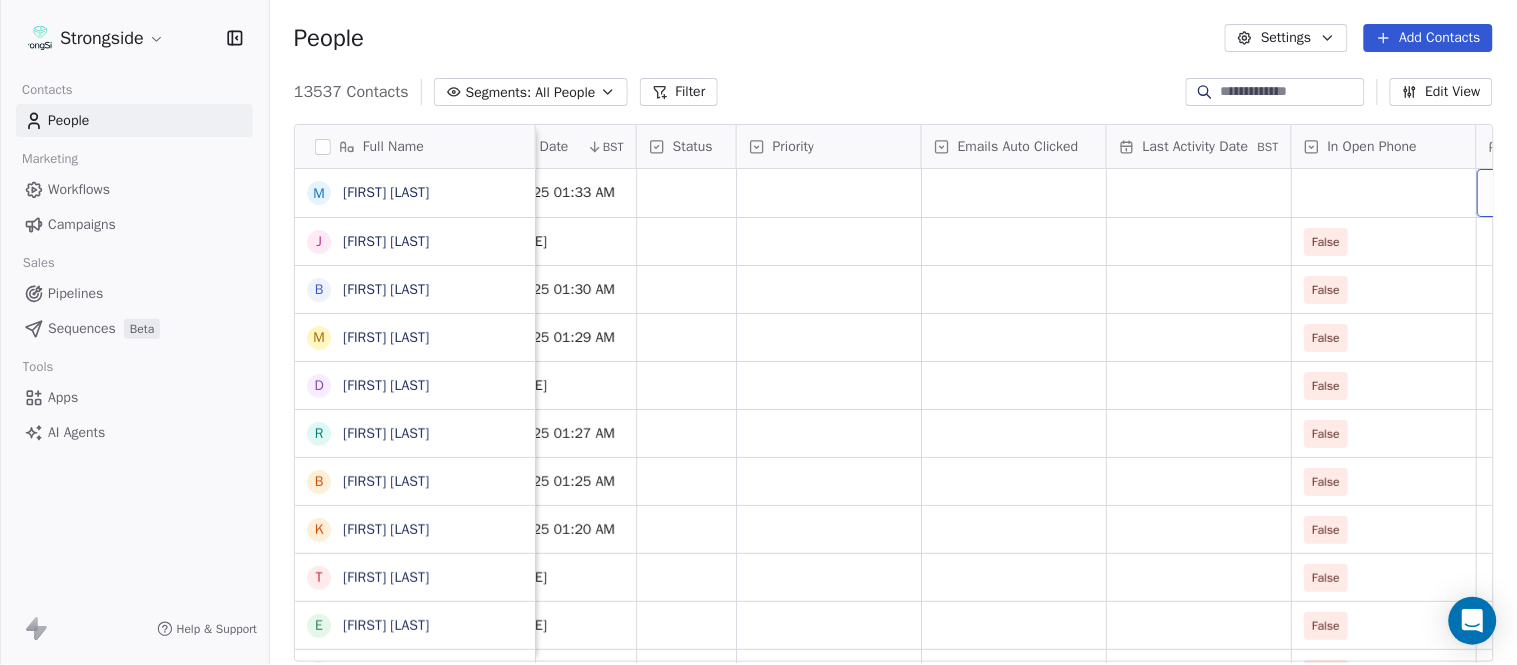 scroll, scrollTop: 0, scrollLeft: 1863, axis: horizontal 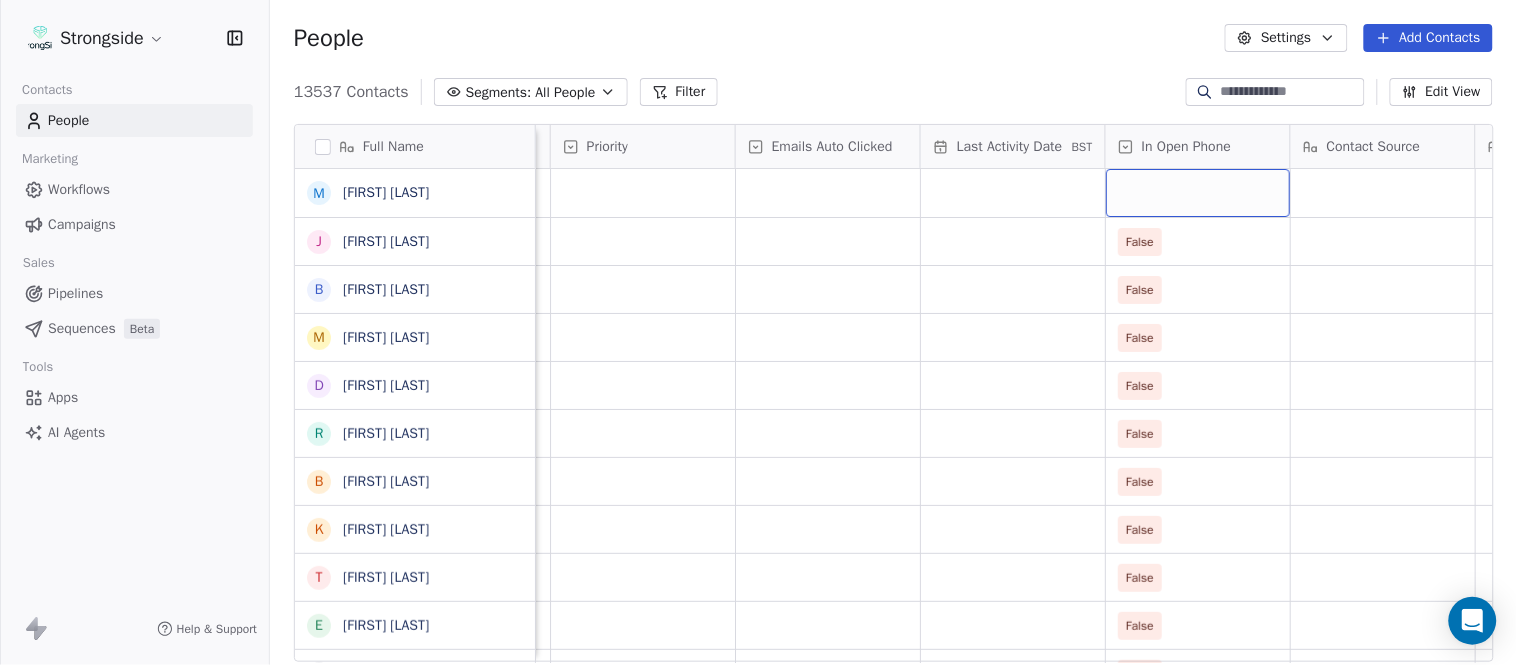 click at bounding box center (1198, 193) 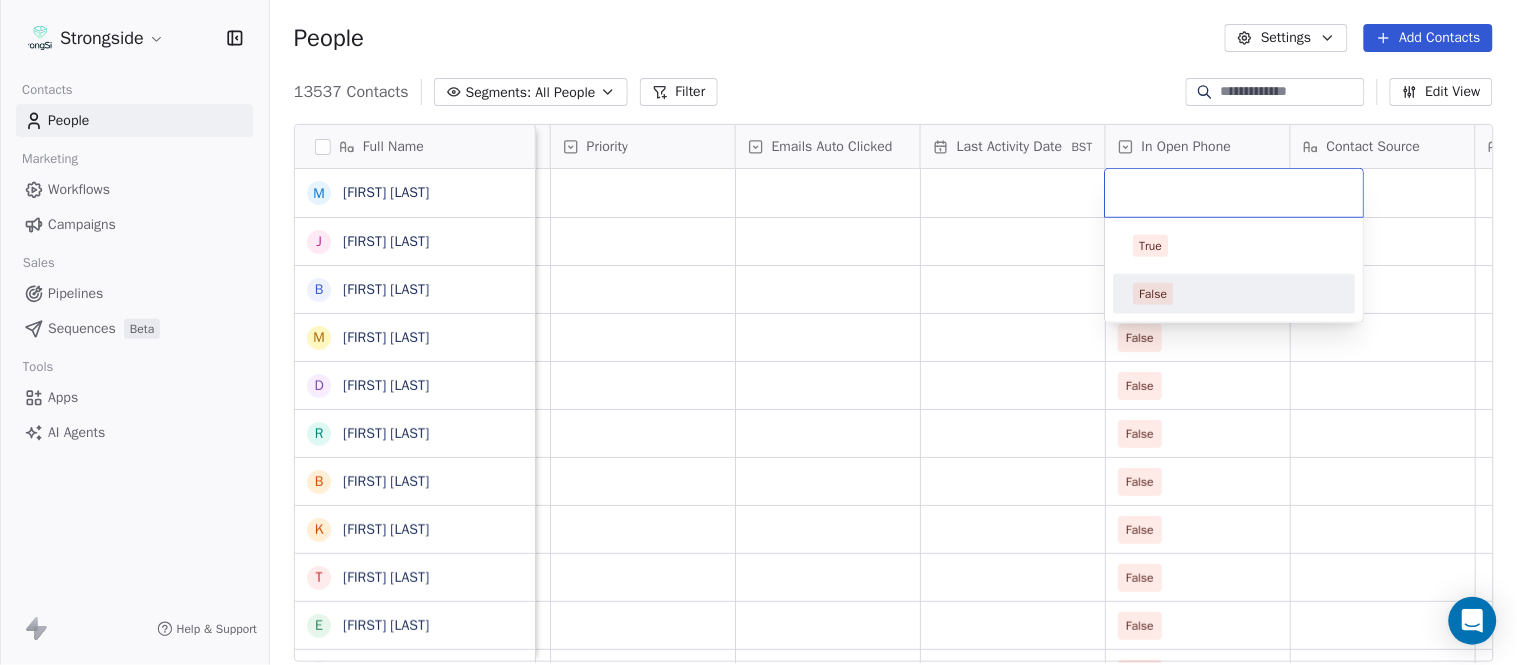 click on "False" at bounding box center (1235, 294) 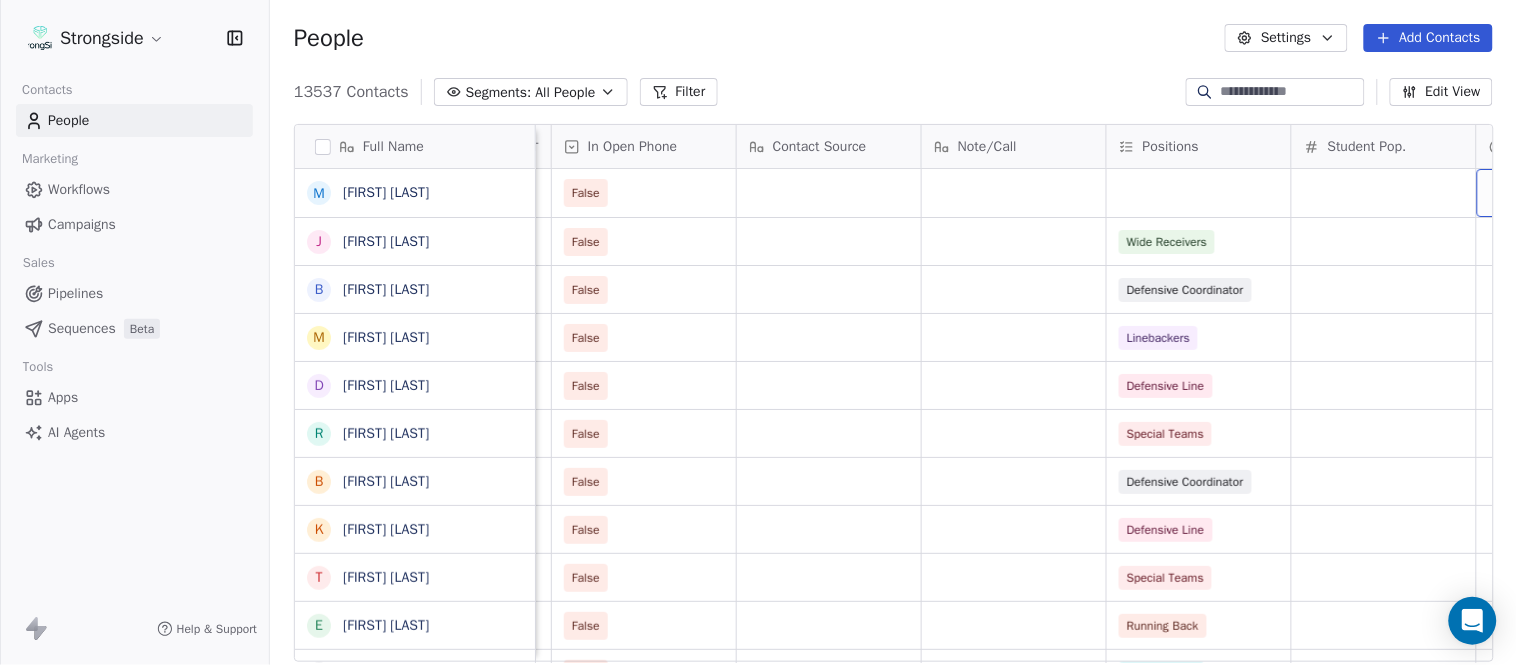 scroll, scrollTop: 0, scrollLeft: 2603, axis: horizontal 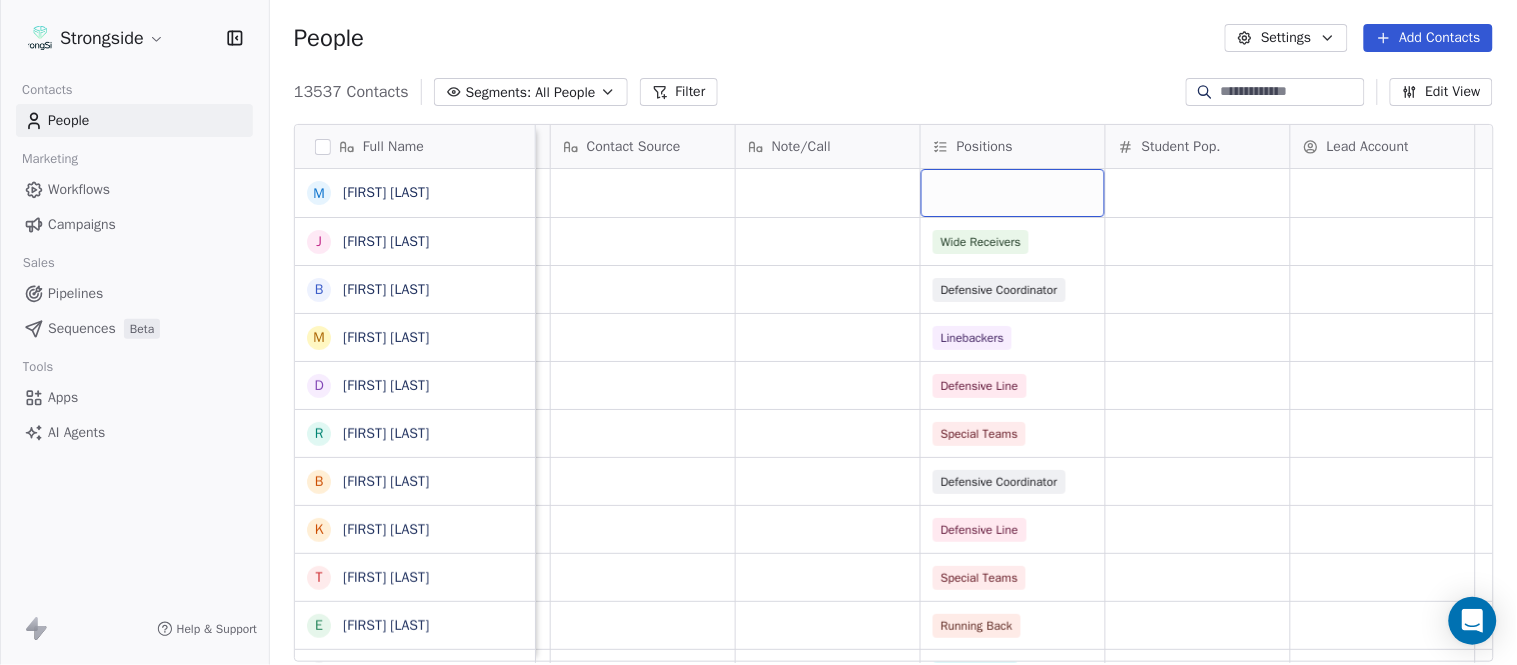 click at bounding box center [1013, 193] 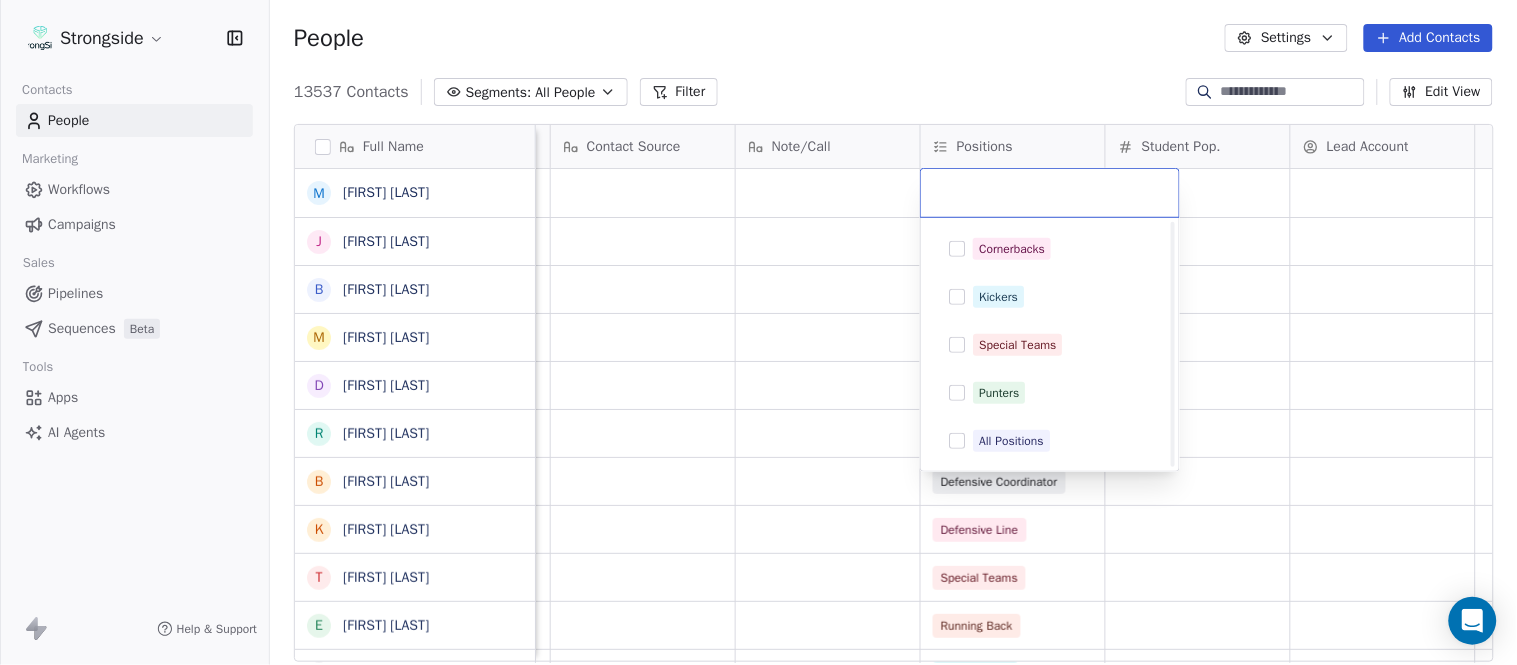 scroll, scrollTop: 444, scrollLeft: 0, axis: vertical 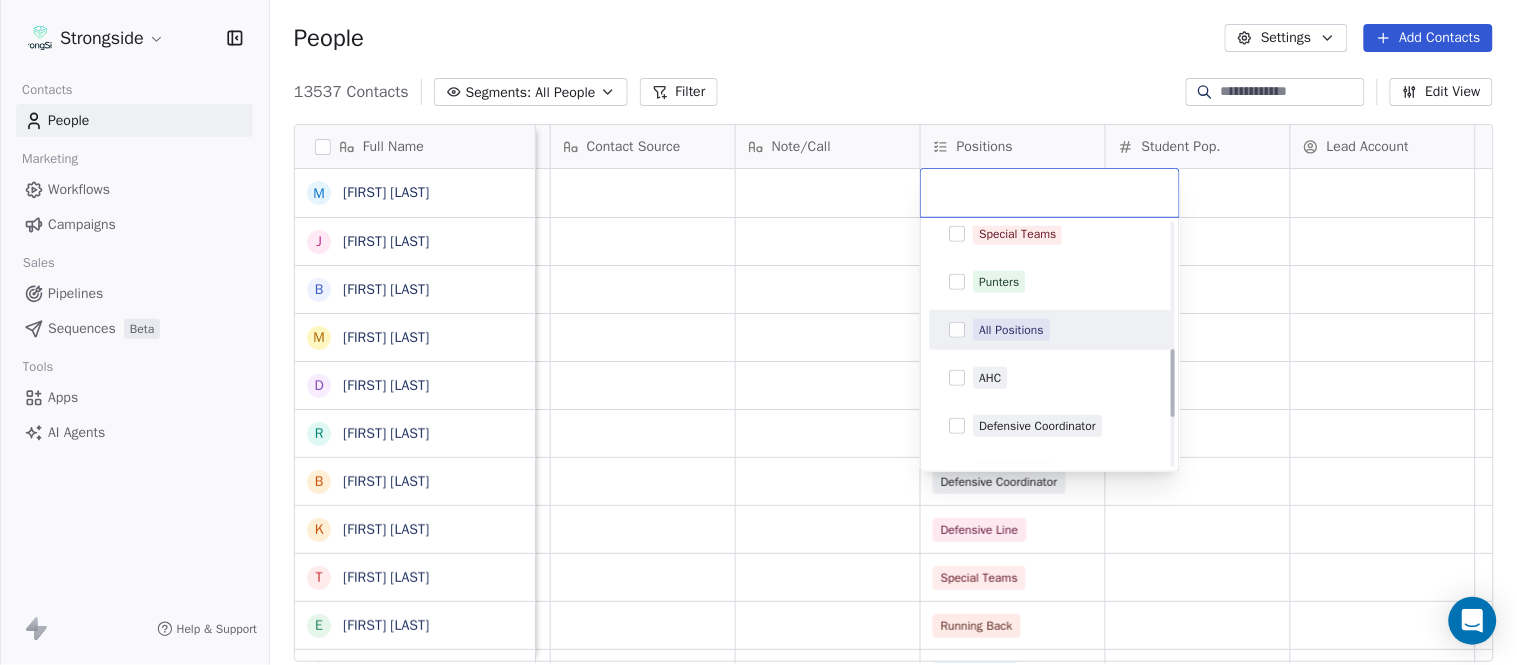 click on "All Positions" at bounding box center (1011, 330) 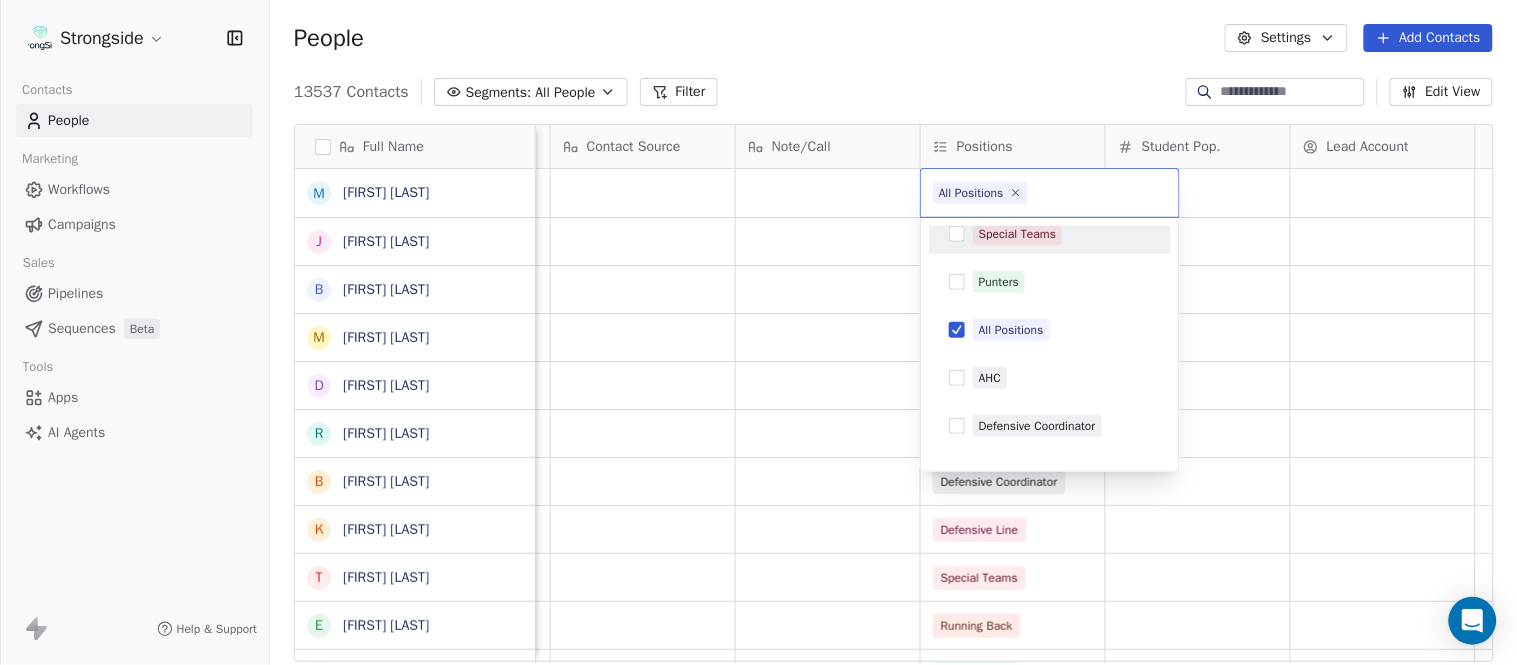 click on "Strongside Contacts People Marketing Workflows Campaigns Sales Pipelines Sequences Beta Tools Apps AI Agents Help & Support People Settings  Add Contacts 13537 Contacts Segments: All People Filter  Edit View Tag Add to Sequence Export Full Name M Mike McDaniel J Jonathan Krause B Bobby Slowik M Matthew O'Donnell D Deshawn Shead R Ronnie Bradford B Brian Duker K Kynjee Cotton T Todd Nielson E Eric Studesville D Darrell Bevell R Ryan Crow L Lemuel Jeanpierre M Mathieu Araujo J Jon Embree C Chandler Henley J Joe Barry S Sean Ryan R Ryan Slowik D Dave Puloka E Edgar Bennett C Chad Morton H Heath Farwell S Spencer Whipple S Shaun Sarrett G Grant Udinski T Tem Lukabu M Matt Edwards A Anthony Campanile A Anthony Perkins L Liam Coen Priority Emails Auto Clicked Last Activity Date BST In Open Phone Contact Source Note/Call Positions Student Pop. Lead Account   False   False Wide Receivers   False Defensive Coordinator   False Linebackers   False Defensive Line   False Special Teams   False Defensive Coordinator" at bounding box center (758, 332) 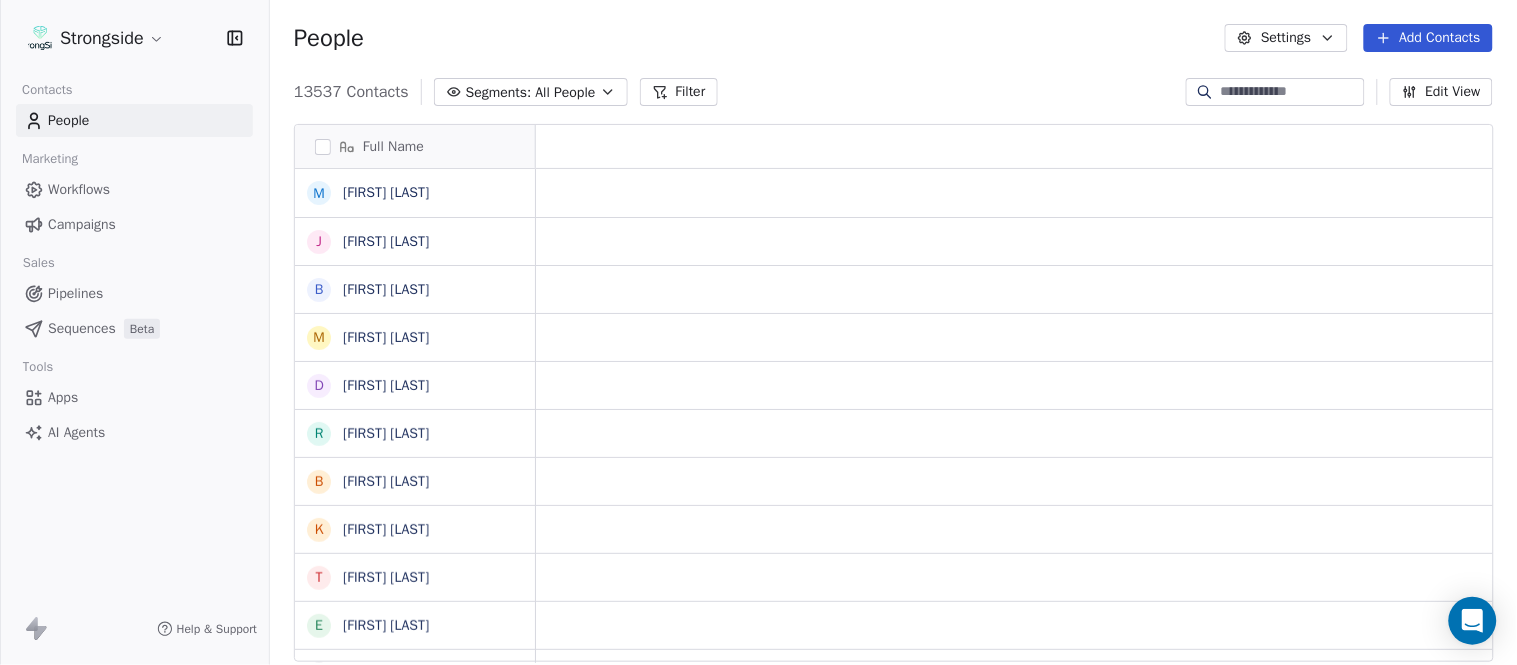 scroll, scrollTop: 0, scrollLeft: 0, axis: both 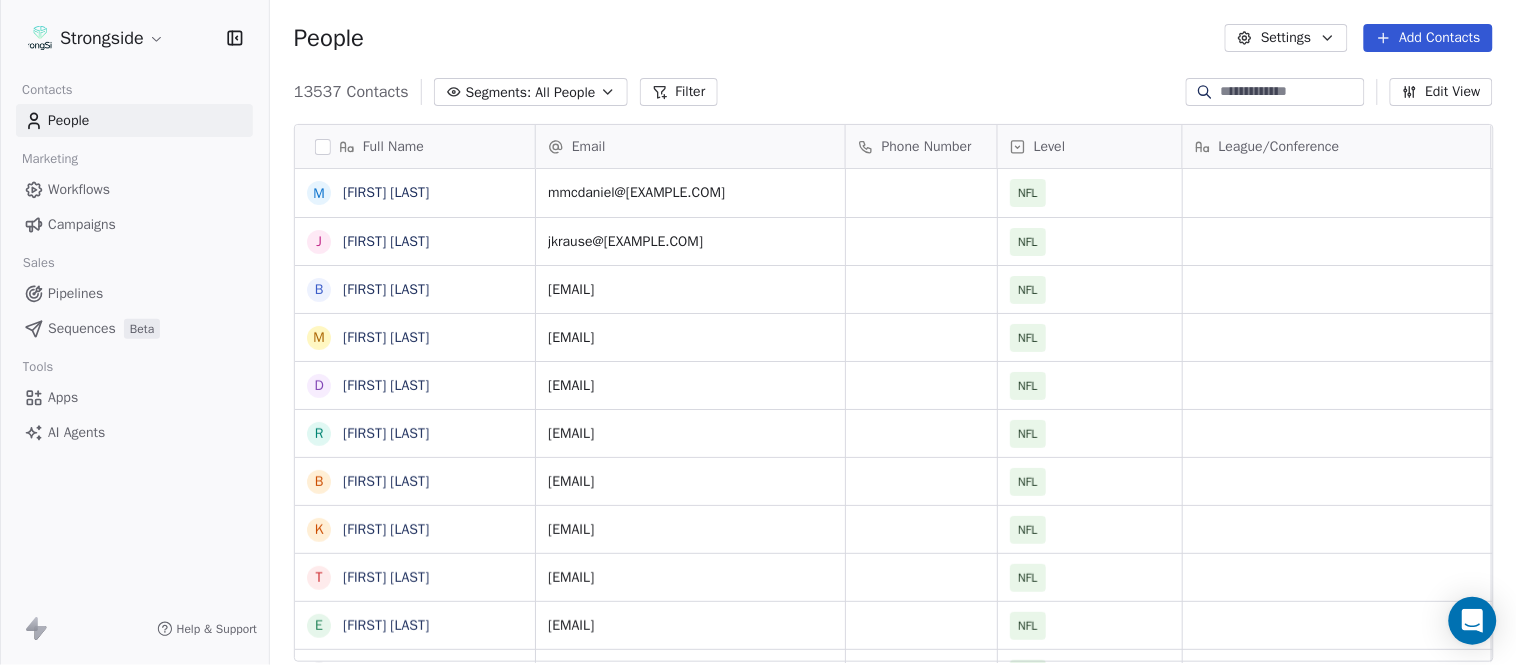 click on "Add Contacts" at bounding box center (1428, 38) 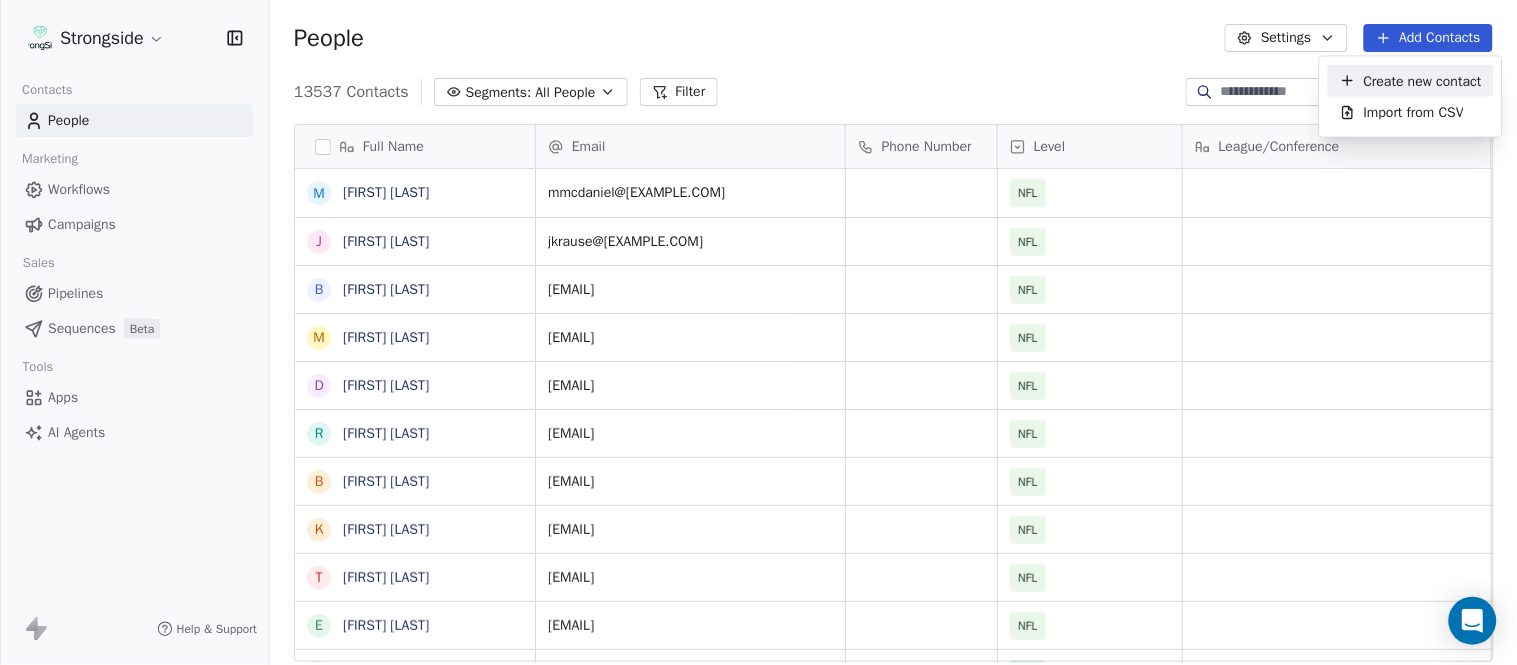 click on "Create new contact" at bounding box center [1423, 80] 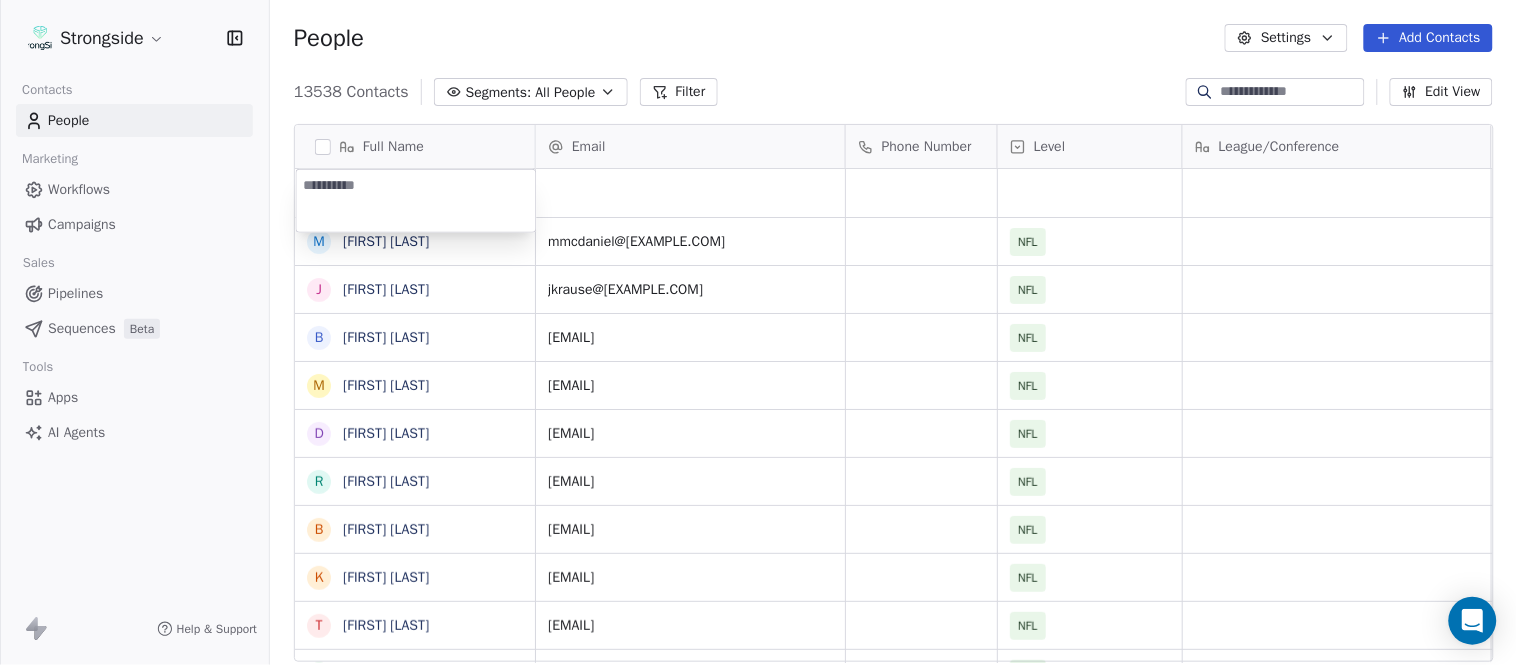 type on "**********" 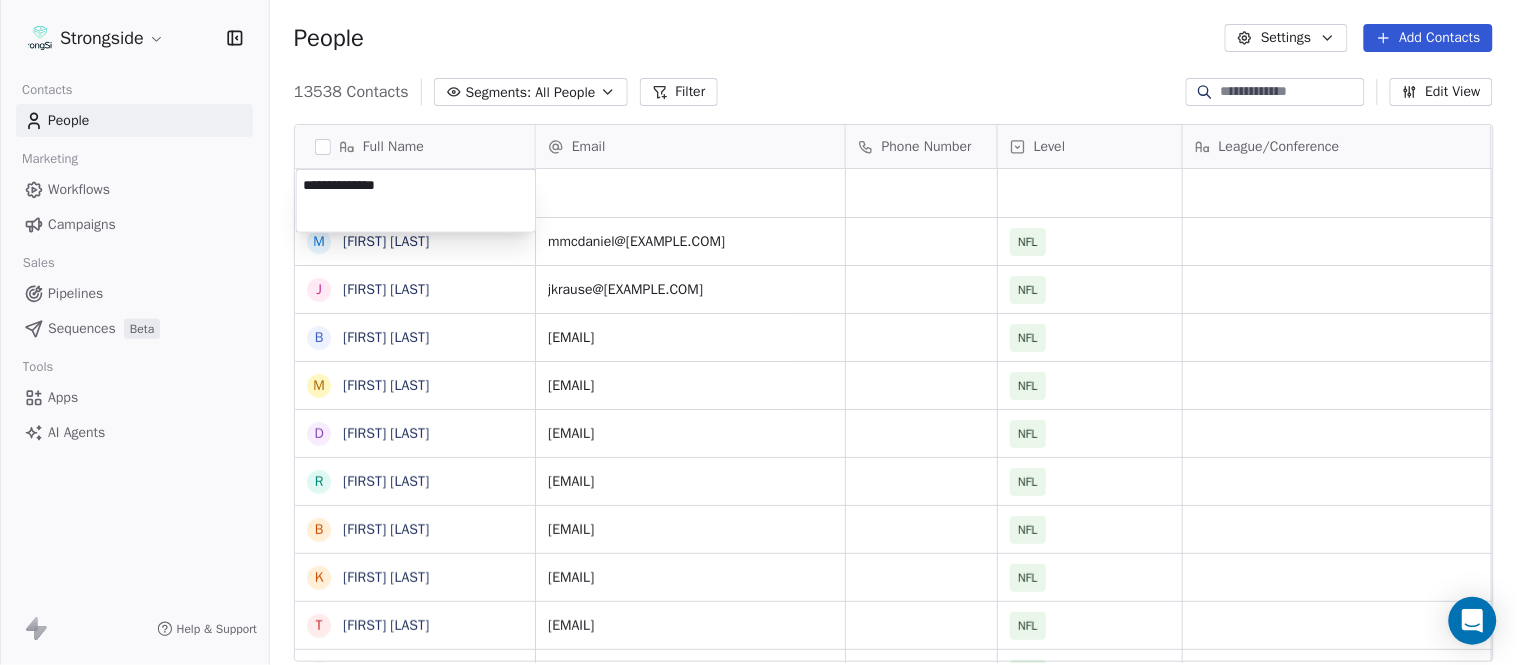 click on "Strongside Contacts People Marketing Workflows Campaigns Sales Pipelines Sequences Beta Tools Apps AI Agents Help & Support People Settings  Add Contacts 13538 Contacts Segments: All People Filter  Edit View Tag Add to Sequence Export Full Name M Mike McDaniel J Jonathan Krause B Bobby Slowik M Matthew O'Donnell D Deshawn Shead R Ronnie Bradford B Brian Duker K Kynjee Cotton T Todd Nielson E Eric Studesville D Darrell Bevell R Ryan Crow L Lemuel Jeanpierre M Mathieu Araujo J Jon Embree C Chandler Henley J Joe Barry S Sean Ryan R Ryan Slowik D Dave Puloka E Edgar Bennett C Chad Morton H Heath Farwell S Spencer Whipple S Shaun Sarrett G Grant Udinski T Tem Lukabu M Matt Edwards A Anthony Campanile A Anthony Perkins Email Phone Number Level League/Conference Organization Job Title Tags Created Date BST Aug 03, 2025 01:34 AM mmcdaniel@dolphins.com NFL MIAMI DOLPHINS Assistant Coach Aug 03, 2025 01:33 AM jkrause@dolphins.com NFL MIAMI DOLPHINS Assistant Coach Aug 03, 2025 01:31 AM bslowik@dolphins.com NFL NFL" at bounding box center (758, 332) 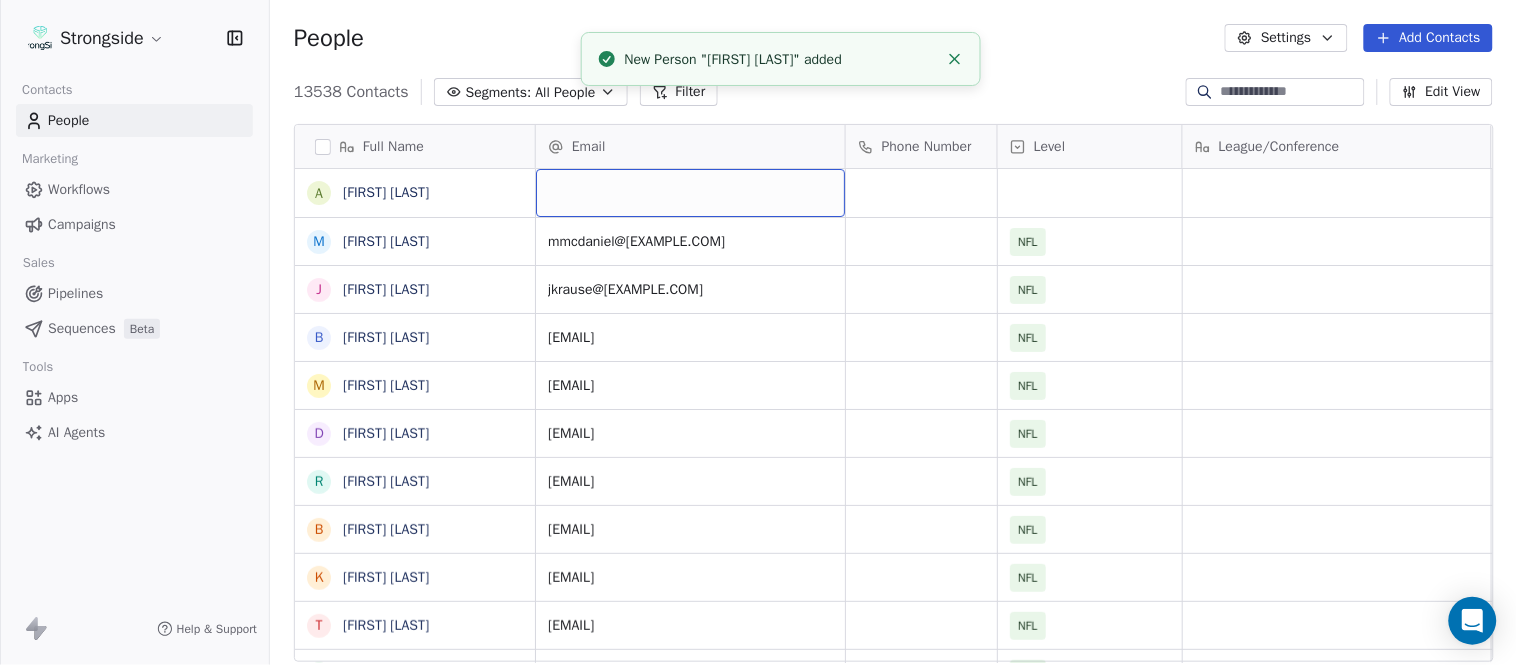 click at bounding box center (690, 193) 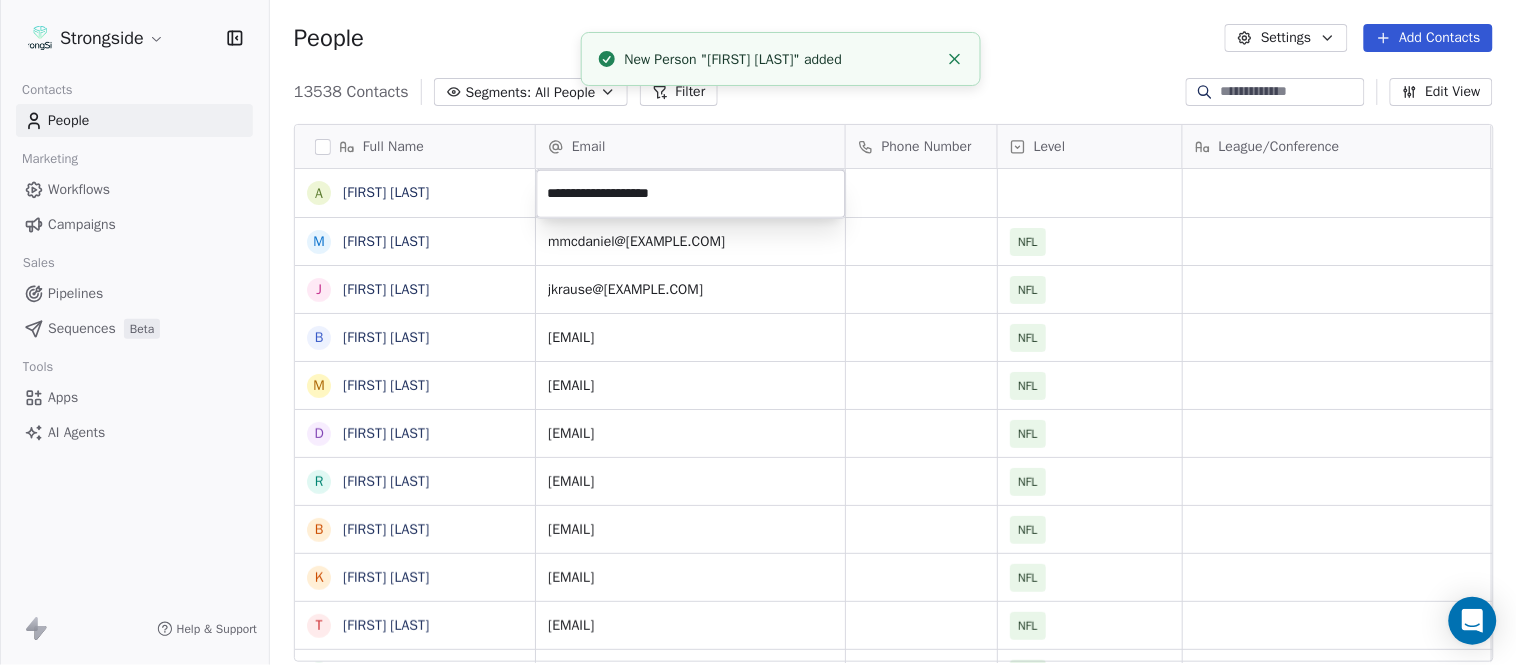 click on "Strongside Contacts People Marketing Workflows Campaigns Sales Pipelines Sequences Beta Tools Apps AI Agents Help & Support People Settings  Add Contacts 13538 Contacts Segments: All People Filter  Edit View Tag Add to Sequence Export Full Name A Anthony Weaver M Mike McDaniel J Jonathan Krause B Bobby Slowik M Matthew O'Donnell D Deshawn Shead R Ronnie Bradford B Brian Duker K Kynjee Cotton T Todd Nielson E Eric Studesville D Darrell Bevell R Ryan Crow L Lemuel Jeanpierre M Mathieu Araujo J Jon Embree C Chandler Henley J Joe Barry S Sean Ryan R Ryan Slowik D Dave Puloka E Edgar Bennett C Chad Morton H Heath Farwell S Spencer Whipple S Shaun Sarrett G Grant Udinski T Tem Lukabu M Matt Edwards A Anthony Campanile A Anthony Perkins Email Phone Number Level League/Conference Organization Job Title Tags Created Date BST Aug 03, 2025 01:34 AM mmcdaniel@dolphins.com NFL MIAMI DOLPHINS Assistant Coach Aug 03, 2025 01:33 AM jkrause@dolphins.com NFL MIAMI DOLPHINS Assistant Coach Aug 03, 2025 01:31 AM NFL NFL NFL" at bounding box center (758, 332) 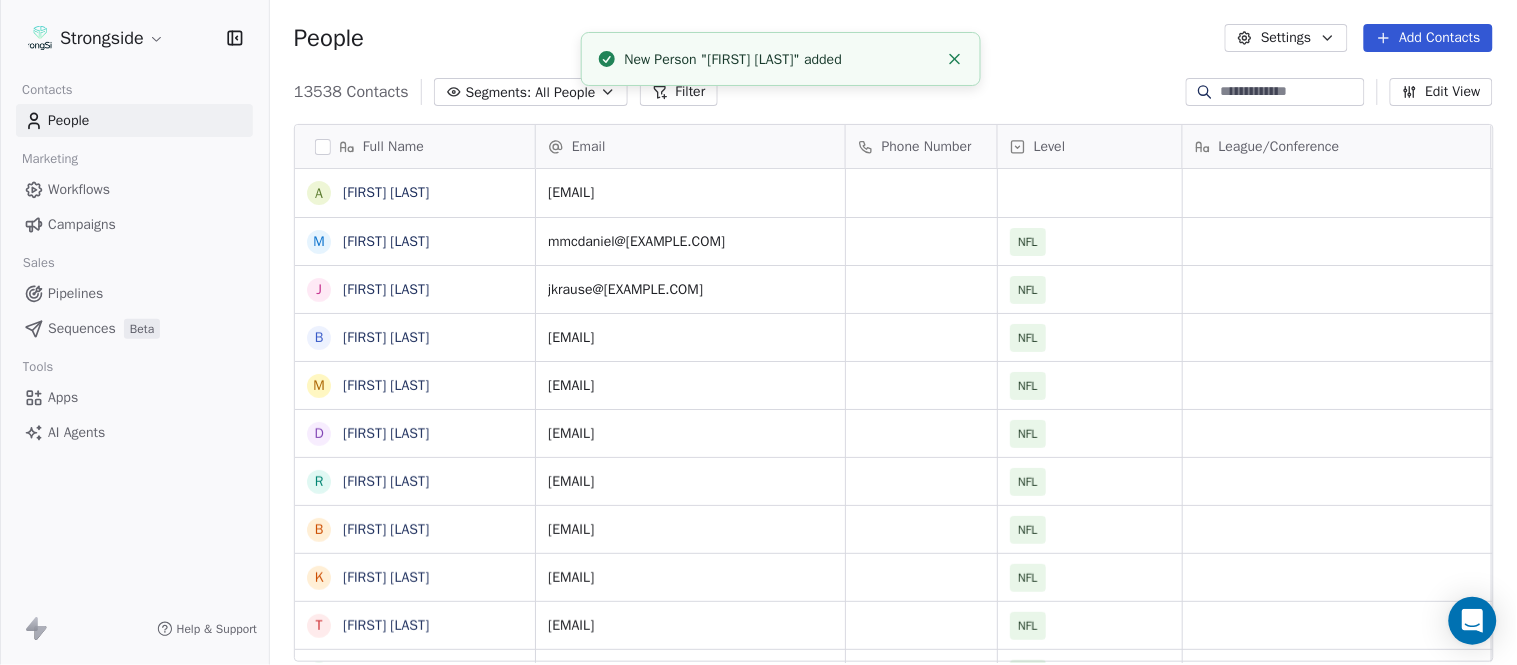 click on "New Person "Anthony Weaver" added" at bounding box center (781, 59) 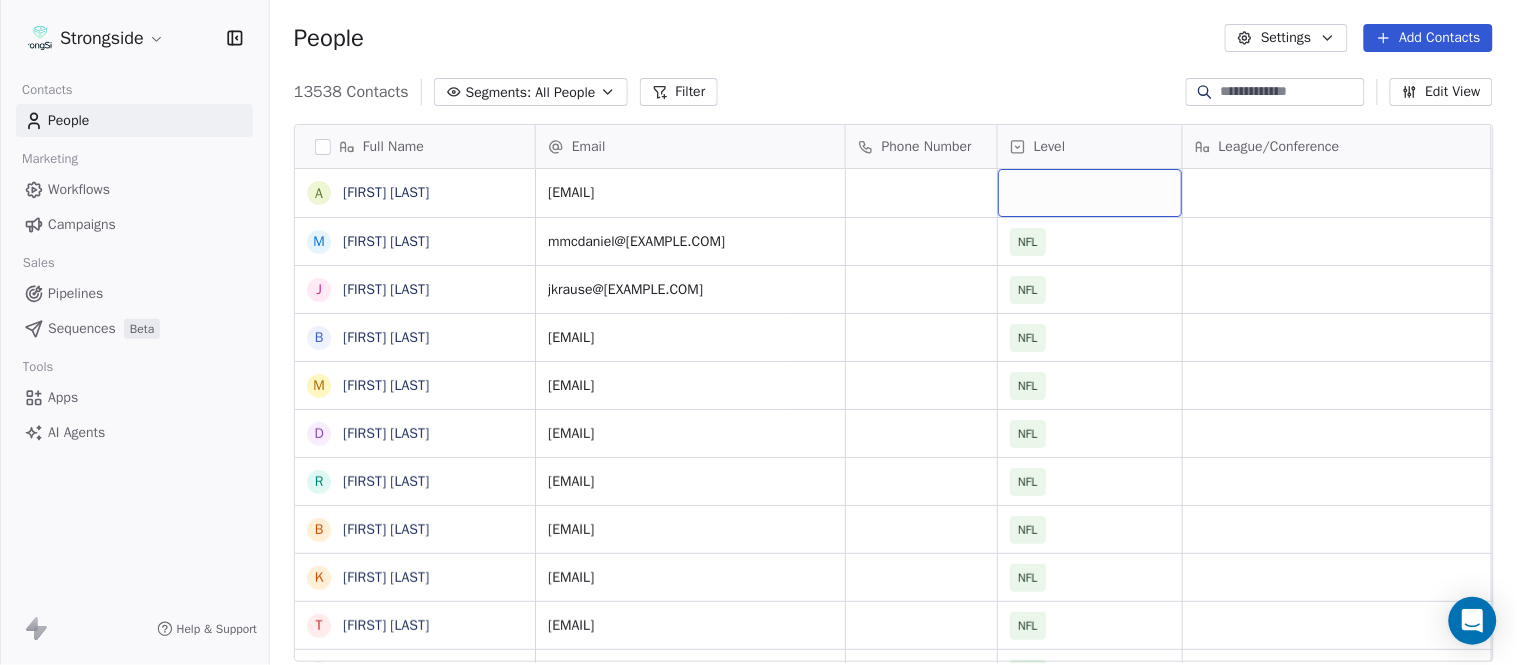 click at bounding box center (1090, 193) 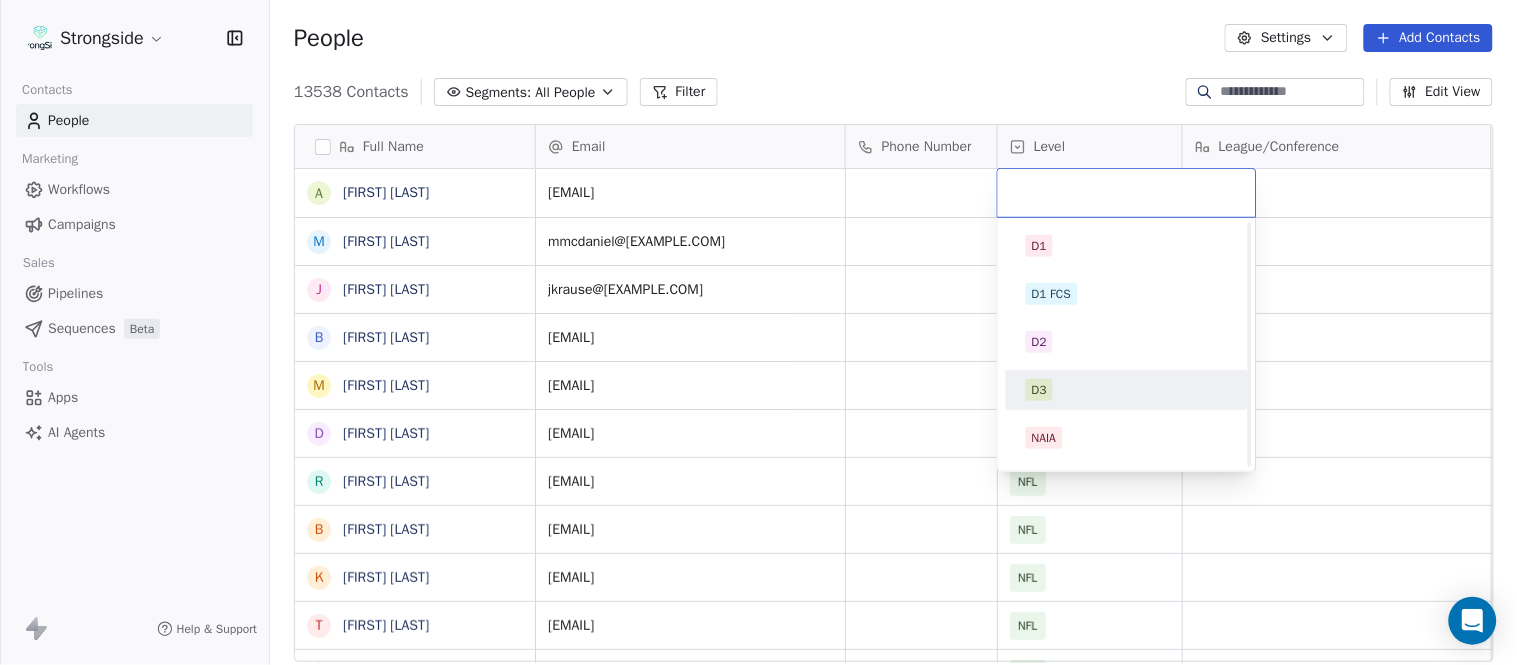 scroll, scrollTop: 330, scrollLeft: 0, axis: vertical 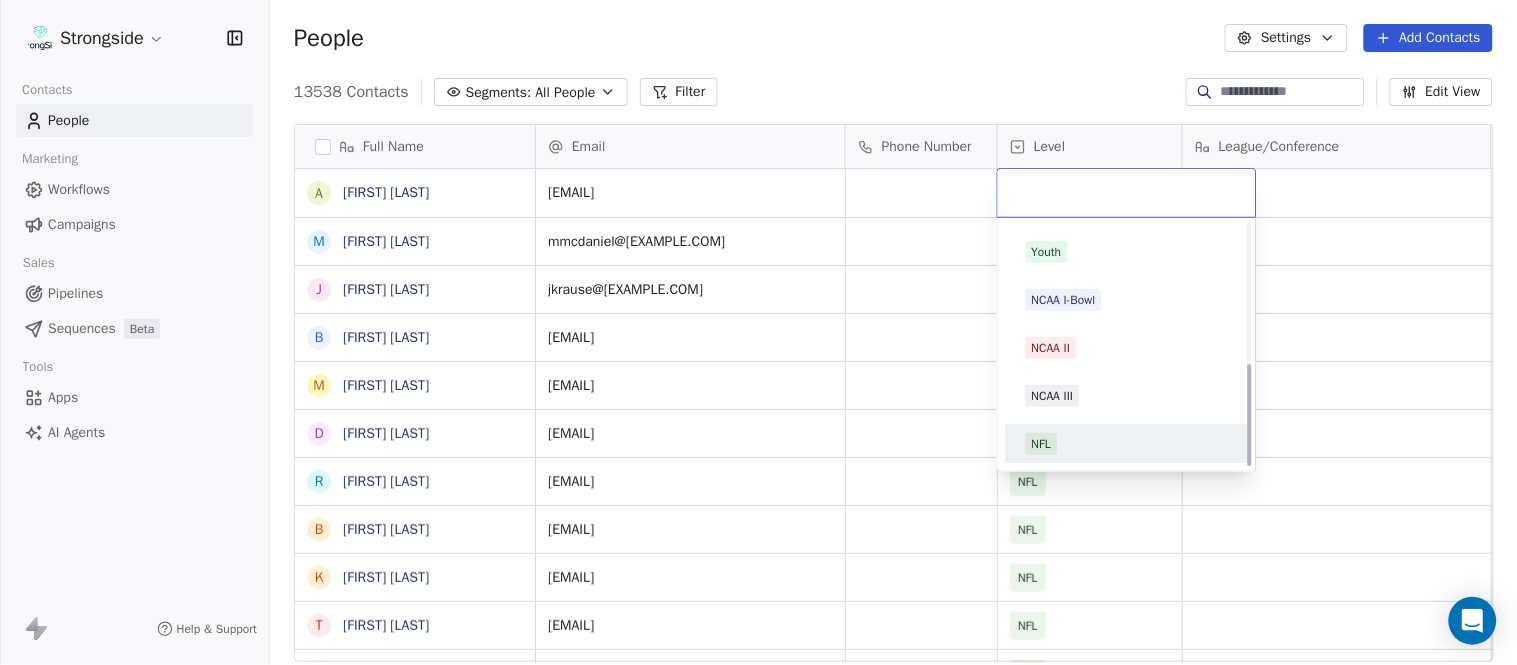click on "NFL" at bounding box center (1127, 444) 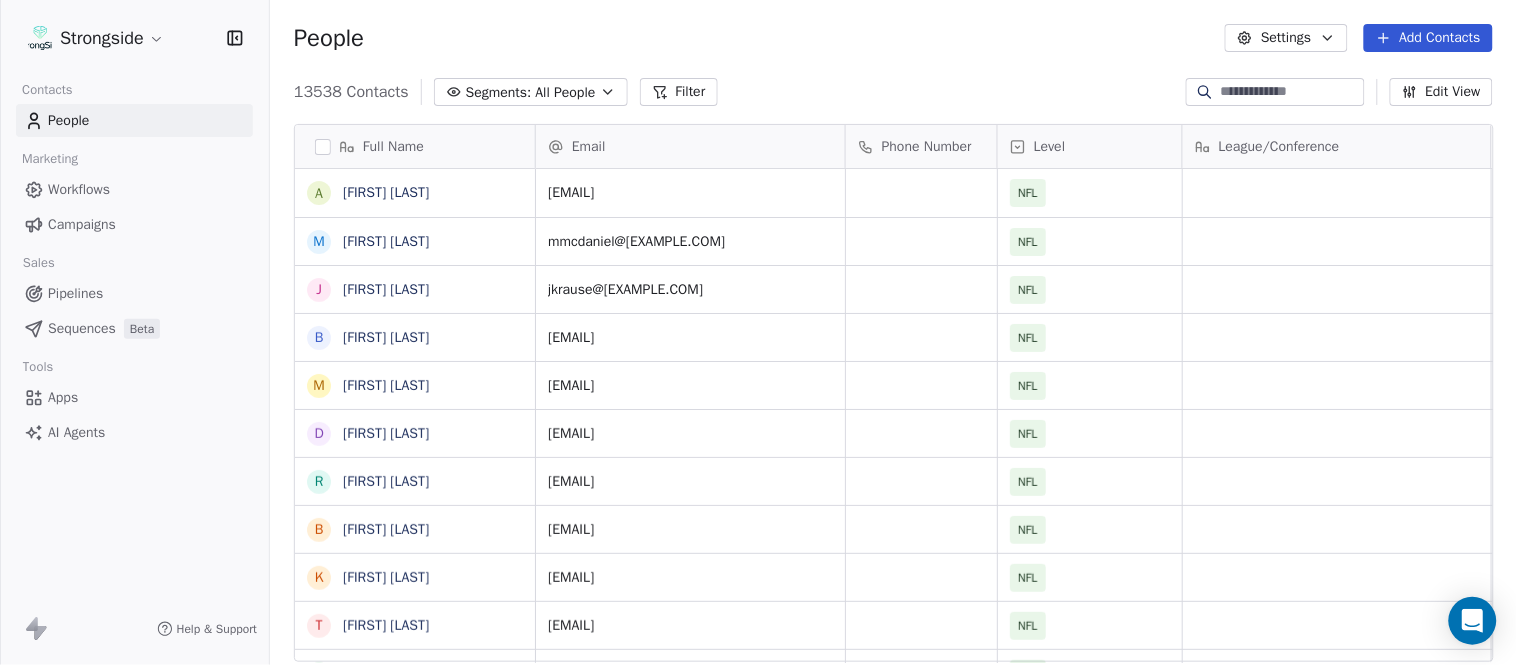 click on "13538 Contacts Segments: All People Filter  Edit View" at bounding box center (893, 92) 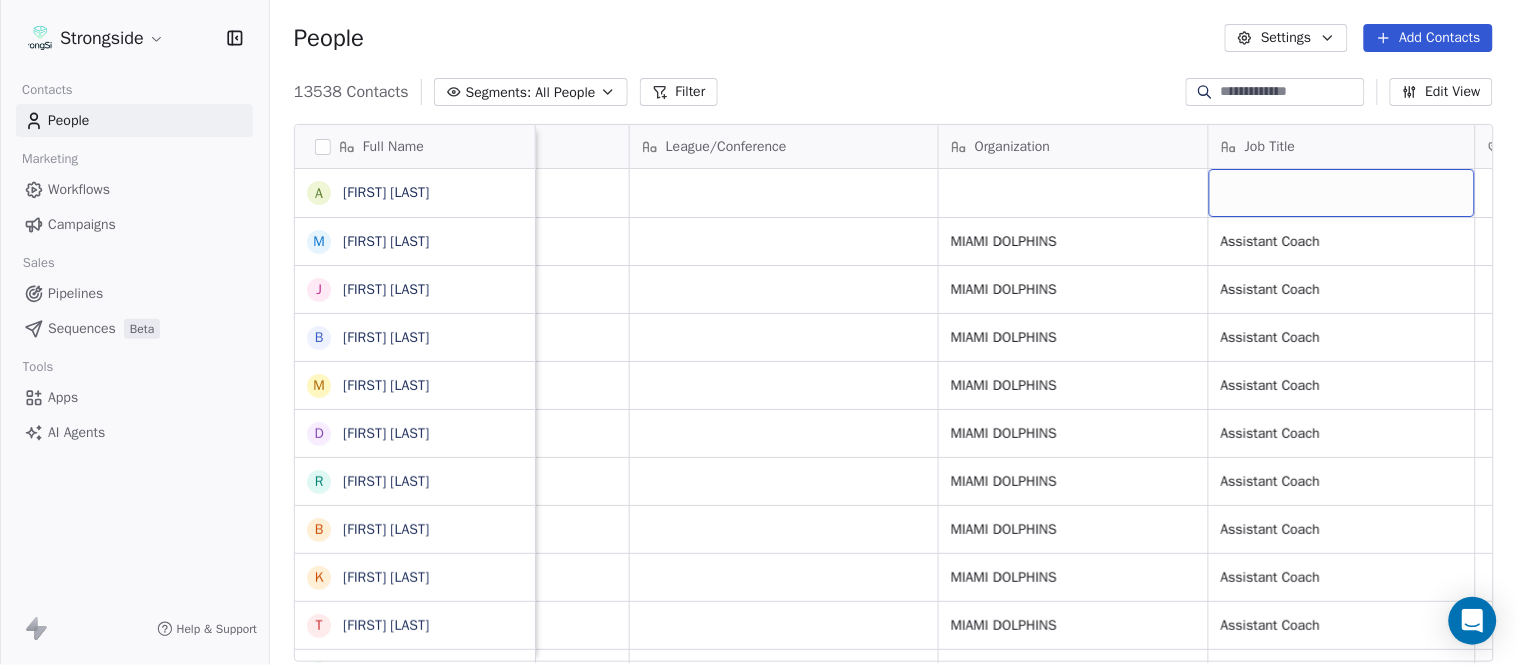 scroll, scrollTop: 0, scrollLeft: 653, axis: horizontal 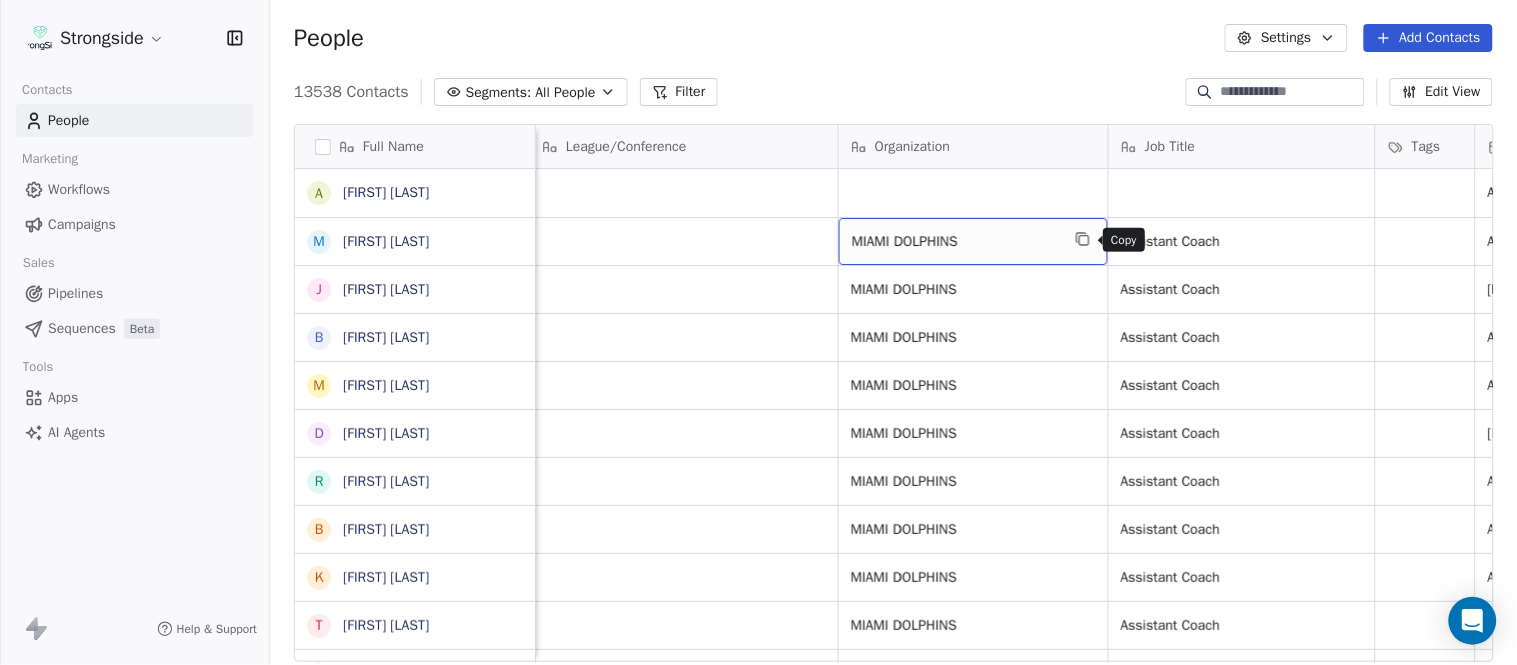 click 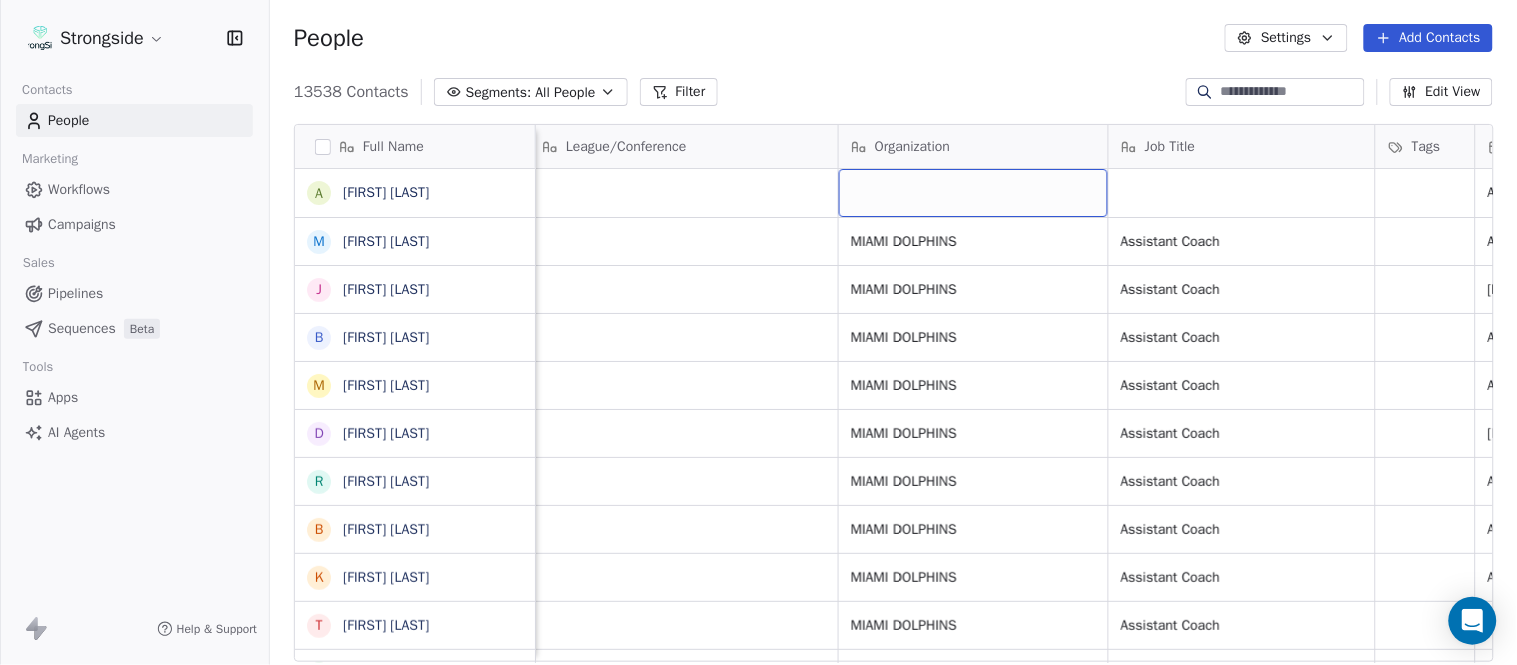 click at bounding box center (973, 193) 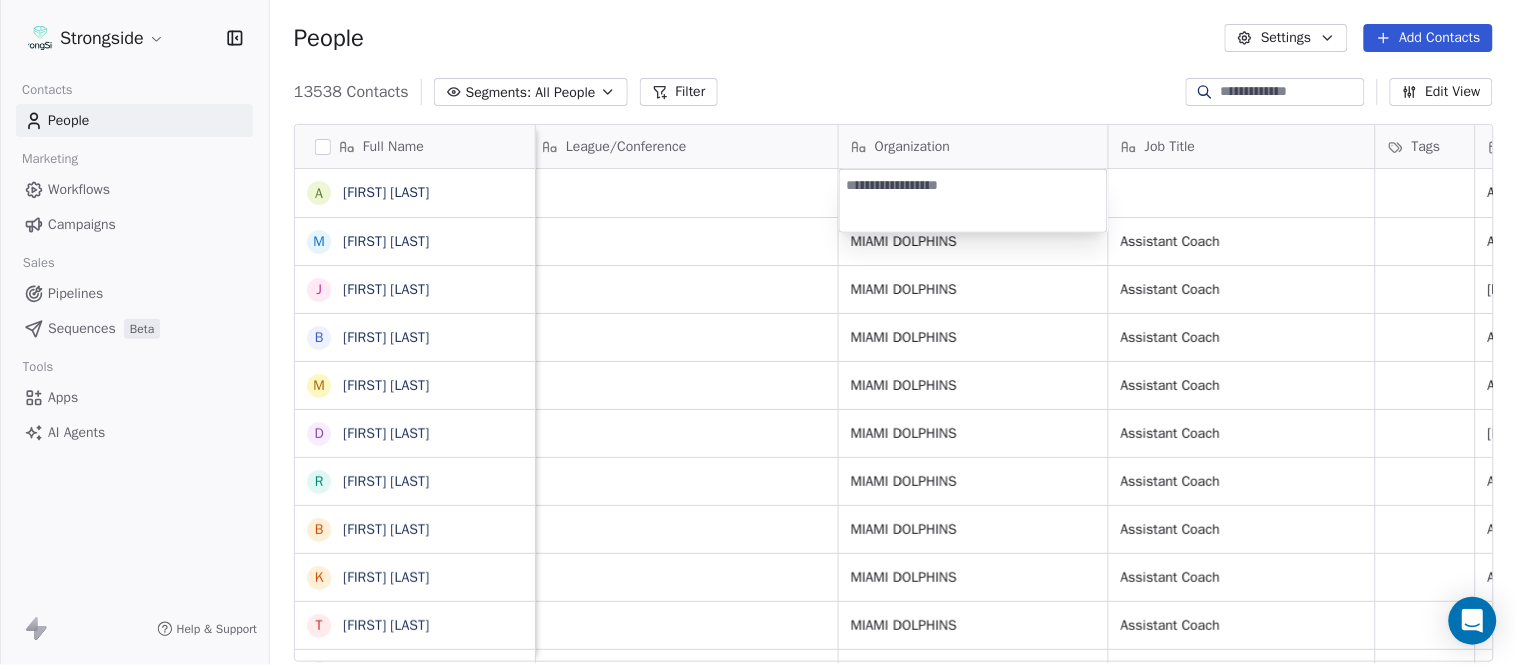 type on "**********" 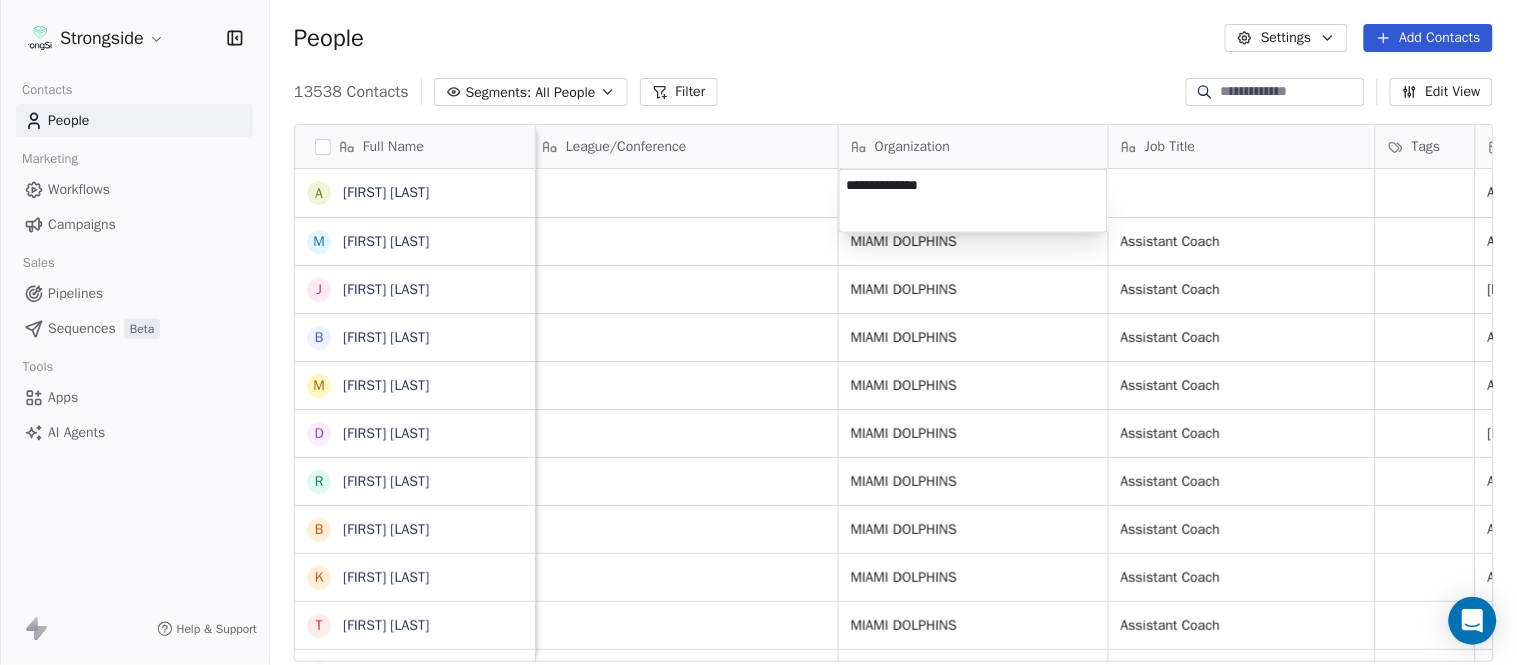 click on "Strongside Contacts People Marketing Workflows Campaigns Sales Pipelines Sequences Beta Tools Apps AI Agents Help & Support People Settings  Add Contacts 13538 Contacts Segments: All People Filter  Edit View Tag Add to Sequence Export Full Name A Anthony Weaver M Mike McDaniel J Jonathan Krause B Bobby Slowik M Matthew O'Donnell D Deshawn Shead R Ronnie Bradford B Brian Duker K Kynjee Cotton T Todd Nielson E Eric Studesville D Darrell Bevell R Ryan Crow L Lemuel Jeanpierre M Mathieu Araujo J Jon Embree C Chandler Henley J Joe Barry S Sean Ryan R Ryan Slowik D Dave Puloka E Edgar Bennett C Chad Morton H Heath Farwell S Spencer Whipple S Shaun Sarrett G Grant Udinski T Tem Lukabu M Matt Edwards A Anthony Campanile A Anthony Perkins Email Phone Number Level League/Conference Organization Job Title Tags Created Date BST Status Priority Emails Auto Clicked aweaver@dolphins.com NFL Aug 03, 2025 01:34 AM mmcdaniel@dolphins.com NFL MIAMI DOLPHINS Assistant Coach Aug 03, 2025 01:33 AM jkrause@dolphins.com NFL NFL" at bounding box center (758, 332) 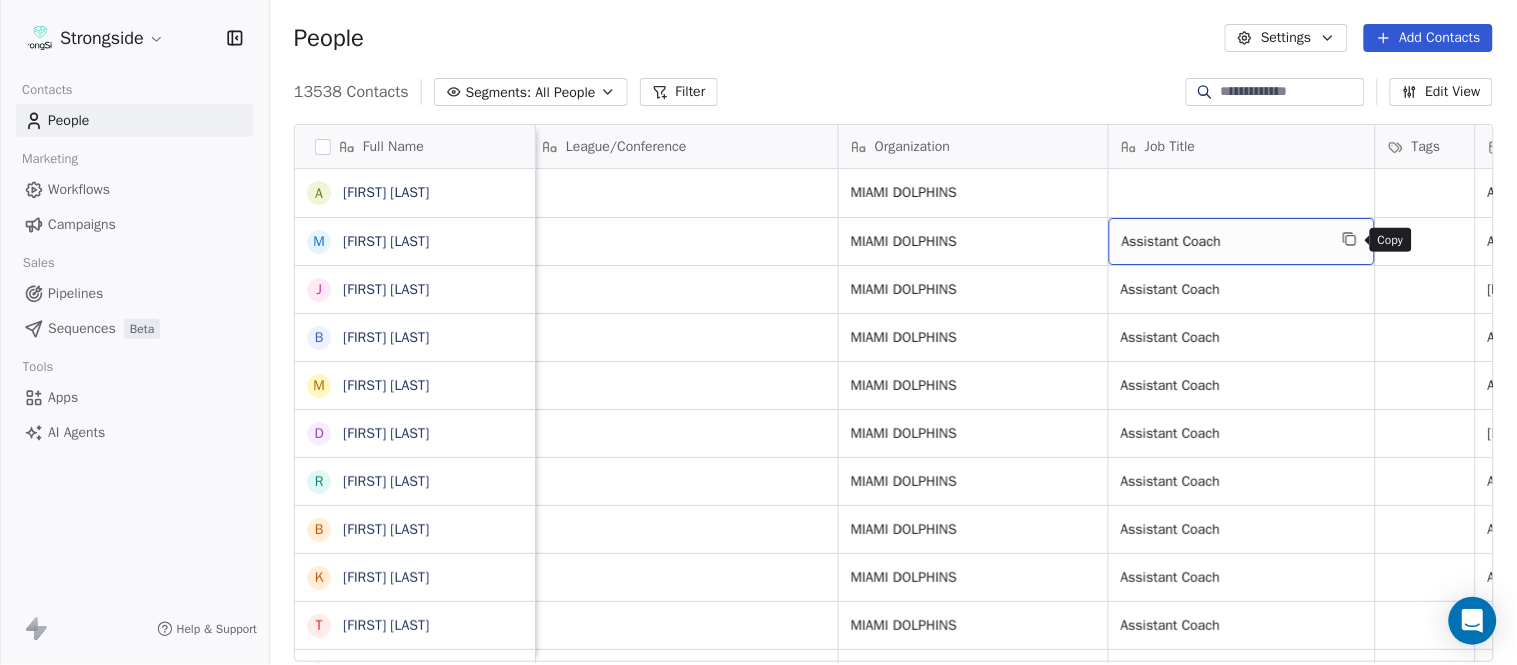 click 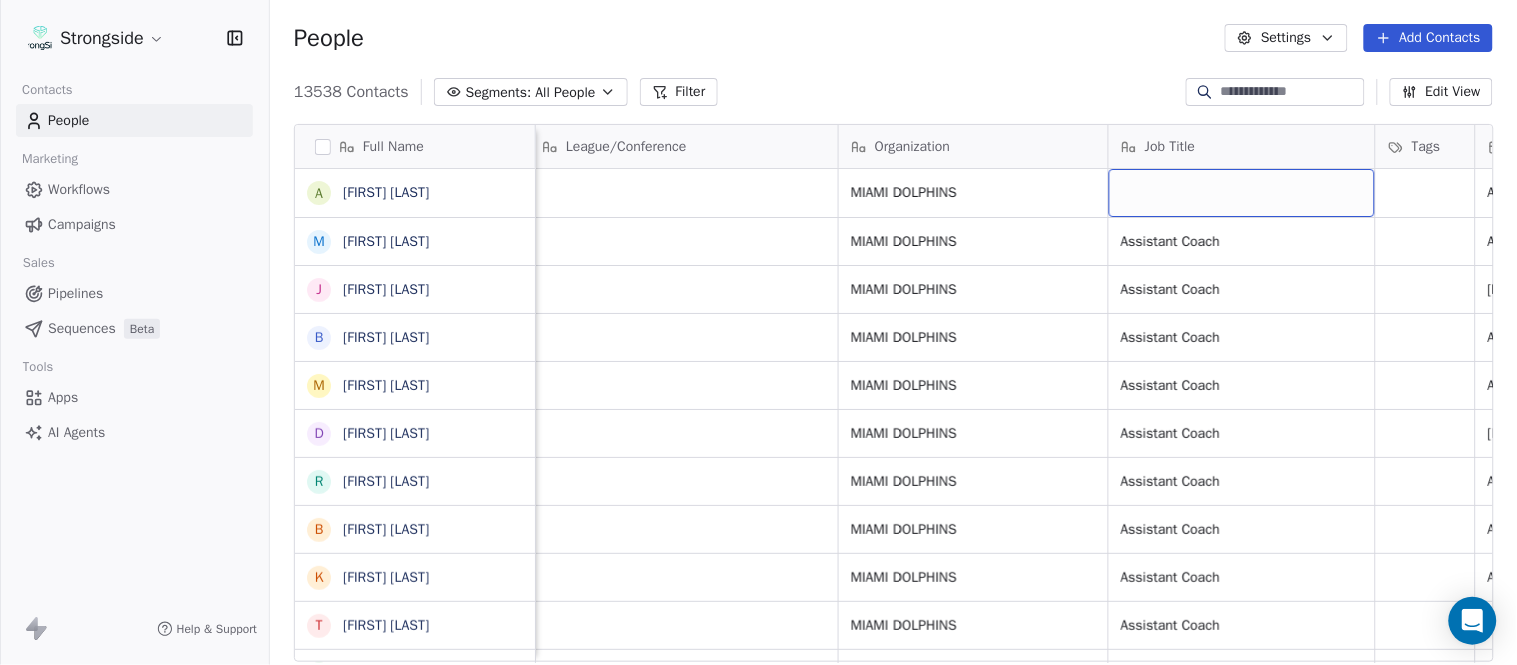 click at bounding box center [1242, 193] 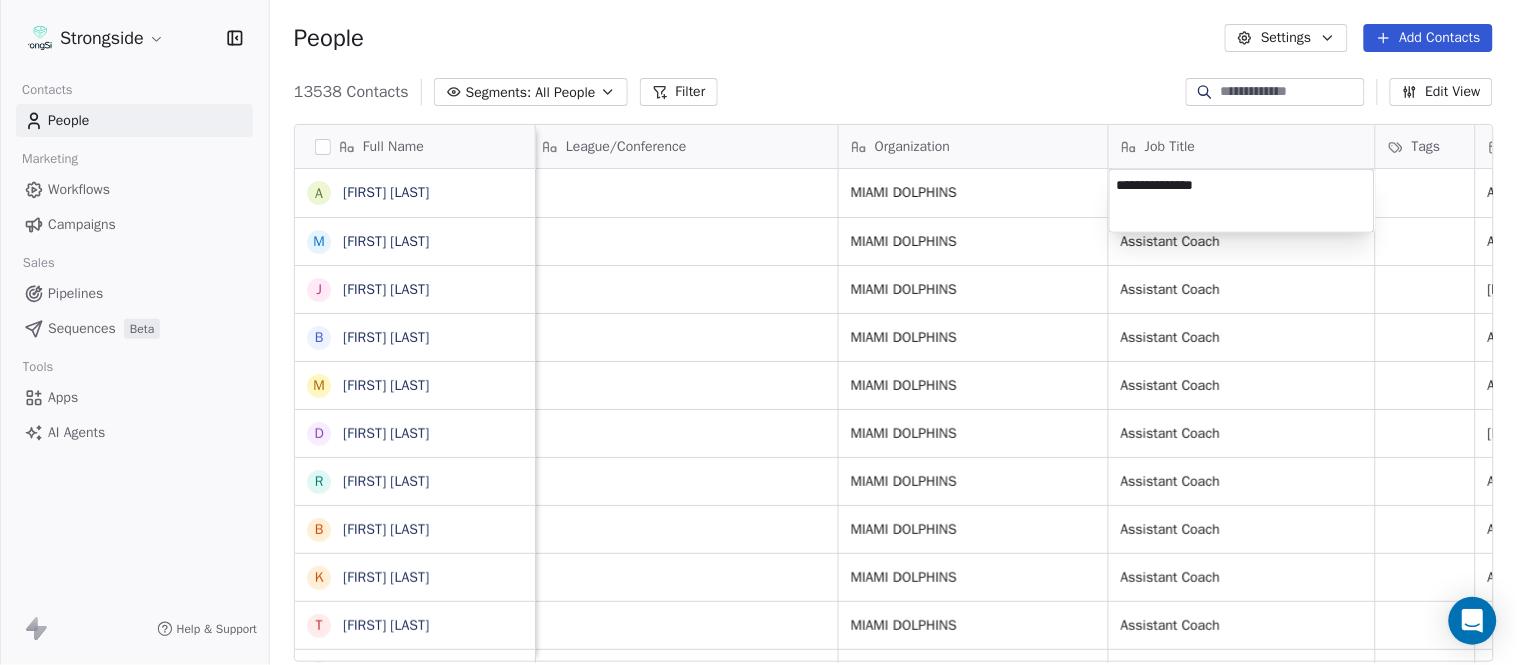 click on "Strongside Contacts People Marketing Workflows Campaigns Sales Pipelines Sequences Beta Tools Apps AI Agents Help & Support People Settings  Add Contacts 13538 Contacts Segments: All People Filter  Edit View Tag Add to Sequence Export Full Name A Anthony Weaver M Mike McDaniel J Jonathan Krause B Bobby Slowik M Matthew O'Donnell D Deshawn Shead R Ronnie Bradford B Brian Duker K Kynjee Cotton T Todd Nielson E Eric Studesville D Darrell Bevell R Ryan Crow L Lemuel Jeanpierre M Mathieu Araujo J Jon Embree C Chandler Henley J Joe Barry S Sean Ryan R Ryan Slowik D Dave Puloka E Edgar Bennett C Chad Morton H Heath Farwell S Spencer Whipple S Shaun Sarrett G Grant Udinski T Tem Lukabu M Matt Edwards A Anthony Campanile A Anthony Perkins Email Phone Number Level League/Conference Organization Job Title Tags Created Date BST Status Priority Emails Auto Clicked aweaver@dolphins.com NFL MIAMI DOLPHINS Aug 03, 2025 01:34 AM mmcdaniel@dolphins.com NFL MIAMI DOLPHINS Assistant Coach Aug 03, 2025 01:33 AM NFL NFL NFL NFL" at bounding box center (758, 332) 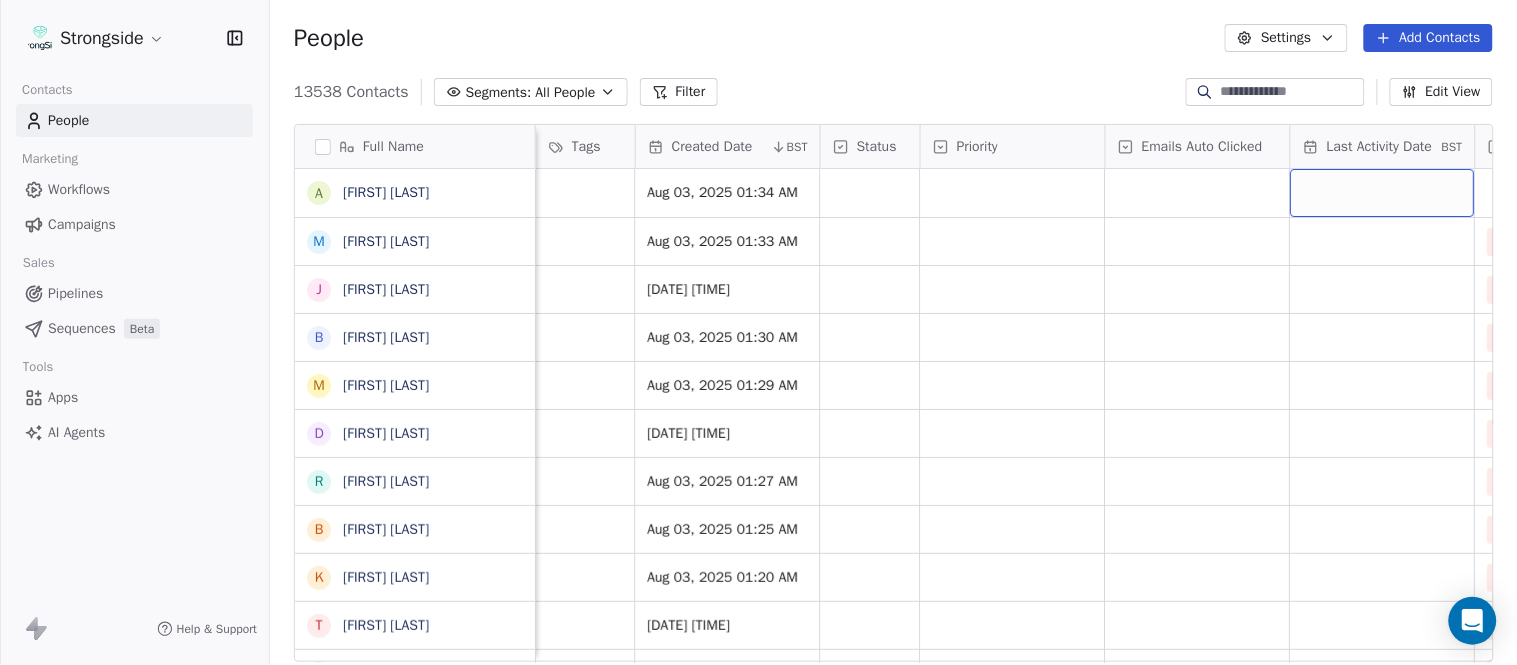 scroll, scrollTop: 0, scrollLeft: 1677, axis: horizontal 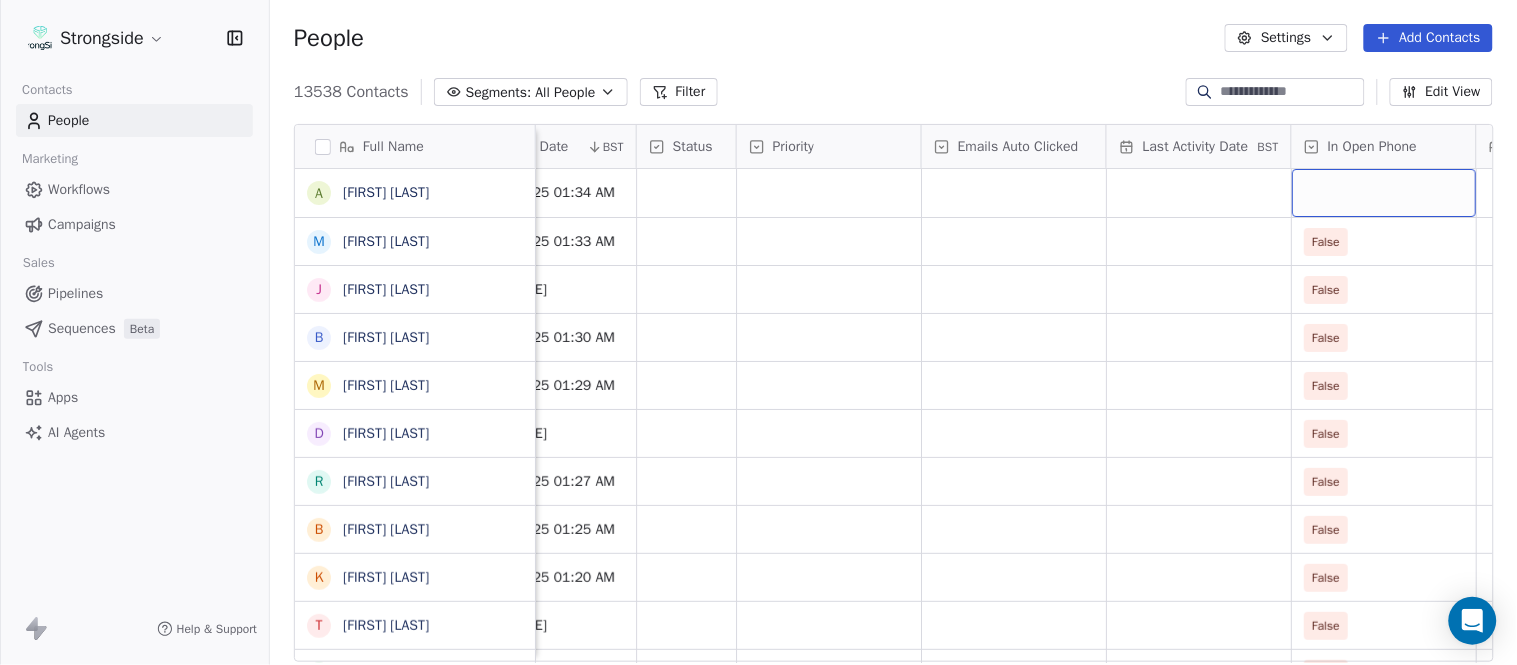 click at bounding box center (1384, 193) 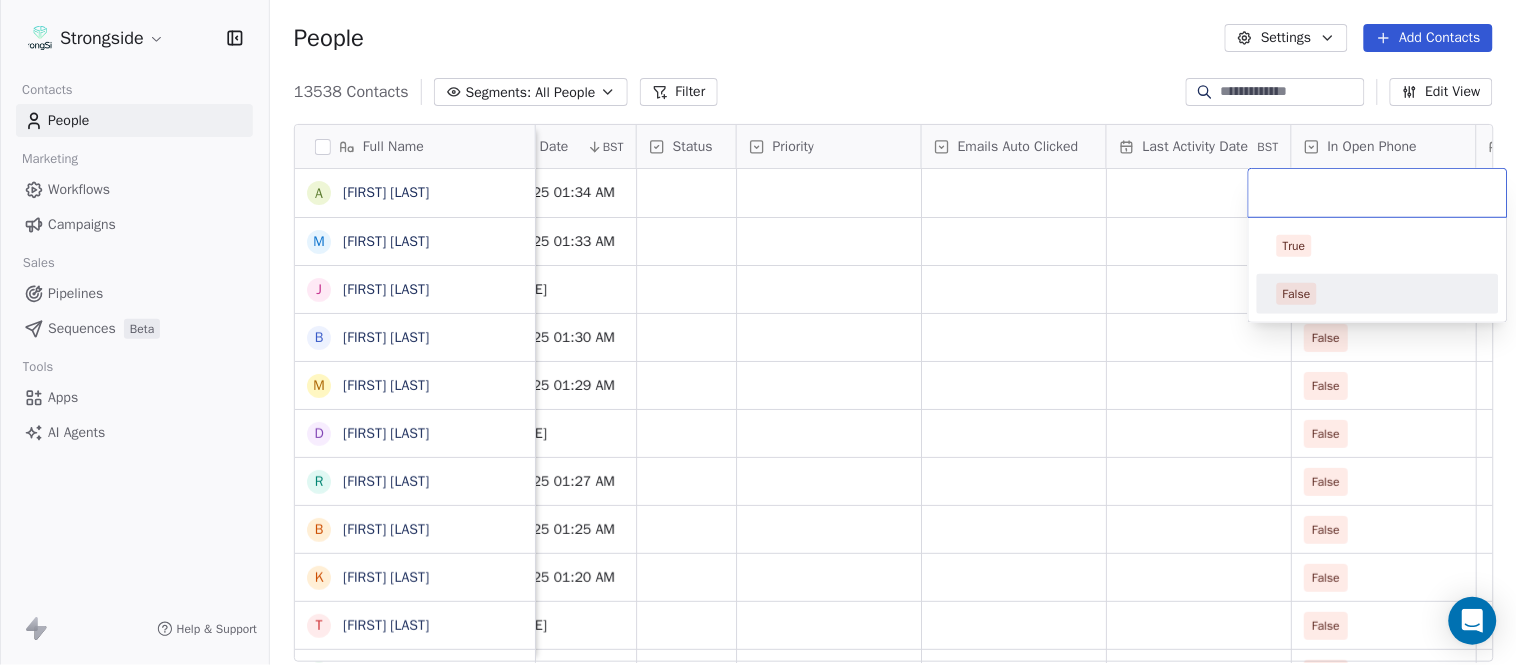 click on "False" at bounding box center (1378, 294) 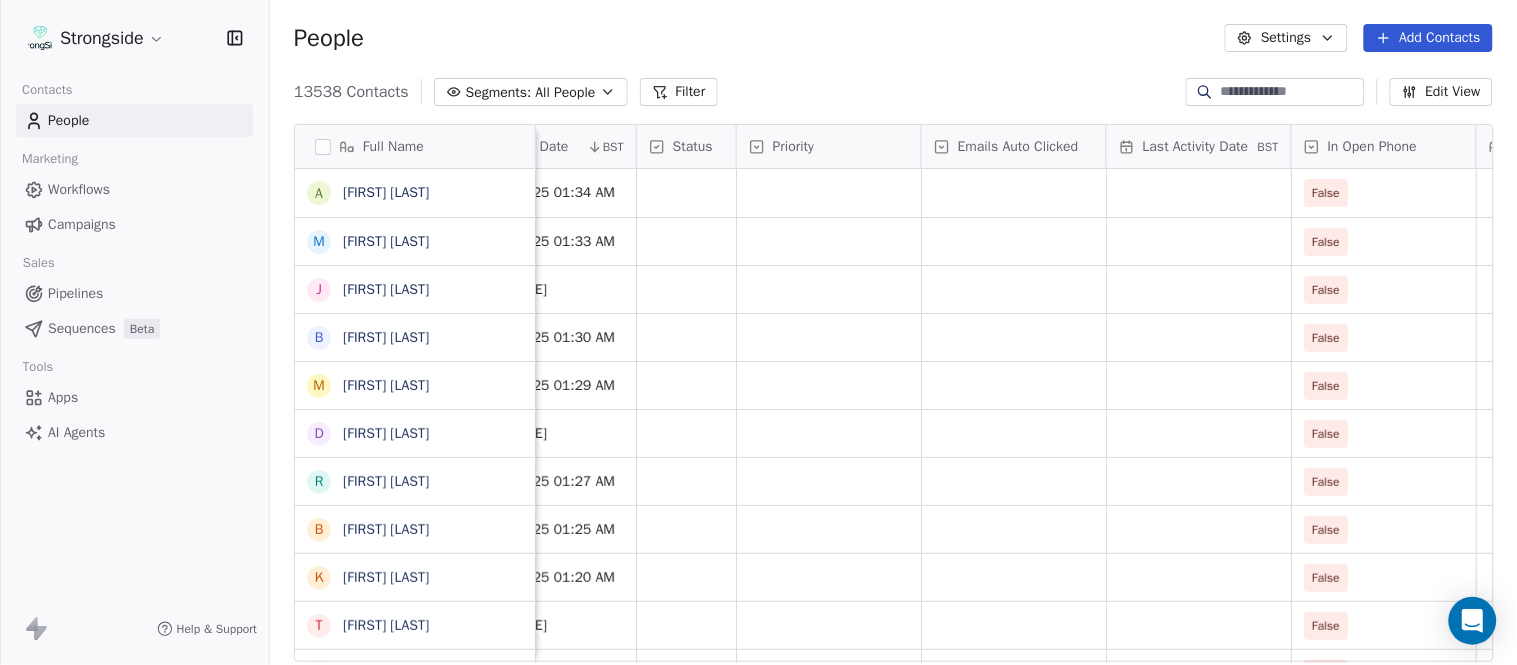 click on "People Settings  Add Contacts" at bounding box center (893, 38) 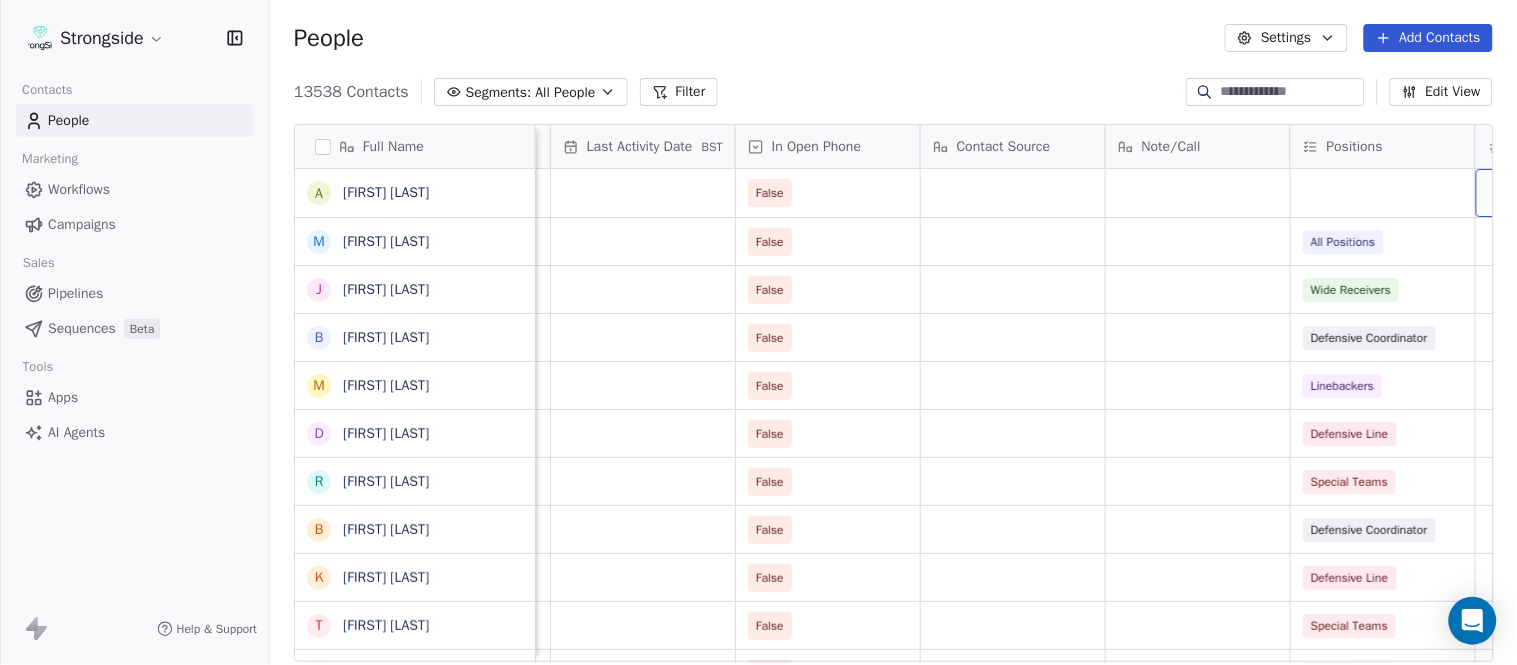 scroll, scrollTop: 0, scrollLeft: 2417, axis: horizontal 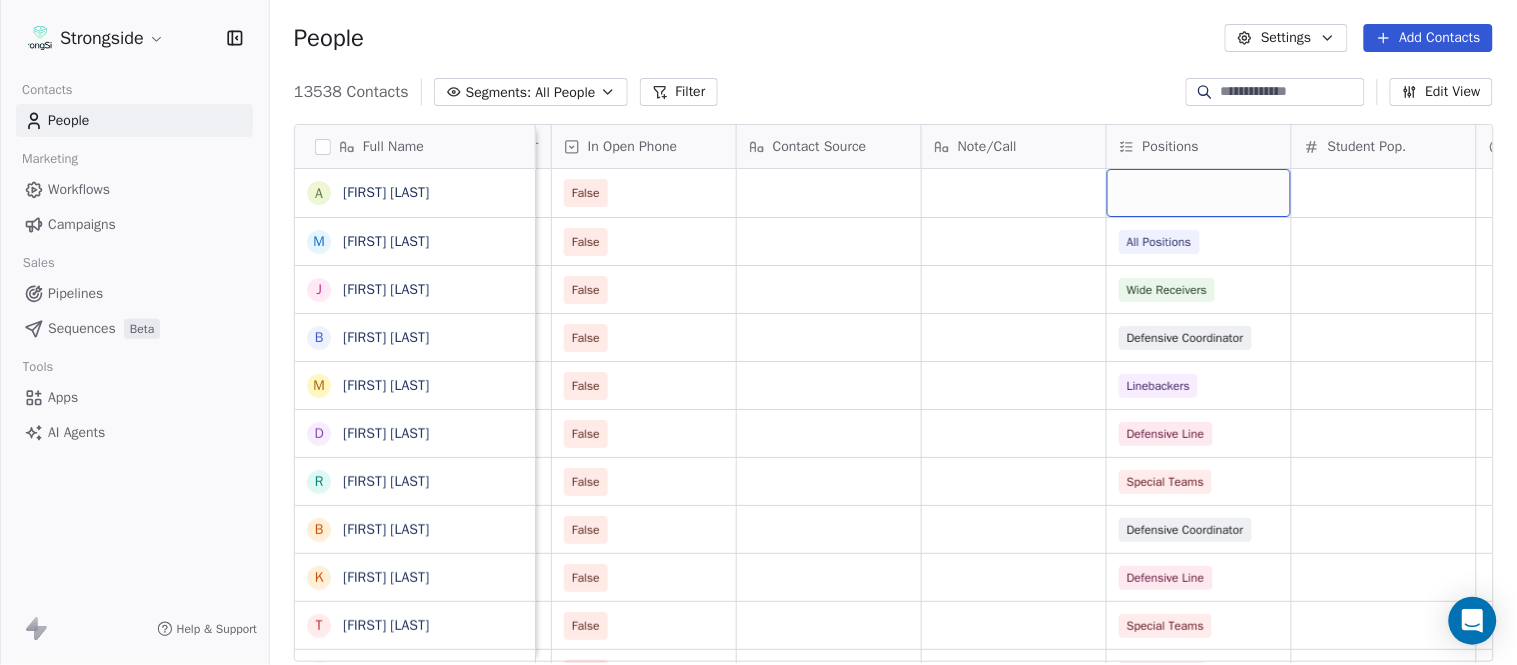 click at bounding box center (1199, 193) 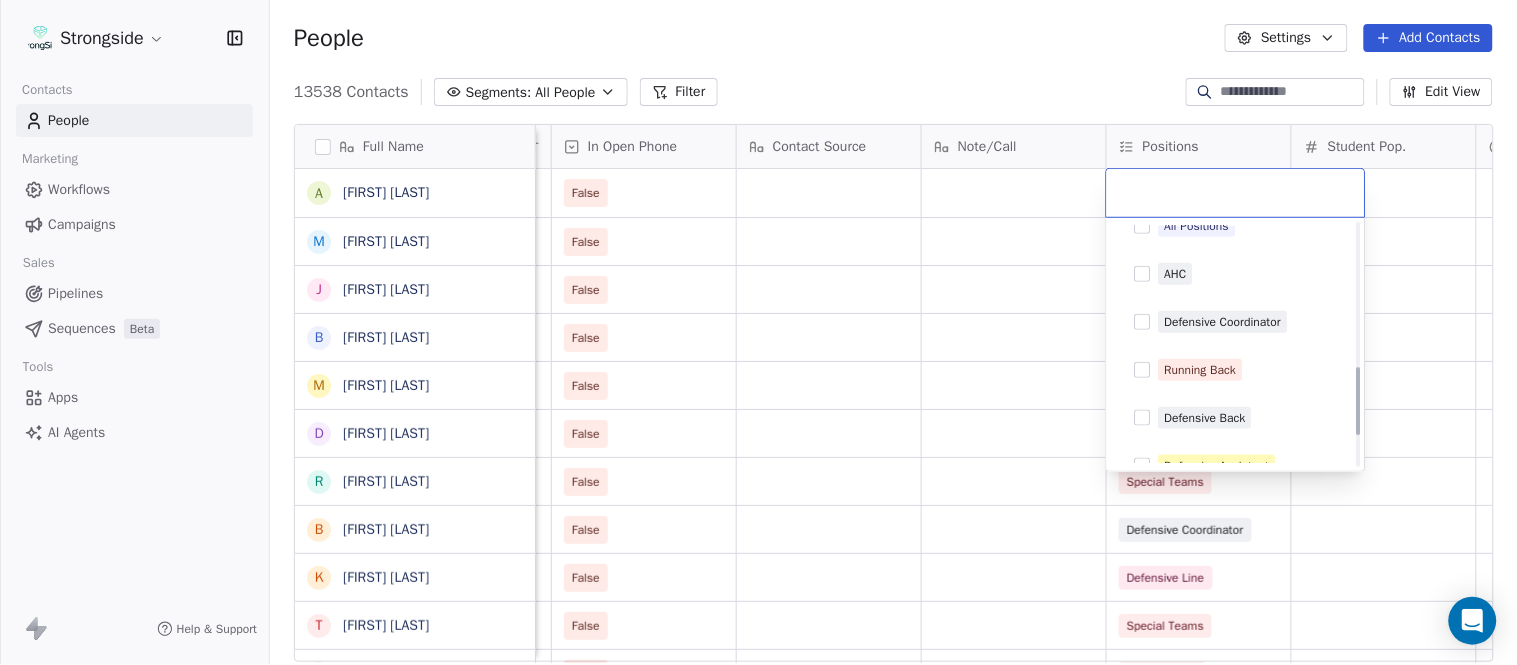 scroll, scrollTop: 555, scrollLeft: 0, axis: vertical 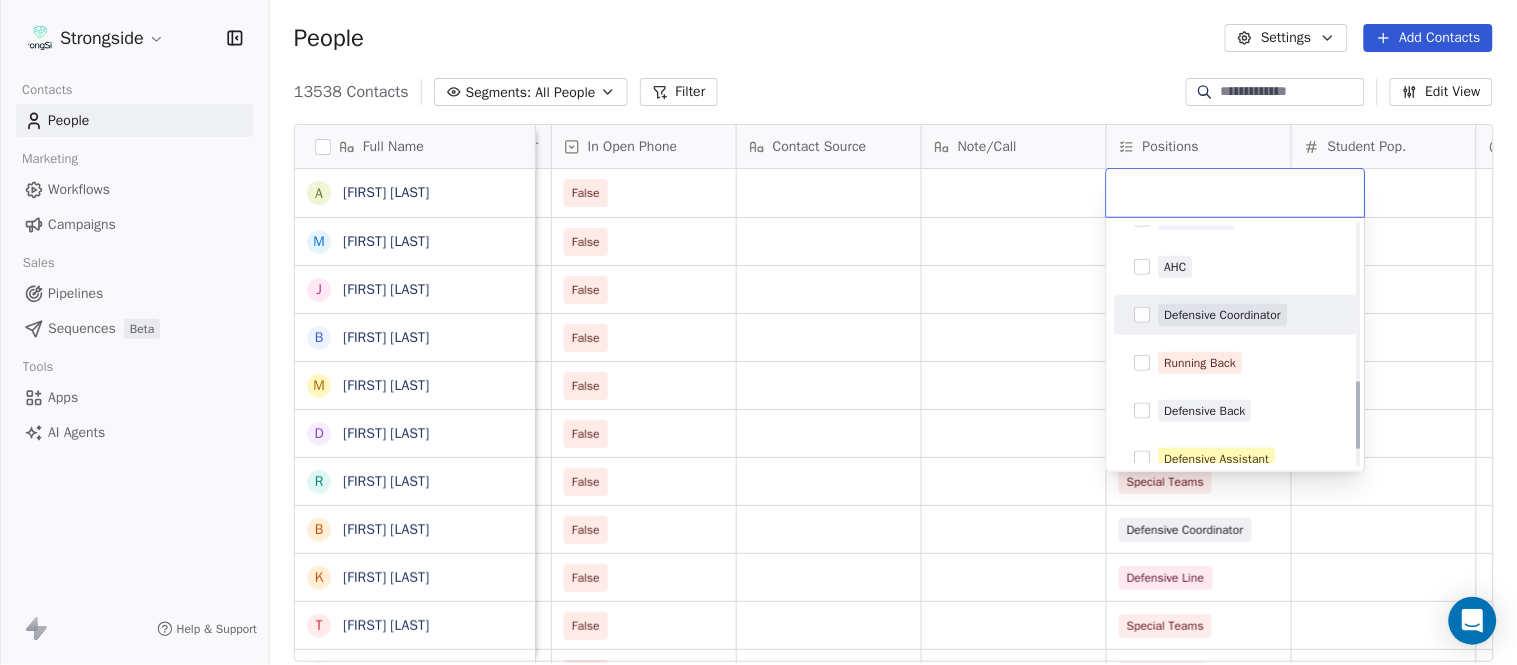 click on "Defensive Coordinator" at bounding box center (1223, 315) 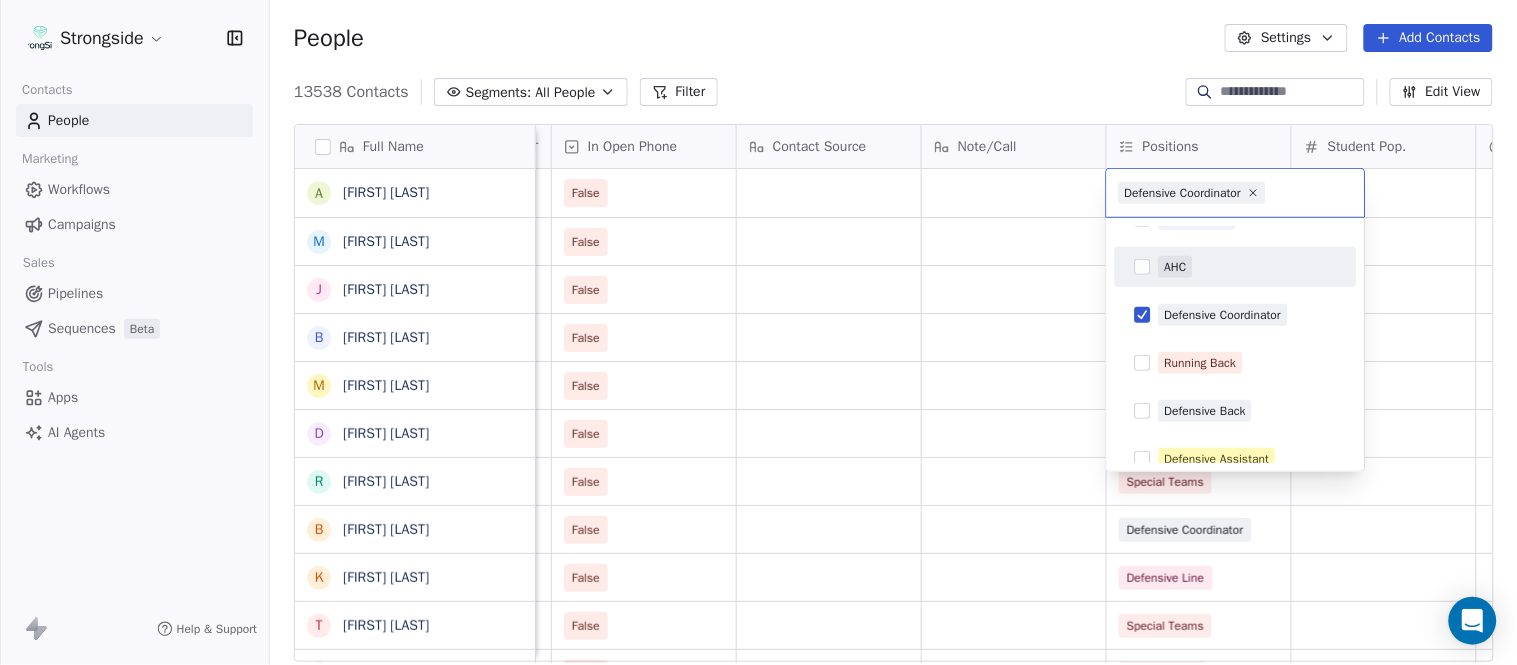 click on "Strongside Contacts People Marketing Workflows Campaigns Sales Pipelines Sequences Beta Tools Apps AI Agents Help & Support People Settings  Add Contacts 13538 Contacts Segments: All People Filter  Edit View Tag Add to Sequence Export Full Name A Anthony Weaver M Mike McDaniel J Jonathan Krause B Bobby Slowik M Matthew O'Donnell D Deshawn Shead R Ronnie Bradford B Brian Duker K Kynjee Cotton T Todd Nielson E Eric Studesville D Darrell Bevell R Ryan Crow L Lemuel Jeanpierre M Mathieu Araujo J Jon Embree C Chandler Henley J Joe Barry S Sean Ryan R Ryan Slowik D Dave Puloka E Edgar Bennett C Chad Morton H Heath Farwell S Spencer Whipple S Shaun Sarrett G Grant Udinski T Tem Lukabu M Matt Edwards A Anthony Campanile A Anthony Perkins Status Priority Emails Auto Clicked Last Activity Date BST In Open Phone Contact Source Note/Call Positions Student Pop. Lead Account   False   False All Positions   False Wide Receivers   False Defensive Coordinator   False Linebackers   False Defensive Line   False Special Teams" at bounding box center (758, 332) 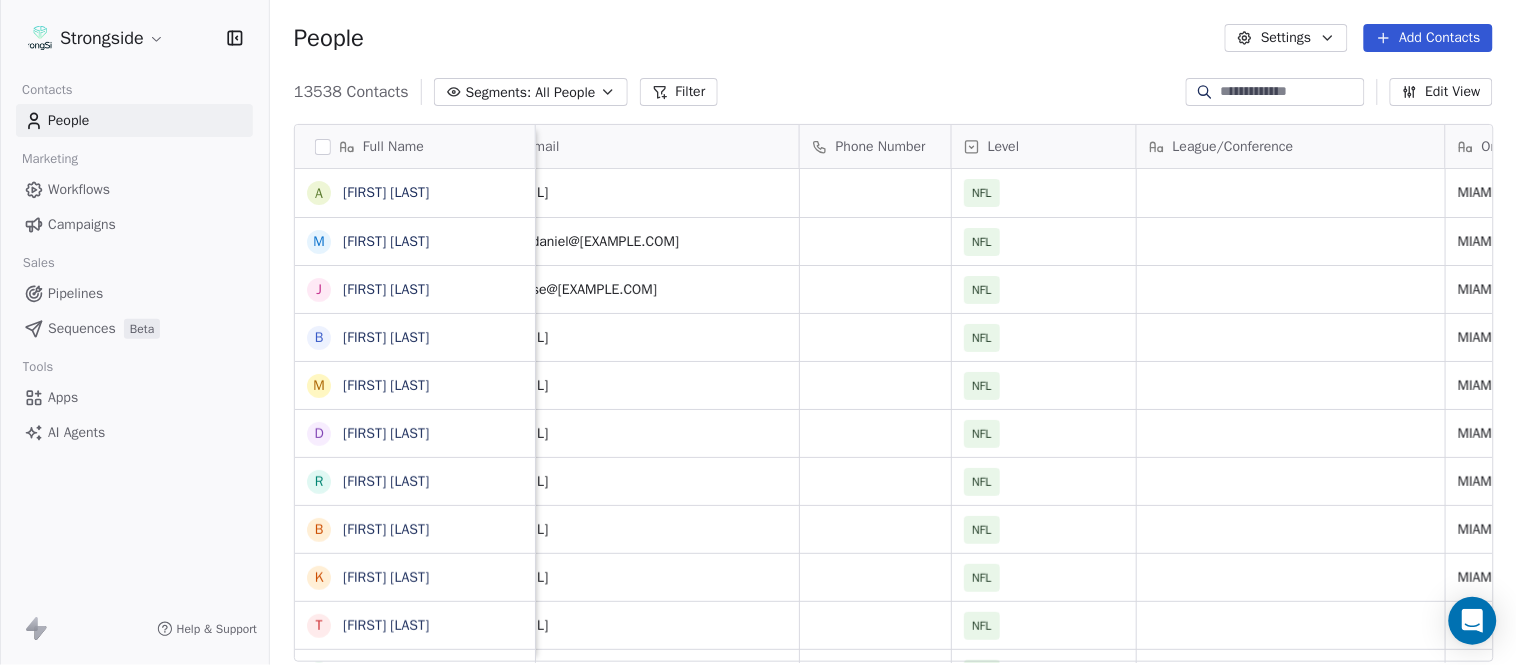 scroll, scrollTop: 0, scrollLeft: 0, axis: both 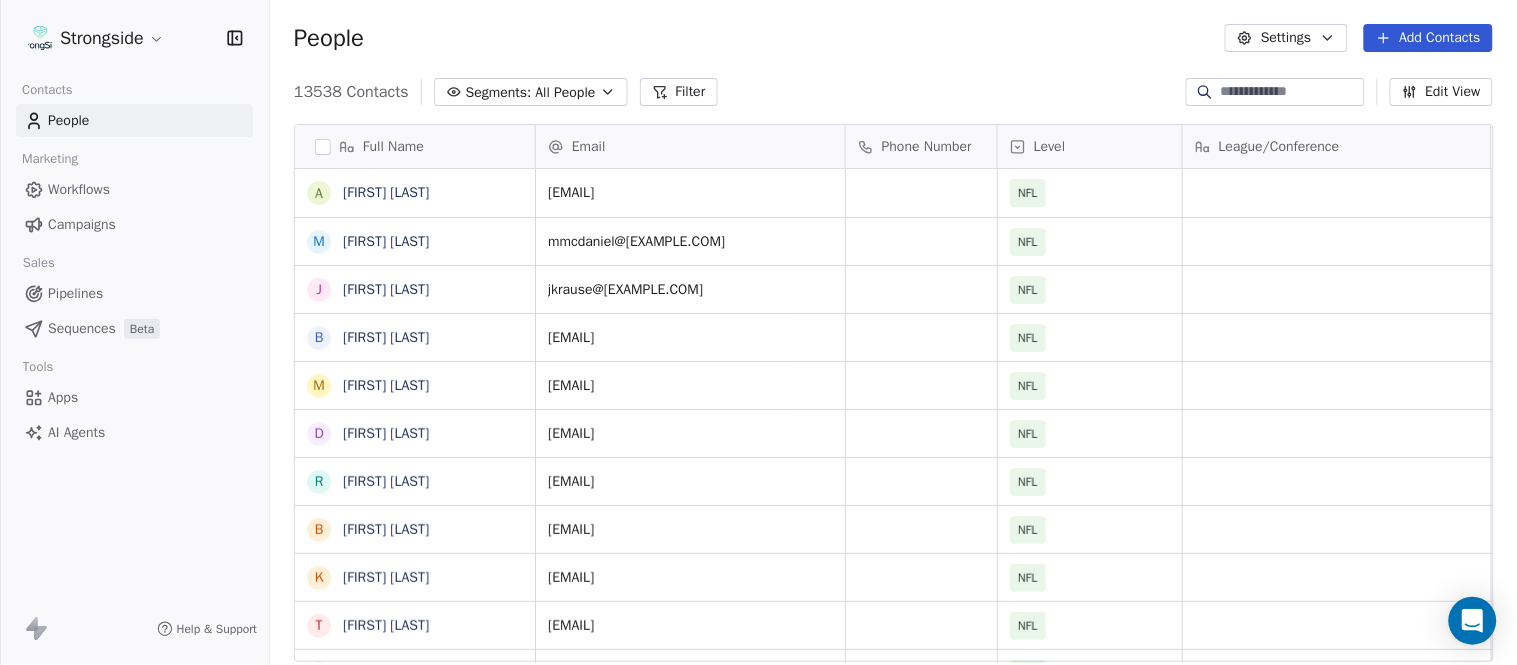 click on "Add Contacts" at bounding box center (1428, 38) 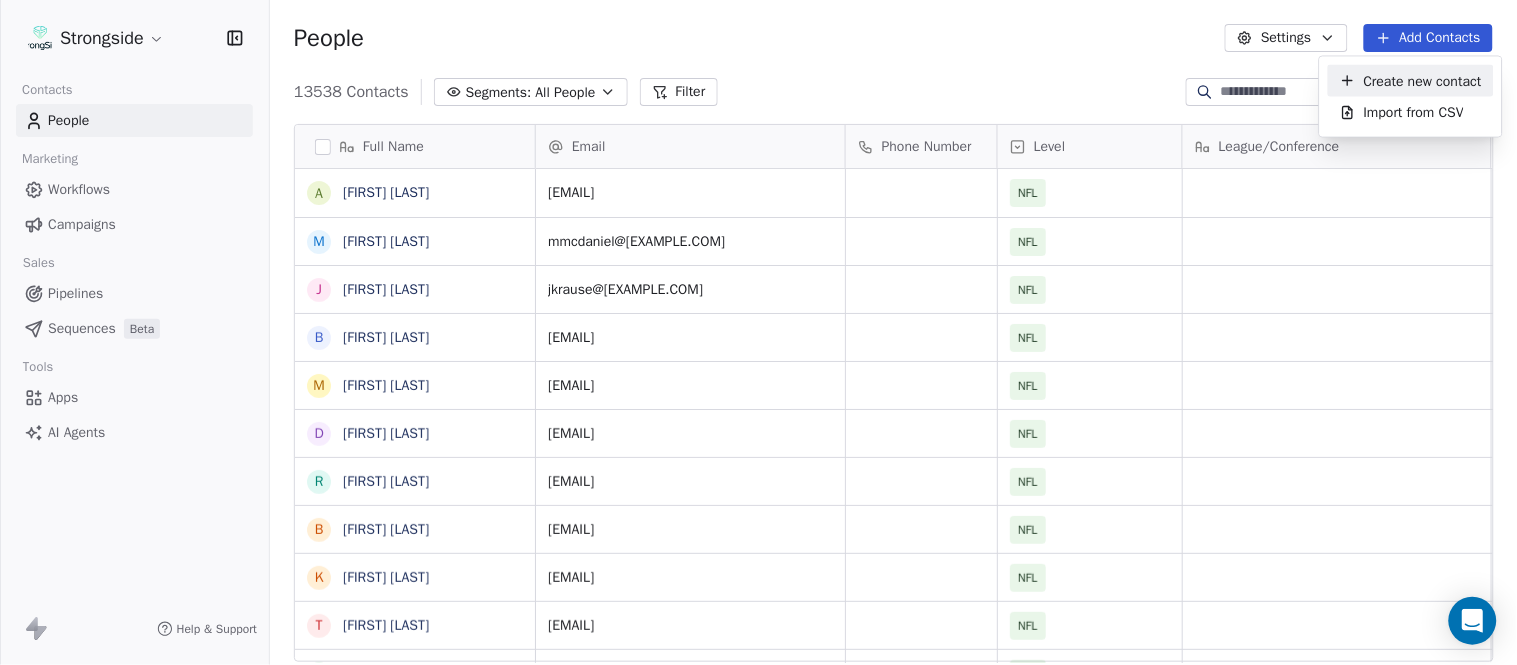 click on "Create new contact" at bounding box center [1423, 80] 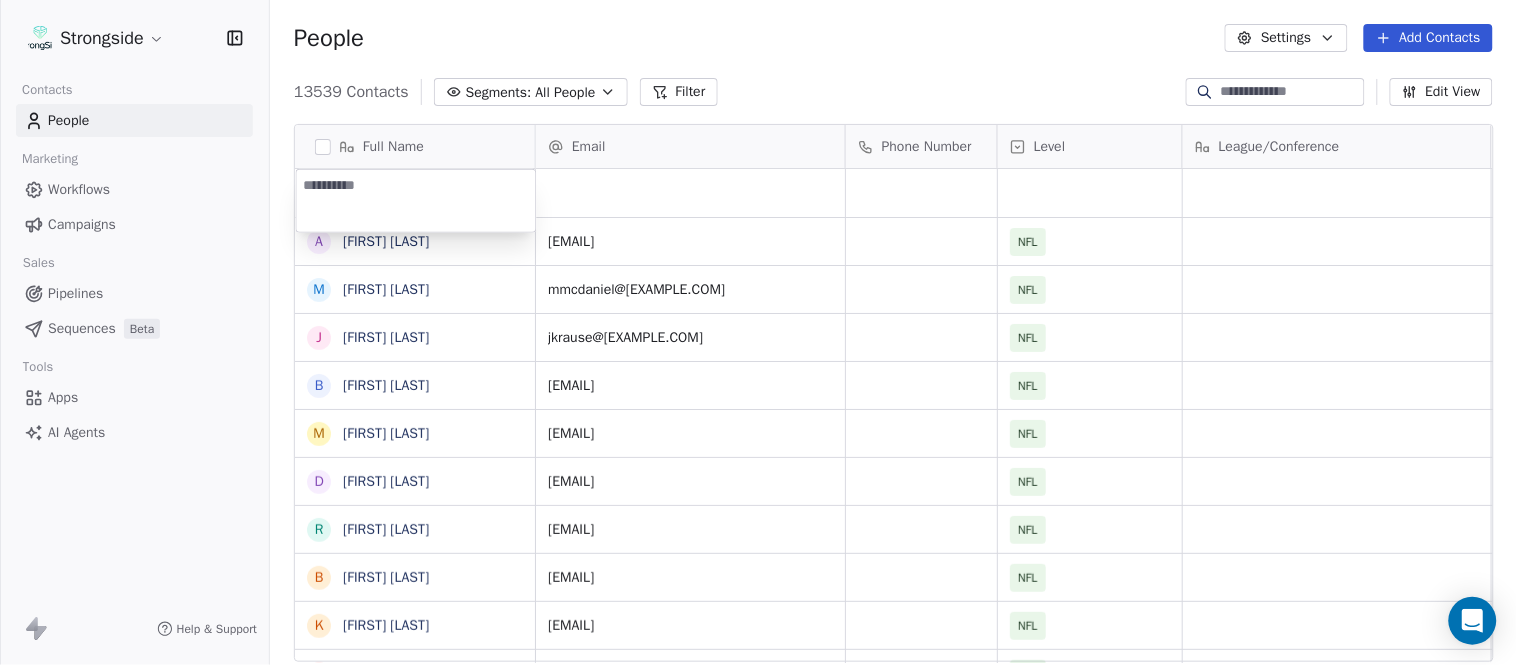type on "**********" 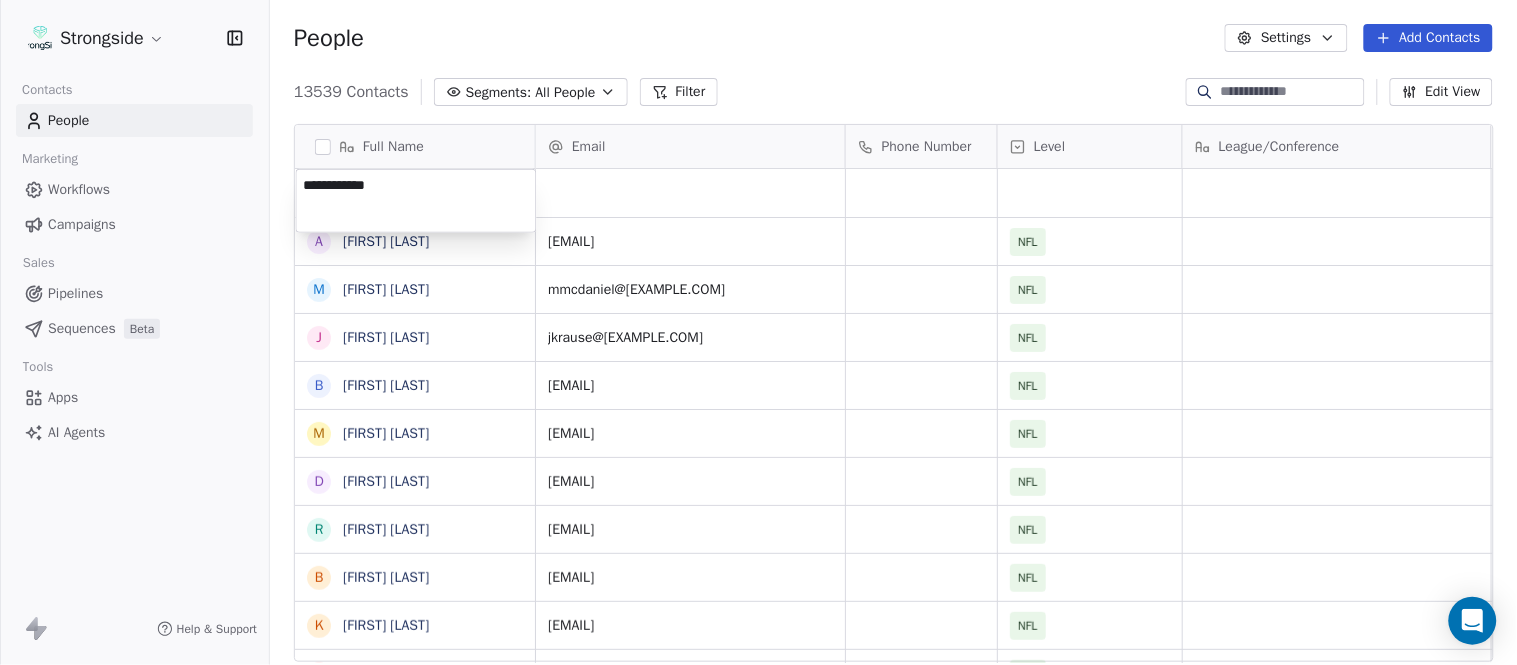 click on "Strongside Contacts People Marketing Workflows Campaigns Sales Pipelines Sequences Beta Tools Apps AI Agents Help & Support People Settings  Add Contacts 13539 Contacts Segments: All People Filter  Edit View Tag Add to Sequence Export Full Name A Anthony Weaver M Mike McDaniel J Jonathan Krause B Bobby Slowik M Matthew O'Donnell D Deshawn Shead R Ronnie Bradford B Brian Duker K Kynjee Cotton T Todd Nielson E Eric Studesville D Darrell Bevell R Ryan Crow L Lemuel Jeanpierre M Mathieu Araujo J Jon Embree C Chandler Henley J Joe Barry S Sean Ryan R Ryan Slowik D Dave Puloka E Edgar Bennett C Chad Morton H Heath Farwell S Spencer Whipple S Shaun Sarrett G Grant Udinski T Tem Lukabu M Matt Edwards A Anthony Campanile Email Phone Number Level League/Conference Organization Job Title Tags Created Date BST Aug 03, 2025 01:35 AM aweaver@dolphins.com NFL MIAMI DOLPHINS Assistant Coach Aug 03, 2025 01:34 AM mmcdaniel@dolphins.com NFL MIAMI DOLPHINS Assistant Coach Aug 03, 2025 01:33 AM jkrause@dolphins.com NFL NFL NFL" at bounding box center (758, 332) 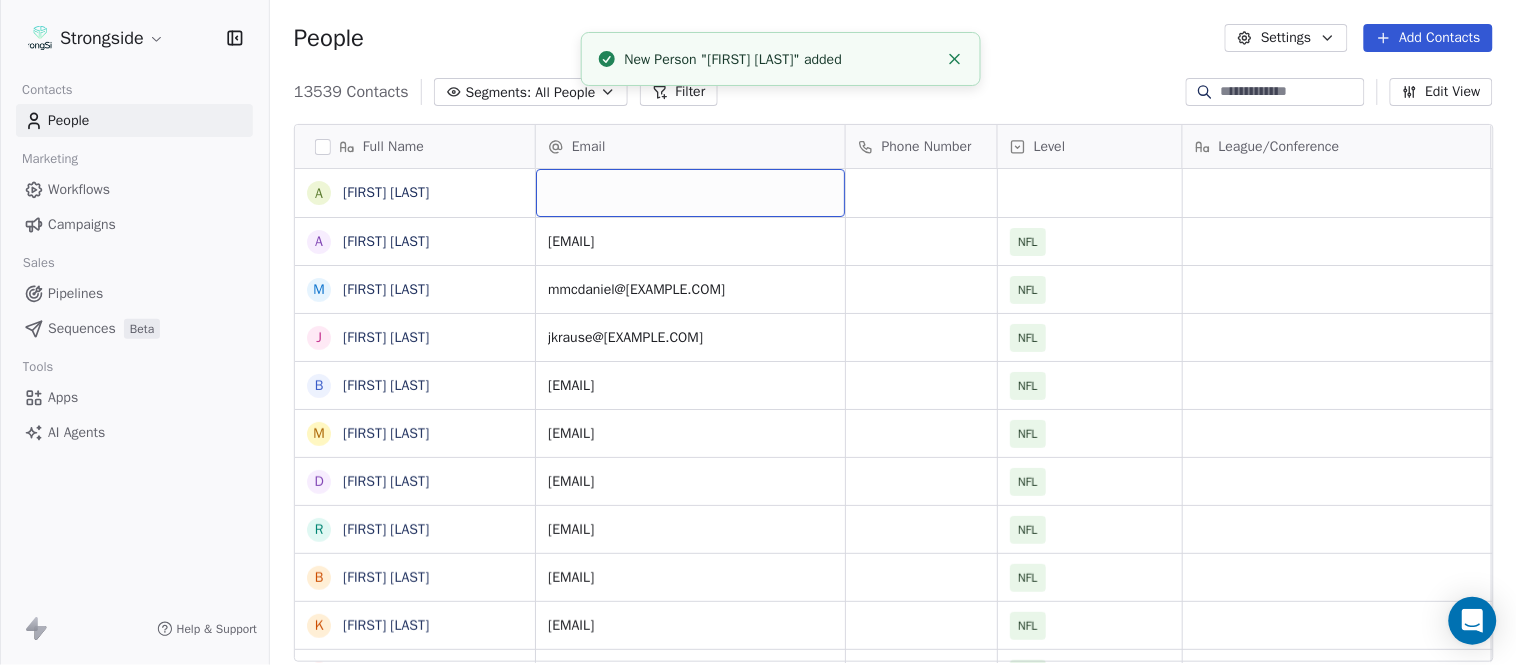 click at bounding box center (690, 193) 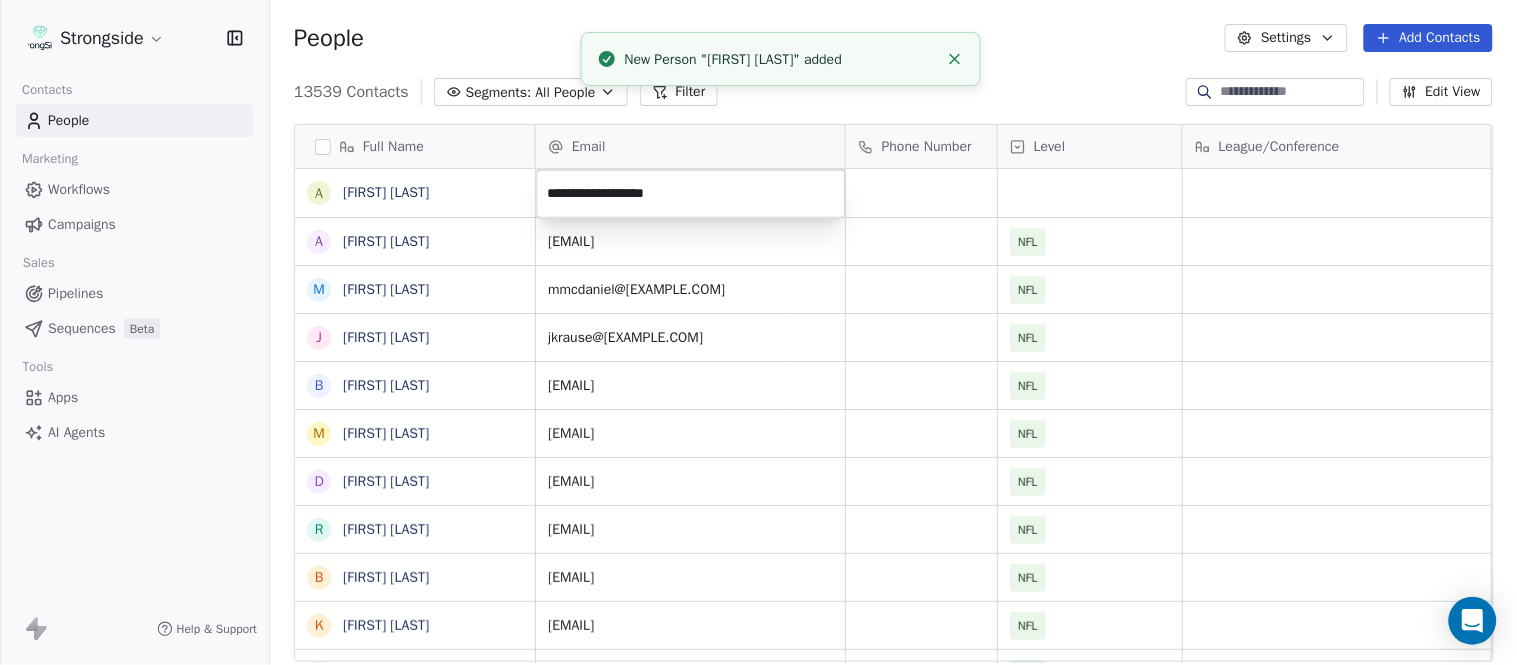 click on "Strongside Contacts People Marketing Workflows Campaigns Sales Pipelines Sequences Beta Tools Apps AI Agents Help & Support People Settings  Add Contacts 13539 Contacts Segments: All People Filter  Edit View Tag Add to Sequence Export Full Name A Austin Clark A Anthony Weaver M Mike McDaniel J Jonathan Krause B Bobby Slowik M Matthew O'Donnell D Deshawn Shead R Ronnie Bradford B Brian Duker K Kynjee Cotton T Todd Nielson E Eric Studesville D Darrell Bevell R Ryan Crow L Lemuel Jeanpierre M Mathieu Araujo J Jon Embree C Chandler Henley J Joe Barry S Sean Ryan R Ryan Slowik D Dave Puloka E Edgar Bennett C Chad Morton H Heath Farwell S Spencer Whipple S Shaun Sarrett G Grant Udinski T Tem Lukabu M Matt Edwards A Anthony Campanile Email Phone Number Level League/Conference Organization Job Title Tags Created Date BST Aug 03, 2025 01:35 AM aweaver@dolphins.com NFL MIAMI DOLPHINS Assistant Coach Aug 03, 2025 01:34 AM mmcdaniel@dolphins.com NFL MIAMI DOLPHINS Assistant Coach Aug 03, 2025 01:33 AM NFL NFL NFL NFL" at bounding box center (758, 332) 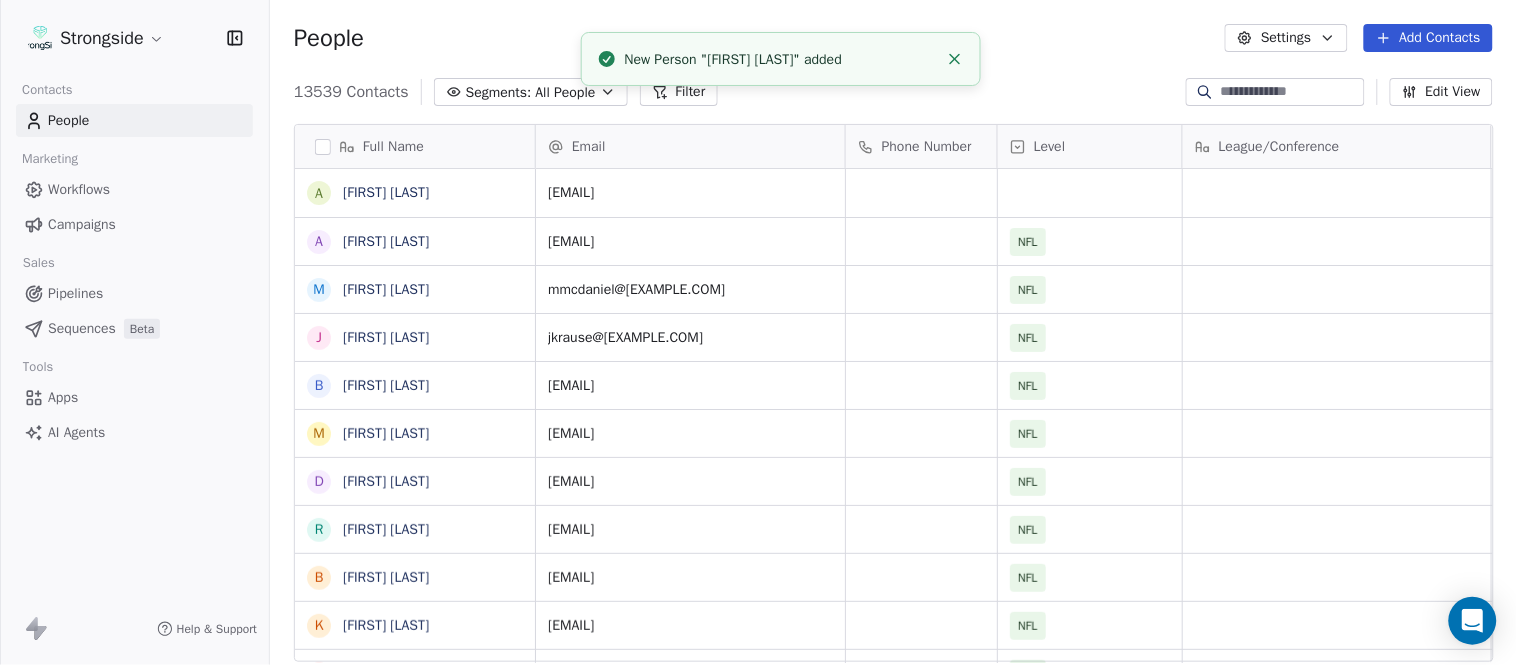 click 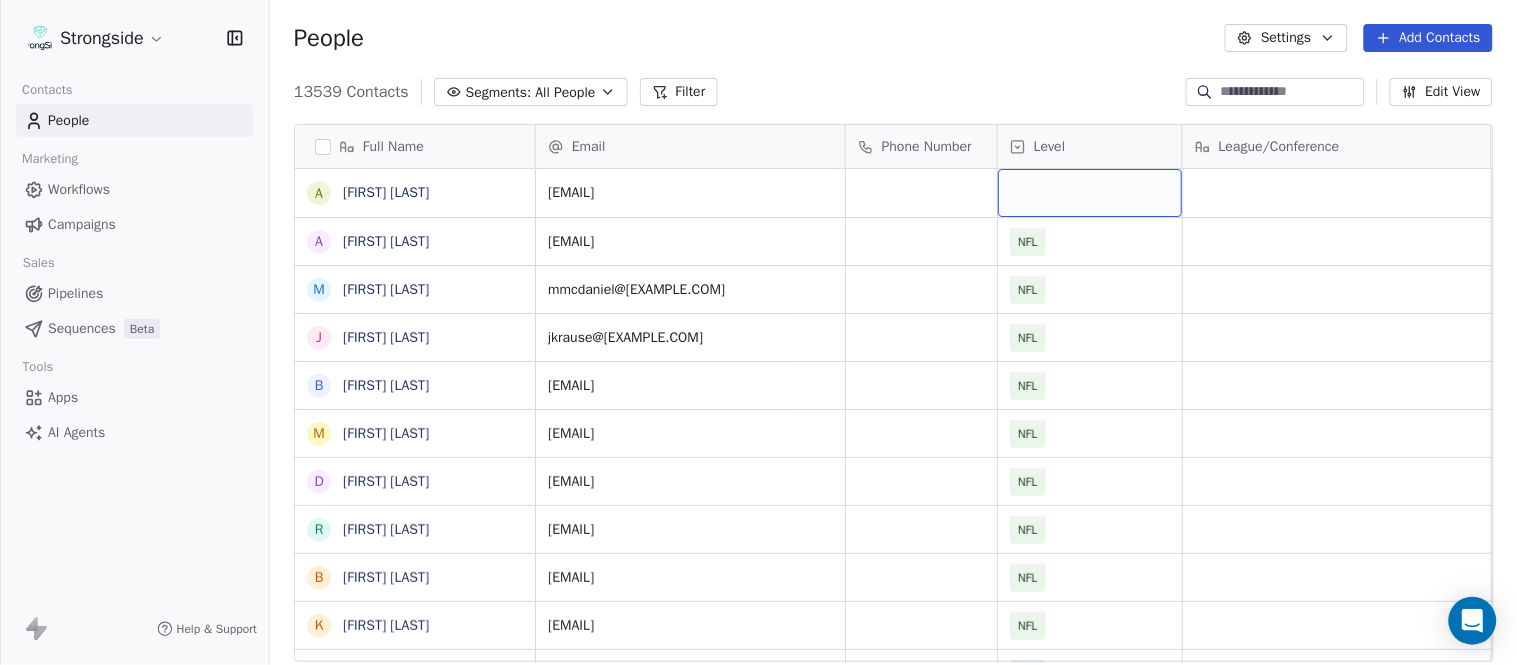 click at bounding box center (1090, 193) 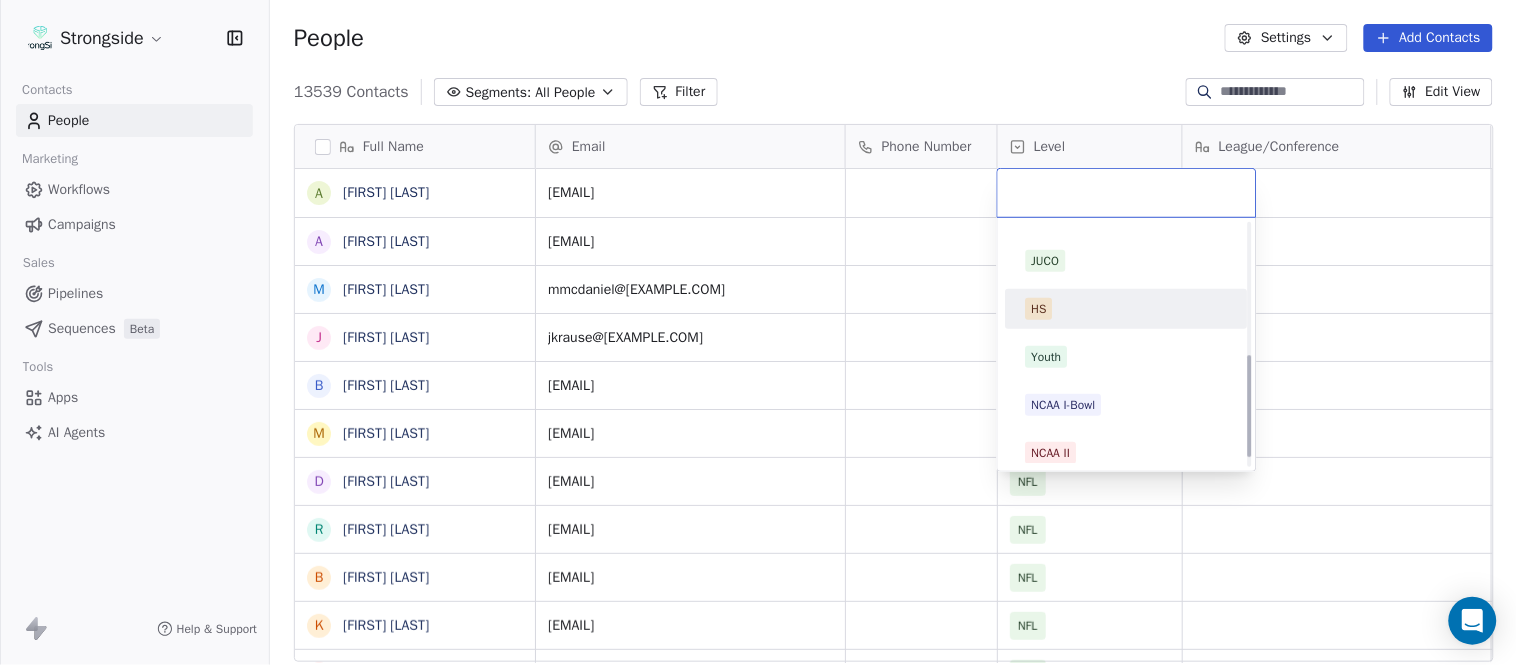 scroll, scrollTop: 330, scrollLeft: 0, axis: vertical 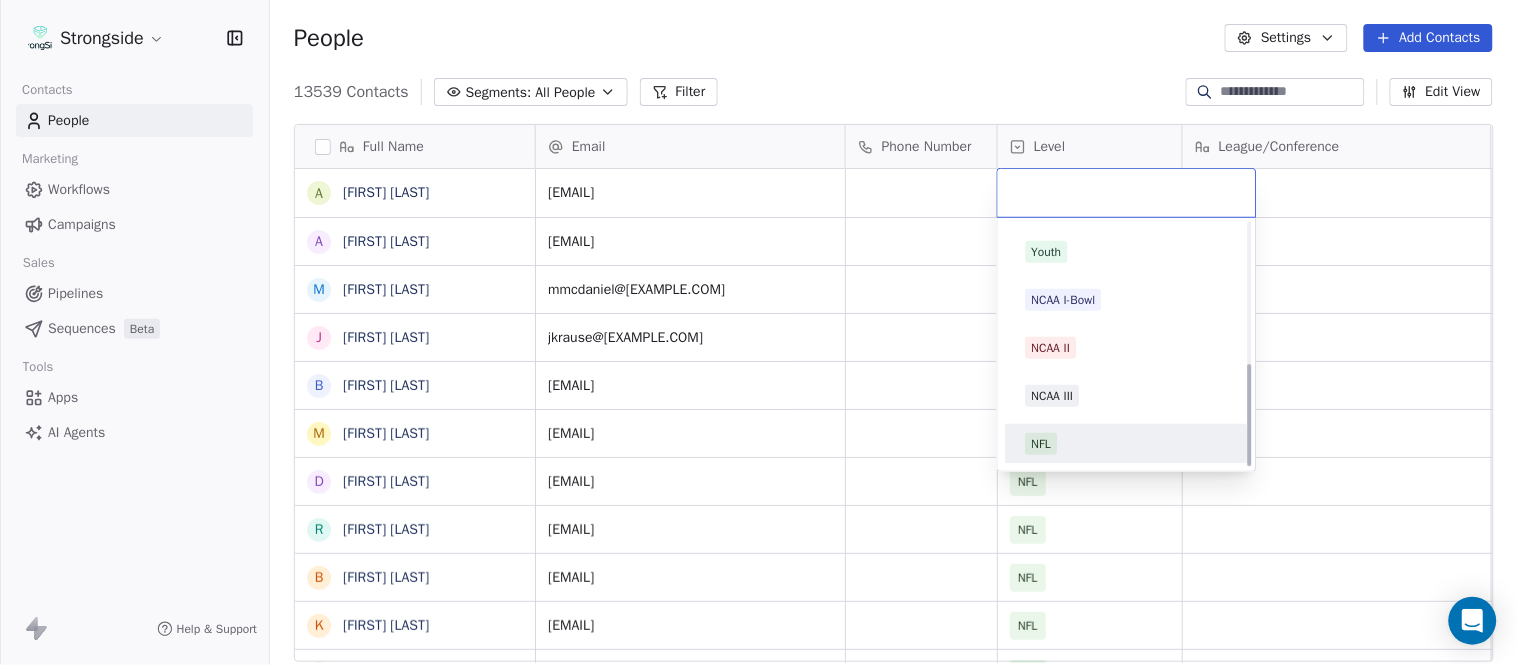 click on "NFL" at bounding box center (1127, 444) 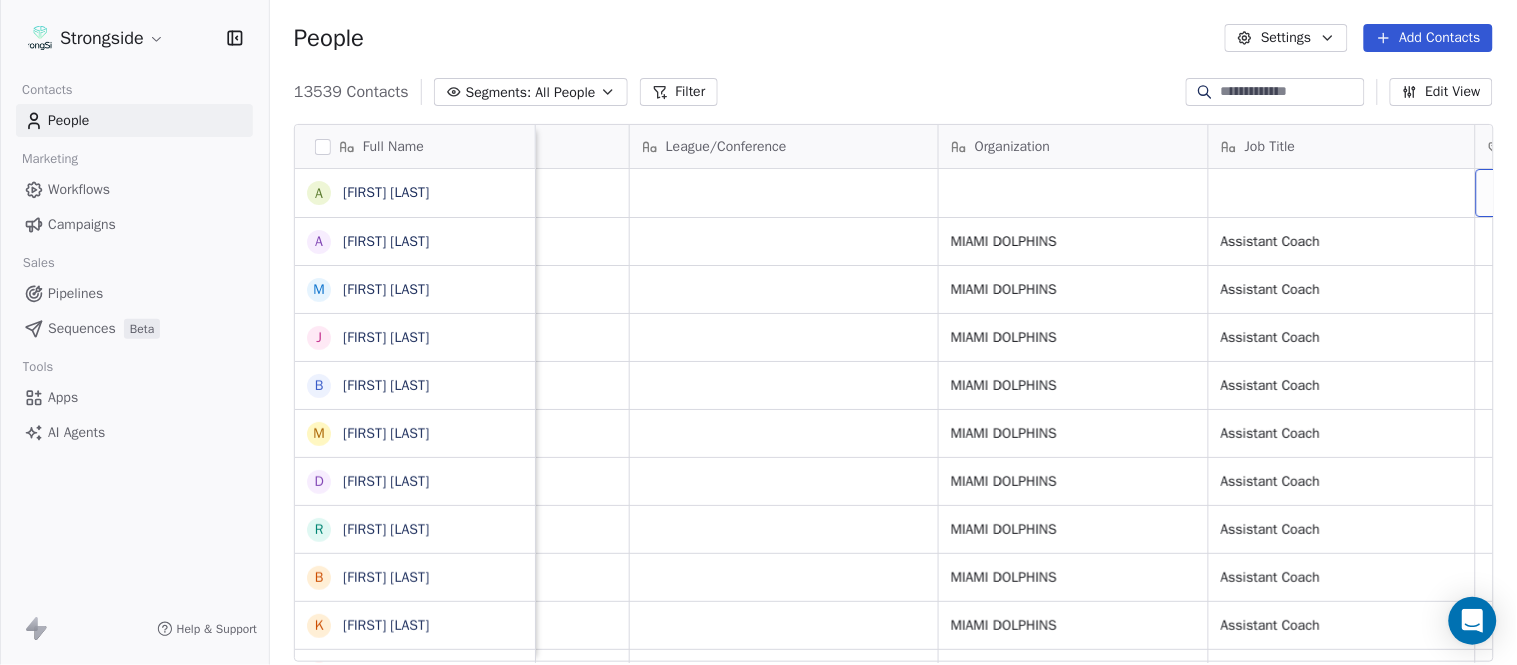 scroll, scrollTop: 0, scrollLeft: 653, axis: horizontal 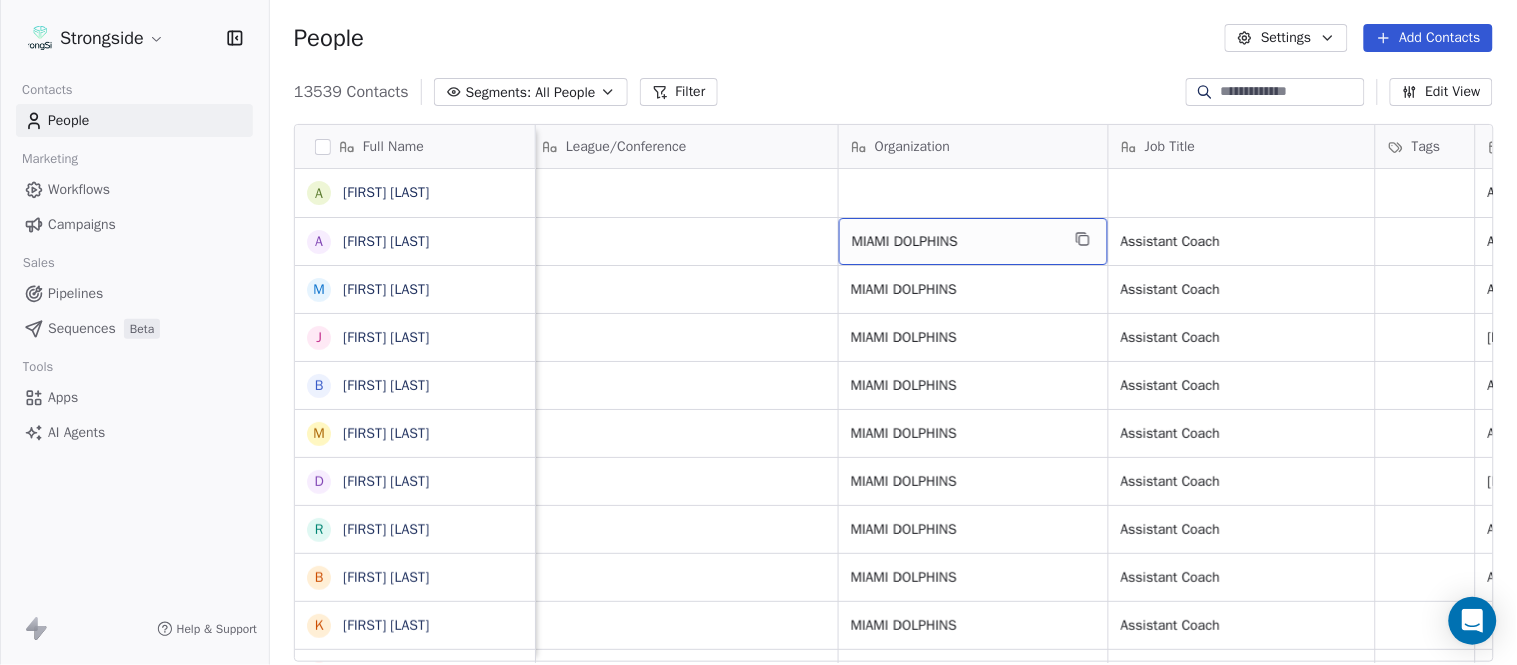 drag, startPoint x: 1018, startPoint y: 248, endPoint x: 1046, endPoint y: 238, distance: 29.732138 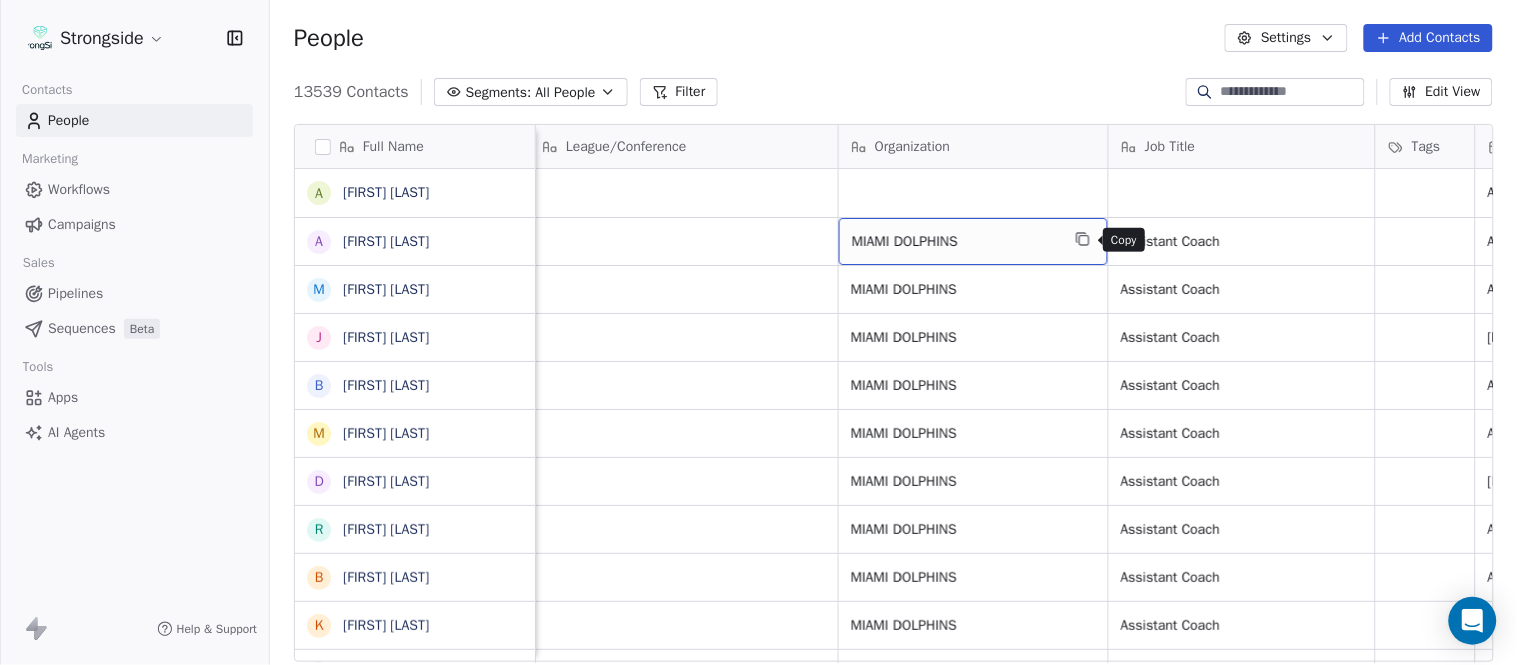 click 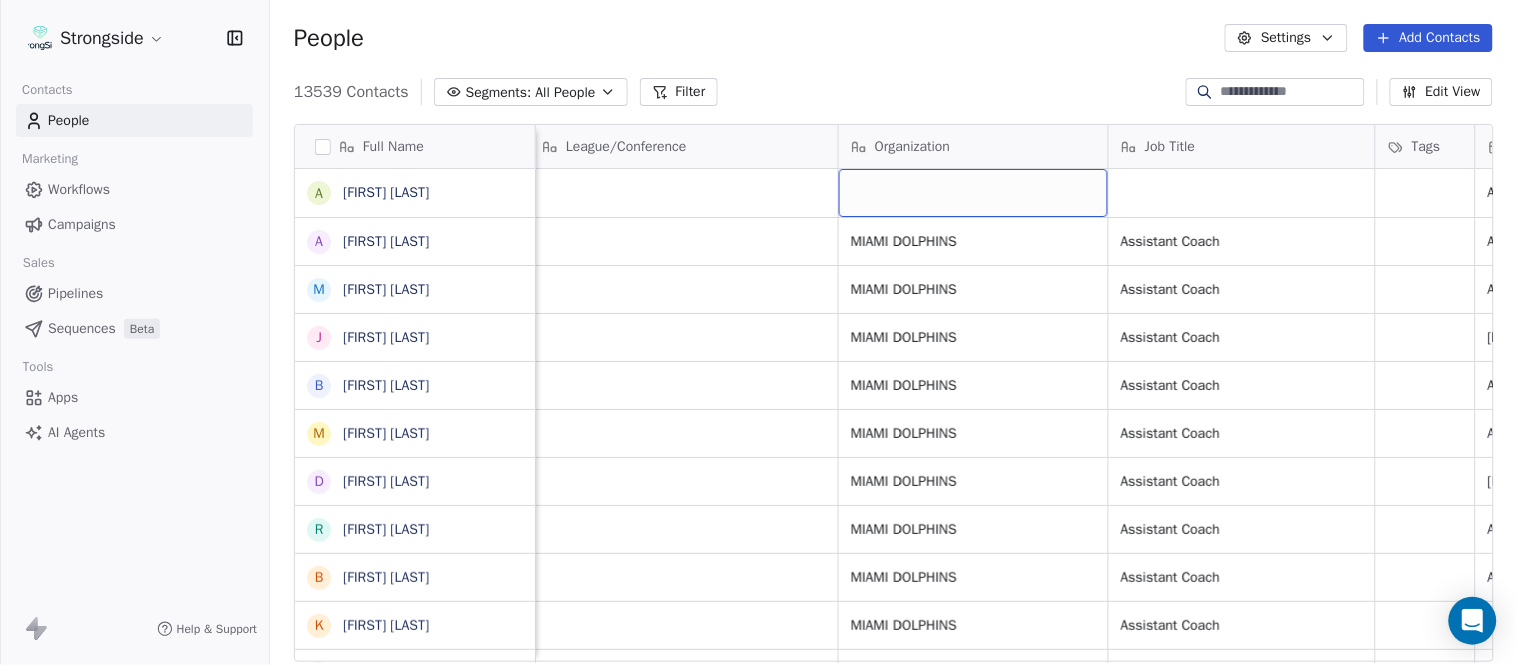 click at bounding box center [973, 193] 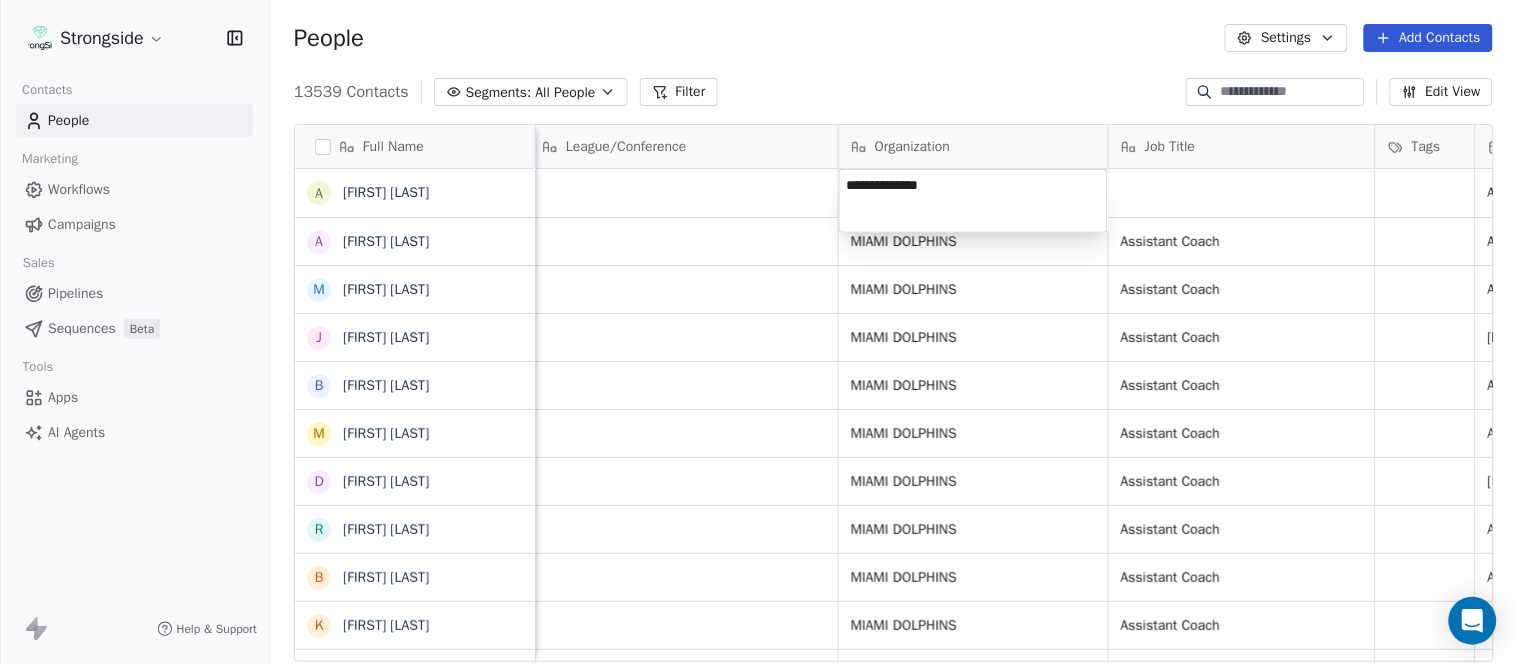 click on "Strongside Contacts People Marketing Workflows Campaigns Sales Pipelines Sequences Beta Tools Apps AI Agents Help & Support People Settings  Add Contacts 13539 Contacts Segments: All People Filter  Edit View Tag Add to Sequence Export Full Name A Austin Clark A Anthony Weaver M Mike McDaniel J Jonathan Krause B Bobby Slowik M Matthew O'Donnell D Deshawn Shead R Ronnie Bradford B Brian Duker K Kynjee Cotton T Todd Nielson E Eric Studesville D Darrell Bevell R Ryan Crow L Lemuel Jeanpierre M Mathieu Araujo J Jon Embree C Chandler Henley J Joe Barry S Sean Ryan R Ryan Slowik D Dave Puloka E Edgar Bennett C Chad Morton H Heath Farwell S Spencer Whipple S Shaun Sarrett G Grant Udinski T Tem Lukabu M Matt Edwards A Anthony Campanile Email Phone Number Level League/Conference Organization Job Title Tags Created Date BST Status Priority Emails Auto Clicked aclark@dolphins.com NFL Aug 03, 2025 01:35 AM aweaver@dolphins.com NFL MIAMI DOLPHINS Assistant Coach Aug 03, 2025 01:34 AM mmcdaniel@dolphins.com NFL NFL NFL" at bounding box center [758, 332] 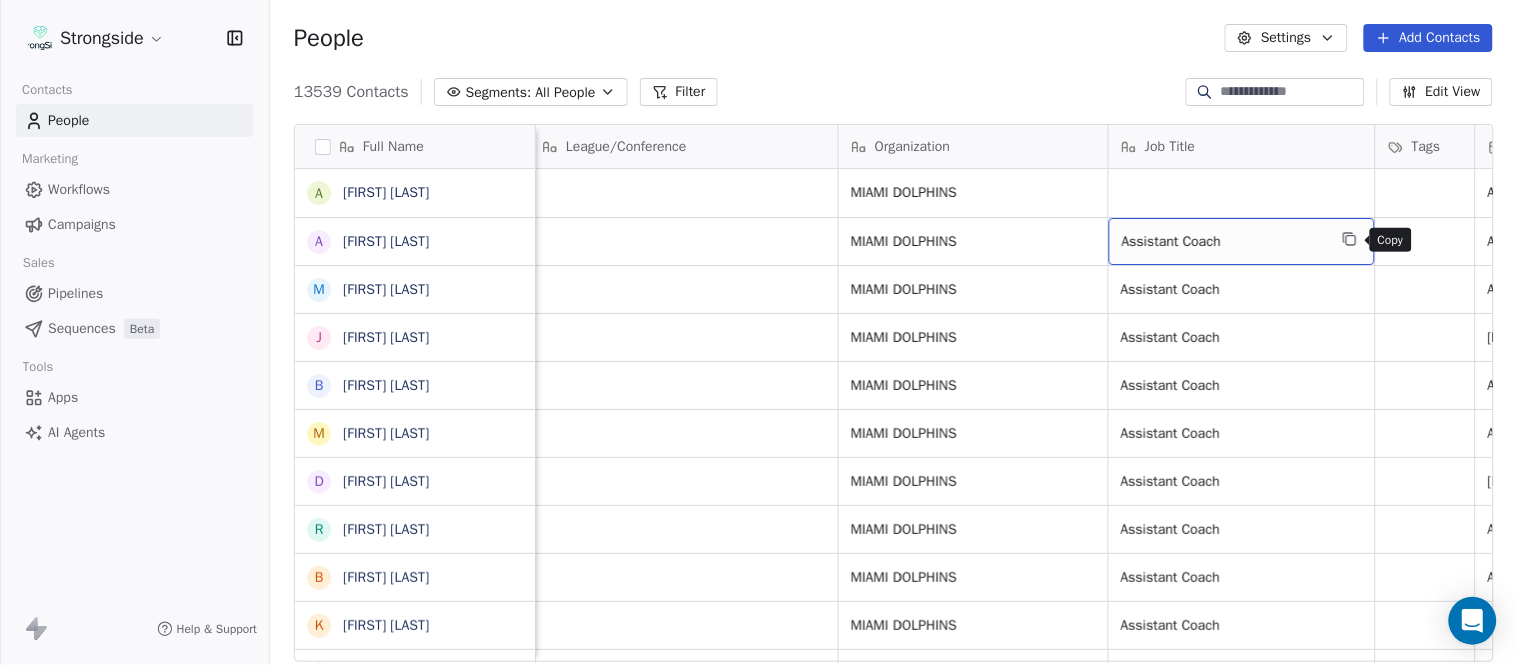 click at bounding box center [1350, 239] 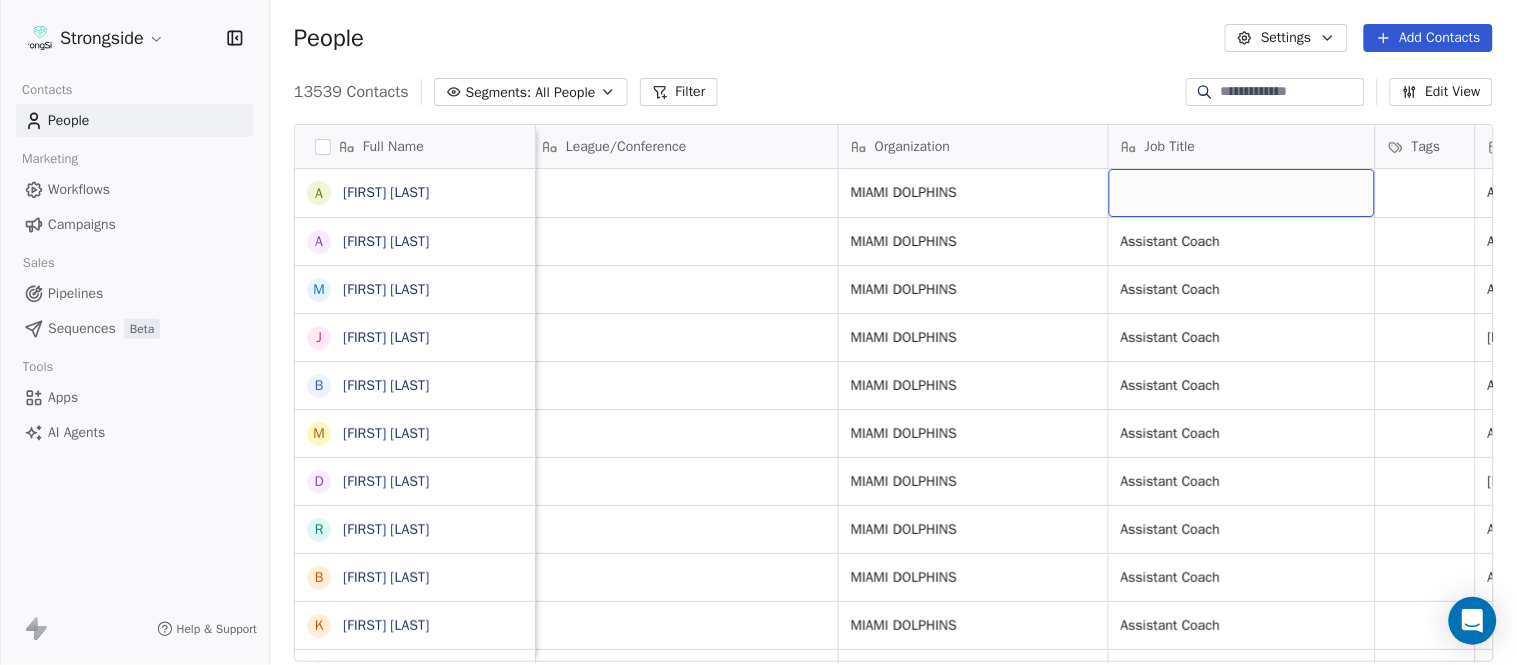 click at bounding box center (1242, 193) 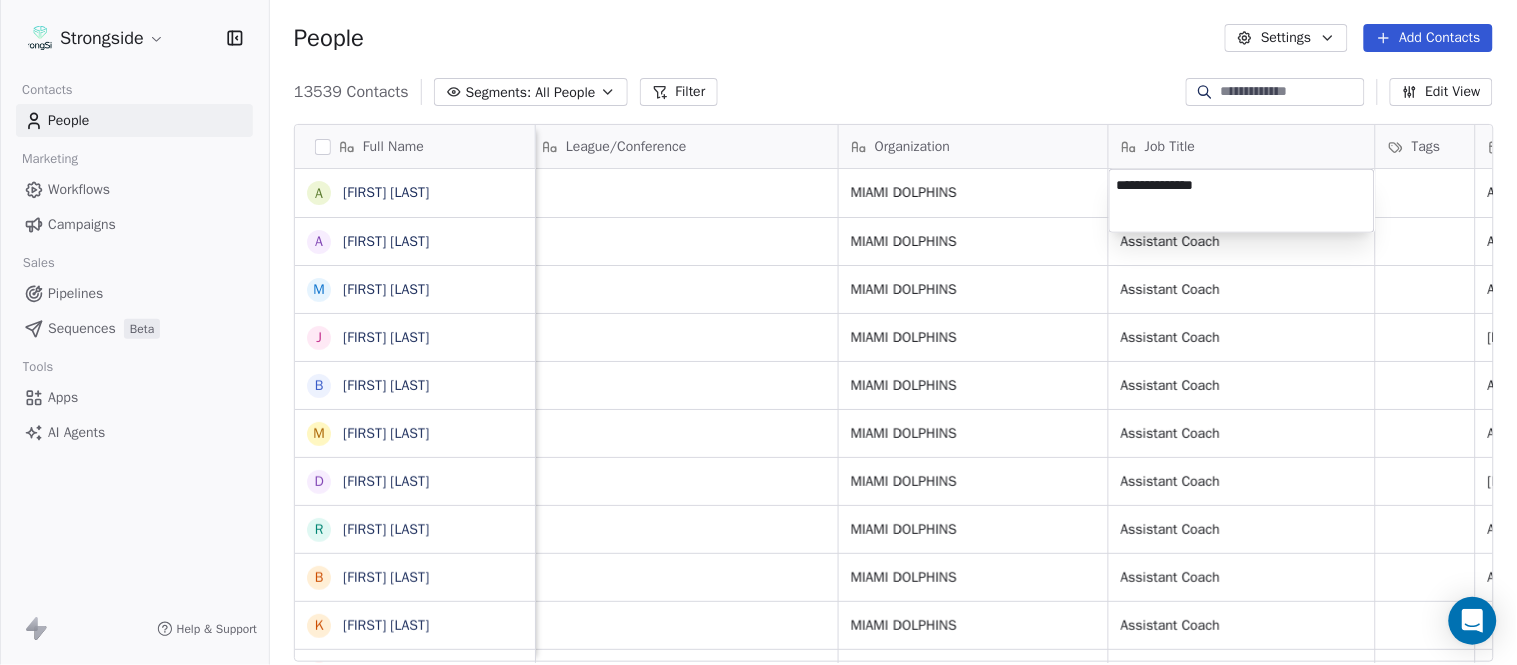 click on "Strongside Contacts People Marketing Workflows Campaigns Sales Pipelines Sequences Beta Tools Apps AI Agents Help & Support People Settings  Add Contacts 13539 Contacts Segments: All People Filter  Edit View Tag Add to Sequence Export Full Name A Austin Clark A Anthony Weaver M Mike McDaniel J Jonathan Krause B Bobby Slowik M Matthew O'Donnell D Deshawn Shead R Ronnie Bradford B Brian Duker K Kynjee Cotton T Todd Nielson E Eric Studesville D Darrell Bevell R Ryan Crow L Lemuel Jeanpierre M Mathieu Araujo J Jon Embree C Chandler Henley J Joe Barry S Sean Ryan R Ryan Slowik D Dave Puloka E Edgar Bennett C Chad Morton H Heath Farwell S Spencer Whipple S Shaun Sarrett G Grant Udinski T Tem Lukabu M Matt Edwards A Anthony Campanile Email Phone Number Level League/Conference Organization Job Title Tags Created Date BST Status Priority Emails Auto Clicked aclark@dolphins.com NFL MIAMI DOLPHINS Aug 03, 2025 01:35 AM aweaver@dolphins.com NFL MIAMI DOLPHINS Assistant Coach Aug 03, 2025 01:34 AM mmcdaniel@dolphins.com" at bounding box center [758, 332] 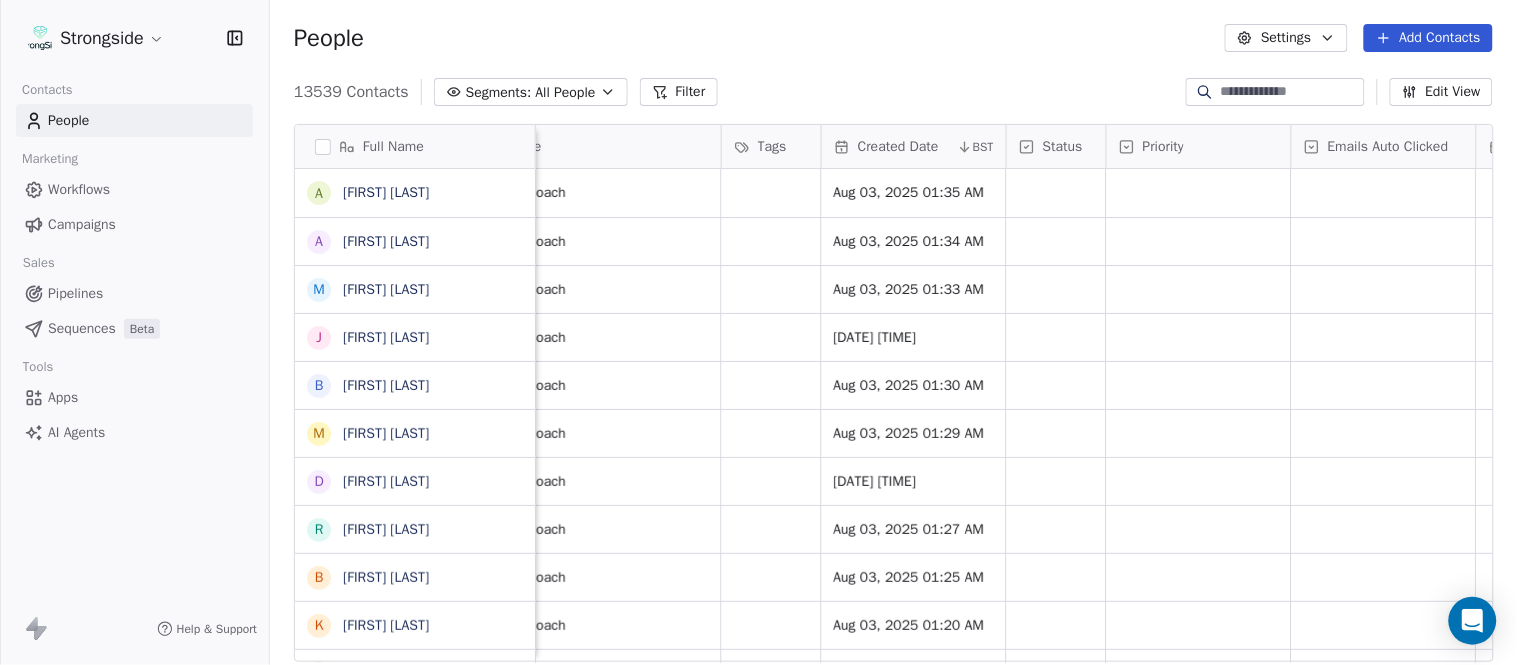 scroll, scrollTop: 0, scrollLeft: 1677, axis: horizontal 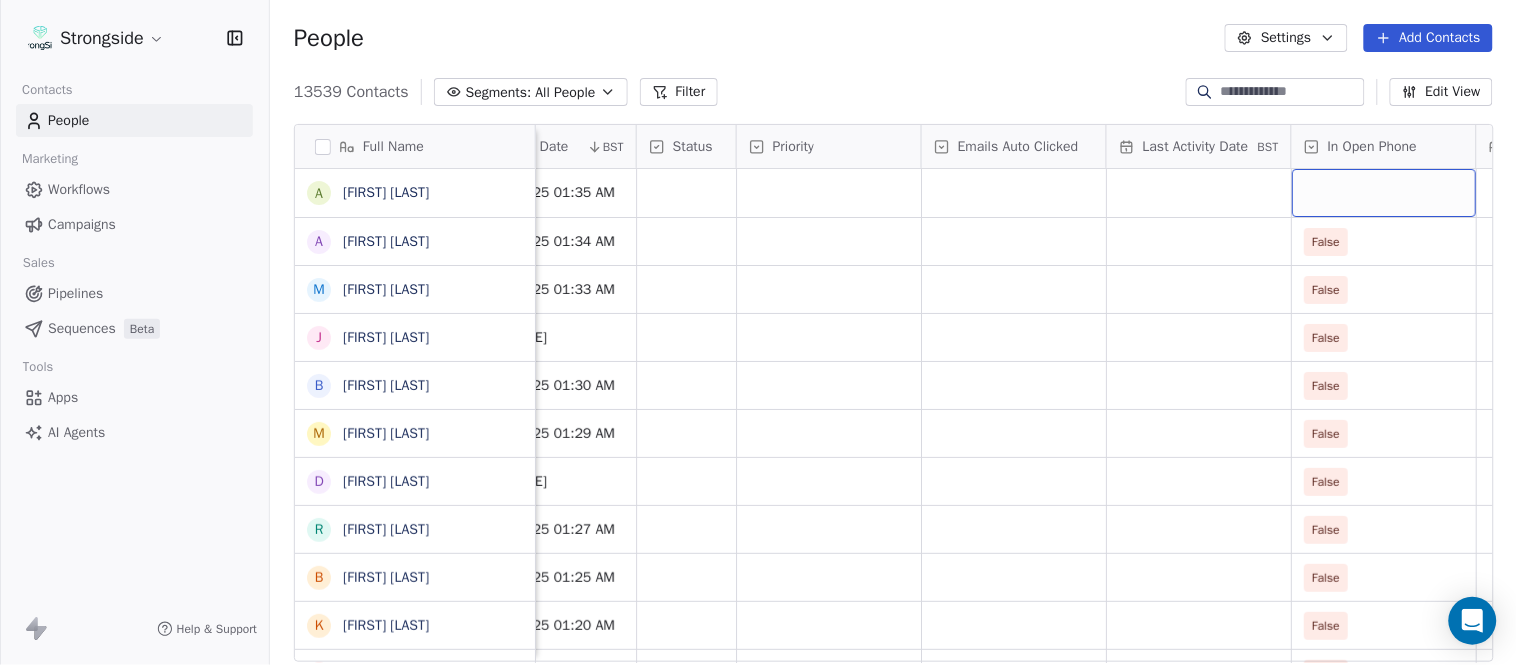 click at bounding box center (1384, 193) 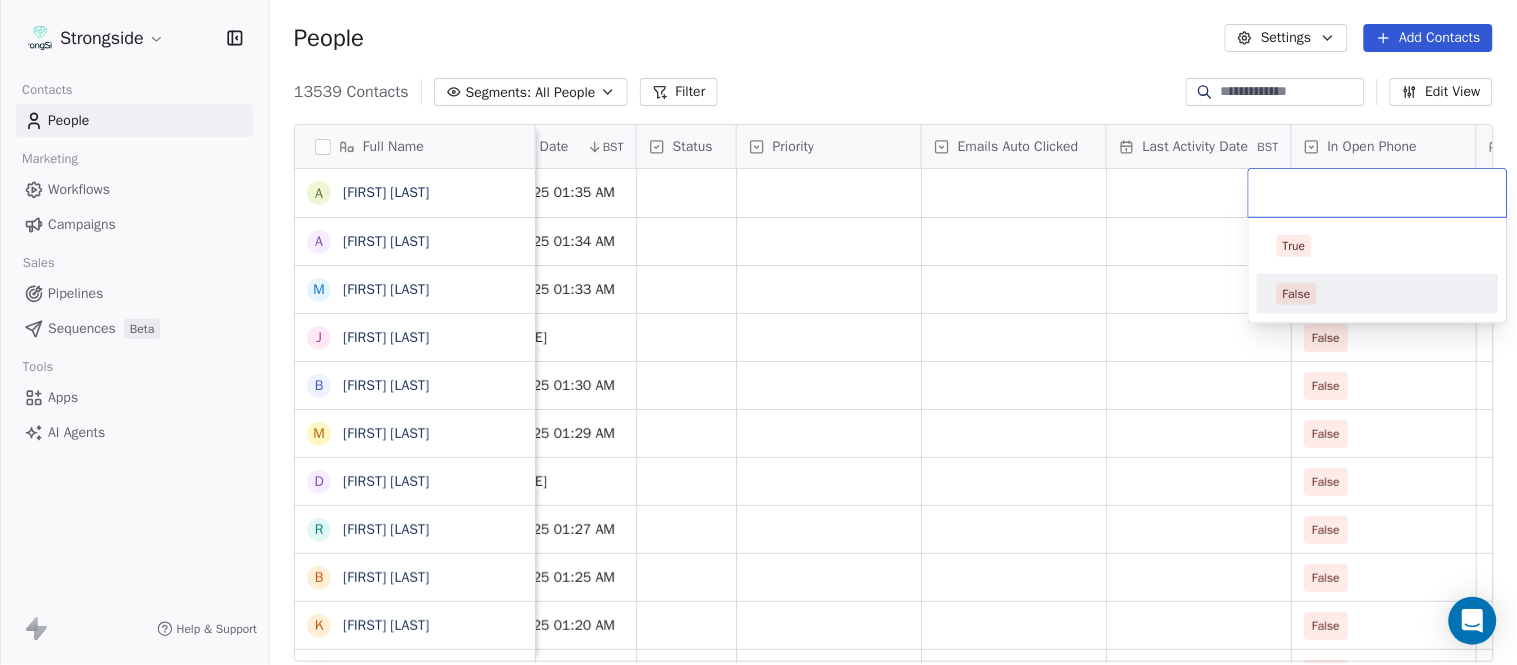 click on "False" at bounding box center (1378, 294) 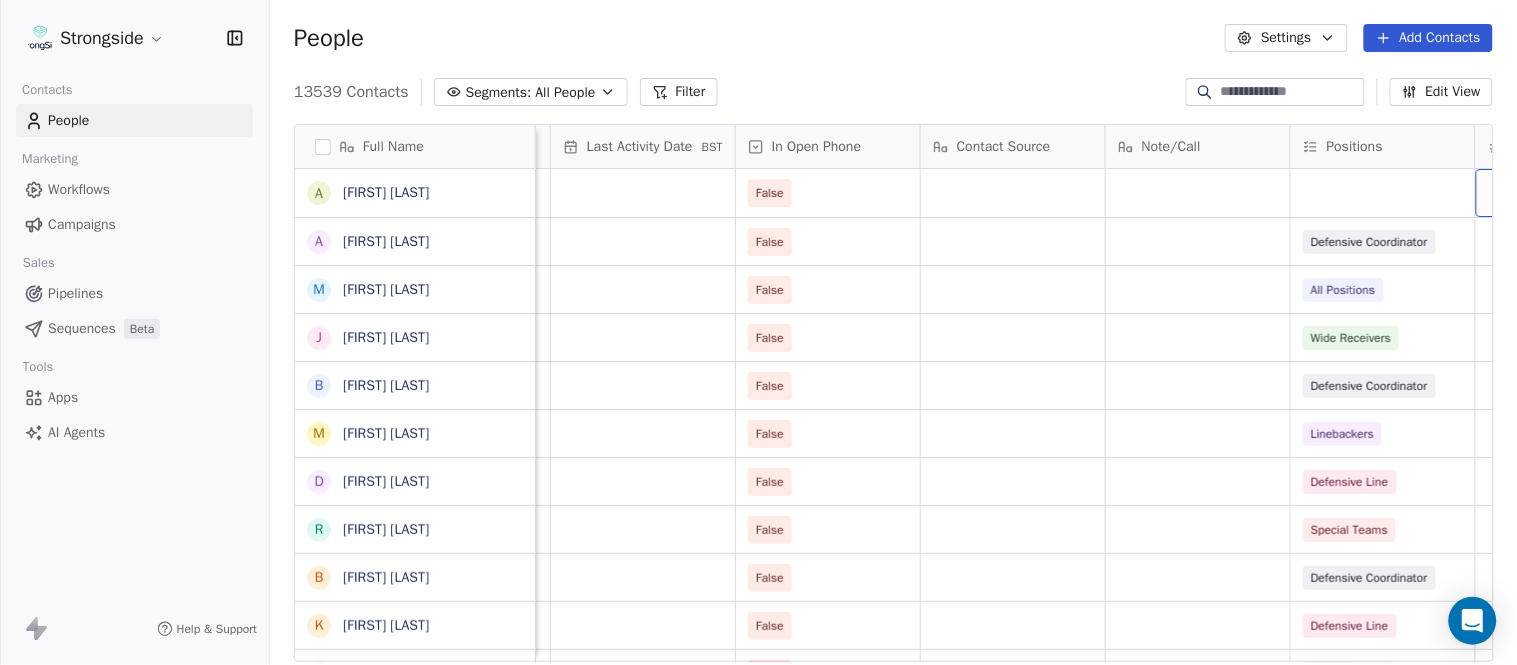 scroll, scrollTop: 0, scrollLeft: 2417, axis: horizontal 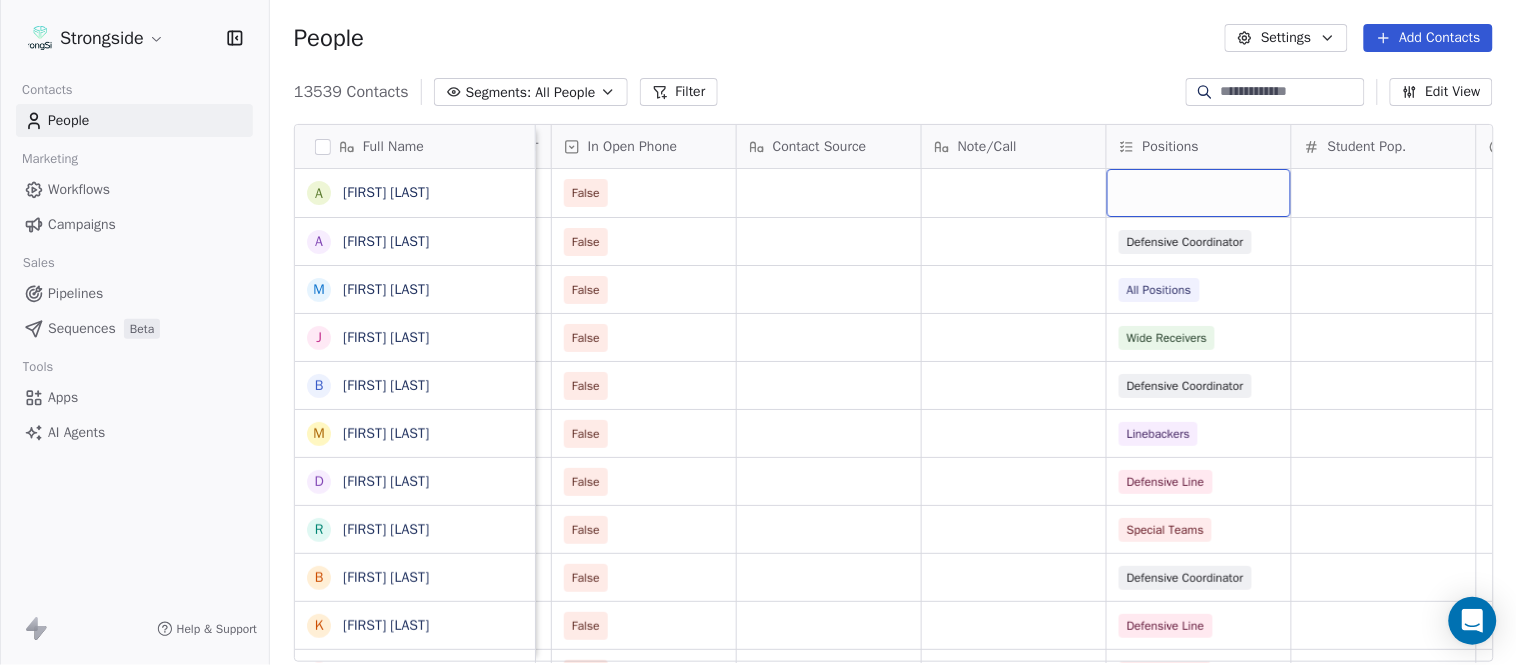 click at bounding box center [1199, 193] 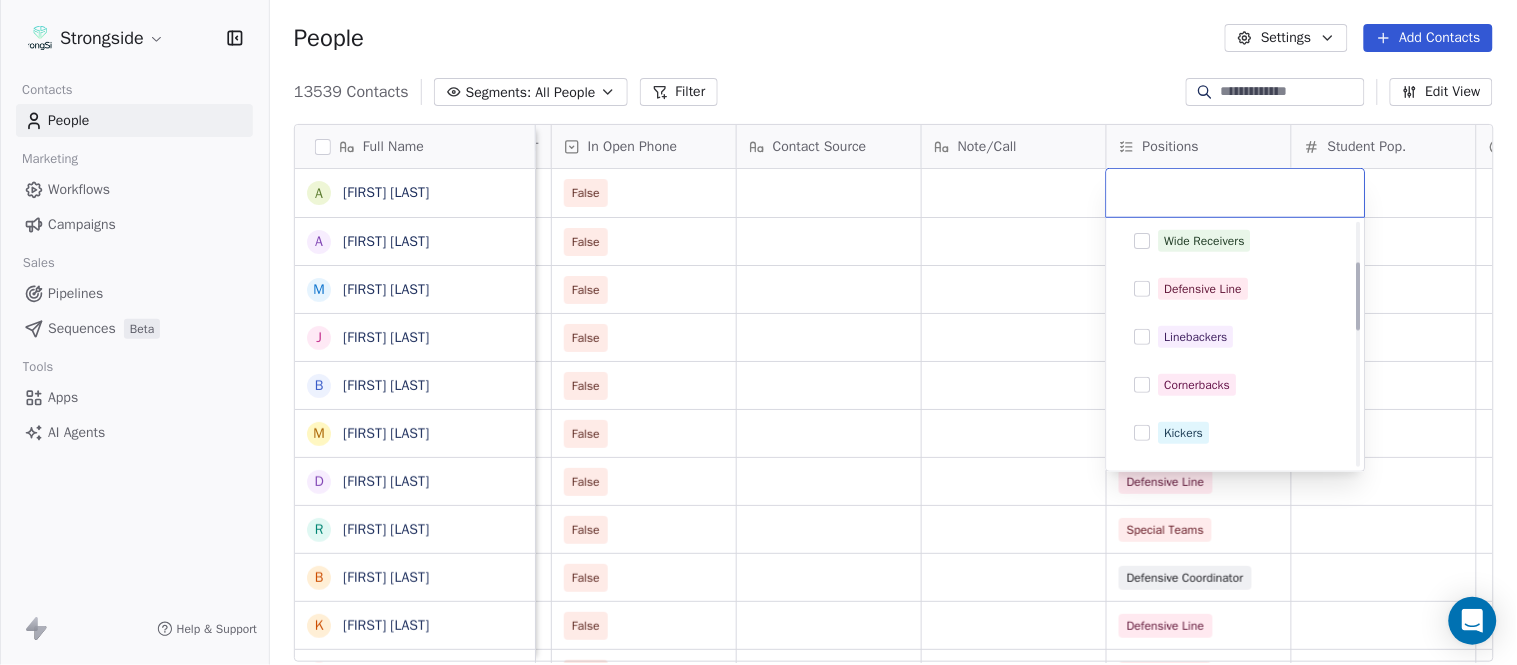 scroll, scrollTop: 222, scrollLeft: 0, axis: vertical 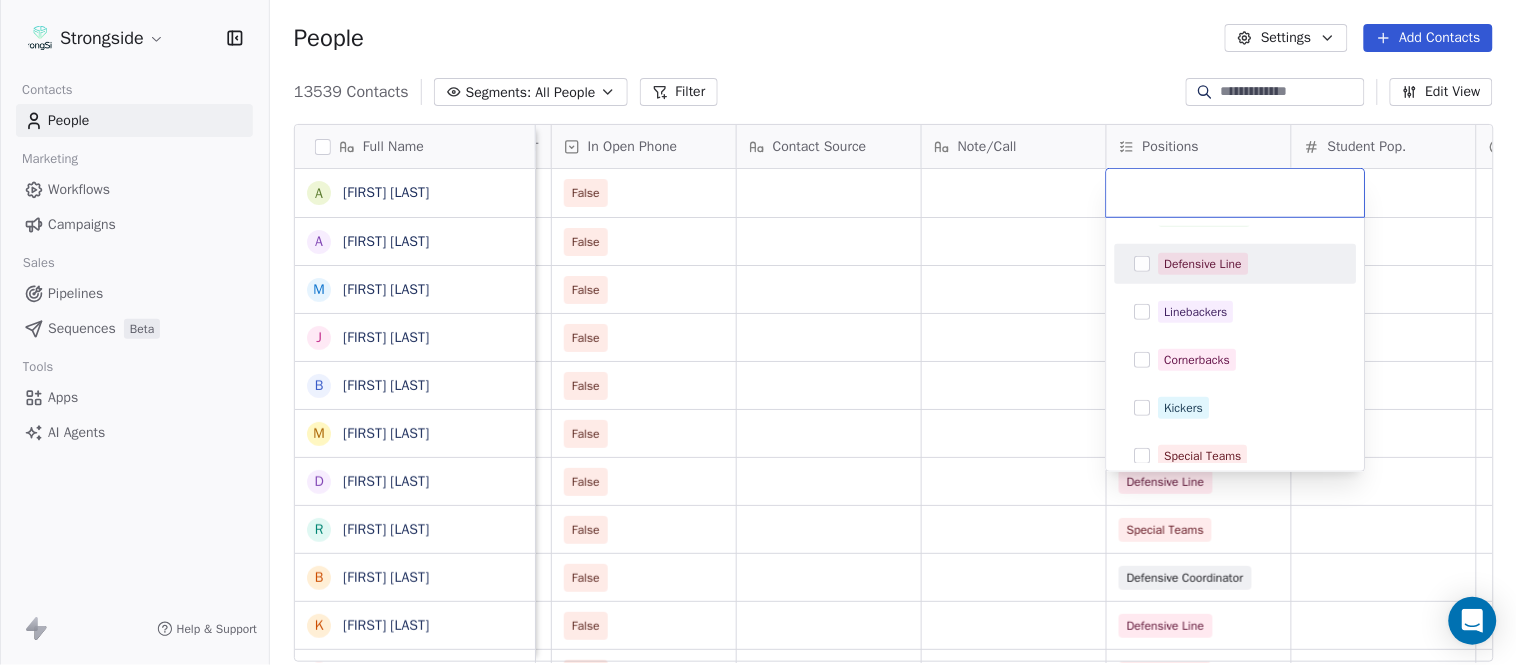 click on "Defensive Line" at bounding box center (1204, 264) 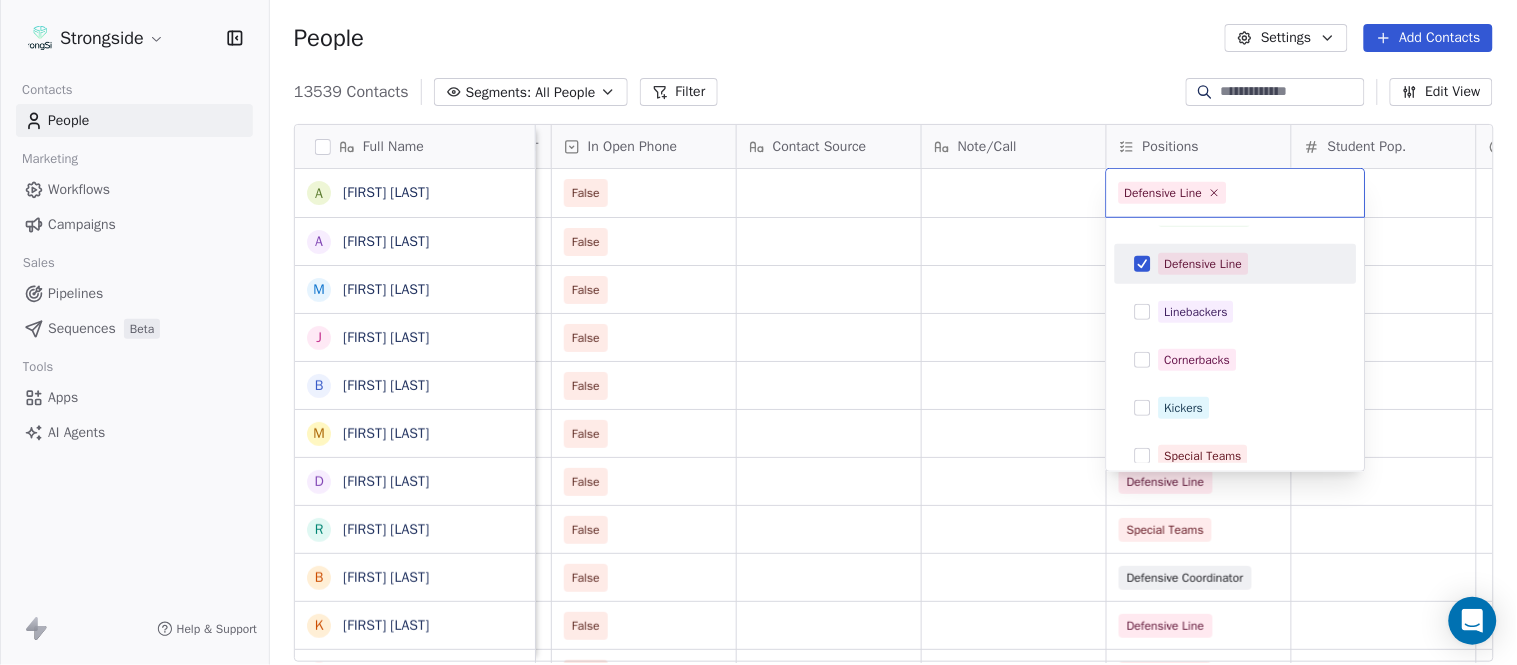 click on "Strongside Contacts People Marketing Workflows Campaigns Sales Pipelines Sequences Beta Tools Apps AI Agents Help & Support People Settings  Add Contacts 13539 Contacts Segments: All People Filter  Edit View Tag Add to Sequence Export Full Name A Austin Clark A Anthony Weaver M Mike McDaniel J Jonathan Krause B Bobby Slowik M Matthew O'Donnell D Deshawn Shead R Ronnie Bradford B Brian Duker K Kynjee Cotton T Todd Nielson E Eric Studesville D Darrell Bevell R Ryan Crow L Lemuel Jeanpierre M Mathieu Araujo J Jon Embree C Chandler Henley J Joe Barry S Sean Ryan R Ryan Slowik D Dave Puloka E Edgar Bennett C Chad Morton H Heath Farwell S Spencer Whipple S Shaun Sarrett G Grant Udinski T Tem Lukabu M Matt Edwards A Anthony Campanile Status Priority Emails Auto Clicked Last Activity Date BST In Open Phone Contact Source Note/Call Positions Student Pop. Lead Account   False   False Defensive Coordinator   False All Positions   False Wide Receivers   False Defensive Coordinator   False Linebackers   False   False" at bounding box center (758, 332) 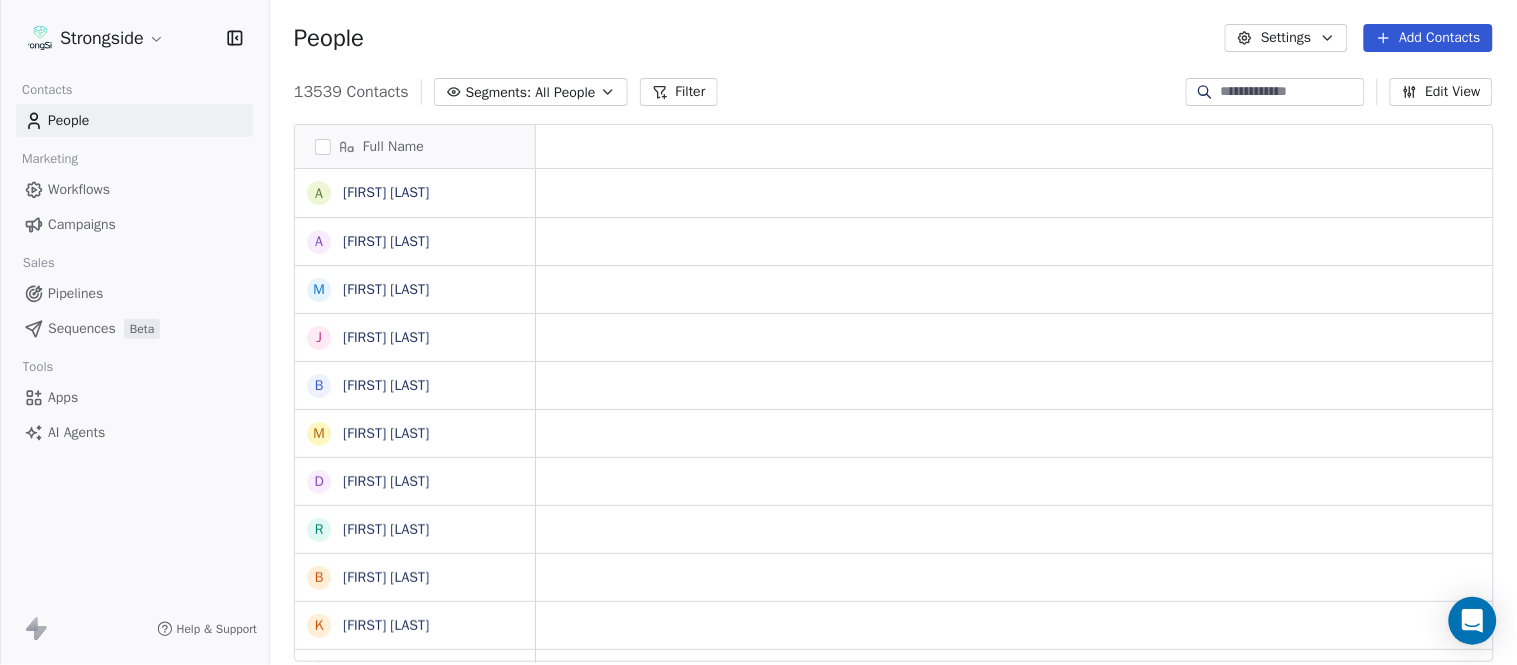 scroll, scrollTop: 0, scrollLeft: 0, axis: both 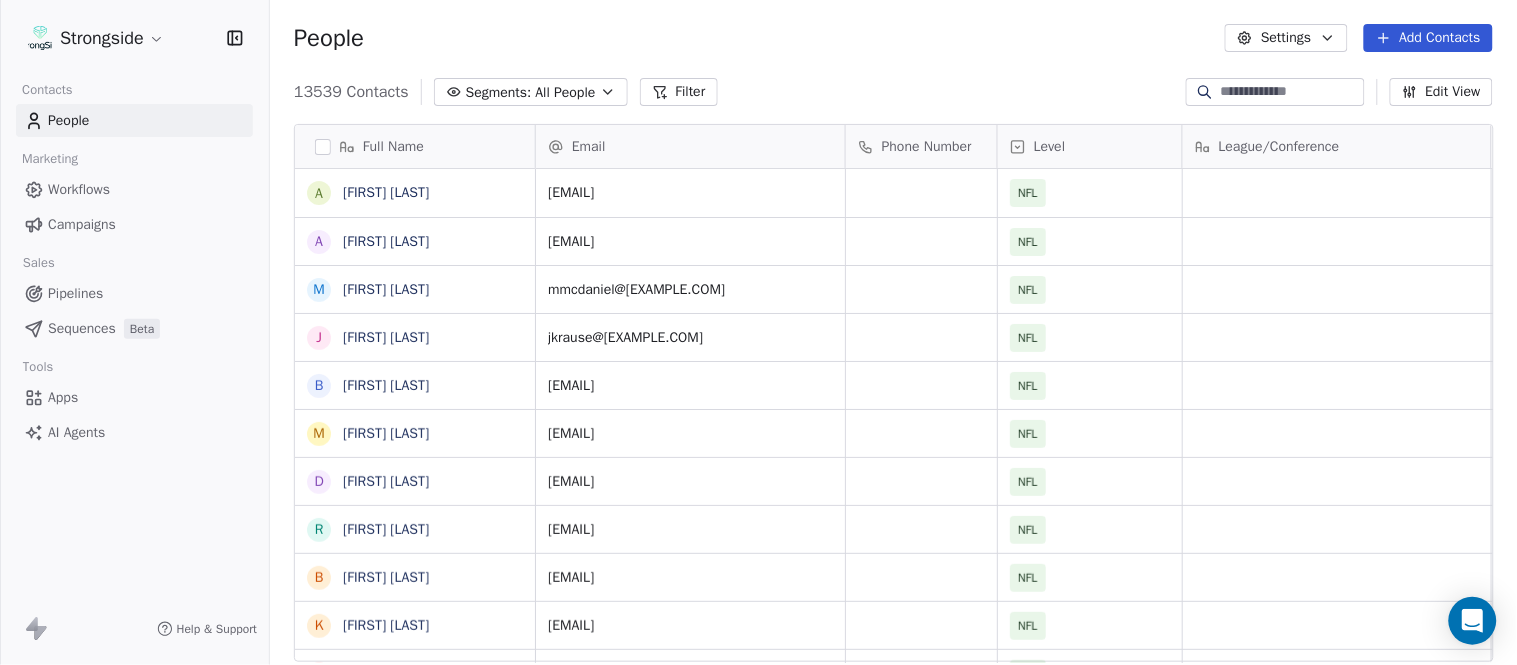 click on "Add Contacts" at bounding box center (1428, 38) 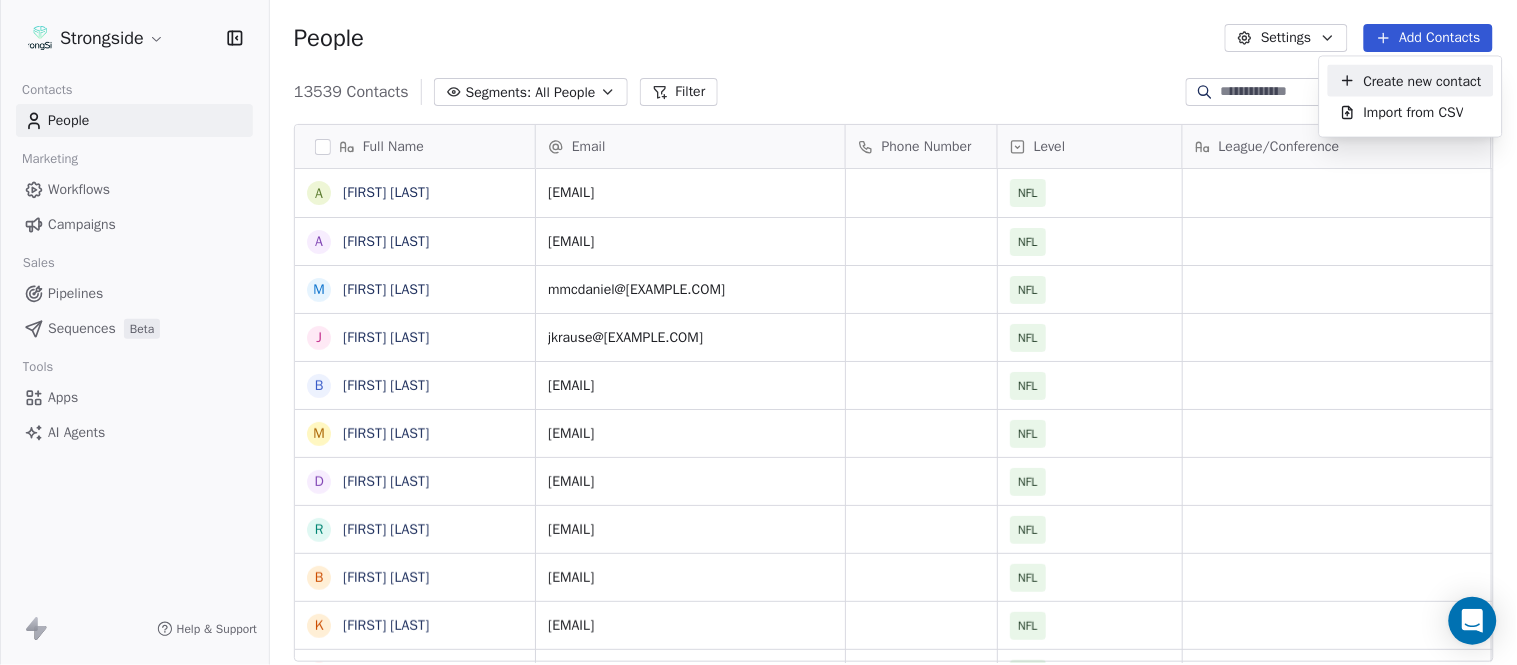 click on "Create new contact" at bounding box center (1423, 80) 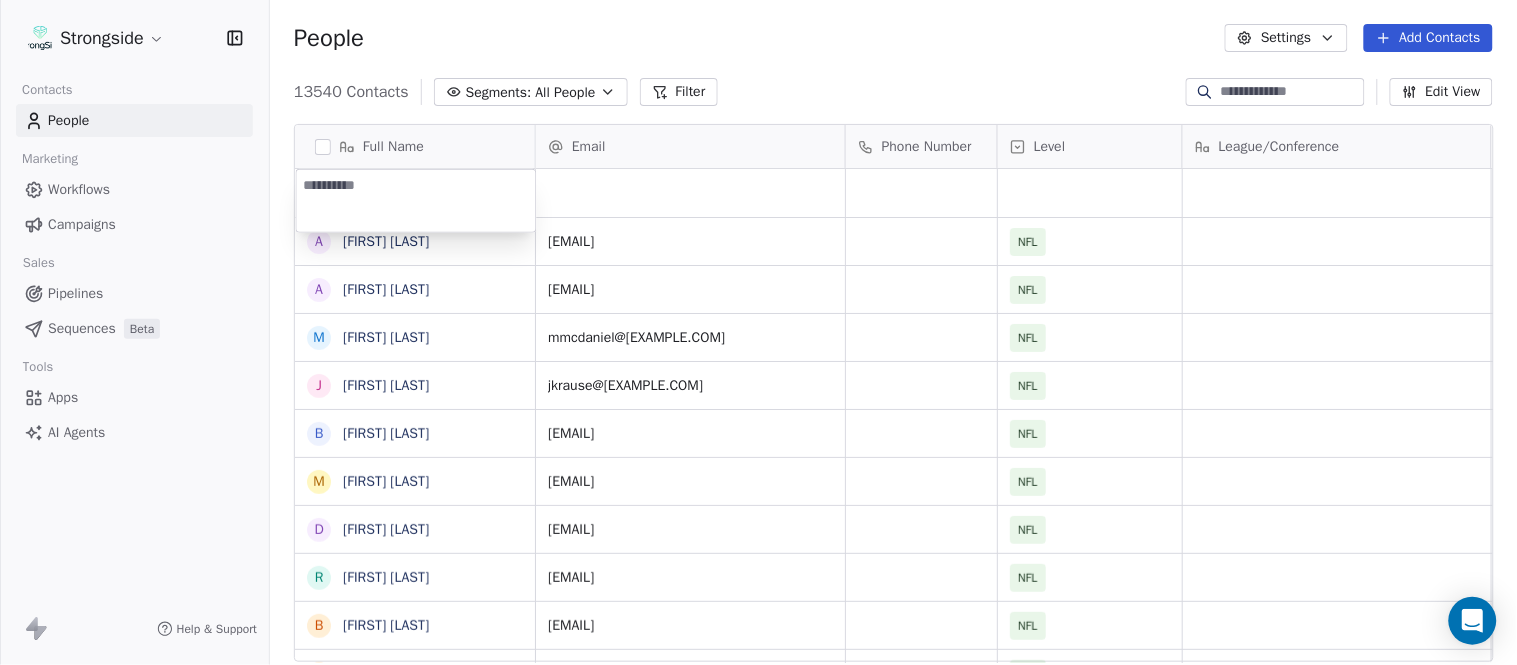 type on "**********" 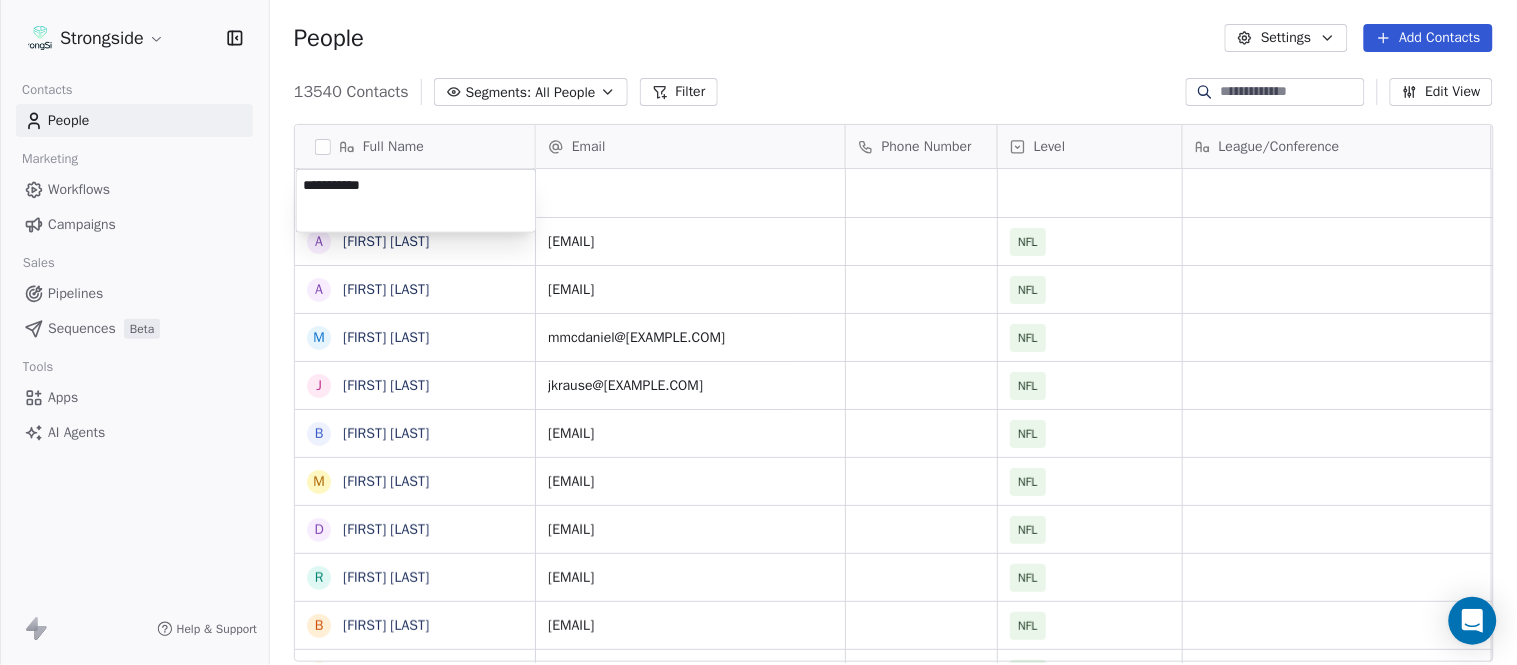 click on "Strongside Contacts People Marketing Workflows Campaigns Sales Pipelines Sequences Beta Tools Apps AI Agents Help & Support People Settings  Add Contacts 13540 Contacts Segments: All People Filter  Edit View Tag Add to Sequence Export Full Name A Austin Clark A Anthony Weaver M Mike McDaniel J Jonathan Krause B Bobby Slowik M Matthew O'Donnell D Deshawn Shead R Ronnie Bradford B Brian Duker K Kynjee Cotton T Todd Nielson E Eric Studesville D Darrell Bevell R Ryan Crow L Lemuel Jeanpierre M Mathieu Araujo J Jon Embree C Chandler Henley J Joe Barry S Sean Ryan R Ryan Slowik D Dave Puloka E Edgar Bennett C Chad Morton H Heath Farwell S Spencer Whipple S Shaun Sarrett G Grant Udinski T Tem Lukabu M Matt Edwards Email Phone Number Level League/Conference Organization Job Title Tags Created Date BST Aug 03, 2025 01:36 AM aclark@dolphins.com NFL MIAMI DOLPHINS Assistant Coach Aug 03, 2025 01:35 AM aweaver@dolphins.com NFL MIAMI DOLPHINS Assistant Coach Aug 03, 2025 01:34 AM mmcdaniel@dolphins.com NFL NFL NFL NFL" at bounding box center (758, 332) 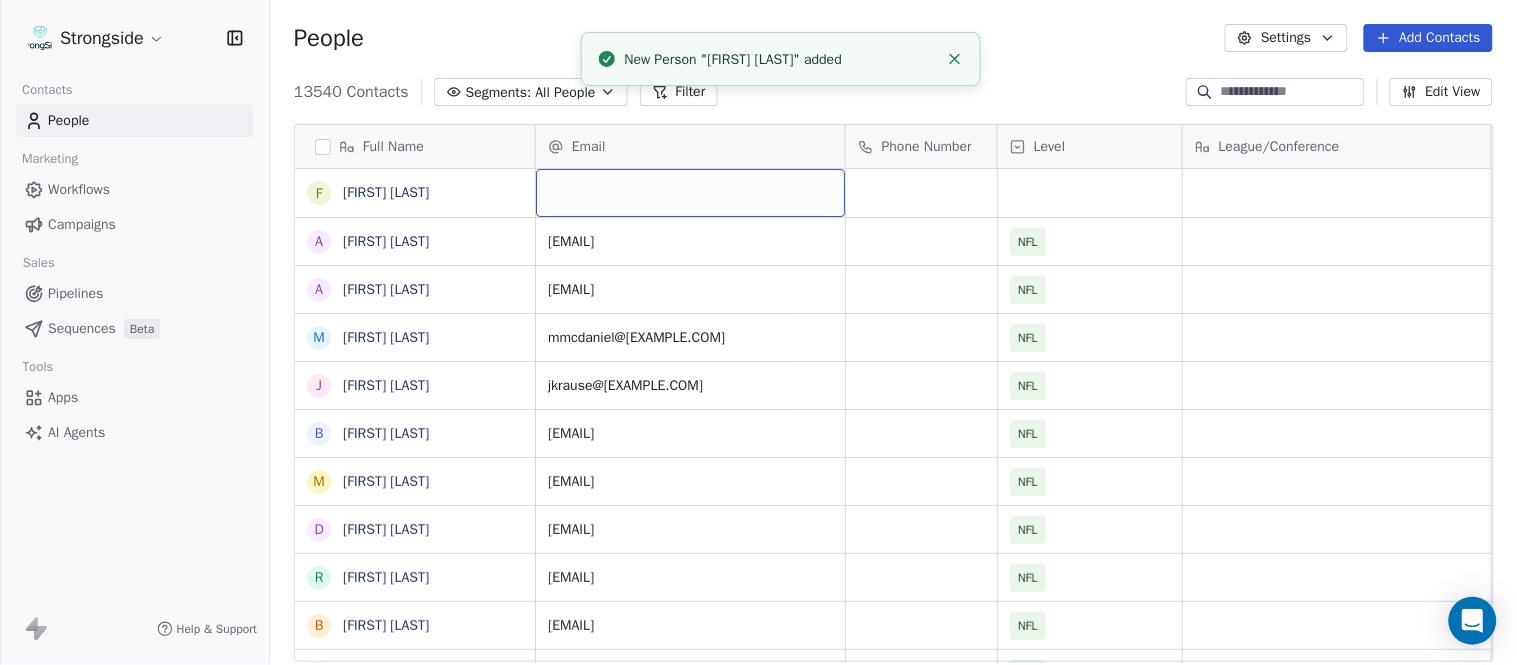 click at bounding box center [690, 193] 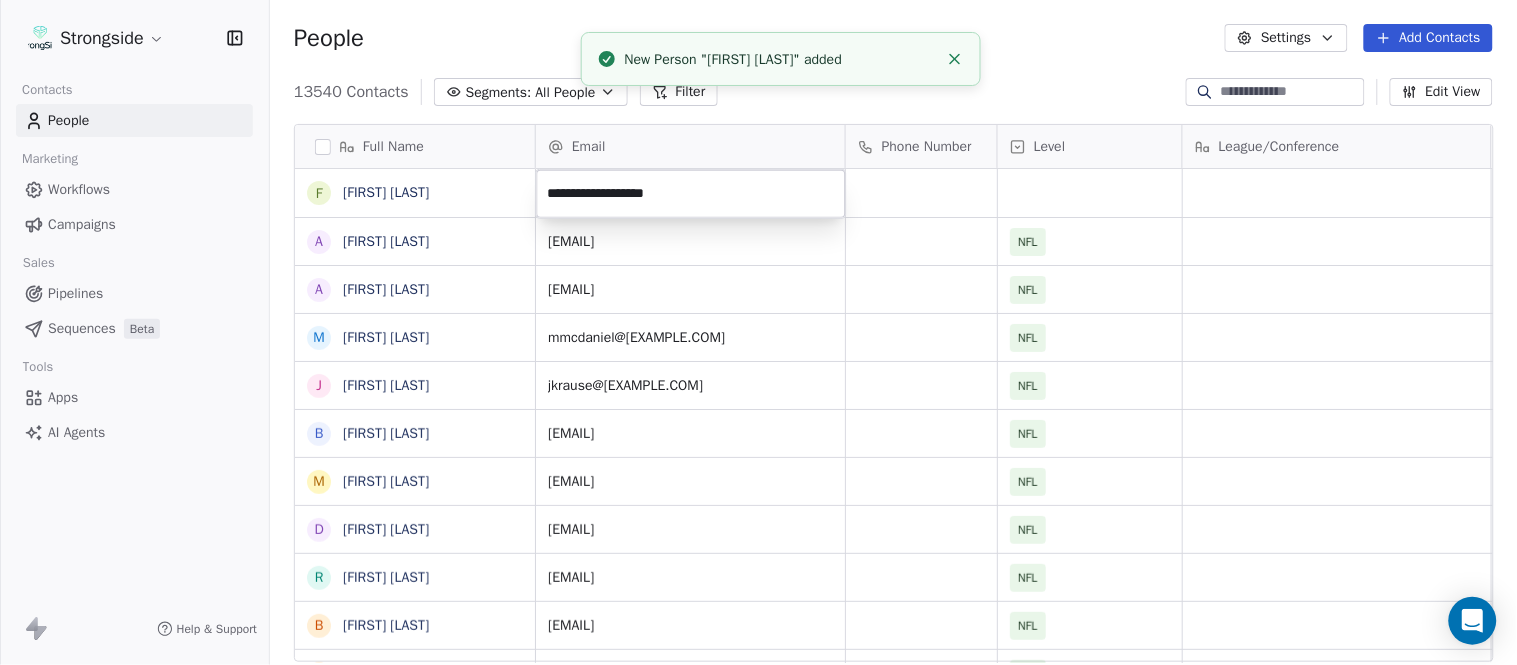 click 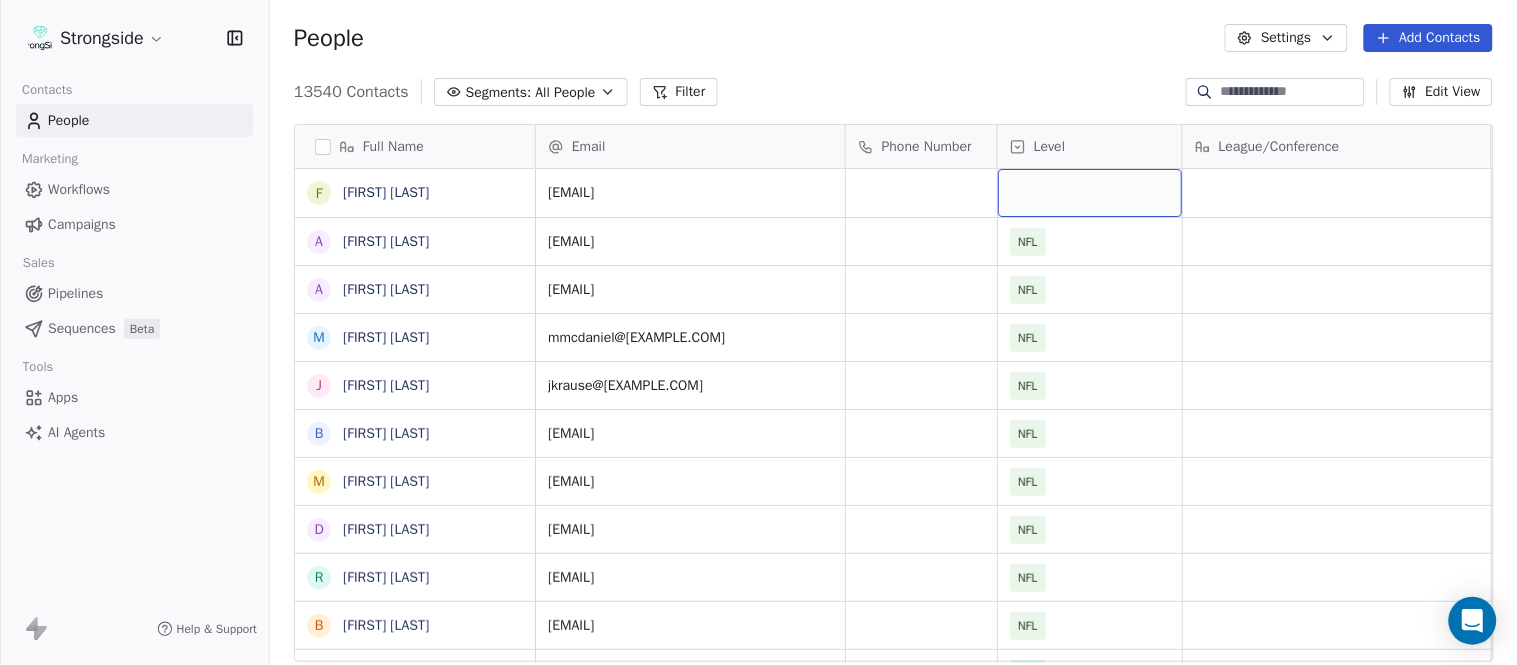 click at bounding box center [1090, 193] 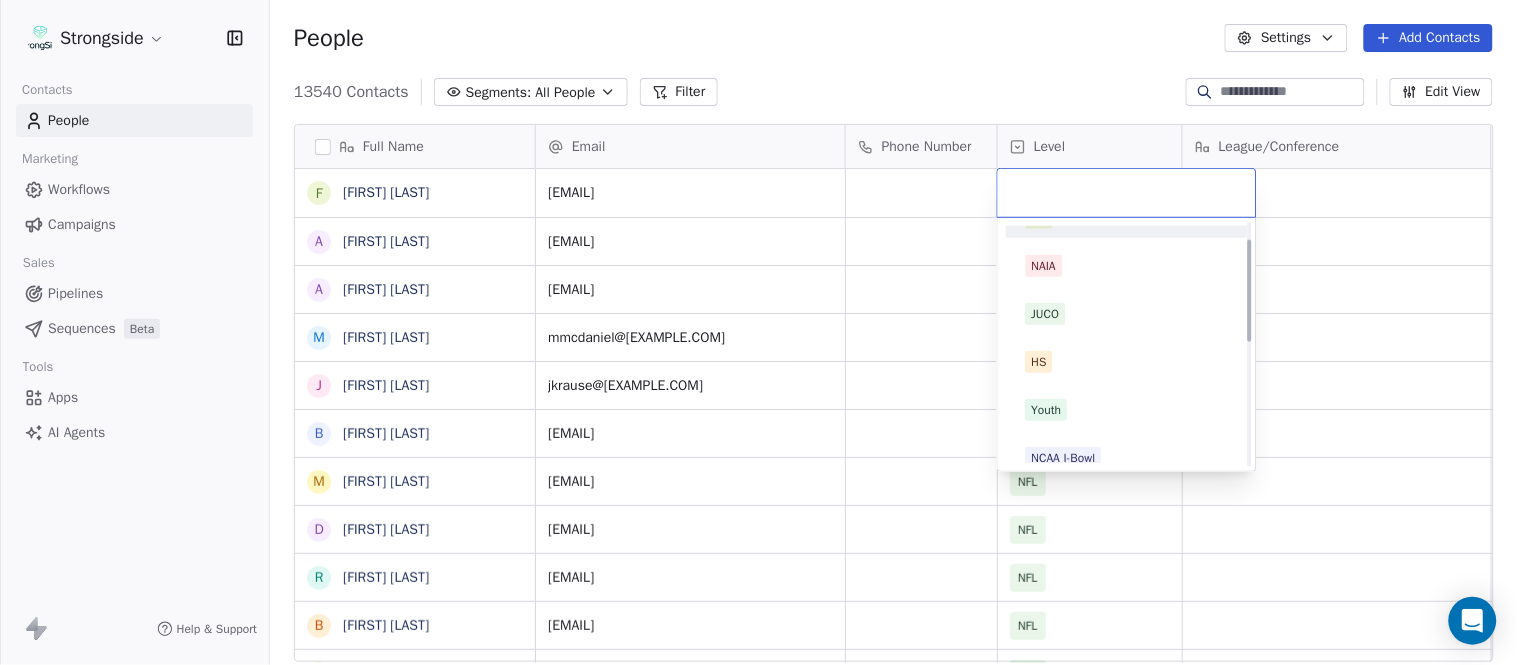scroll, scrollTop: 330, scrollLeft: 0, axis: vertical 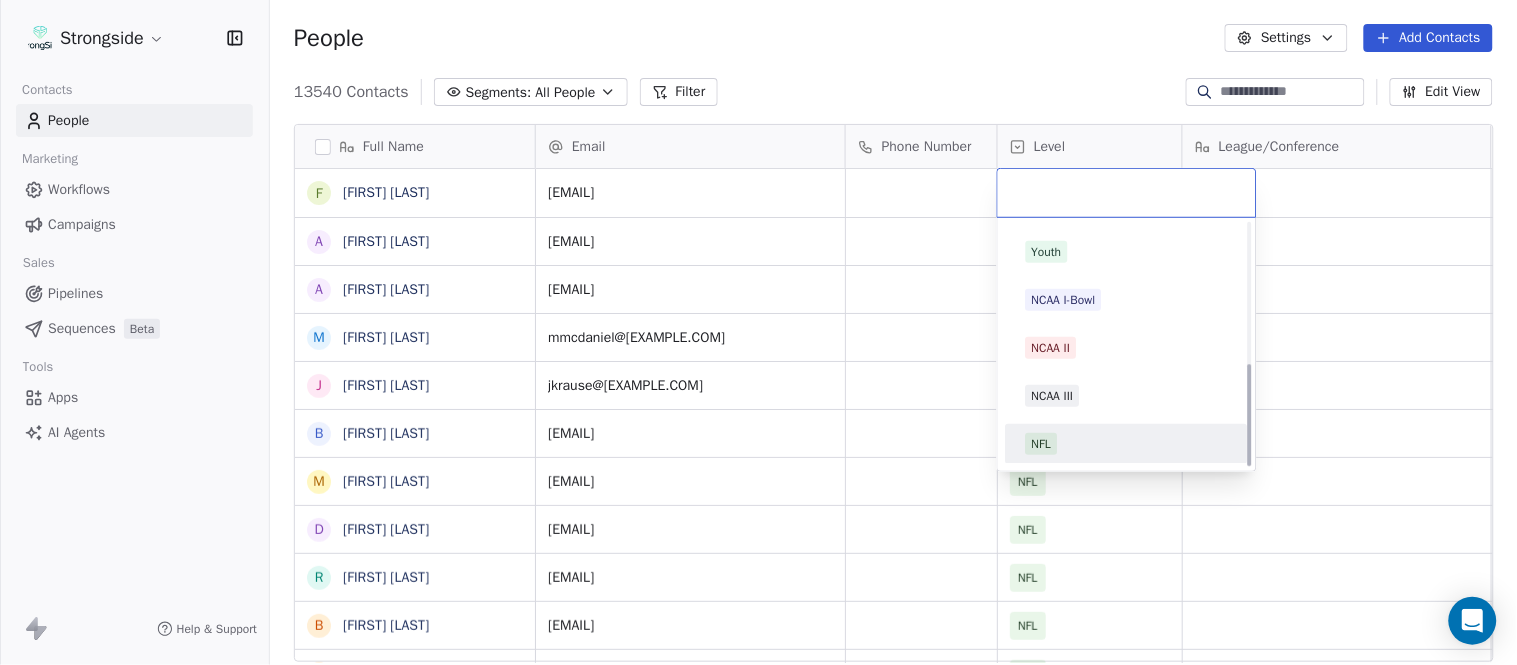 click on "NFL" at bounding box center [1127, 444] 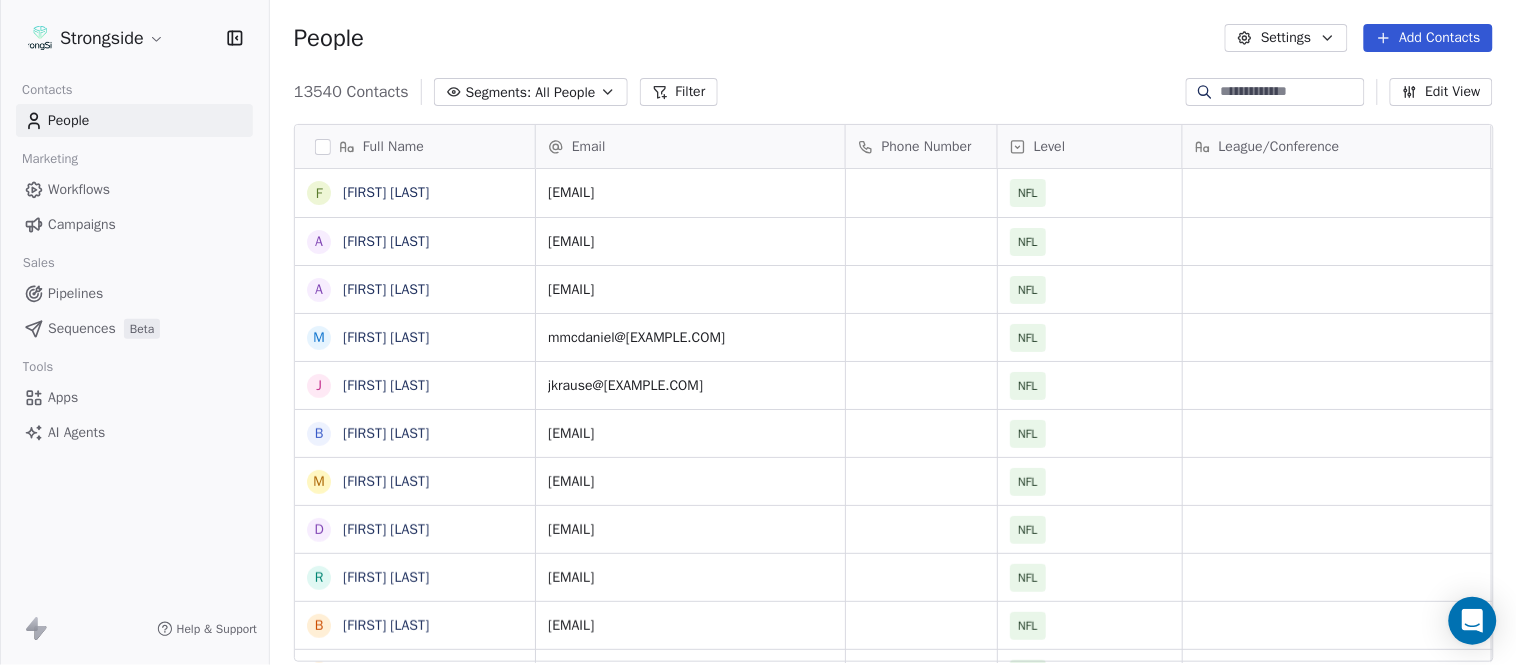 click on "People Settings  Add Contacts" at bounding box center (893, 38) 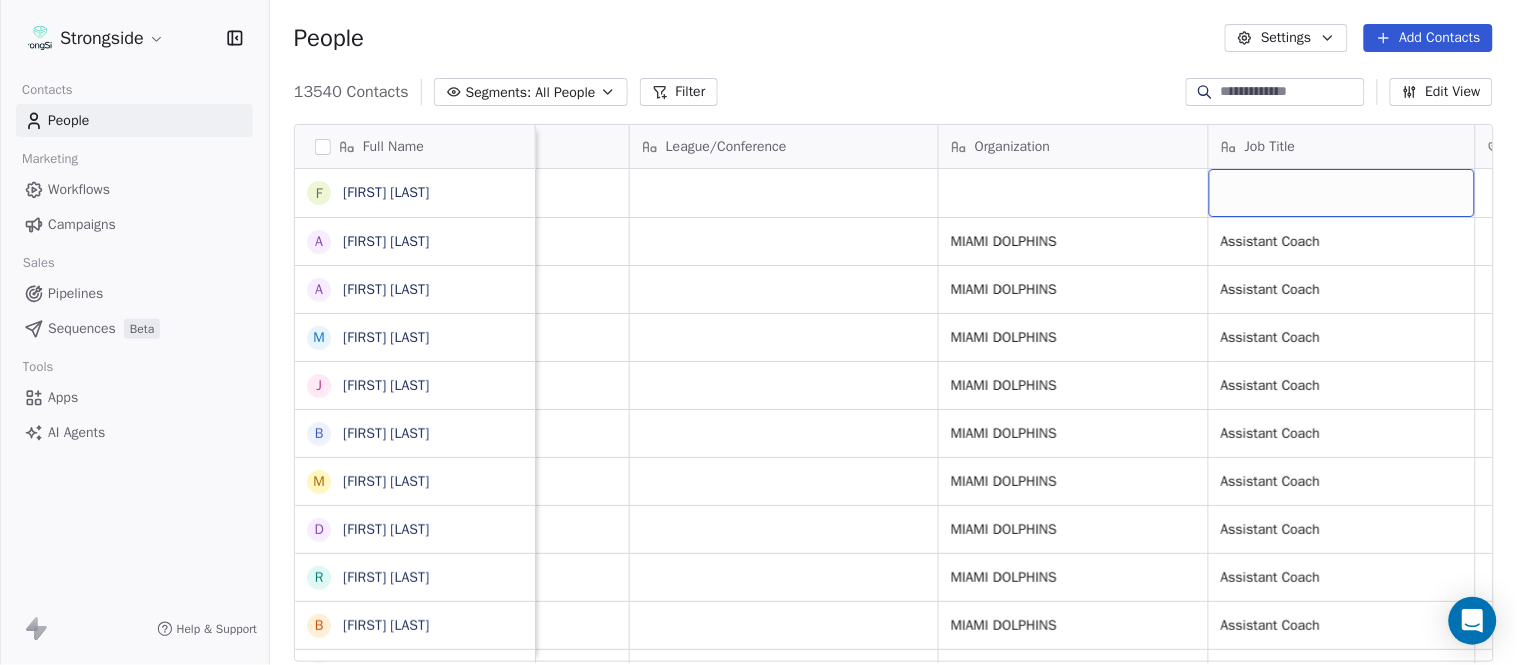 scroll, scrollTop: 0, scrollLeft: 653, axis: horizontal 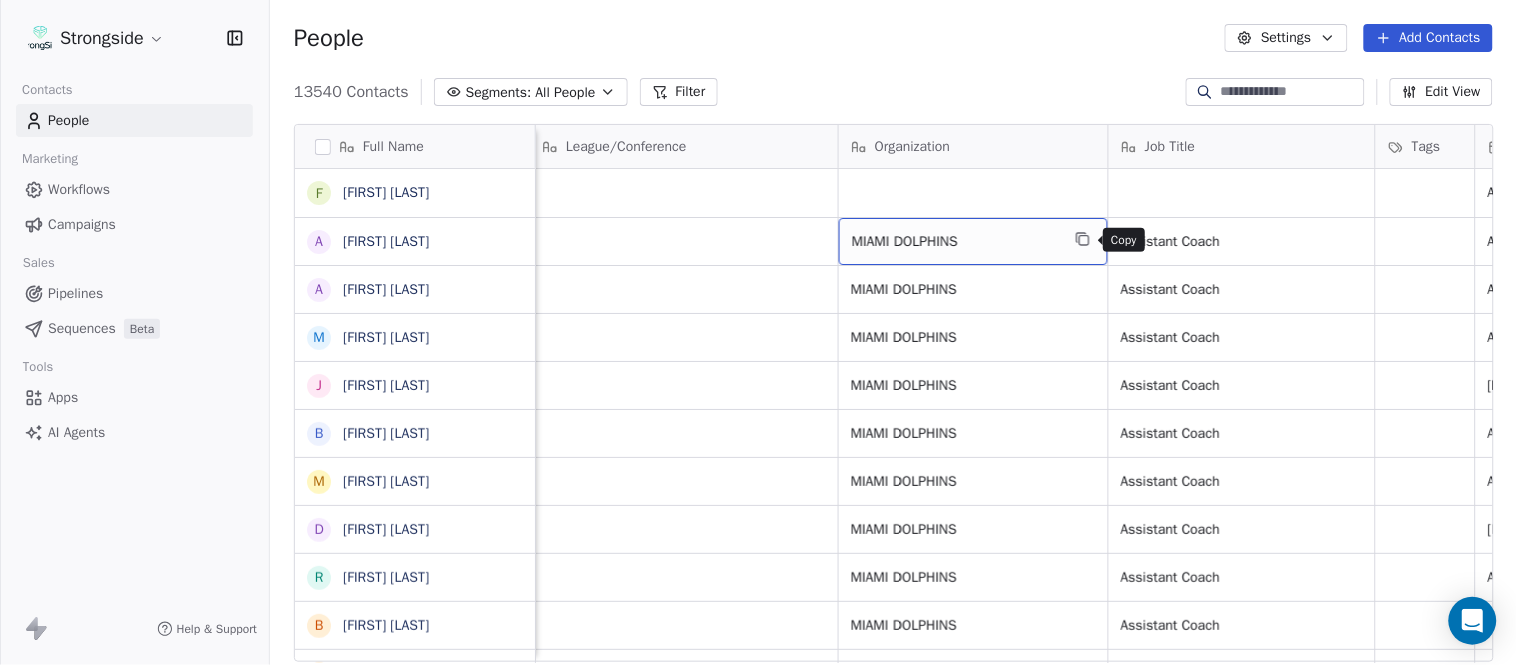 click 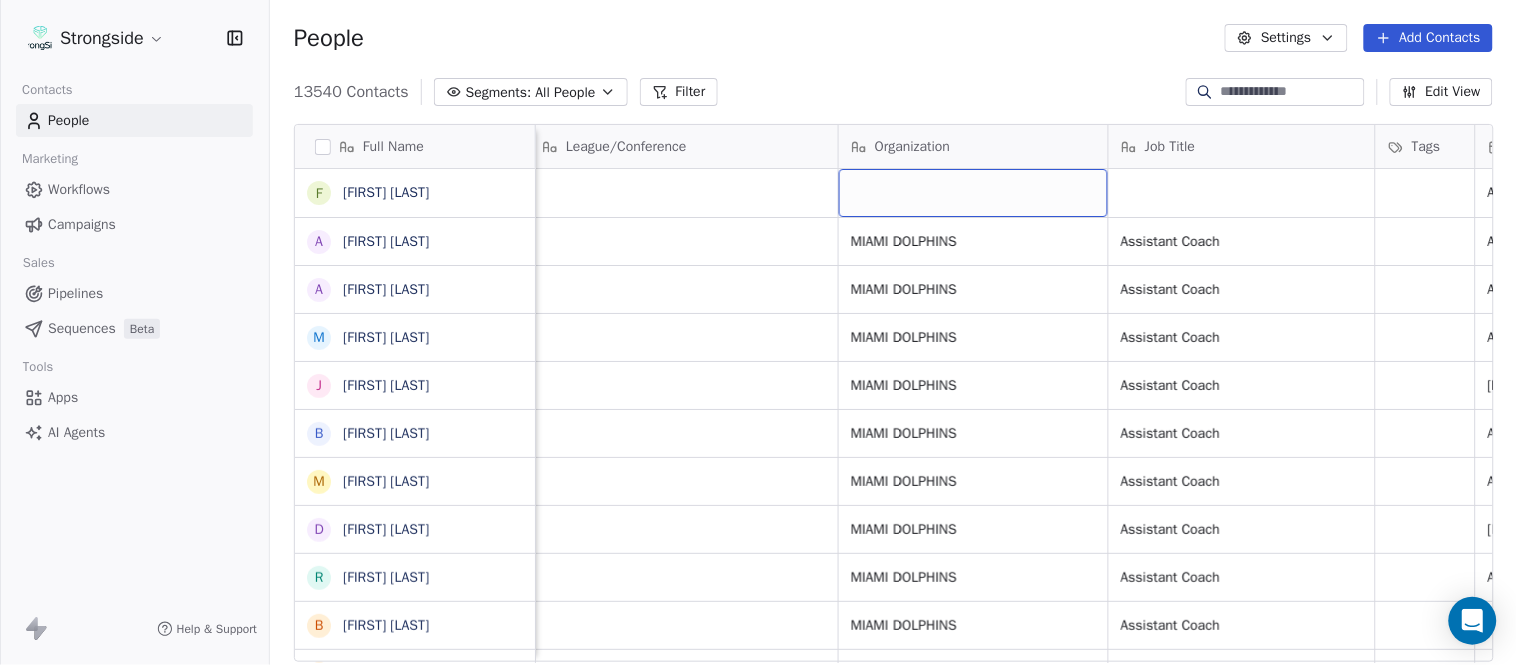 click at bounding box center [973, 193] 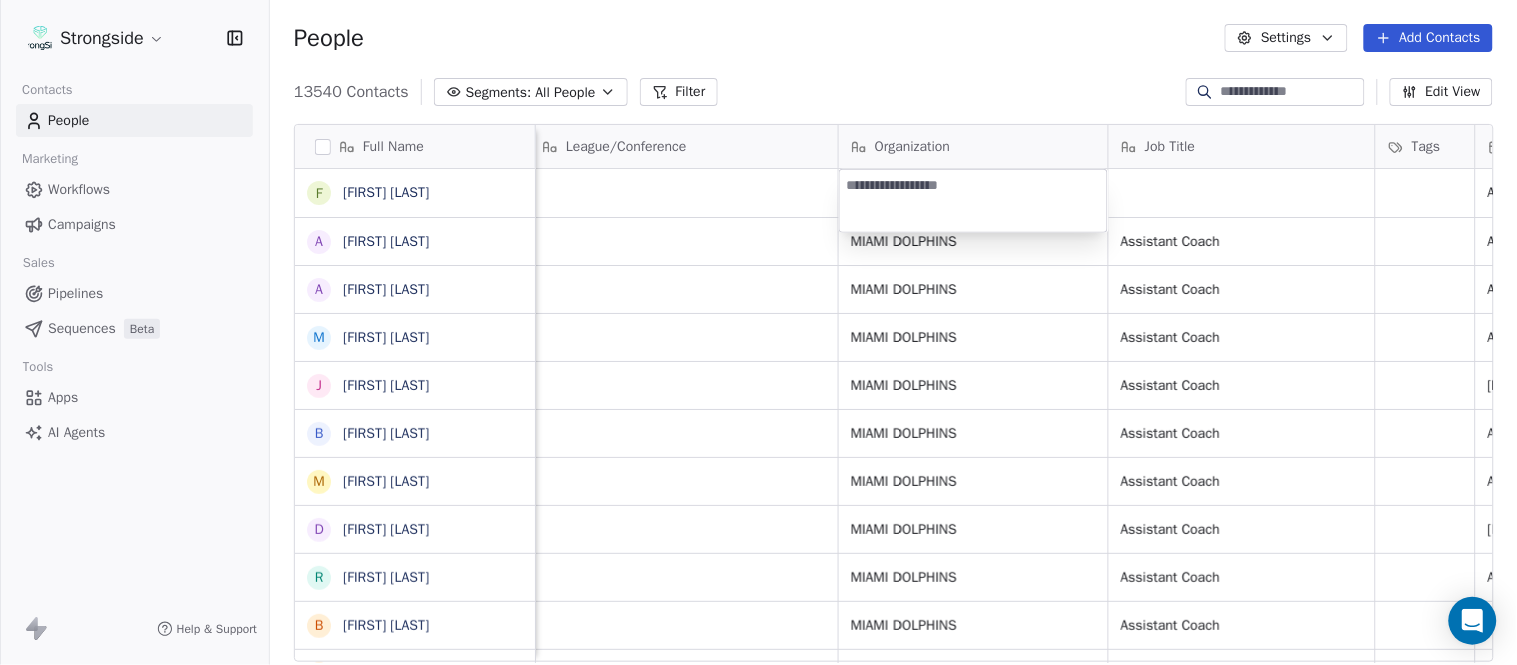type on "**********" 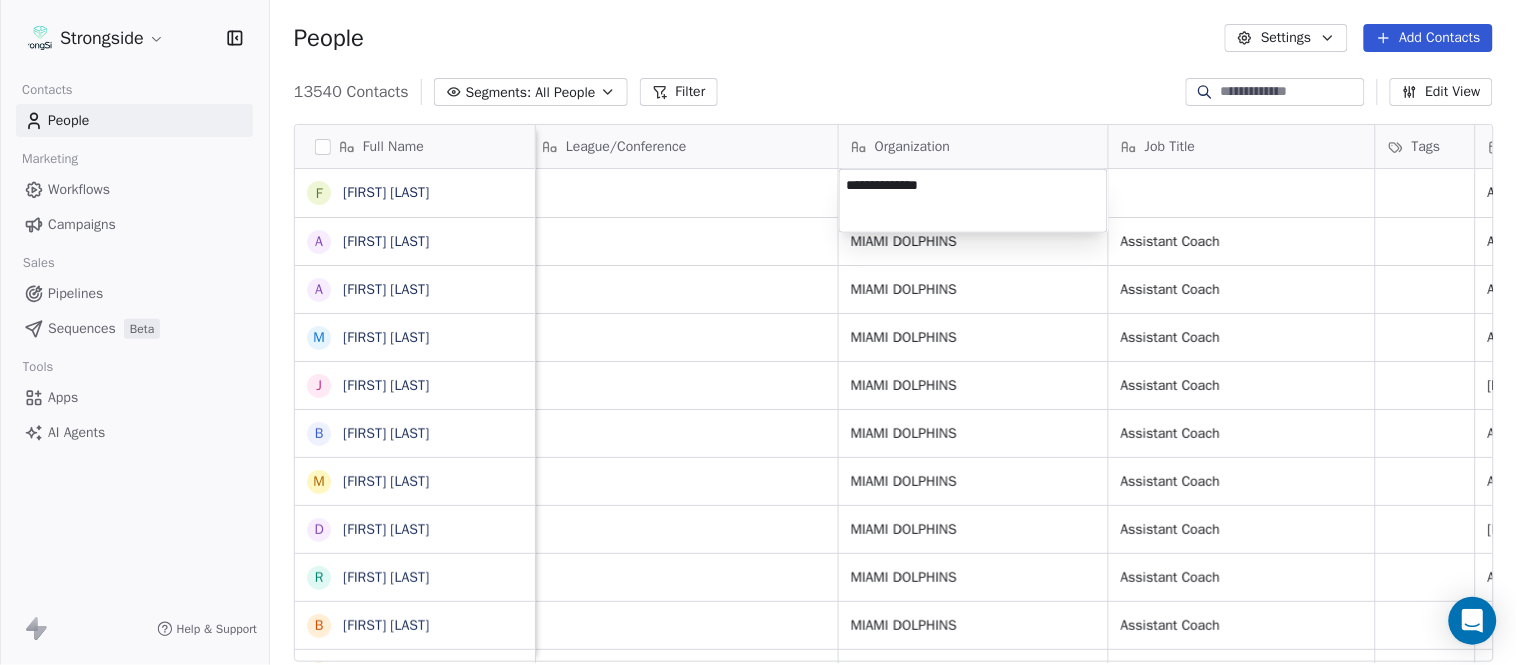 click on "Strongside Contacts People Marketing Workflows Campaigns Sales Pipelines Sequences Beta Tools Apps AI Agents Help & Support People Settings  Add Contacts 13540 Contacts Segments: All People Filter  Edit View Tag Add to Sequence Export Full Name F Frank Smith A Austin Clark A Anthony Weaver M Mike McDaniel J Jonathan Krause B Bobby Slowik M Matthew O'Donnell D Deshawn Shead R Ronnie Bradford B Brian Duker K Kynjee Cotton T Todd Nielson E Eric Studesville D Darrell Bevell R Ryan Crow L Lemuel Jeanpierre M Mathieu Araujo J Jon Embree C Chandler Henley J Joe Barry S Sean Ryan R Ryan Slowik D Dave Puloka E Edgar Bennett C Chad Morton H Heath Farwell S Spencer Whipple S Shaun Sarrett G Grant Udinski T Tem Lukabu M Matt Edwards Email Phone Number Level League/Conference Organization Job Title Tags Created Date BST Status Priority Emails Auto Clicked fsmith@dolphins.com NFL Aug 03, 2025 01:36 AM aclark@dolphins.com NFL MIAMI DOLPHINS Assistant Coach Aug 03, 2025 01:35 AM aweaver@dolphins.com NFL MIAMI DOLPHINS NFL" at bounding box center (758, 332) 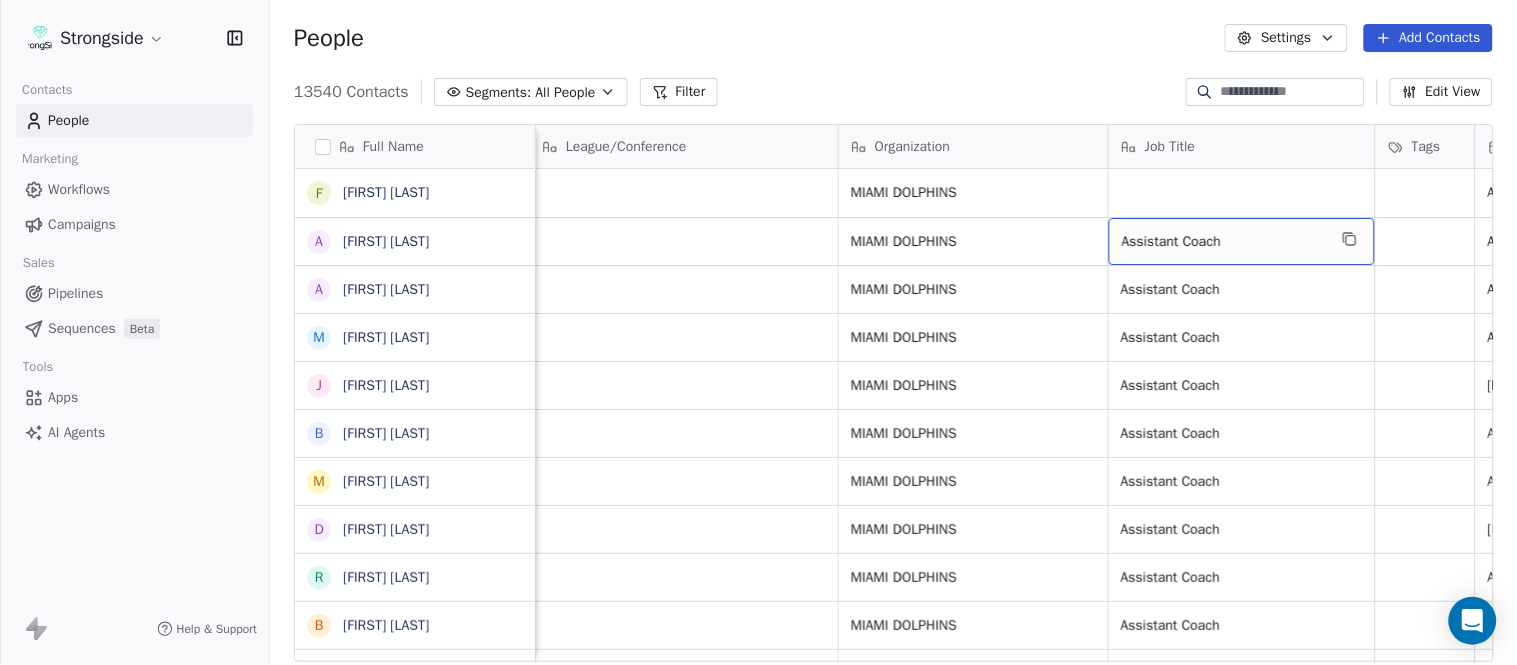 click on "Assistant Coach" at bounding box center (1242, 241) 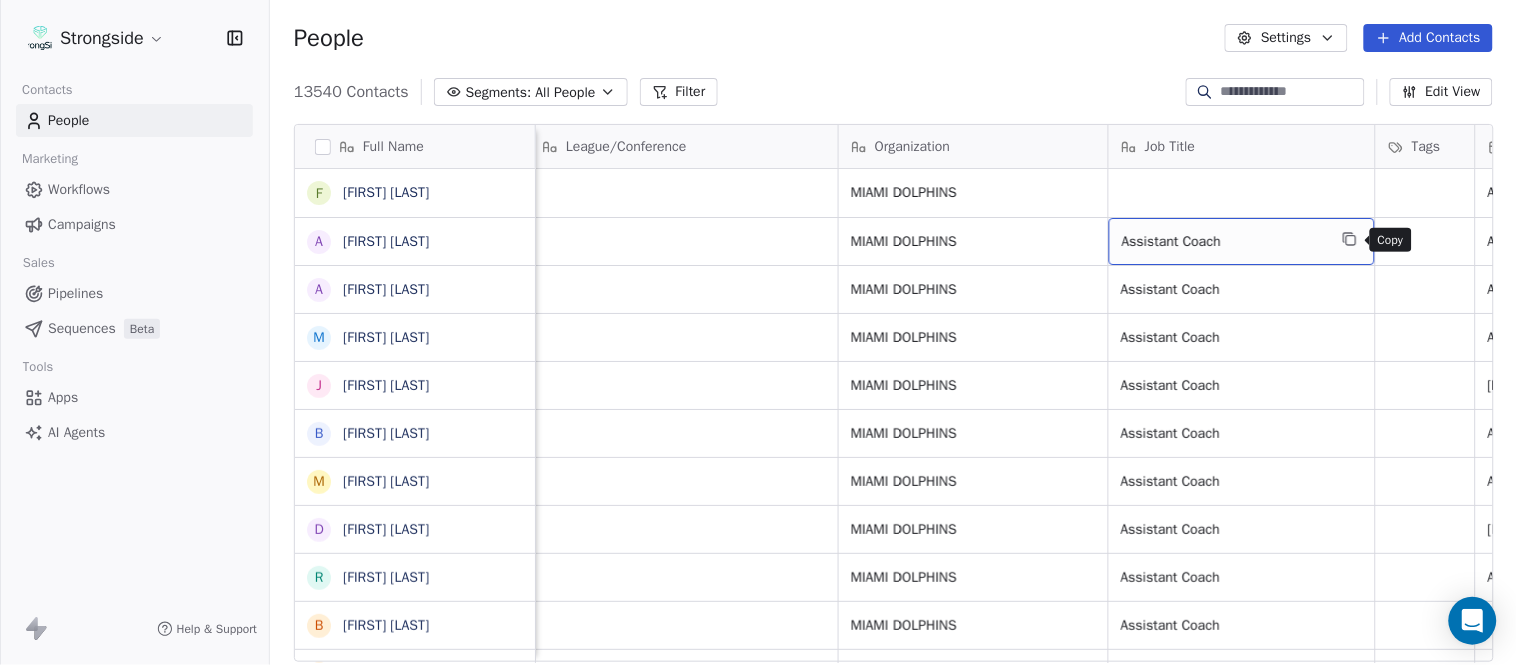 click 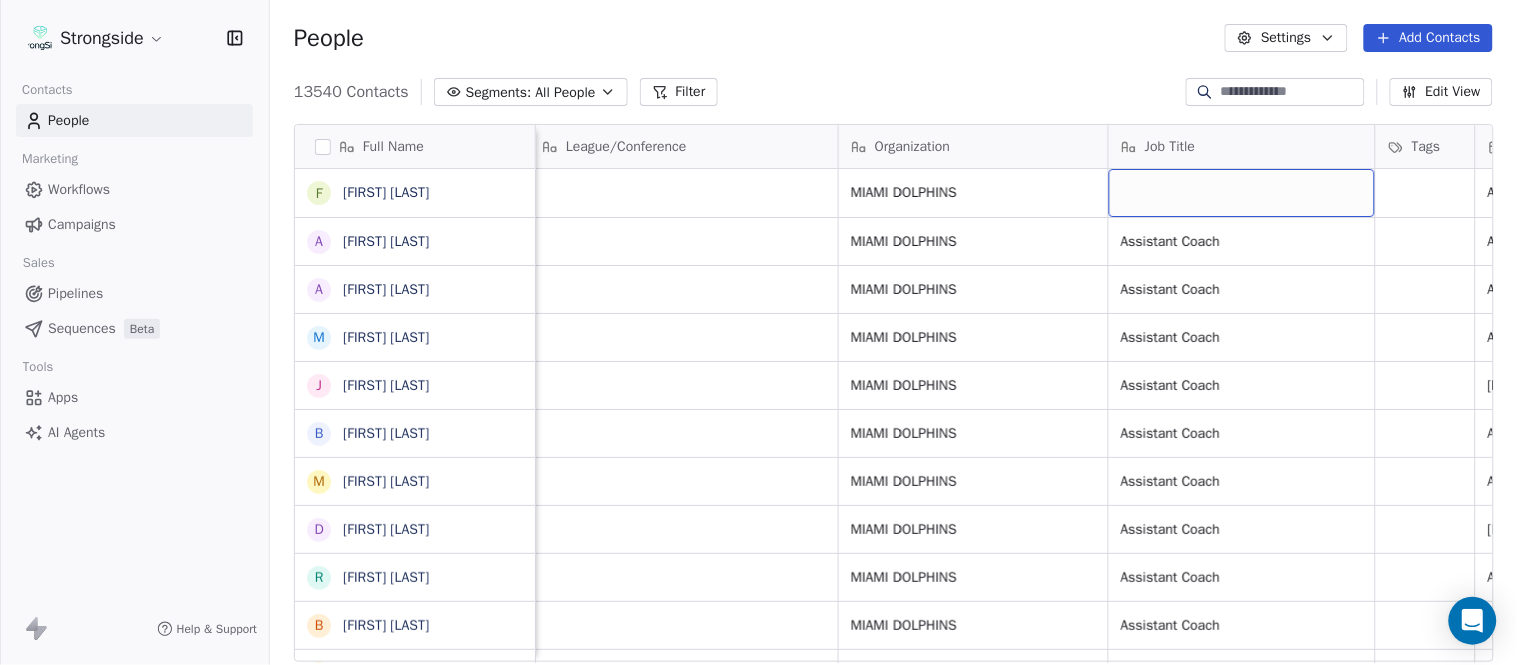 click at bounding box center [1242, 193] 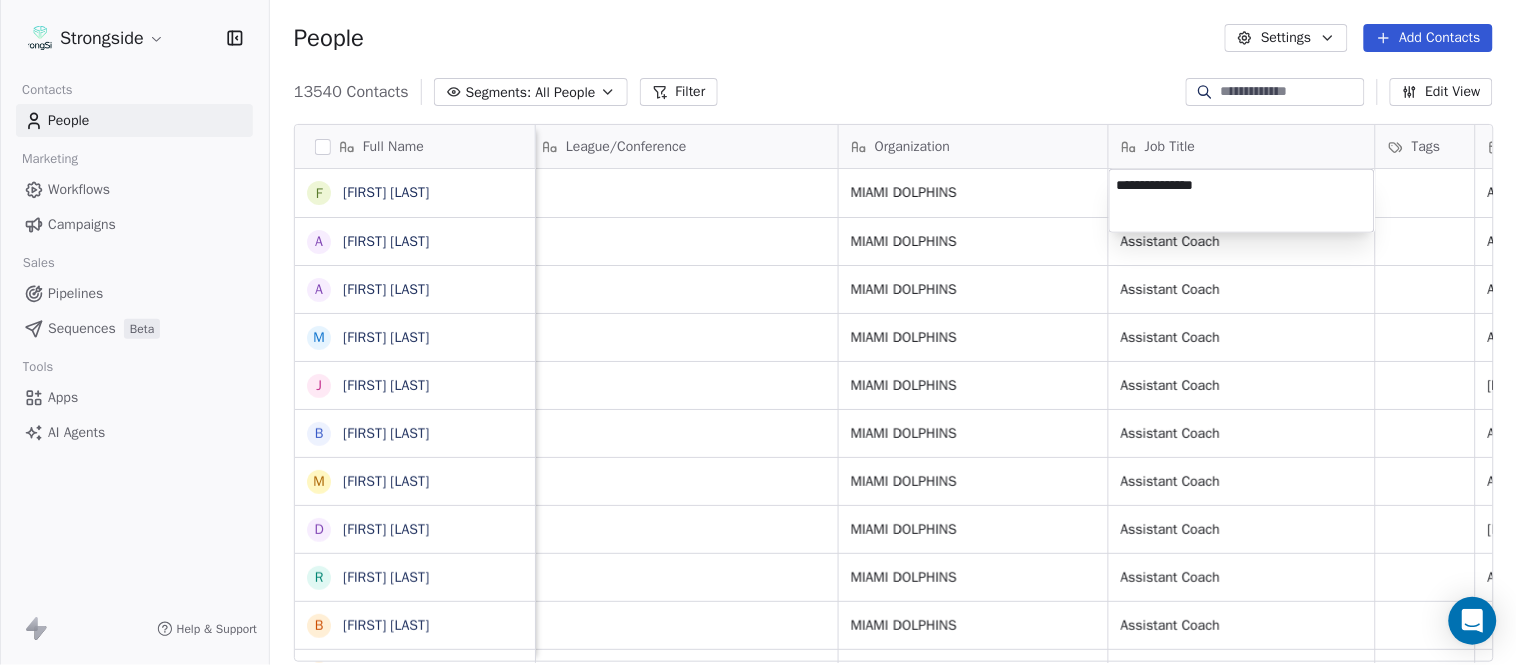 click on "Strongside Contacts People Marketing Workflows Campaigns Sales Pipelines Sequences Beta Tools Apps AI Agents Help & Support People Settings  Add Contacts 13540 Contacts Segments: All People Filter  Edit View Tag Add to Sequence Export Full Name F Frank Smith A Austin Clark A Anthony Weaver M Mike McDaniel J Jonathan Krause B Bobby Slowik M Matthew O'Donnell D Deshawn Shead R Ronnie Bradford B Brian Duker K Kynjee Cotton T Todd Nielson E Eric Studesville D Darrell Bevell R Ryan Crow L Lemuel Jeanpierre M Mathieu Araujo J Jon Embree C Chandler Henley J Joe Barry S Sean Ryan R Ryan Slowik D Dave Puloka E Edgar Bennett C Chad Morton H Heath Farwell S Spencer Whipple S Shaun Sarrett G Grant Udinski T Tem Lukabu M Matt Edwards Email Phone Number Level League/Conference Organization Job Title Tags Created Date BST Status Priority Emails Auto Clicked fsmith@dolphins.com NFL MIAMI DOLPHINS Aug 03, 2025 01:36 AM aclark@dolphins.com NFL MIAMI DOLPHINS Assistant Coach Aug 03, 2025 01:35 AM aweaver@dolphins.com NFL NFL" at bounding box center [758, 332] 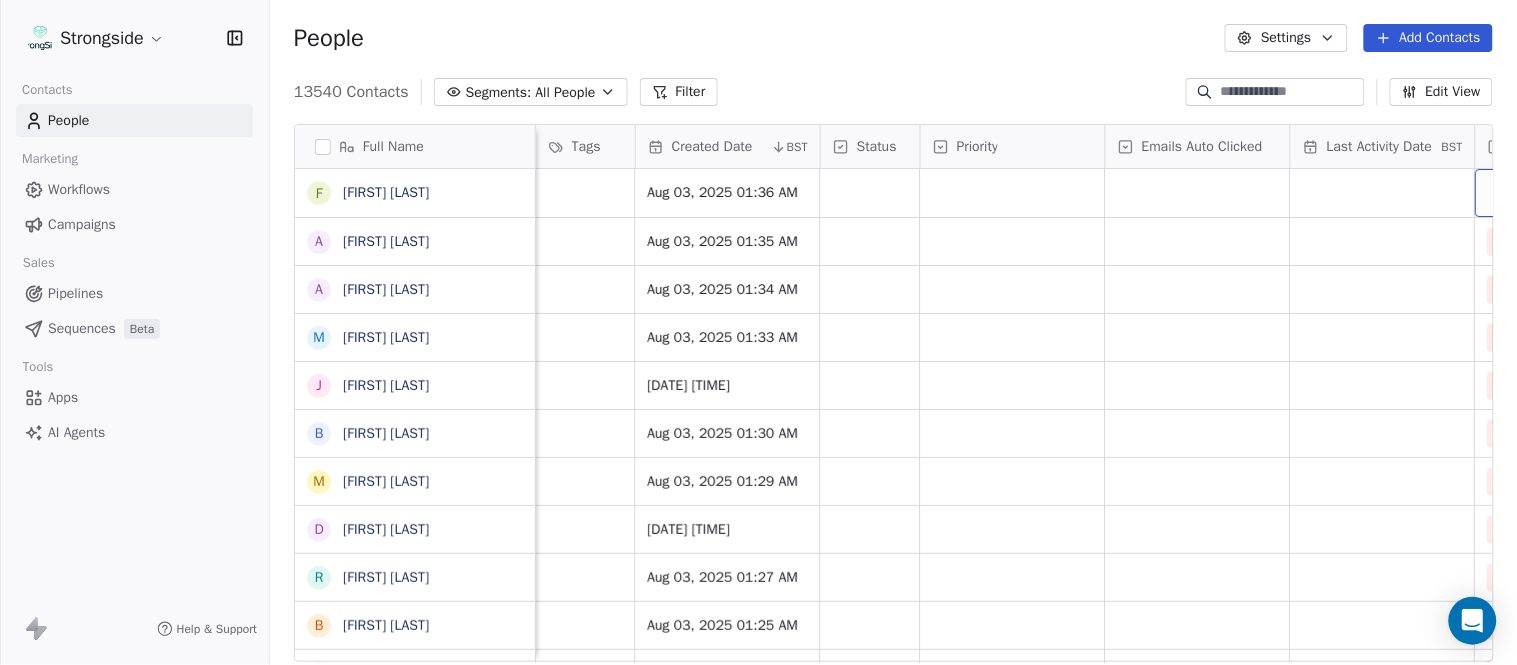 scroll, scrollTop: 0, scrollLeft: 1677, axis: horizontal 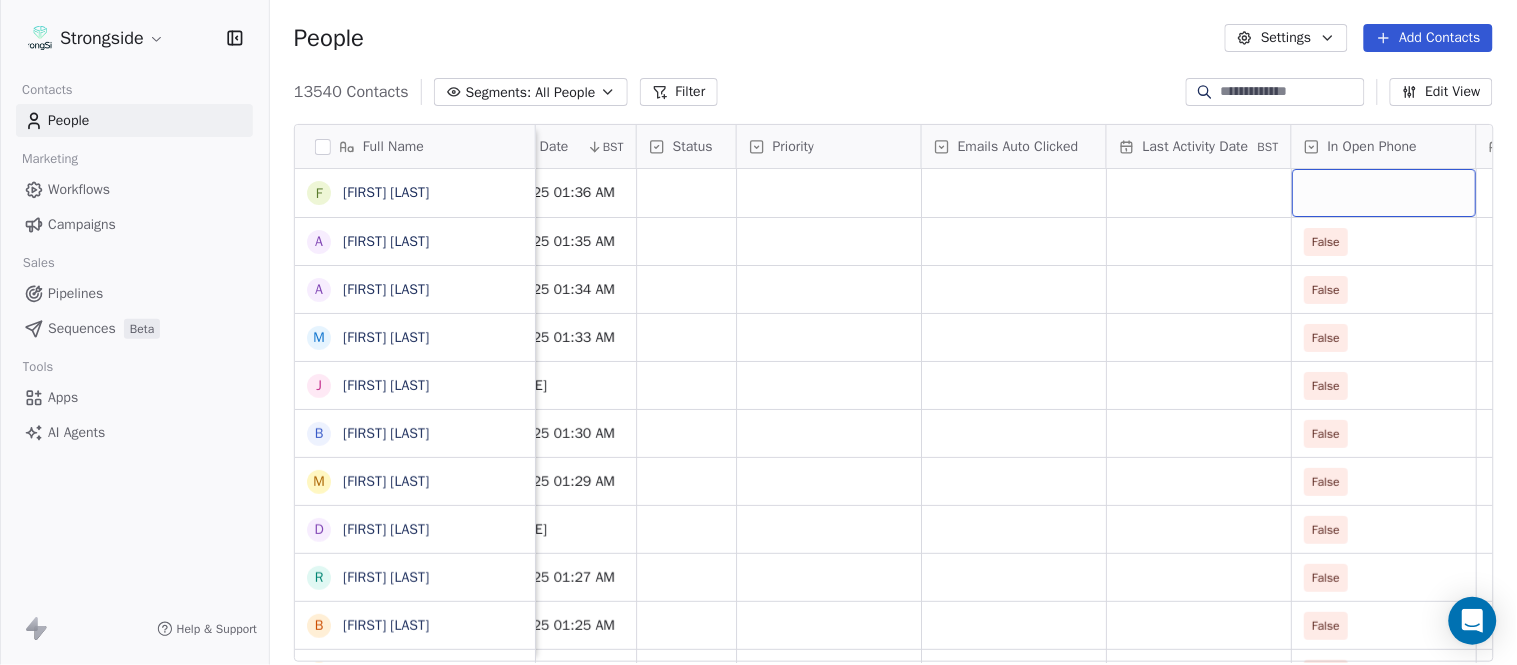 click at bounding box center (1384, 193) 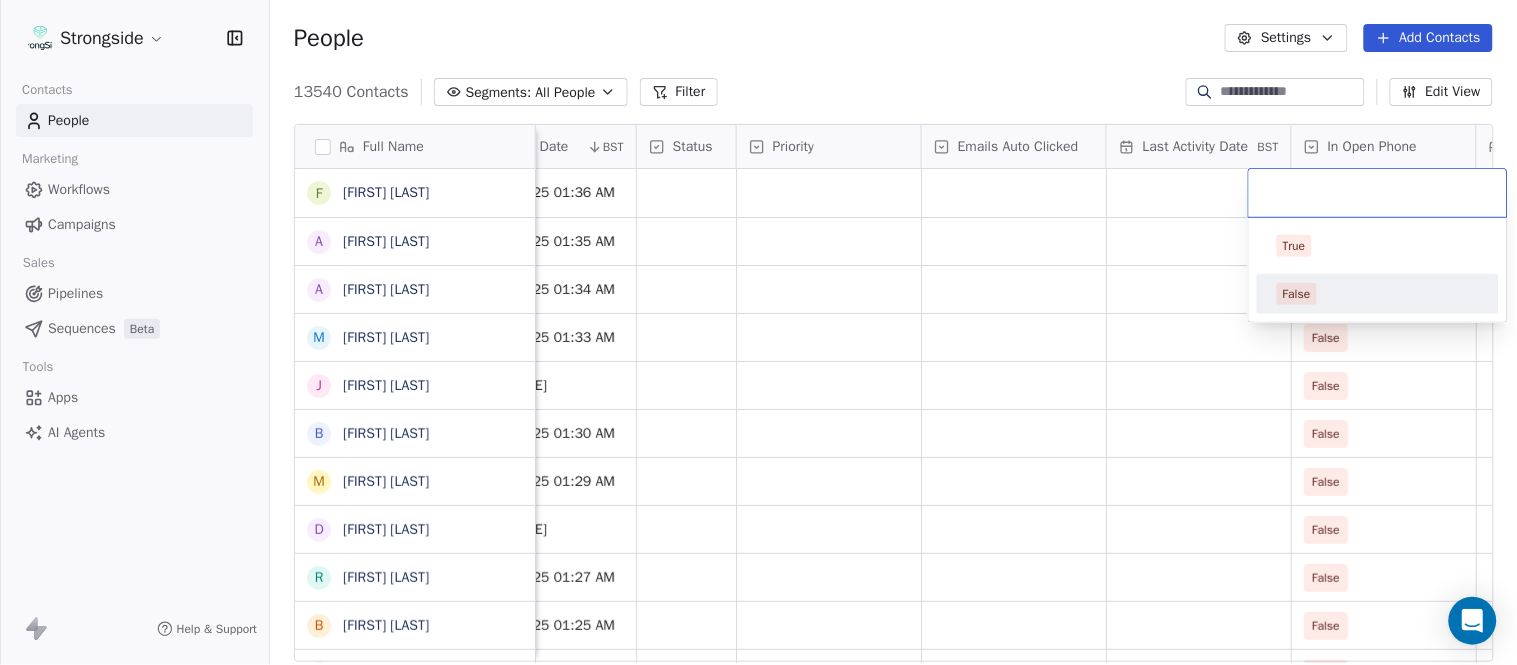 click on "False" at bounding box center [1378, 294] 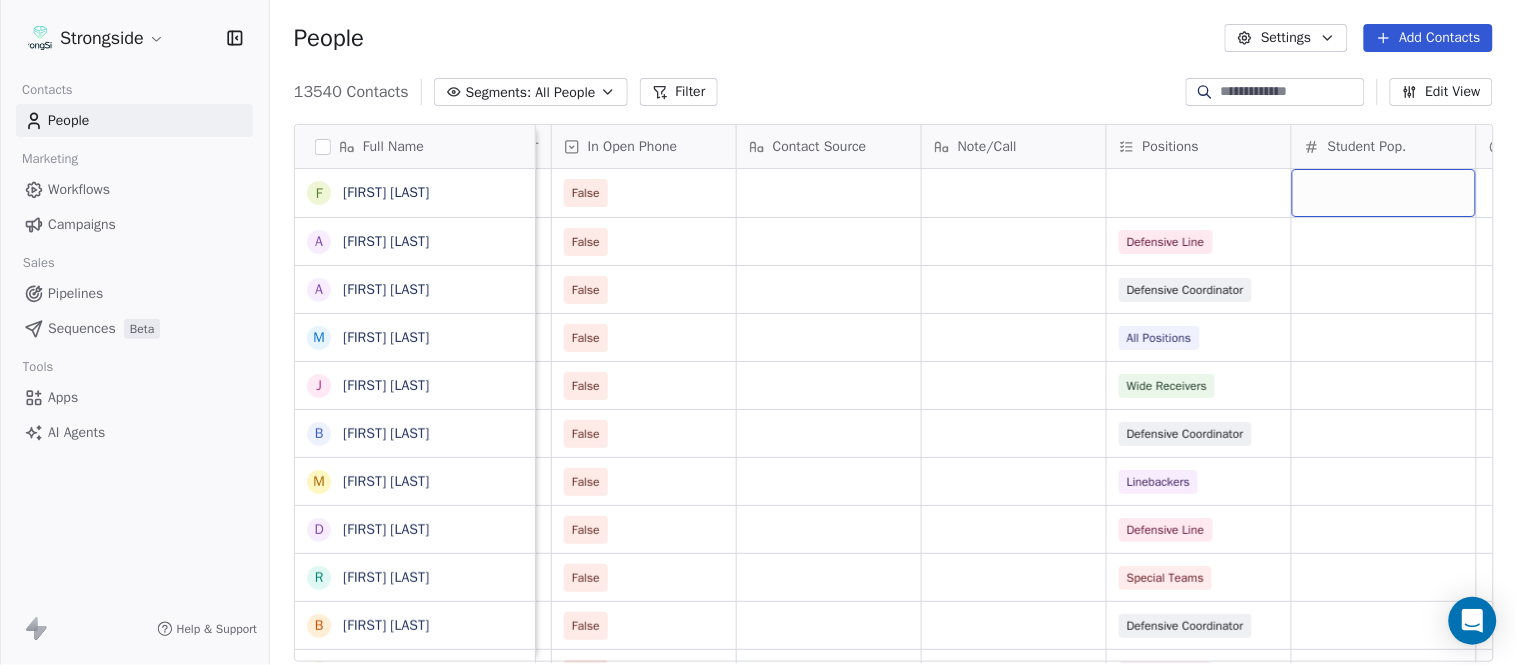 scroll, scrollTop: 0, scrollLeft: 2603, axis: horizontal 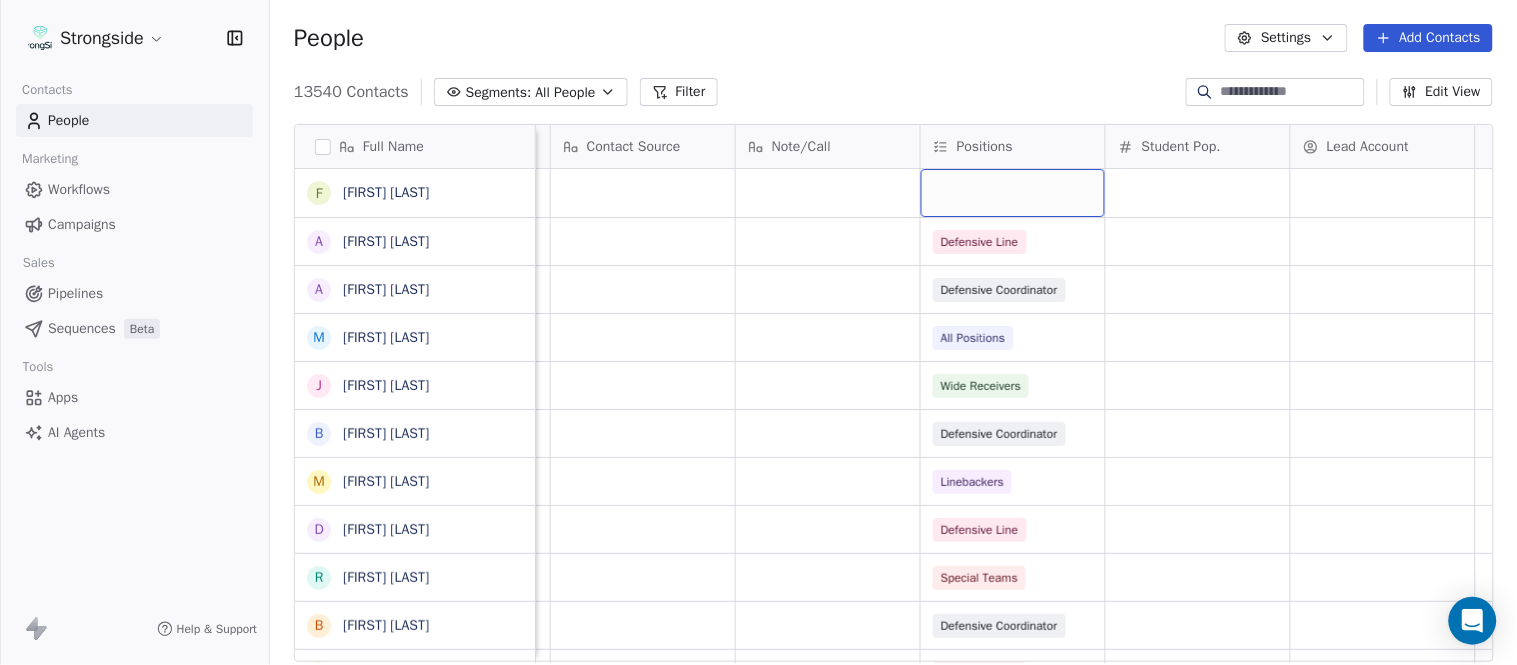 click at bounding box center (1013, 193) 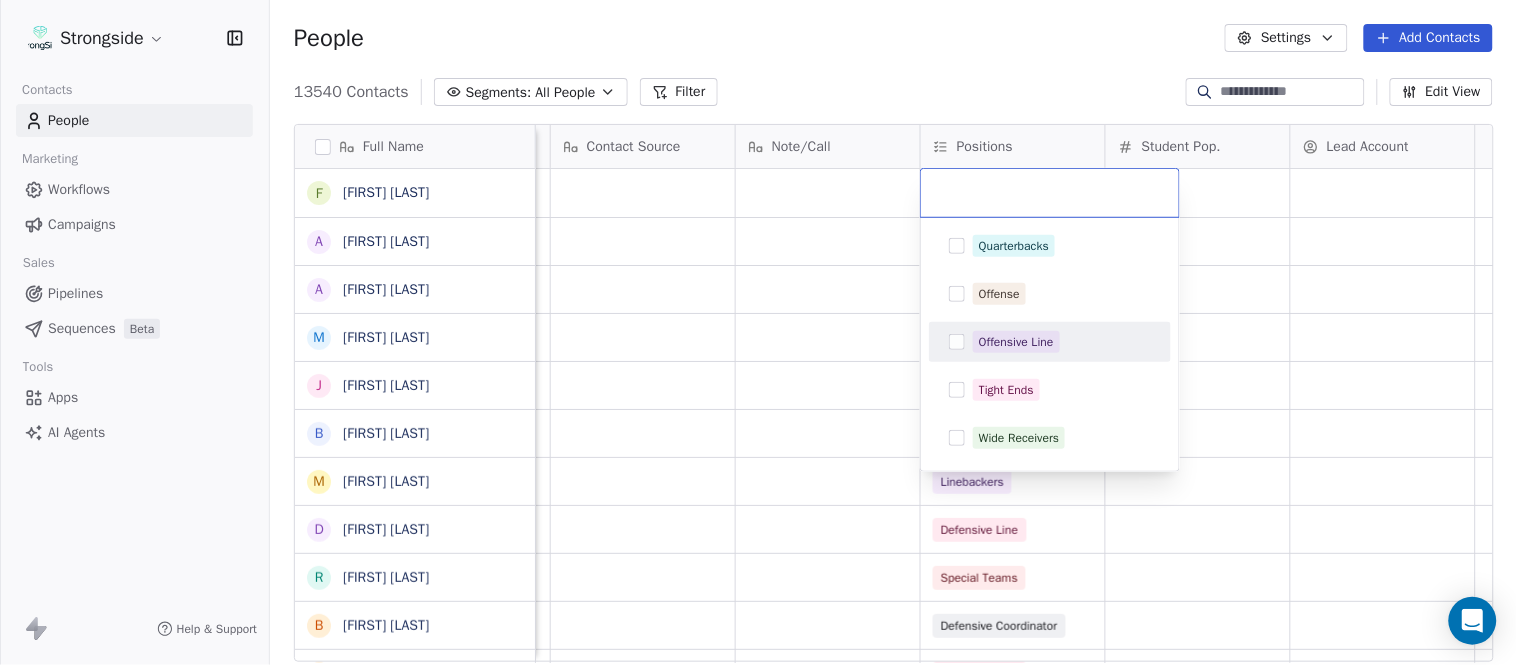 click on "Offensive Line" at bounding box center [1016, 342] 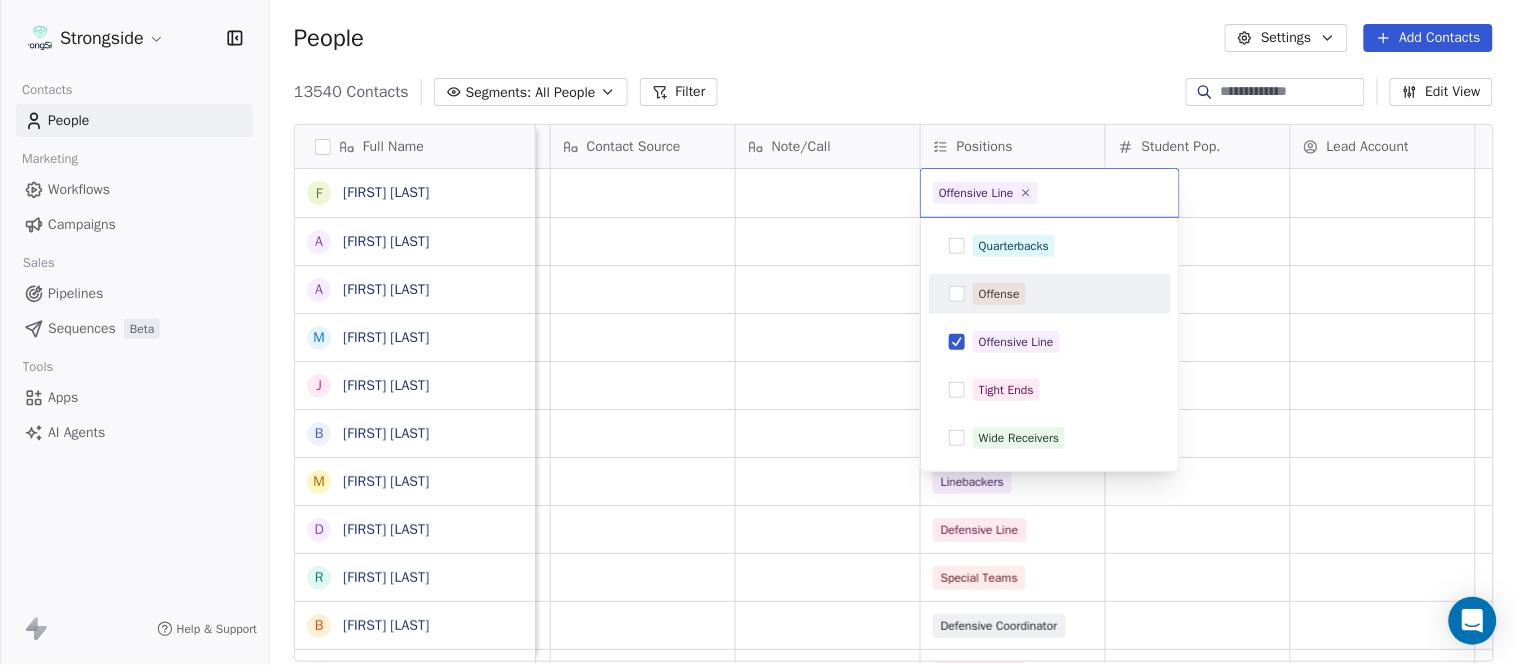 click on "Strongside Contacts People Marketing Workflows Campaigns Sales Pipelines Sequences Beta Tools Apps AI Agents Help & Support People Settings  Add Contacts 13540 Contacts Segments: All People Filter  Edit View Tag Add to Sequence Export Full Name F Frank Smith A Austin Clark A Anthony Weaver M Mike McDaniel J Jonathan Krause B Bobby Slowik M Matthew O'Donnell D Deshawn Shead R Ronnie Bradford B Brian Duker K Kynjee Cotton T Todd Nielson E Eric Studesville D Darrell Bevell R Ryan Crow L Lemuel Jeanpierre M Mathieu Araujo J Jon Embree C Chandler Henley J Joe Barry S Sean Ryan R Ryan Slowik D Dave Puloka E Edgar Bennett C Chad Morton H Heath Farwell S Spencer Whipple S Shaun Sarrett G Grant Udinski T Tem Lukabu M Matt Edwards Priority Emails Auto Clicked Last Activity Date BST In Open Phone Contact Source Note/Call Positions Student Pop. Lead Account   False   False Defensive Line   False Defensive Coordinator   False All Positions   False Wide Receivers   False Defensive Coordinator   False Linebackers   False" at bounding box center [758, 332] 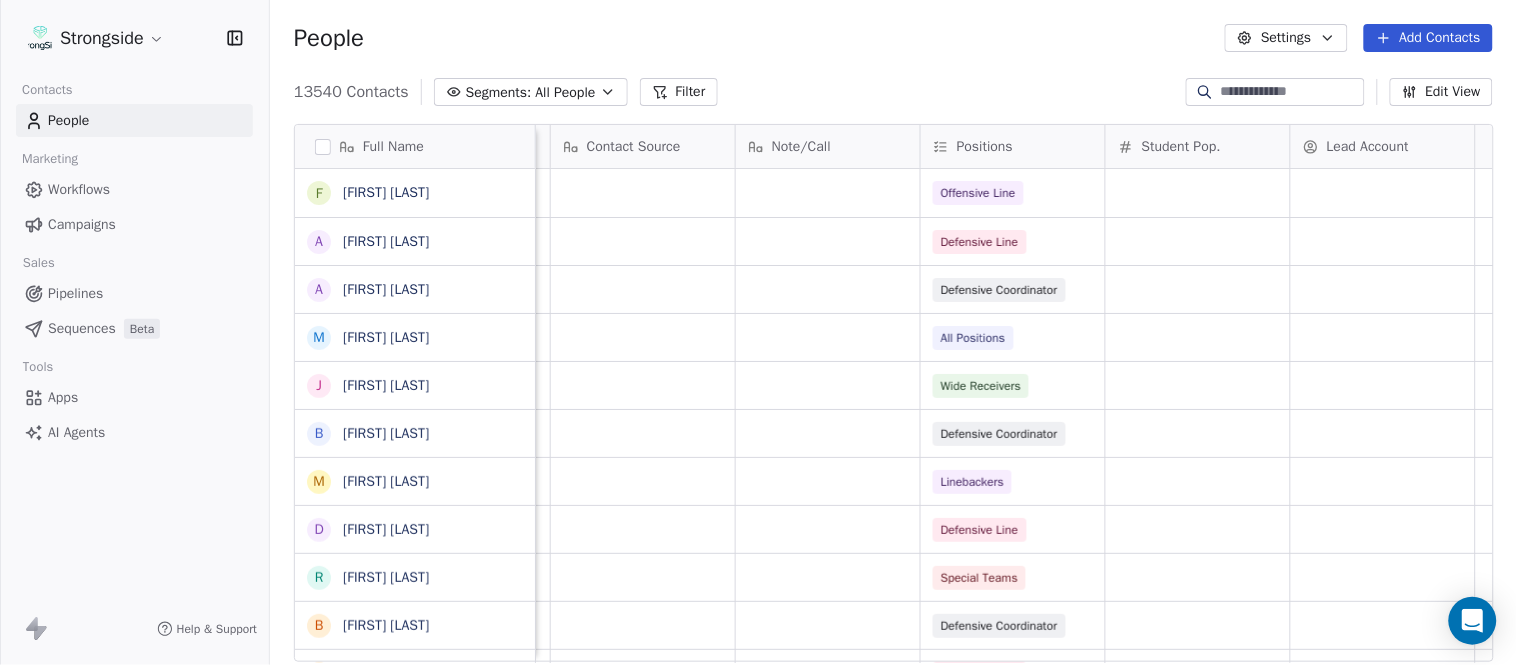 click on "Add Contacts" at bounding box center (1428, 38) 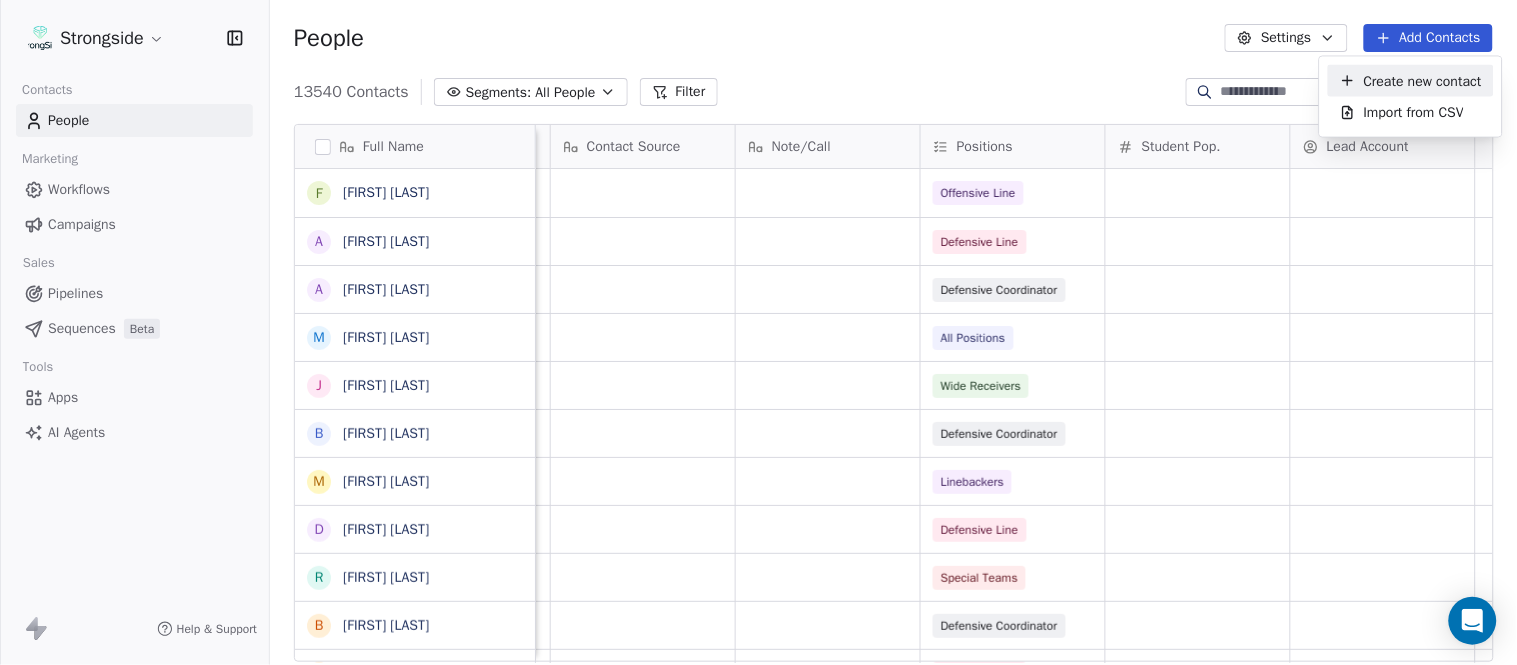 click on "Create new contact" at bounding box center (1423, 80) 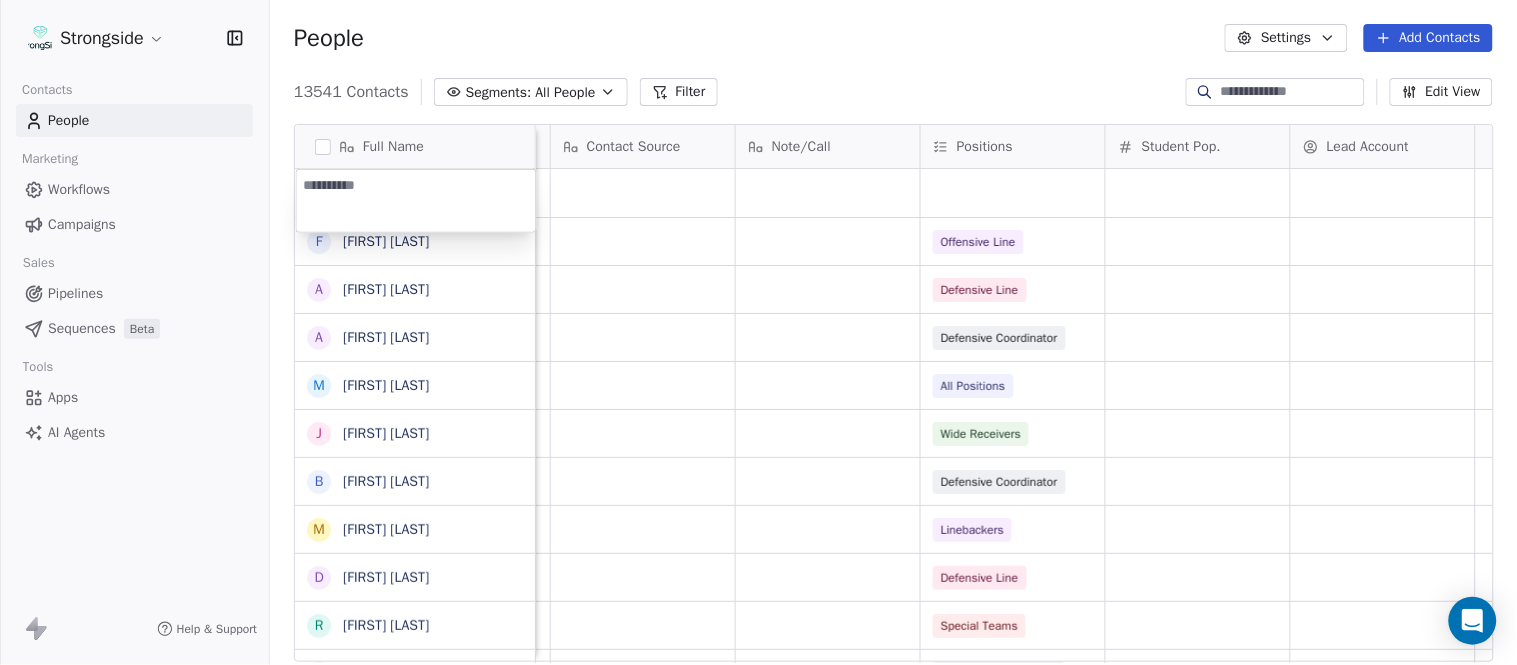 type on "**********" 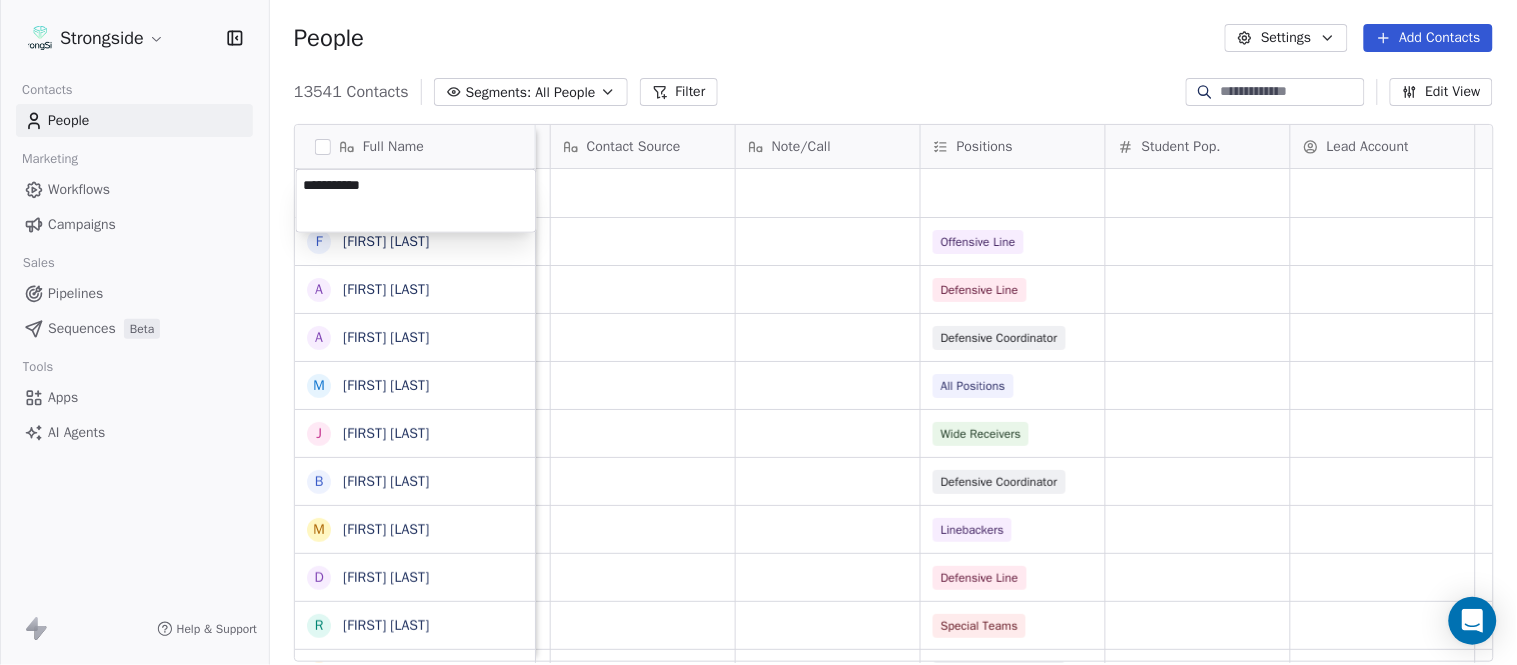 click on "Strongside Contacts People Marketing Workflows Campaigns Sales Pipelines Sequences Beta Tools Apps AI Agents Help & Support People Settings  Add Contacts 13541 Contacts Segments: All People Filter  Edit View Tag Add to Sequence Export Full Name F Frank Smith A Austin Clark A Anthony Weaver M Mike McDaniel J Jonathan Krause B Bobby Slowik M Matthew O'Donnell D Deshawn Shead R Ronnie Bradford B Brian Duker K Kynjee Cotton T Todd Nielson E Eric Studesville D Darrell Bevell R Ryan Crow L Lemuel Jeanpierre M Mathieu Araujo J Jon Embree C Chandler Henley J Joe Barry S Sean Ryan R Ryan Slowik D Dave Puloka E Edgar Bennett C Chad Morton H Heath Farwell S Spencer Whipple S Shaun Sarrett G Grant Udinski T Tem Lukabu Priority Emails Auto Clicked Last Activity Date BST In Open Phone Contact Source Note/Call Positions Student Pop. Lead Account     False Offensive Line   False Defensive Line   False Defensive Coordinator   False All Positions   False Wide Receivers   False Defensive Coordinator   False Linebackers" at bounding box center [758, 332] 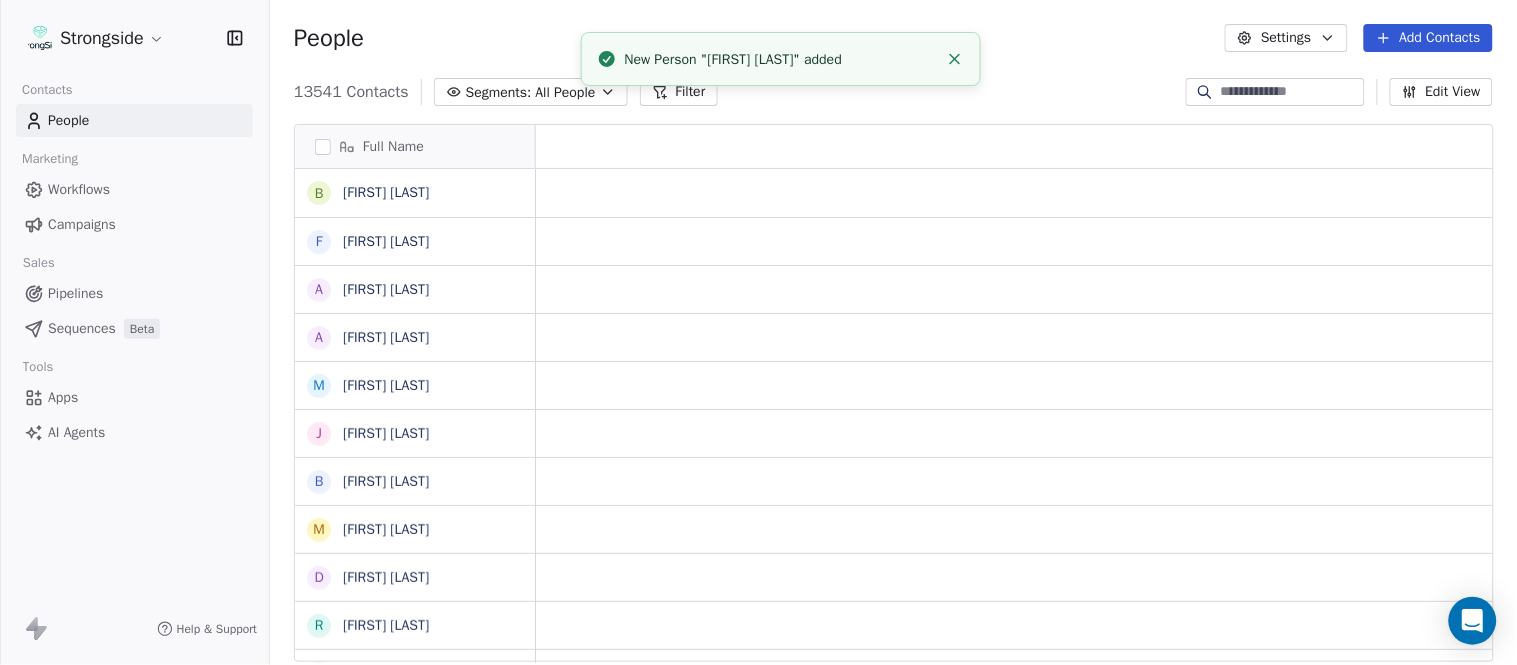 scroll, scrollTop: 0, scrollLeft: 0, axis: both 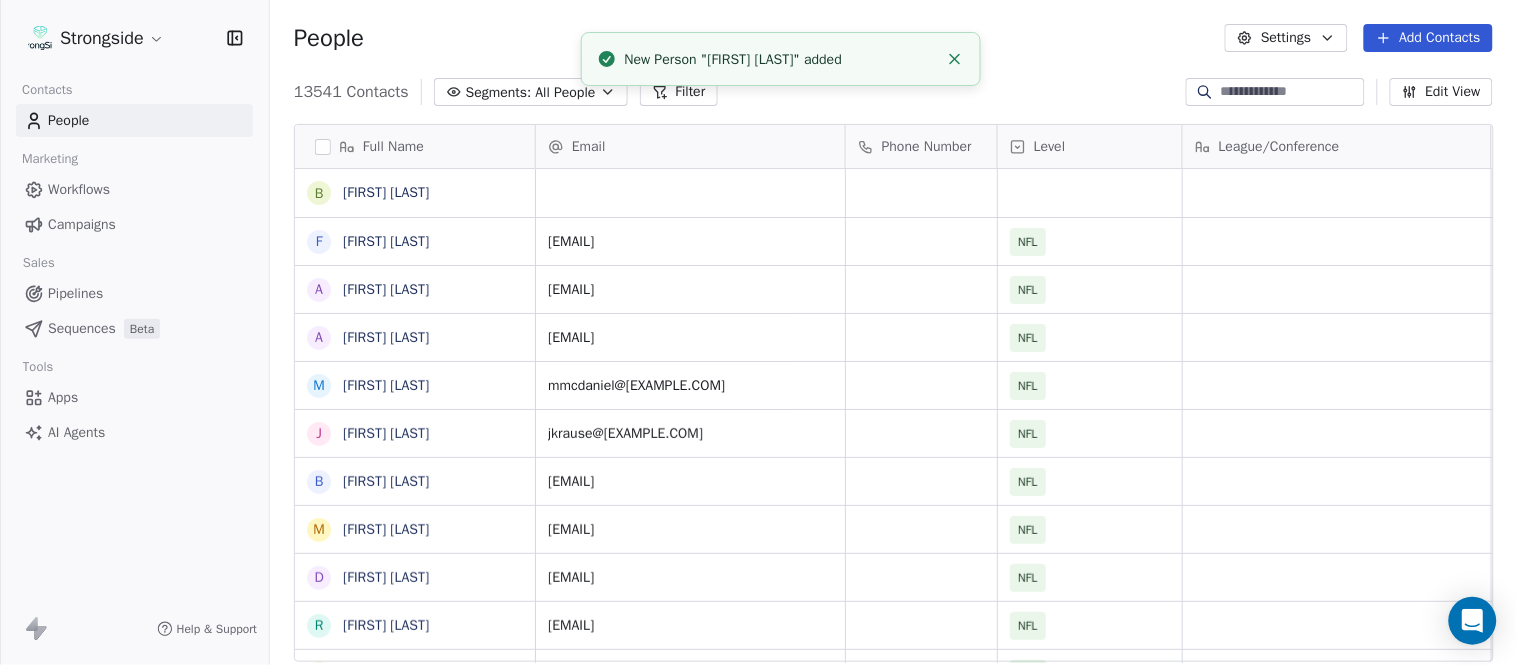 click at bounding box center [955, 59] 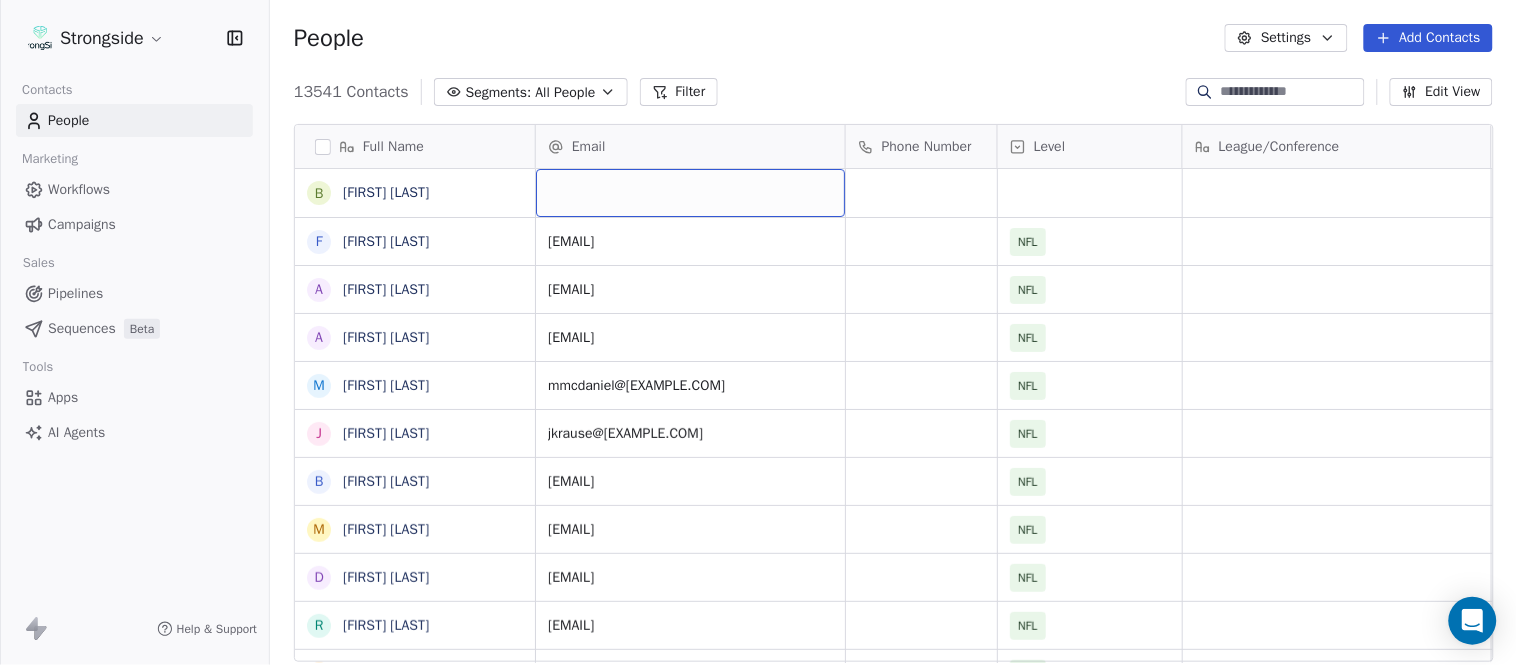 click at bounding box center (690, 193) 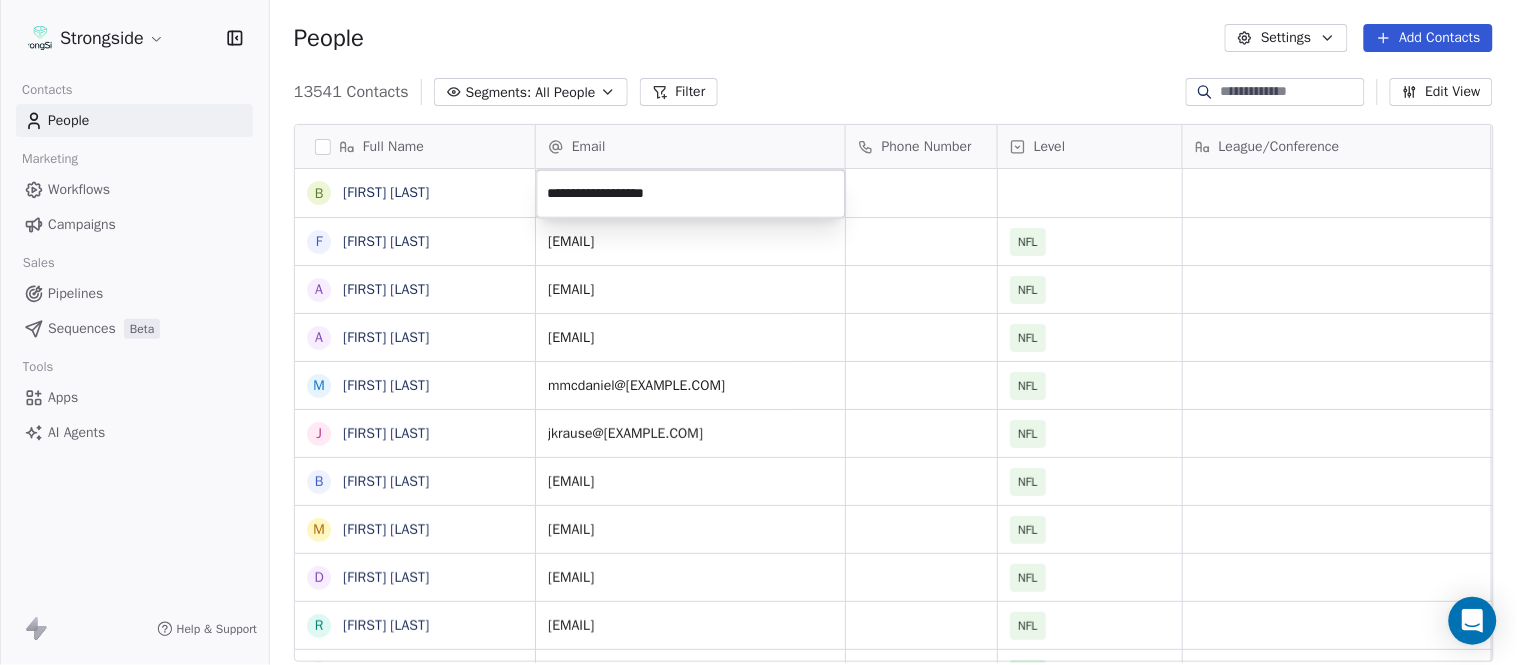 click on "Strongside Contacts People Marketing Workflows Campaigns Sales Pipelines Sequences Beta Tools Apps AI Agents Help & Support People Settings  Add Contacts 13541 Contacts Segments: All People Filter  Edit View Tag Add to Sequence Export Full Name B Butch Barry F Frank Smith A Austin Clark A Anthony Weaver M Mike McDaniel J Jonathan Krause B Bobby Slowik M Matthew O'Donnell D Deshawn Shead R Ronnie Bradford B Brian Duker K Kynjee Cotton T Todd Nielson E Eric Studesville D Darrell Bevell R Ryan Crow L Lemuel Jeanpierre M Mathieu Araujo J Jon Embree C Chandler Henley J Joe Barry S Sean Ryan R Ryan Slowik D Dave Puloka E Edgar Bennett C Chad Morton H Heath Farwell S Spencer Whipple S Shaun Sarrett G Grant Udinski T Tem Lukabu Email Phone Number Level League/Conference Organization Job Title Tags Created Date BST Aug 03, 2025 01:37 AM fsmith@dolphins.com NFL MIAMI DOLPHINS Assistant Coach Aug 03, 2025 01:36 AM aclark@dolphins.com NFL MIAMI DOLPHINS Assistant Coach Aug 03, 2025 01:35 AM aweaver@dolphins.com NFL NFL" at bounding box center [758, 332] 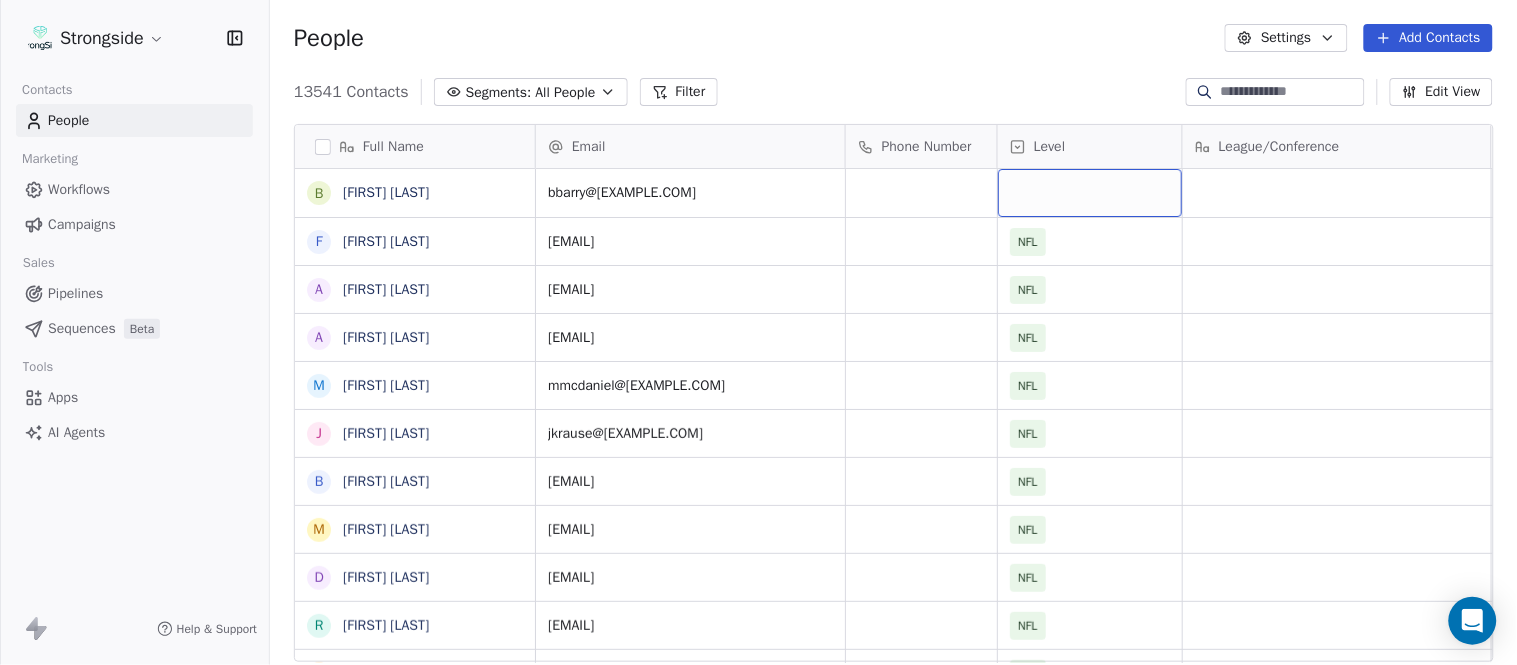 click at bounding box center (1090, 193) 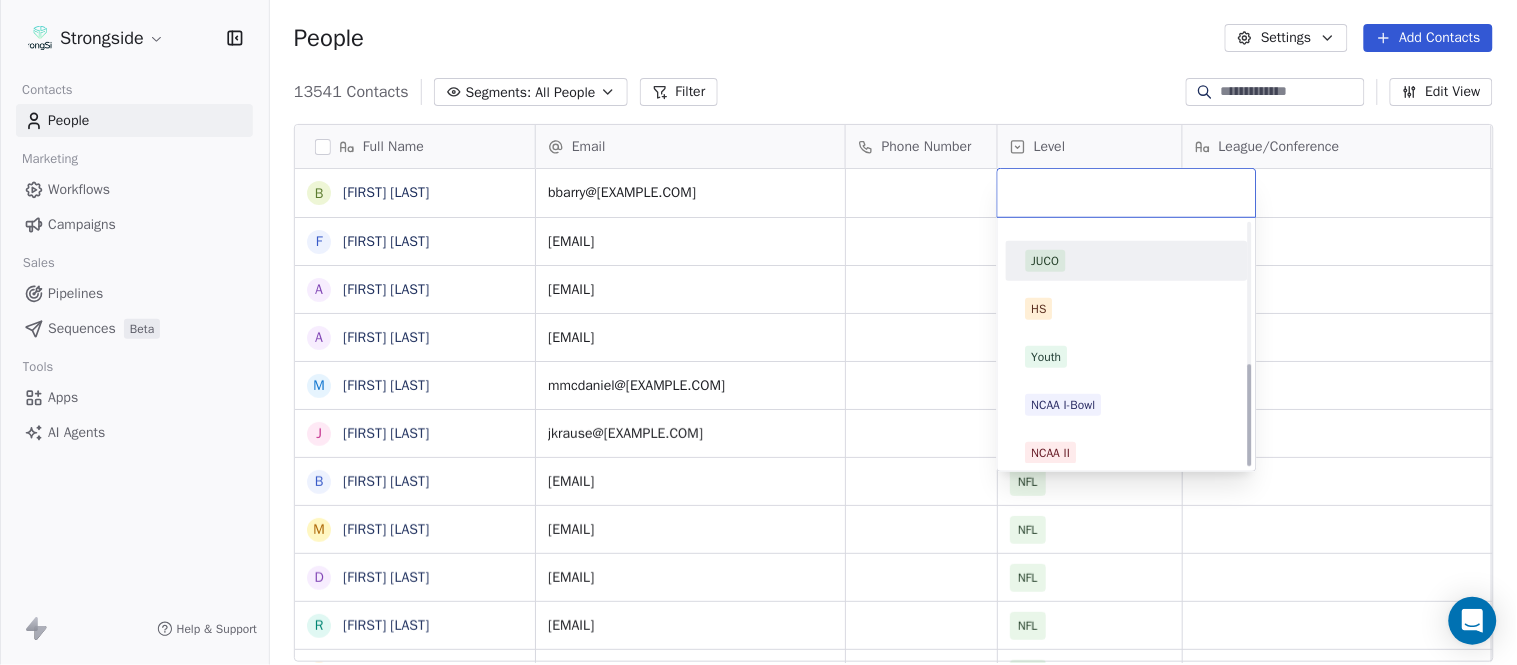 scroll, scrollTop: 330, scrollLeft: 0, axis: vertical 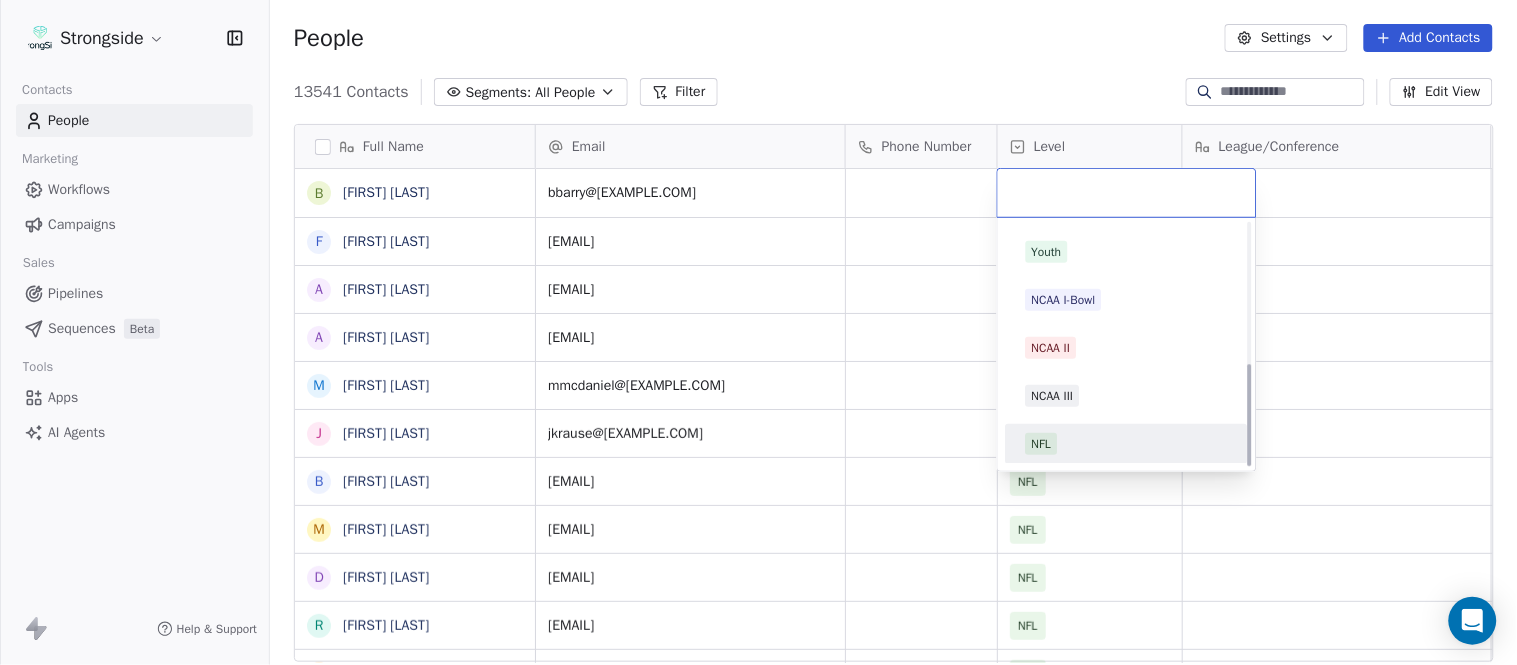 click on "NFL" at bounding box center [1127, 444] 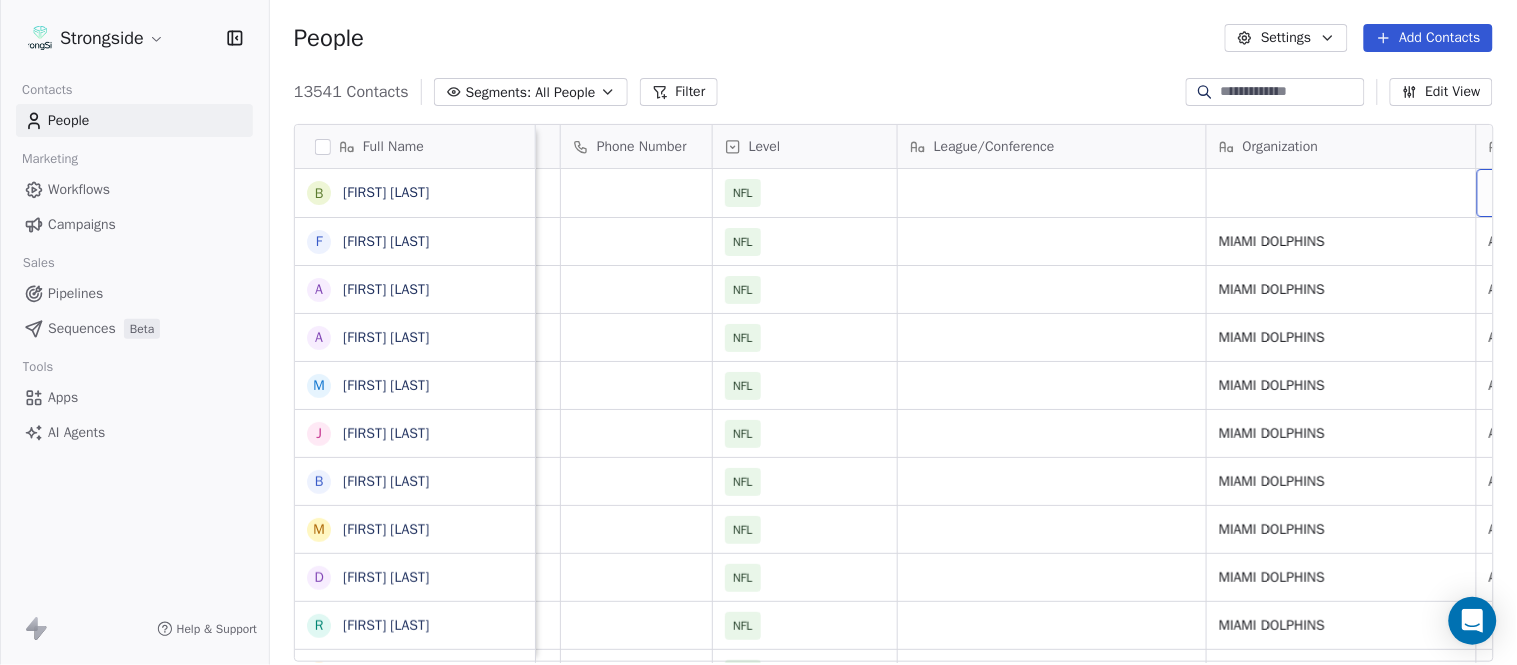scroll, scrollTop: 0, scrollLeft: 553, axis: horizontal 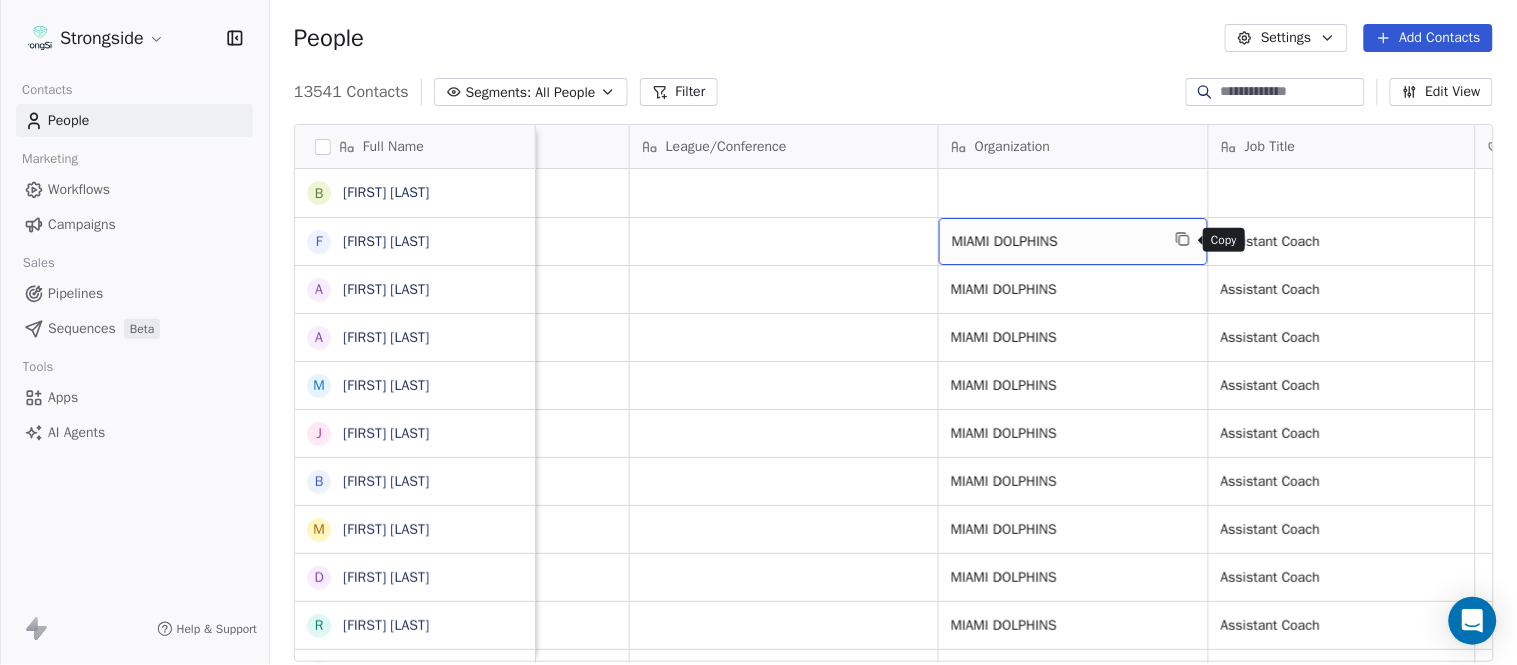 click at bounding box center (1183, 239) 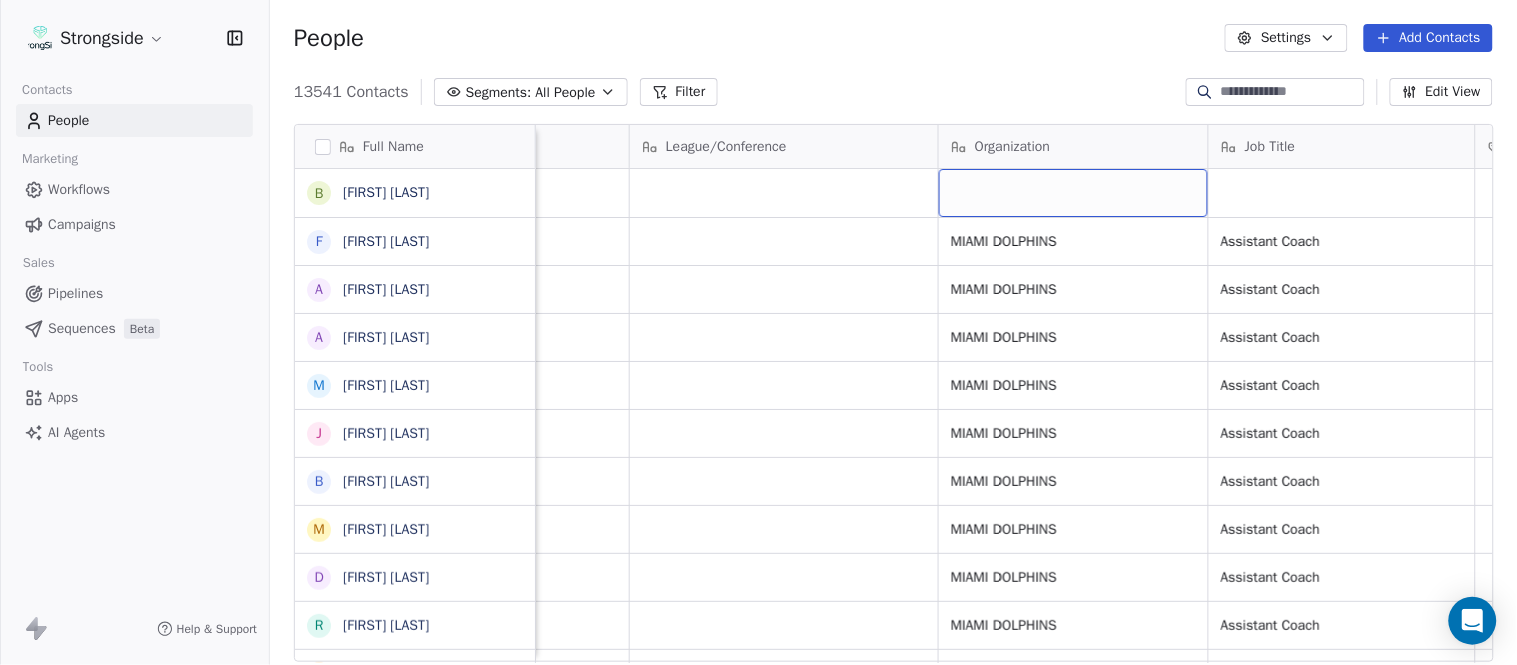 click at bounding box center [1073, 193] 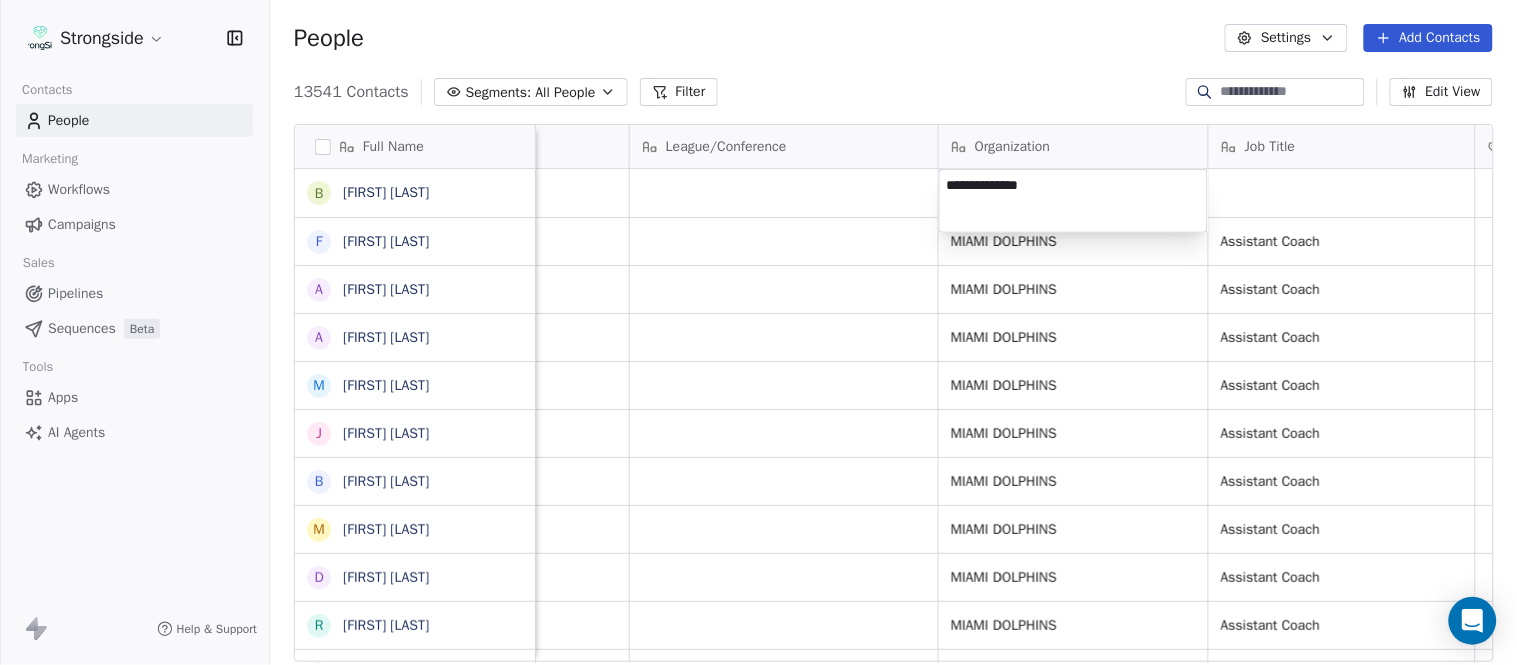 click on "Strongside Contacts People Marketing Workflows Campaigns Sales Pipelines Sequences Beta Tools Apps AI Agents Help & Support People Settings  Add Contacts 13541 Contacts Segments: All People Filter  Edit View Tag Add to Sequence Export Full Name B Butch Barry F Frank Smith A Austin Clark A Anthony Weaver M Mike McDaniel J Jonathan Krause B Bobby Slowik M Matthew O'Donnell D Deshawn Shead R Ronnie Bradford B Brian Duker K Kynjee Cotton T Todd Nielson E Eric Studesville D Darrell Bevell R Ryan Crow L Lemuel Jeanpierre M Mathieu Araujo J Jon Embree C Chandler Henley J Joe Barry S Sean Ryan R Ryan Slowik D Dave Puloka E Edgar Bennett C Chad Morton H Heath Farwell S Spencer Whipple S Shaun Sarrett G Grant Udinski T Tem Lukabu Email Phone Number Level League/Conference Organization Job Title Tags Created Date BST Status Priority bbarry@dolphins.com NFL Aug 03, 2025 01:37 AM fsmith@dolphins.com NFL MIAMI DOLPHINS Assistant Coach Aug 03, 2025 01:36 AM aclark@dolphins.com NFL MIAMI DOLPHINS Assistant Coach NFL NFL" at bounding box center [758, 332] 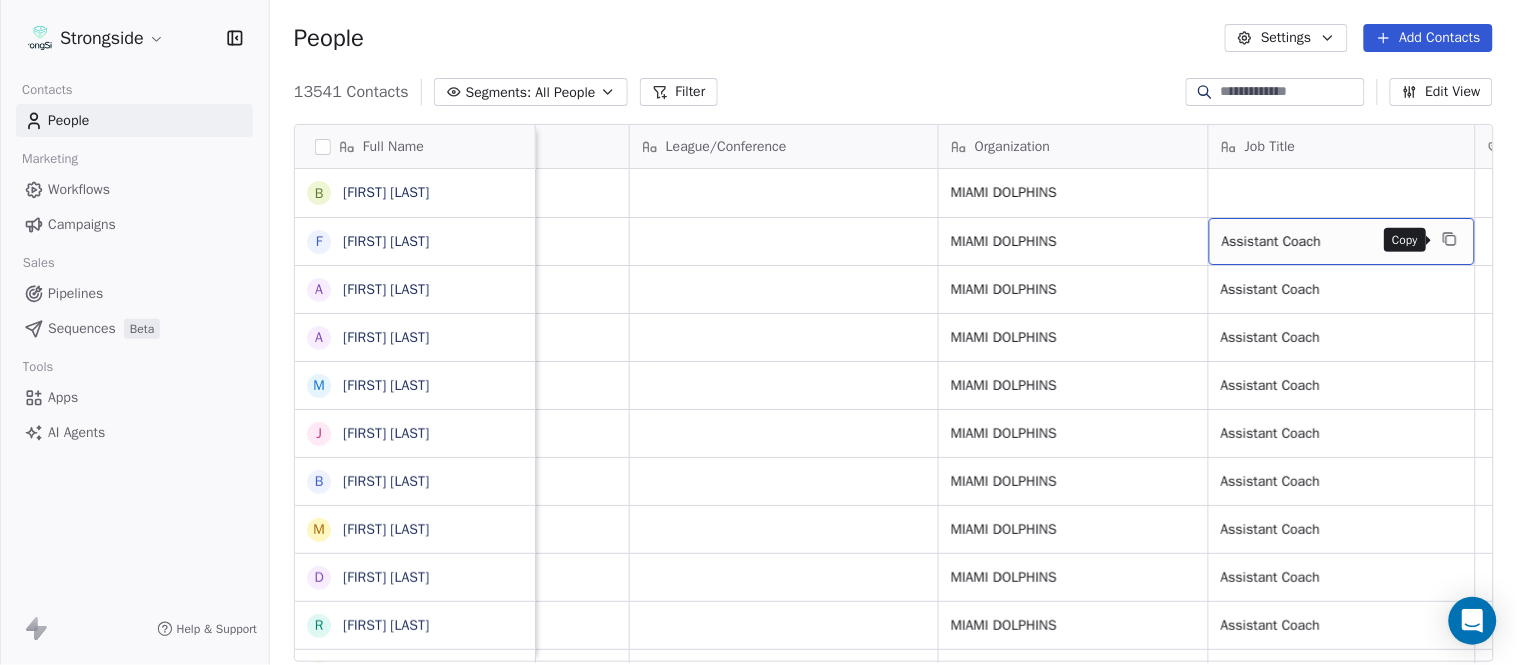 click 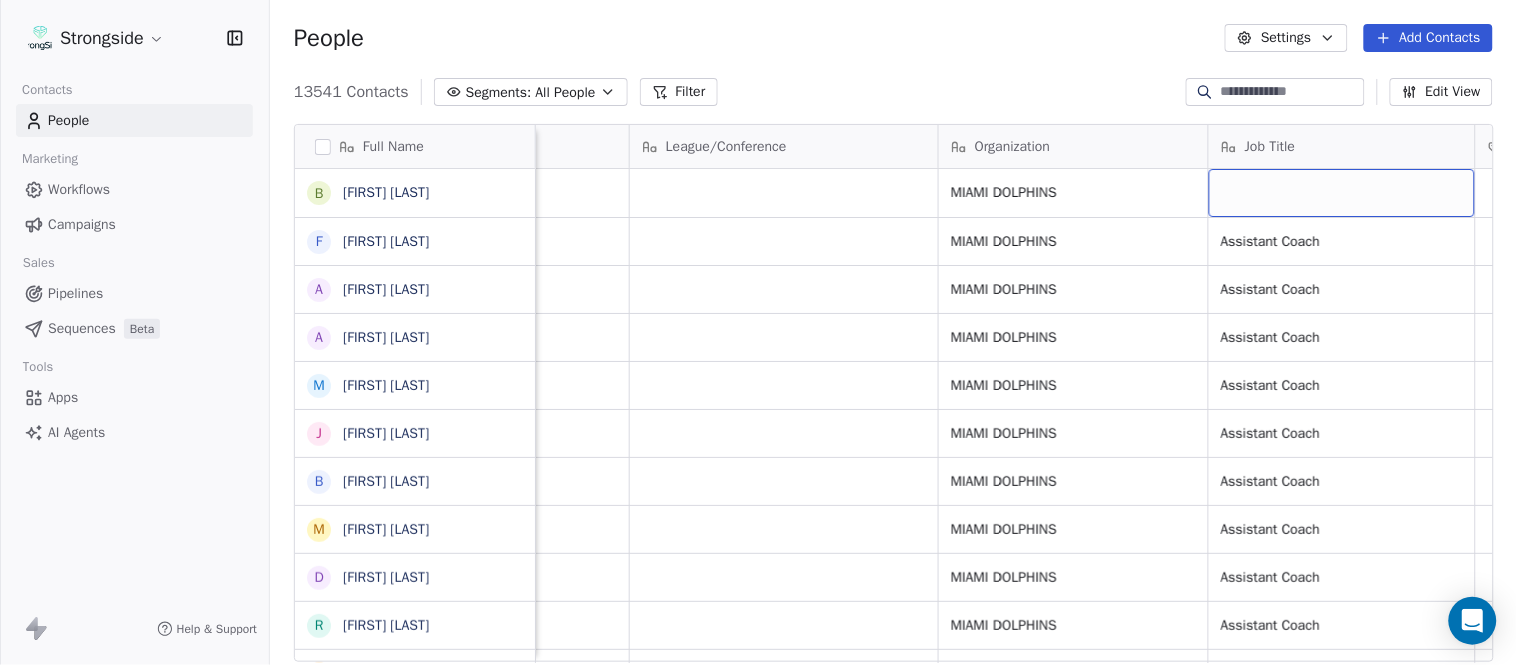 click at bounding box center [1342, 193] 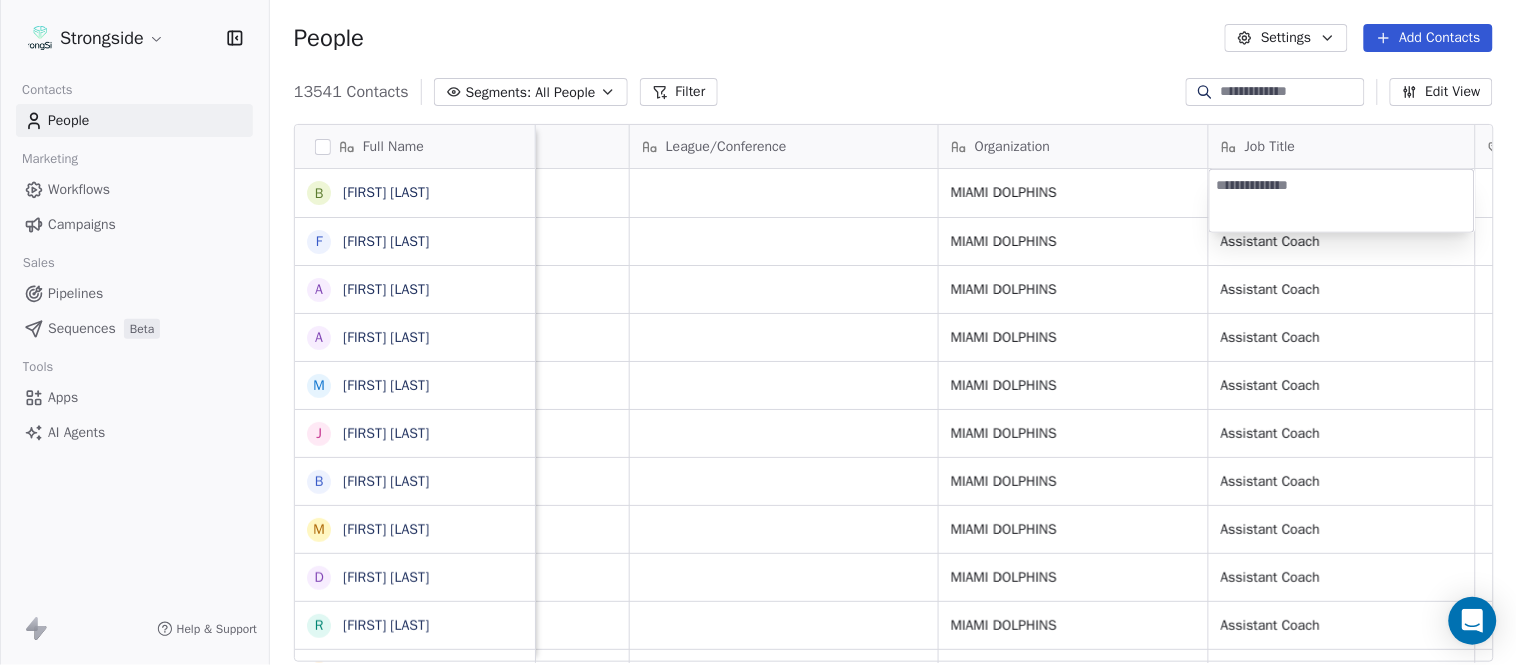 type on "**********" 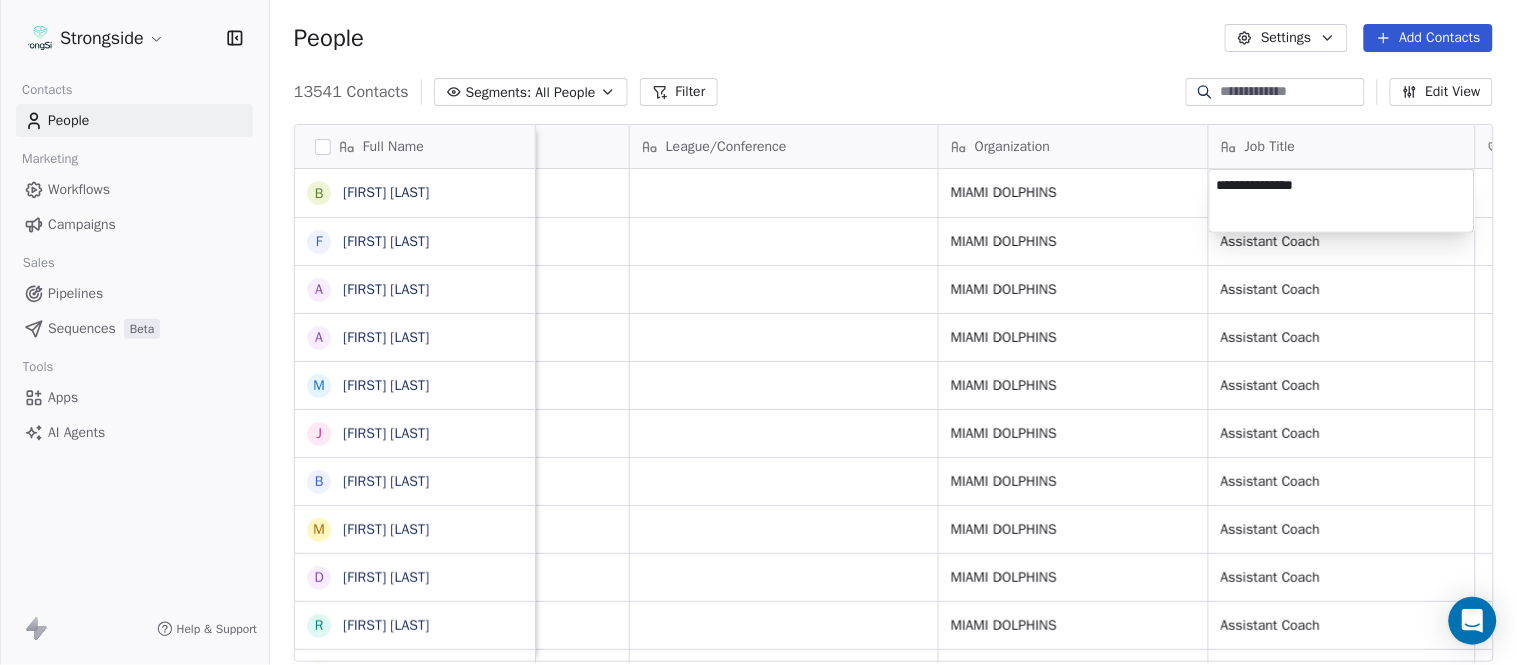 click on "Strongside Contacts People Marketing Workflows Campaigns Sales Pipelines Sequences Beta Tools Apps AI Agents Help & Support People Settings  Add Contacts 13541 Contacts Segments: All People Filter  Edit View Tag Add to Sequence Export Full Name B Butch Barry F Frank Smith A Austin Clark A Anthony Weaver M Mike McDaniel J Jonathan Krause B Bobby Slowik M Matthew O'Donnell D Deshawn Shead R Ronnie Bradford B Brian Duker K Kynjee Cotton T Todd Nielson E Eric Studesville D Darrell Bevell R Ryan Crow L Lemuel Jeanpierre M Mathieu Araujo J Jon Embree C Chandler Henley J Joe Barry S Sean Ryan R Ryan Slowik D Dave Puloka E Edgar Bennett C Chad Morton H Heath Farwell S Spencer Whipple S Shaun Sarrett G Grant Udinski T Tem Lukabu Email Phone Number Level League/Conference Organization Job Title Tags Created Date BST Status Priority bbarry@dolphins.com NFL MIAMI DOLPHINS Aug 03, 2025 01:37 AM fsmith@dolphins.com NFL MIAMI DOLPHINS Assistant Coach Aug 03, 2025 01:36 AM aclark@dolphins.com NFL MIAMI DOLPHINS NFL NFL NFL" at bounding box center [758, 332] 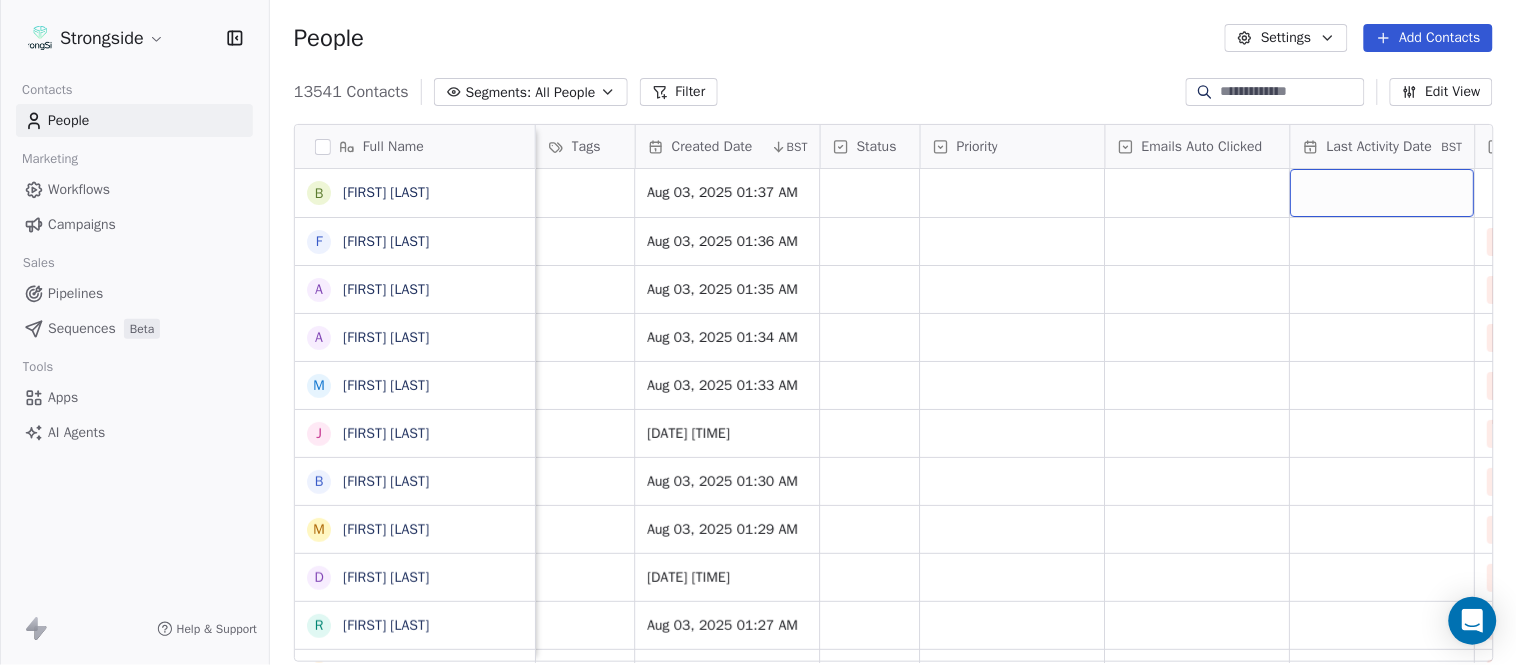 scroll, scrollTop: 0, scrollLeft: 1677, axis: horizontal 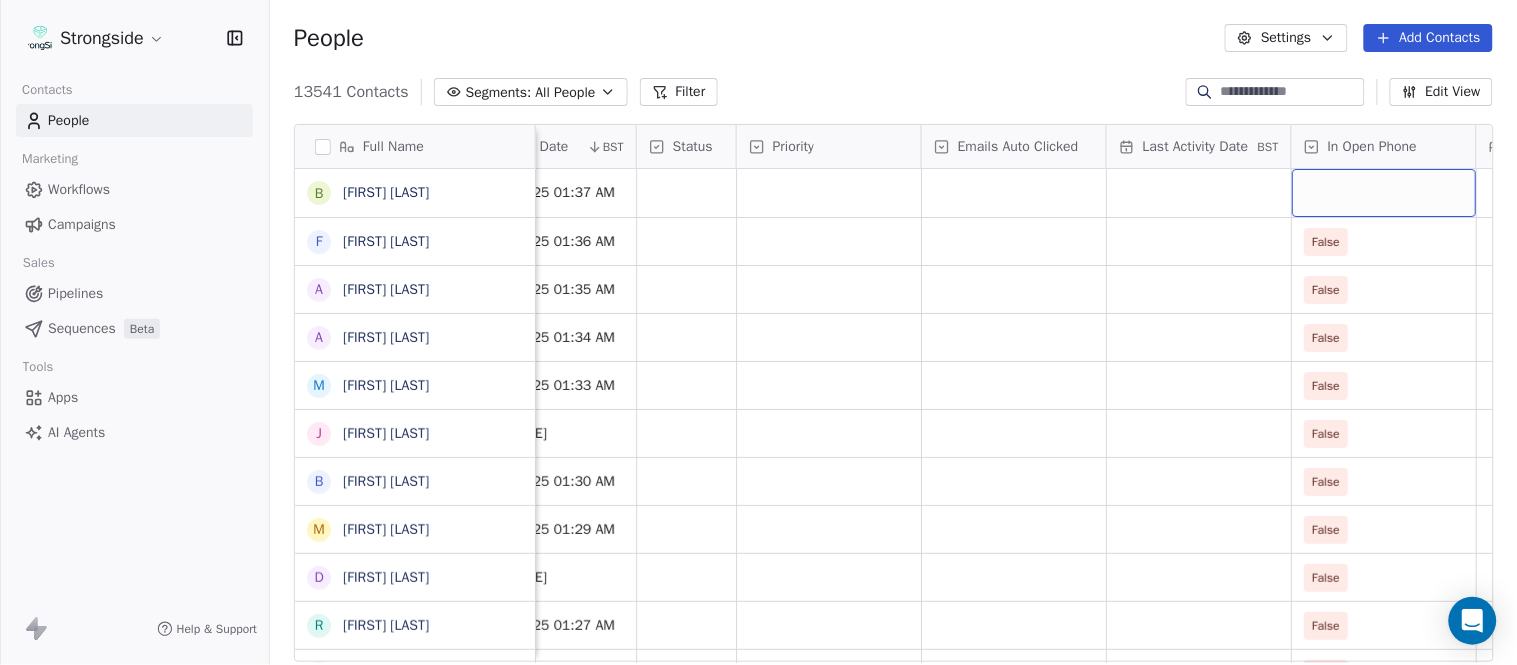 click at bounding box center (1384, 193) 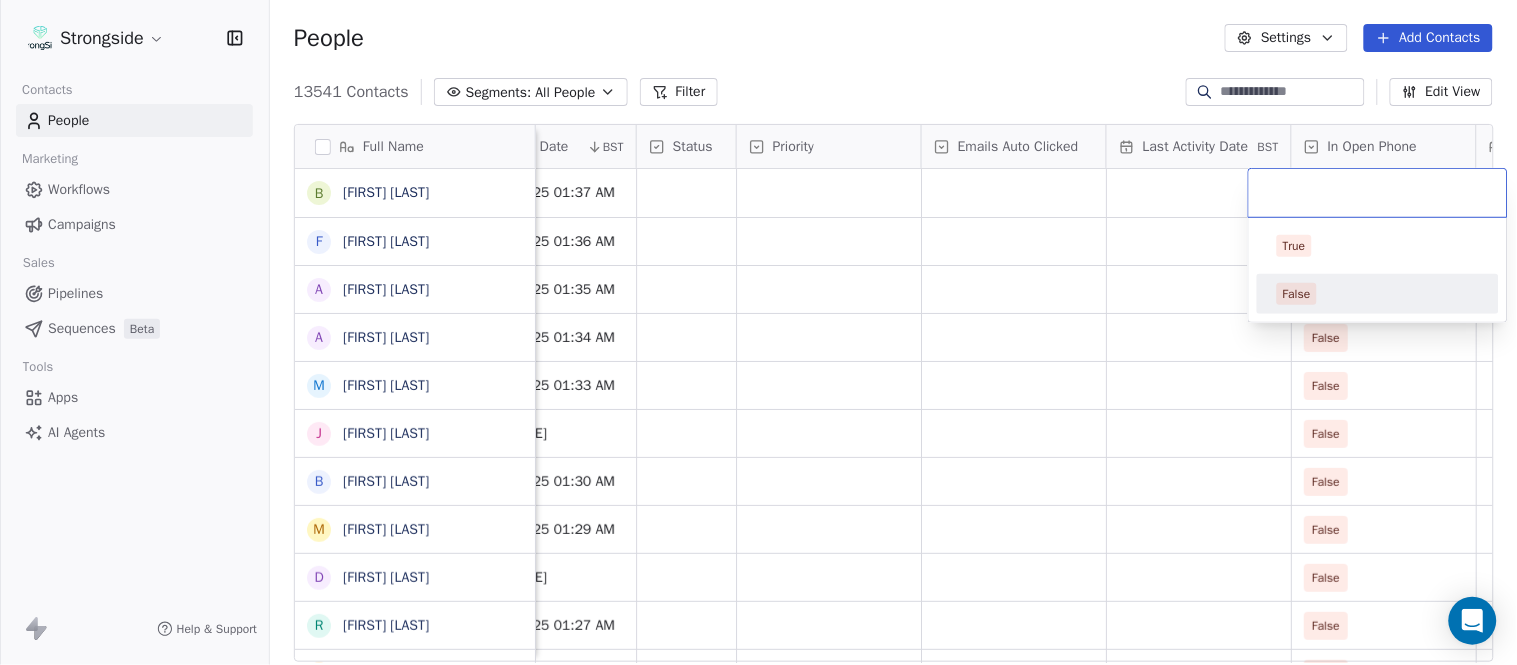 click on "False" at bounding box center [1378, 294] 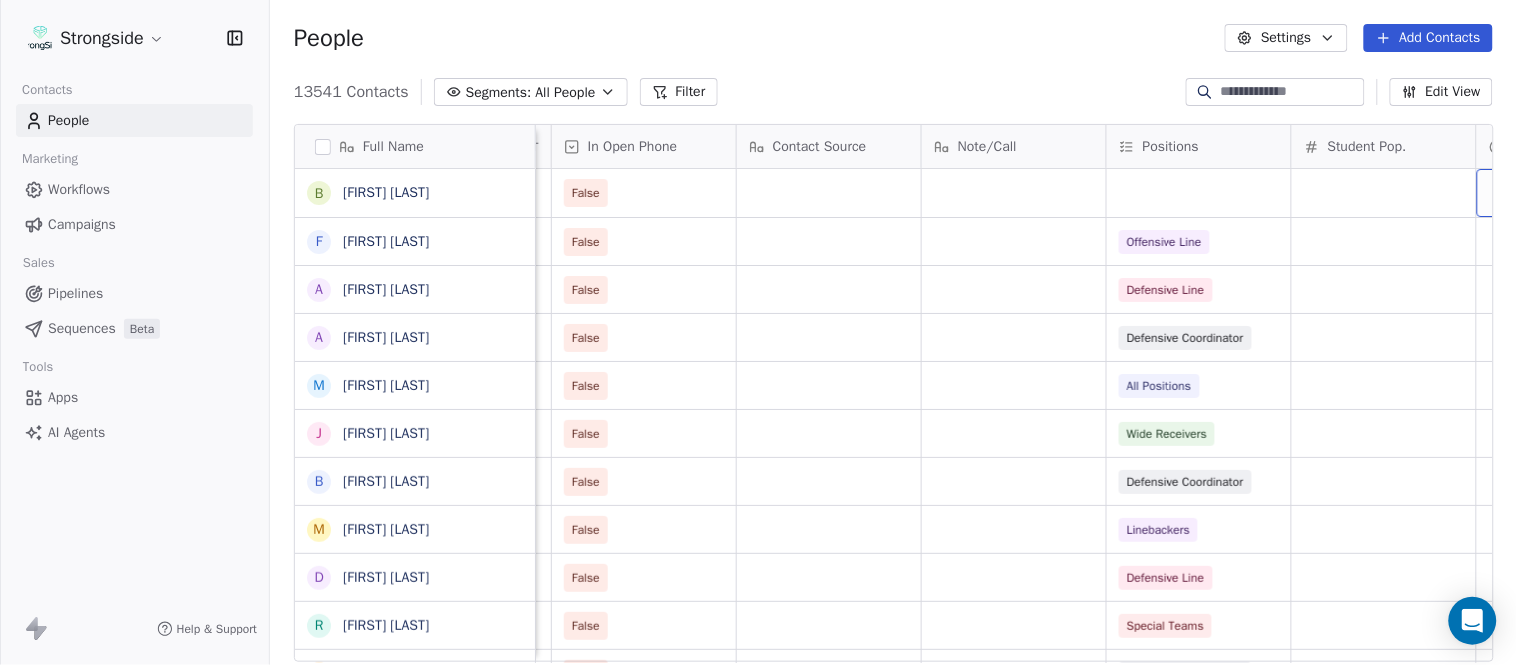 scroll, scrollTop: 0, scrollLeft: 2603, axis: horizontal 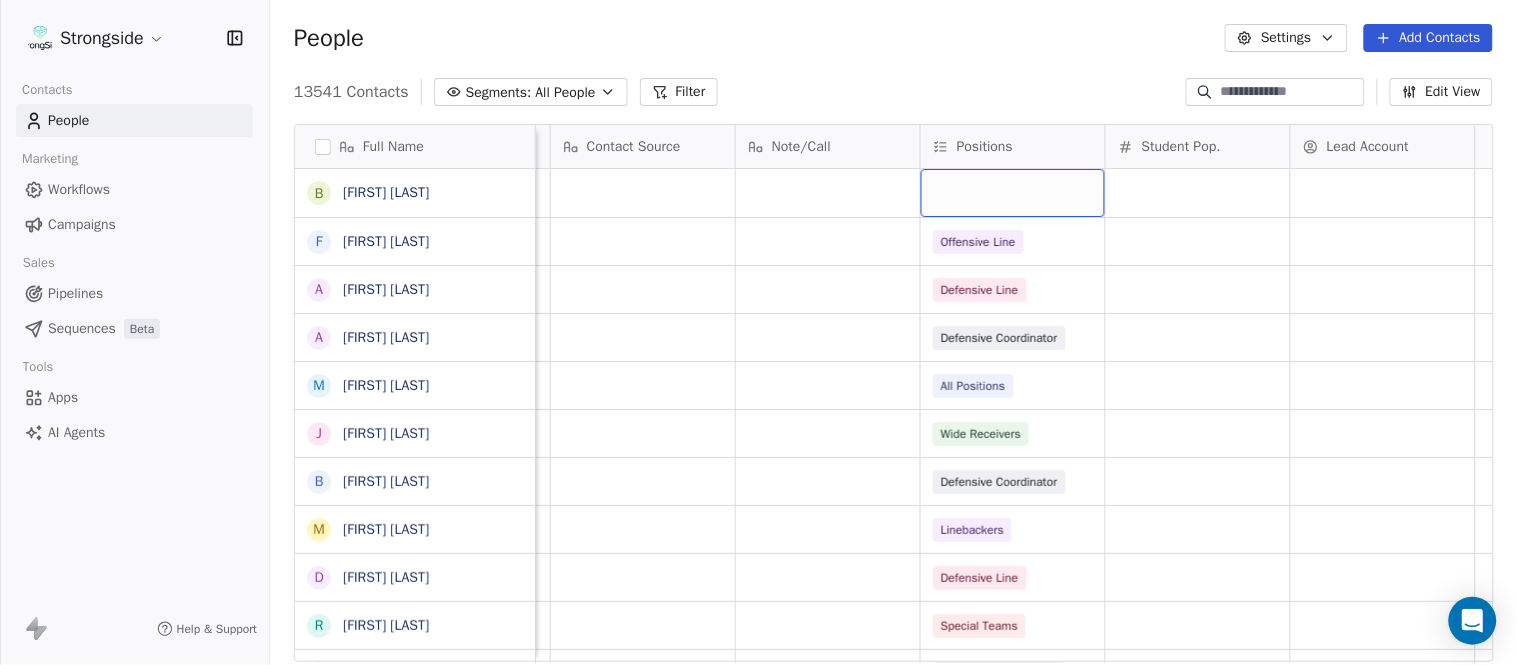click at bounding box center (1013, 193) 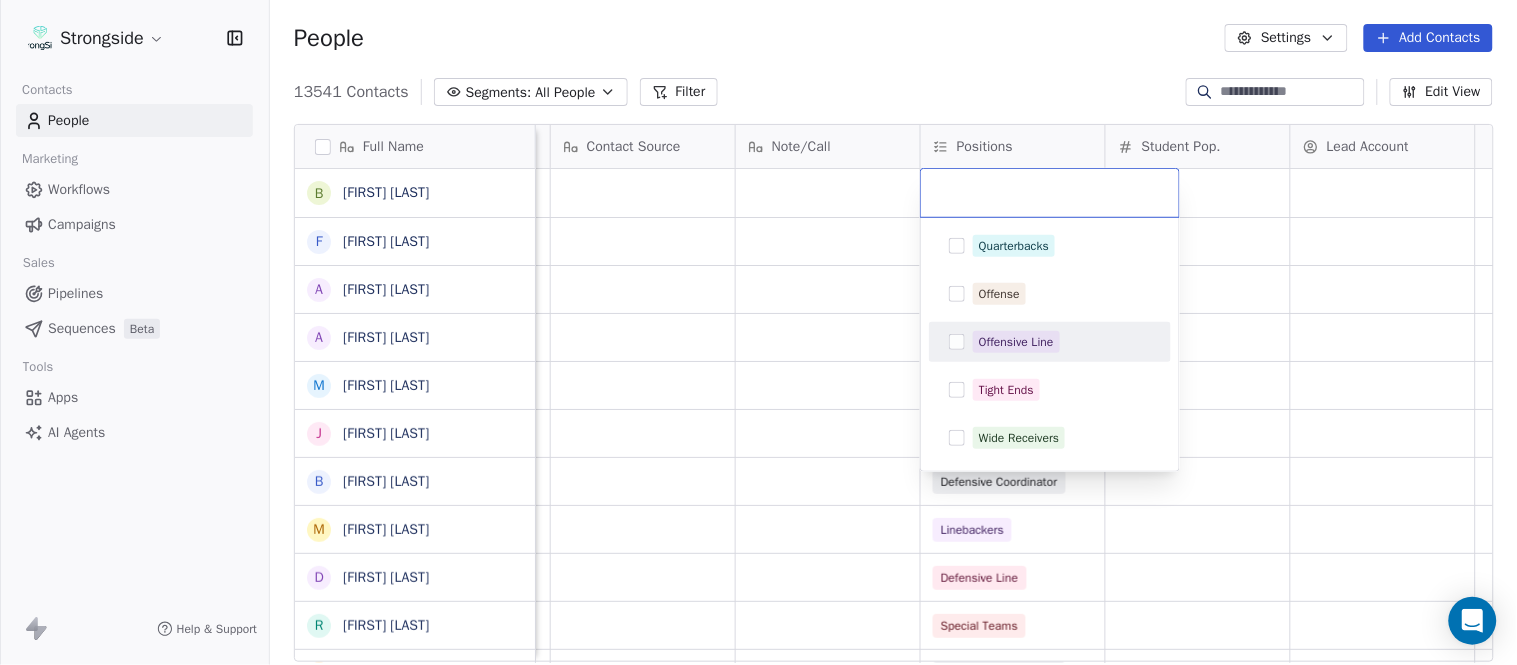 click on "Offensive Line" at bounding box center (1050, 342) 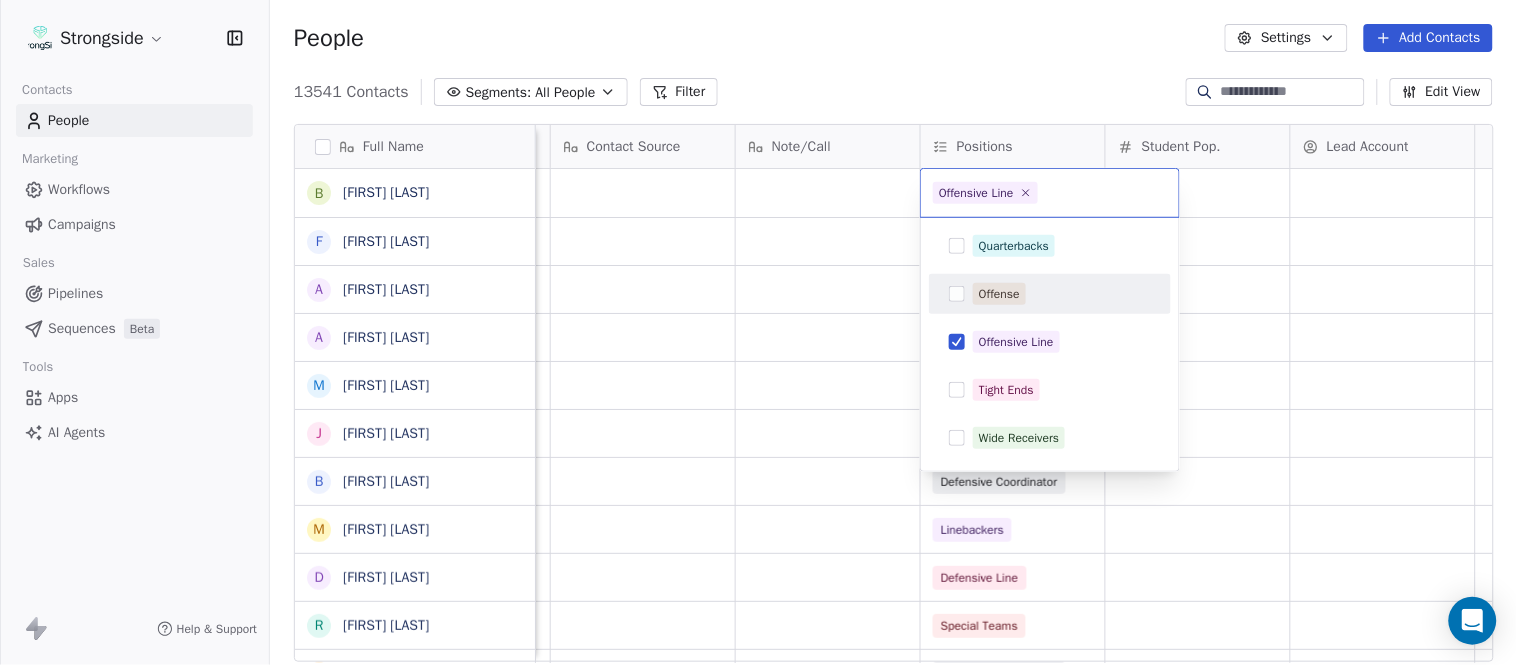 click on "Strongside Contacts People Marketing Workflows Campaigns Sales Pipelines Sequences Beta Tools Apps AI Agents Help & Support People Settings  Add Contacts 13541 Contacts Segments: All People Filter  Edit View Tag Add to Sequence Export Full Name B Butch Barry F Frank Smith A Austin Clark A Anthony Weaver M Mike McDaniel J Jonathan Krause B Bobby Slowik M Matthew O'Donnell D Deshawn Shead R Ronnie Bradford B Brian Duker K Kynjee Cotton T Todd Nielson E Eric Studesville D Darrell Bevell R Ryan Crow L Lemuel Jeanpierre M Mathieu Araujo J Jon Embree C Chandler Henley J Joe Barry S Sean Ryan R Ryan Slowik D Dave Puloka E Edgar Bennett C Chad Morton H Heath Farwell S Spencer Whipple S Shaun Sarrett G Grant Udinski T Tem Lukabu Priority Emails Auto Clicked Last Activity Date BST In Open Phone Contact Source Note/Call Positions Student Pop. Lead Account   False   False Offensive Line   False Defensive Line   False Defensive Coordinator   False All Positions   False Wide Receivers   False Defensive Coordinator" at bounding box center (758, 332) 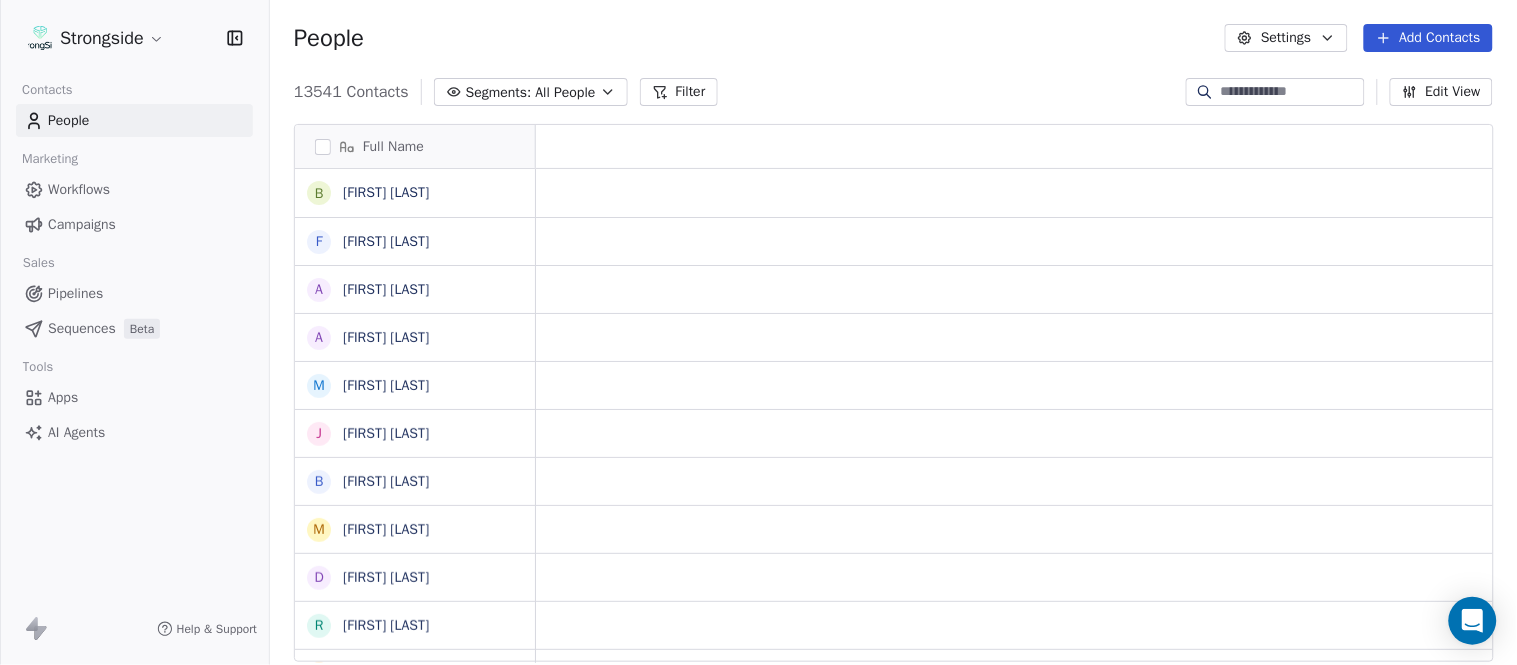 scroll, scrollTop: 0, scrollLeft: 0, axis: both 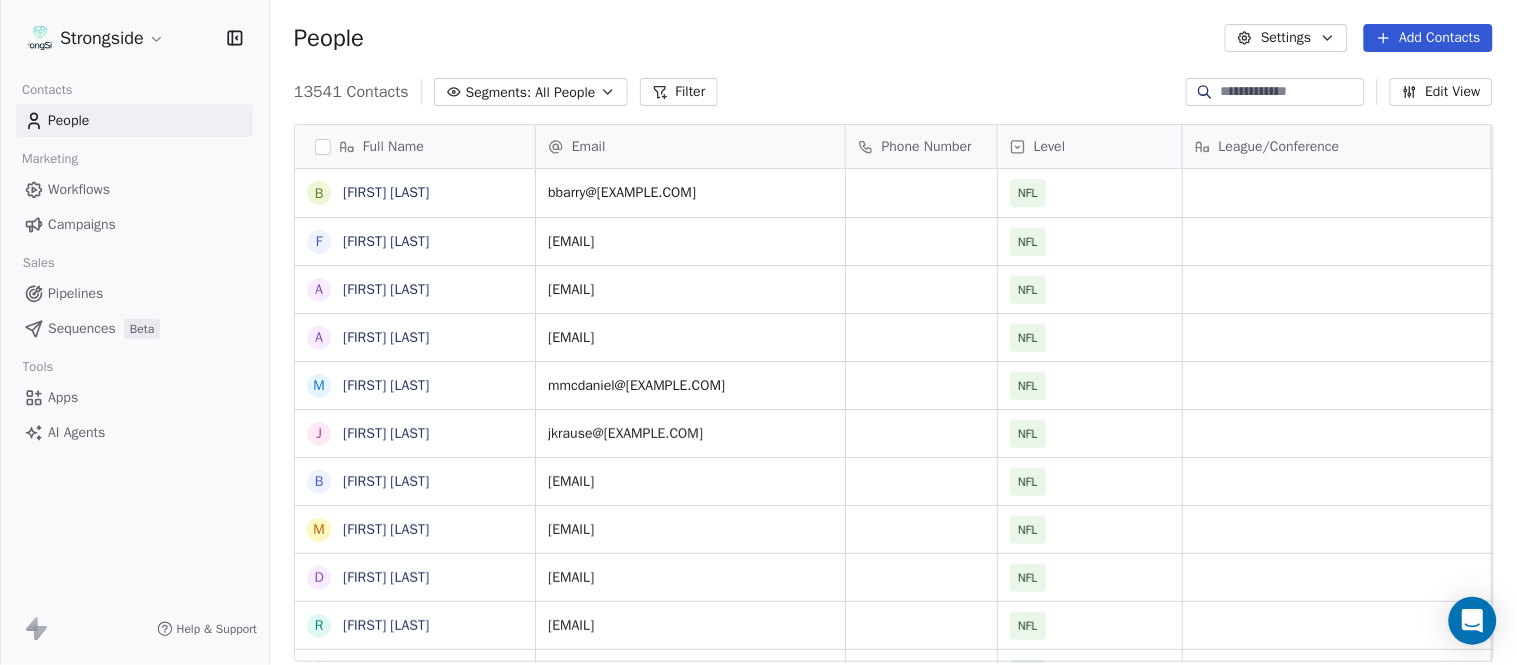 click on "Add Contacts" at bounding box center [1428, 38] 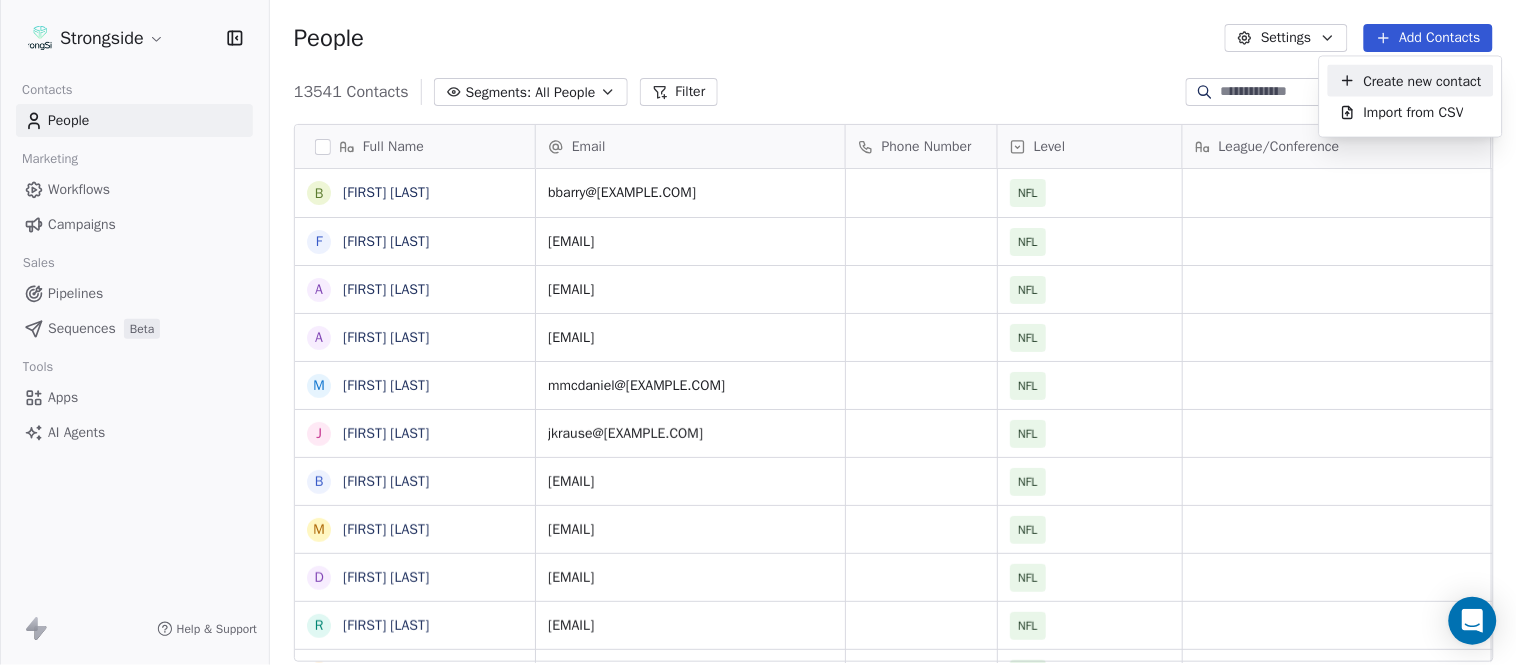 click on "Create new contact" at bounding box center [1423, 80] 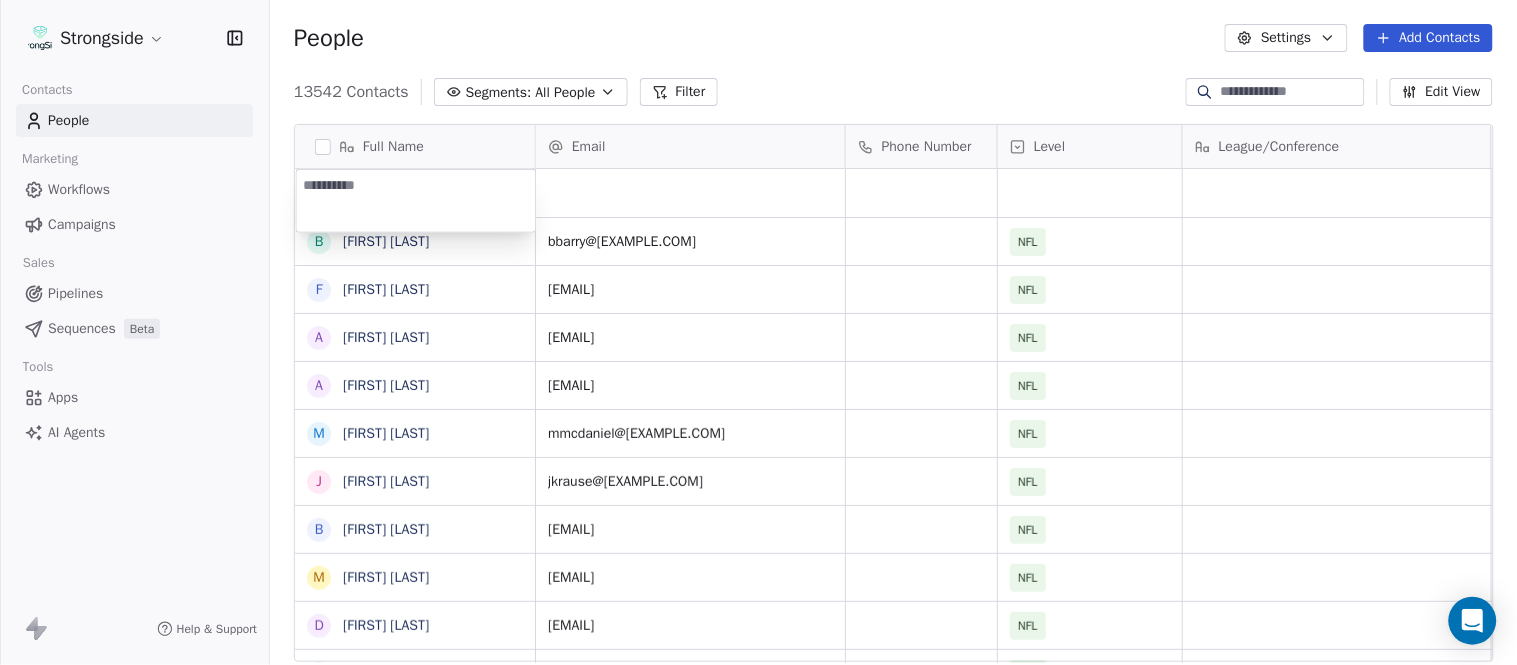 type on "**********" 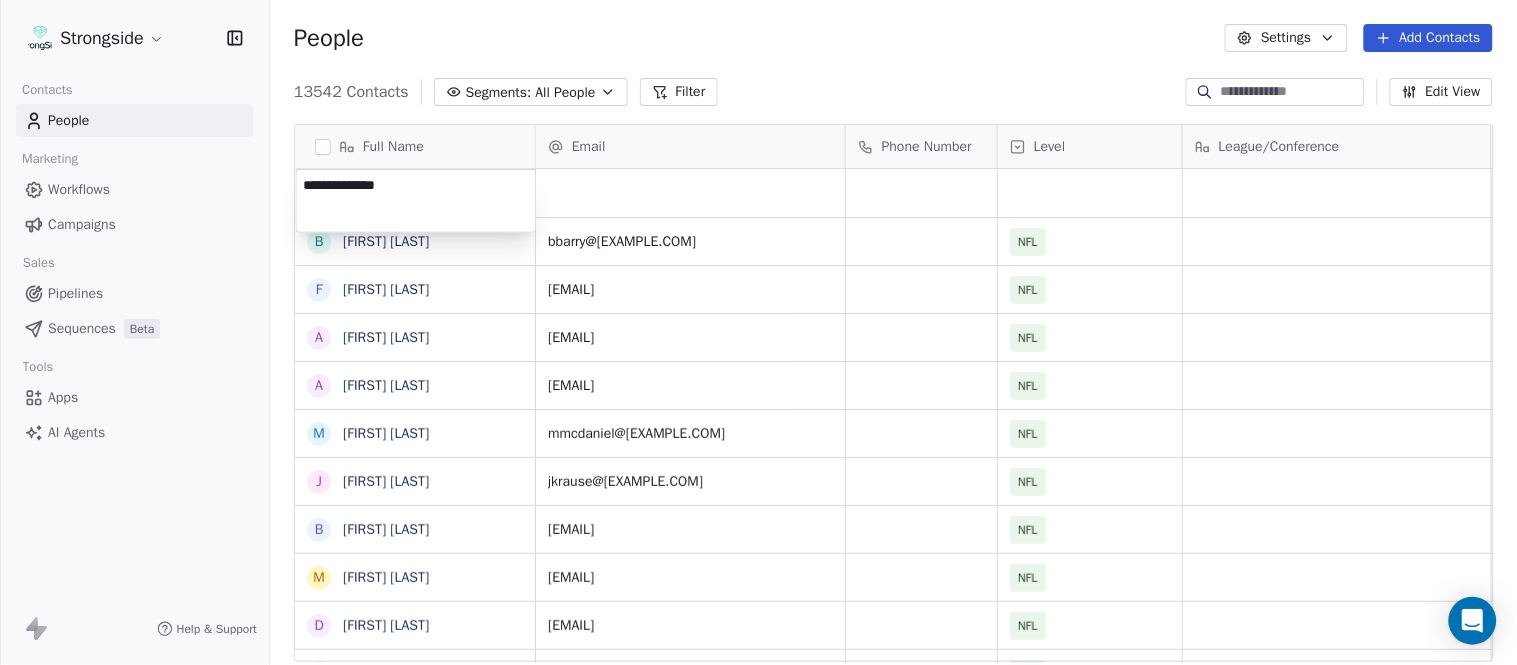 click on "Strongside Contacts People Marketing Workflows Campaigns Sales Pipelines Sequences Beta Tools Apps AI Agents Help & Support People Settings  Add Contacts 13542 Contacts Segments: All People Filter  Edit View Tag Add to Sequence Export Full Name B Butch Barry F Frank Smith A Austin Clark A Anthony Weaver M Mike McDaniel J Jonathan Krause B Bobby Slowik M Matthew O'Donnell D Deshawn Shead R Ronnie Bradford B Brian Duker K Kynjee Cotton T Todd Nielson E Eric Studesville D Darrell Bevell R Ryan Crow L Lemuel Jeanpierre M Mathieu Araujo J Jon Embree C Chandler Henley J Joe Barry S Sean Ryan R Ryan Slowik D Dave Puloka E Edgar Bennett C Chad Morton H Heath Farwell S Spencer Whipple S Shaun Sarrett G Grant Udinski Email Phone Number Level League/Conference Organization Job Title Tags Created Date BST Aug 03, 2025 01:38 AM bbarry@dolphins.com NFL MIAMI DOLPHINS Assistant Coach Aug 03, 2025 01:37 AM fsmith@dolphins.com NFL MIAMI DOLPHINS Assistant Coach Aug 03, 2025 01:36 AM aclark@dolphins.com NFL MIAMI DOLPHINS" at bounding box center (758, 332) 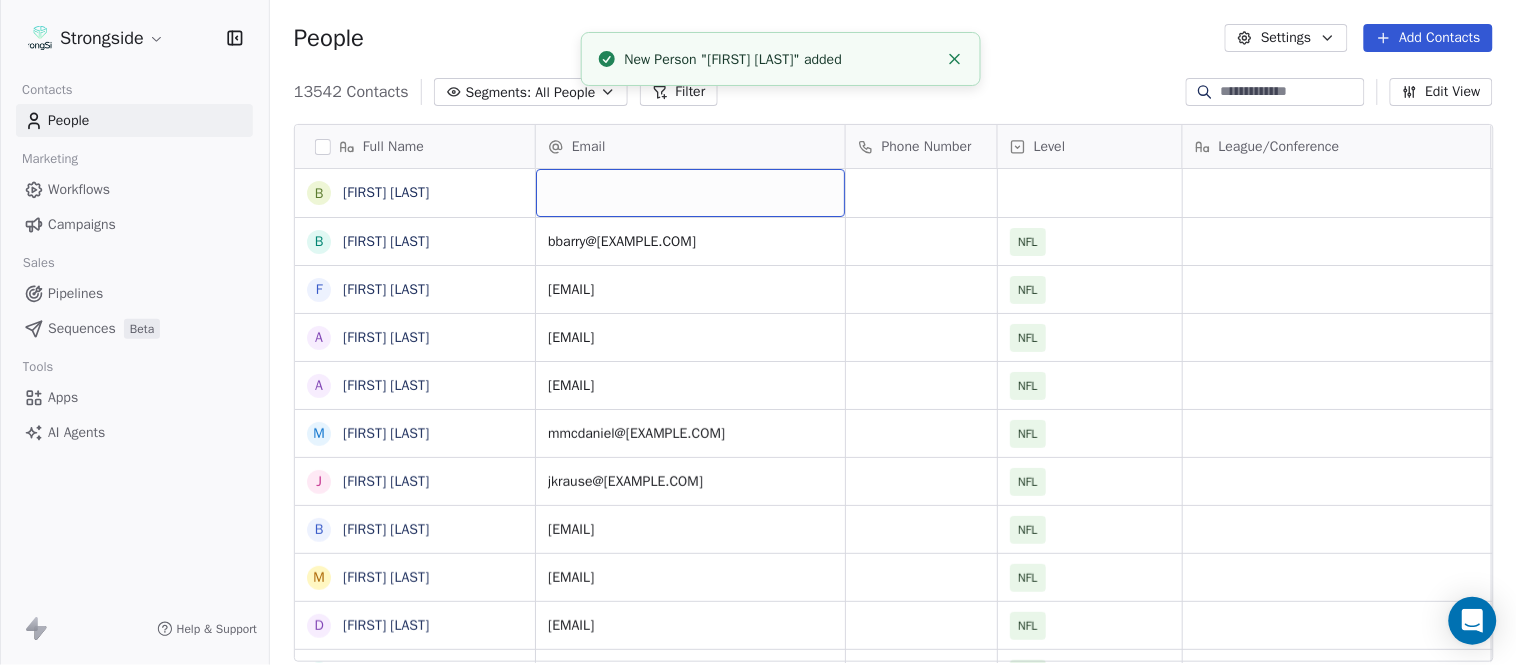 click at bounding box center [690, 193] 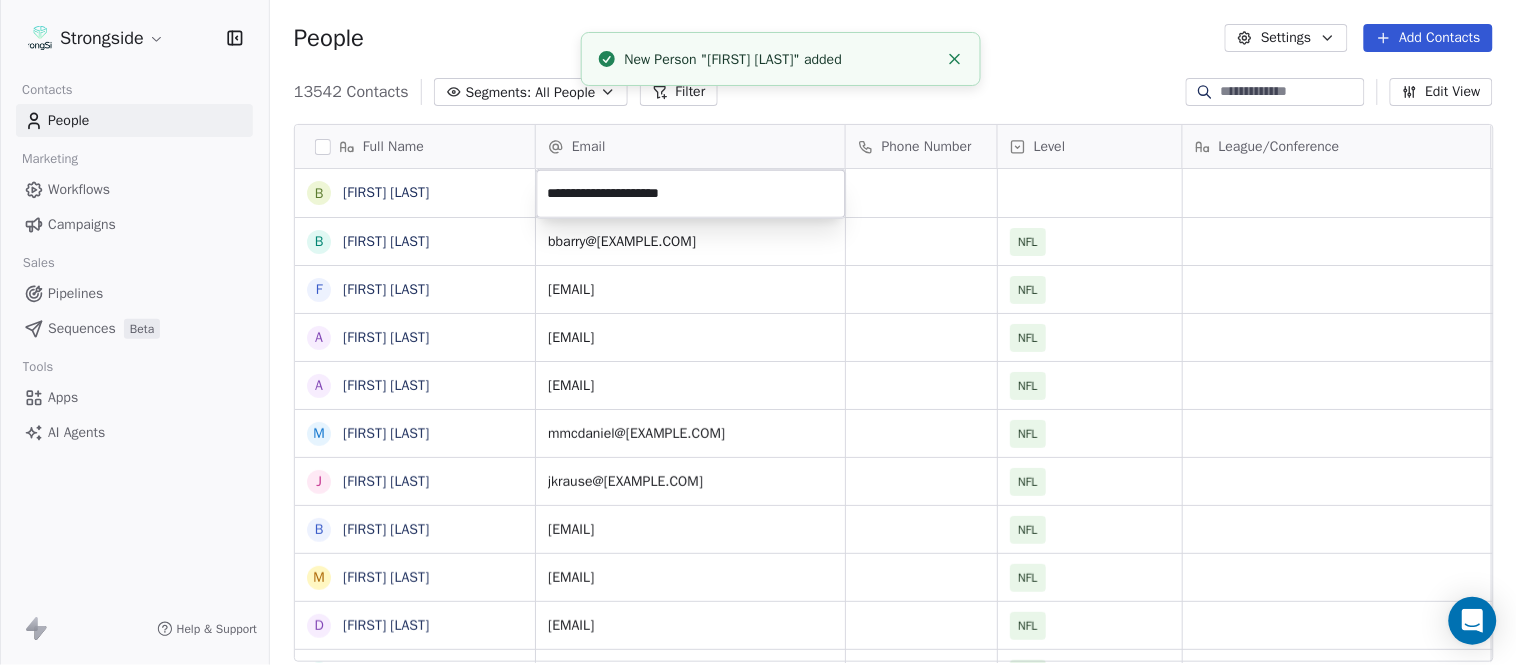 click on "Strongside Contacts People Marketing Workflows Campaigns Sales Pipelines Sequences Beta Tools Apps AI Agents Help & Support People Settings  Add Contacts 13542 Contacts Segments: All People Filter  Edit View Tag Add to Sequence Export Full Name B Brent Callaway B Butch Barry F Frank Smith A Austin Clark A Anthony Weaver M Mike McDaniel J Jonathan Krause B Bobby Slowik M Matthew O'Donnell D Deshawn Shead R Ronnie Bradford B Brian Duker K Kynjee Cotton T Todd Nielson E Eric Studesville D Darrell Bevell R Ryan Crow L Lemuel Jeanpierre M Mathieu Araujo J Jon Embree C Chandler Henley J Joe Barry S Sean Ryan R Ryan Slowik D Dave Puloka E Edgar Bennett C Chad Morton H Heath Farwell S Spencer Whipple S Shaun Sarrett G Grant Udinski Email Phone Number Level League/Conference Organization Job Title Tags Created Date BST Aug 03, 2025 01:38 AM bbarry@dolphins.com NFL MIAMI DOLPHINS Assistant Coach Aug 03, 2025 01:37 AM fsmith@dolphins.com NFL MIAMI DOLPHINS Assistant Coach Aug 03, 2025 01:36 AM aclark@dolphins.com NFL" at bounding box center [758, 332] 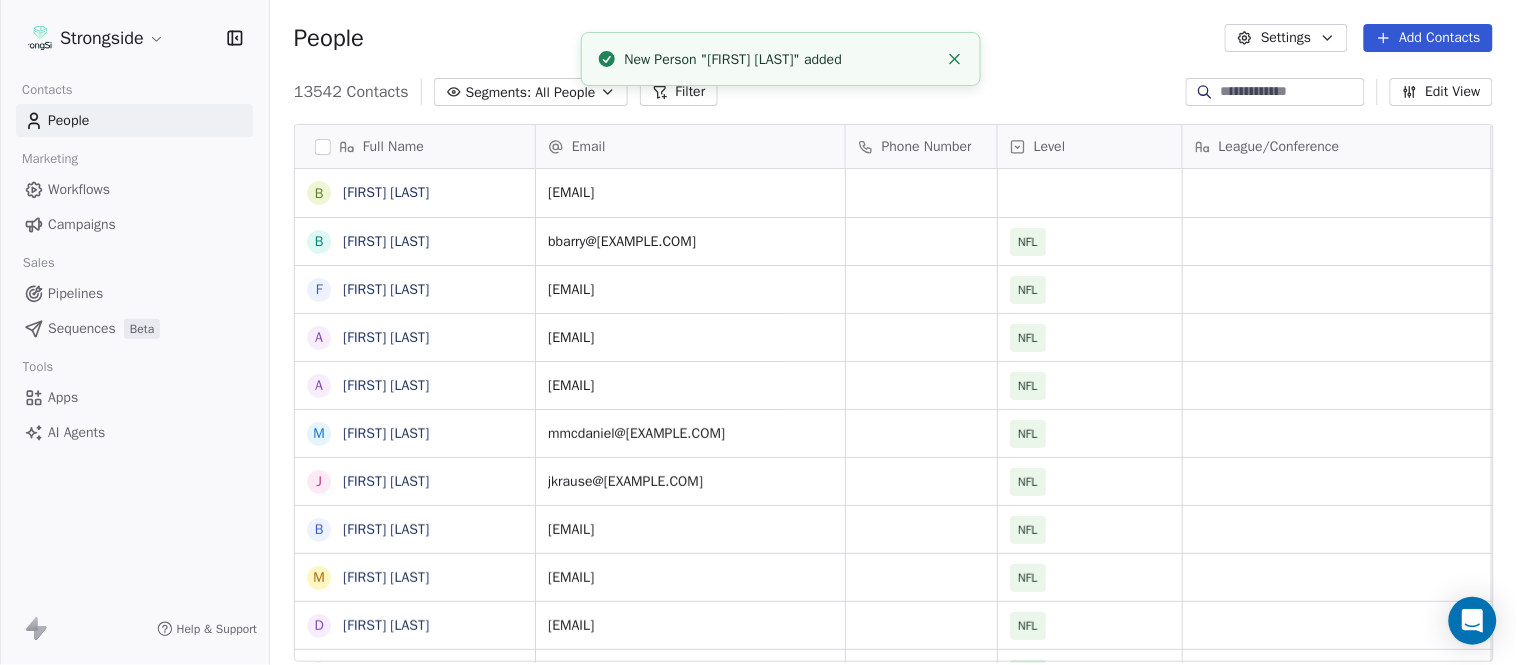 click at bounding box center (955, 59) 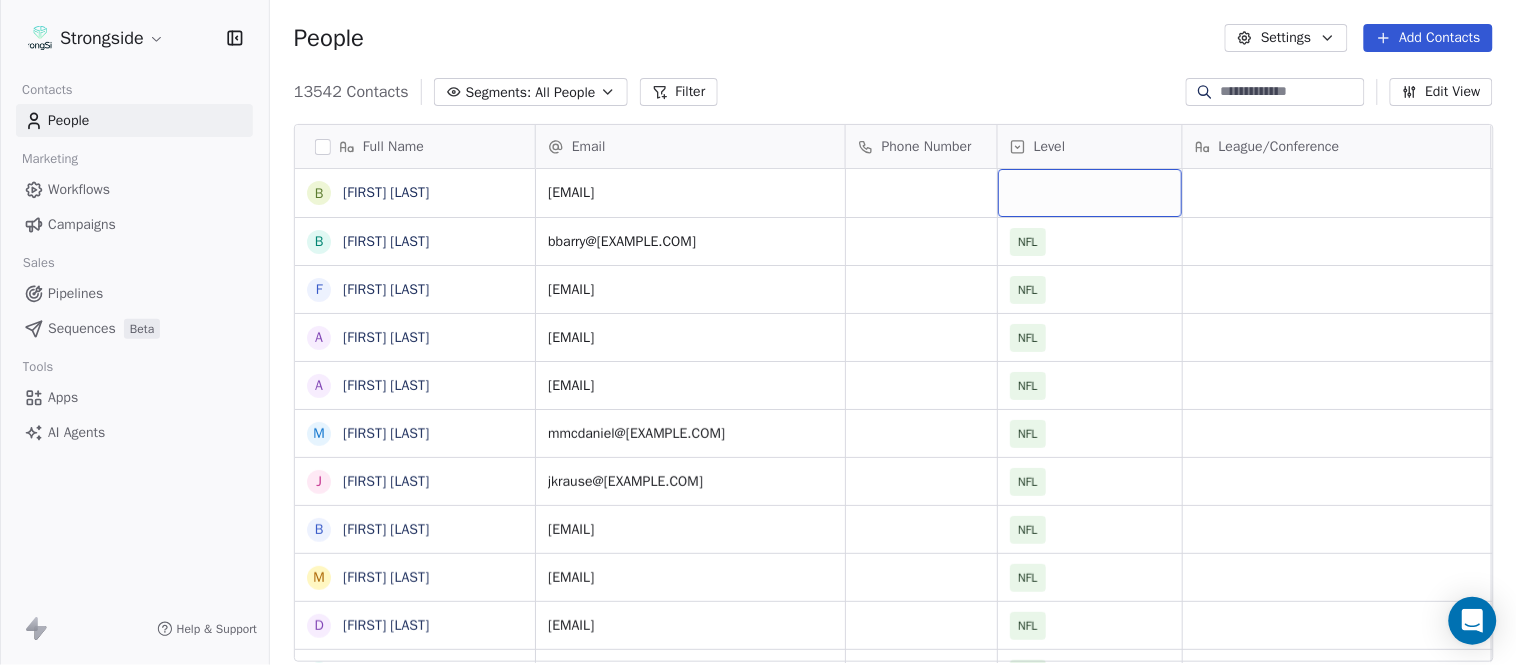 click at bounding box center [1090, 193] 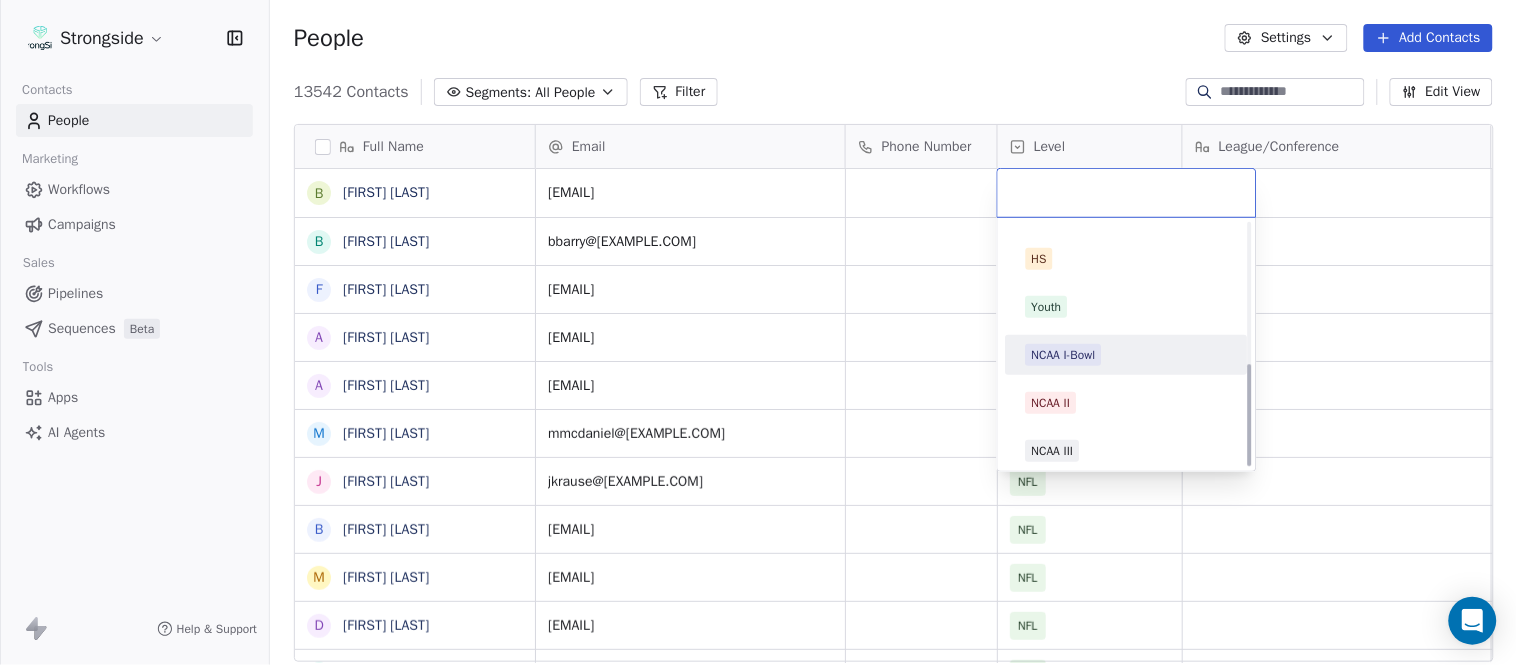 scroll, scrollTop: 330, scrollLeft: 0, axis: vertical 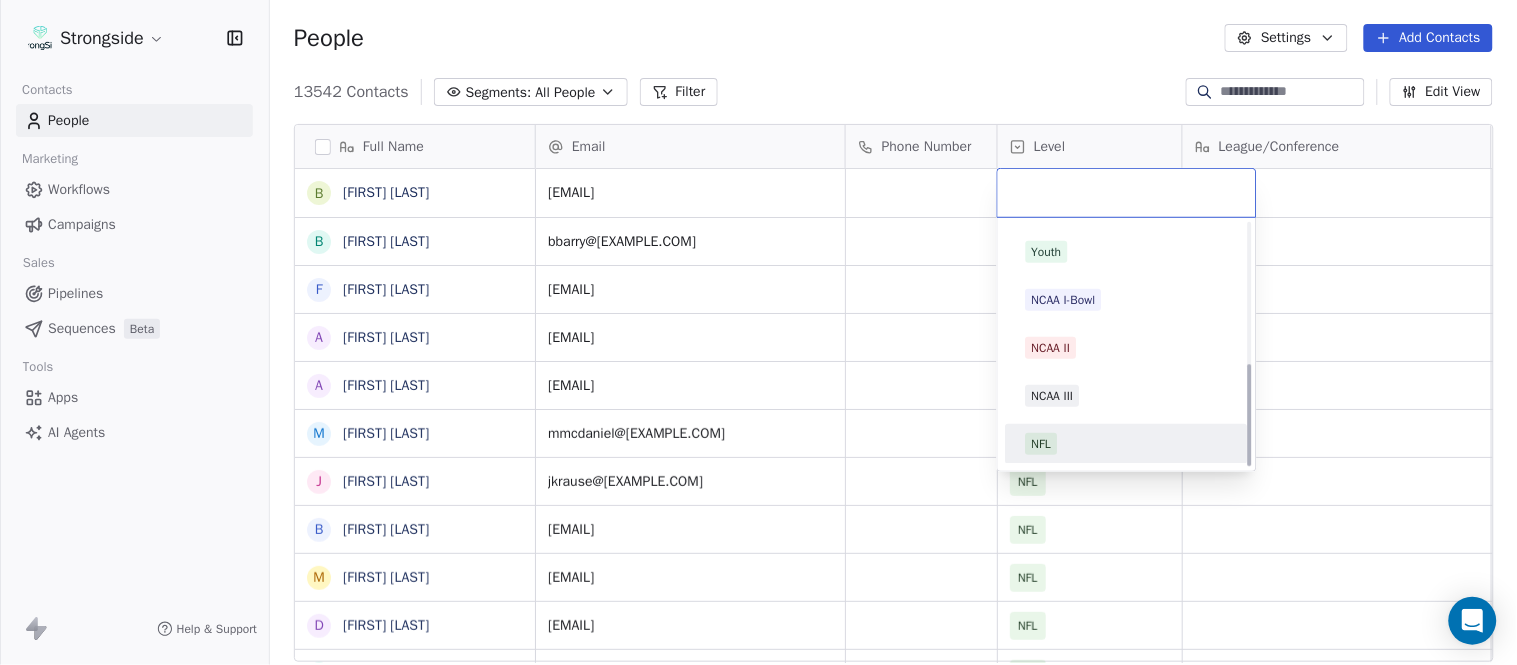 click on "D1 D1 FCS D2 D3 NAIA JUCO HS Youth NCAA I-Bowl NCAA II NCAA III NFL" at bounding box center [1127, 344] 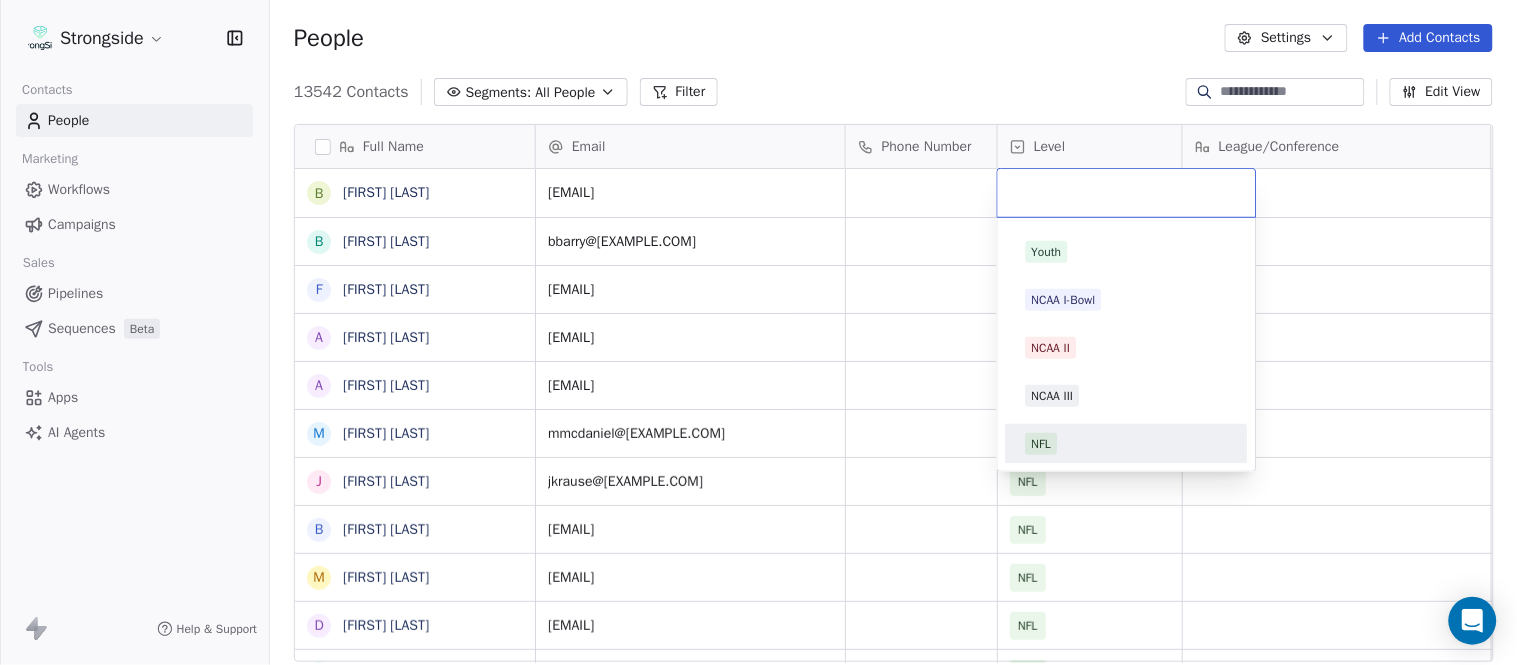 click on "NFL" at bounding box center [1127, 444] 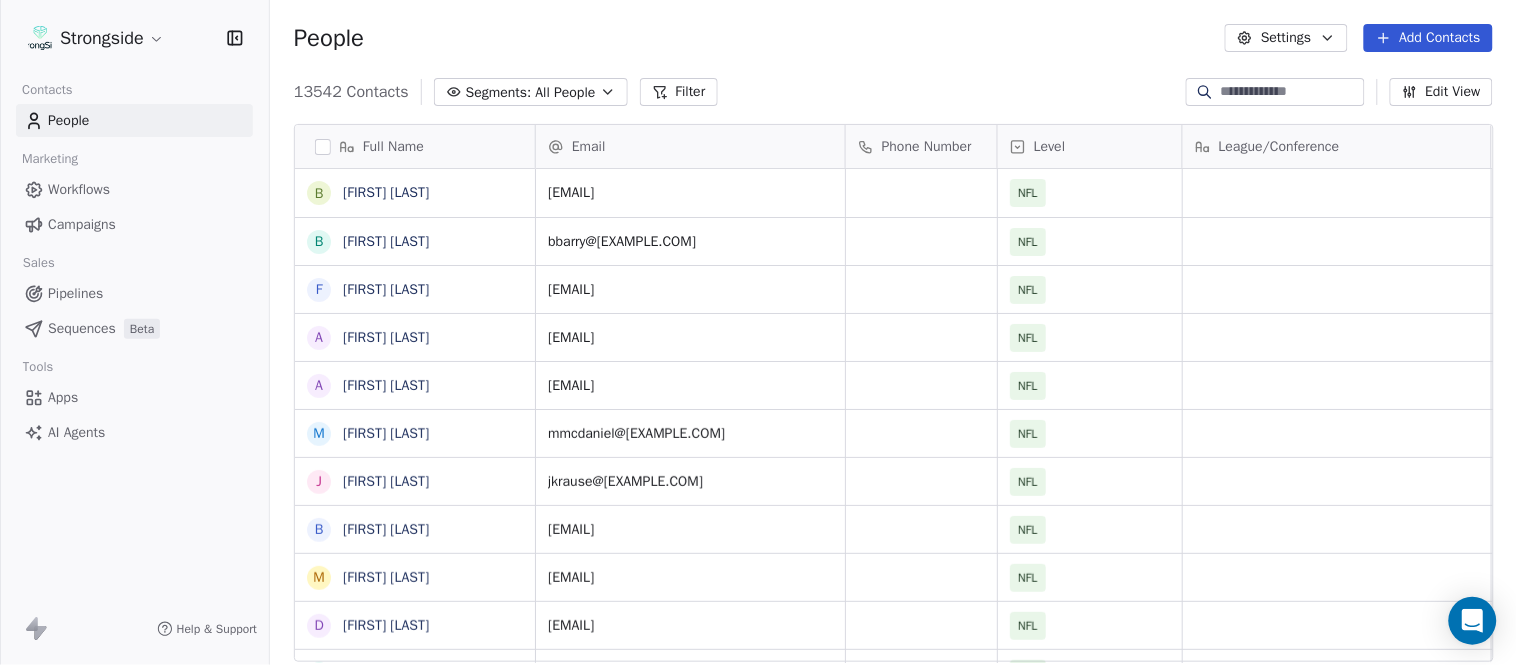 click on "13542 Contacts Segments: All People Filter  Edit View" at bounding box center (893, 92) 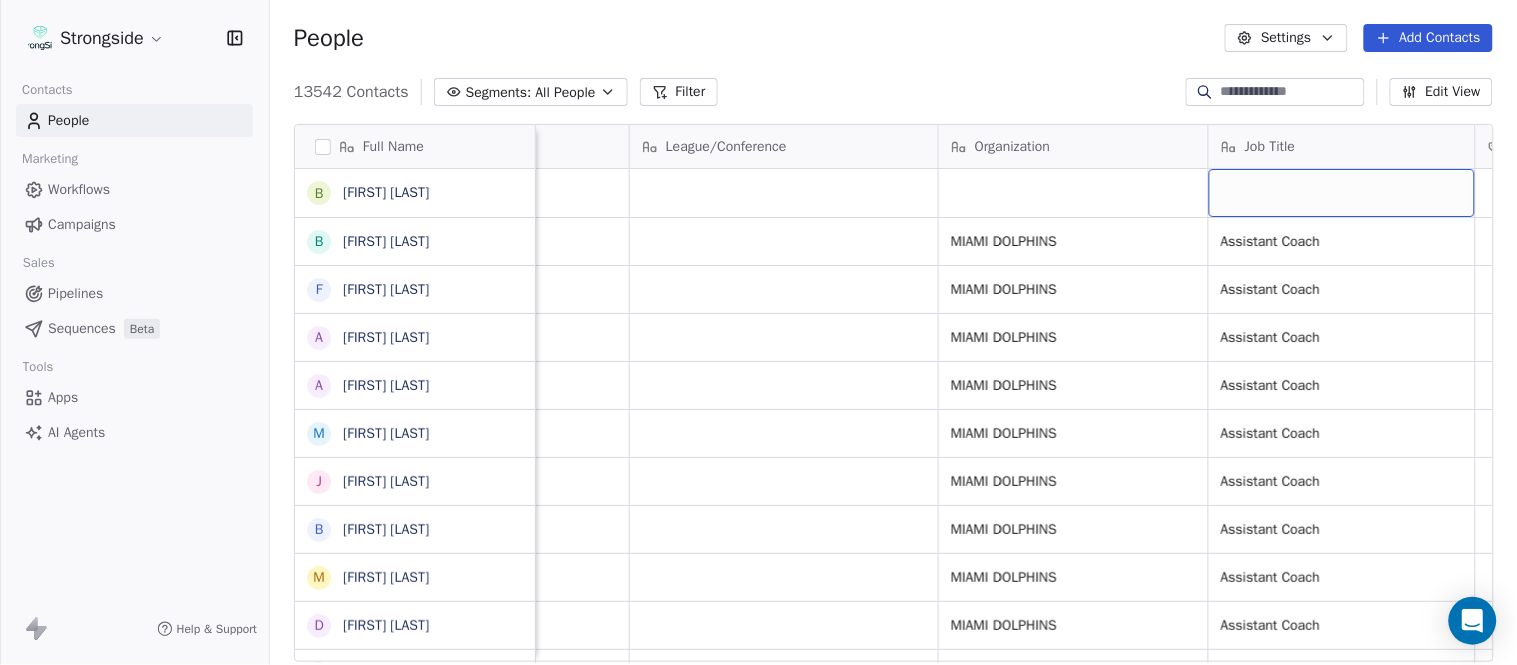 scroll, scrollTop: 0, scrollLeft: 653, axis: horizontal 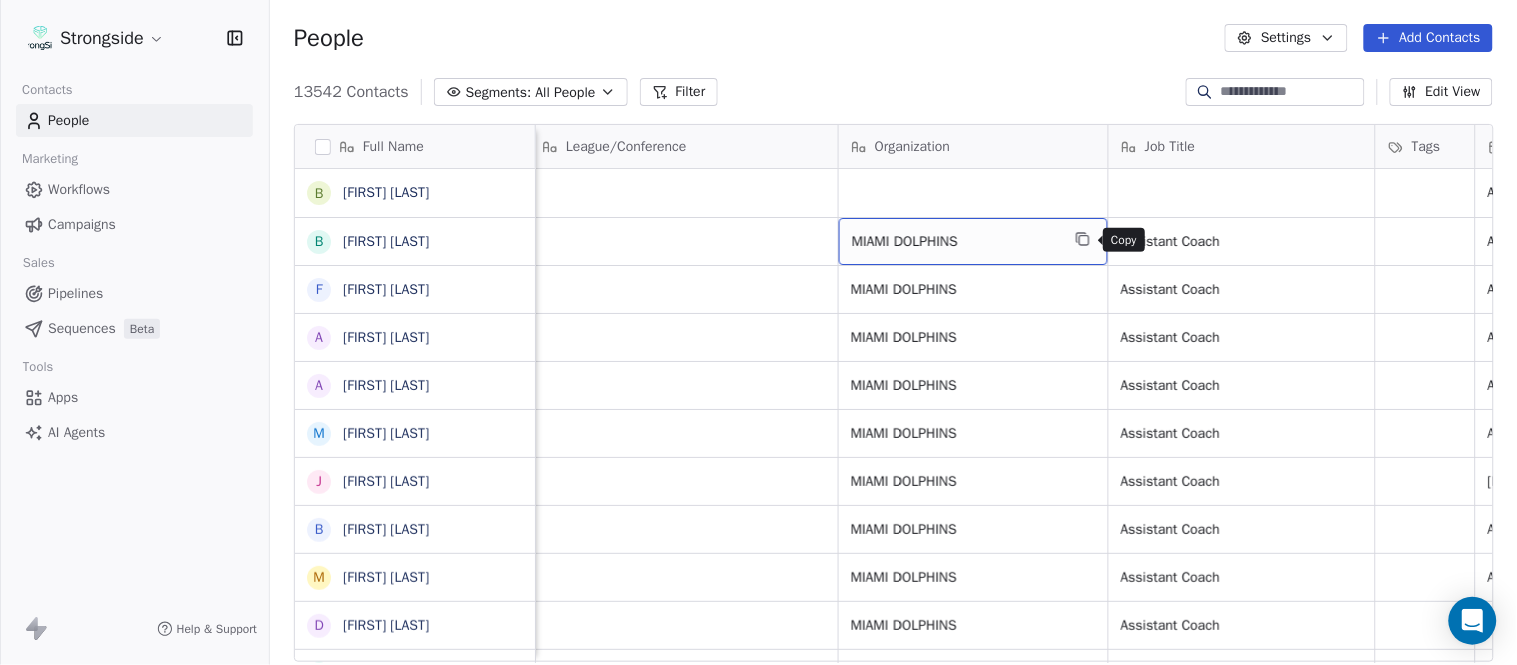click 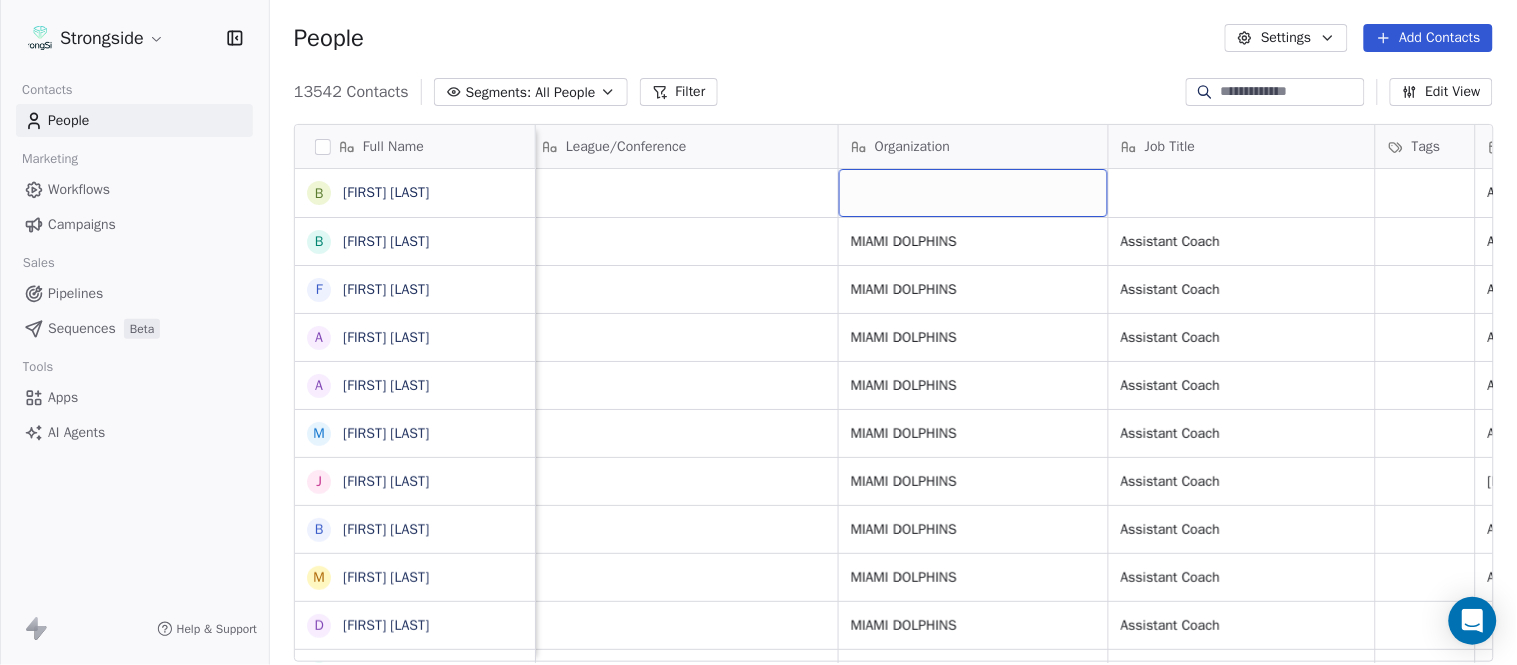 drag, startPoint x: 1002, startPoint y: 181, endPoint x: 1014, endPoint y: 147, distance: 36.05551 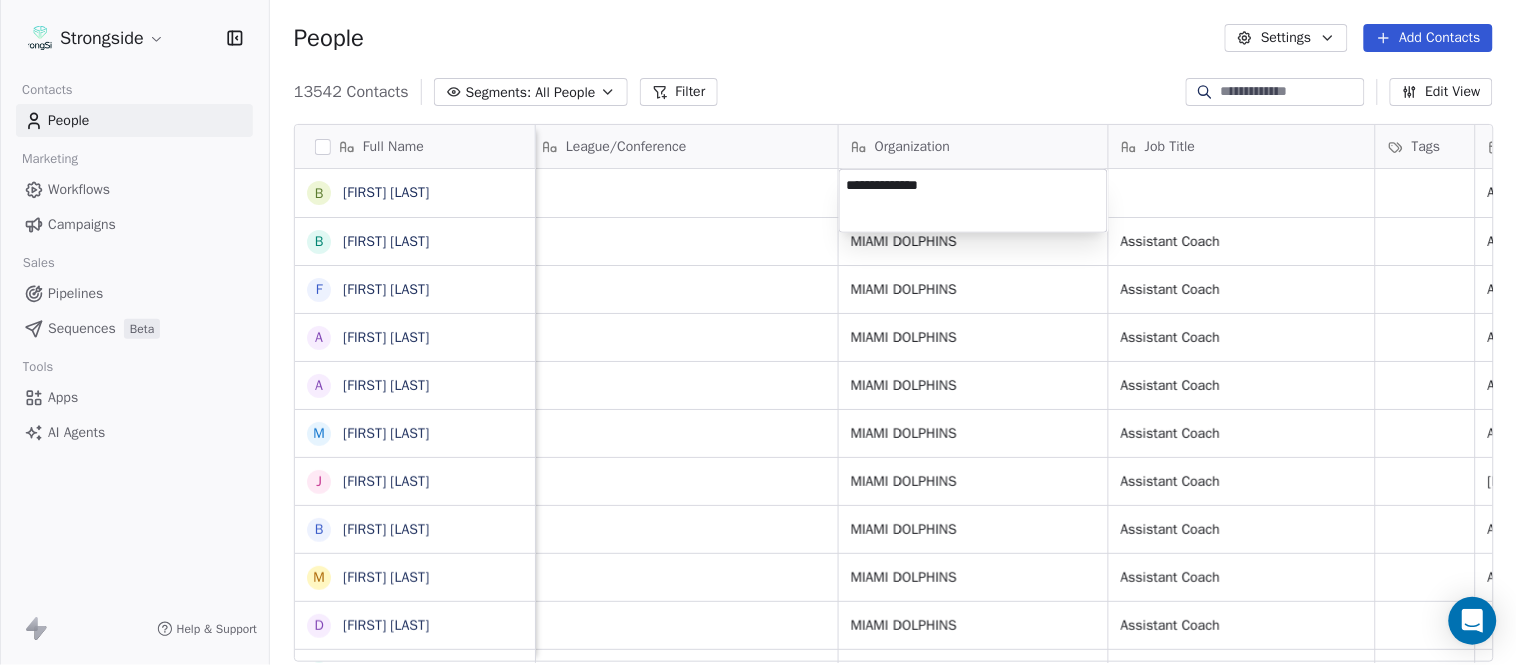 click on "Strongside Contacts People Marketing Workflows Campaigns Sales Pipelines Sequences Beta Tools Apps AI Agents Help & Support People Settings  Add Contacts 13542 Contacts Segments: All People Filter  Edit View Tag Add to Sequence Export Full Name B Brent Callaway B Butch Barry F Frank Smith A Austin Clark A Anthony Weaver M Mike McDaniel J Jonathan Krause B Bobby Slowik M Matthew O'Donnell D Deshawn Shead R Ronnie Bradford B Brian Duker K Kynjee Cotton T Todd Nielson E Eric Studesville D Darrell Bevell R Ryan Crow L Lemuel Jeanpierre M Mathieu Araujo J Jon Embree C Chandler Henley J Joe Barry S Sean Ryan R Ryan Slowik D Dave Puloka E Edgar Bennett C Chad Morton H Heath Farwell S Spencer Whipple S Shaun Sarrett G Grant Udinski Email Phone Number Level League/Conference Organization Job Title Tags Created Date BST Status Priority Emails Auto Clicked bcallaway@dolphins.com NFL Aug 03, 2025 01:38 AM bbarry@dolphins.com NFL MIAMI DOLPHINS Assistant Coach Aug 03, 2025 01:37 AM fsmith@dolphins.com NFL MIAMI DOLPHINS" at bounding box center (758, 332) 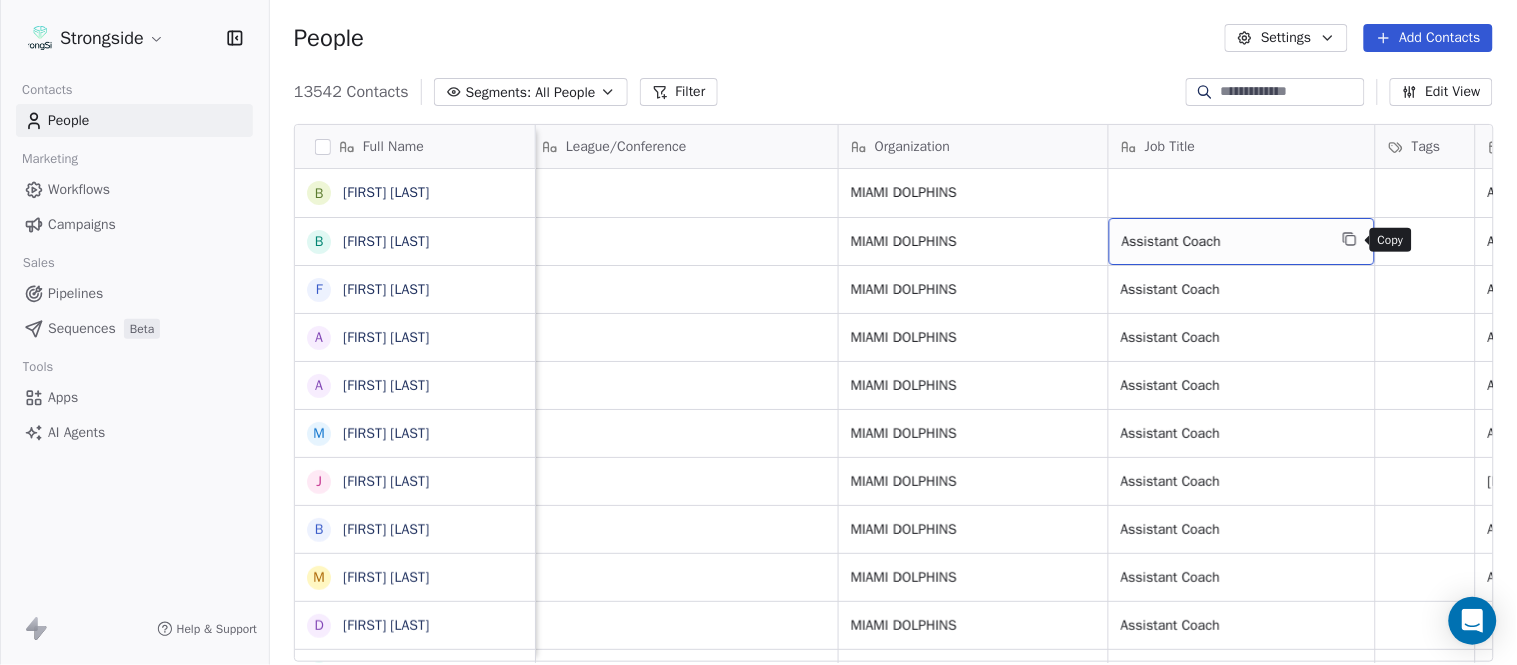 click at bounding box center (1350, 239) 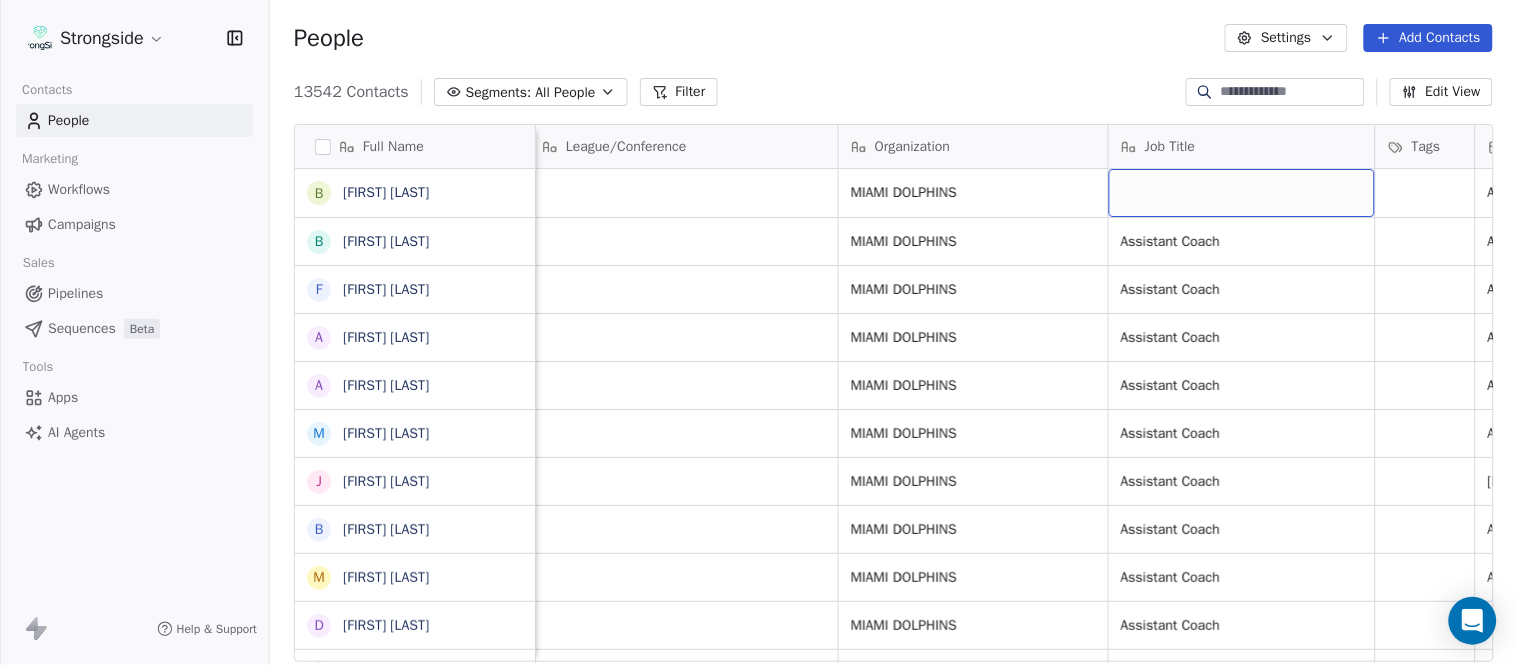 click at bounding box center (1242, 193) 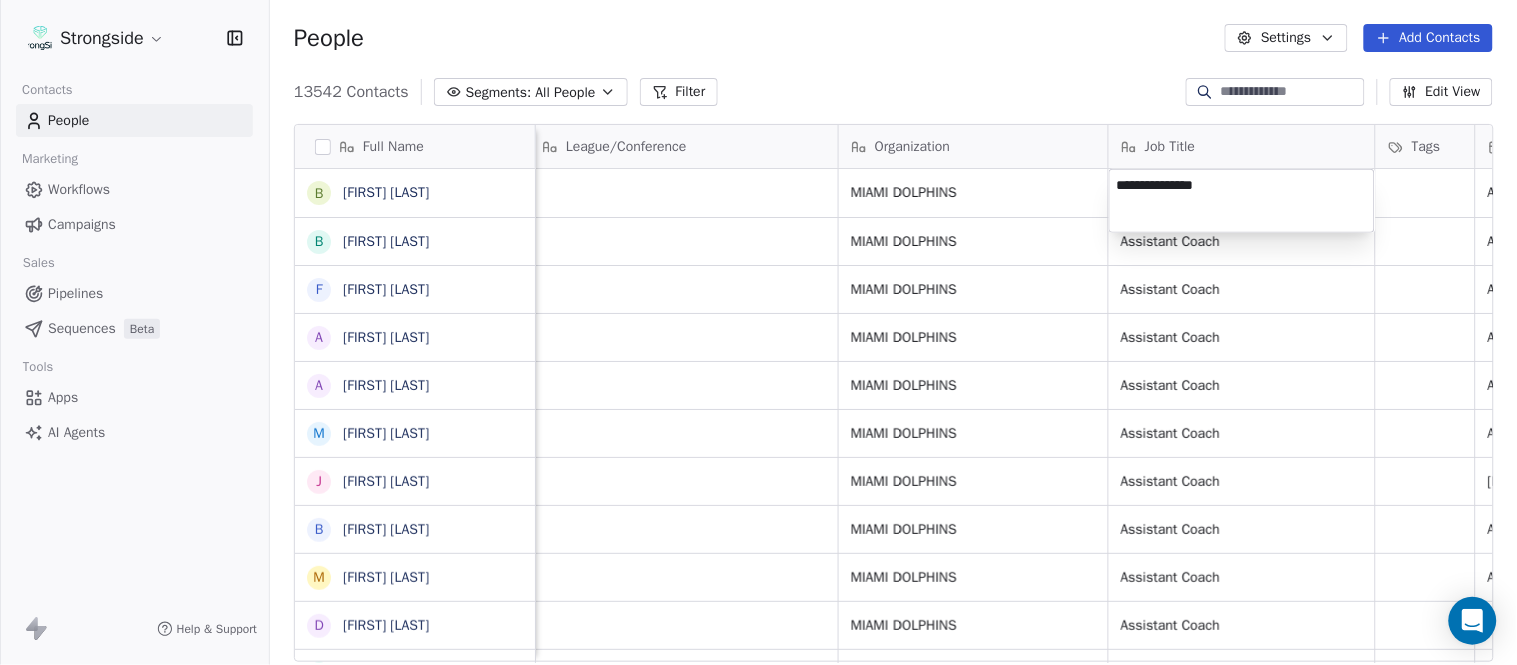 click on "Strongside Contacts People Marketing Workflows Campaigns Sales Pipelines Sequences Beta Tools Apps AI Agents Help & Support People Settings  Add Contacts 13542 Contacts Segments: All People Filter  Edit View Tag Add to Sequence Export Full Name B Brent Callaway B Butch Barry F Frank Smith A Austin Clark A Anthony Weaver M Mike McDaniel J Jonathan Krause B Bobby Slowik M Matthew O'Donnell D Deshawn Shead R Ronnie Bradford B Brian Duker K Kynjee Cotton T Todd Nielson E Eric Studesville D Darrell Bevell R Ryan Crow L Lemuel Jeanpierre M Mathieu Araujo J Jon Embree C Chandler Henley J Joe Barry S Sean Ryan R Ryan Slowik D Dave Puloka E Edgar Bennett C Chad Morton H Heath Farwell S Spencer Whipple S Shaun Sarrett G Grant Udinski Email Phone Number Level League/Conference Organization Job Title Tags Created Date BST Status Priority Emails Auto Clicked bcallaway@dolphins.com NFL MIAMI DOLPHINS Aug 03, 2025 01:38 AM bbarry@dolphins.com NFL MIAMI DOLPHINS Assistant Coach Aug 03, 2025 01:37 AM fsmith@dolphins.com NFL" at bounding box center [758, 332] 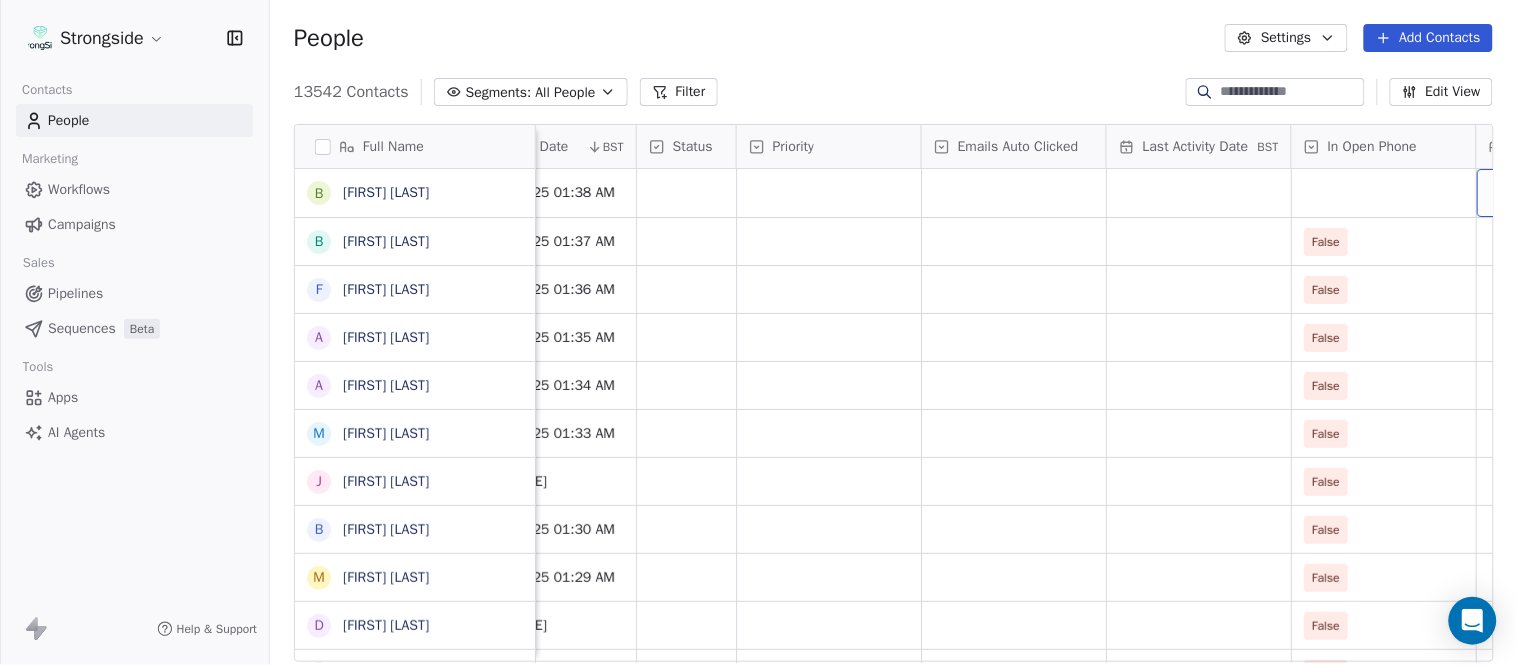 scroll, scrollTop: 0, scrollLeft: 1863, axis: horizontal 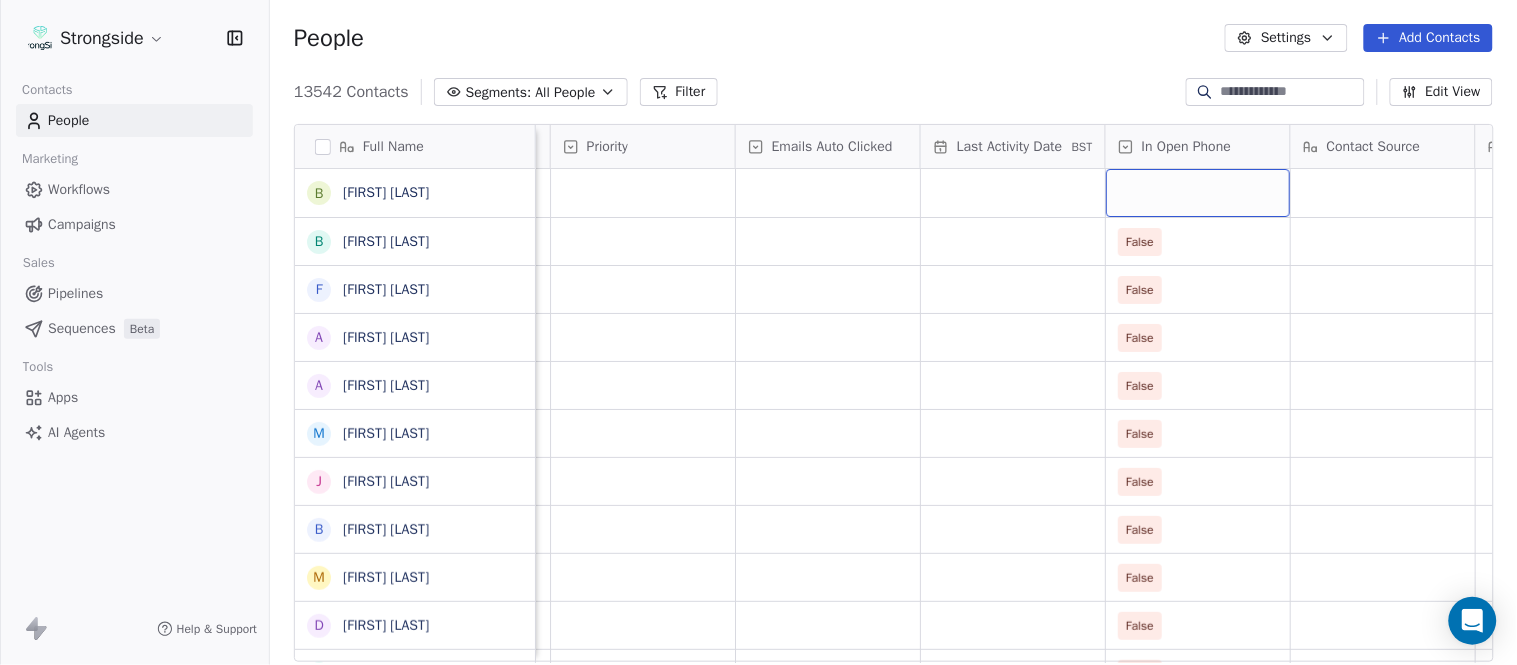 click at bounding box center [1198, 193] 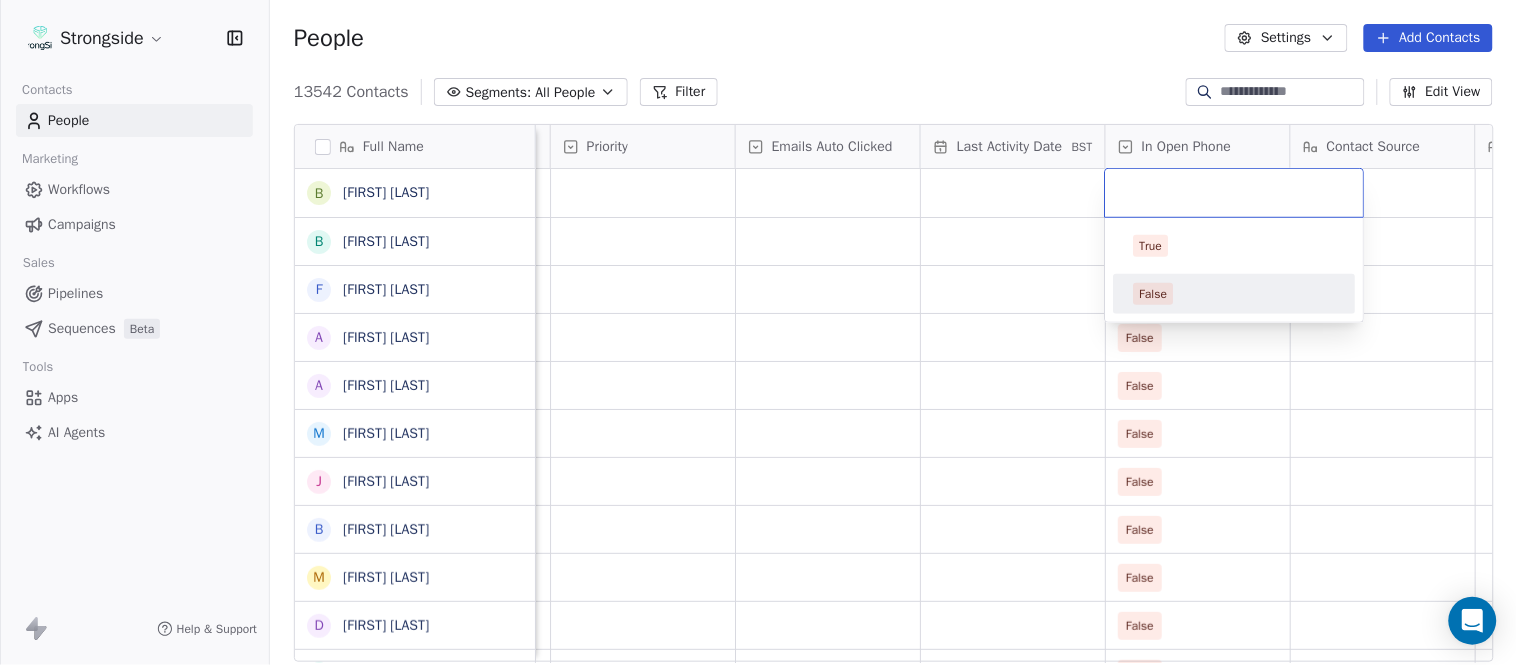 click on "False" at bounding box center [1235, 294] 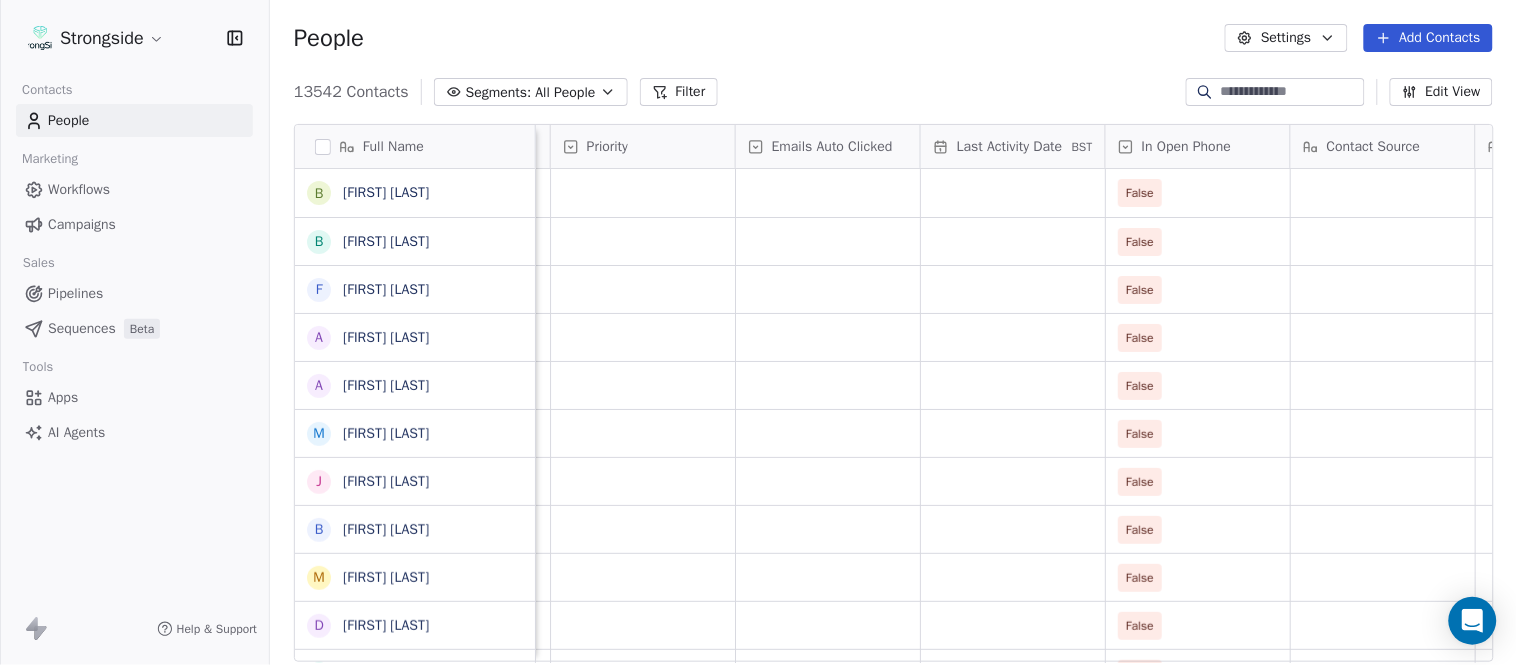 click on "People Settings  Add Contacts" at bounding box center (893, 38) 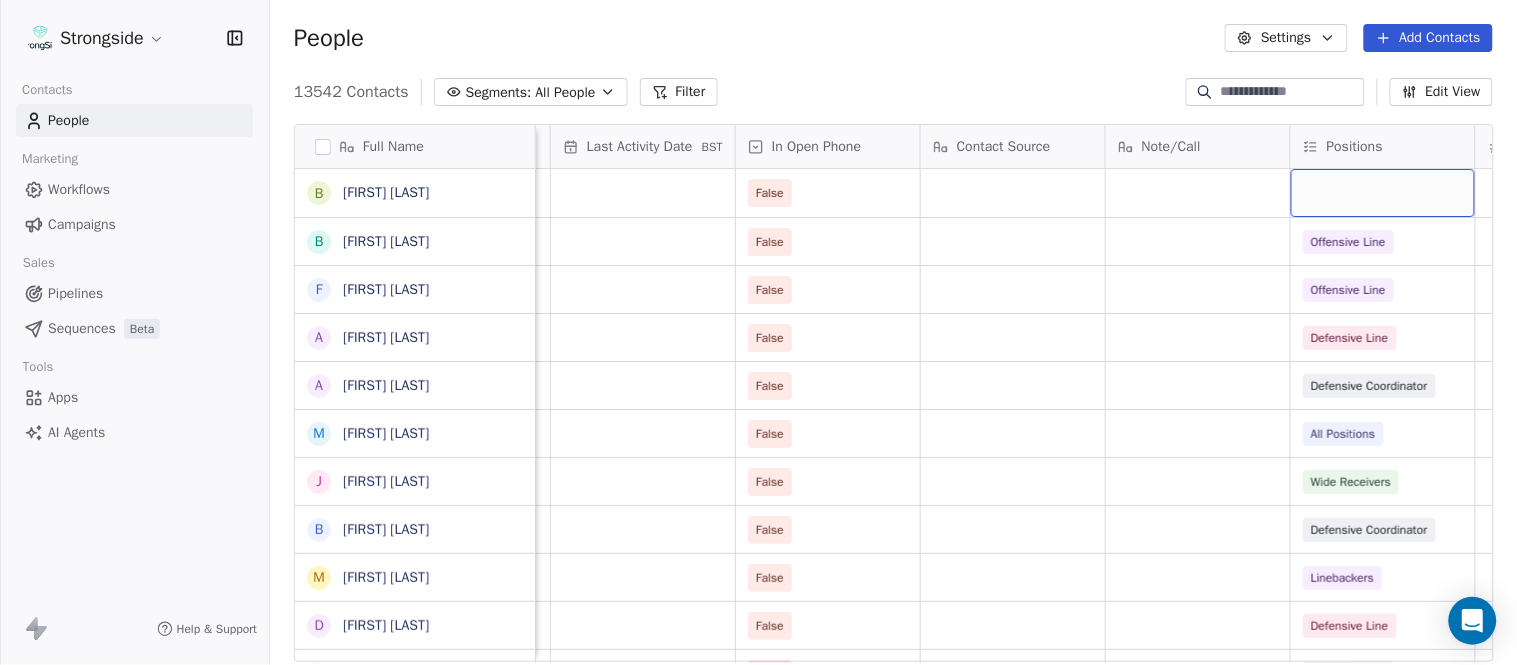 scroll, scrollTop: 0, scrollLeft: 2417, axis: horizontal 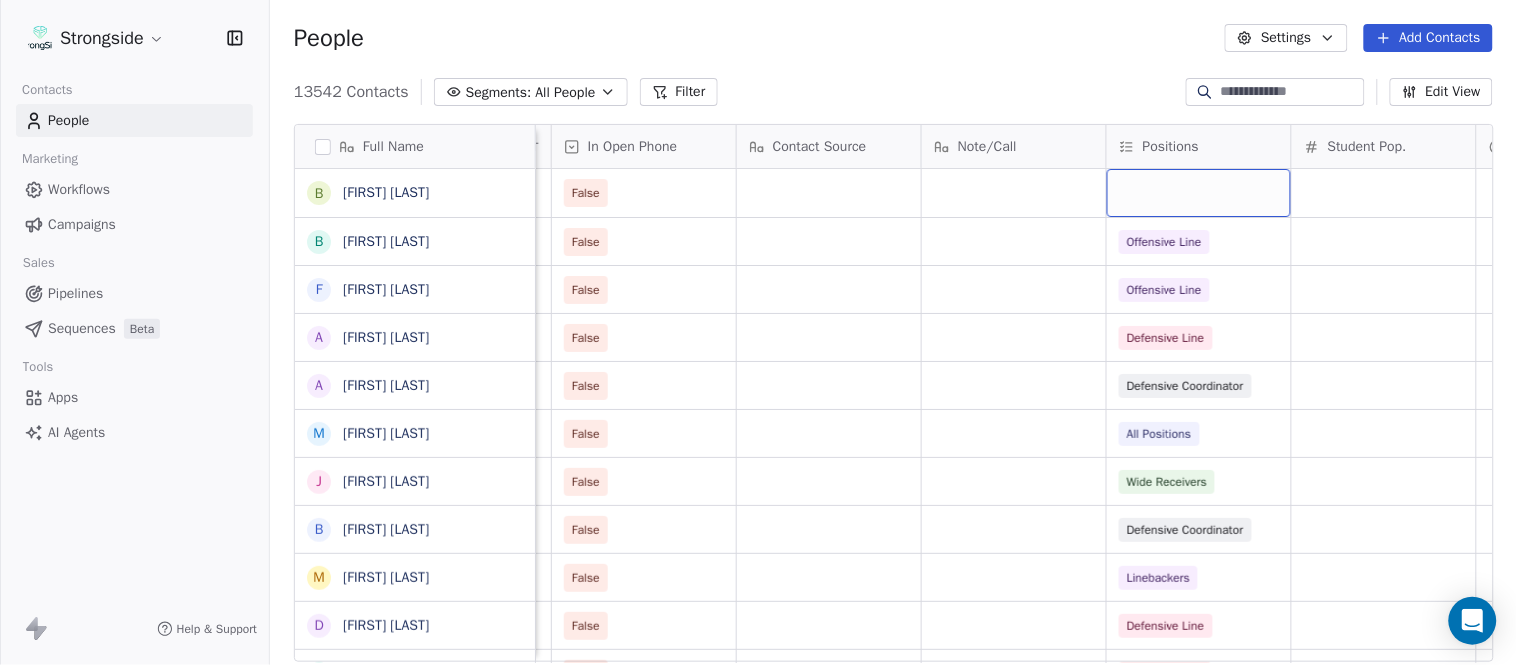 click at bounding box center (1199, 193) 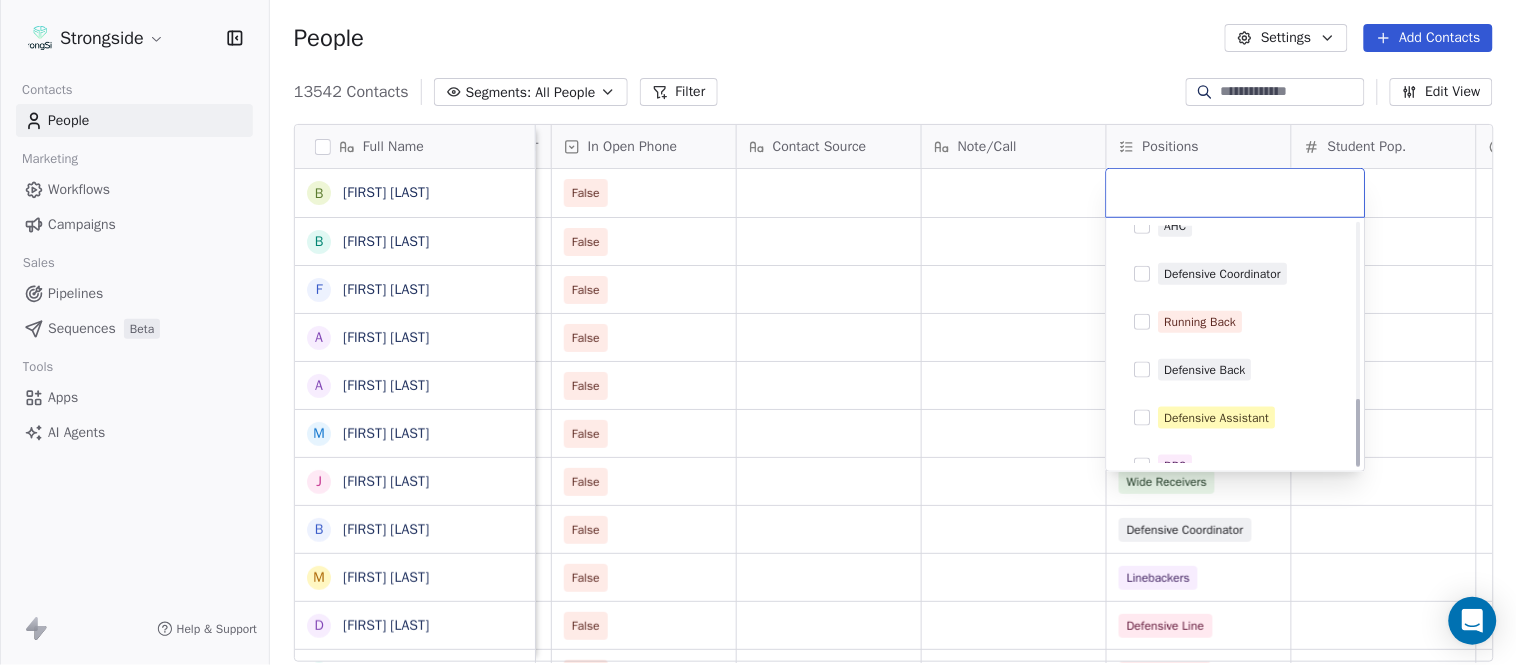 scroll, scrollTop: 617, scrollLeft: 0, axis: vertical 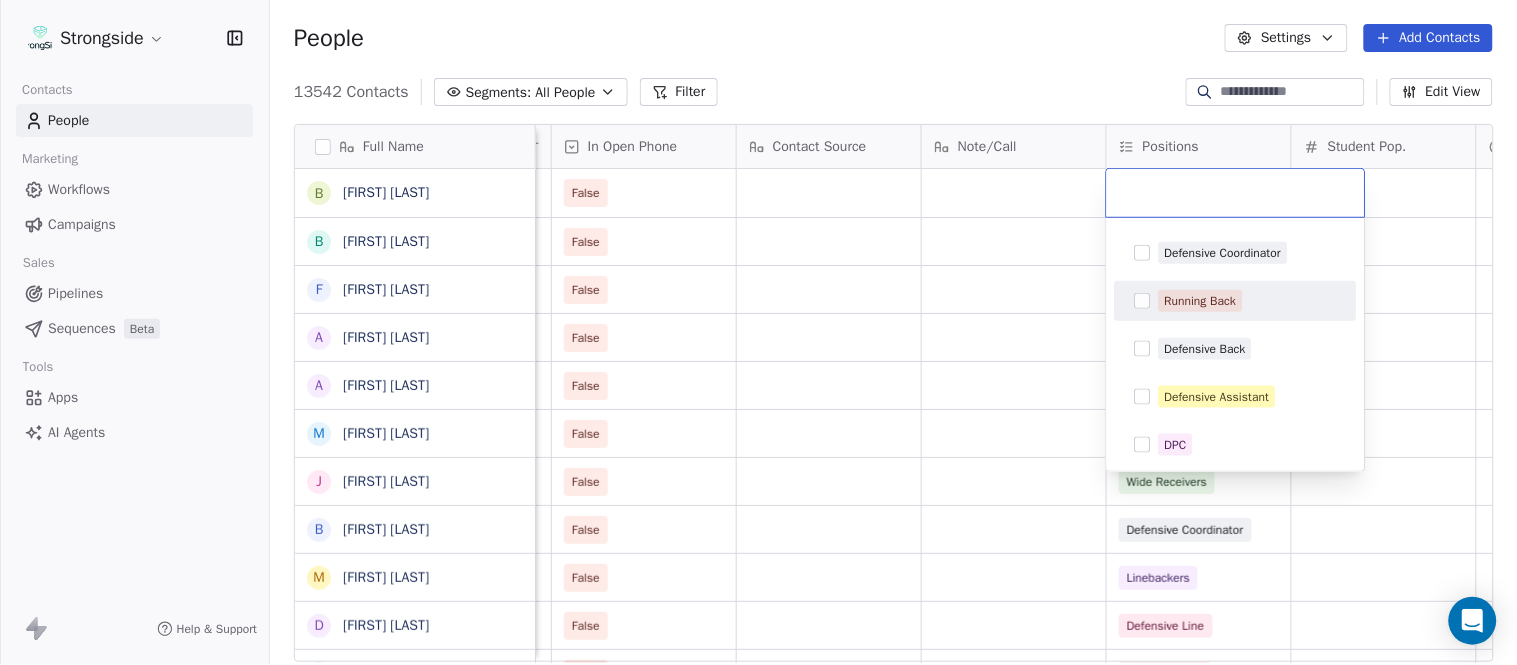click on "Strongside Contacts People Marketing Workflows Campaigns Sales Pipelines Sequences Beta Tools Apps AI Agents Help & Support People Settings  Add Contacts 13542 Contacts Segments: All People Filter  Edit View Tag Add to Sequence Export Full Name B Brent Callaway B Butch Barry F Frank Smith A Austin Clark A Anthony Weaver M Mike McDaniel J Jonathan Krause B Bobby Slowik M Matthew O'Donnell D Deshawn Shead R Ronnie Bradford B Brian Duker K Kynjee Cotton T Todd Nielson E Eric Studesville D Darrell Bevell R Ryan Crow L Lemuel Jeanpierre M Mathieu Araujo J Jon Embree C Chandler Henley J Joe Barry S Sean Ryan R Ryan Slowik D Dave Puloka E Edgar Bennett C Chad Morton H Heath Farwell S Spencer Whipple S Shaun Sarrett G Grant Udinski Status Priority Emails Auto Clicked Last Activity Date BST In Open Phone Contact Source Note/Call Positions Student Pop. Lead Account   False   False Offensive Line   False Offensive Line   False Defensive Line   False Defensive Coordinator   False All Positions   False Wide Receivers" at bounding box center [758, 332] 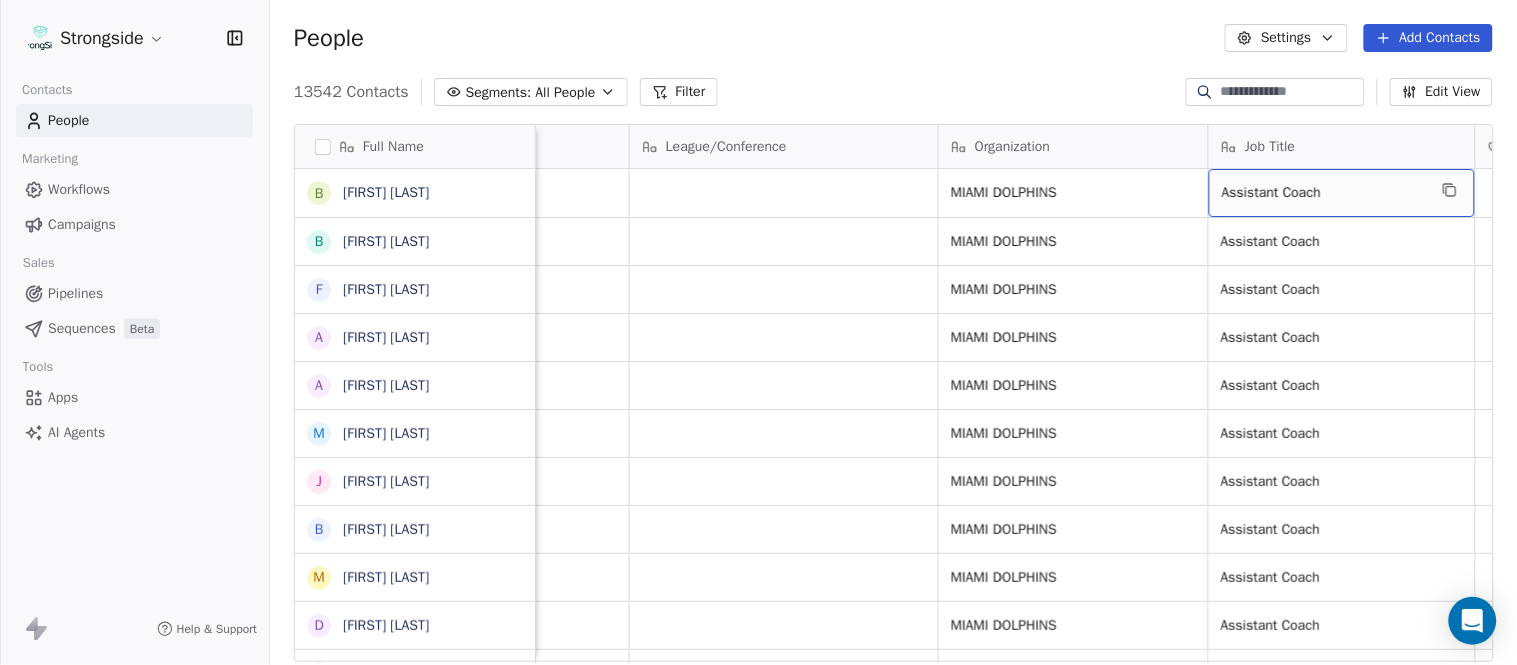 scroll, scrollTop: 0, scrollLeft: 653, axis: horizontal 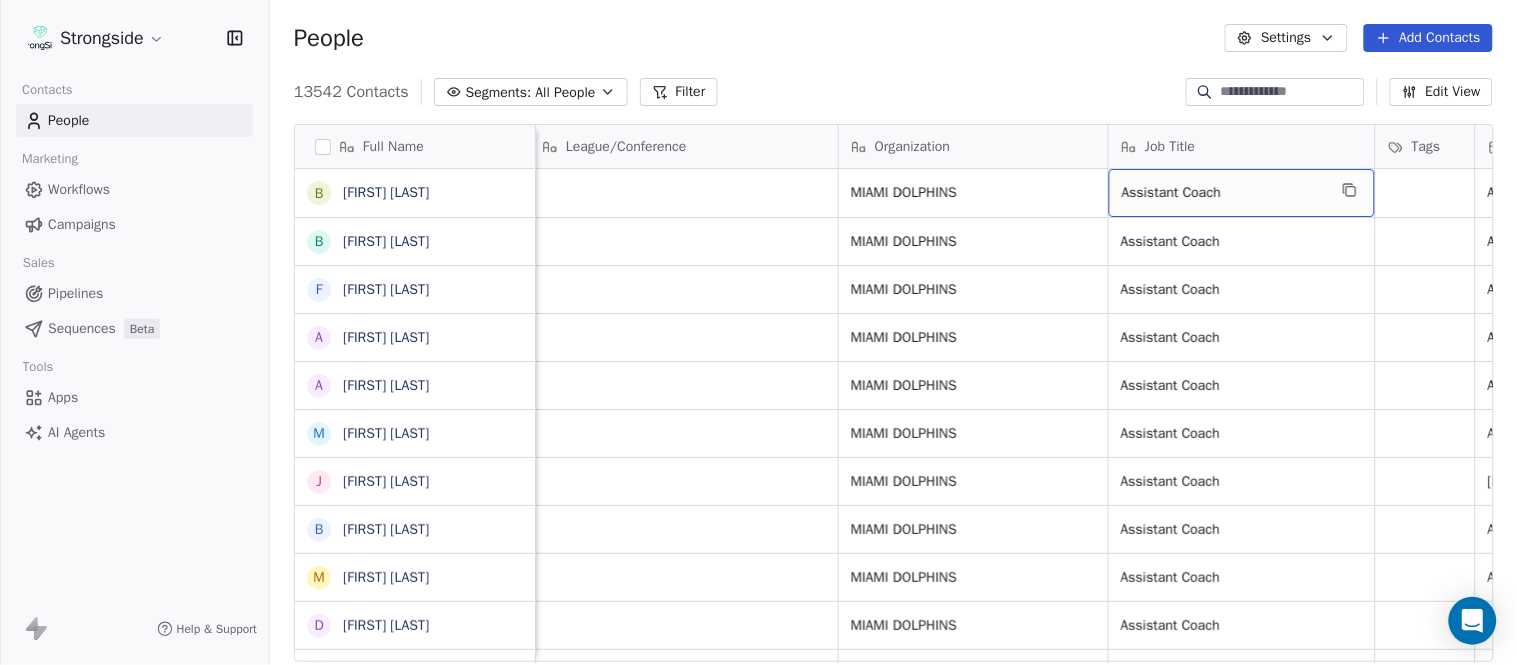 click on "Assistant Coach" at bounding box center (1242, 193) 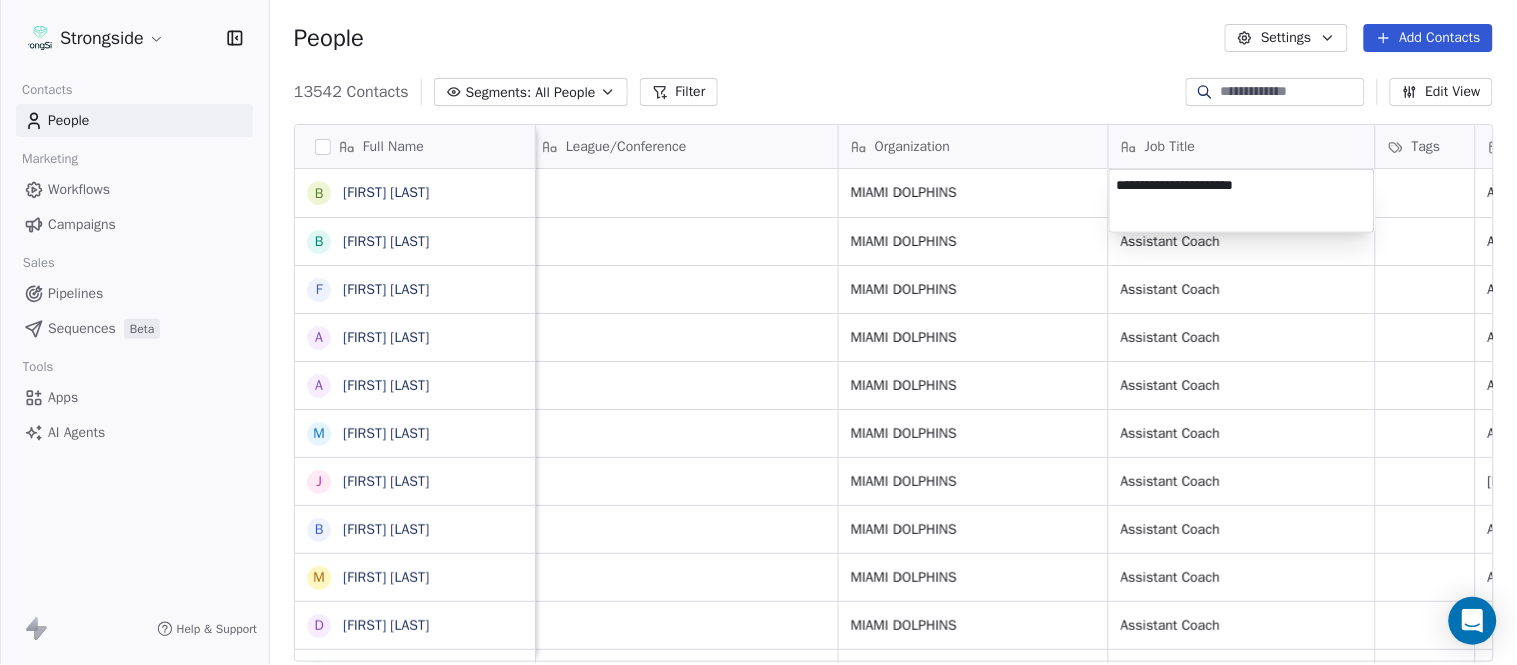 type on "**********" 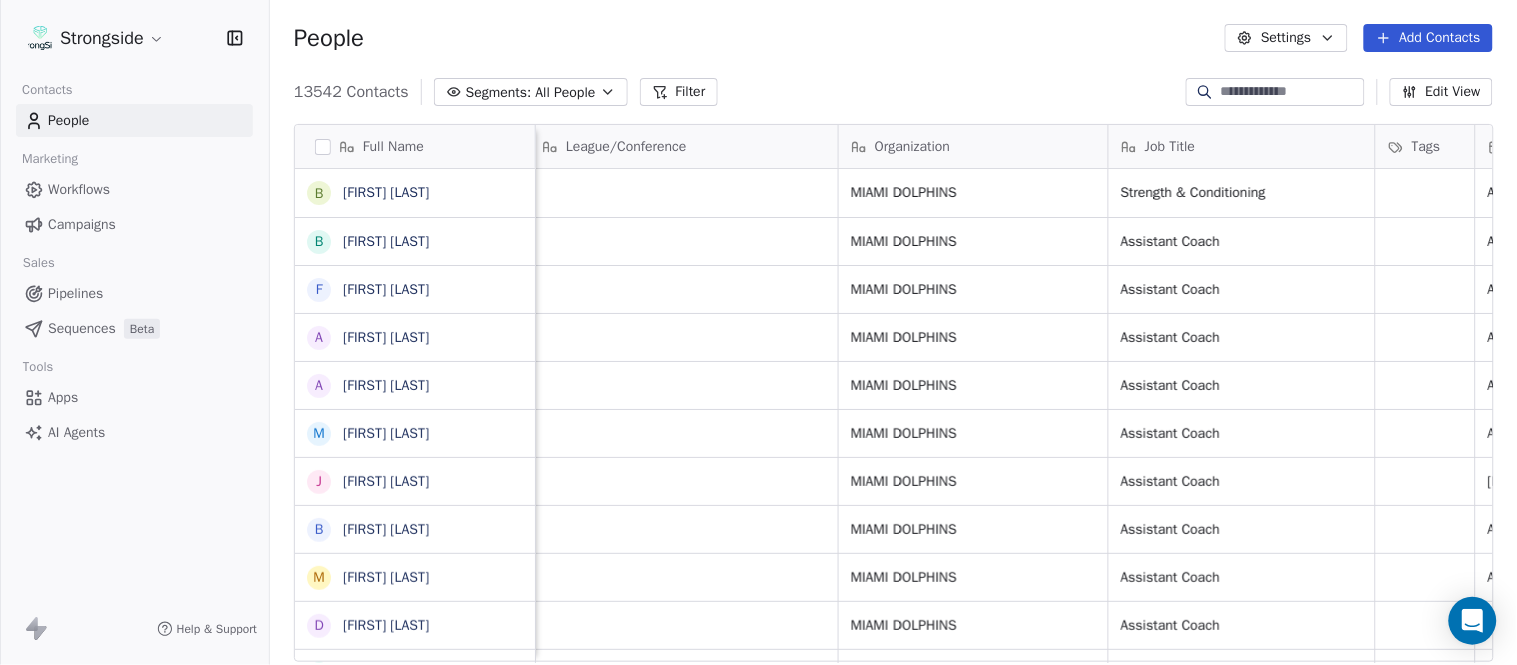 scroll, scrollTop: 0, scrollLeft: 0, axis: both 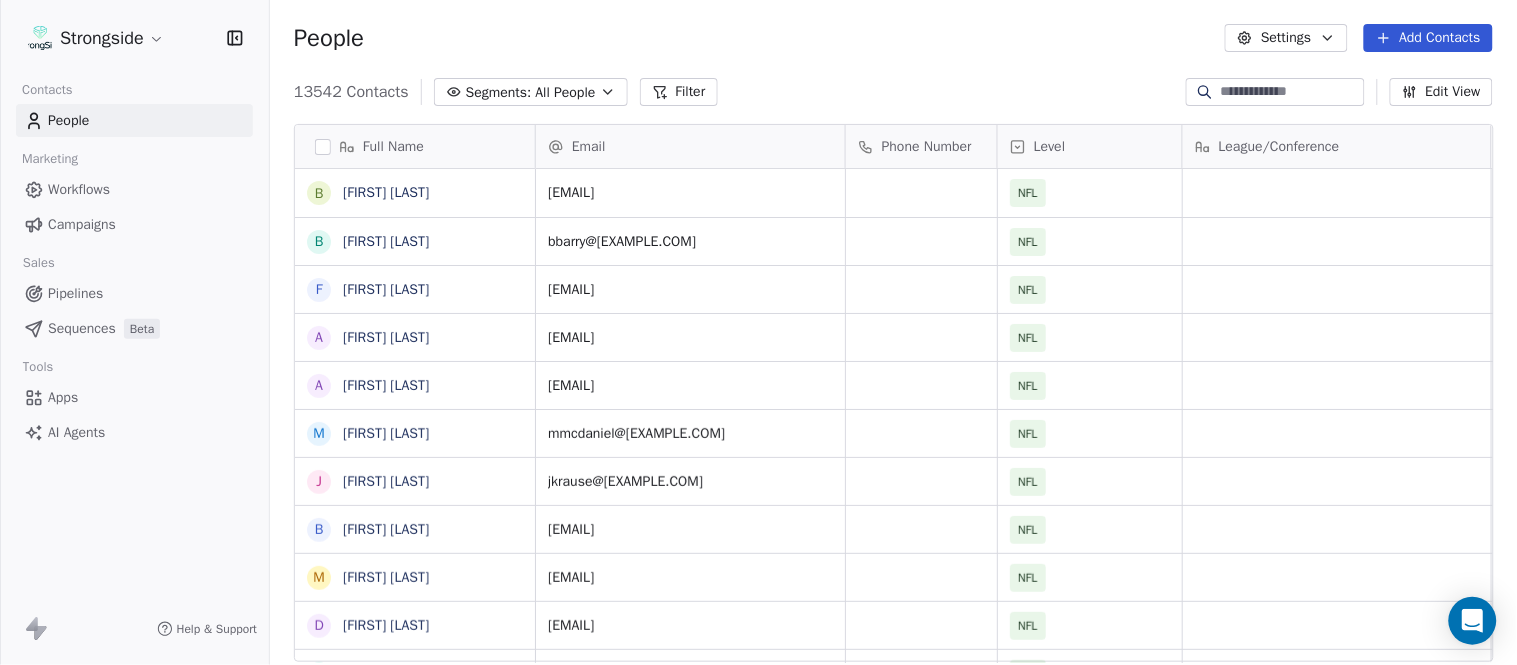 click on "Add Contacts" at bounding box center (1428, 38) 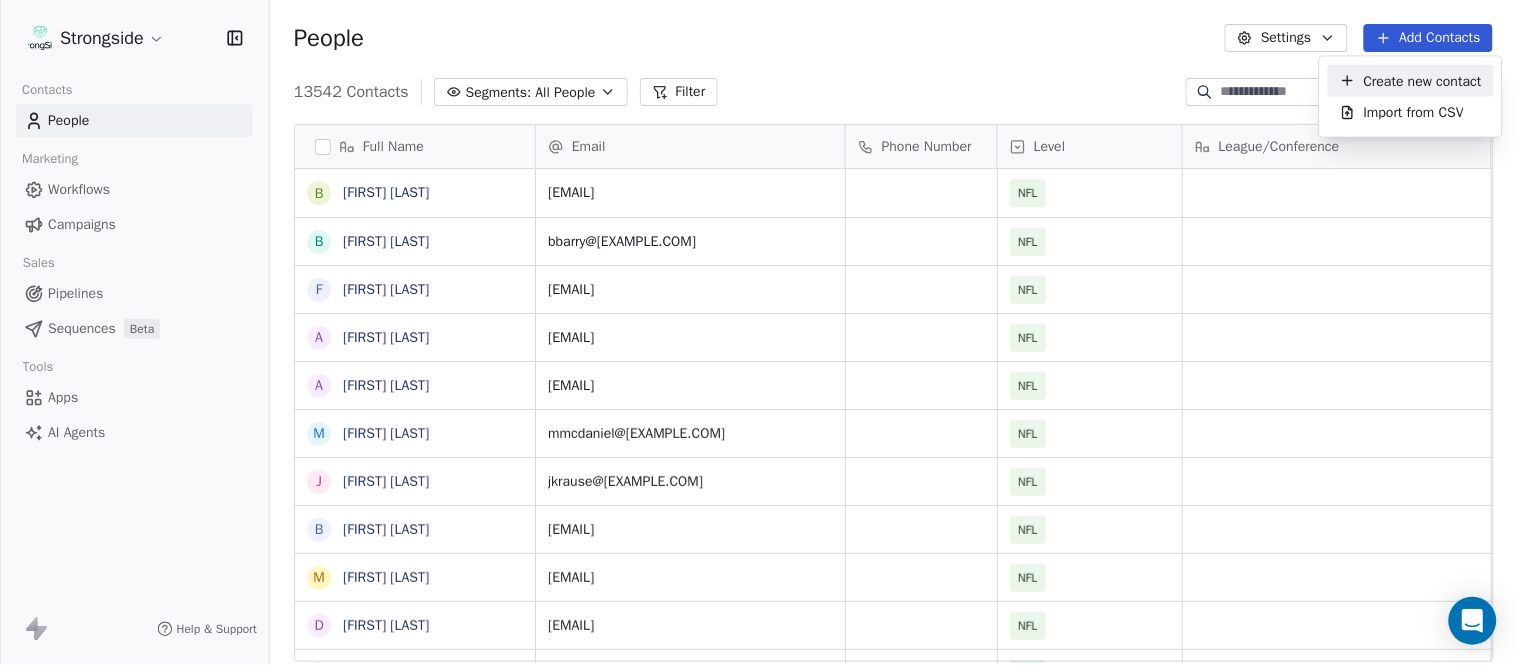 click on "Create new contact" at bounding box center (1411, 81) 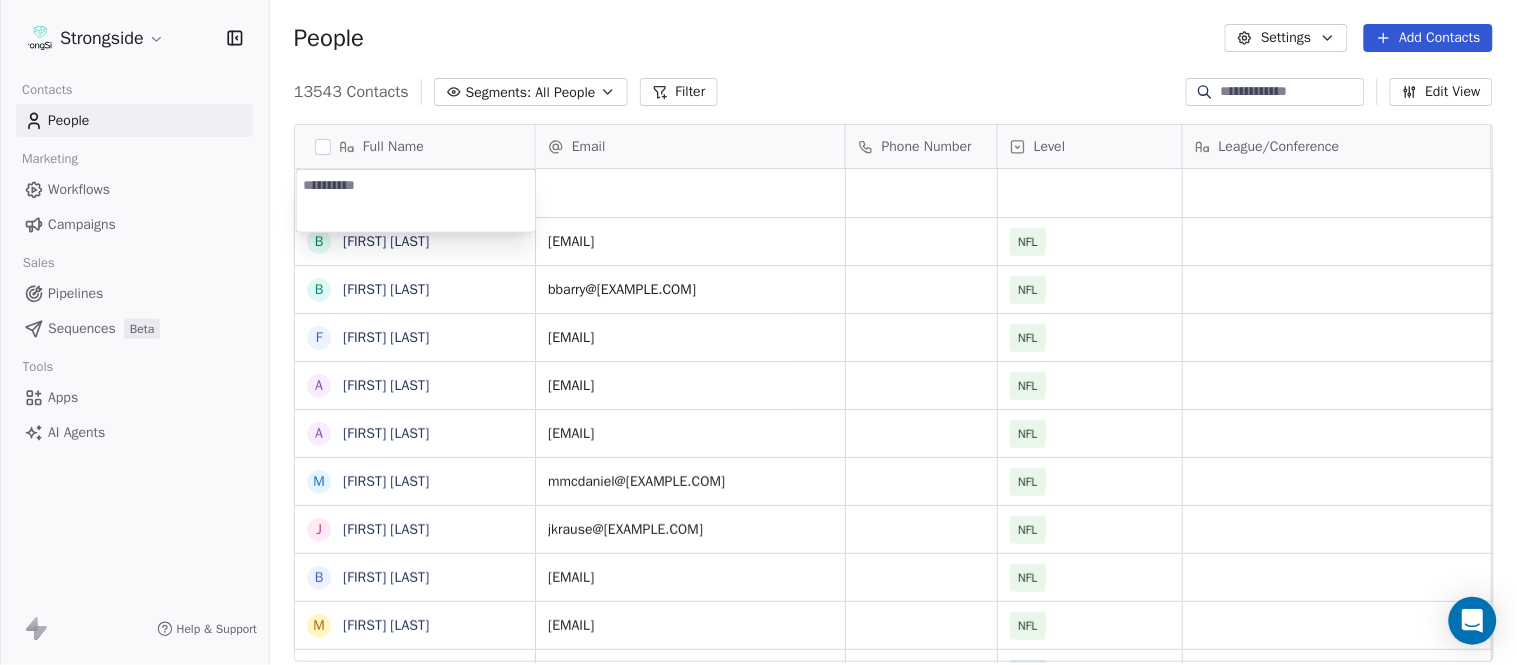type on "**********" 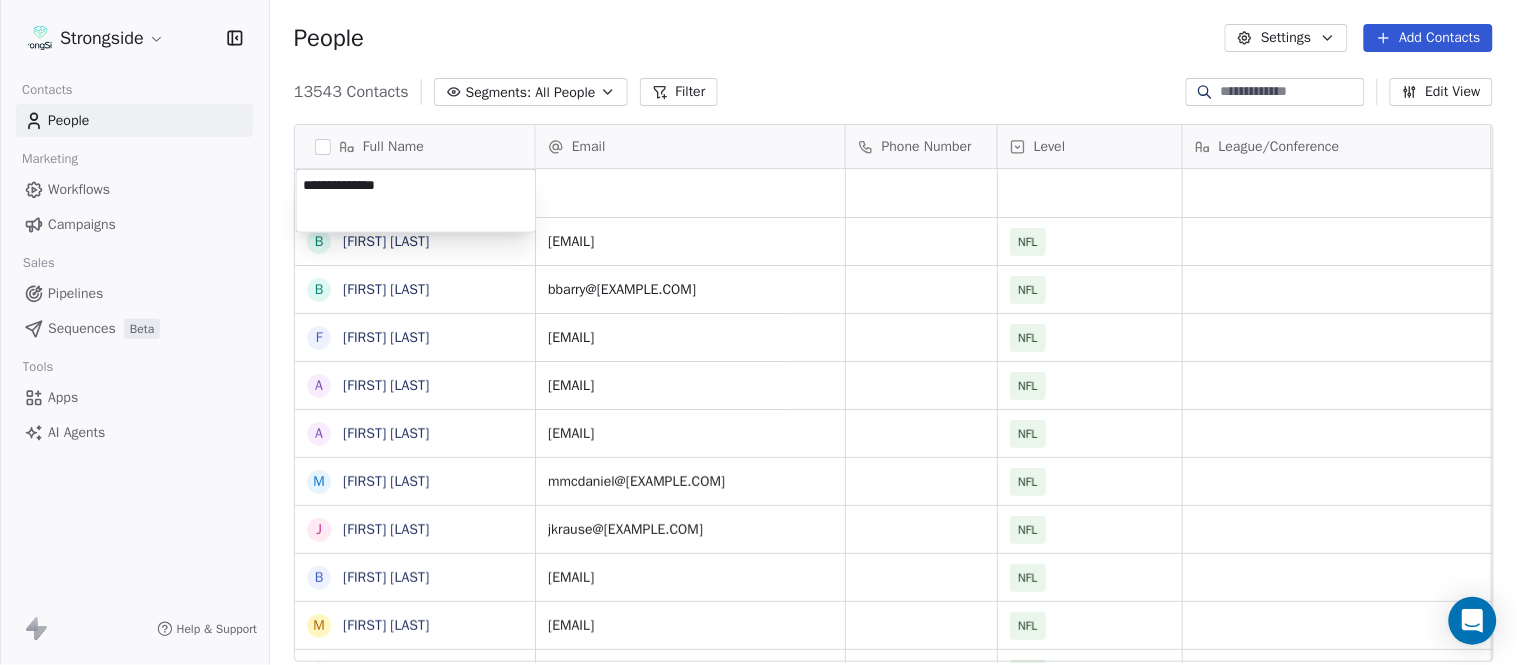 click on "Strongside Contacts People Marketing Workflows Campaigns Sales Pipelines Sequences Beta Tools Apps AI Agents Help & Support People Settings  Add Contacts 13543 Contacts Segments: All People Filter  Edit View Tag Add to Sequence Export Full Name B Brent Callaway B Butch Barry F Frank Smith A Austin Clark A Anthony Weaver M Mike McDaniel J Jonathan Krause B Bobby Slowik M Matthew O'Donnell D Deshawn Shead R Ronnie Bradford B Brian Duker K Kynjee Cotton T Todd Nielson E Eric Studesville D Darrell Bevell R Ryan Crow L Lemuel Jeanpierre M Mathieu Araujo J Jon Embree C Chandler Henley J Joe Barry S Sean Ryan R Ryan Slowik D Dave Puloka E Edgar Bennett C Chad Morton H Heath Farwell S Spencer Whipple S Shaun Sarrett Email Phone Number Level League/Conference Organization Job Title Tags Created Date BST Aug 03, 2025 01:39 AM bcallaway@dolphins.com NFL MIAMI DOLPHINS Strength & Conditioning Aug 03, 2025 01:38 AM bbarry@dolphins.com NFL MIAMI DOLPHINS Assistant Coach Aug 03, 2025 01:37 AM fsmith@dolphins.com NFL NFL" at bounding box center [758, 332] 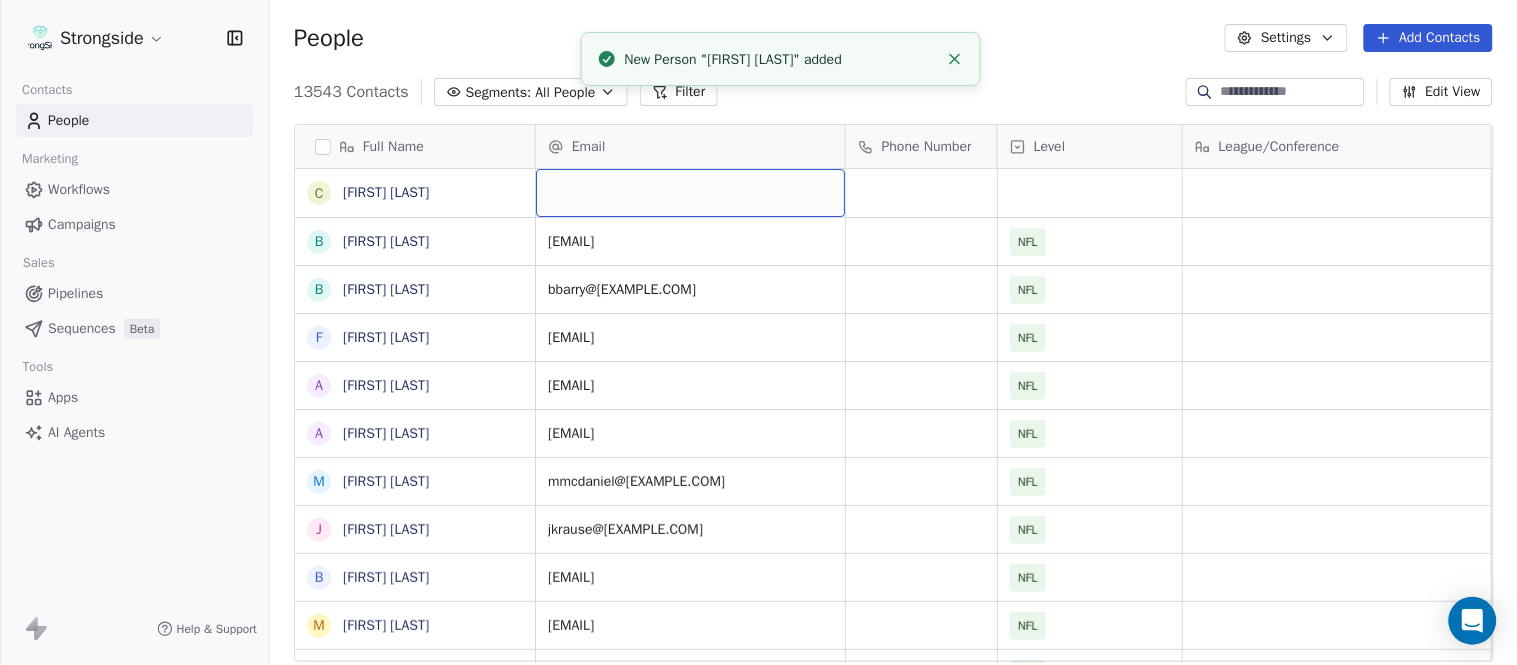 click at bounding box center (690, 193) 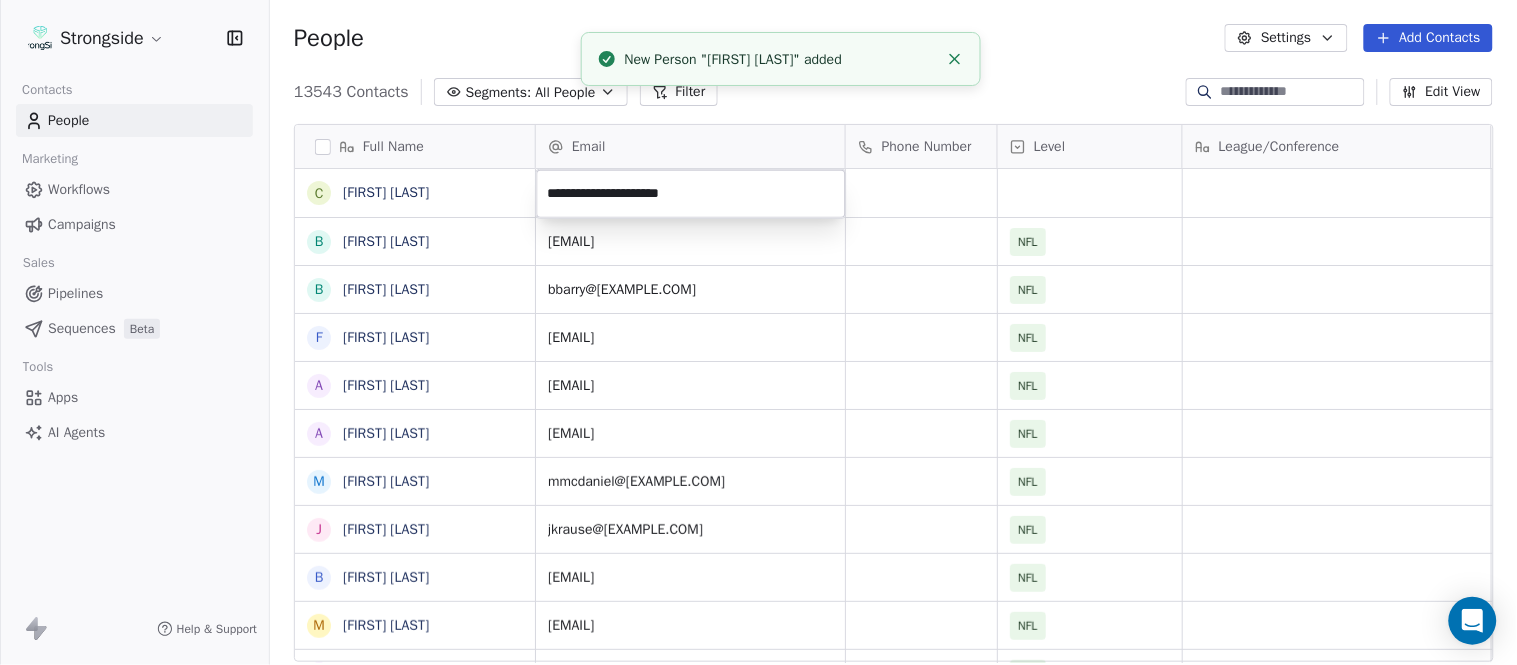 click on "Strongside Contacts People Marketing Workflows Campaigns Sales Pipelines Sequences Beta Tools Apps AI Agents Help & Support People Settings  Add Contacts 13543 Contacts Segments: All People Filter  Edit View Tag Add to Sequence Export Full Name C Craig Aukerman B Brent Callaway B Butch Barry F Frank Smith A Austin Clark A Anthony Weaver M Mike McDaniel J Jonathan Krause B Bobby Slowik M Matthew O'Donnell D Deshawn Shead R Ronnie Bradford B Brian Duker K Kynjee Cotton T Todd Nielson E Eric Studesville D Darrell Bevell R Ryan Crow L Lemuel Jeanpierre M Mathieu Araujo J Jon Embree C Chandler Henley J Joe Barry S Sean Ryan R Ryan Slowik D Dave Puloka E Edgar Bennett C Chad Morton H Heath Farwell S Spencer Whipple S Shaun Sarrett Email Phone Number Level League/Conference Organization Job Title Tags Created Date BST Aug 03, 2025 01:39 AM bcallaway@dolphins.com NFL MIAMI DOLPHINS Strength & Conditioning Aug 03, 2025 01:38 AM bbarry@dolphins.com NFL MIAMI DOLPHINS Assistant Coach Aug 03, 2025 01:37 AM NFL NFL NFL" at bounding box center [758, 332] 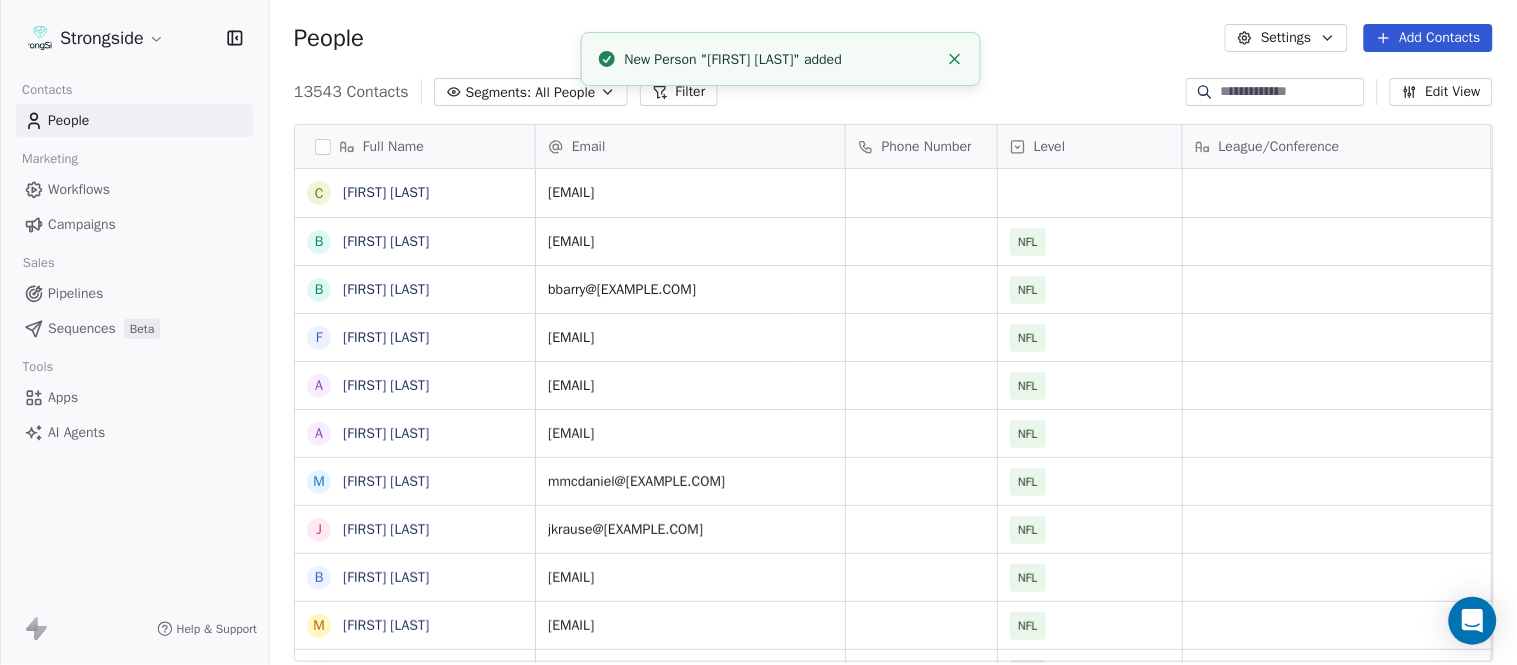 click 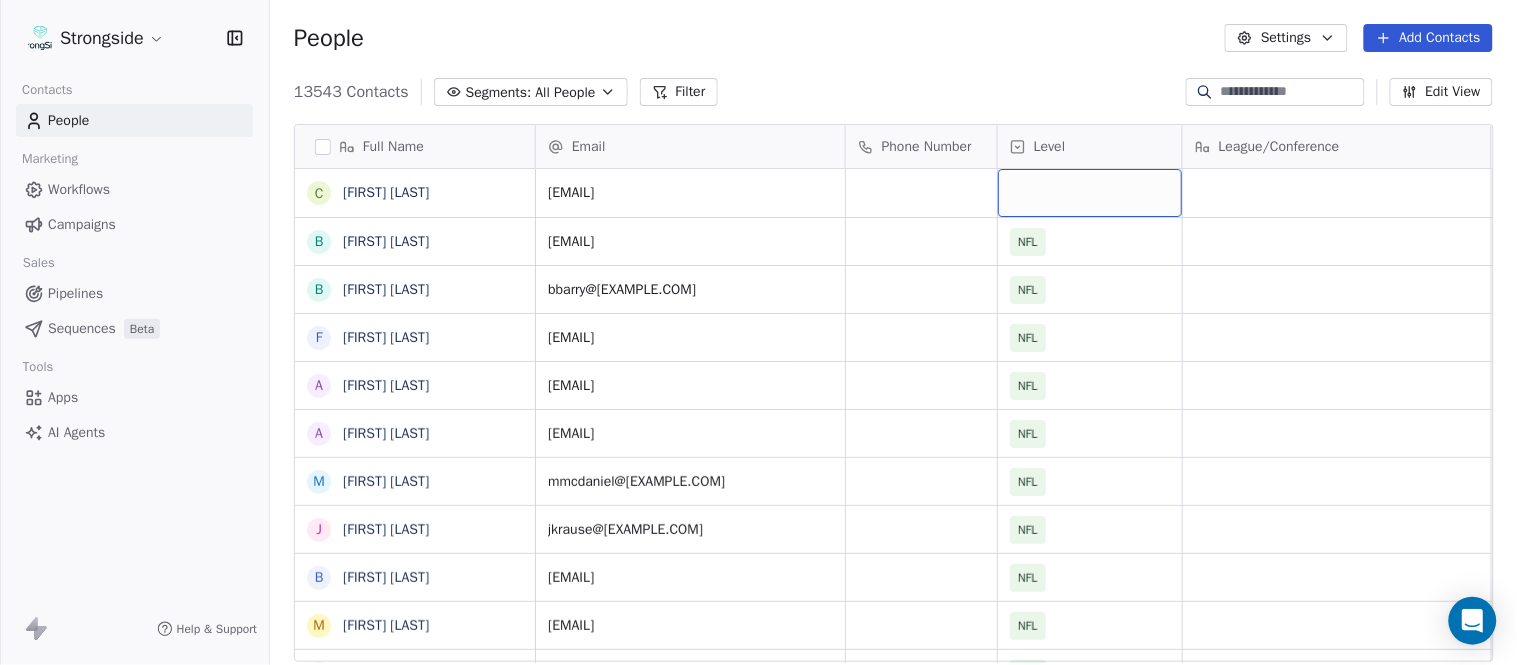 click at bounding box center (1090, 193) 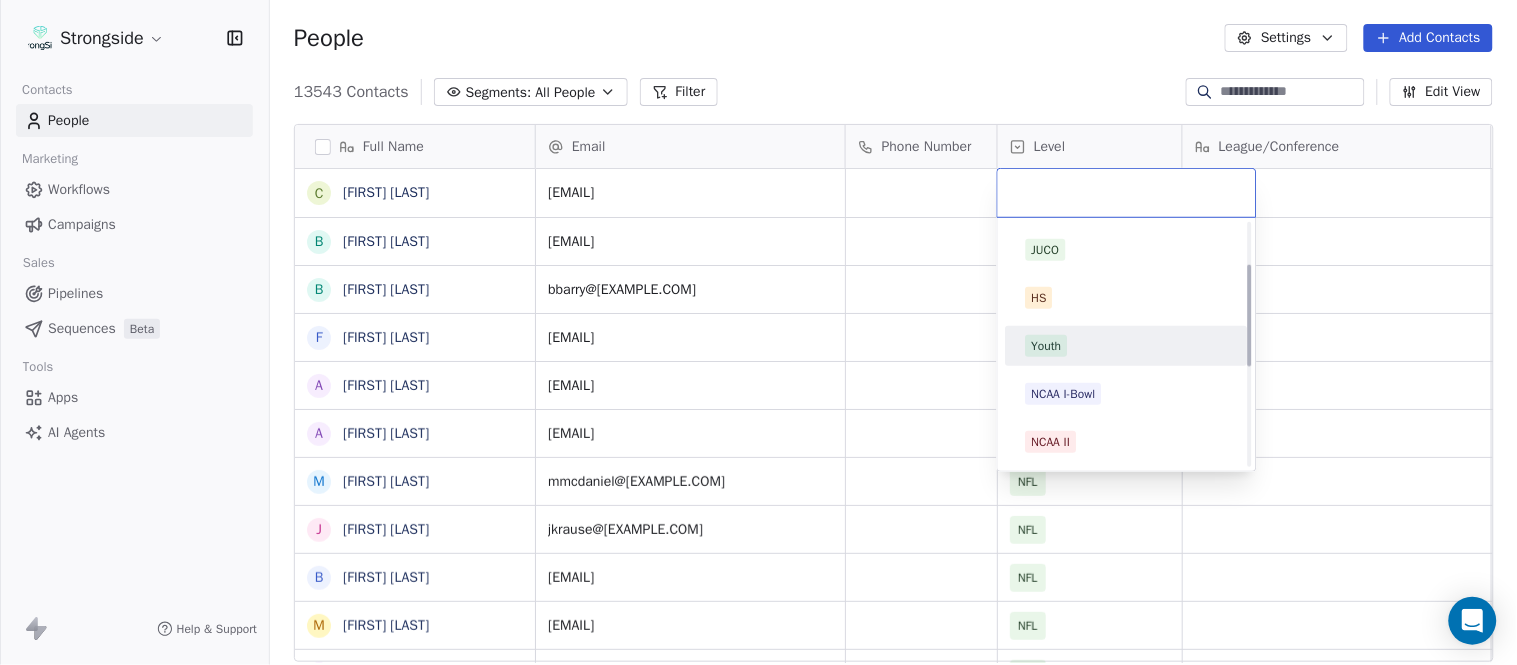 scroll, scrollTop: 330, scrollLeft: 0, axis: vertical 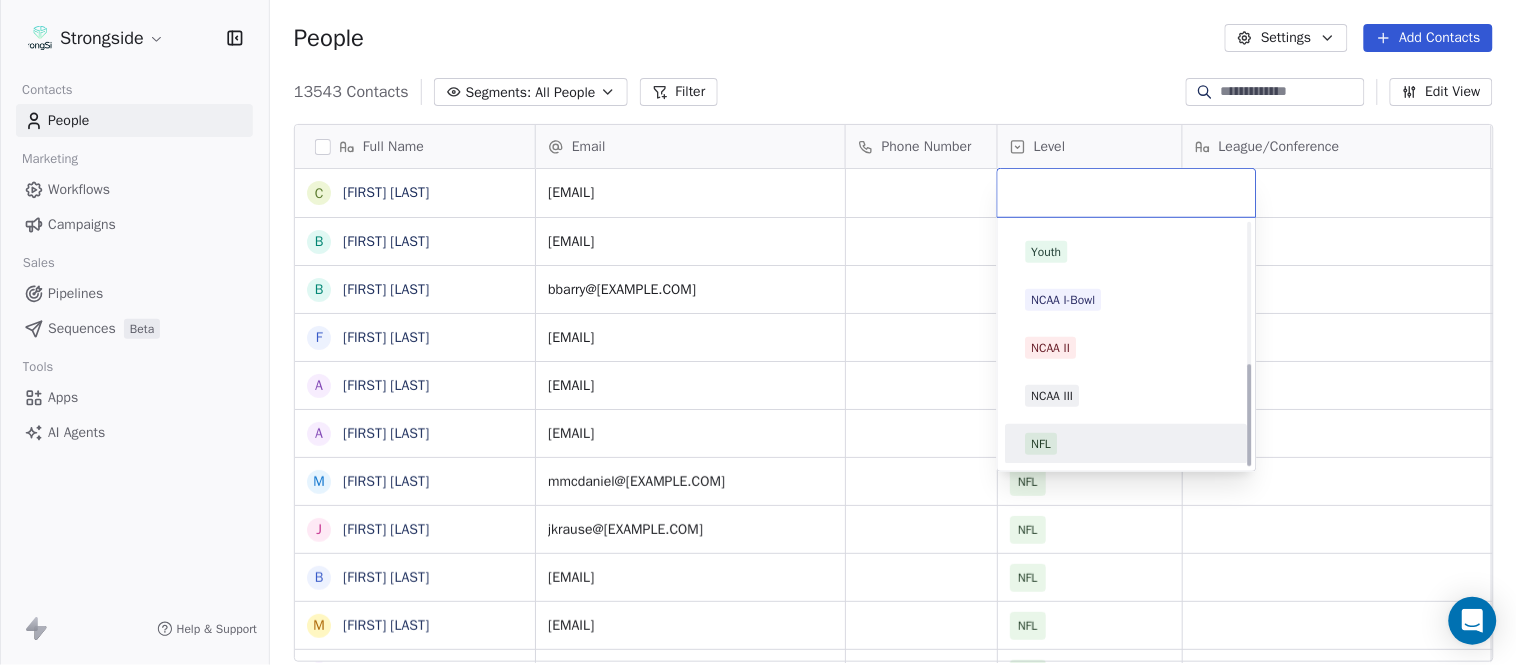 click on "NFL" at bounding box center (1127, 444) 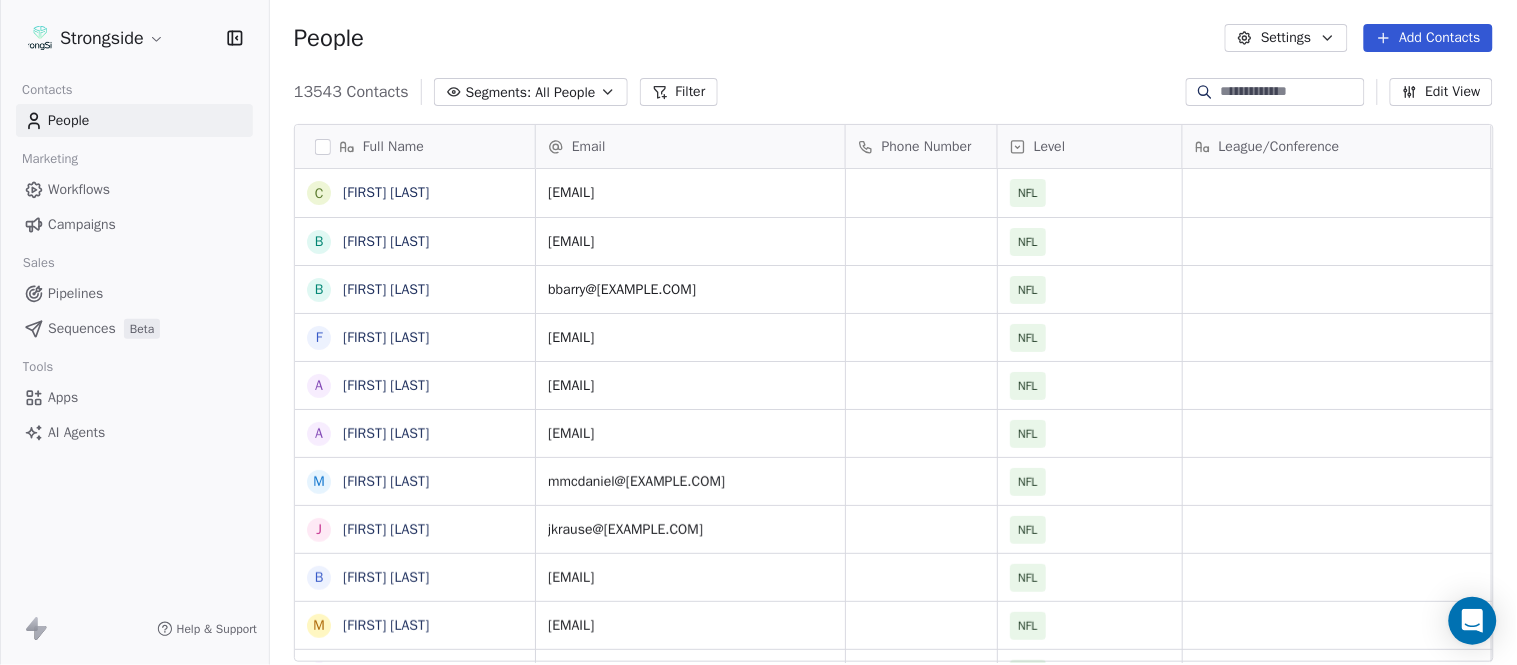click on "13543 Contacts Segments: All People Filter  Edit View" at bounding box center [893, 92] 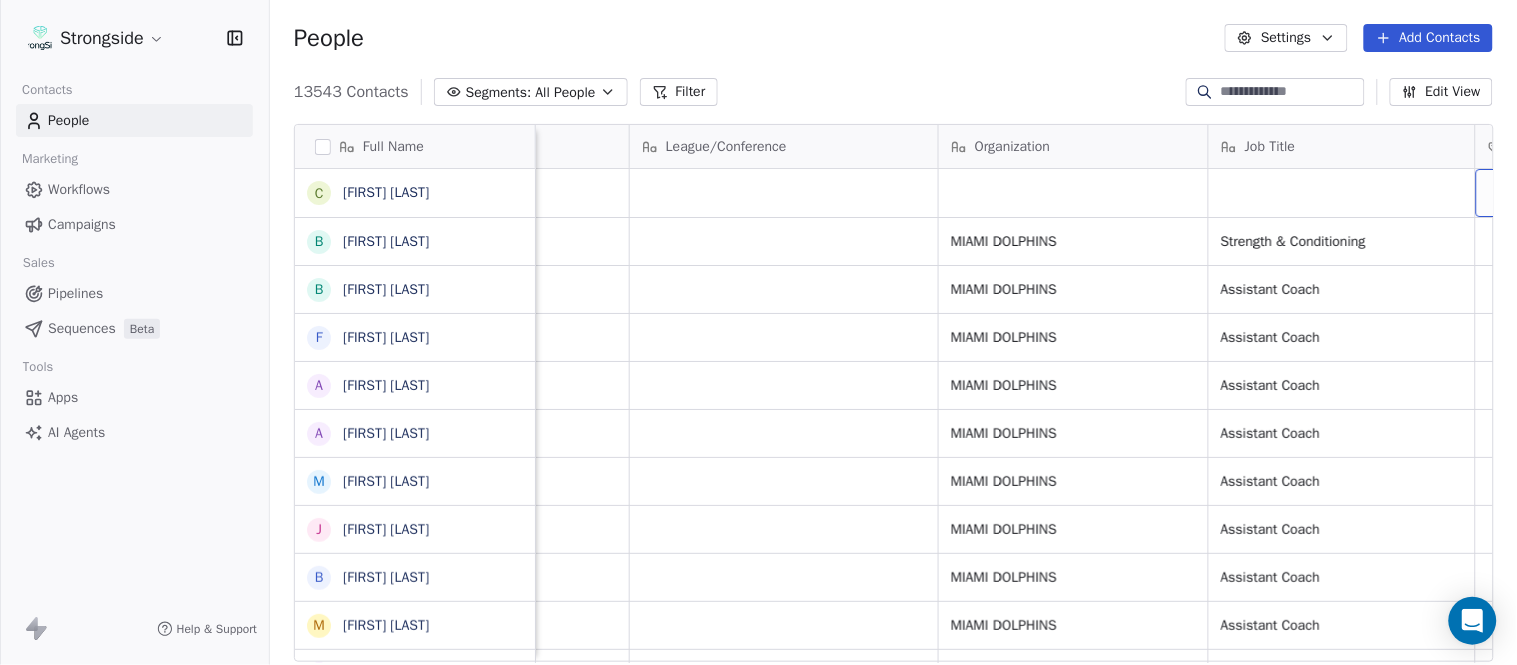 scroll, scrollTop: 0, scrollLeft: 653, axis: horizontal 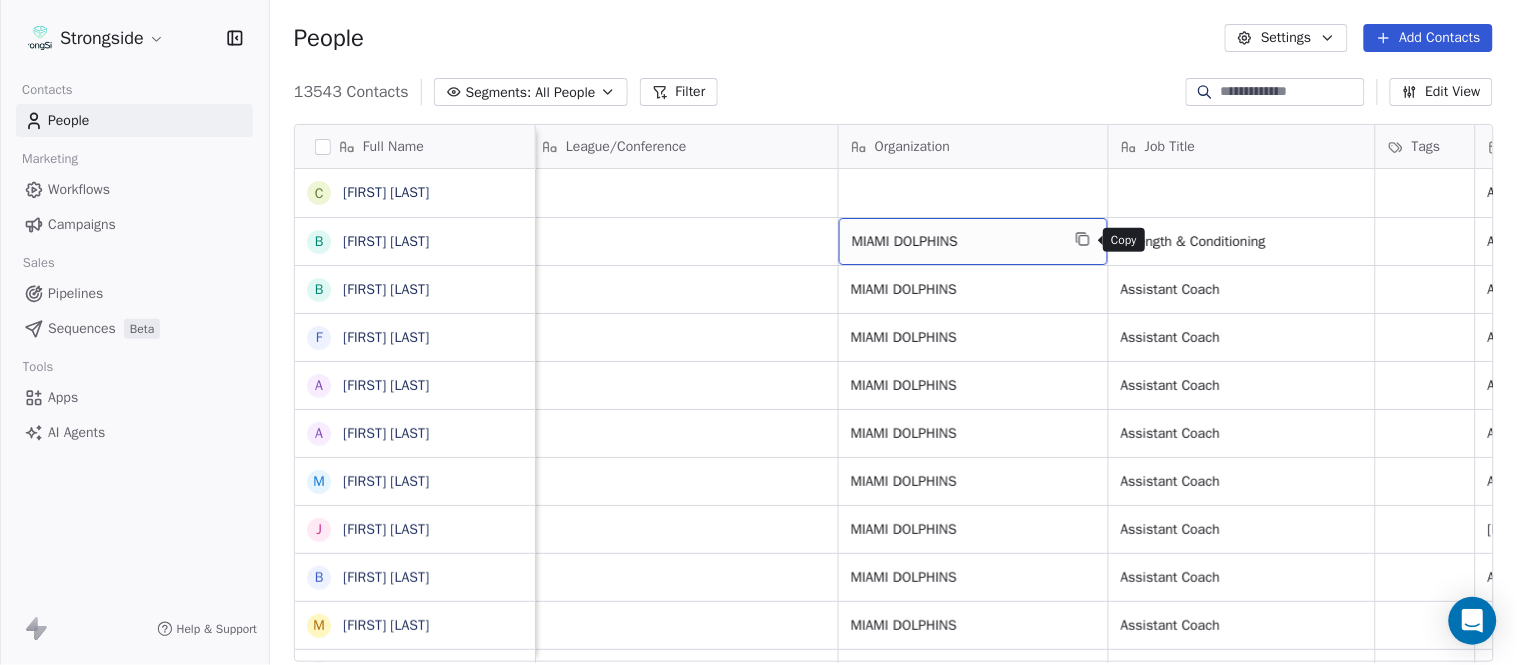 click 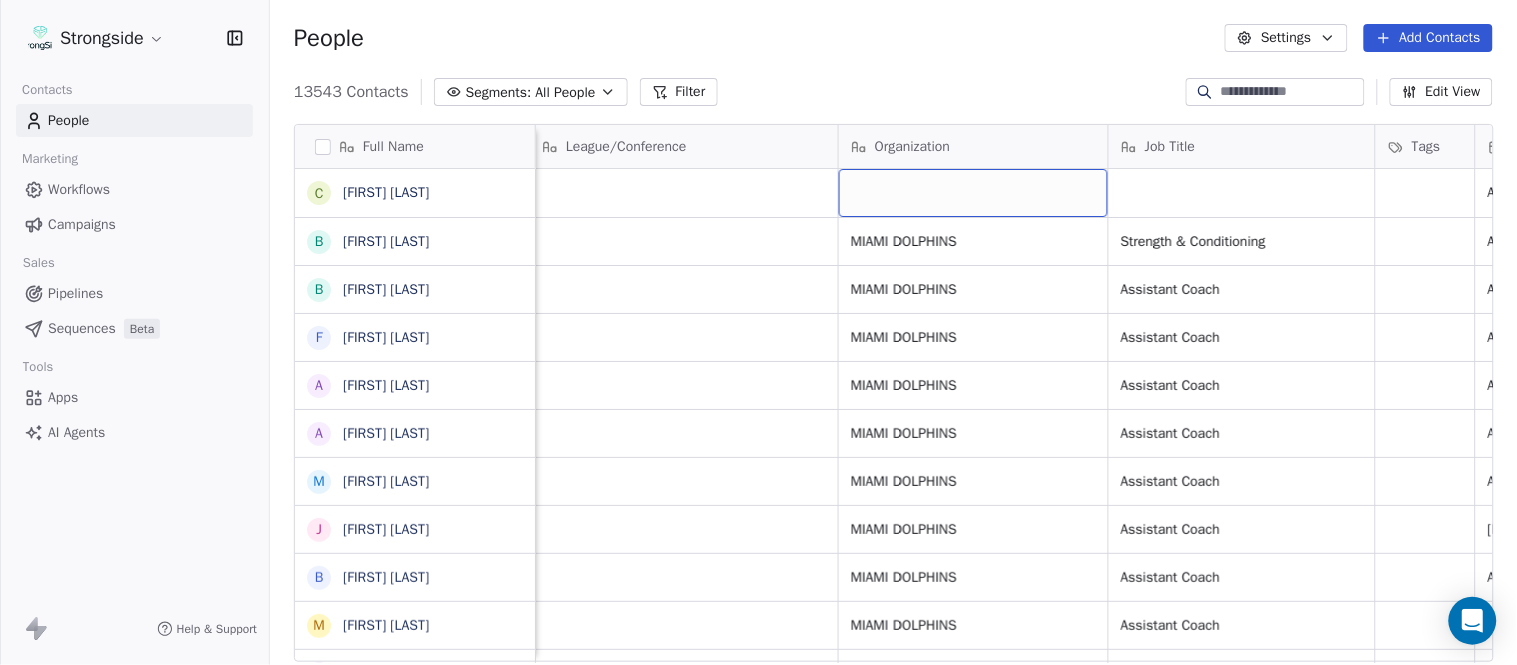 click at bounding box center [973, 193] 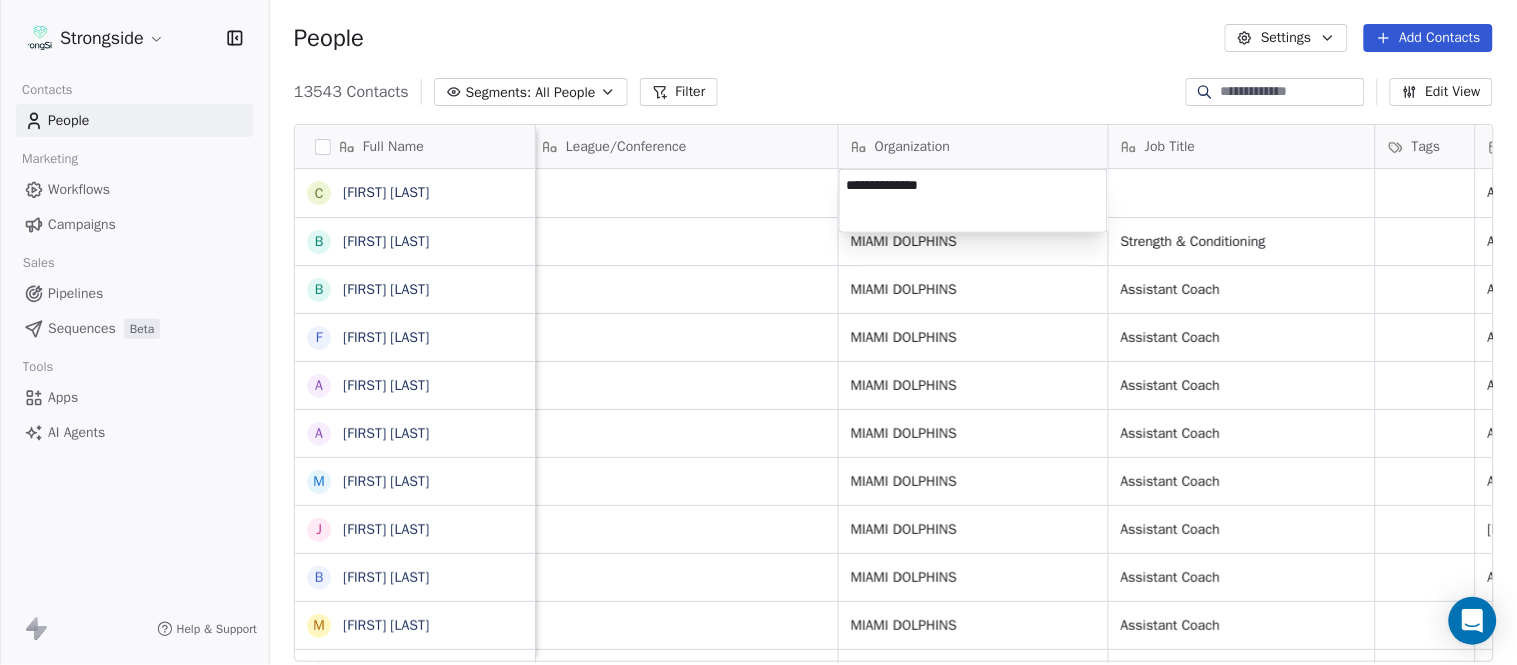 click on "Strongside Contacts People Marketing Workflows Campaigns Sales Pipelines Sequences Beta Tools Apps AI Agents Help & Support People Settings  Add Contacts 13543 Contacts Segments: All People Filter  Edit View Tag Add to Sequence Export Full Name C Craig Aukerman B Brent Callaway B Butch Barry F Frank Smith A Austin Clark A Anthony Weaver M Mike McDaniel J Jonathan Krause B Bobby Slowik M Matthew O'Donnell D Deshawn Shead R Ronnie Bradford B Brian Duker K Kynjee Cotton T Todd Nielson E Eric Studesville D Darrell Bevell R Ryan Crow L Lemuel Jeanpierre M Mathieu Araujo J Jon Embree C Chandler Henley J Joe Barry S Sean Ryan R Ryan Slowik D Dave Puloka E Edgar Bennett C Chad Morton H Heath Farwell S Spencer Whipple S Shaun Sarrett Email Phone Number Level League/Conference Organization Job Title Tags Created Date BST Status Priority Emails Auto Clicked caukerman@dolphins.com NFL Aug 03, 2025 01:39 AM bcallaway@dolphins.com NFL MIAMI DOLPHINS Strength & Conditioning Aug 03, 2025 01:38 AM bbarry@dolphins.com NFL" at bounding box center [758, 332] 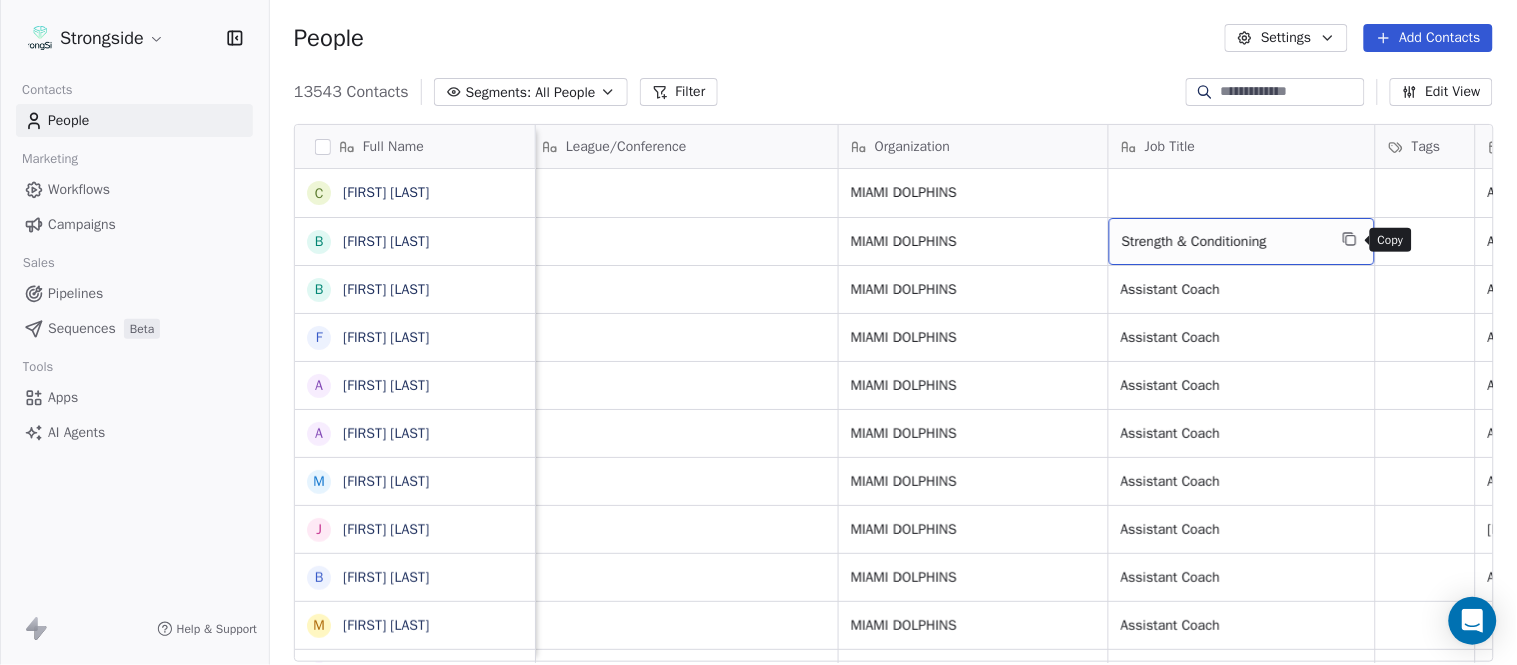 click 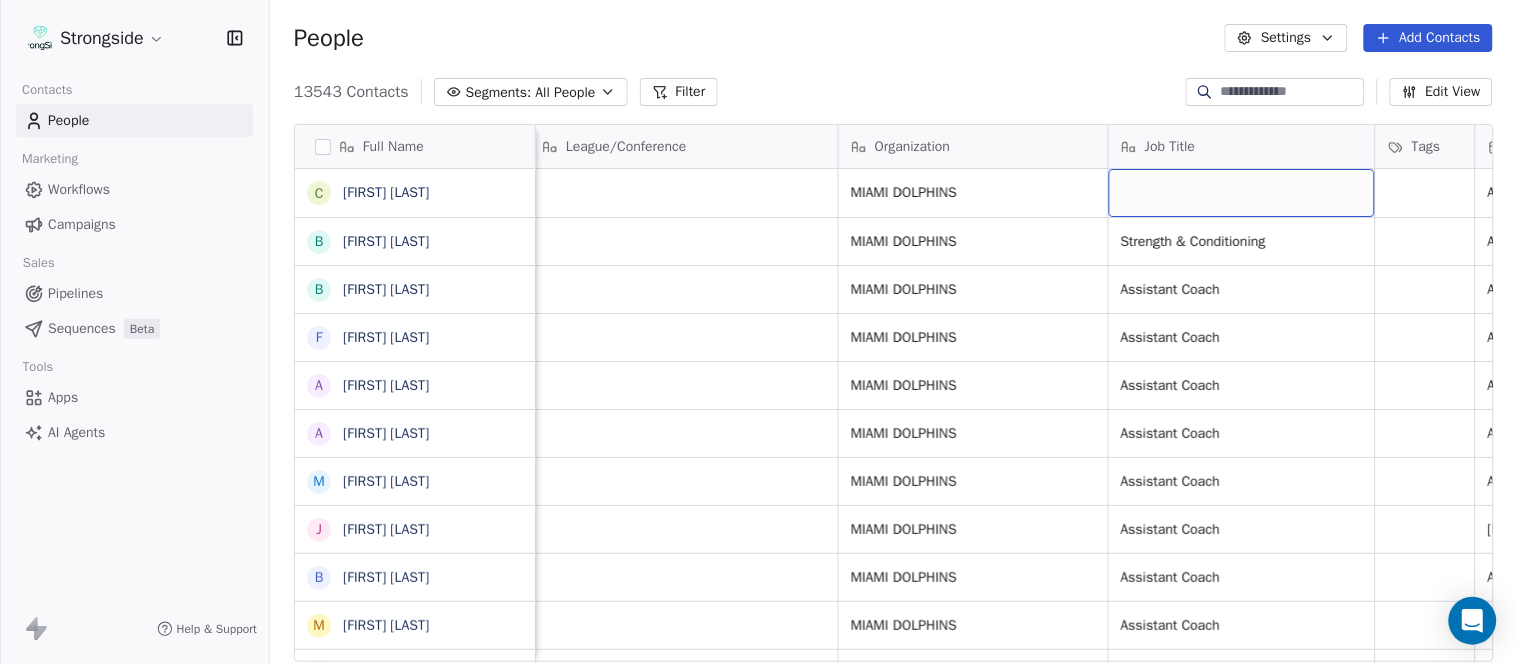 click at bounding box center [1242, 193] 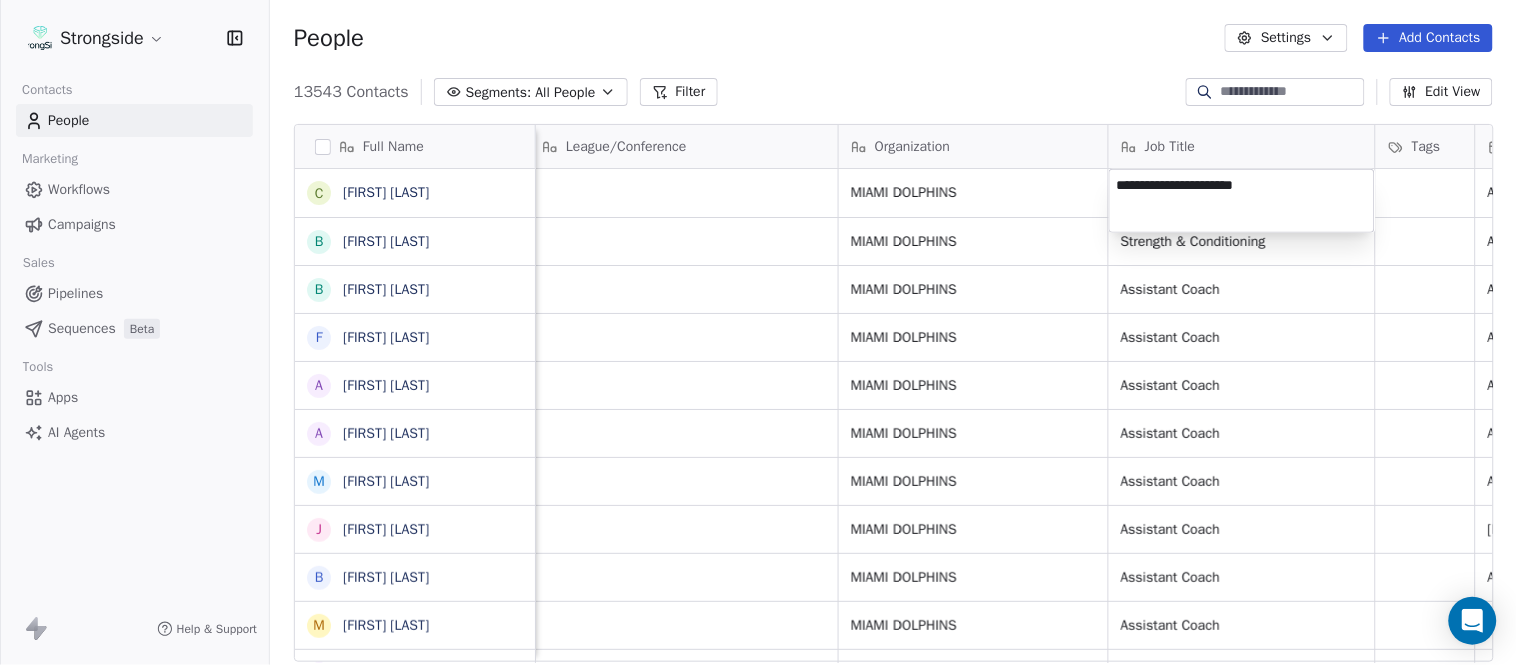 click on "Strongside Contacts People Marketing Workflows Campaigns Sales Pipelines Sequences Beta Tools Apps AI Agents Help & Support People Settings  Add Contacts 13543 Contacts Segments: All People Filter  Edit View Tag Add to Sequence Export Full Name C Craig Aukerman B Brent Callaway B Butch Barry F Frank Smith A Austin Clark A Anthony Weaver M Mike McDaniel J Jonathan Krause B Bobby Slowik M Matthew O'Donnell D Deshawn Shead R Ronnie Bradford B Brian Duker K Kynjee Cotton T Todd Nielson E Eric Studesville D Darrell Bevell R Ryan Crow L Lemuel Jeanpierre M Mathieu Araujo J Jon Embree C Chandler Henley J Joe Barry S Sean Ryan R Ryan Slowik D Dave Puloka E Edgar Bennett C Chad Morton H Heath Farwell S Spencer Whipple S Shaun Sarrett Email Phone Number Level League/Conference Organization Job Title Tags Created Date BST Status Priority Emails Auto Clicked caukerman@dolphins.com NFL MIAMI DOLPHINS Aug 03, 2025 01:39 AM bcallaway@dolphins.com NFL MIAMI DOLPHINS Strength & Conditioning Aug 03, 2025 01:38 AM NFL NFL NFL" at bounding box center (758, 332) 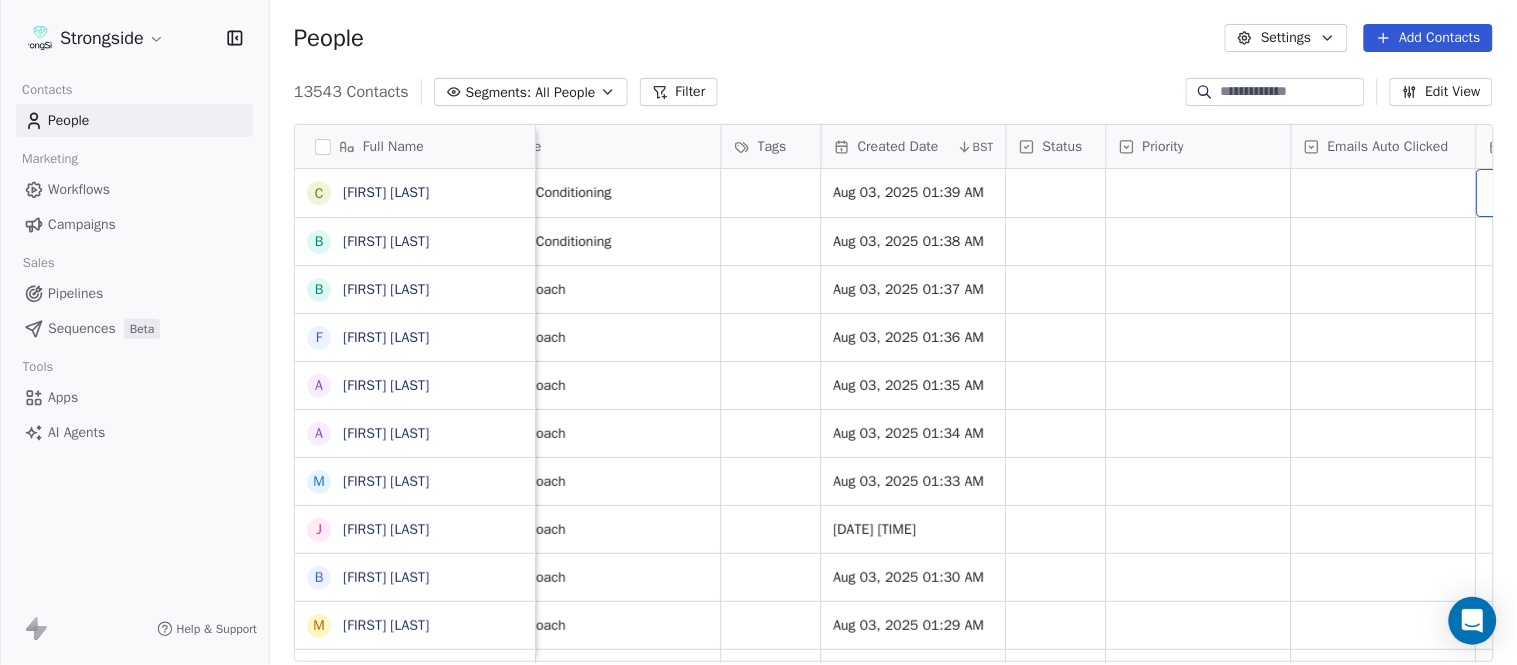 scroll, scrollTop: 0, scrollLeft: 1677, axis: horizontal 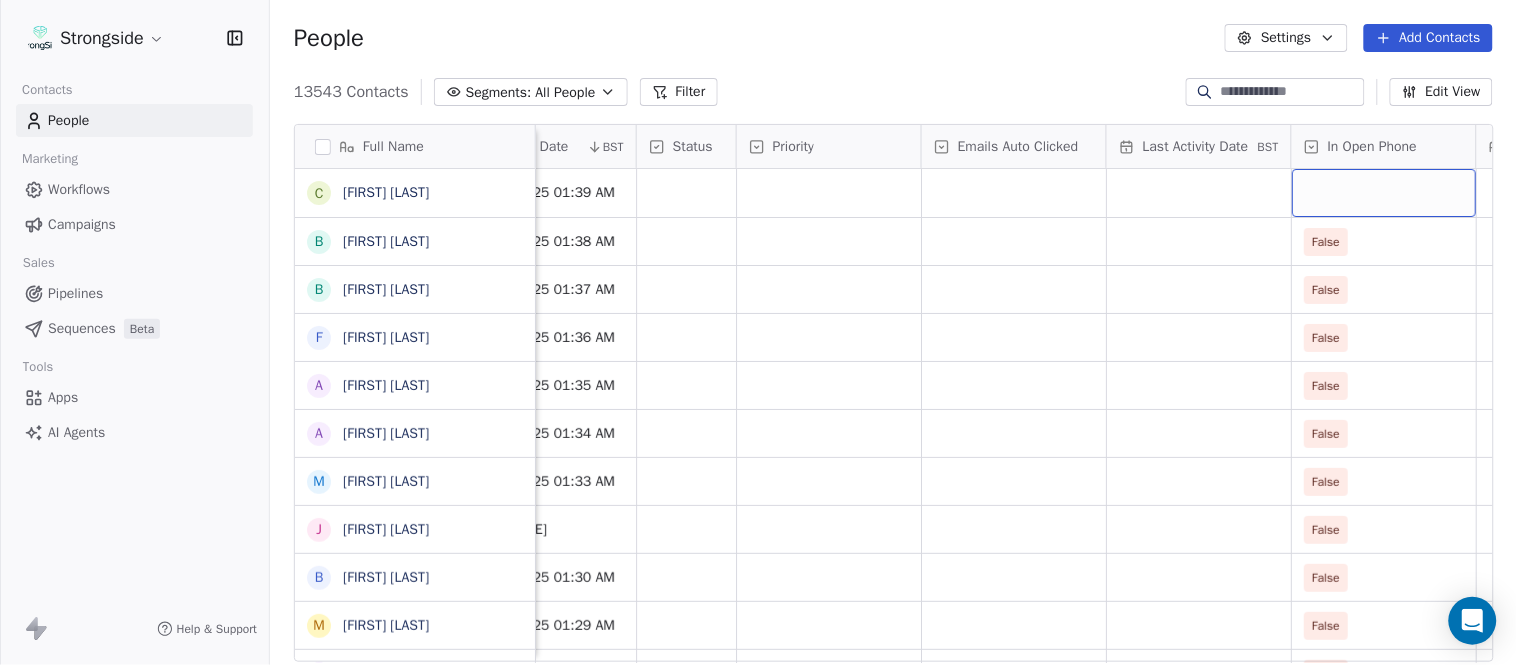 click at bounding box center (1384, 193) 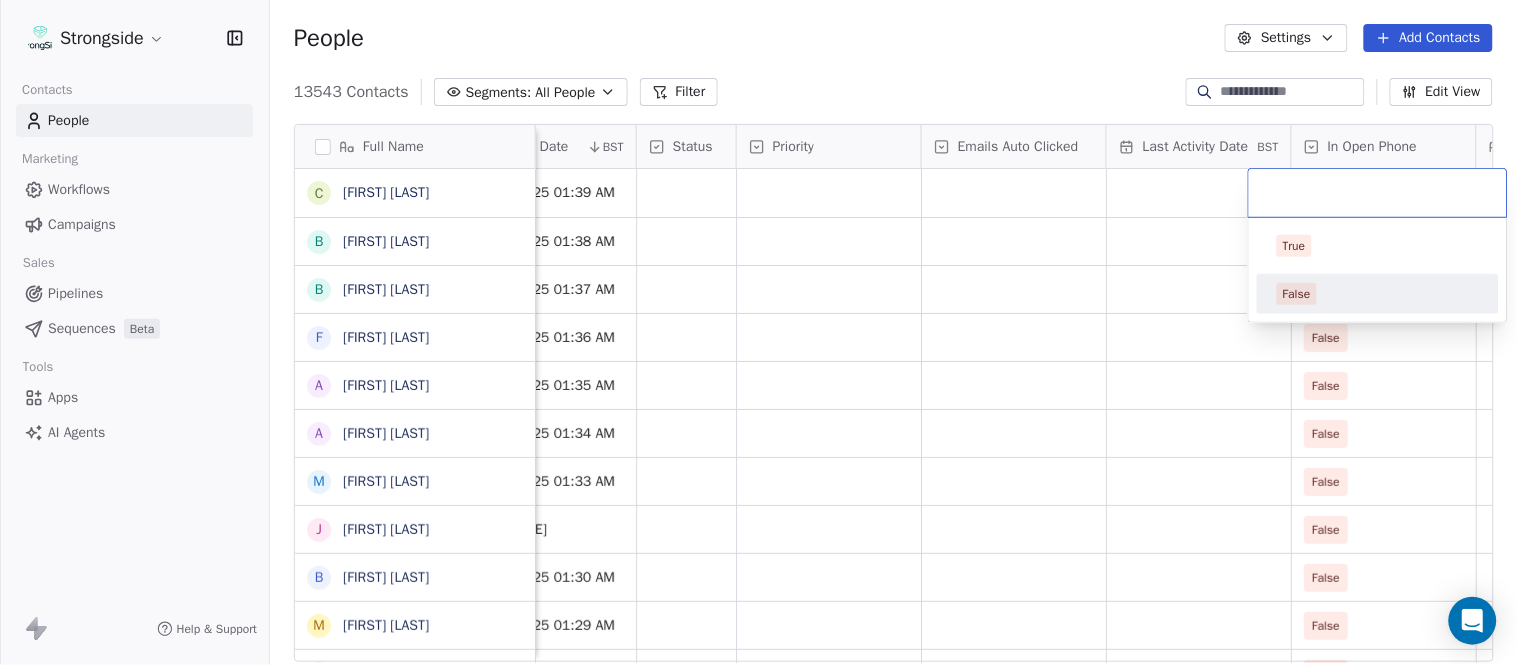 click on "False" at bounding box center [1378, 294] 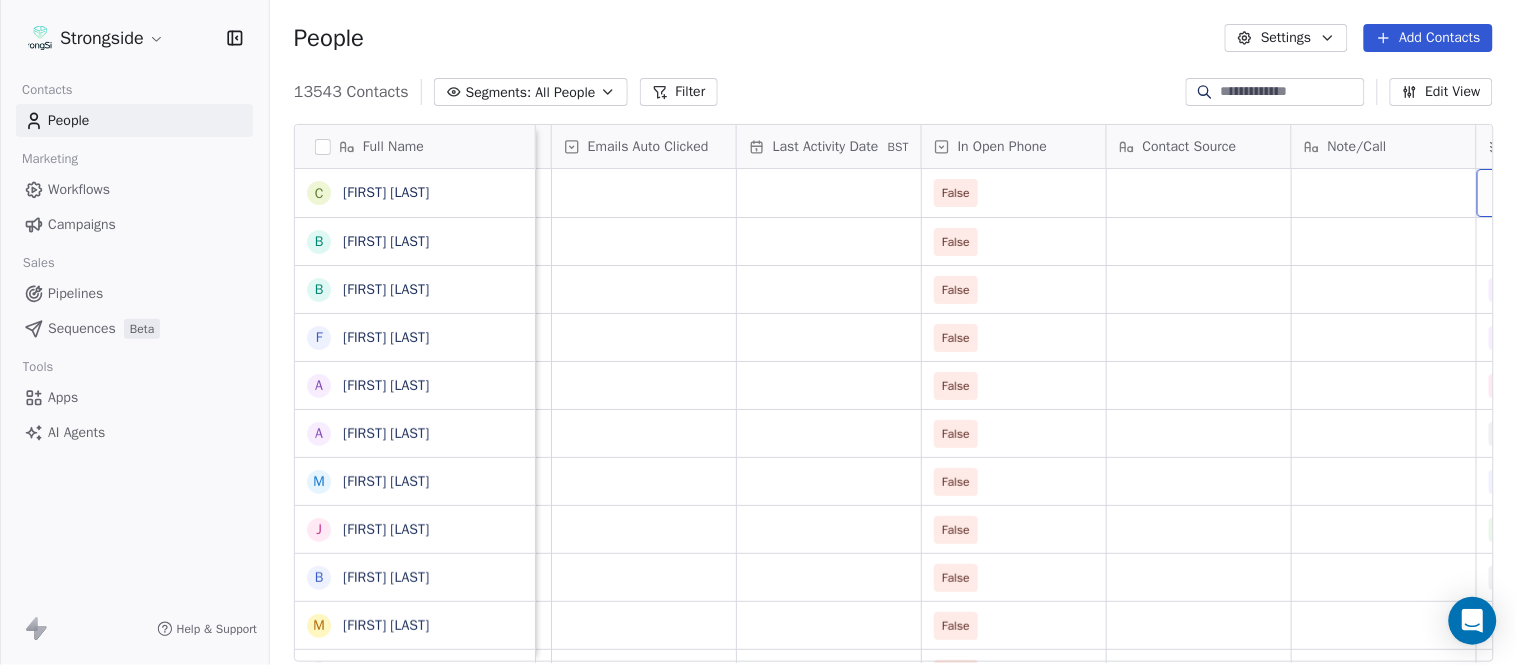 scroll, scrollTop: 0, scrollLeft: 2417, axis: horizontal 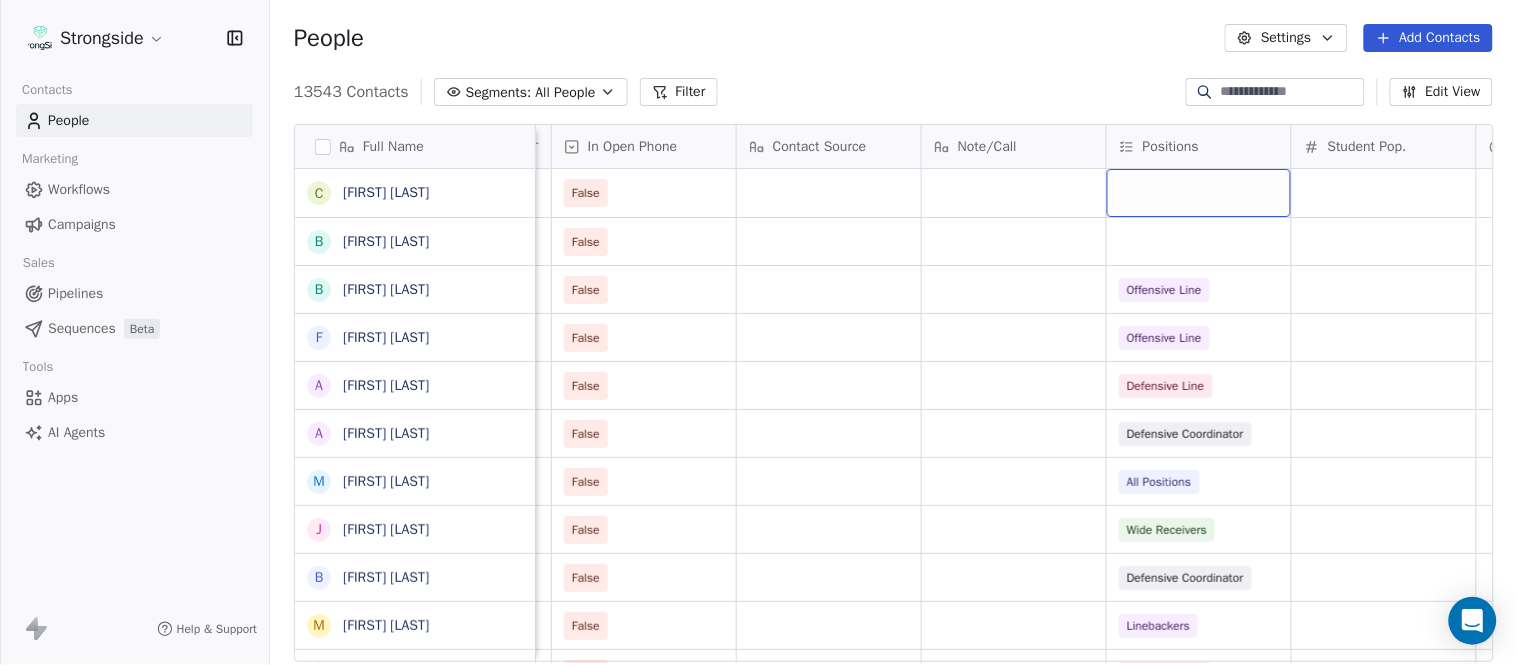 click at bounding box center (1199, 193) 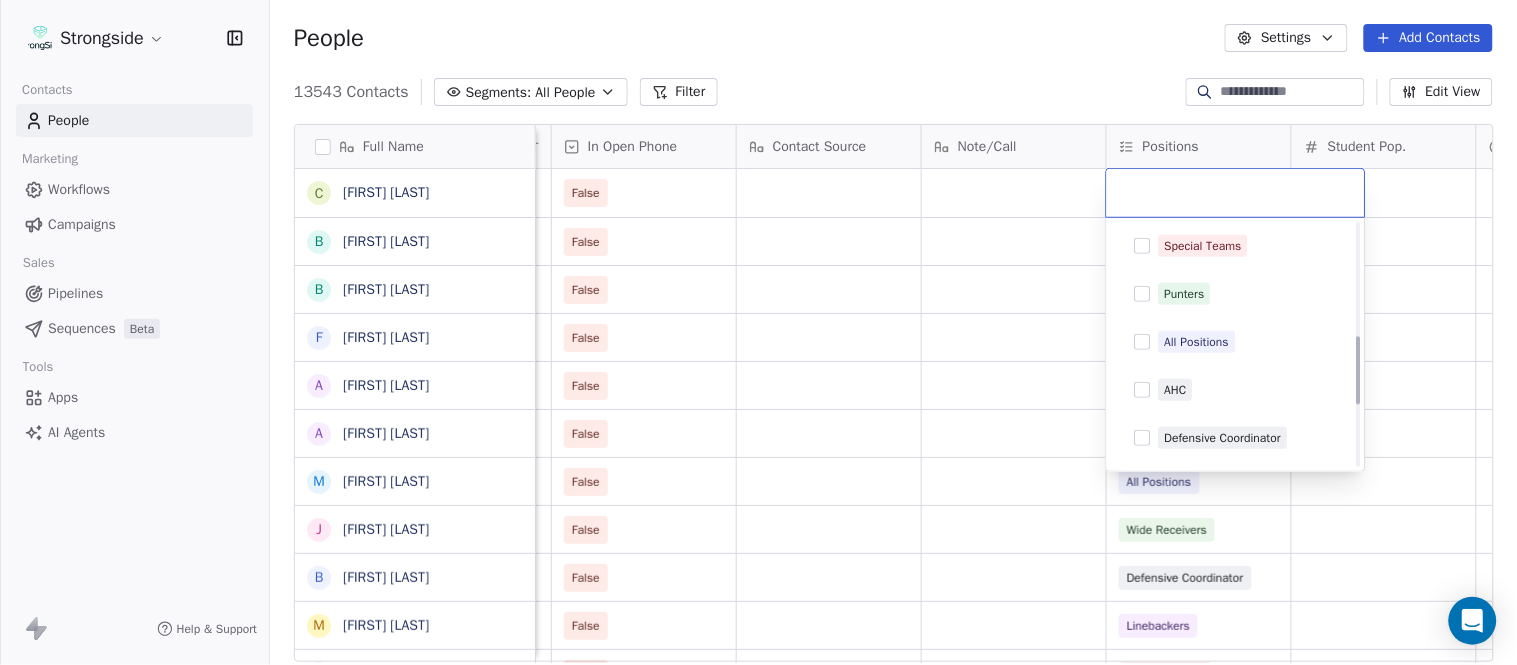 scroll, scrollTop: 395, scrollLeft: 0, axis: vertical 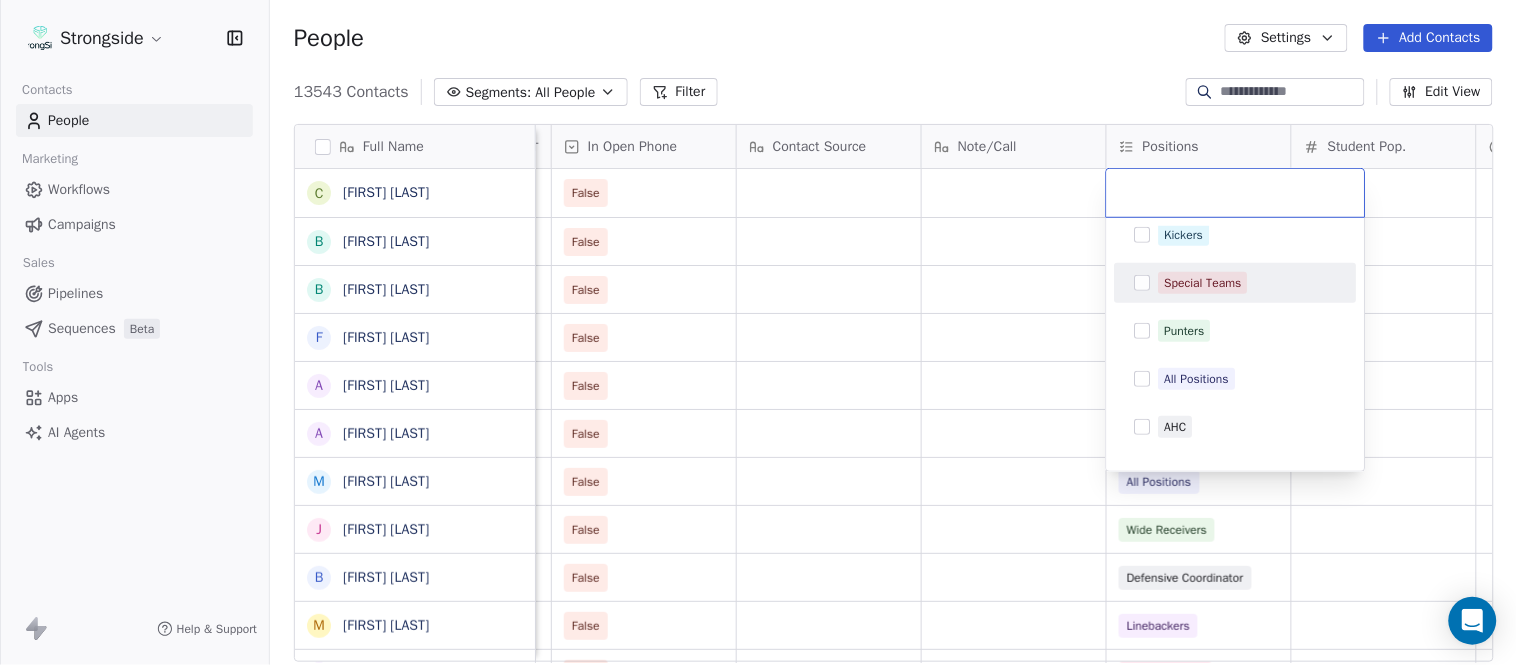 click on "Special Teams" at bounding box center (1203, 283) 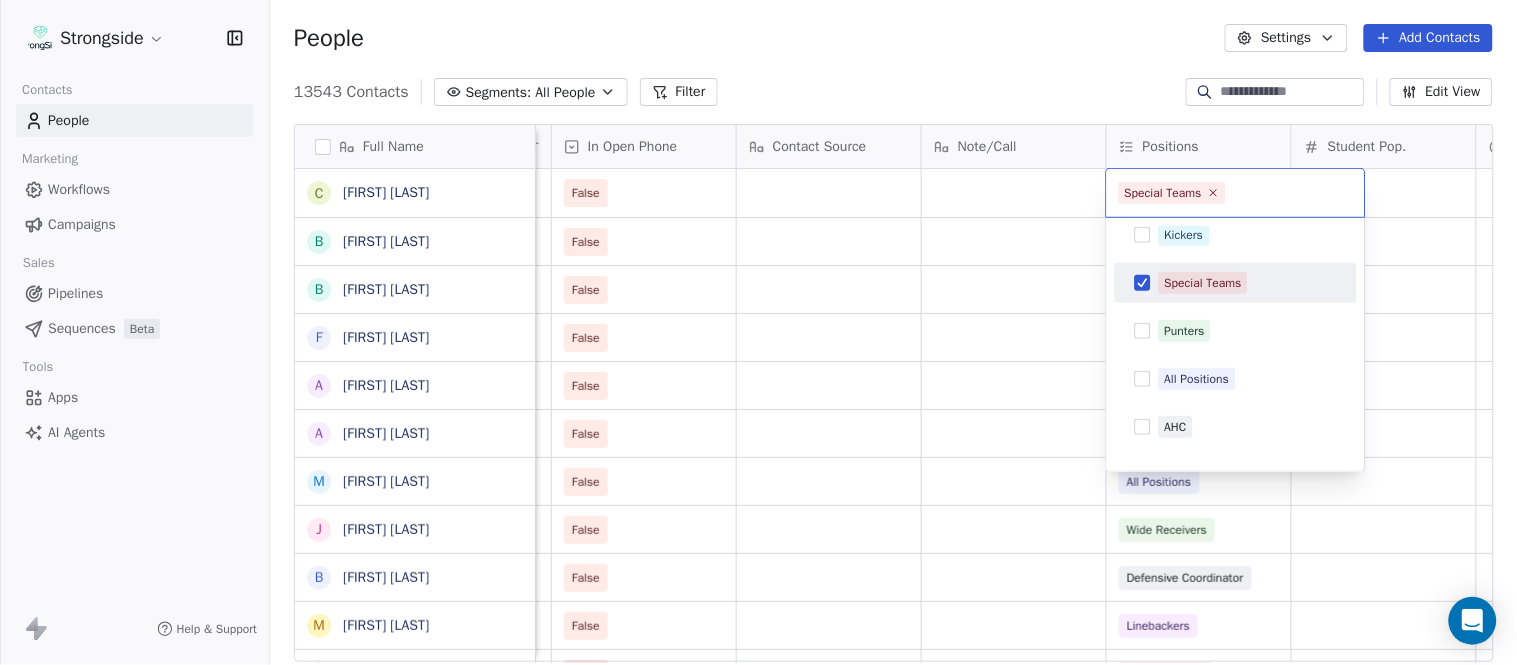 click on "Strongside Contacts People Marketing Workflows Campaigns Sales Pipelines Sequences Beta Tools Apps AI Agents Help & Support People Settings  Add Contacts 13543 Contacts Segments: All People Filter  Edit View Tag Add to Sequence Export Full Name C Craig Aukerman B Brent Callaway B Butch Barry F Frank Smith A Austin Clark A Anthony Weaver M Mike McDaniel J Jonathan Krause B Bobby Slowik M Matthew O'Donnell D Deshawn Shead R Ronnie Bradford B Brian Duker K Kynjee Cotton T Todd Nielson E Eric Studesville D Darrell Bevell R Ryan Crow L Lemuel Jeanpierre M Mathieu Araujo J Jon Embree C Chandler Henley J Joe Barry S Sean Ryan R Ryan Slowik D Dave Puloka E Edgar Bennett C Chad Morton H Heath Farwell S Spencer Whipple S Shaun Sarrett Status Priority Emails Auto Clicked Last Activity Date BST In Open Phone Contact Source Note/Call Positions Student Pop. Lead Account   False   False   False Offensive Line   False Offensive Line   False Defensive Line   False Defensive Coordinator   False All Positions   False   False" at bounding box center [758, 332] 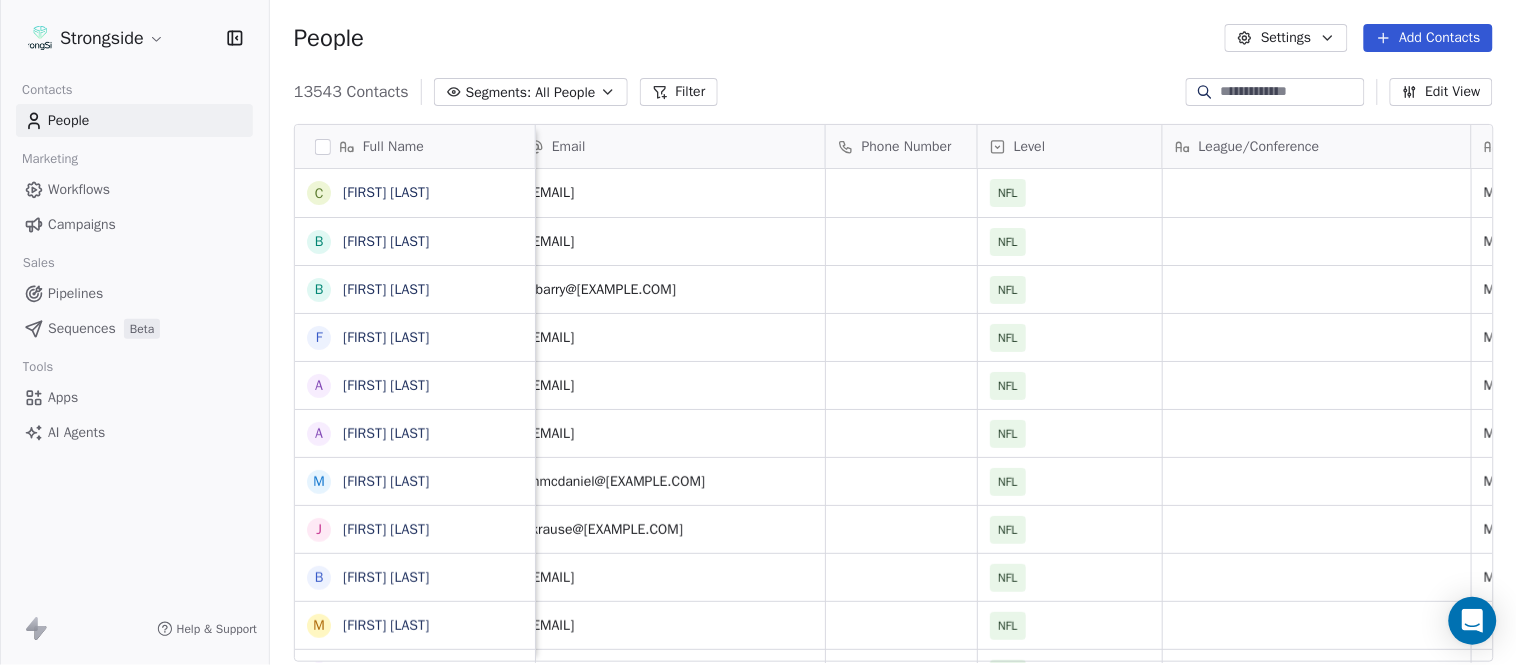 scroll, scrollTop: 0, scrollLeft: 0, axis: both 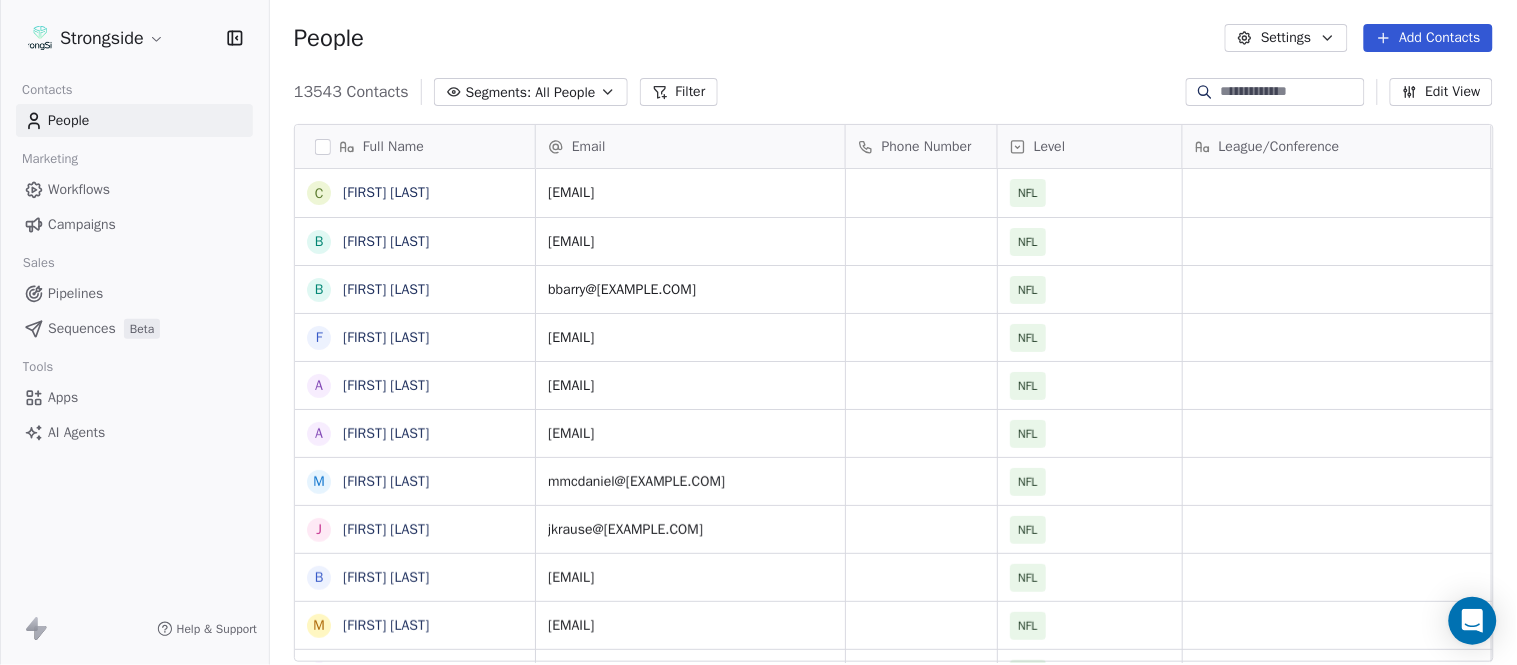 click on "Add Contacts" at bounding box center [1428, 38] 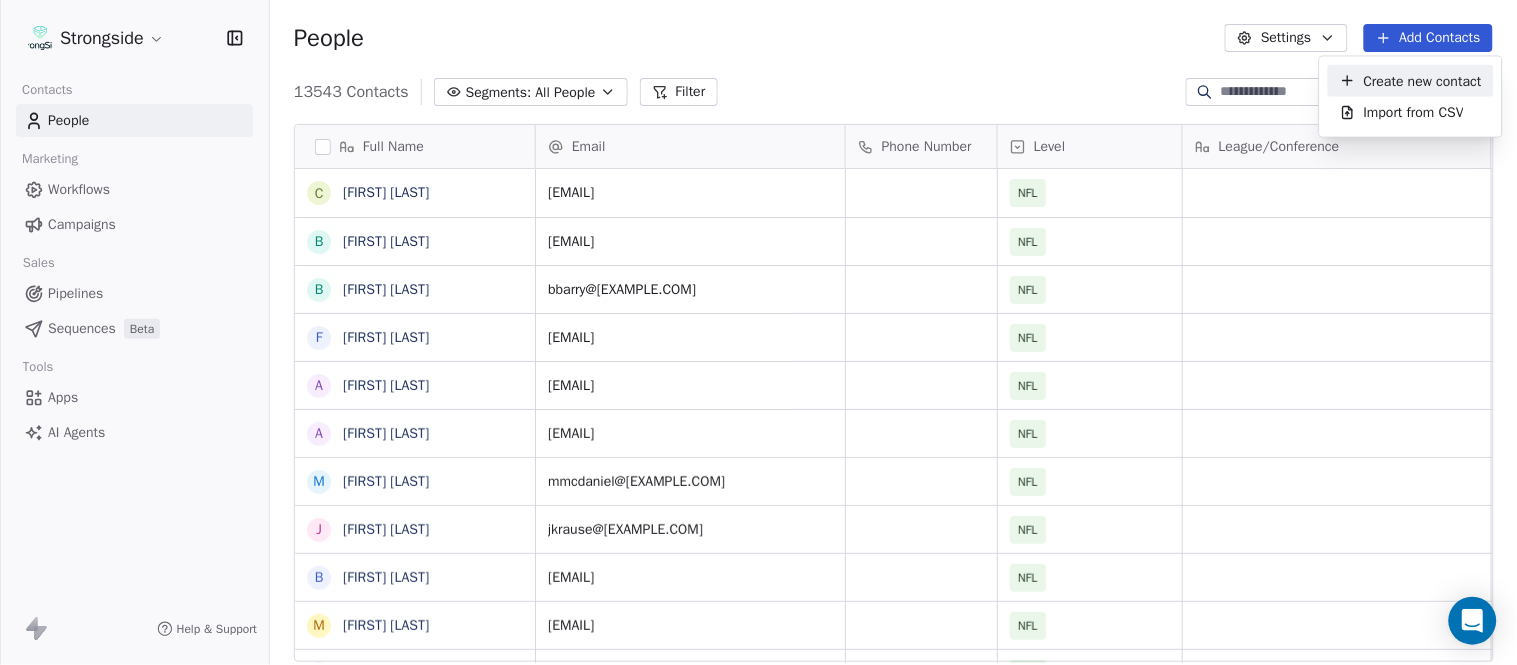 click on "Create new contact" at bounding box center (1423, 80) 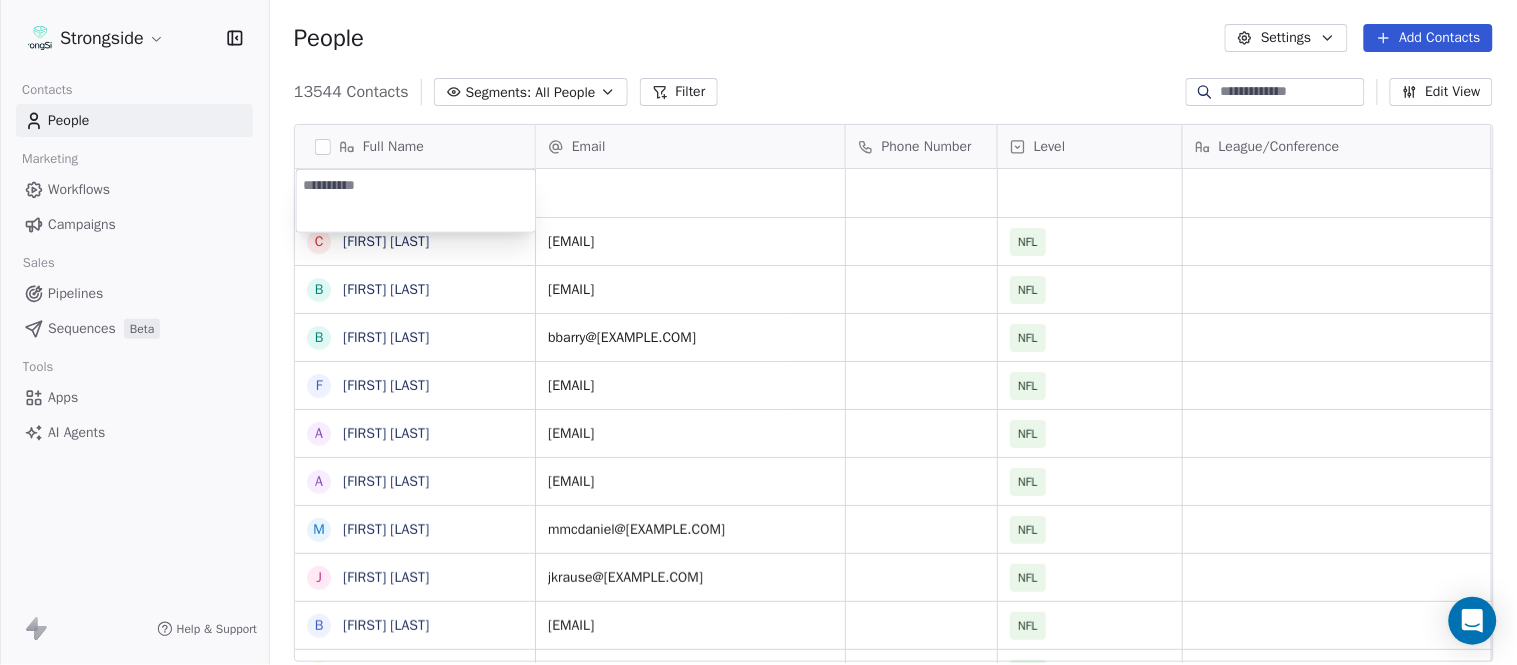 type on "**********" 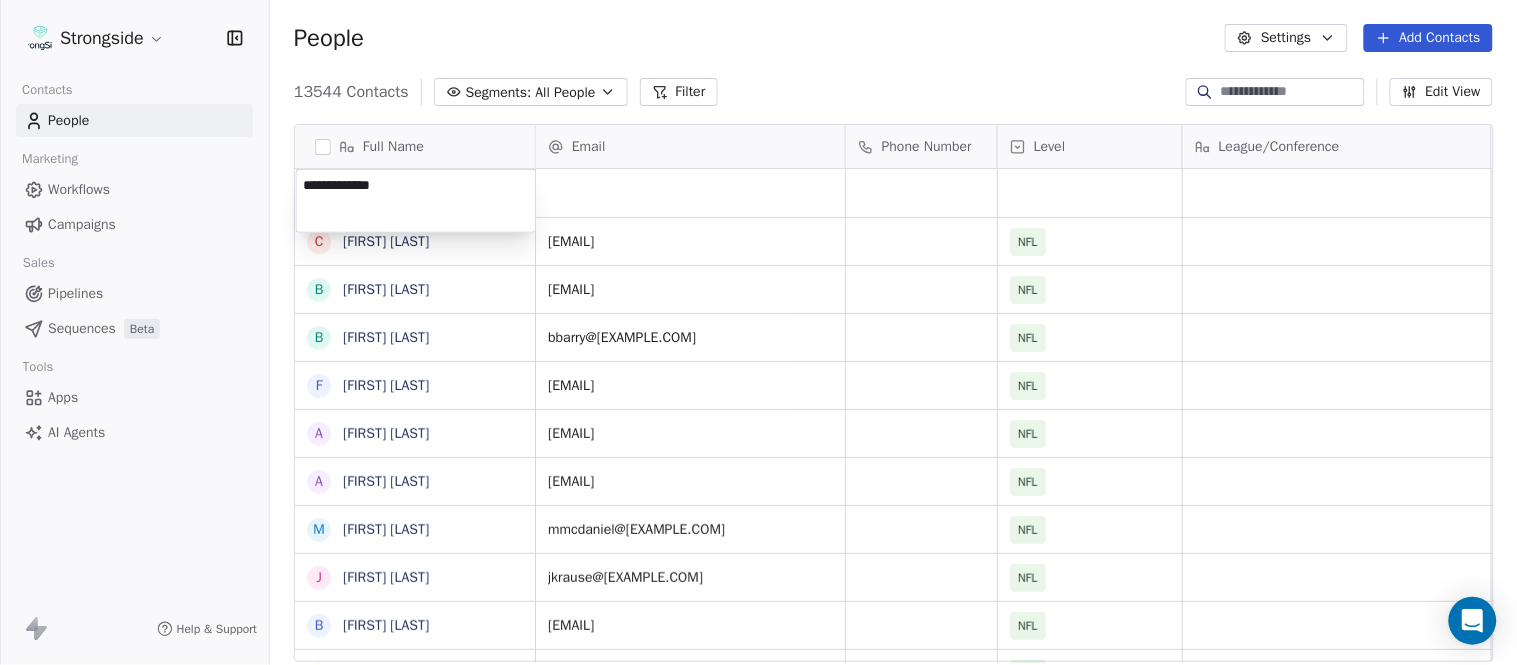 click on "Strongside Contacts People Marketing Workflows Campaigns Sales Pipelines Sequences Beta Tools Apps AI Agents Help & Support People Settings  Add Contacts 13544 Contacts Segments: All People Filter  Edit View Tag Add to Sequence Export Full Name C Craig Aukerman B Brent Callaway B Butch Barry F Frank Smith A Austin Clark A Anthony Weaver M Mike McDaniel J Jonathan Krause B Bobby Slowik M Matthew O'Donnell D Deshawn Shead R Ronnie Bradford B Brian Duker K Kynjee Cotton T Todd Nielson E Eric Studesville D Darrell Bevell R Ryan Crow L Lemuel Jeanpierre M Mathieu Araujo J Jon Embree C Chandler Henley J Joe Barry S Sean Ryan R Ryan Slowik D Dave Puloka E Edgar Bennett C Chad Morton H Heath Farwell S Spencer Whipple Email Phone Number Level League/Conference Organization Job Title Tags Created Date BST Aug 03, 2025 01:40 AM caukerman@dolphins.com NFL MIAMI DOLPHINS Strength & Conditioning Aug 03, 2025 01:39 AM bcallaway@dolphins.com NFL MIAMI DOLPHINS Strength & Conditioning Aug 03, 2025 01:38 AM NFL NFL NFL NFL" at bounding box center (758, 332) 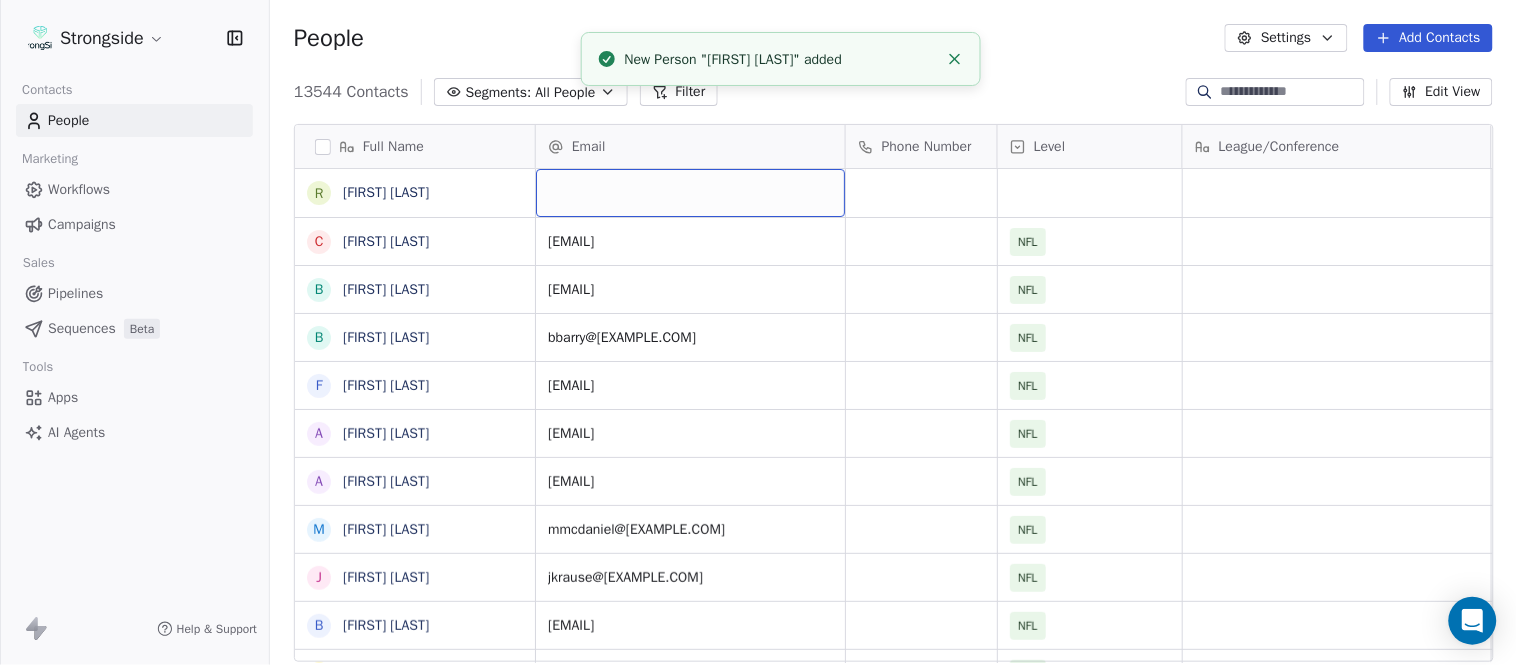 click at bounding box center [690, 193] 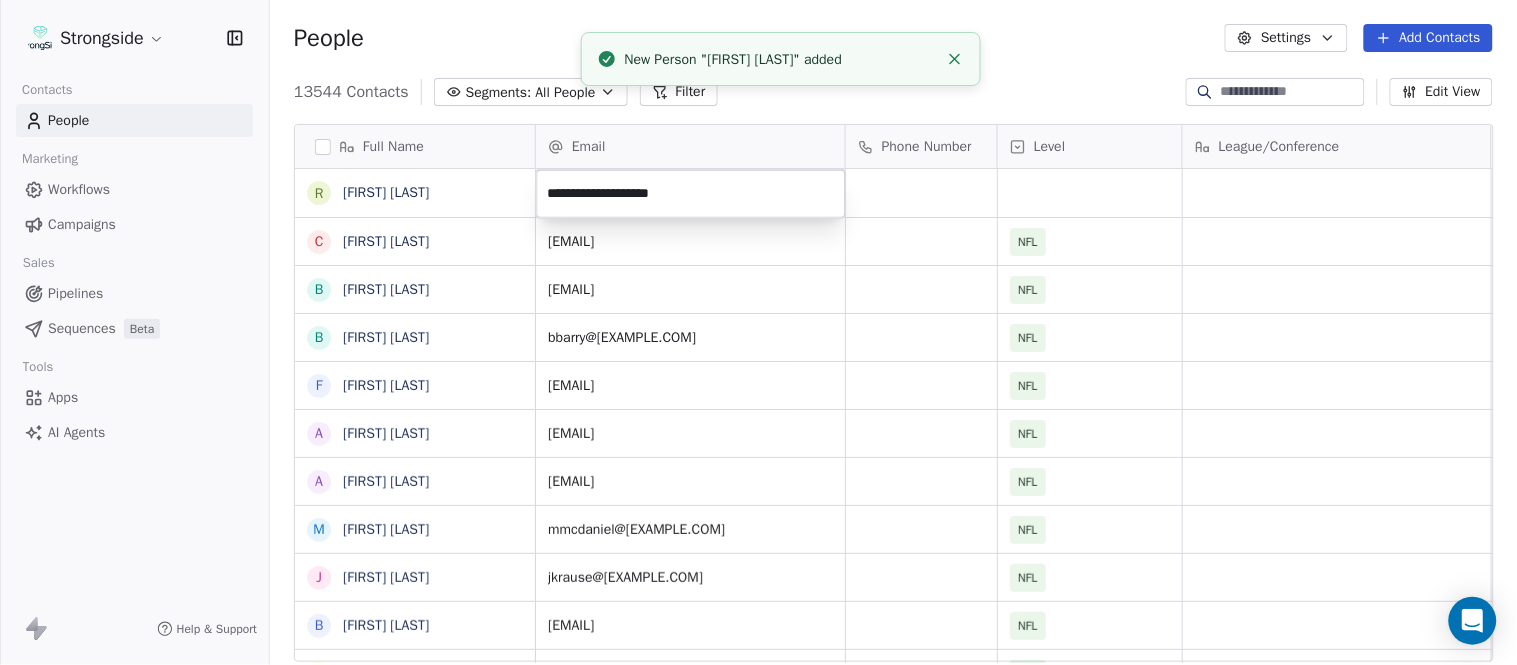 click on "Strongside Contacts People Marketing Workflows Campaigns Sales Pipelines Sequences Beta Tools Apps AI Agents Help & Support People Settings  Add Contacts 13544 Contacts Segments: All People Filter  Edit View Tag Add to Sequence Export Full Name R Robert Prince C Craig Aukerman B Brent Callaway B Butch Barry F Frank Smith A Austin Clark A Anthony Weaver M Mike McDaniel J Jonathan Krause B Bobby Slowik M Matthew O'Donnell D Deshawn Shead R Ronnie Bradford B Brian Duker K Kynjee Cotton T Todd Nielson E Eric Studesville D Darrell Bevell R Ryan Crow L Lemuel Jeanpierre M Mathieu Araujo J Jon Embree C Chandler Henley J Joe Barry S Sean Ryan R Ryan Slowik D Dave Puloka E Edgar Bennett C Chad Morton H Heath Farwell S Spencer Whipple Email Phone Number Level League/Conference Organization Job Title Tags Created Date BST Aug 03, 2025 01:40 AM caukerman@dolphins.com NFL MIAMI DOLPHINS Strength & Conditioning Aug 03, 2025 01:39 AM bcallaway@dolphins.com NFL MIAMI DOLPHINS Strength & Conditioning Aug 03, 2025 01:38 AM" at bounding box center [758, 332] 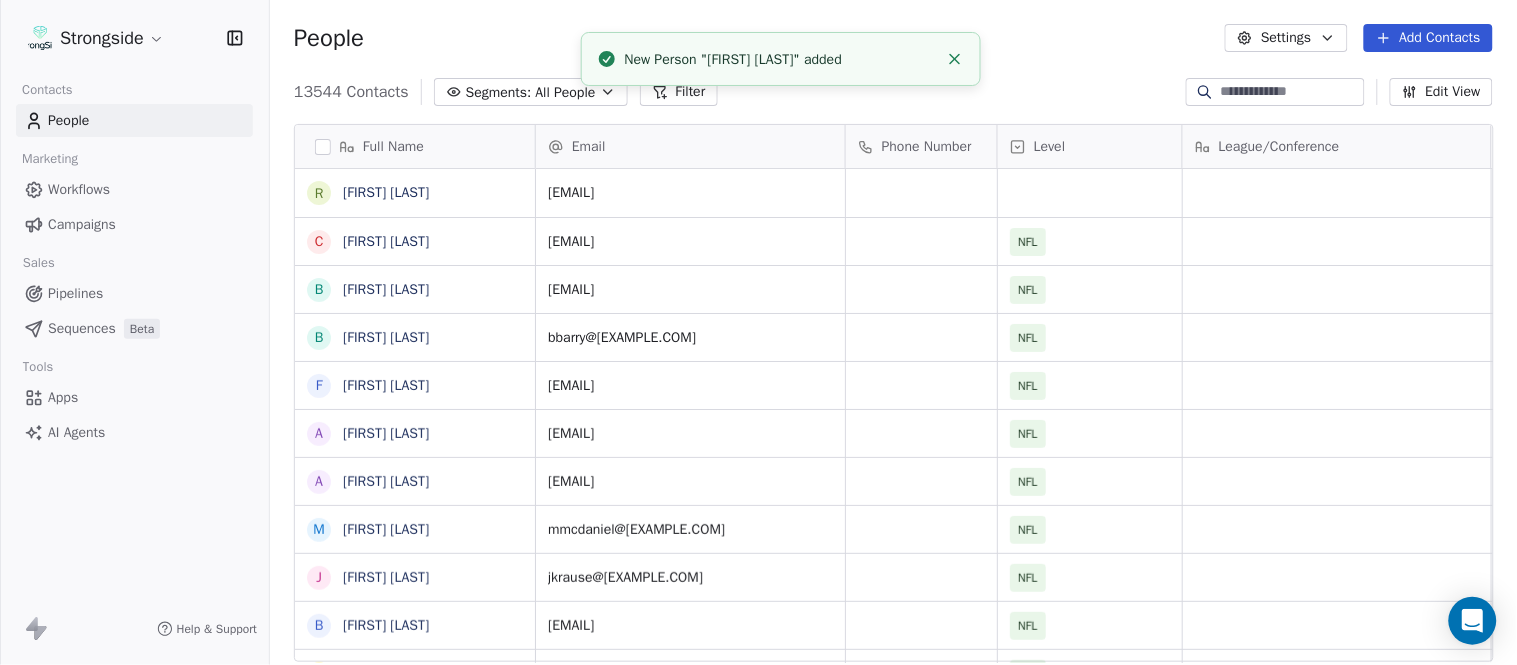click 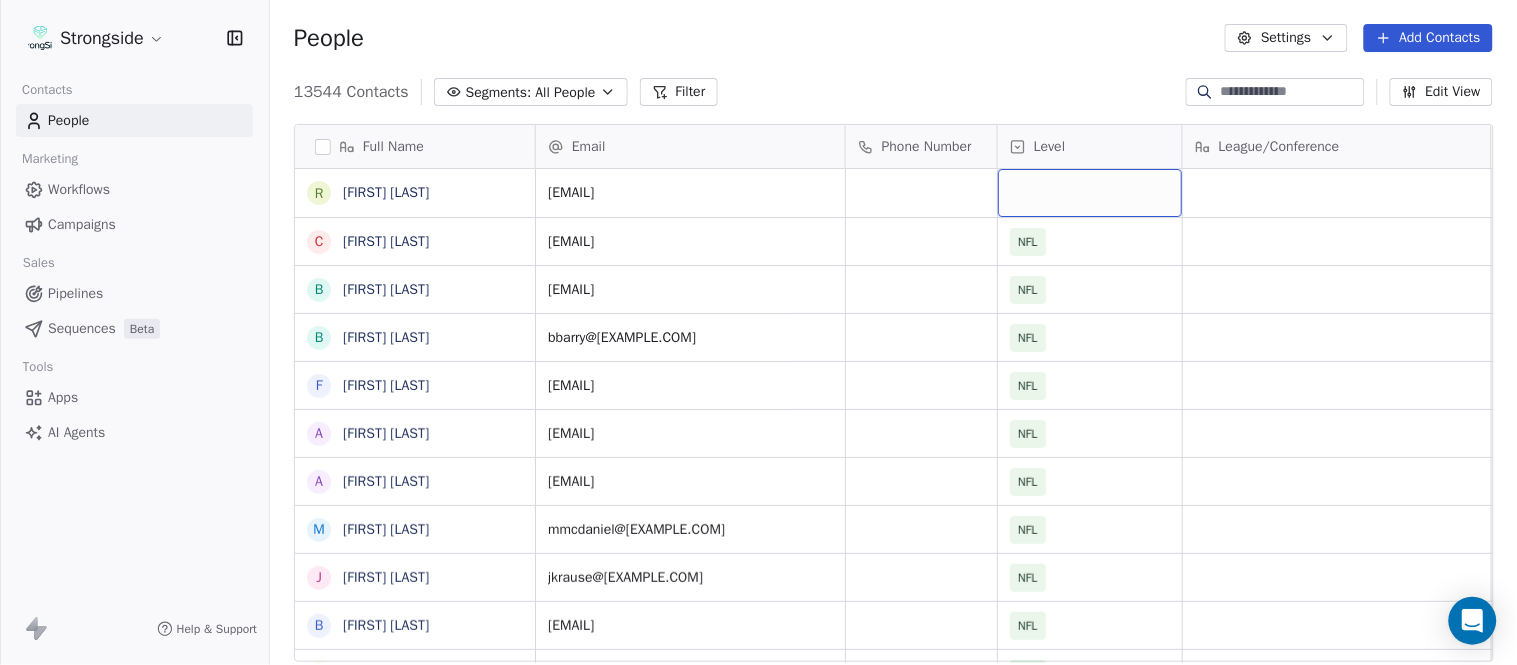 click at bounding box center (1090, 193) 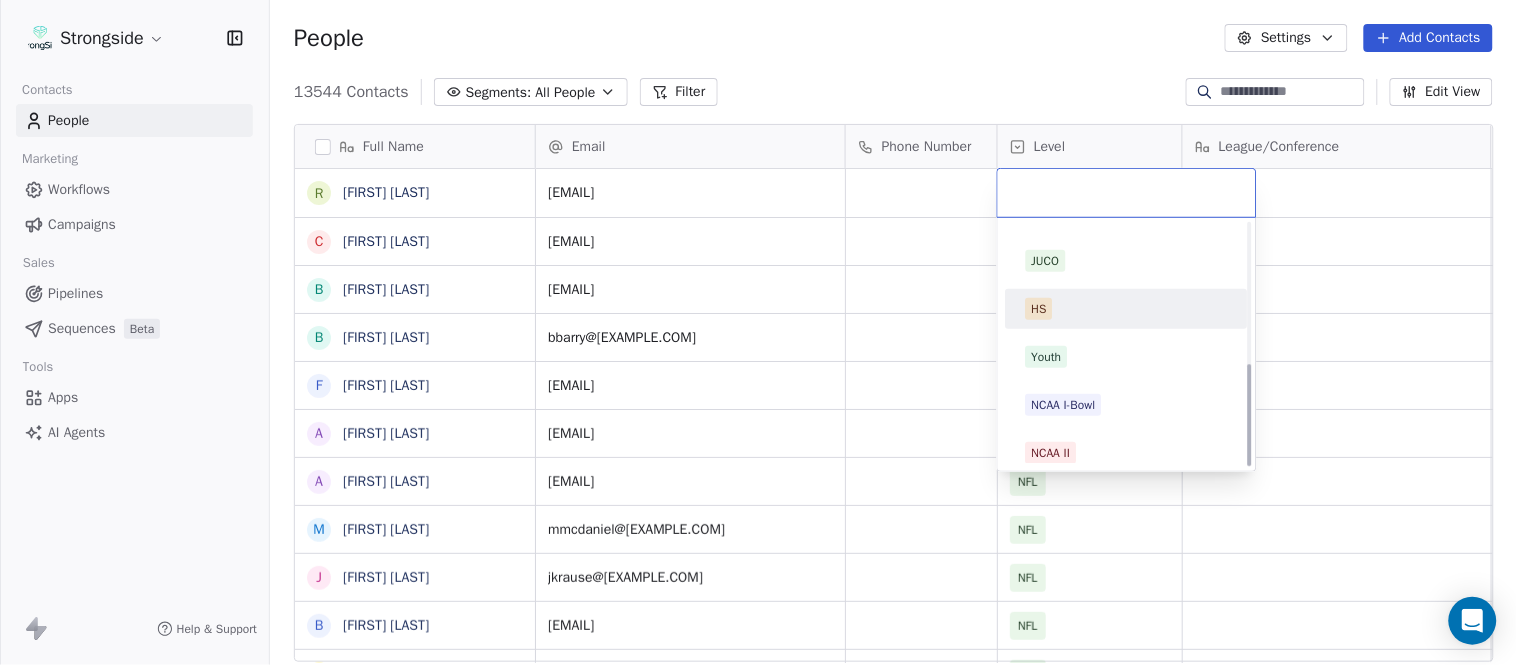 scroll, scrollTop: 330, scrollLeft: 0, axis: vertical 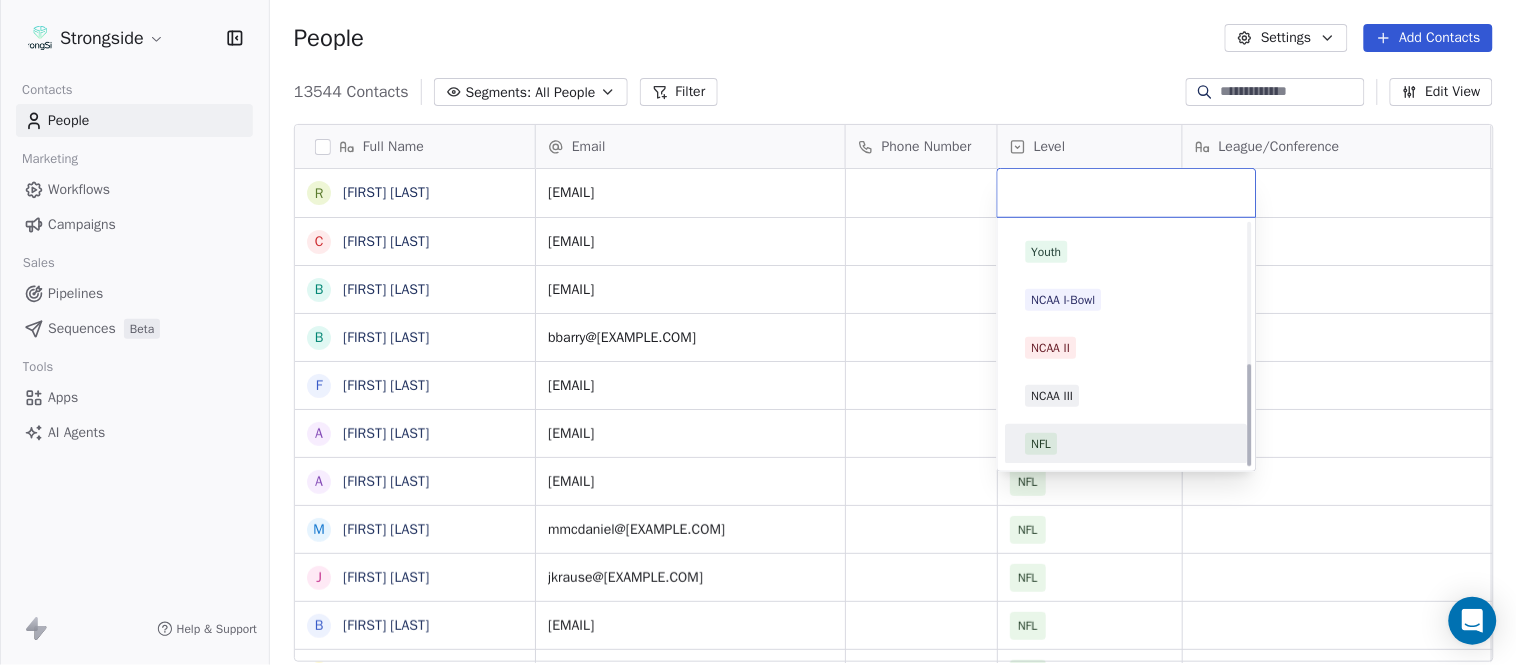 click on "NFL" at bounding box center (1127, 444) 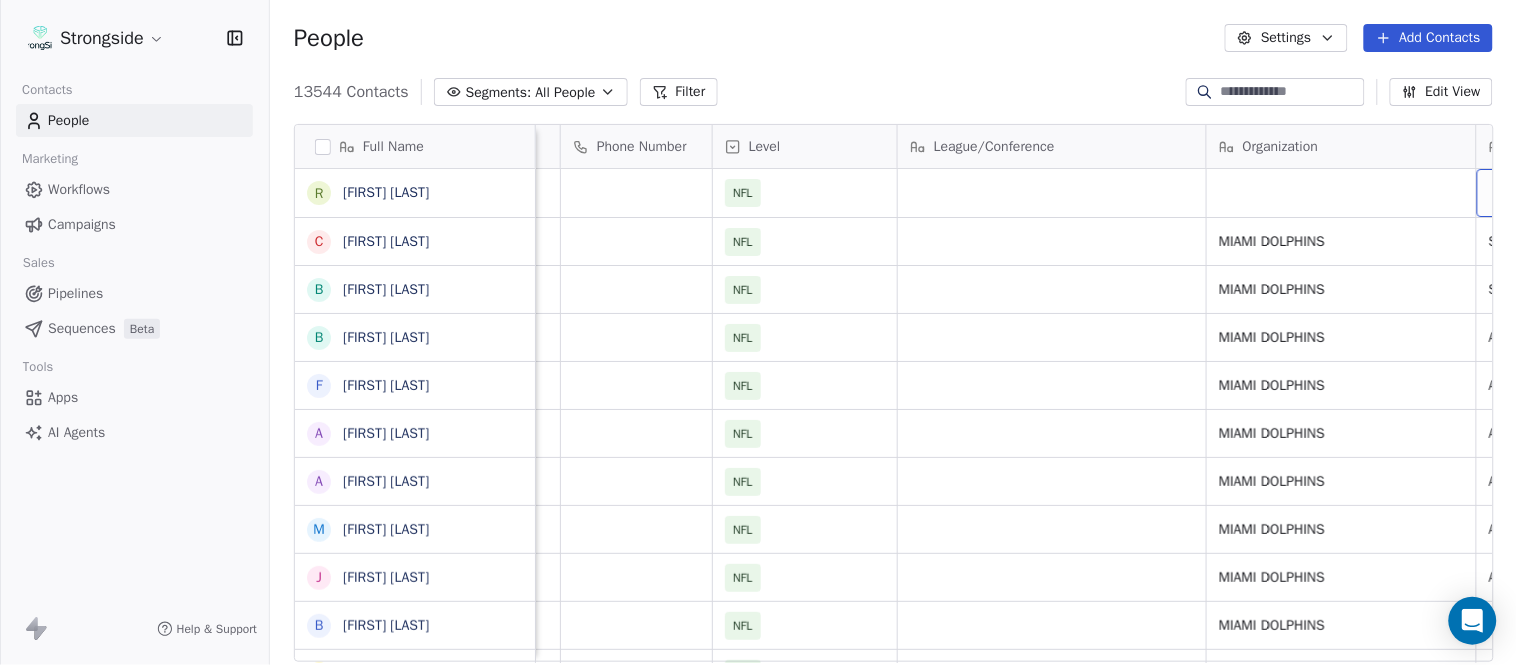 scroll, scrollTop: 0, scrollLeft: 653, axis: horizontal 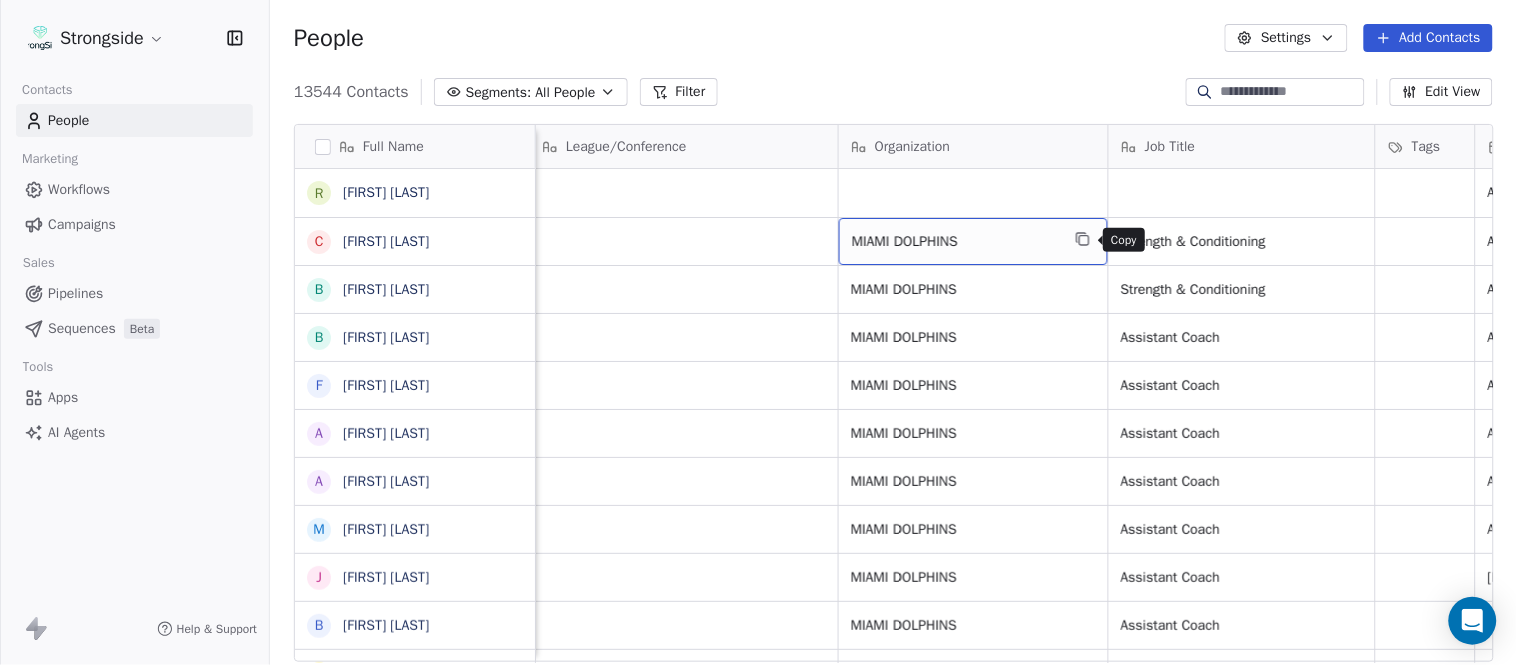 click 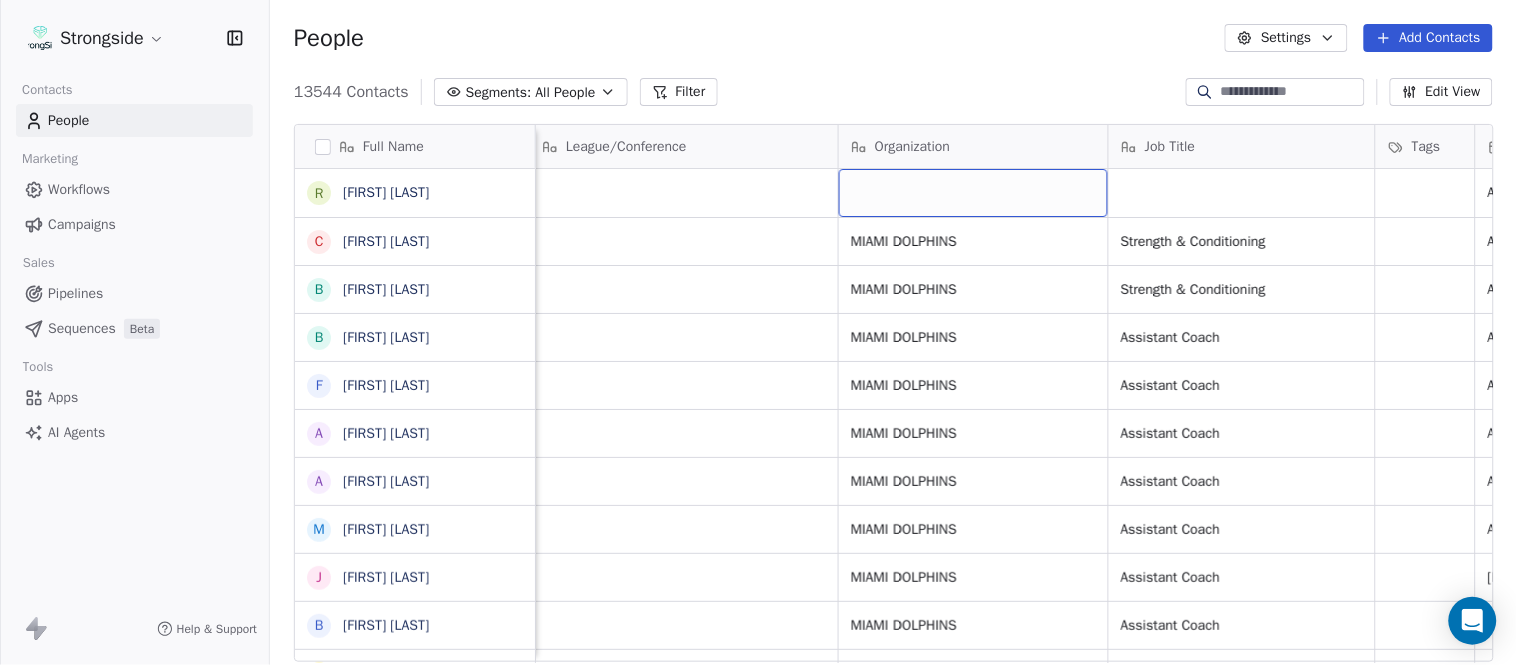 click at bounding box center (973, 193) 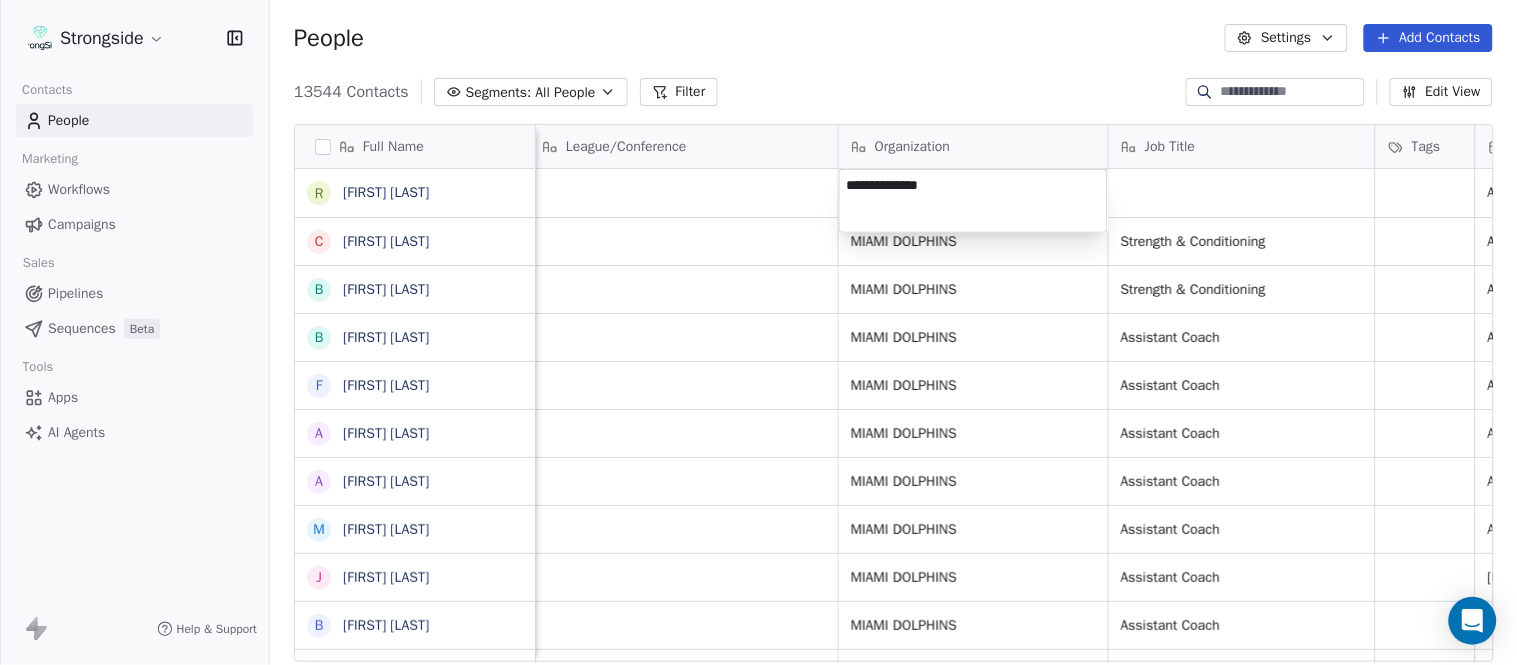 click on "Strongside Contacts People Marketing Workflows Campaigns Sales Pipelines Sequences Beta Tools Apps AI Agents Help & Support People Settings  Add Contacts 13544 Contacts Segments: All People Filter  Edit View Tag Add to Sequence Export Full Name R Robert Prince C Craig Aukerman B Brent Callaway B Butch Barry F Frank Smith A Austin Clark A Anthony Weaver M Mike McDaniel J Jonathan Krause B Bobby Slowik M Matthew O'Donnell D Deshawn Shead R Ronnie Bradford B Brian Duker K Kynjee Cotton T Todd Nielson E Eric Studesville D Darrell Bevell R Ryan Crow L Lemuel Jeanpierre M Mathieu Araujo J Jon Embree C Chandler Henley J Joe Barry S Sean Ryan R Ryan Slowik D Dave Puloka E Edgar Bennett C Chad Morton H Heath Farwell S Spencer Whipple Email Phone Number Level League/Conference Organization Job Title Tags Created Date BST Status Priority Emails Auto Clicked rprince@dolphins.com NFL Aug 03, 2025 01:40 AM caukerman@dolphins.com NFL MIAMI DOLPHINS Strength & Conditioning Aug 03, 2025 01:39 AM bcallaway@dolphins.com NFL" at bounding box center [758, 332] 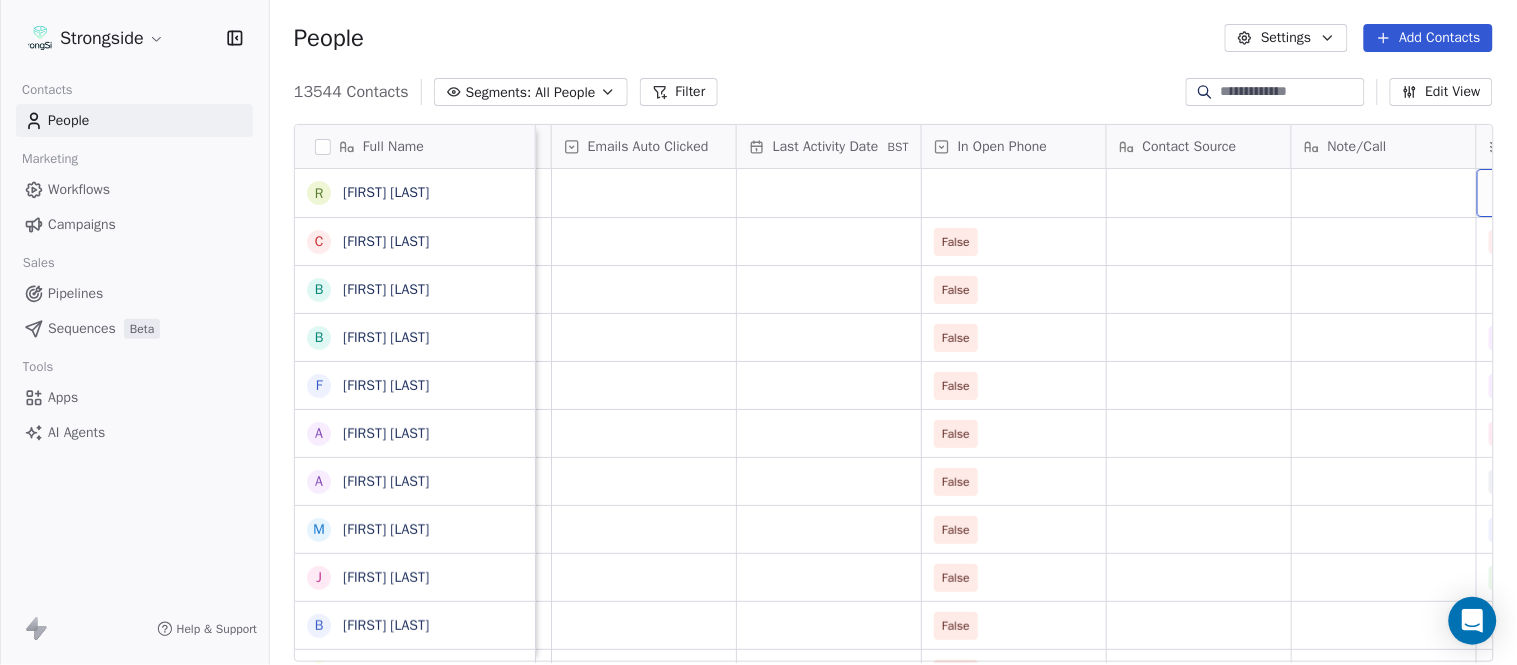 scroll, scrollTop: 0, scrollLeft: 2233, axis: horizontal 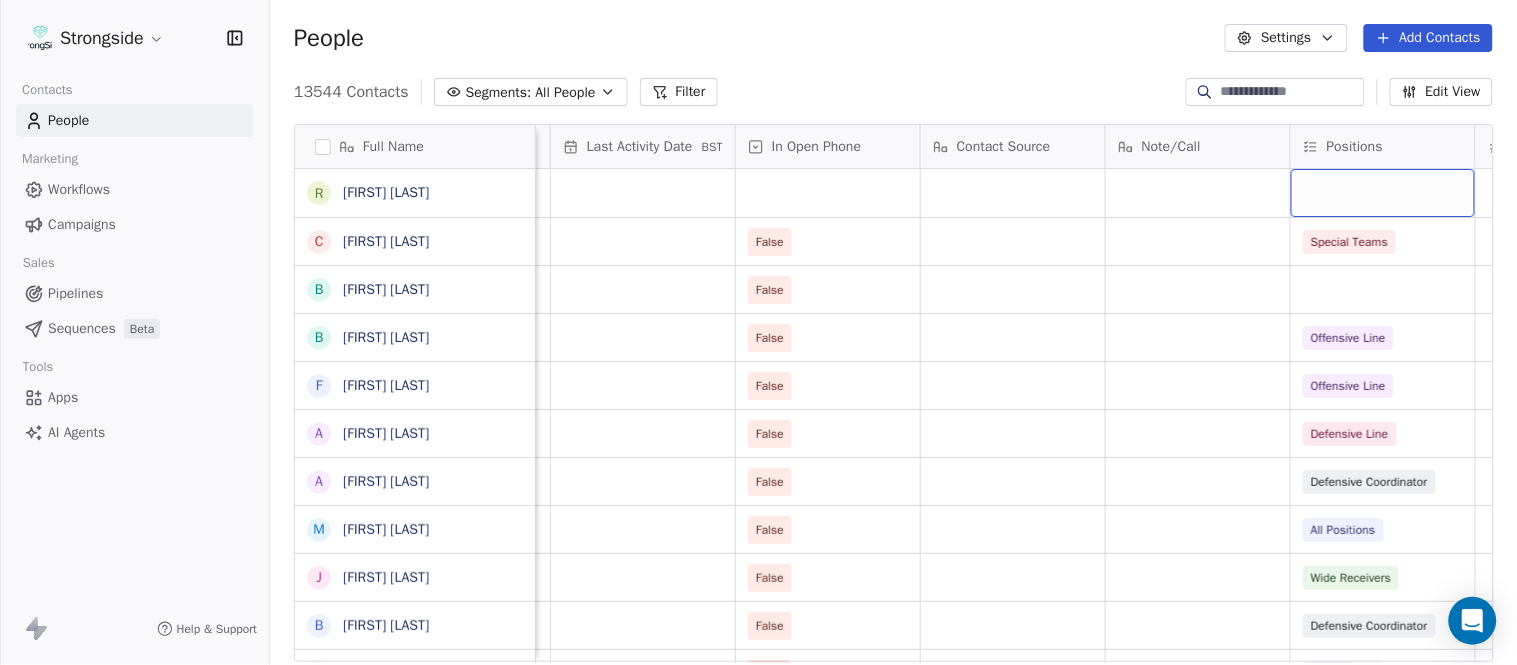 click at bounding box center [1383, 193] 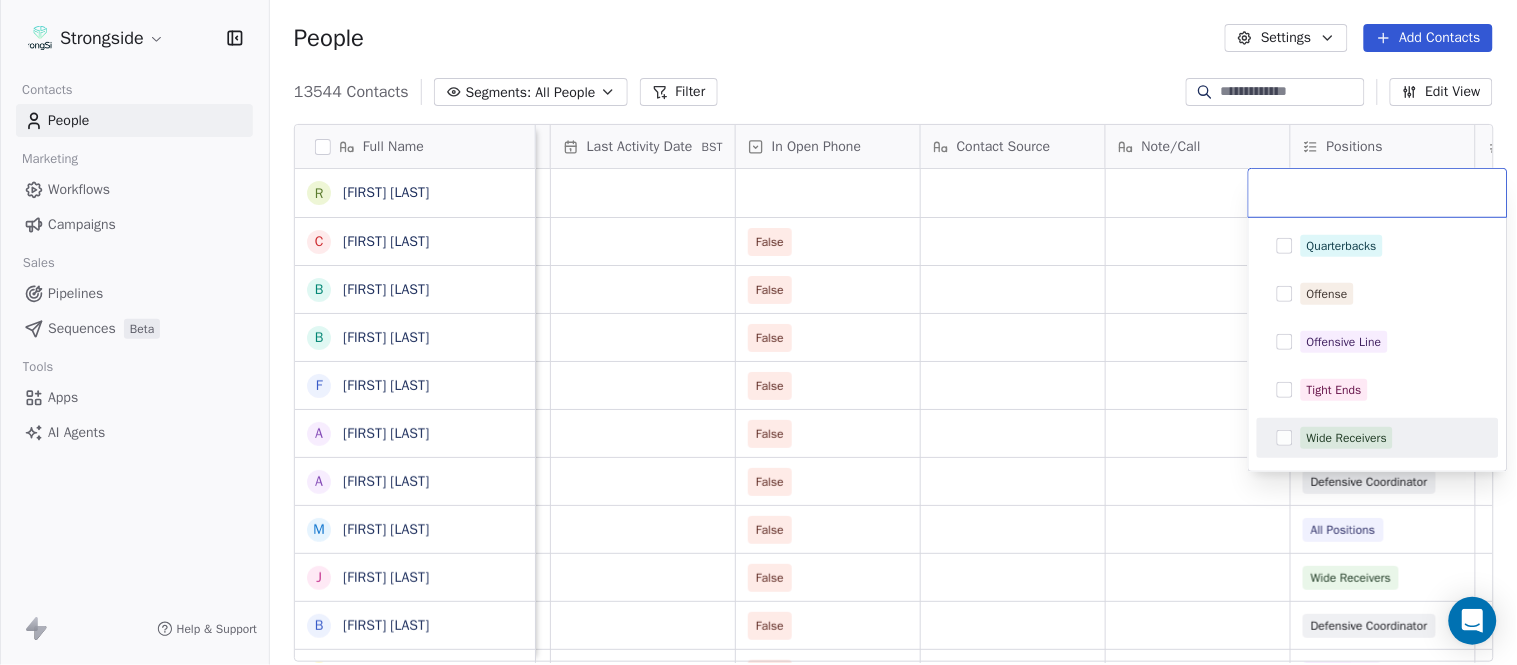 click on "Wide Receivers" at bounding box center (1347, 438) 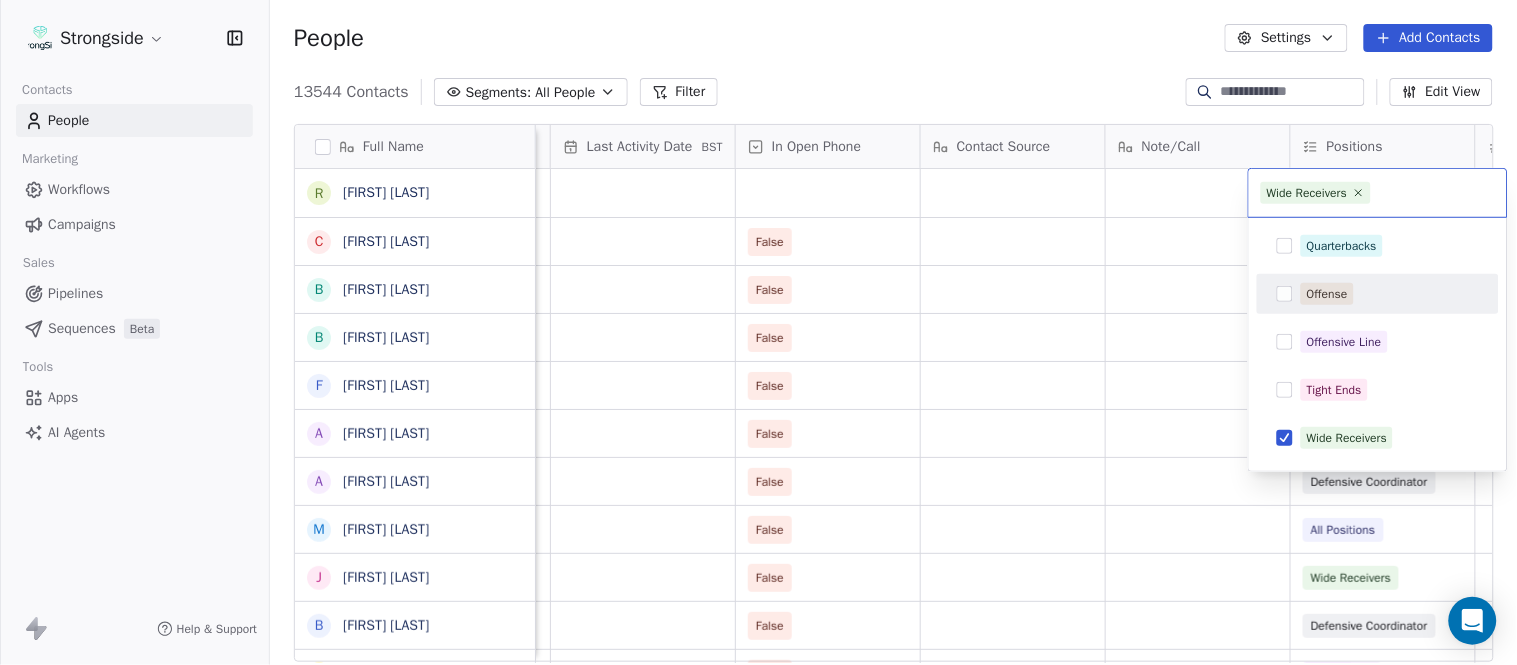 click on "Strongside Contacts People Marketing Workflows Campaigns Sales Pipelines Sequences Beta Tools Apps AI Agents Help & Support People Settings  Add Contacts 13544 Contacts Segments: All People Filter  Edit View Tag Add to Sequence Export Full Name R Robert Prince C Craig Aukerman B Brent Callaway B Butch Barry F Frank Smith A Austin Clark A Anthony Weaver M Mike McDaniel J Jonathan Krause B Bobby Slowik M Matthew O'Donnell D Deshawn Shead R Ronnie Bradford B Brian Duker K Kynjee Cotton T Todd Nielson E Eric Studesville D Darrell Bevell R Ryan Crow L Lemuel Jeanpierre M Mathieu Araujo J Jon Embree C Chandler Henley J Joe Barry S Sean Ryan R Ryan Slowik D Dave Puloka E Edgar Bennett C Chad Morton H Heath Farwell S Spencer Whipple Created Date BST Status Priority Emails Auto Clicked Last Activity Date BST In Open Phone Contact Source Note/Call Positions Student Pop. Lead Account   Aug 03, 2025 01:40 AM   Aug 03, 2025 01:39 AM False Special Teams   Aug 03, 2025 01:38 AM False   Aug 03, 2025 01:37 AM False   False" at bounding box center (758, 332) 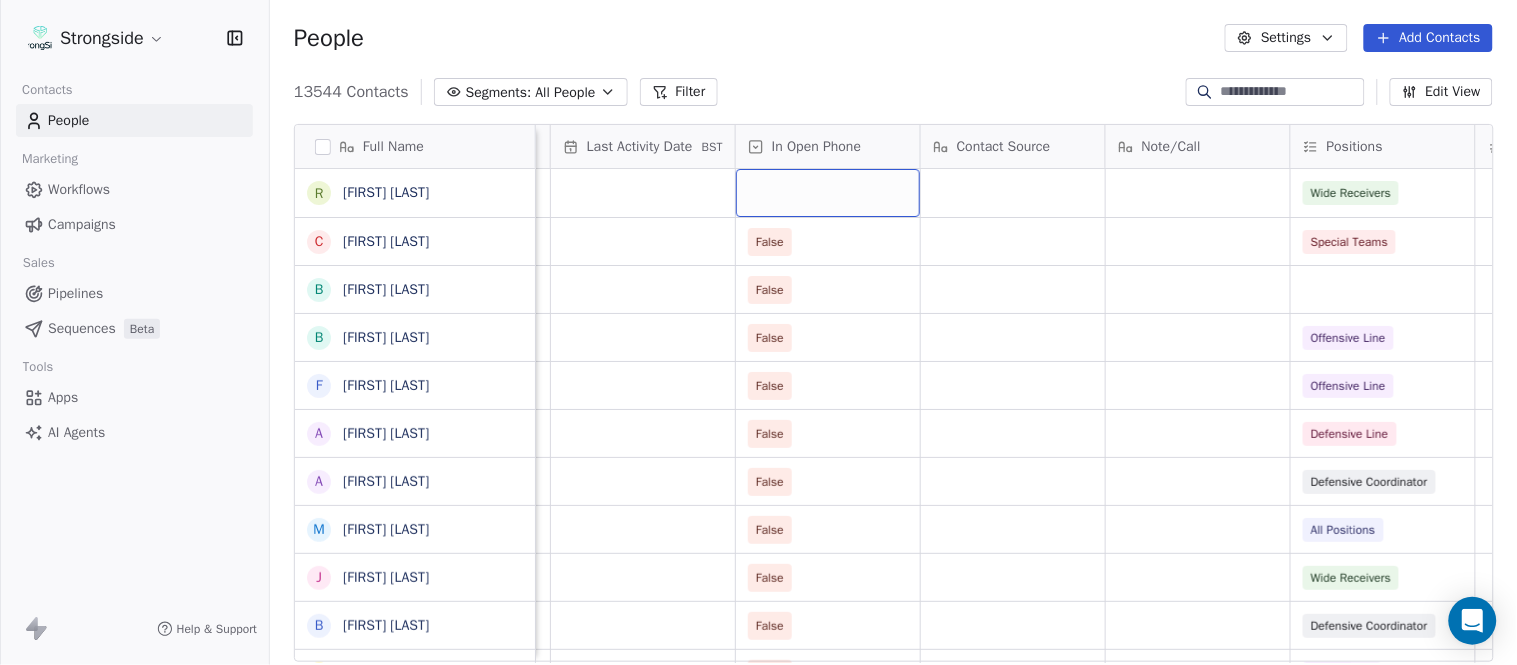 click at bounding box center [828, 193] 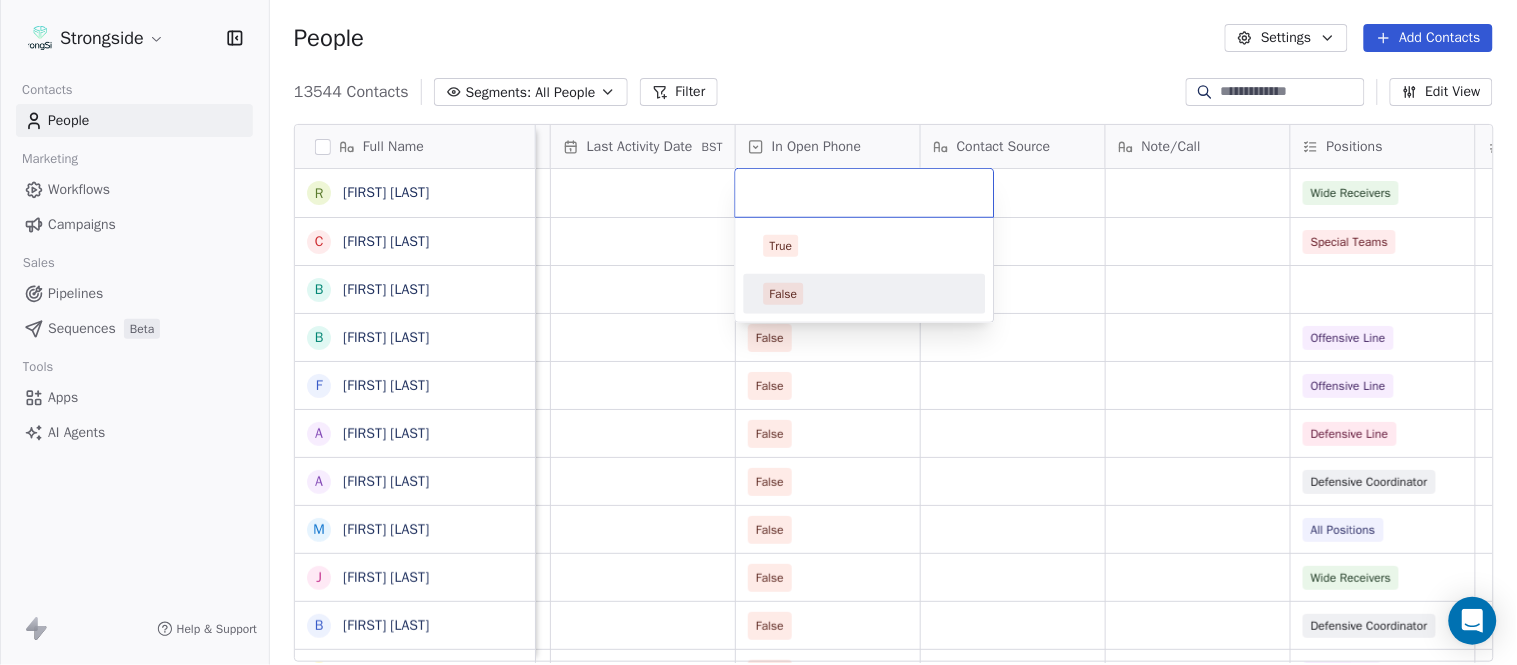 click on "False" at bounding box center [865, 294] 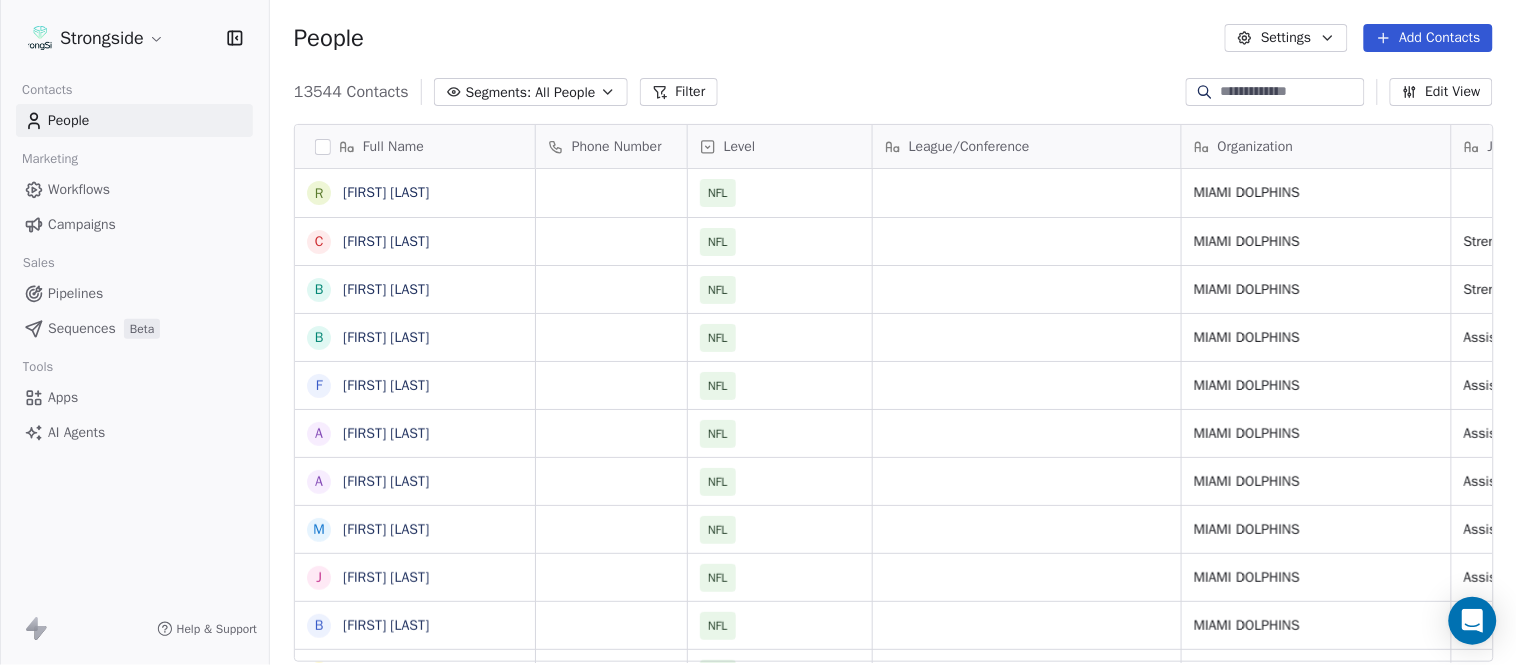 scroll, scrollTop: 0, scrollLeft: 0, axis: both 